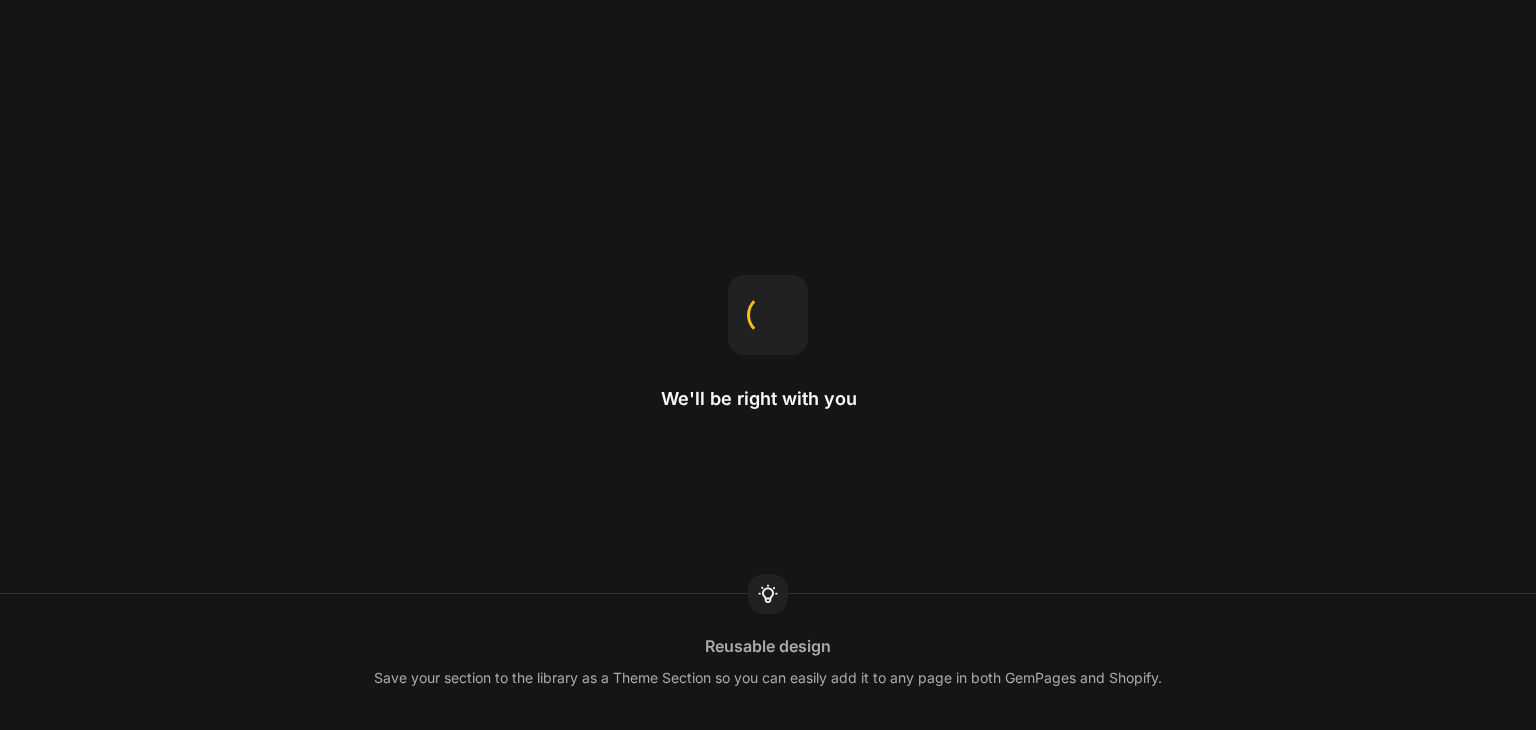 scroll, scrollTop: 0, scrollLeft: 0, axis: both 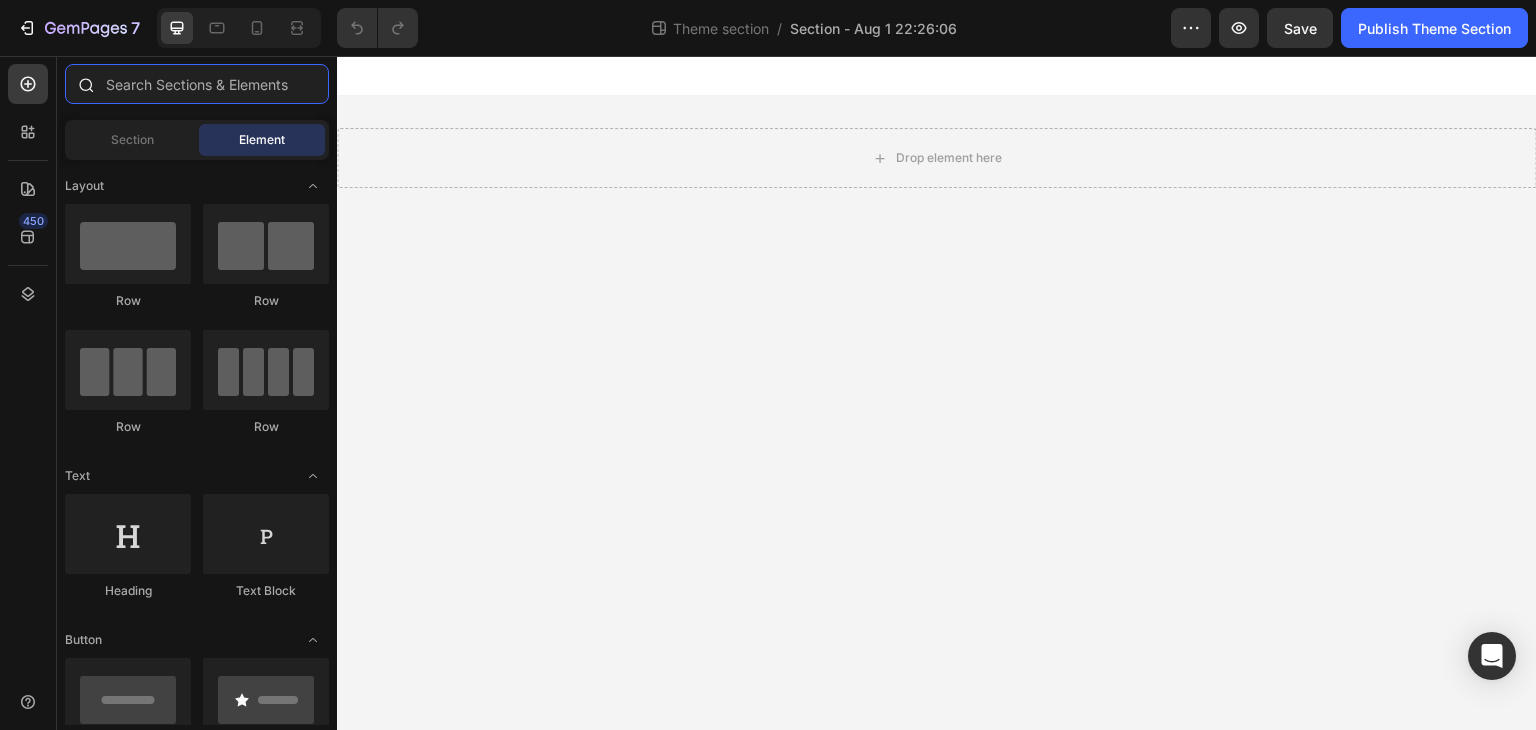 click at bounding box center [197, 84] 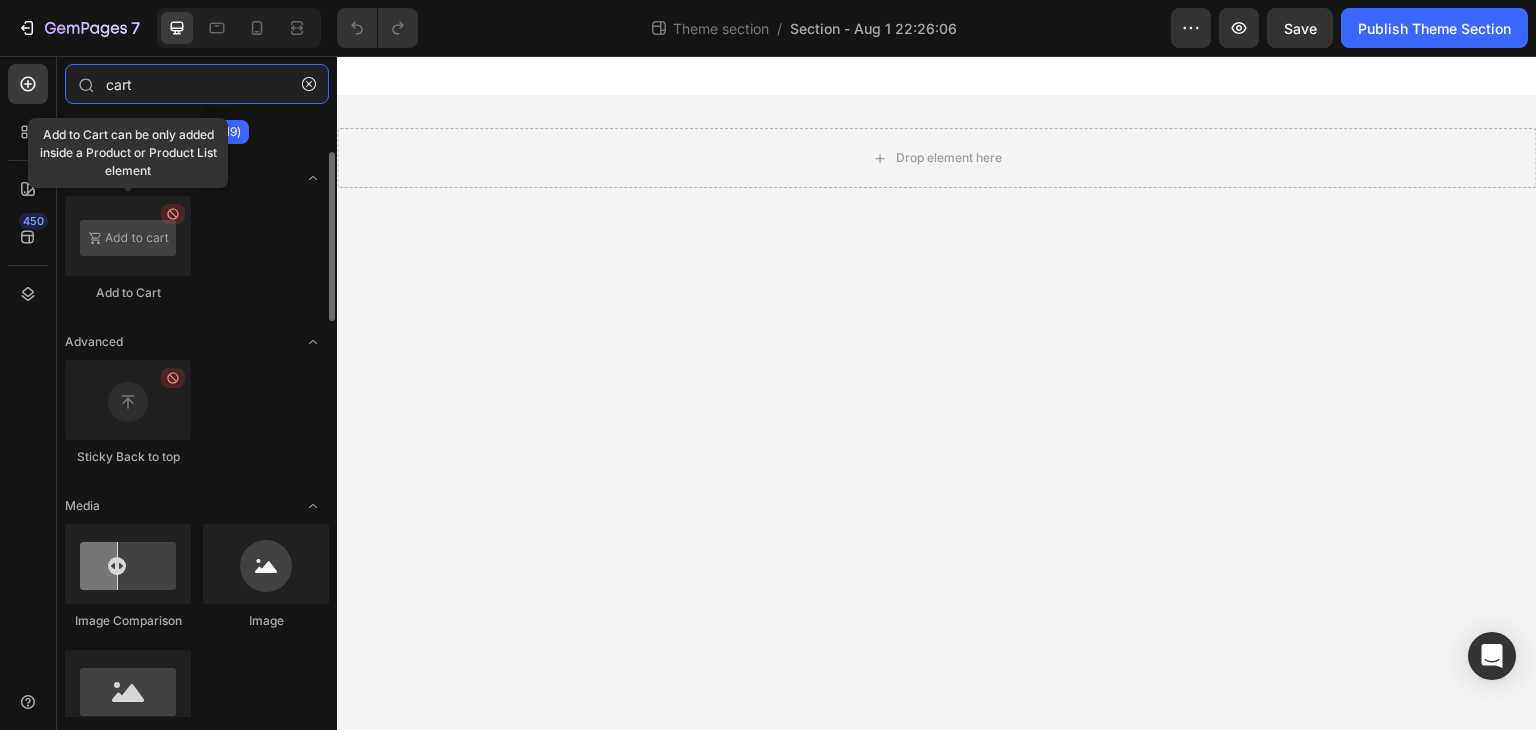 type on "cart" 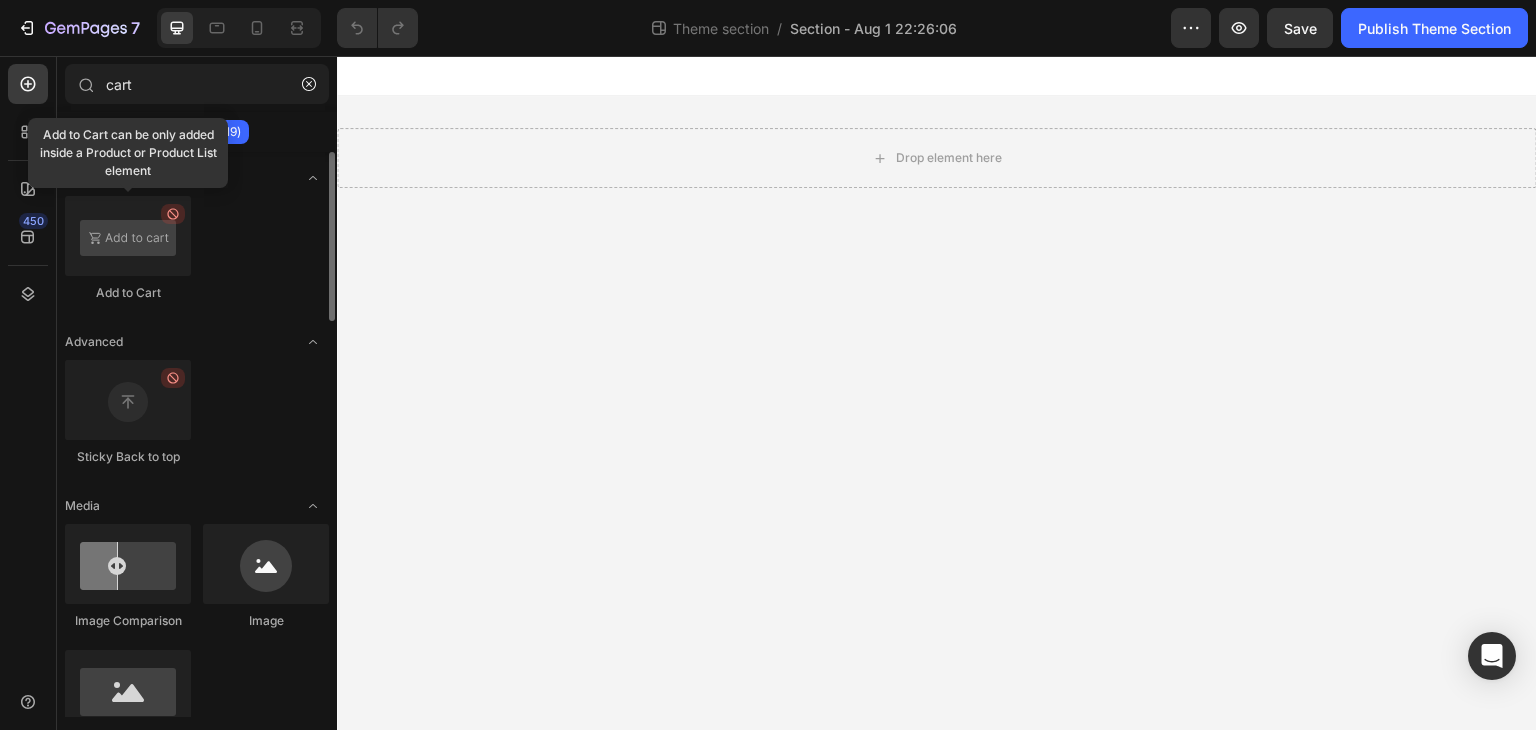 click at bounding box center (128, 236) 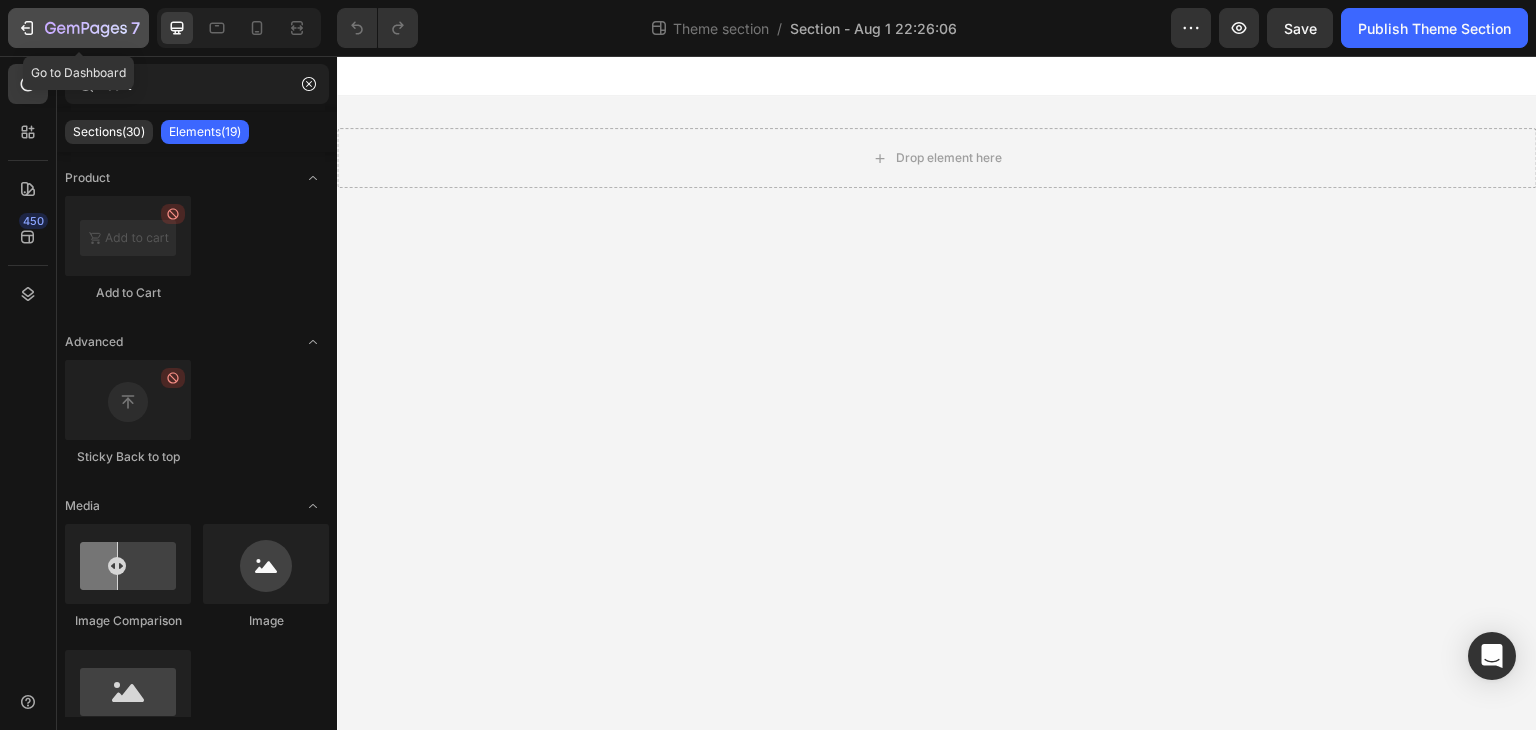 click on "7" 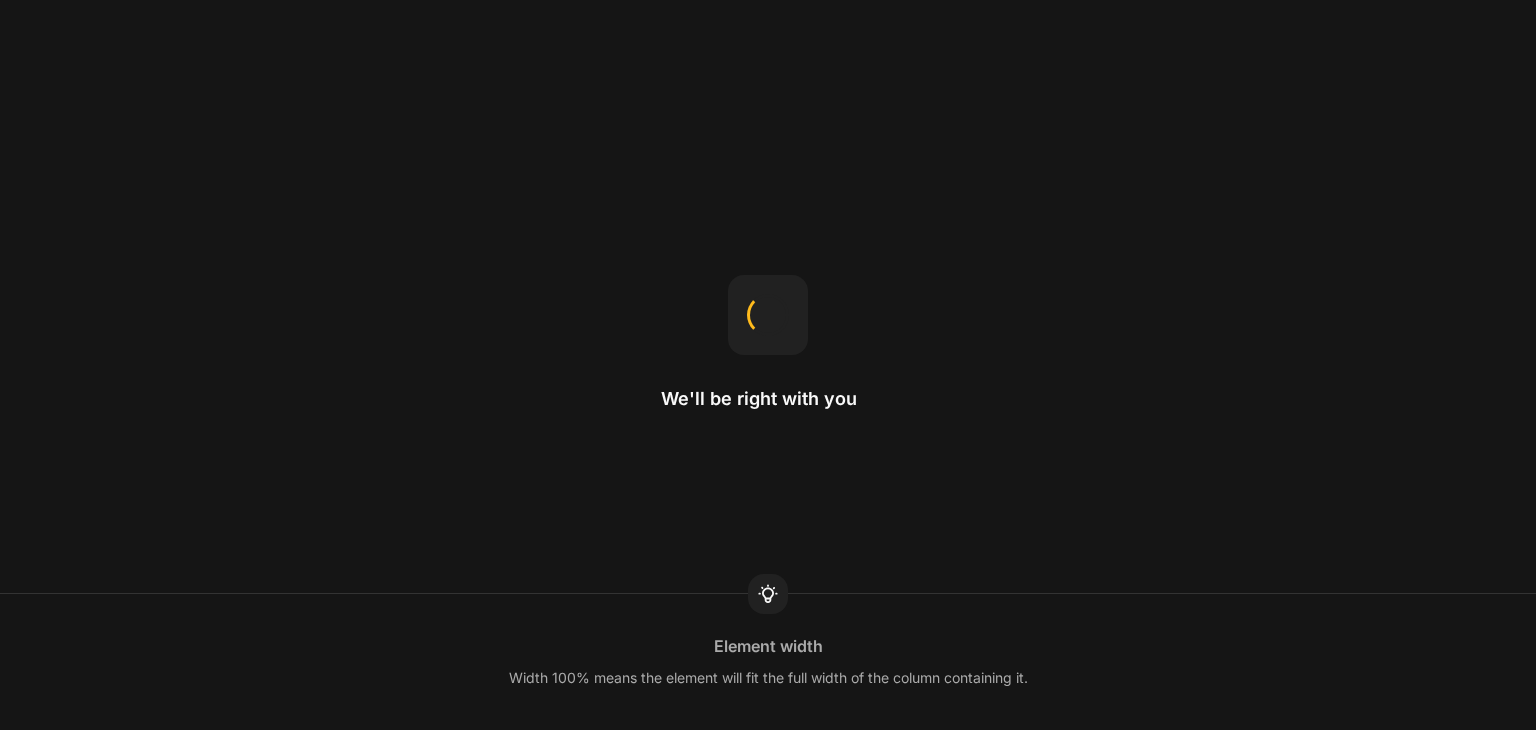 scroll, scrollTop: 0, scrollLeft: 0, axis: both 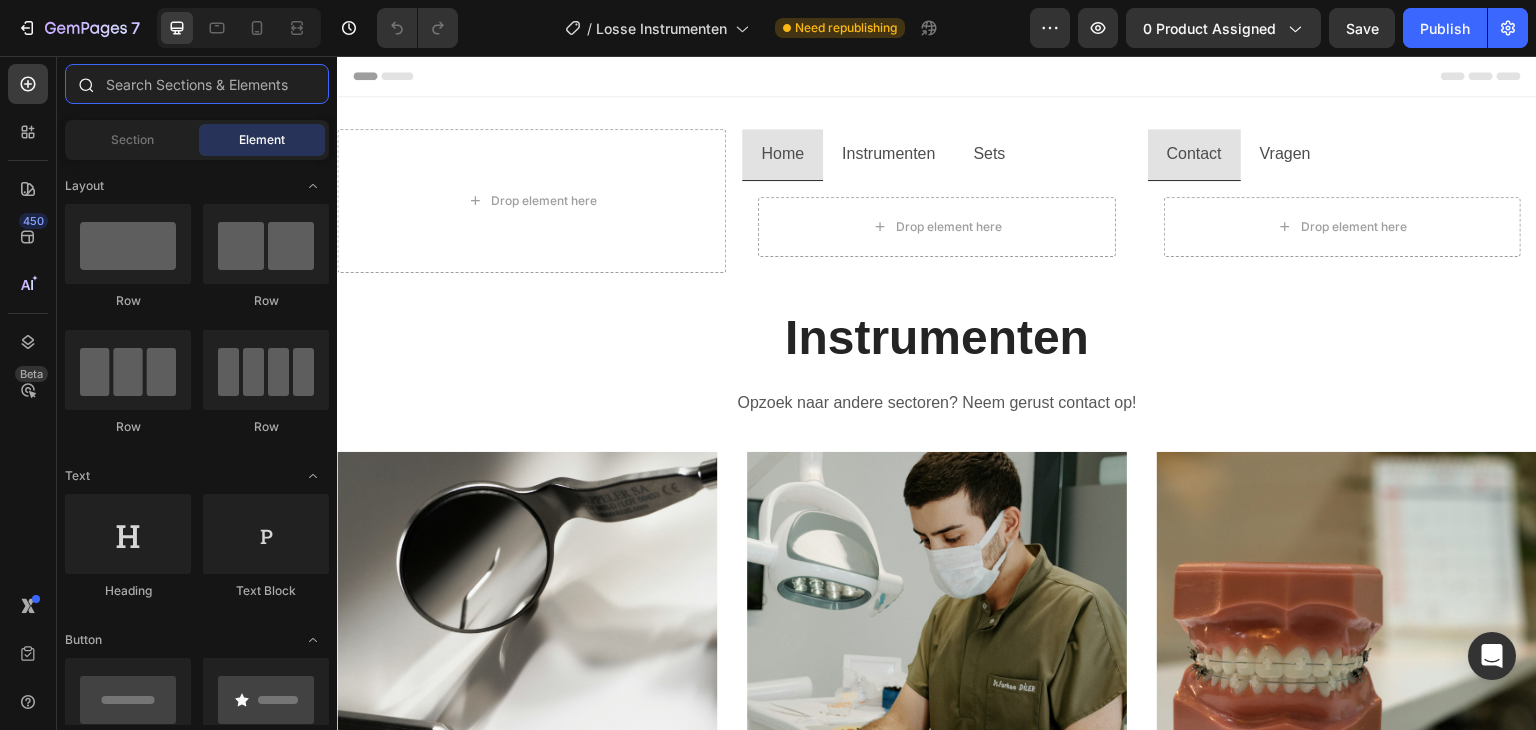 click at bounding box center [197, 84] 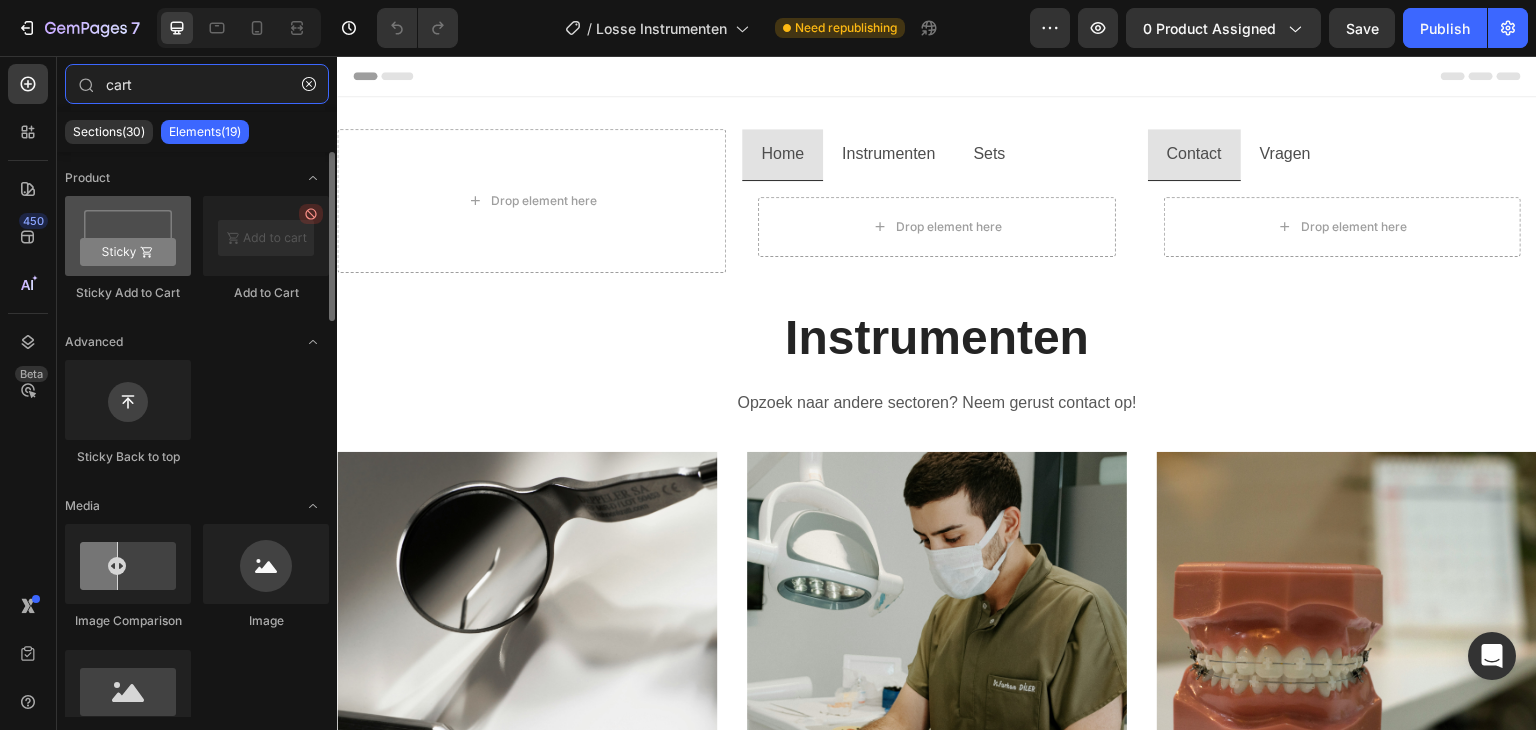 type on "cart" 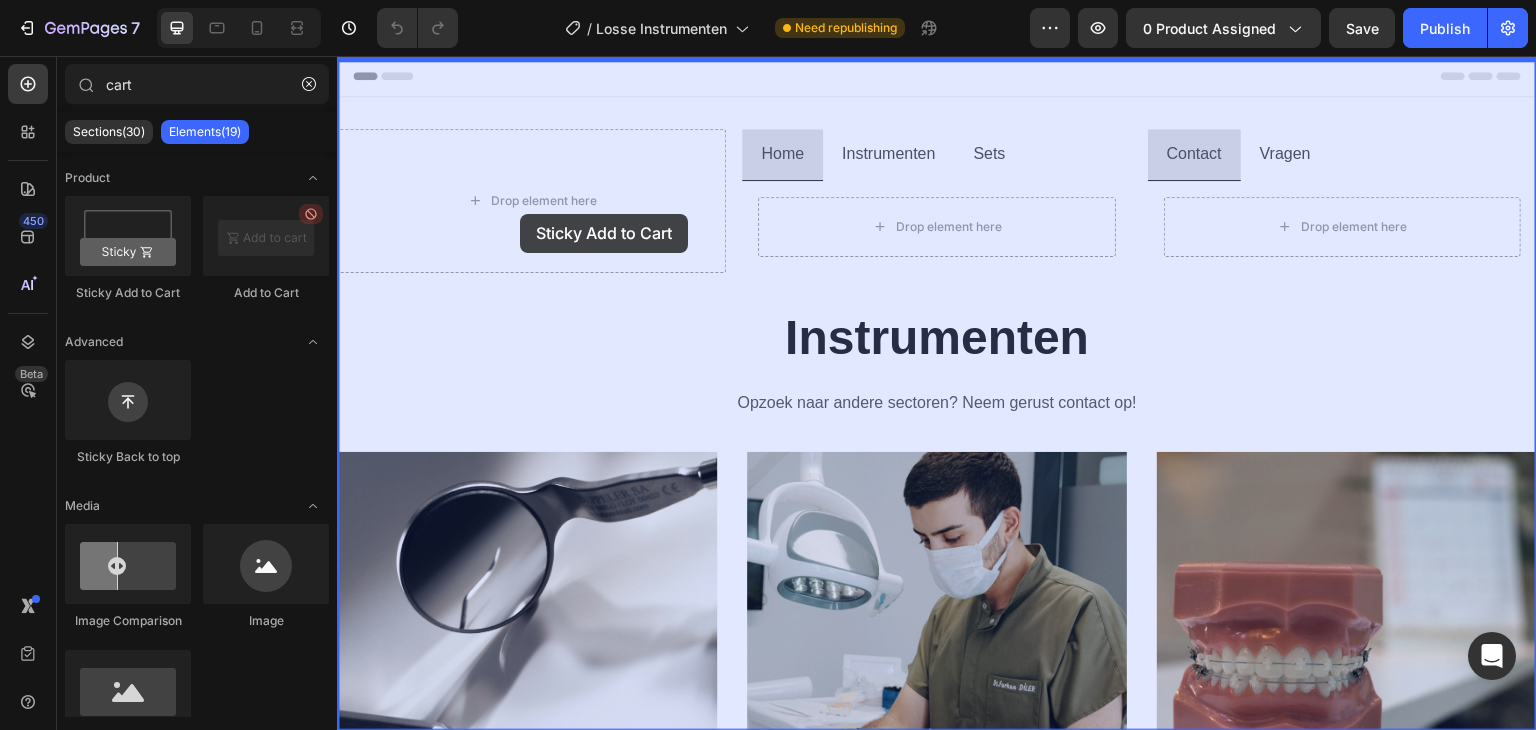 drag, startPoint x: 474, startPoint y: 305, endPoint x: 521, endPoint y: 214, distance: 102.4207 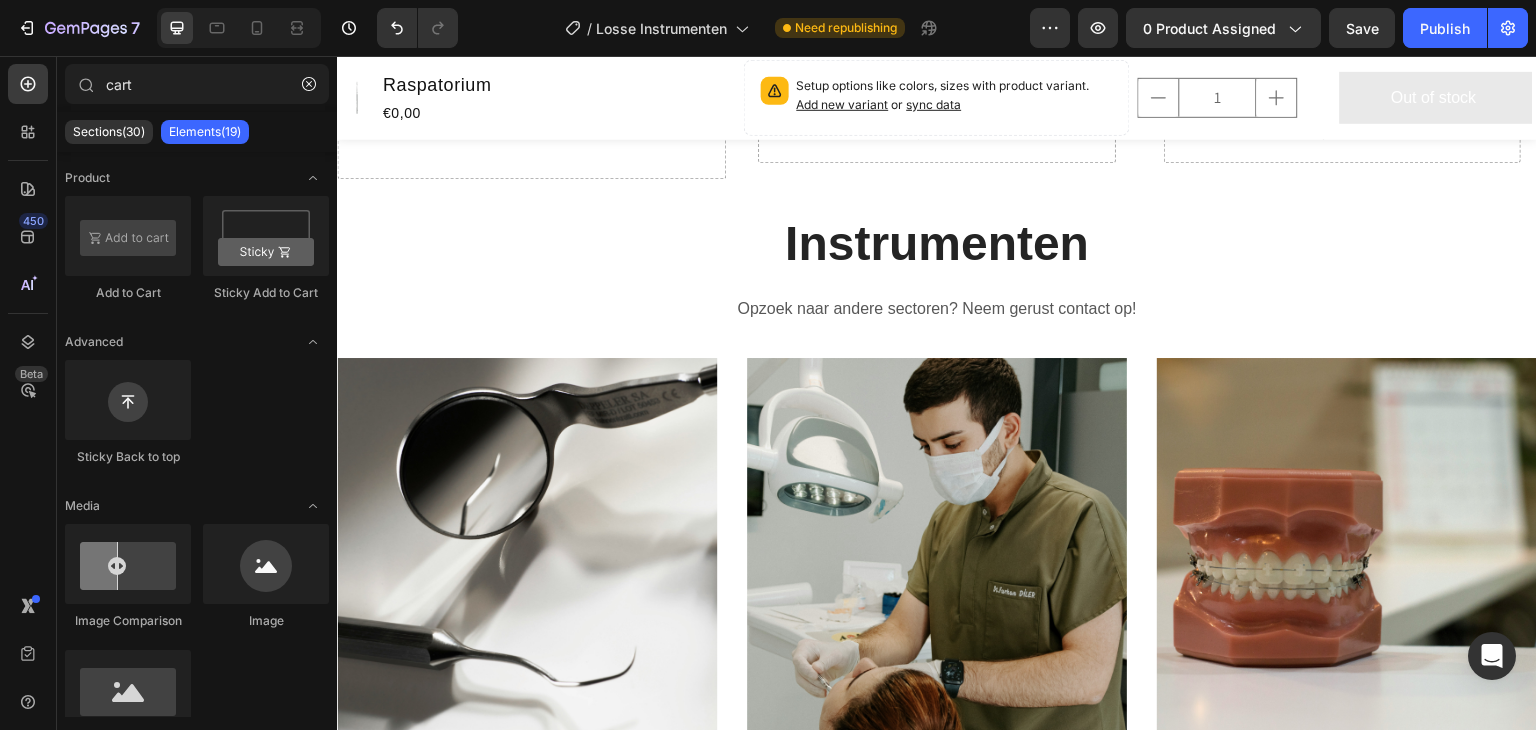 scroll, scrollTop: 0, scrollLeft: 0, axis: both 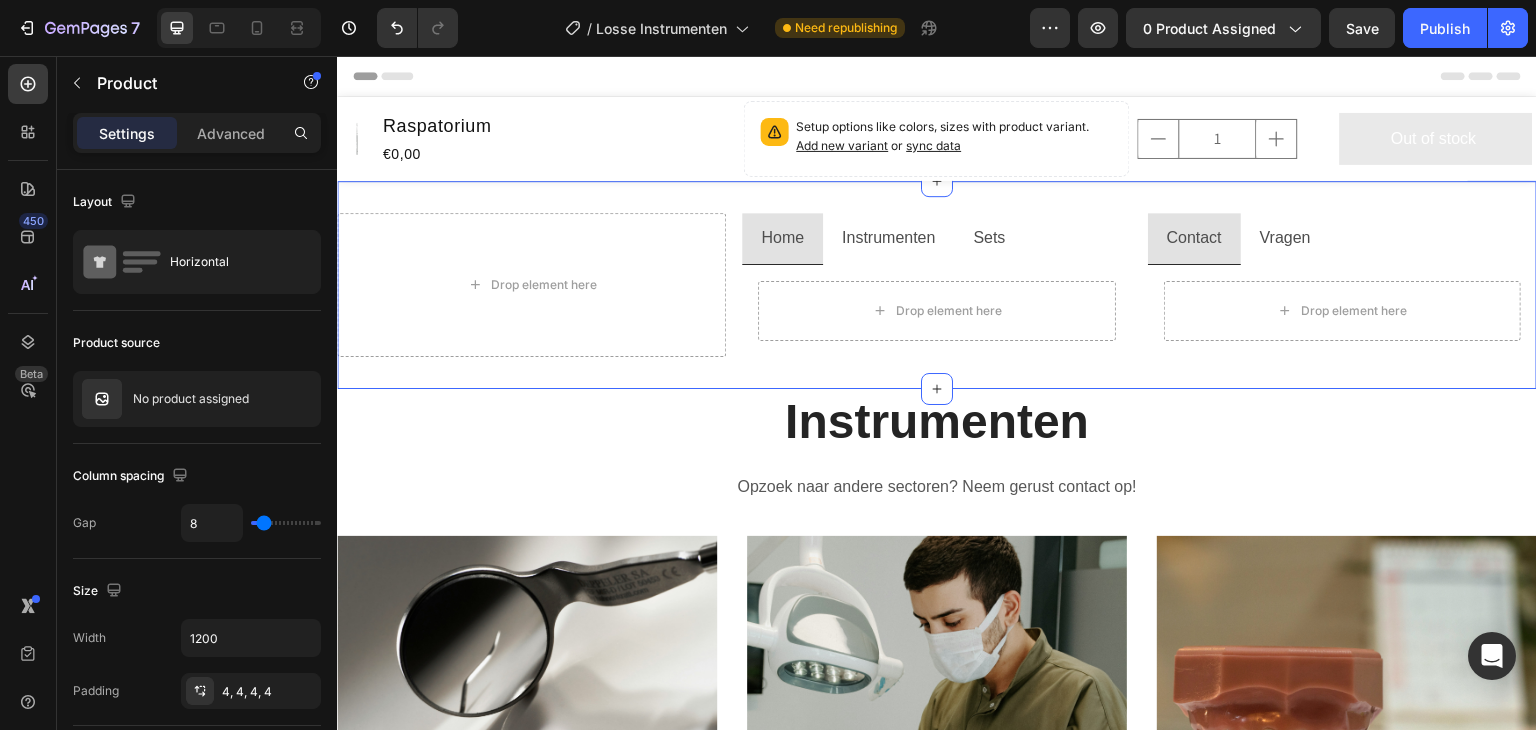click on "Drop element here Home Instrumenten Sets
Drop element here
Tab Contact Vragen
Drop element here
Tab Row Section 2" at bounding box center (937, 285) 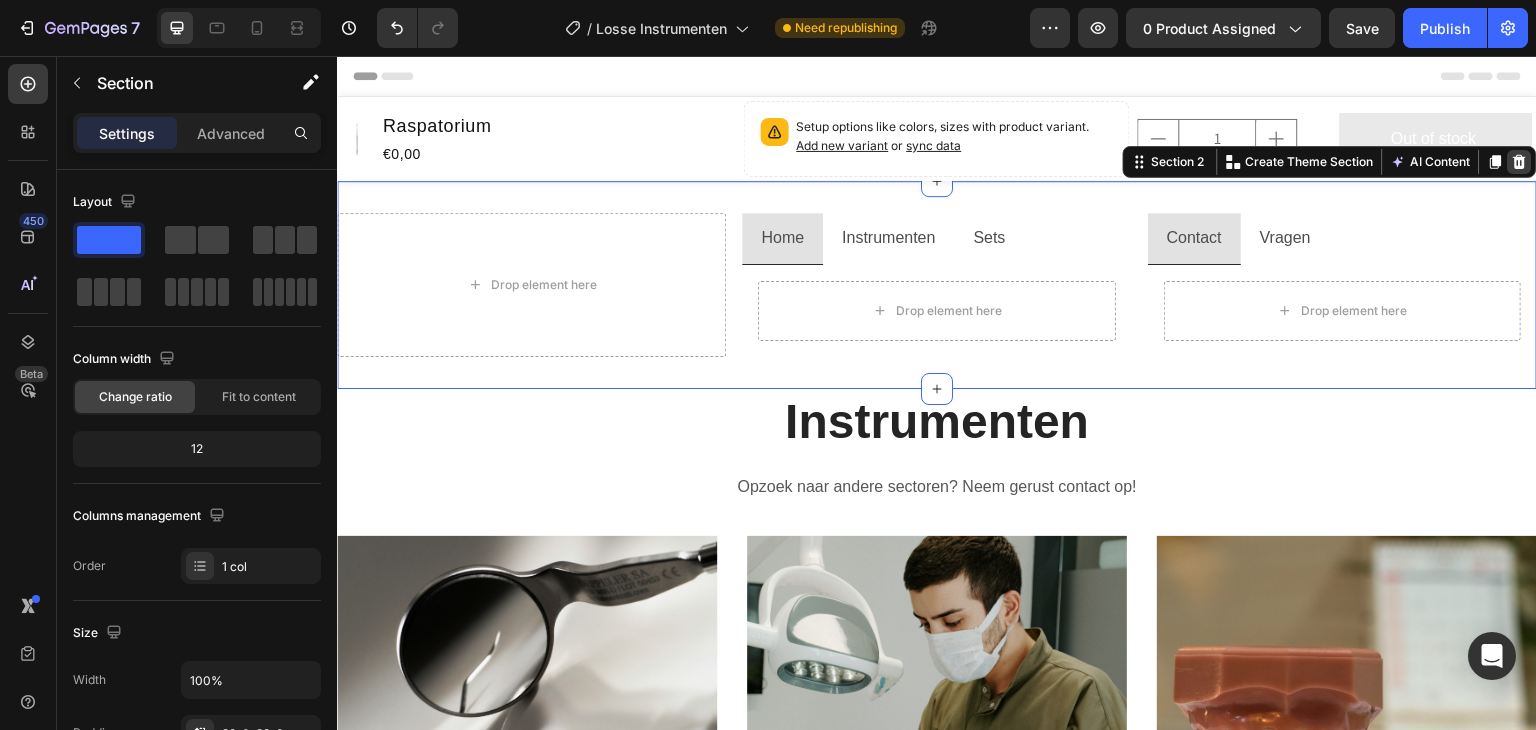 click at bounding box center [1520, 162] 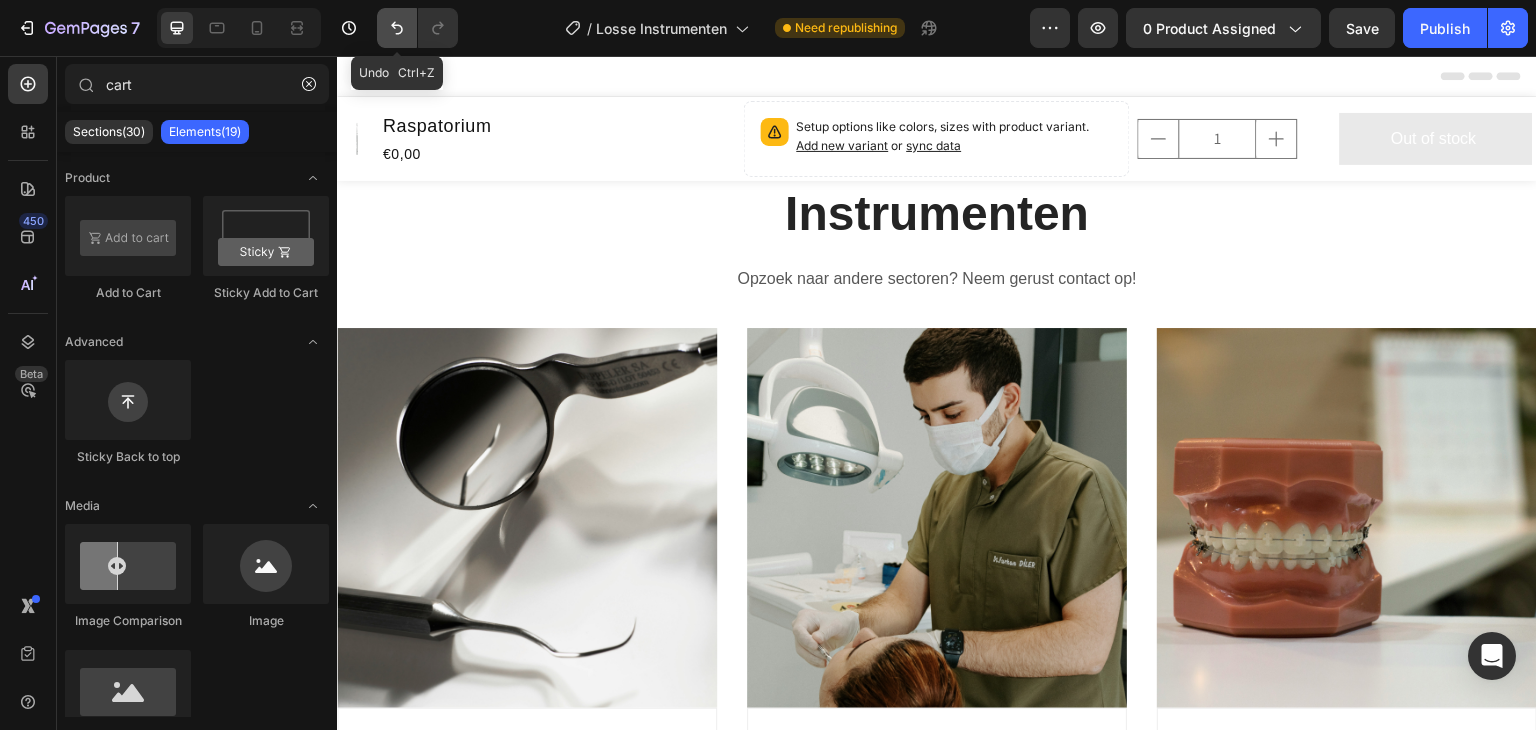 click 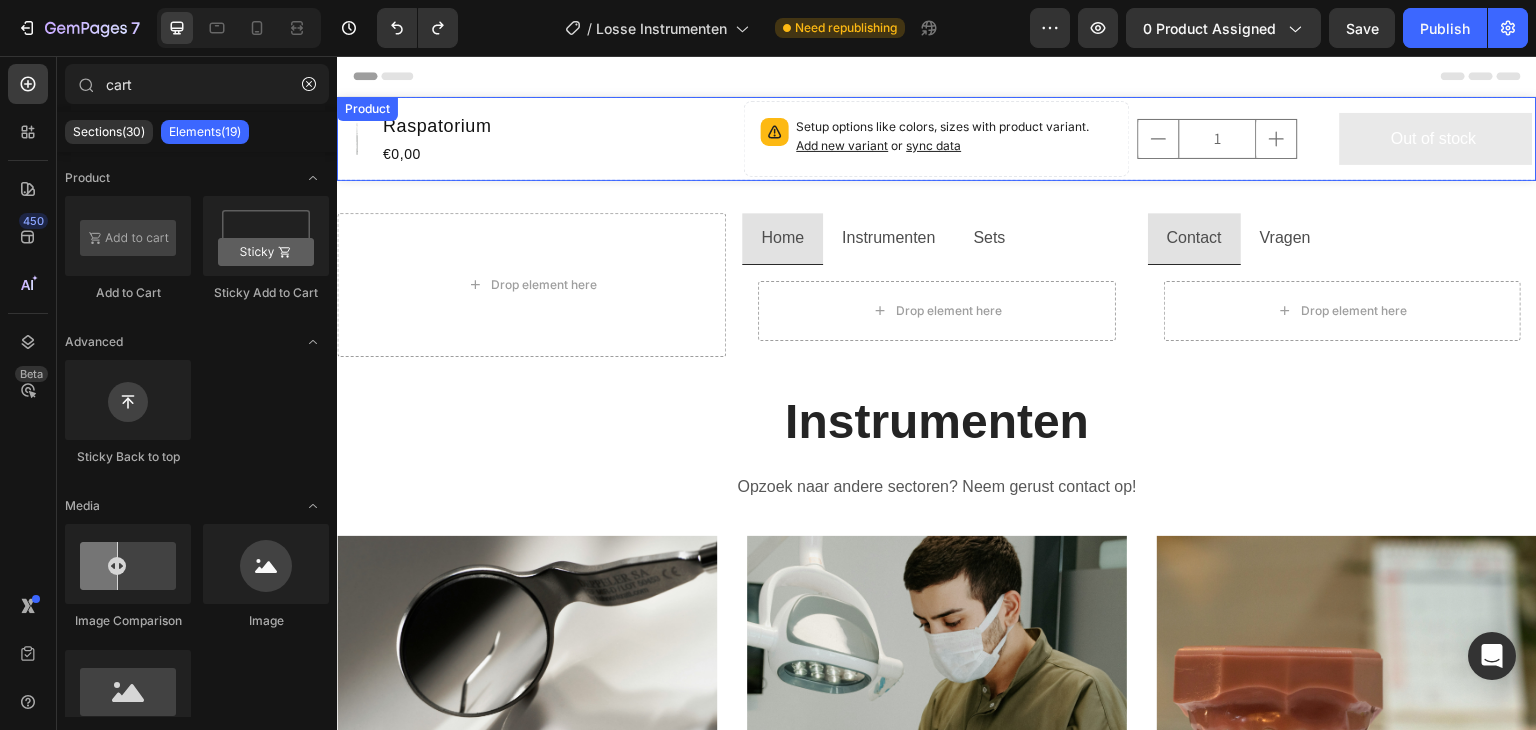 click on "Product Images Raspatorium Product Title €0,00 Product Price Product Price Row Setup options like colors, sizes with product variant.       Add new variant   or   sync data Product Variants & Swatches
1
Product Quantity Out of stock Add to Cart Row Product" at bounding box center [937, 139] 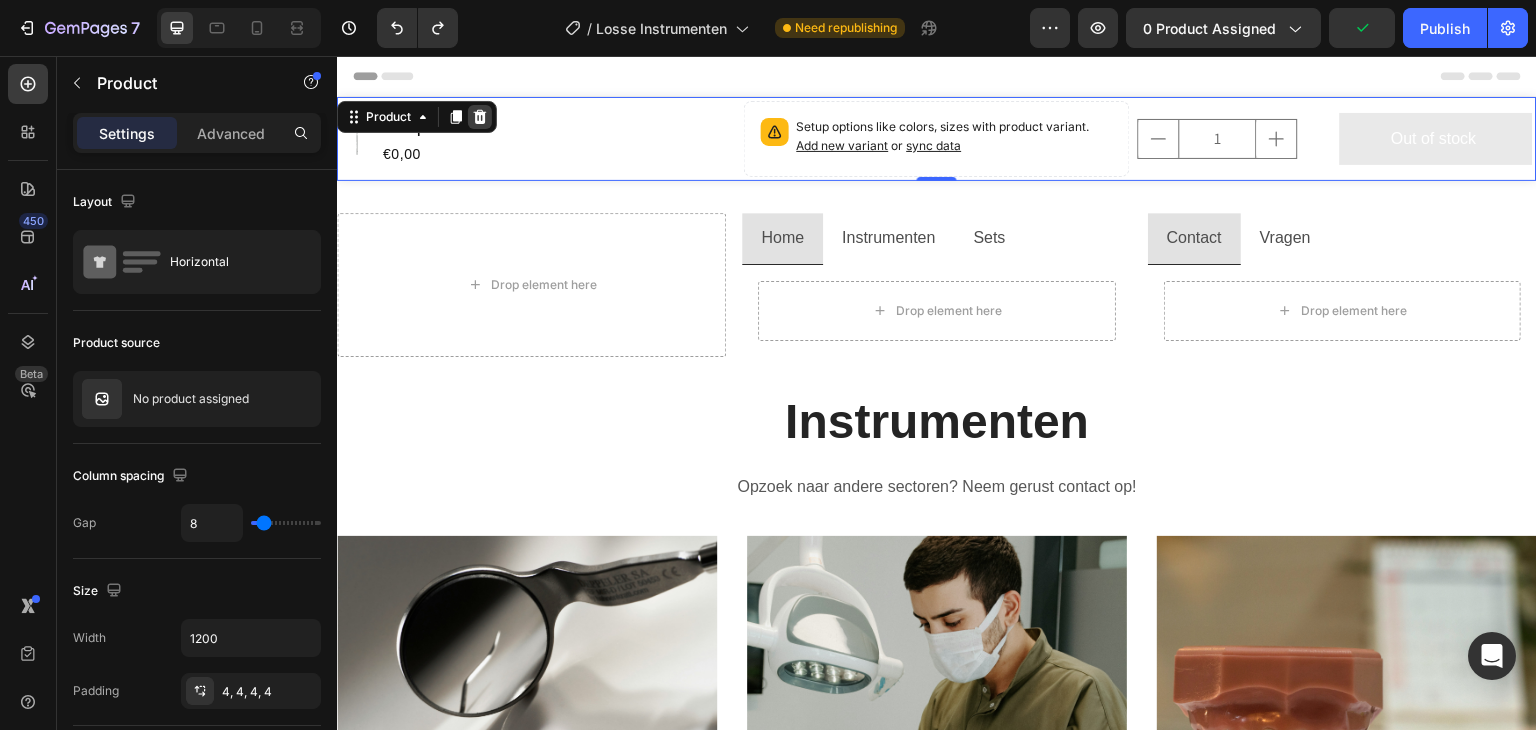 click at bounding box center [480, 117] 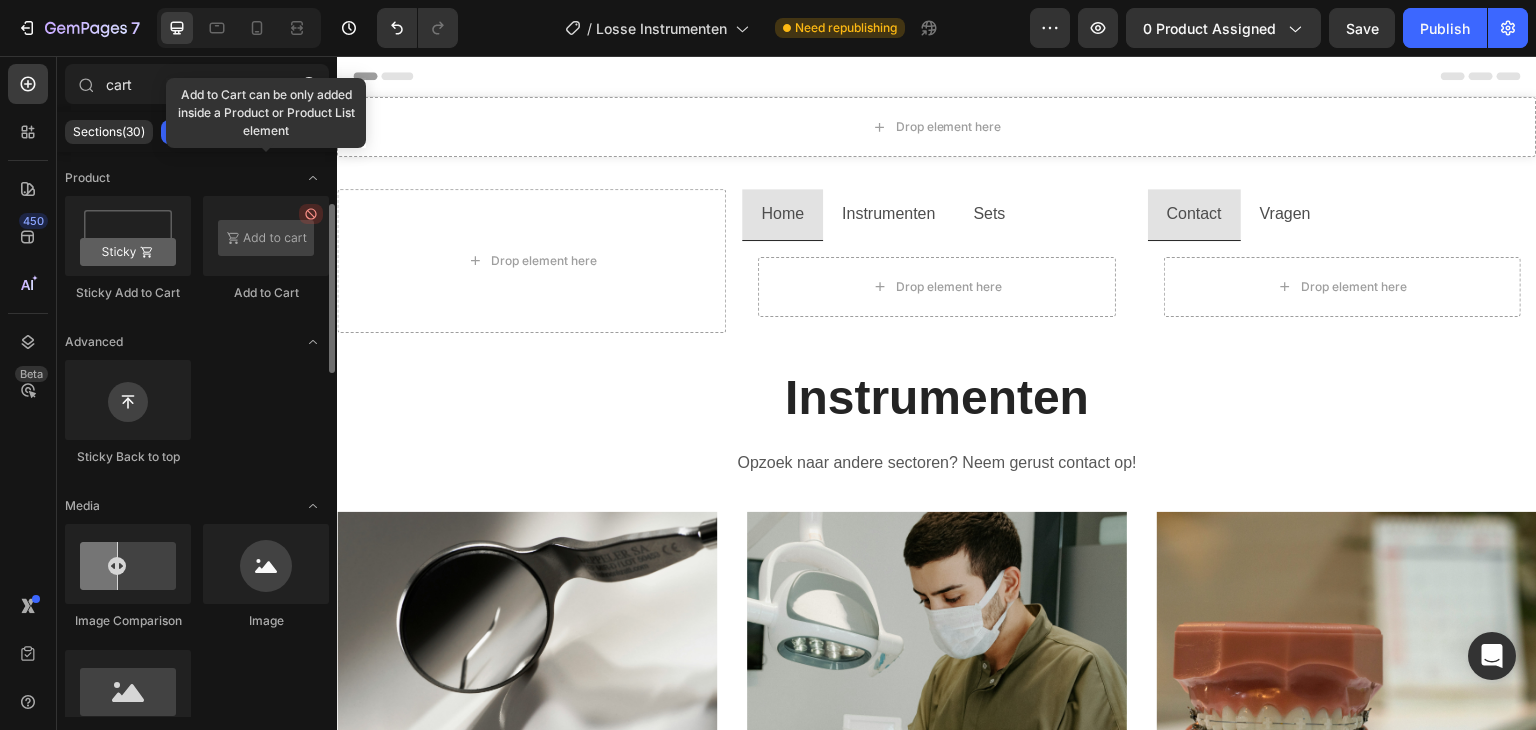 scroll, scrollTop: 91, scrollLeft: 0, axis: vertical 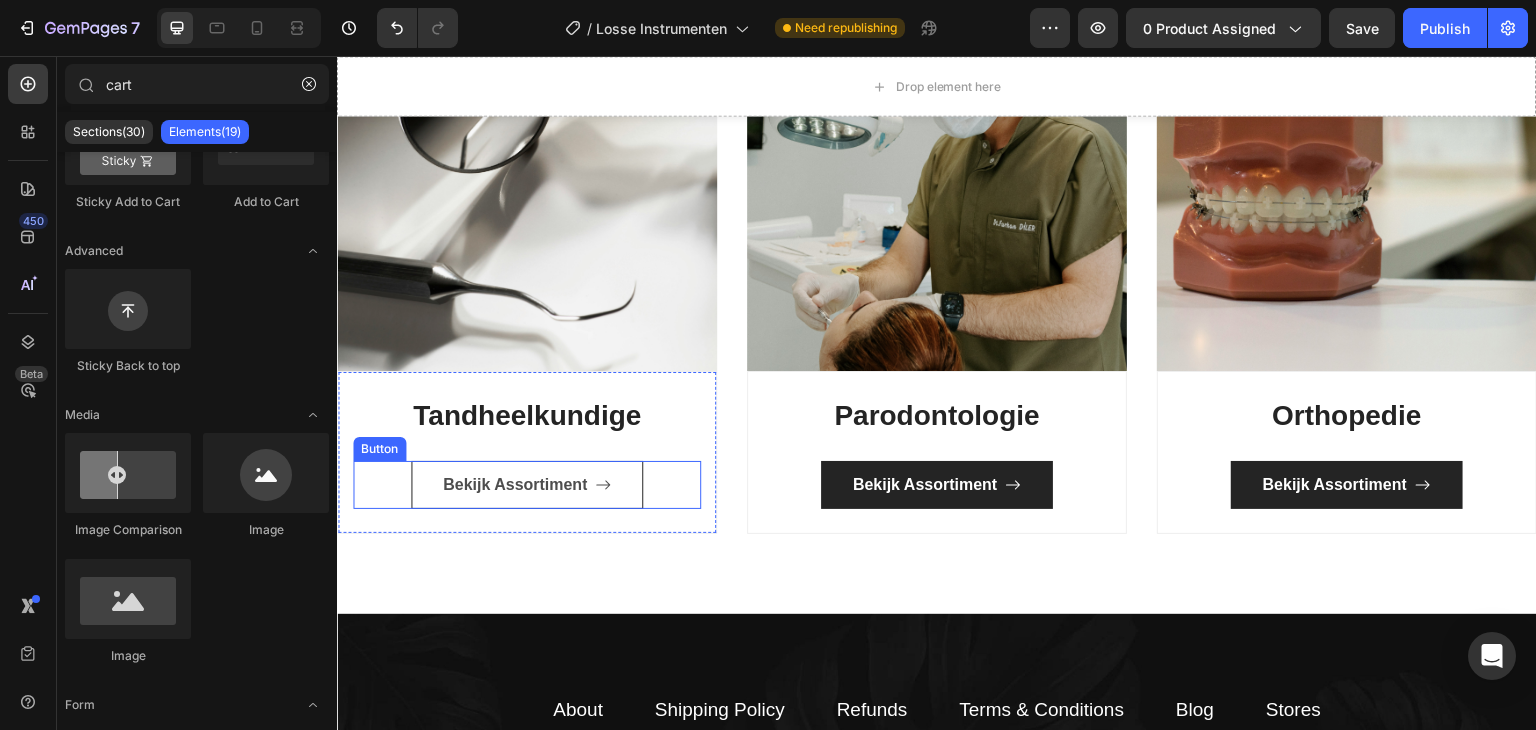 click on "Bekijk Assortiment" at bounding box center [527, 485] 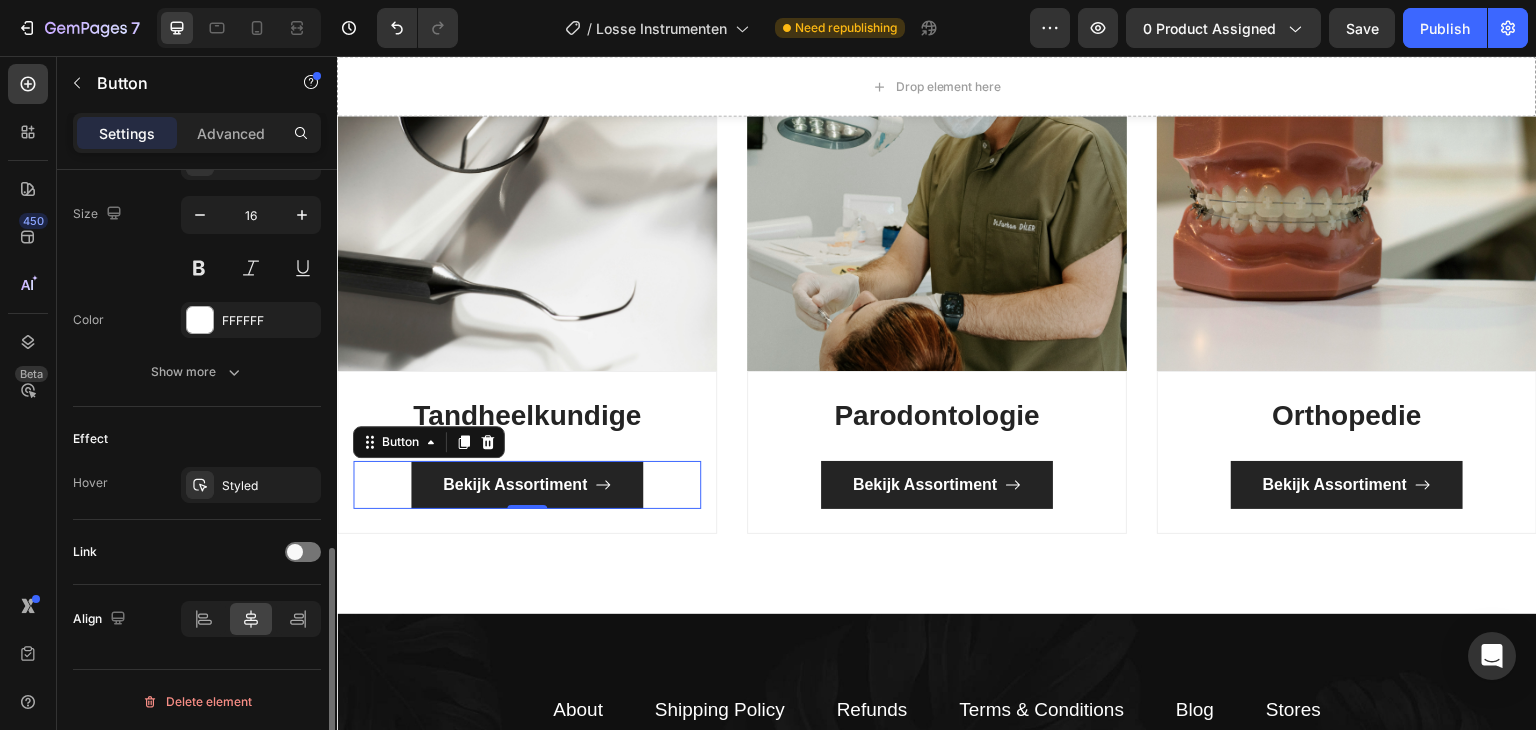 scroll, scrollTop: 969, scrollLeft: 0, axis: vertical 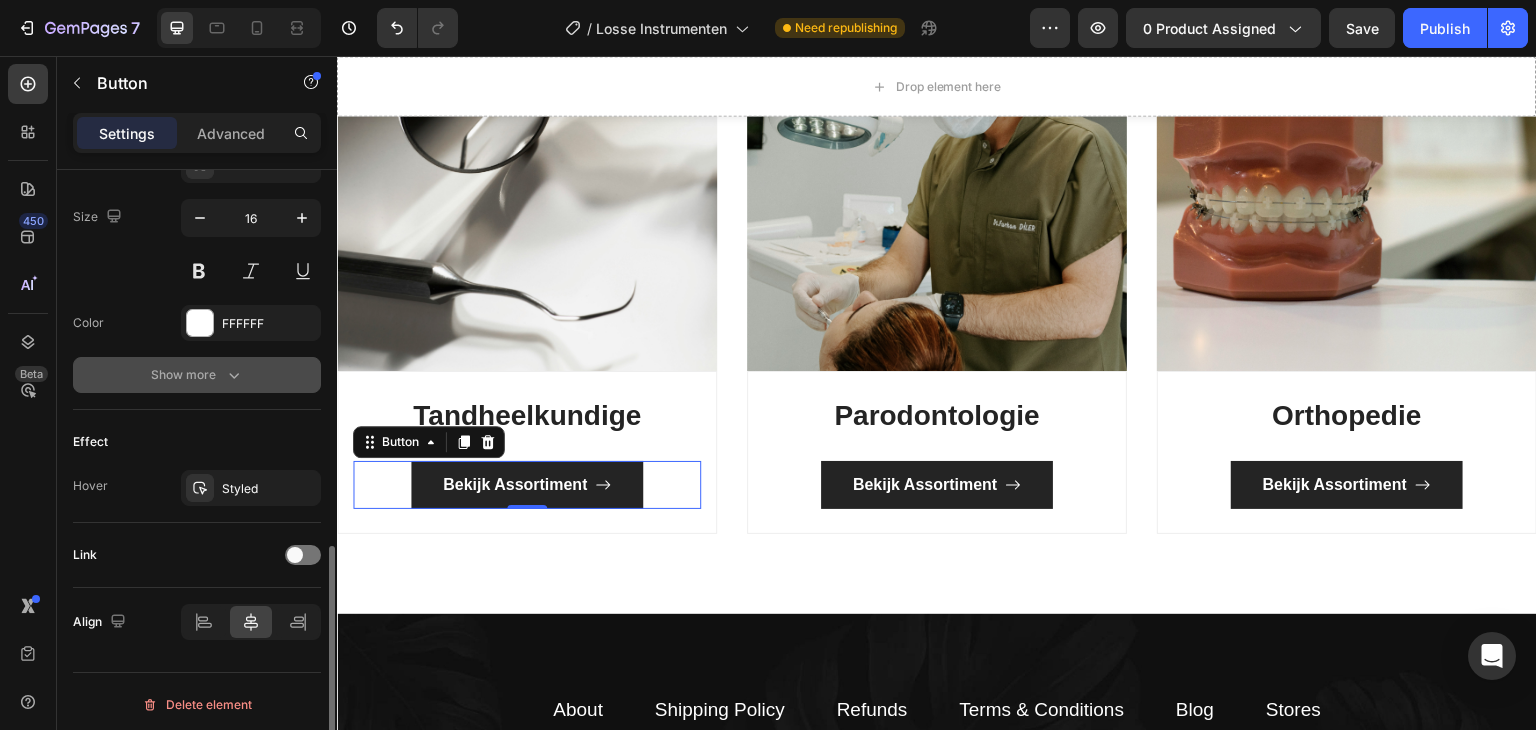 click 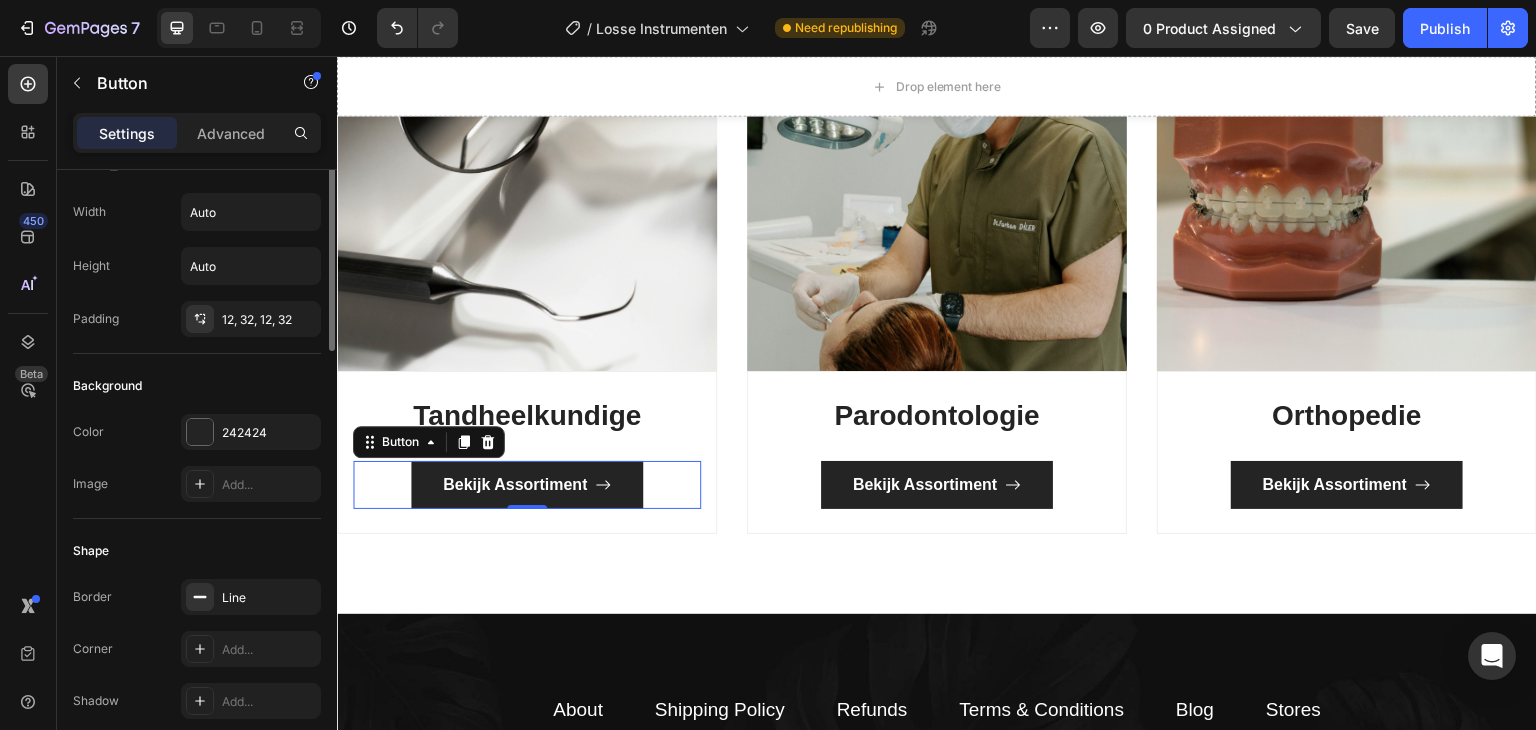 scroll, scrollTop: 0, scrollLeft: 0, axis: both 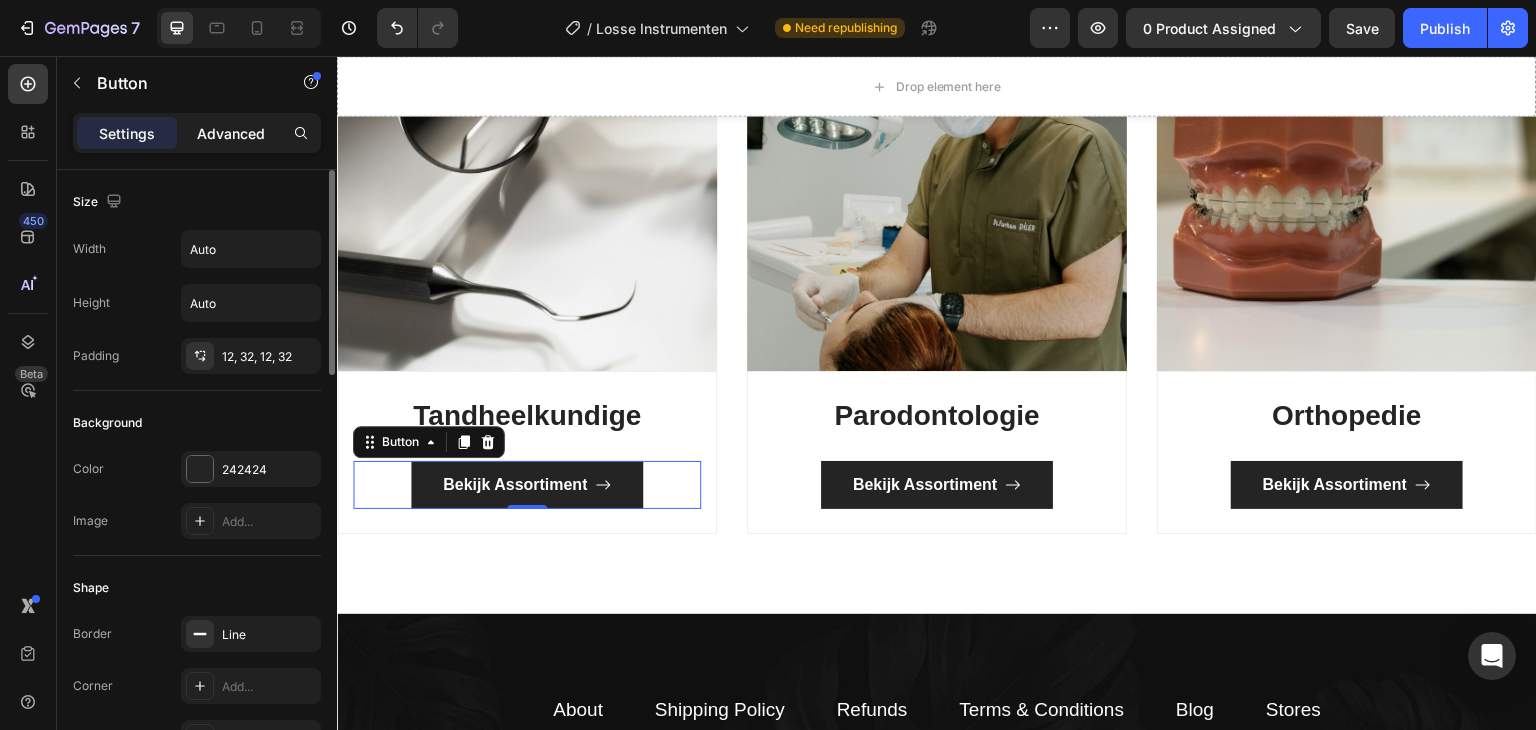 click on "Advanced" at bounding box center [231, 133] 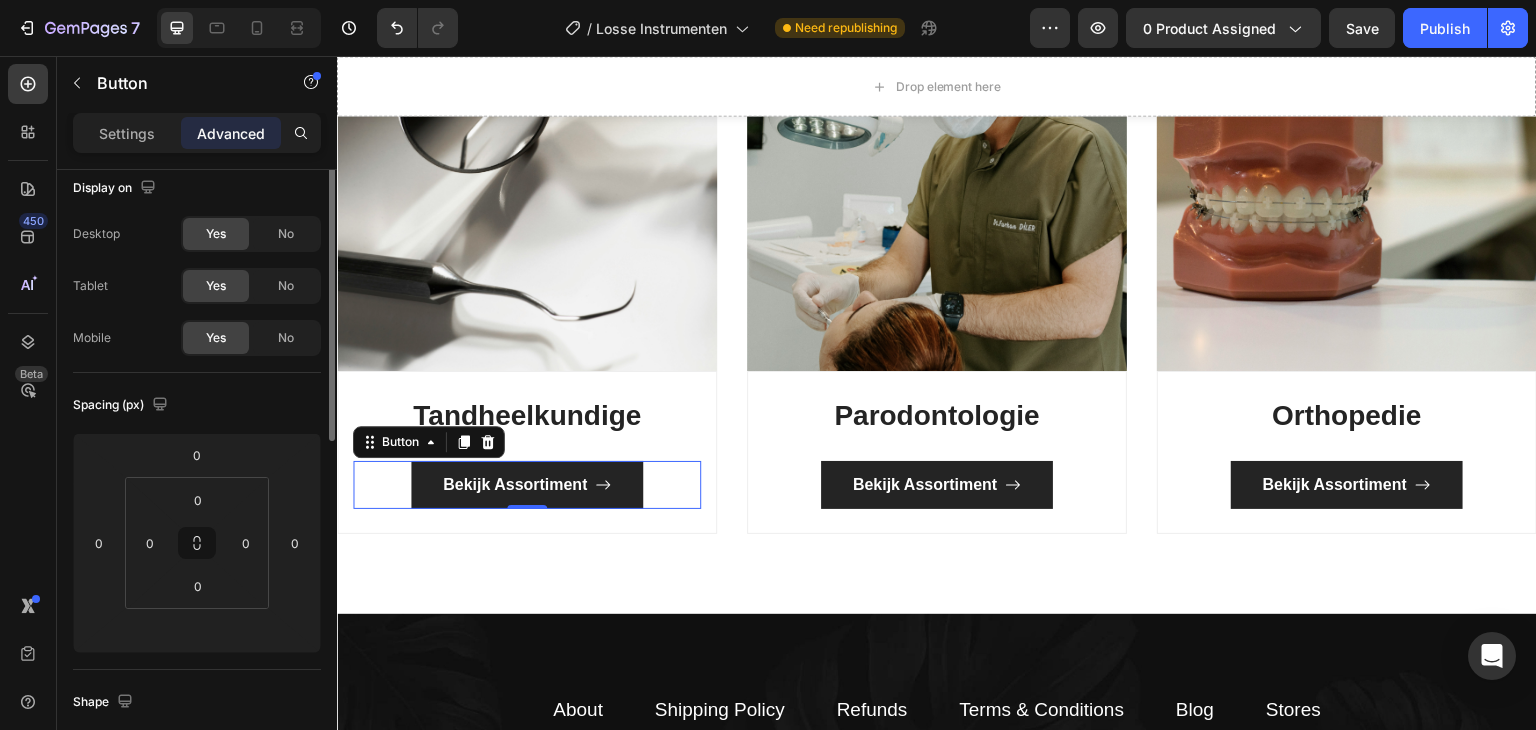 scroll, scrollTop: 0, scrollLeft: 0, axis: both 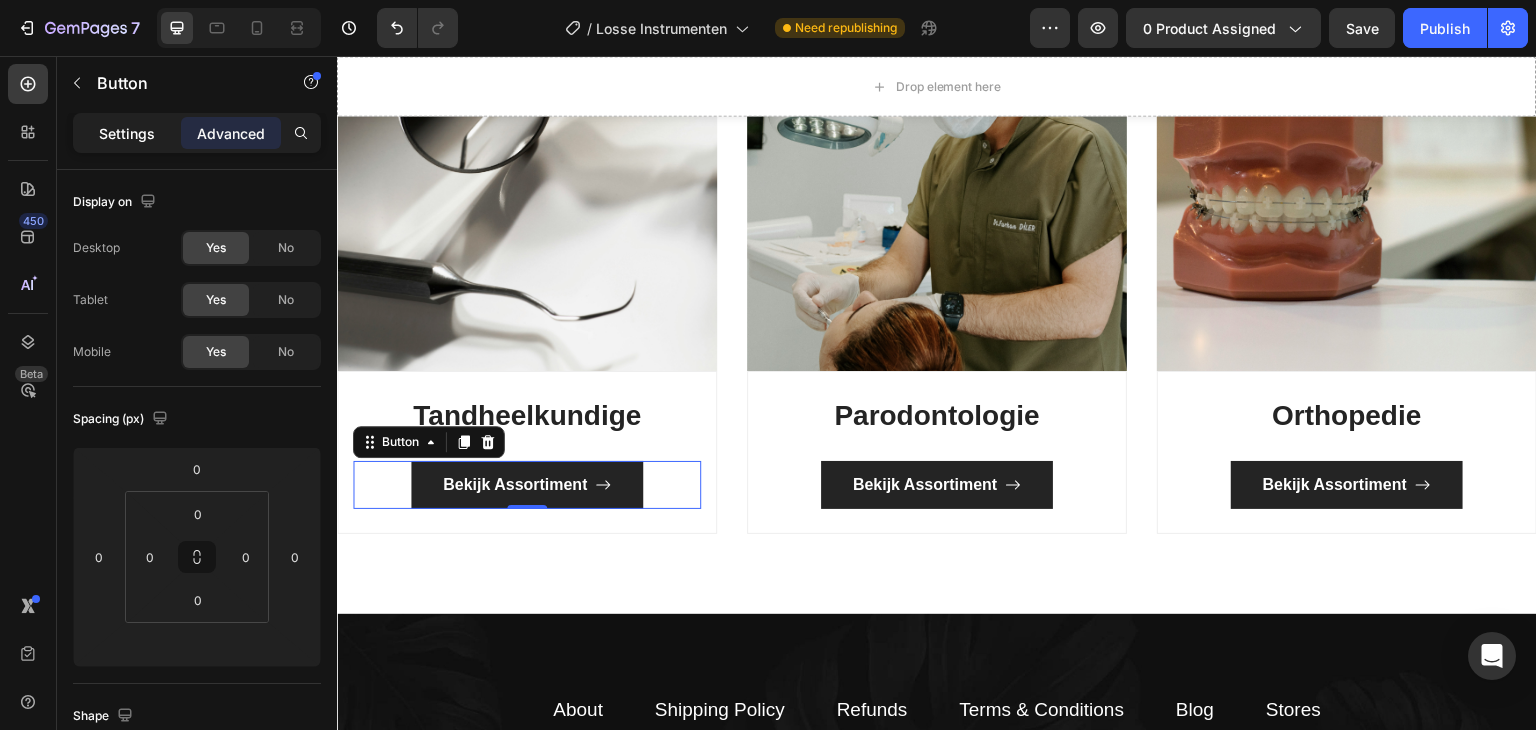 click on "Settings" at bounding box center [127, 133] 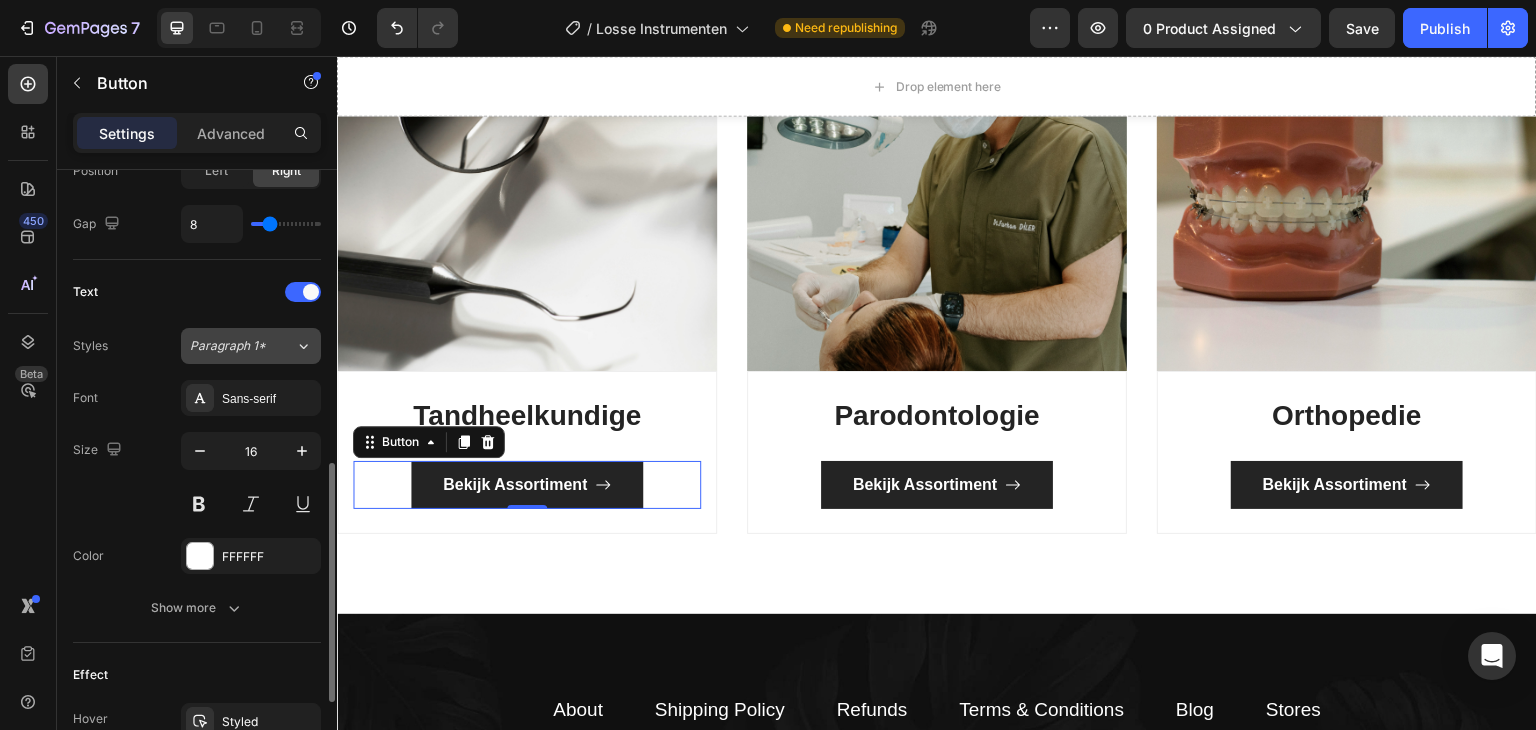 scroll, scrollTop: 743, scrollLeft: 0, axis: vertical 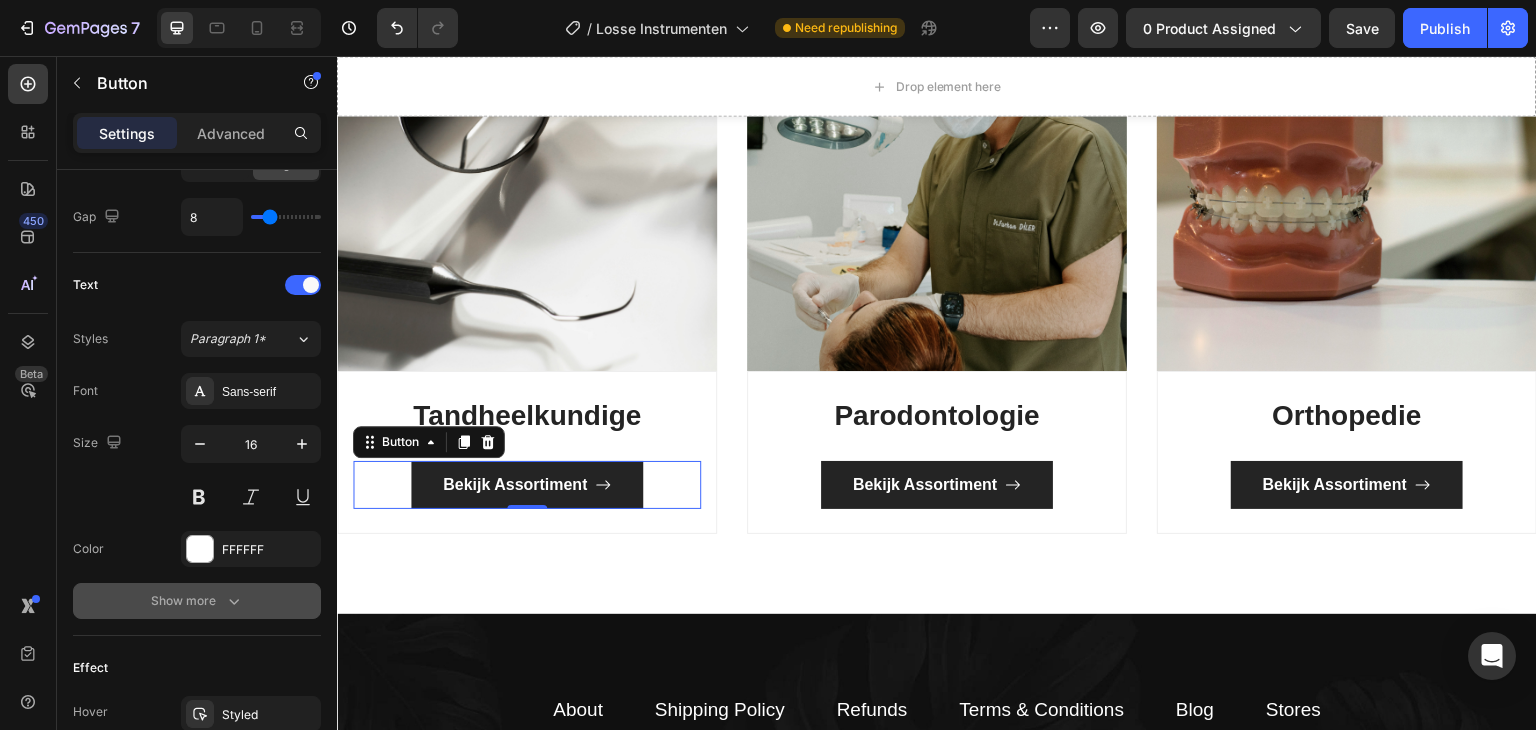 click 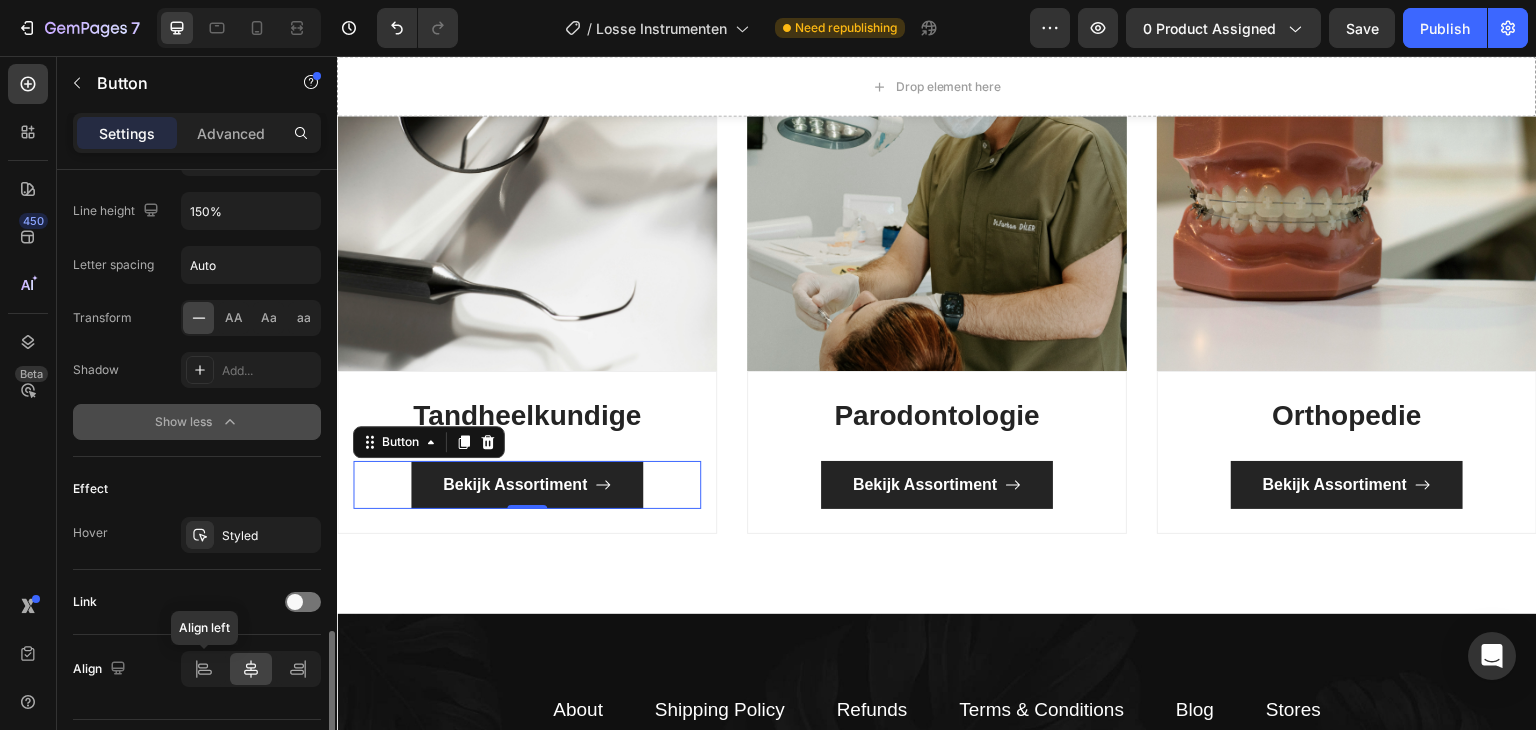 scroll, scrollTop: 1235, scrollLeft: 0, axis: vertical 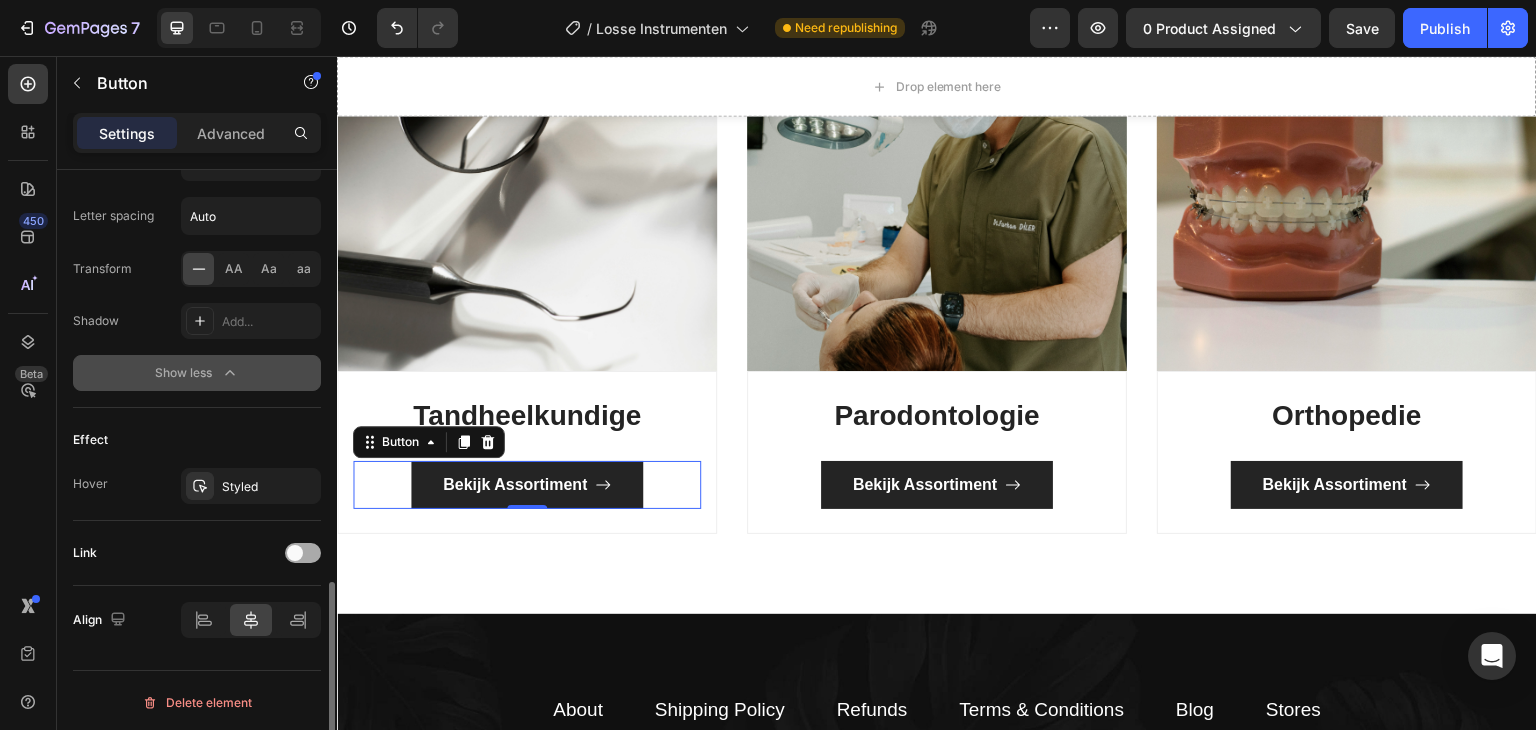 click at bounding box center [303, 553] 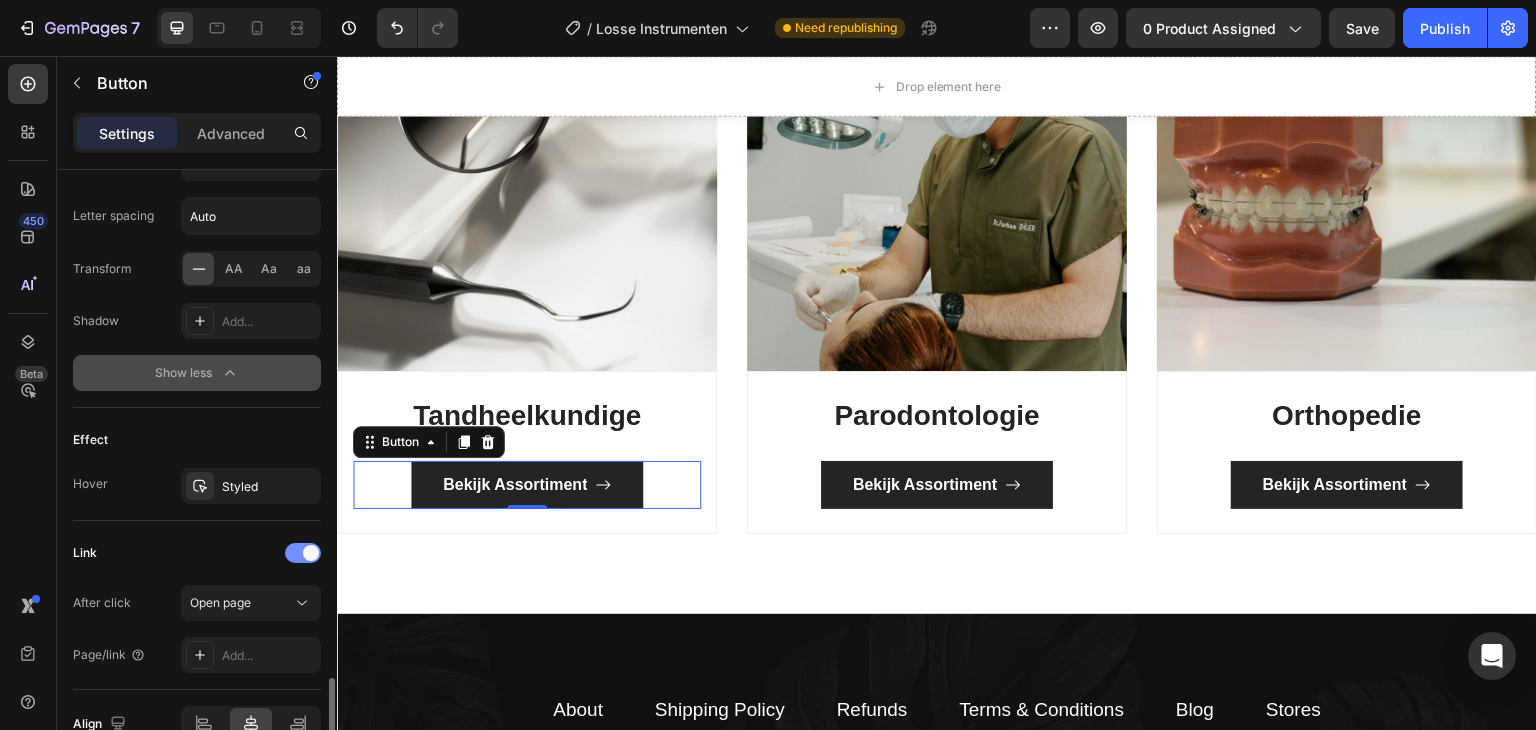 scroll, scrollTop: 1326, scrollLeft: 0, axis: vertical 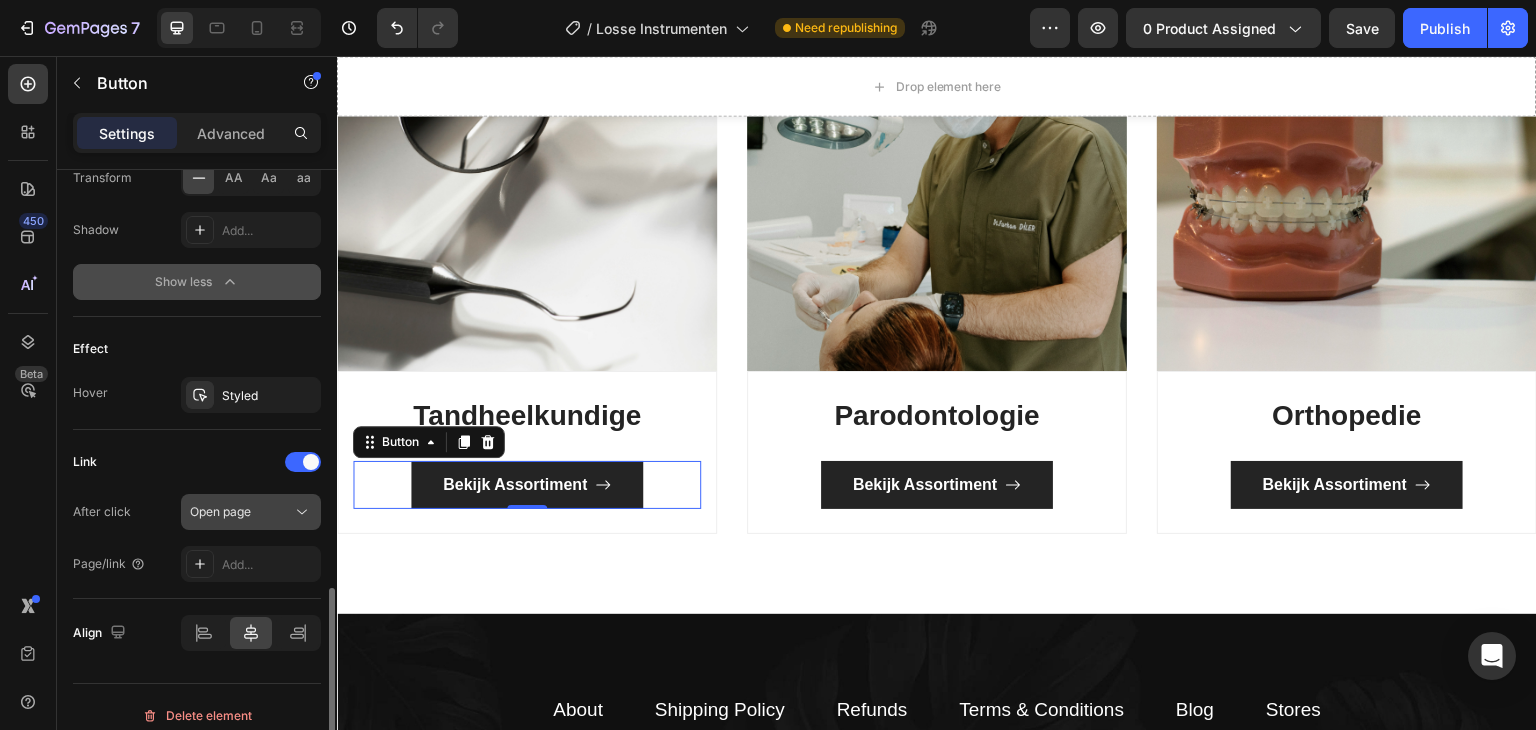 click on "Open page" at bounding box center [241, 512] 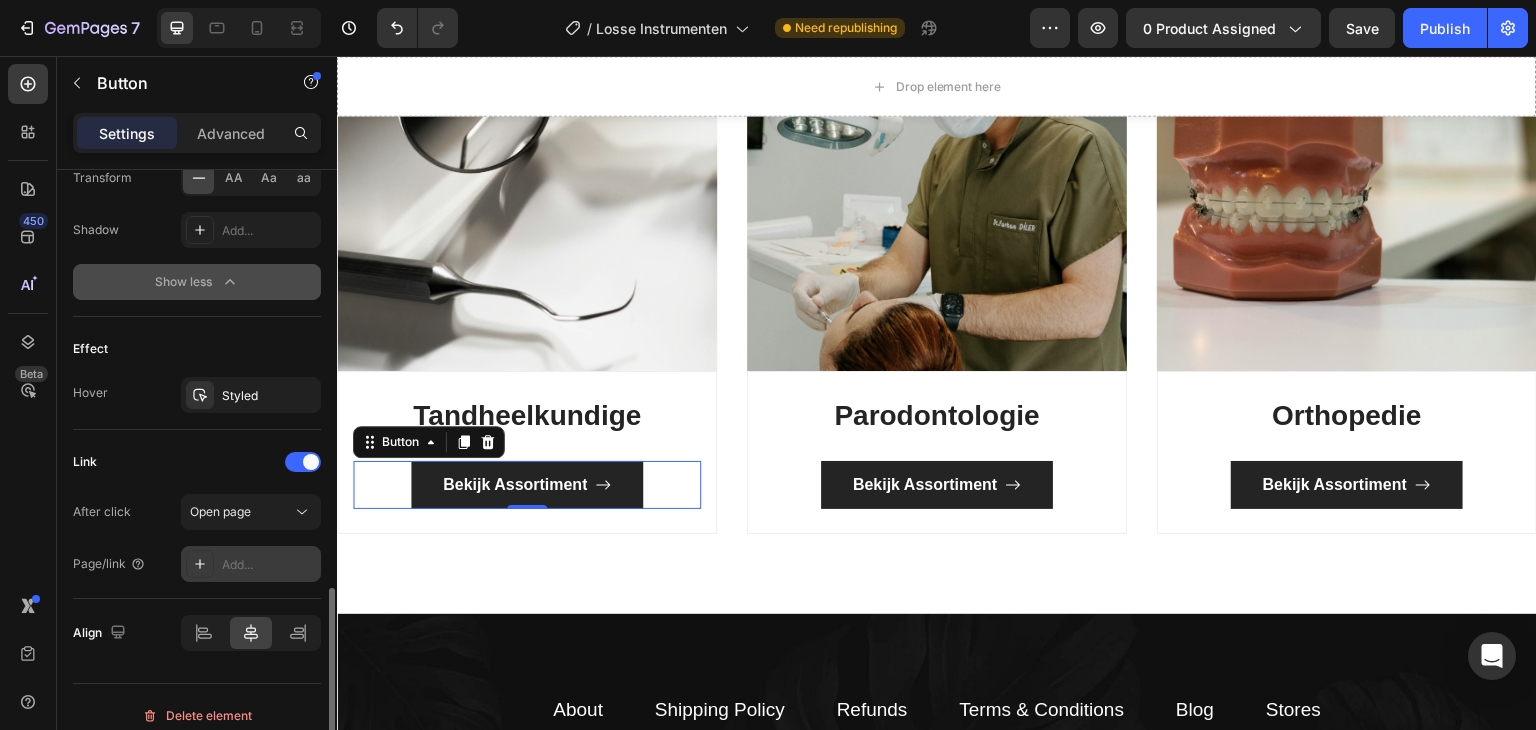 click on "Add..." at bounding box center [269, 565] 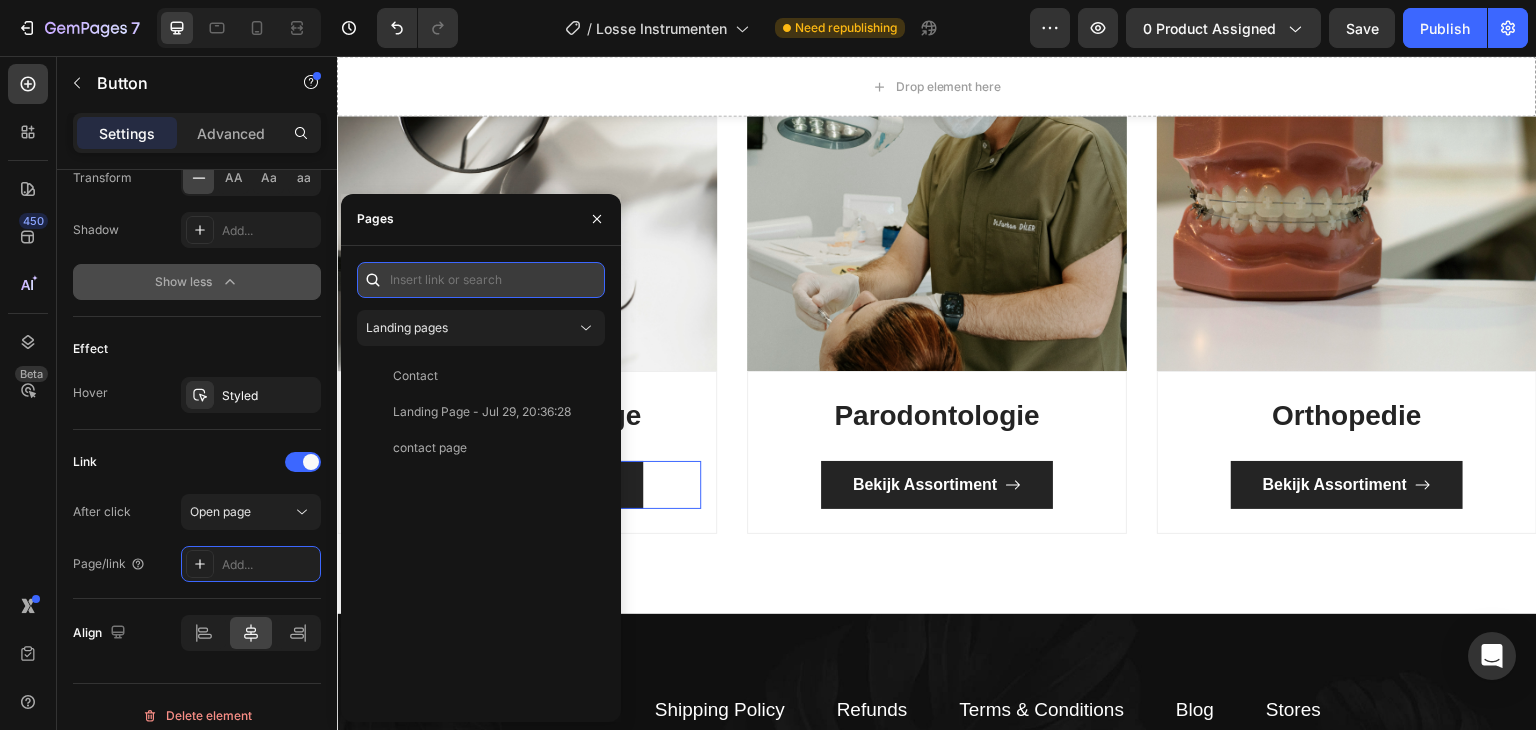 click at bounding box center (481, 280) 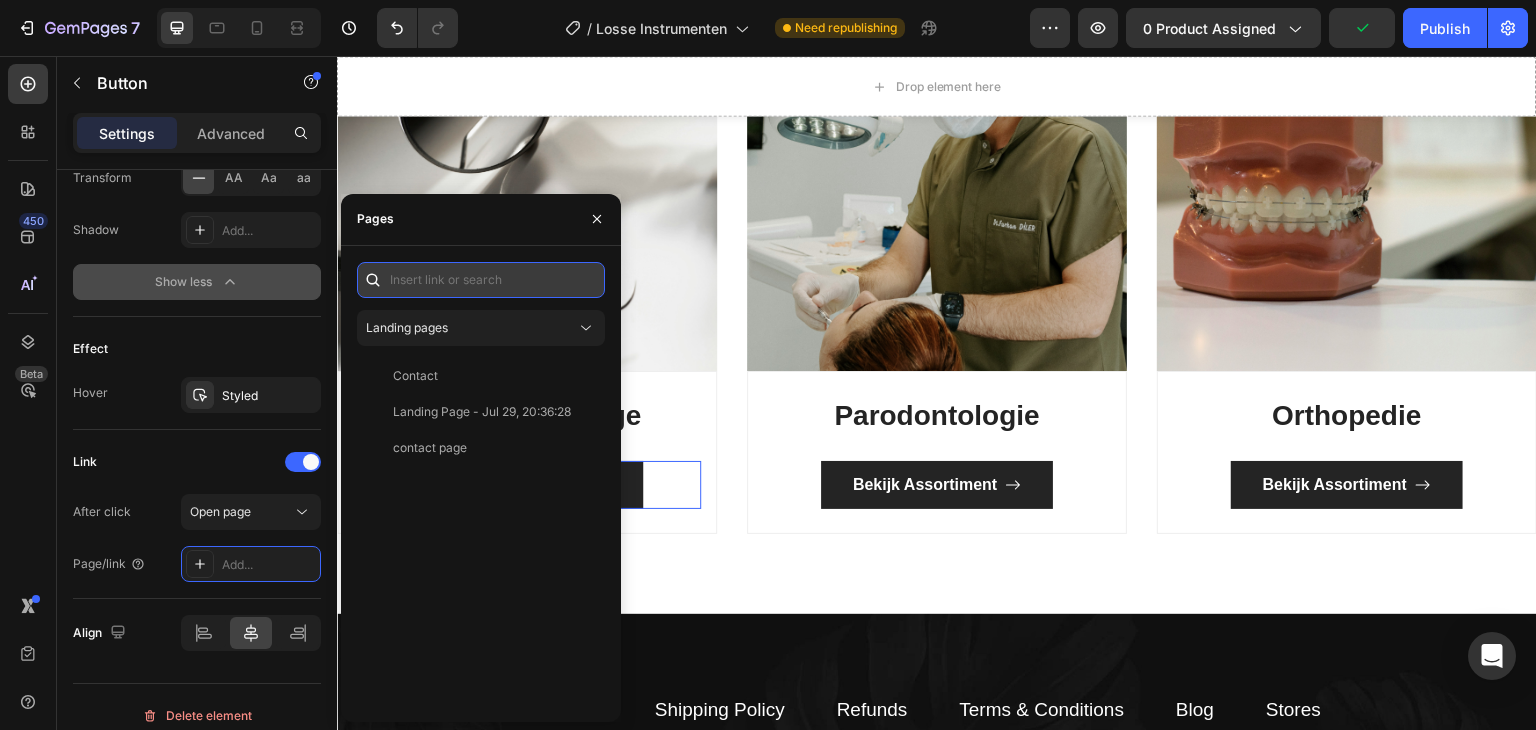paste on "/collections/all" 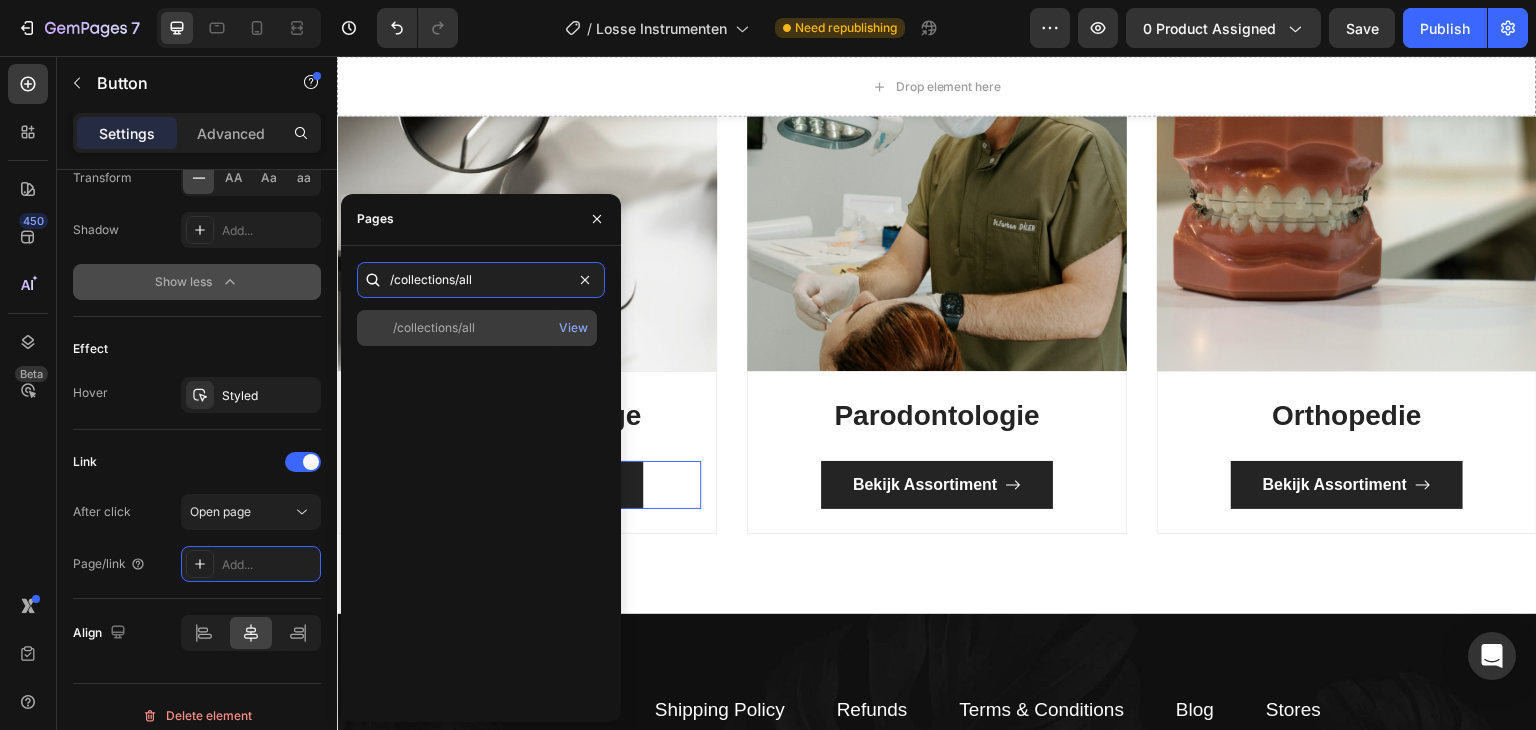 type on "/collections/all" 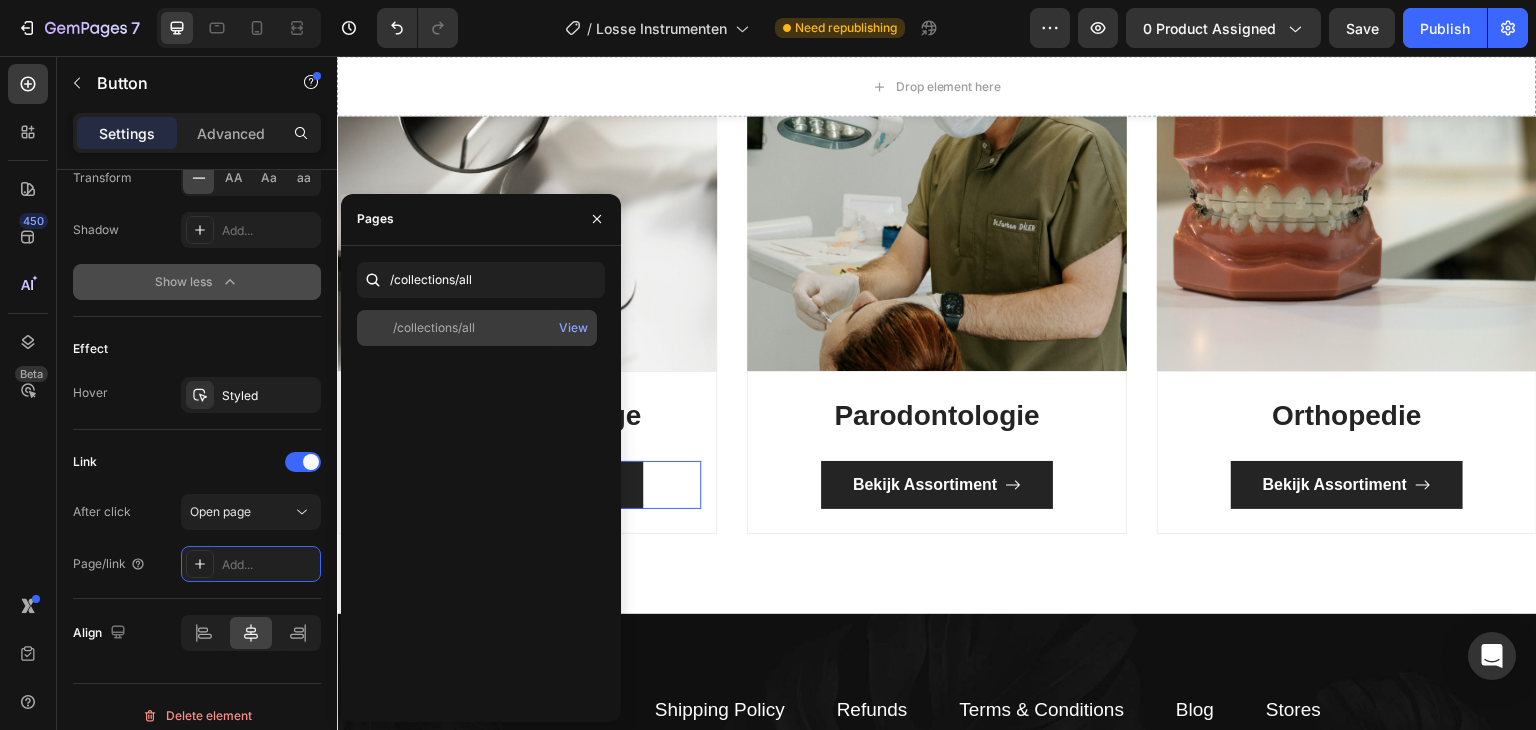click on "/collections/all" at bounding box center [477, 328] 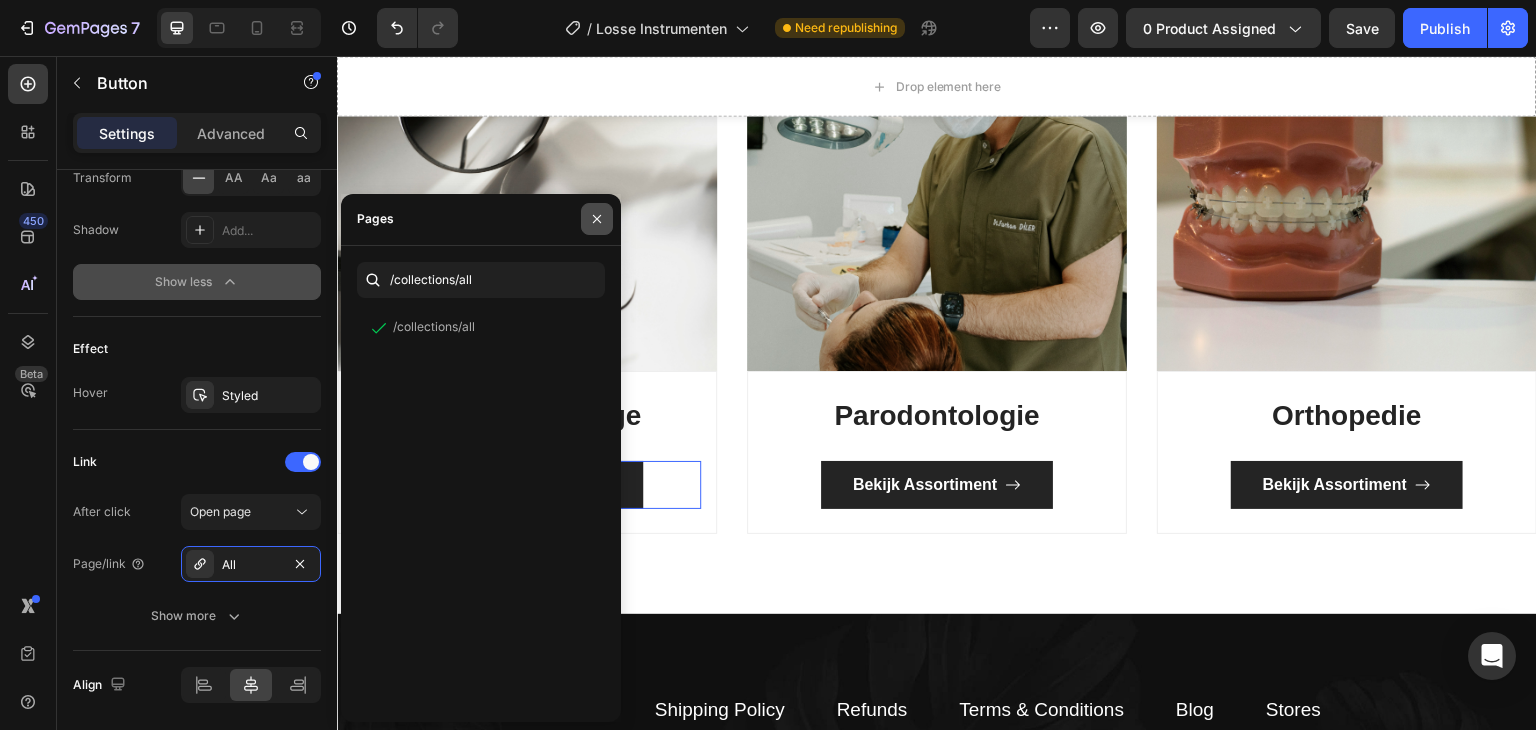 click at bounding box center [597, 219] 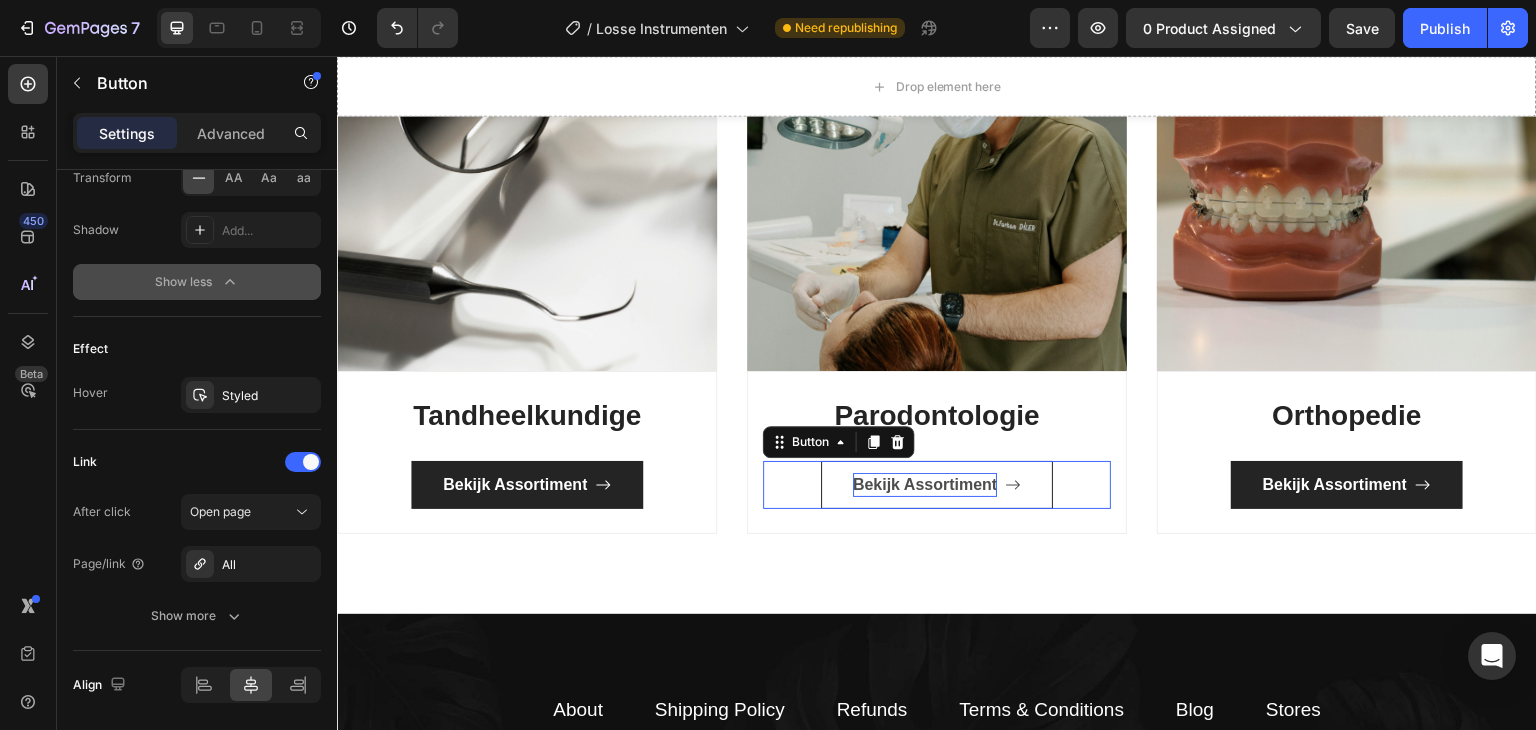 scroll, scrollTop: 972, scrollLeft: 0, axis: vertical 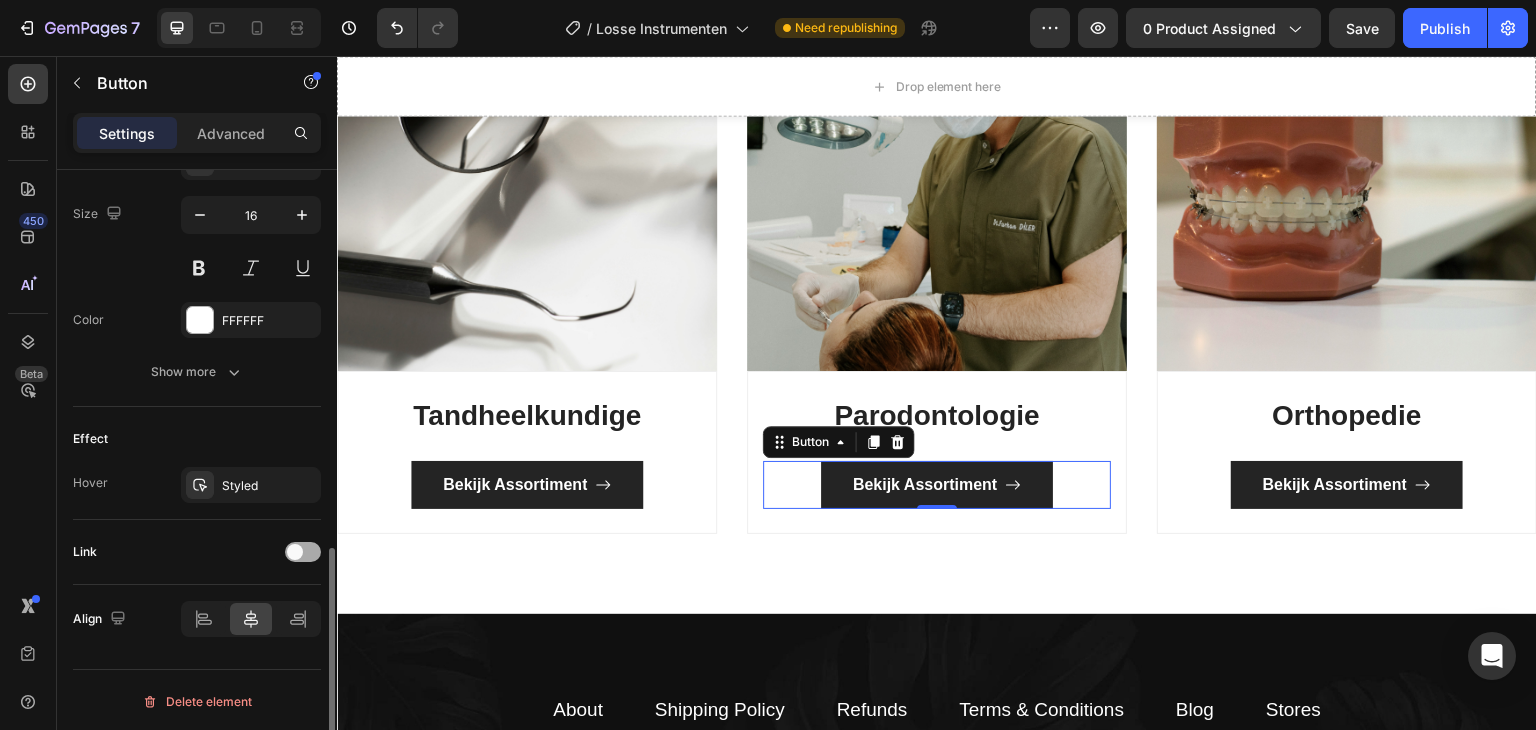 click at bounding box center [295, 552] 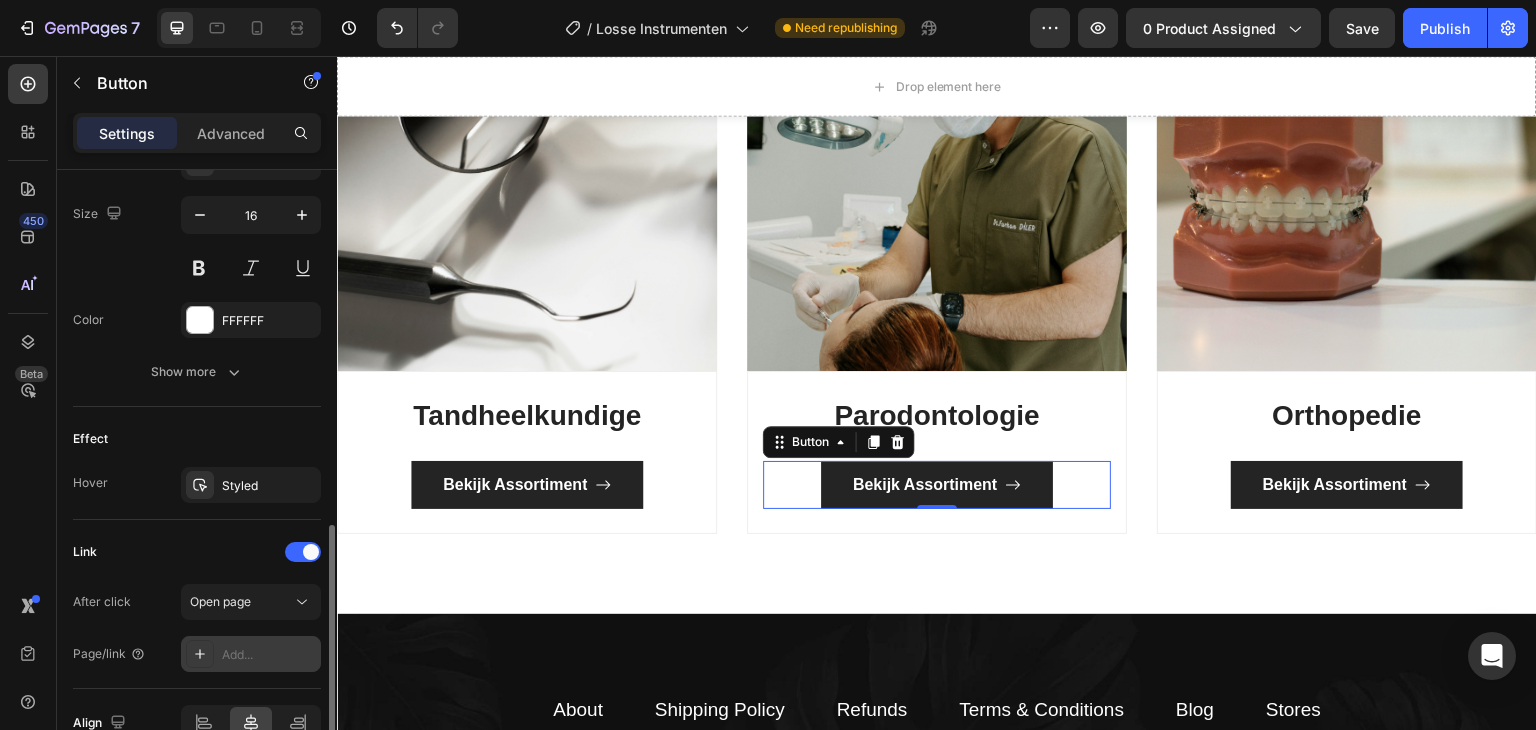 click on "Add..." at bounding box center (269, 655) 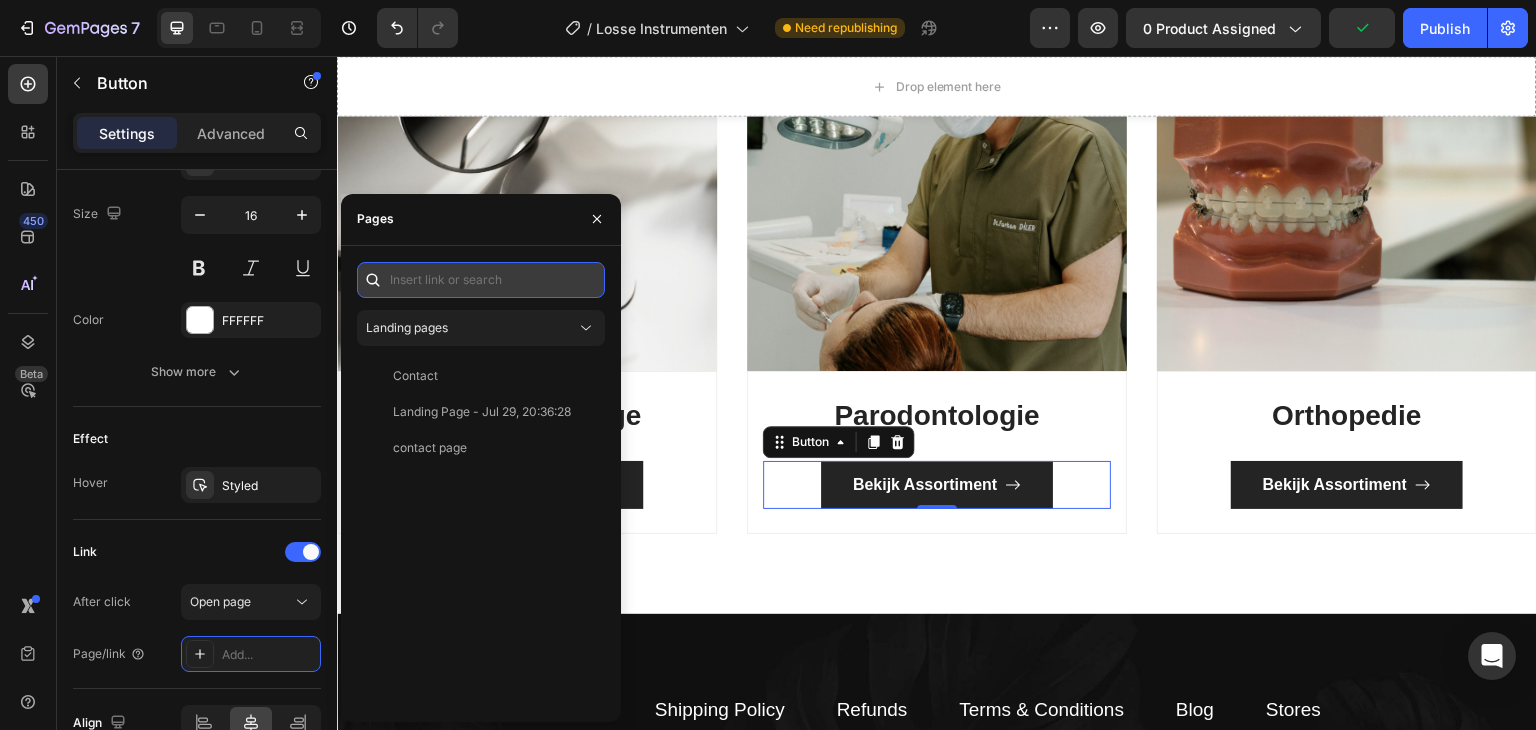 click at bounding box center (481, 280) 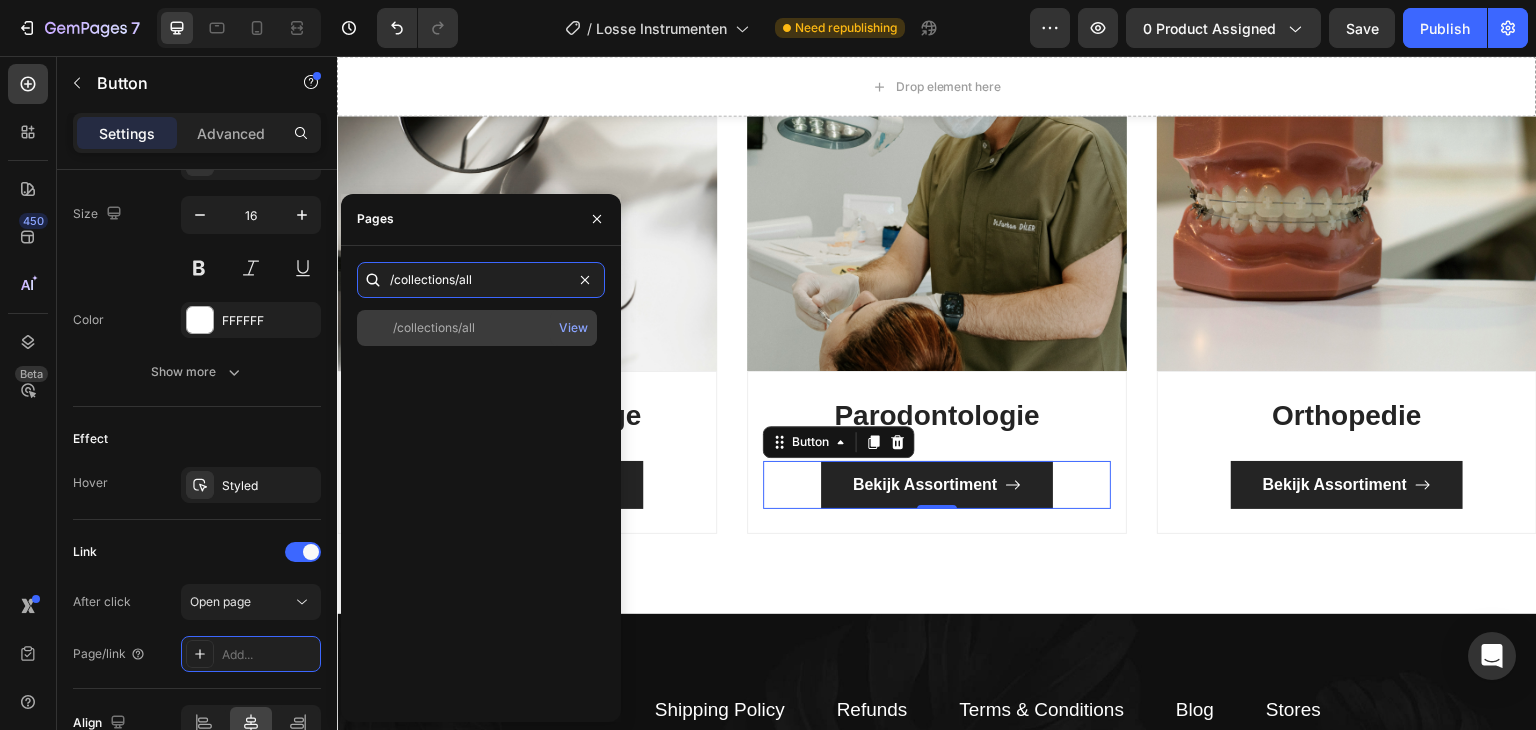 type on "/collections/all" 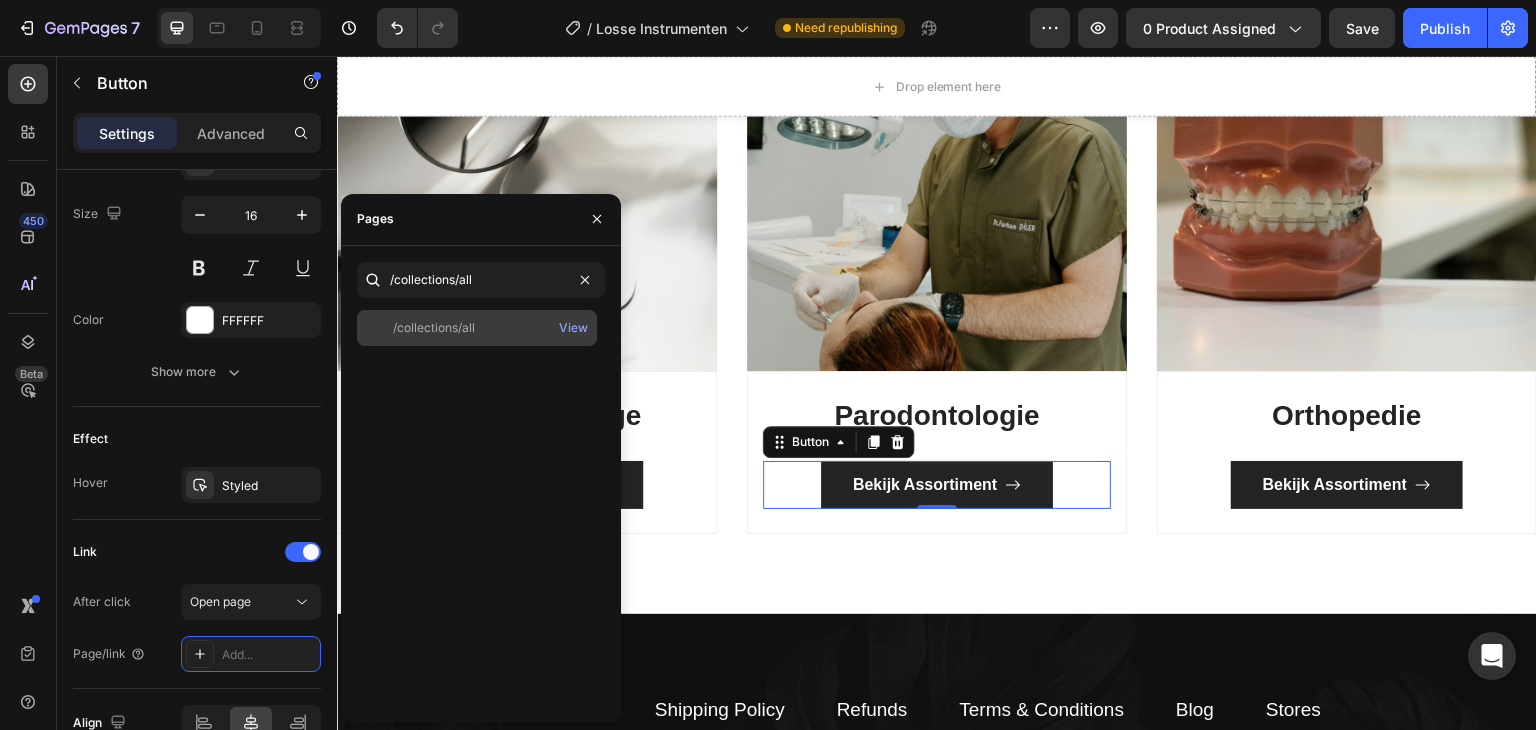 click on "/collections/all" 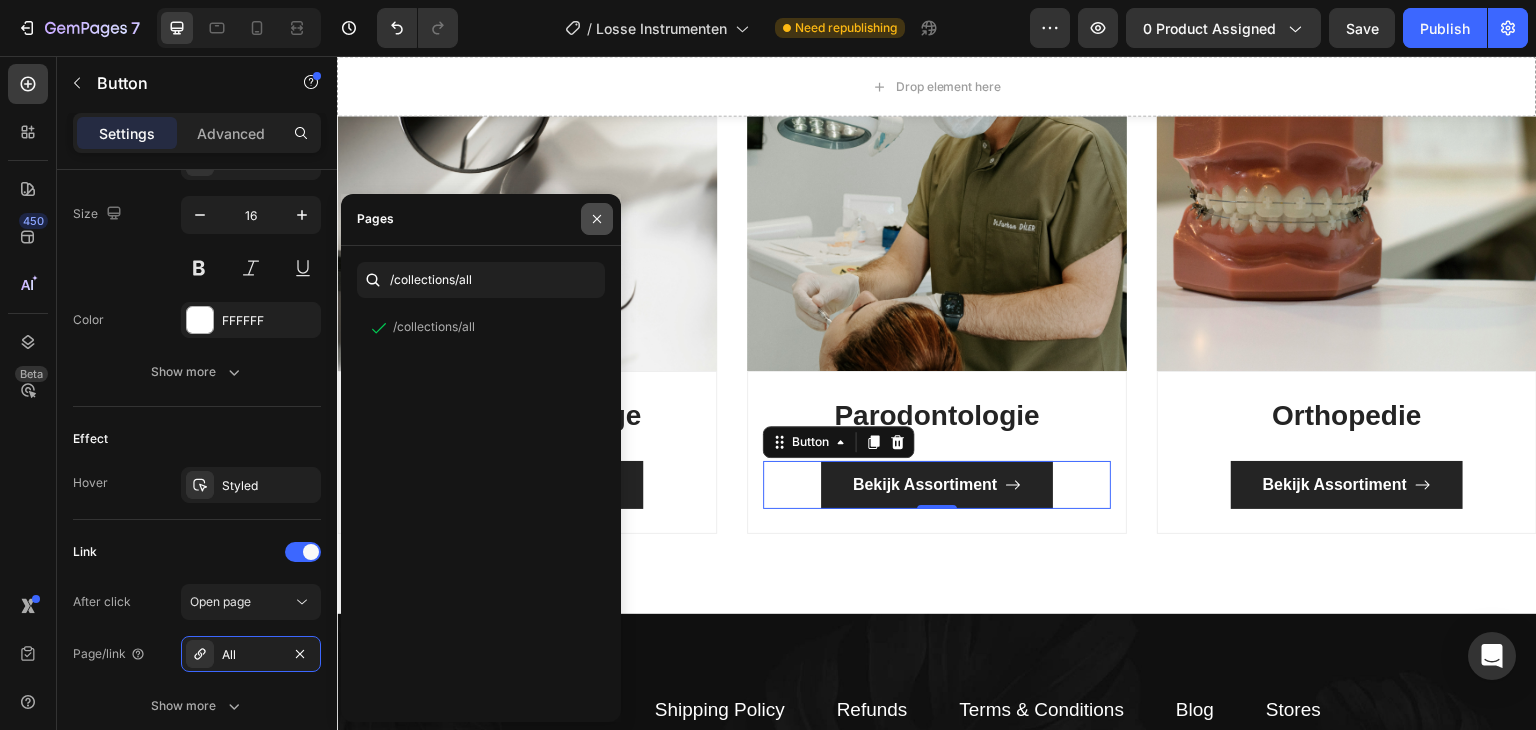click at bounding box center (597, 219) 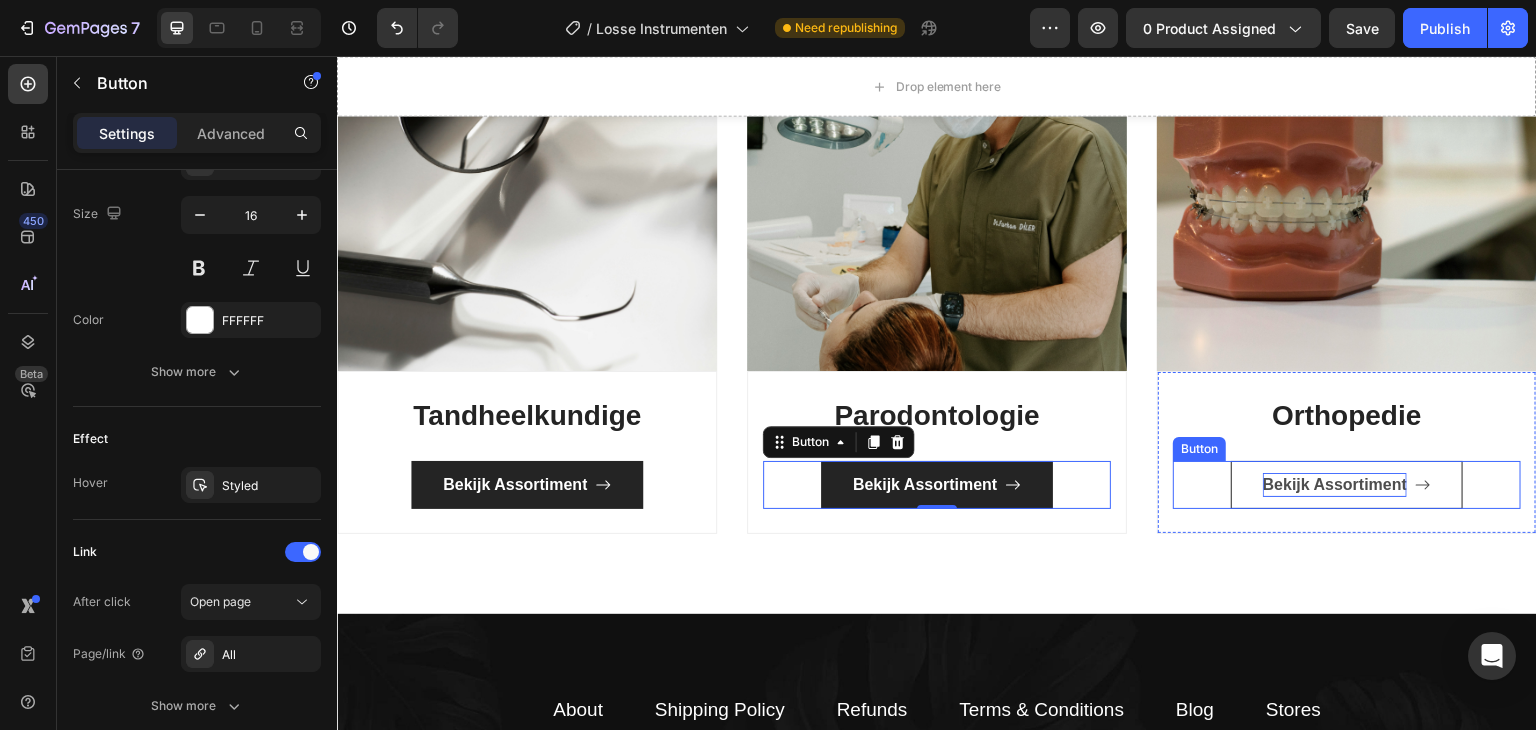 click on "Bekijk Assortiment" at bounding box center [1335, 485] 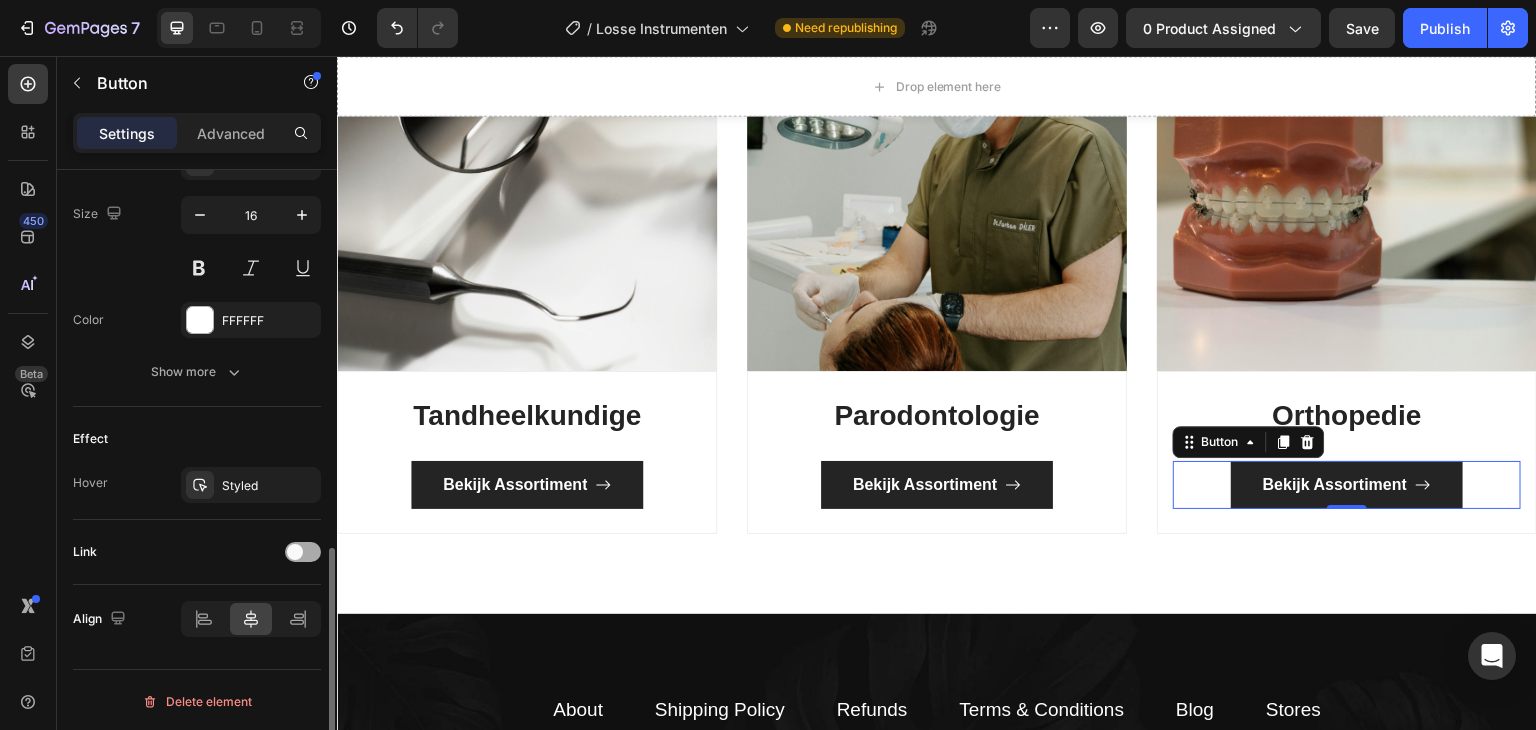 click at bounding box center (295, 552) 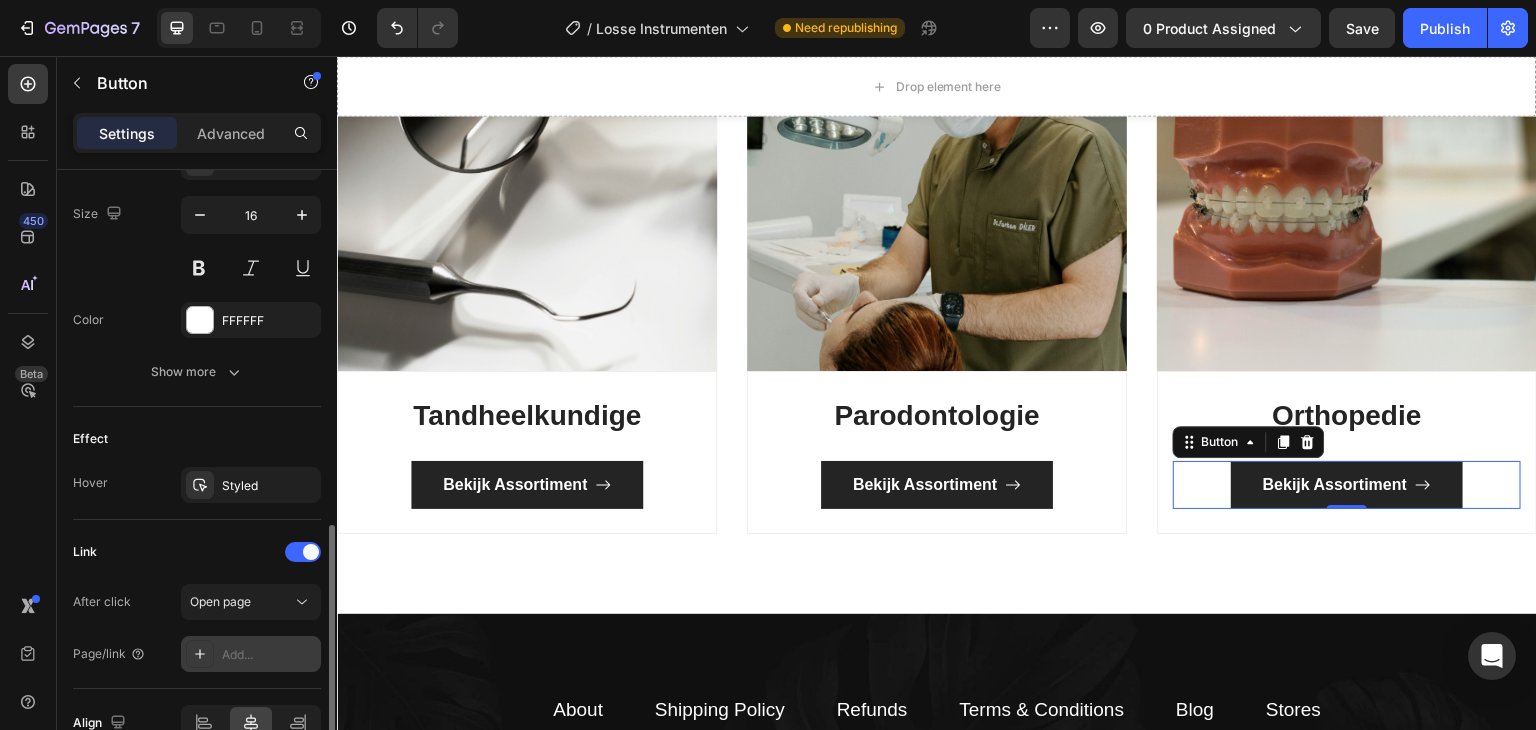 click on "Add..." at bounding box center (269, 655) 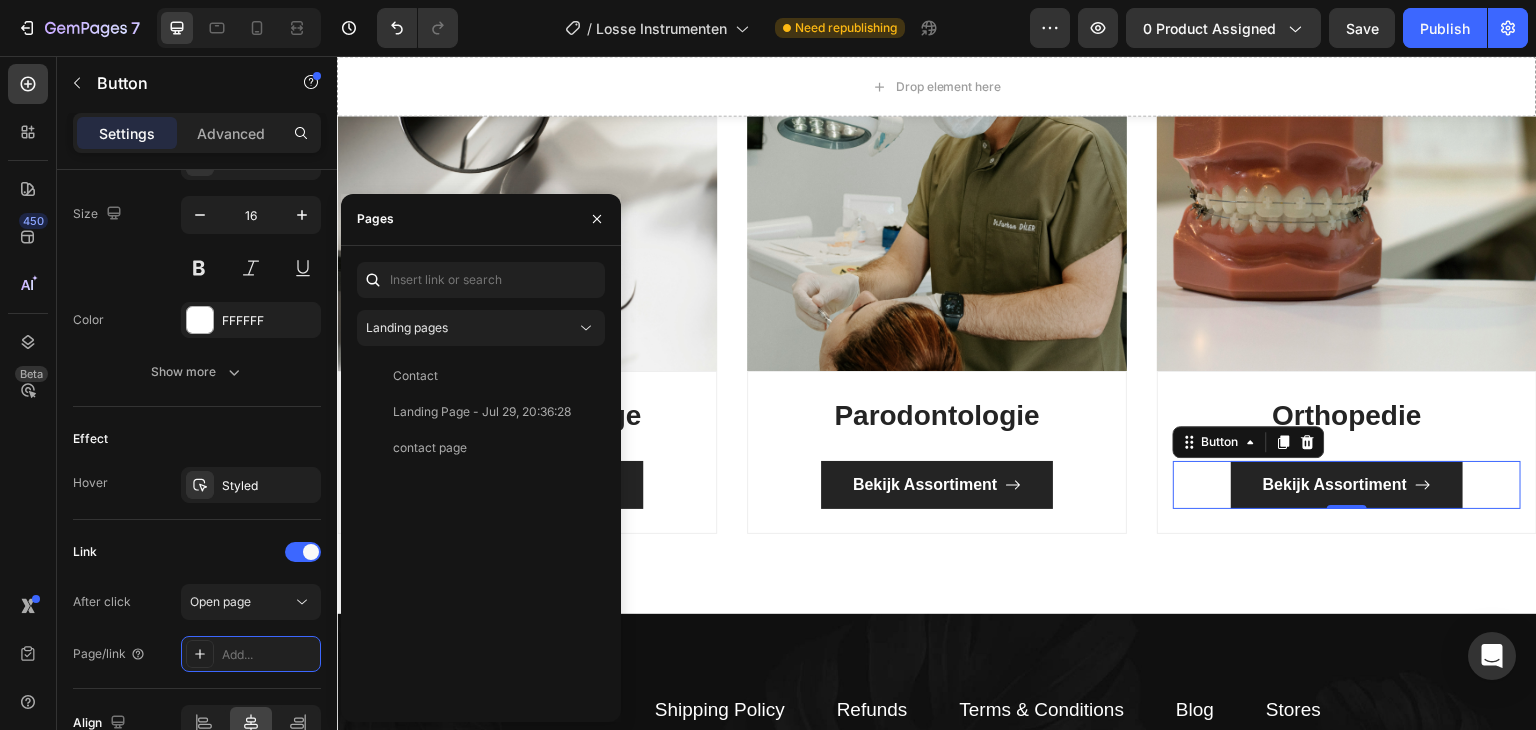 click on "Landing pages Contact   View Landing Page - Jul 29, 20:36:28   View contact page   View" 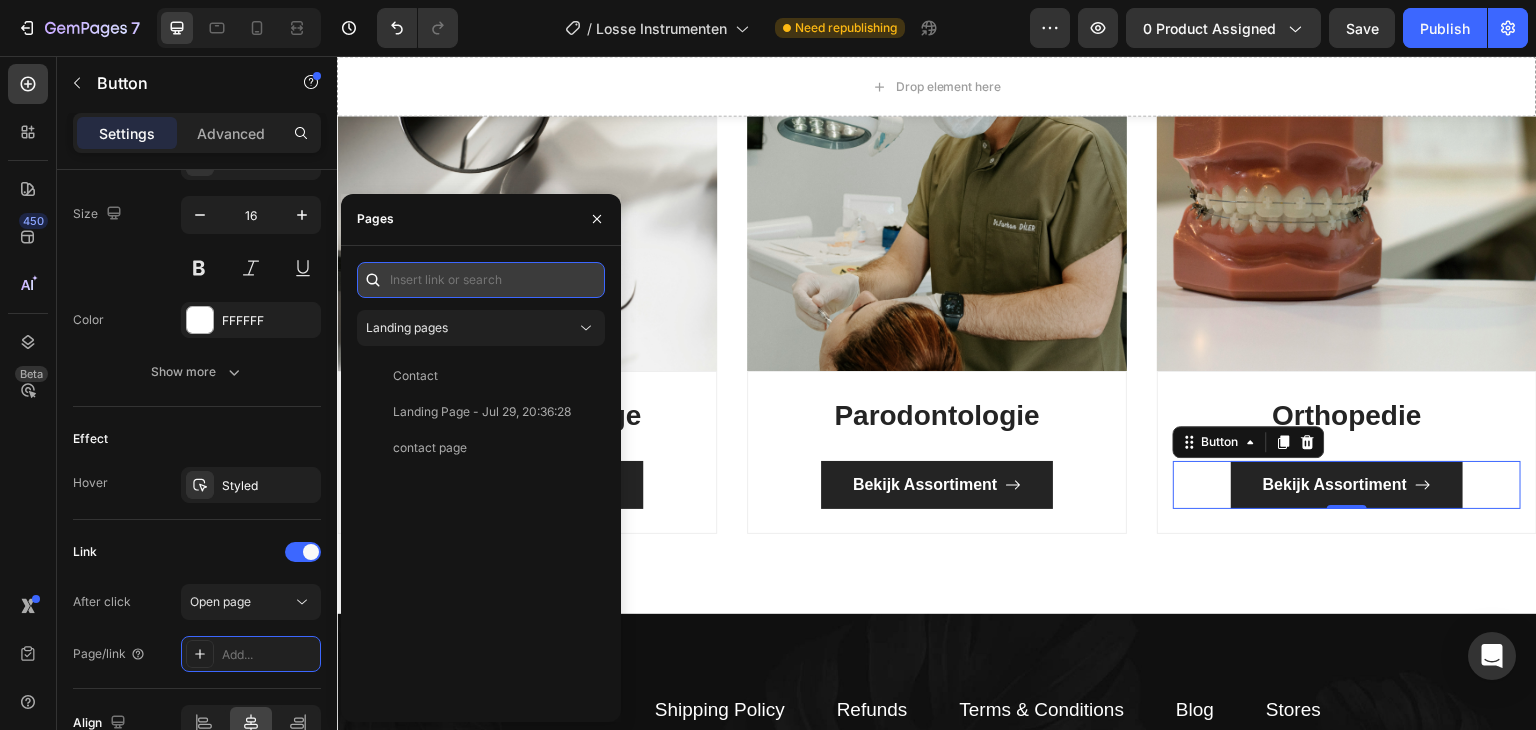 click at bounding box center (481, 280) 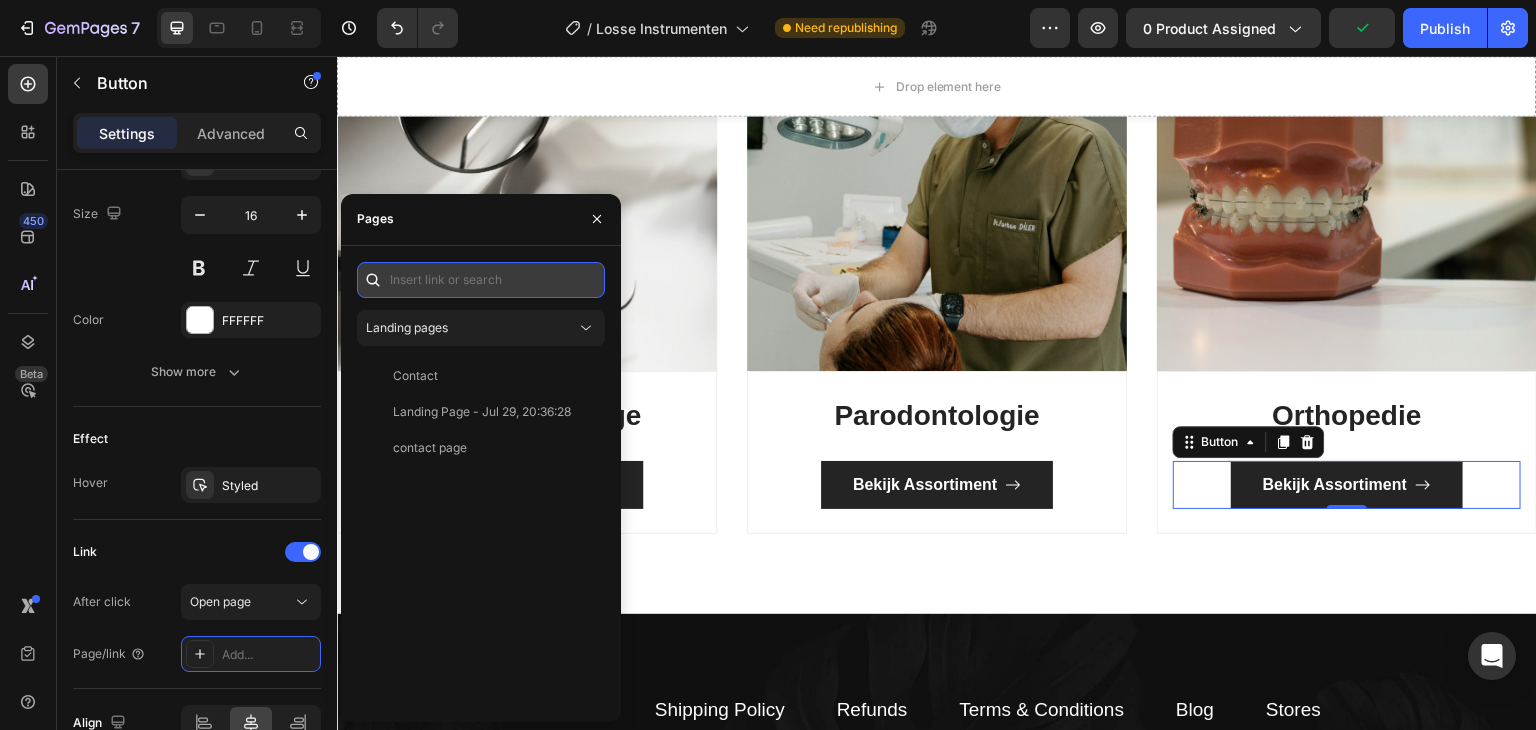 paste on "/collections/all" 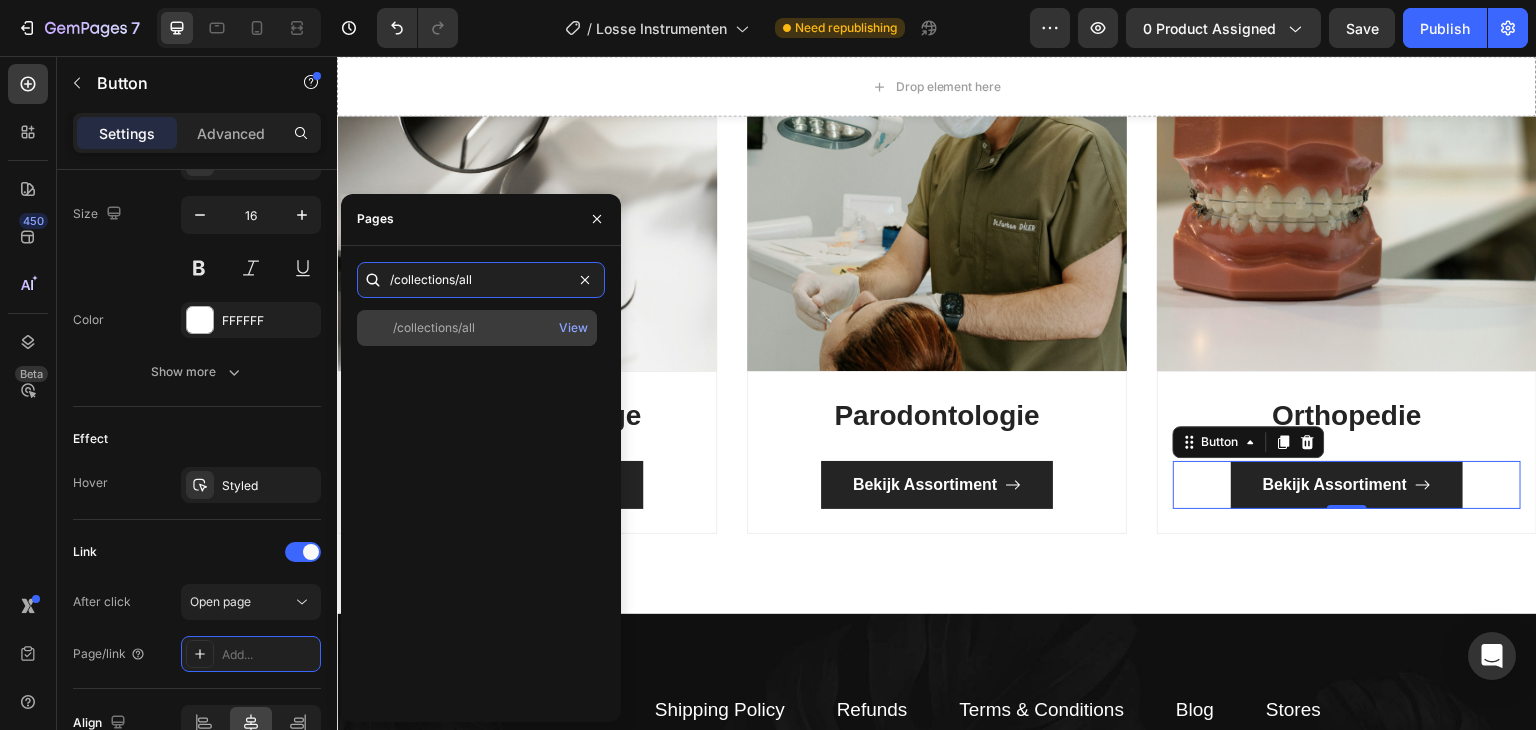 type on "/collections/all" 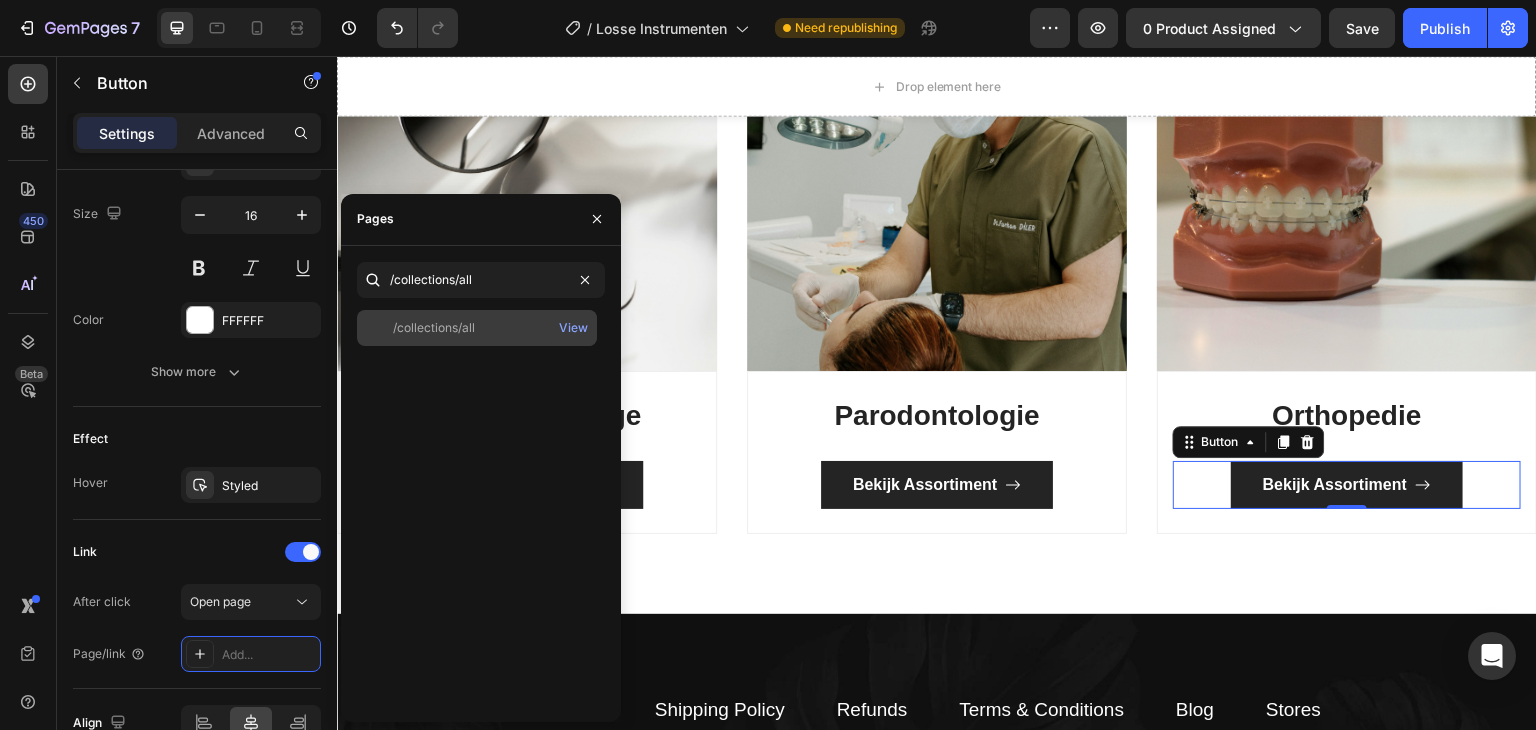 click on "/collections/all" at bounding box center (477, 328) 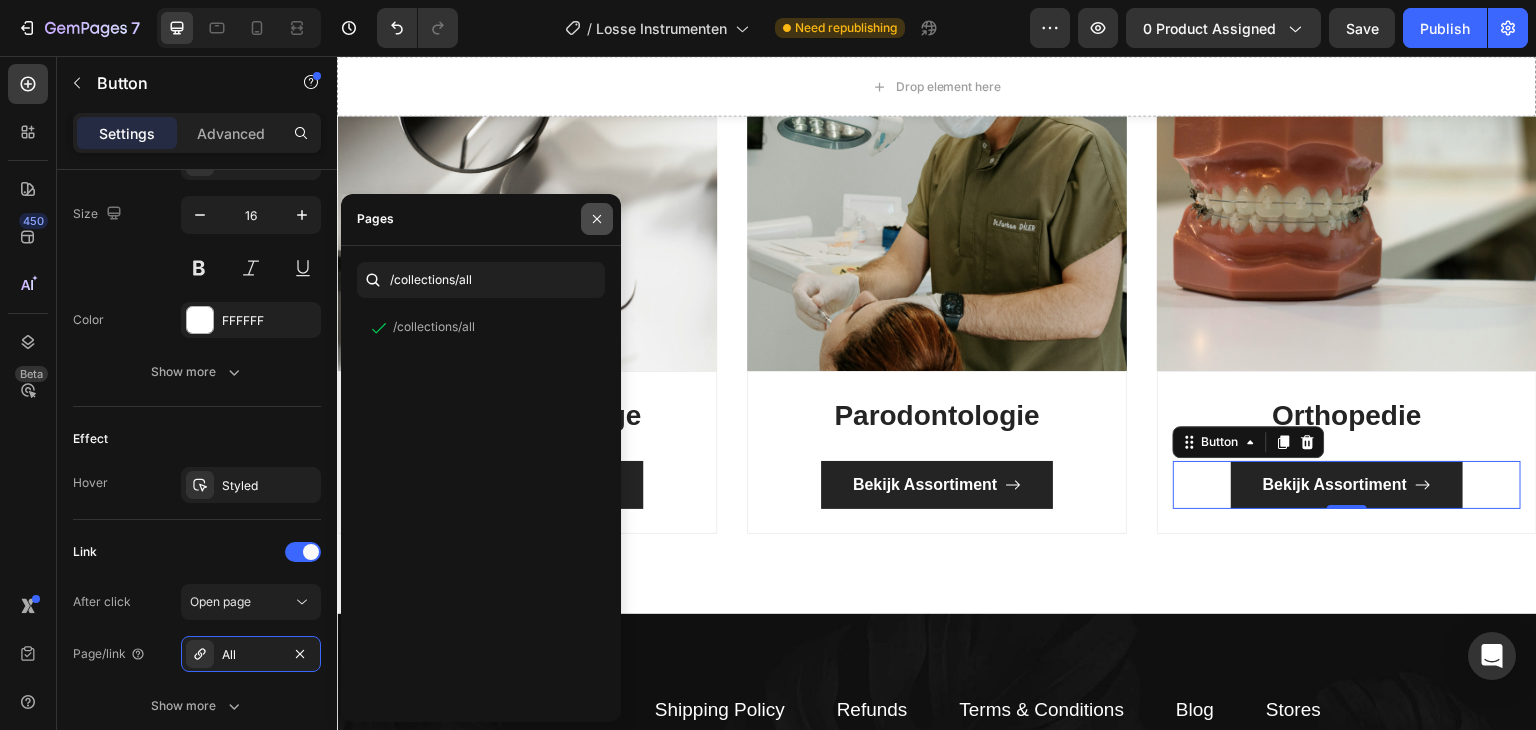 click at bounding box center [597, 219] 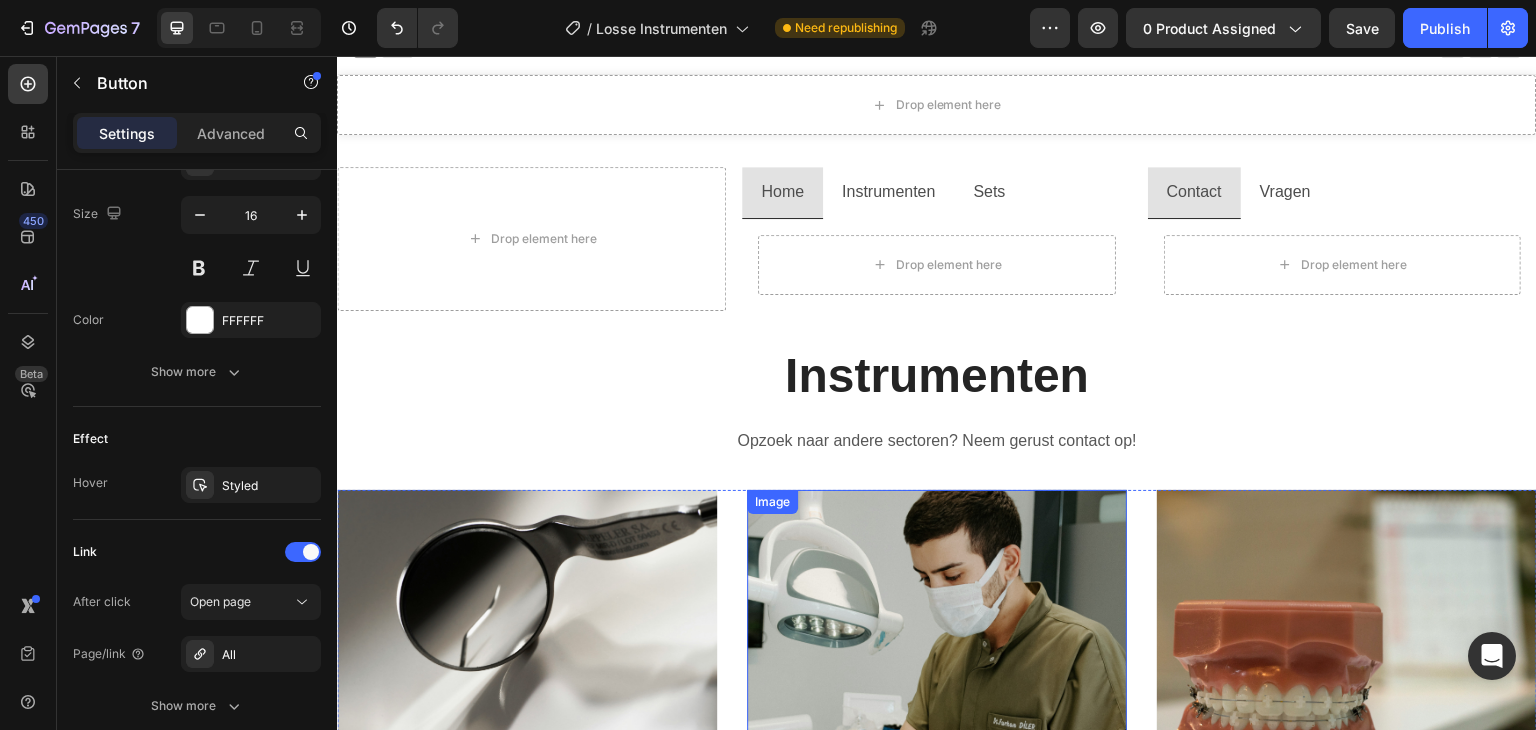 scroll, scrollTop: 0, scrollLeft: 0, axis: both 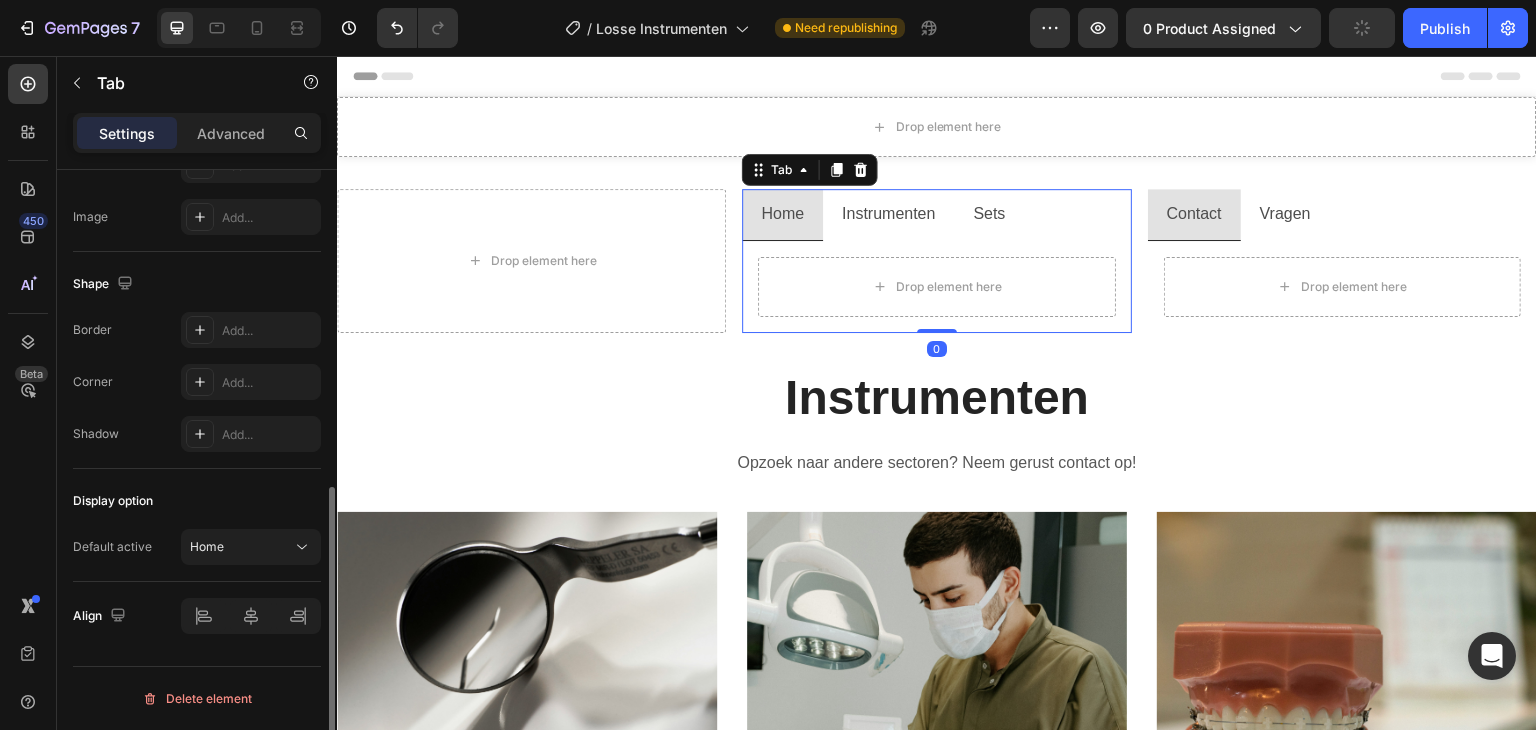 click on "Instrumenten" at bounding box center (888, 214) 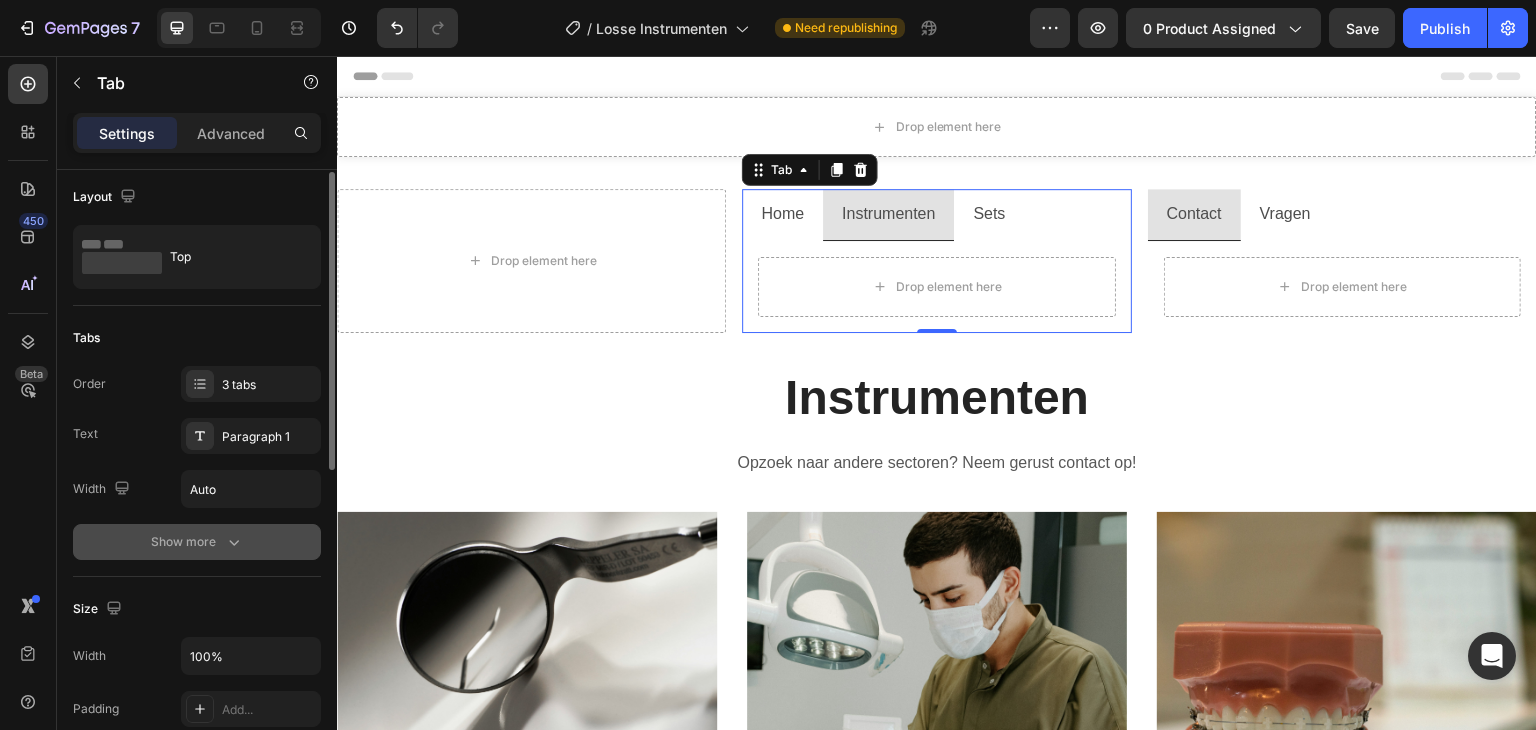 scroll, scrollTop: 0, scrollLeft: 0, axis: both 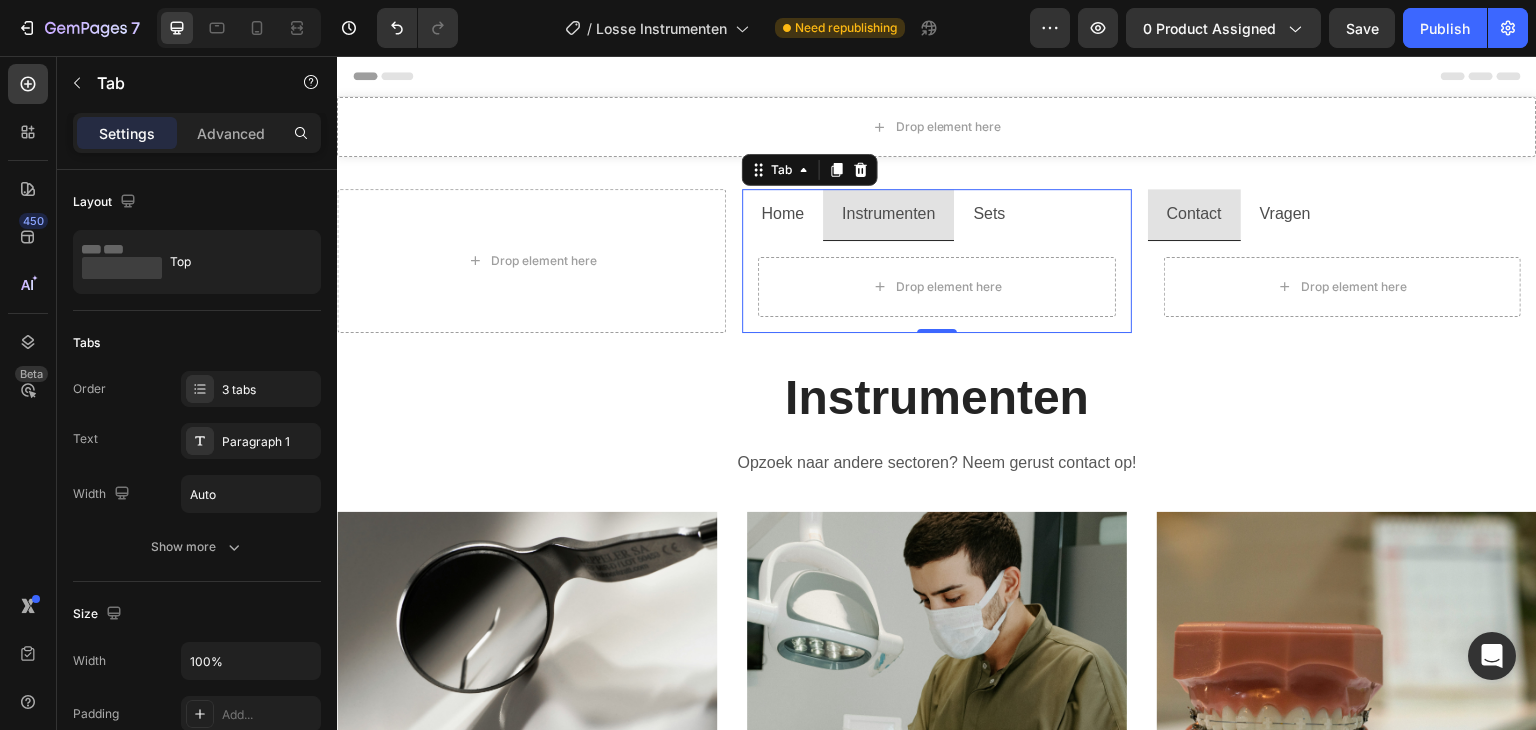 click on "Settings Advanced" at bounding box center [197, 133] 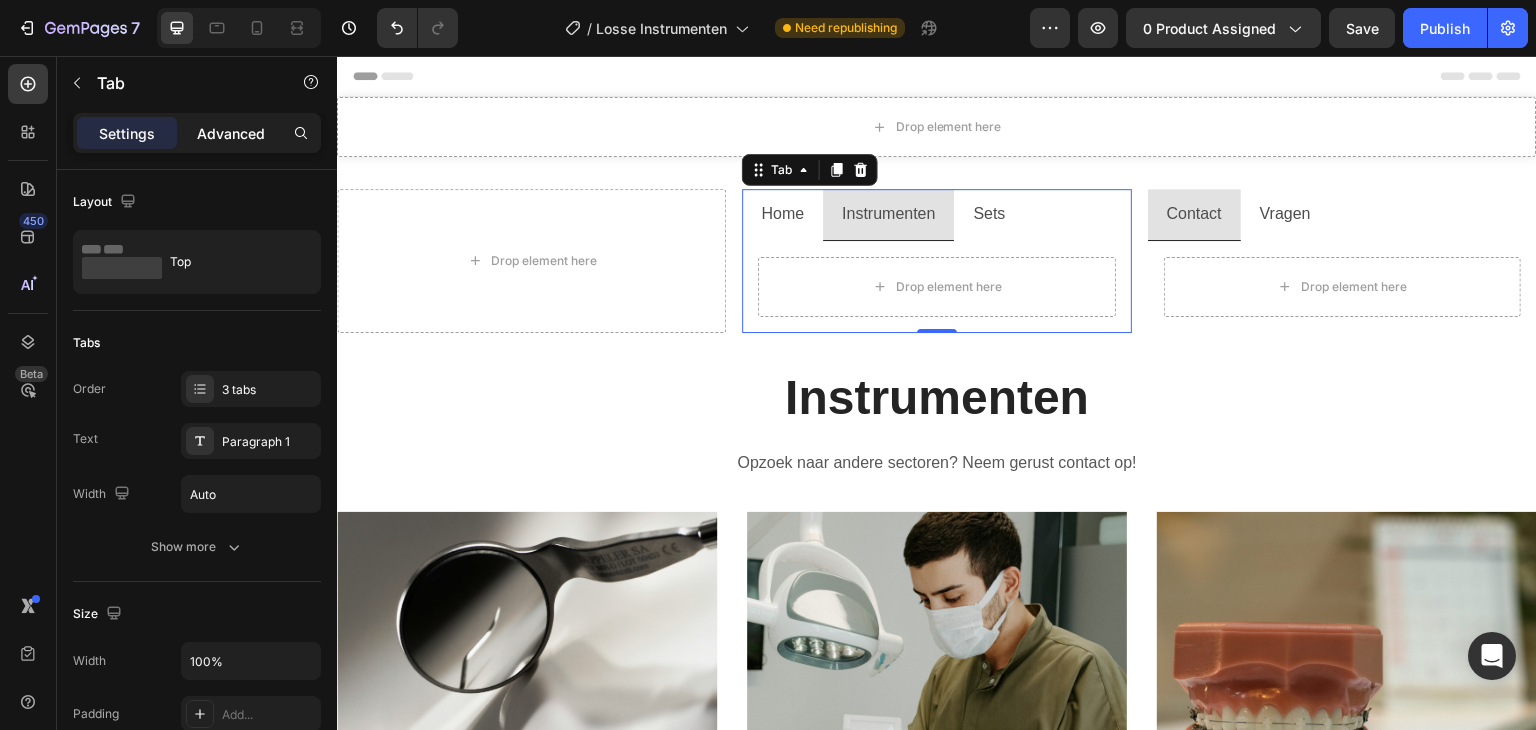 click on "Advanced" at bounding box center (231, 133) 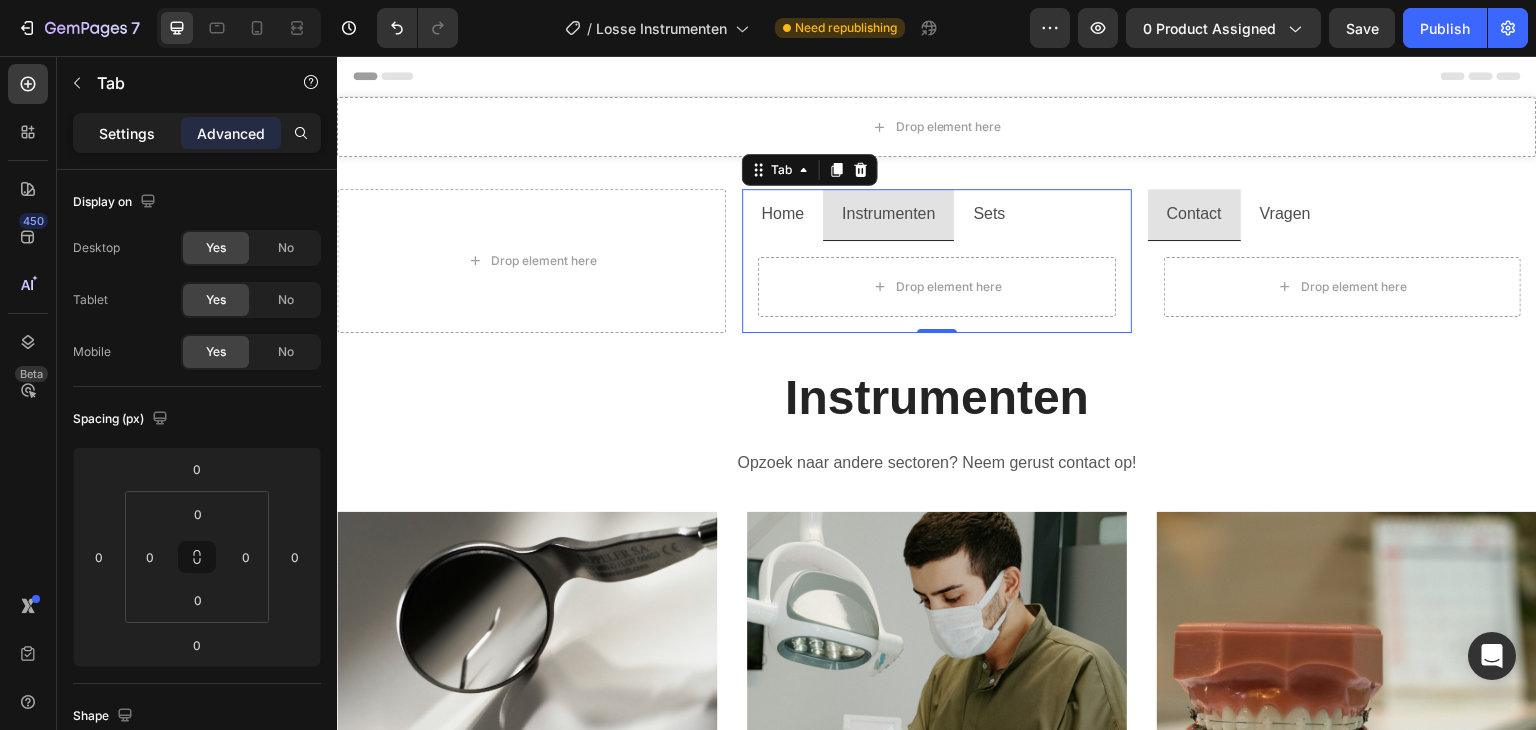 click on "Settings" at bounding box center (127, 133) 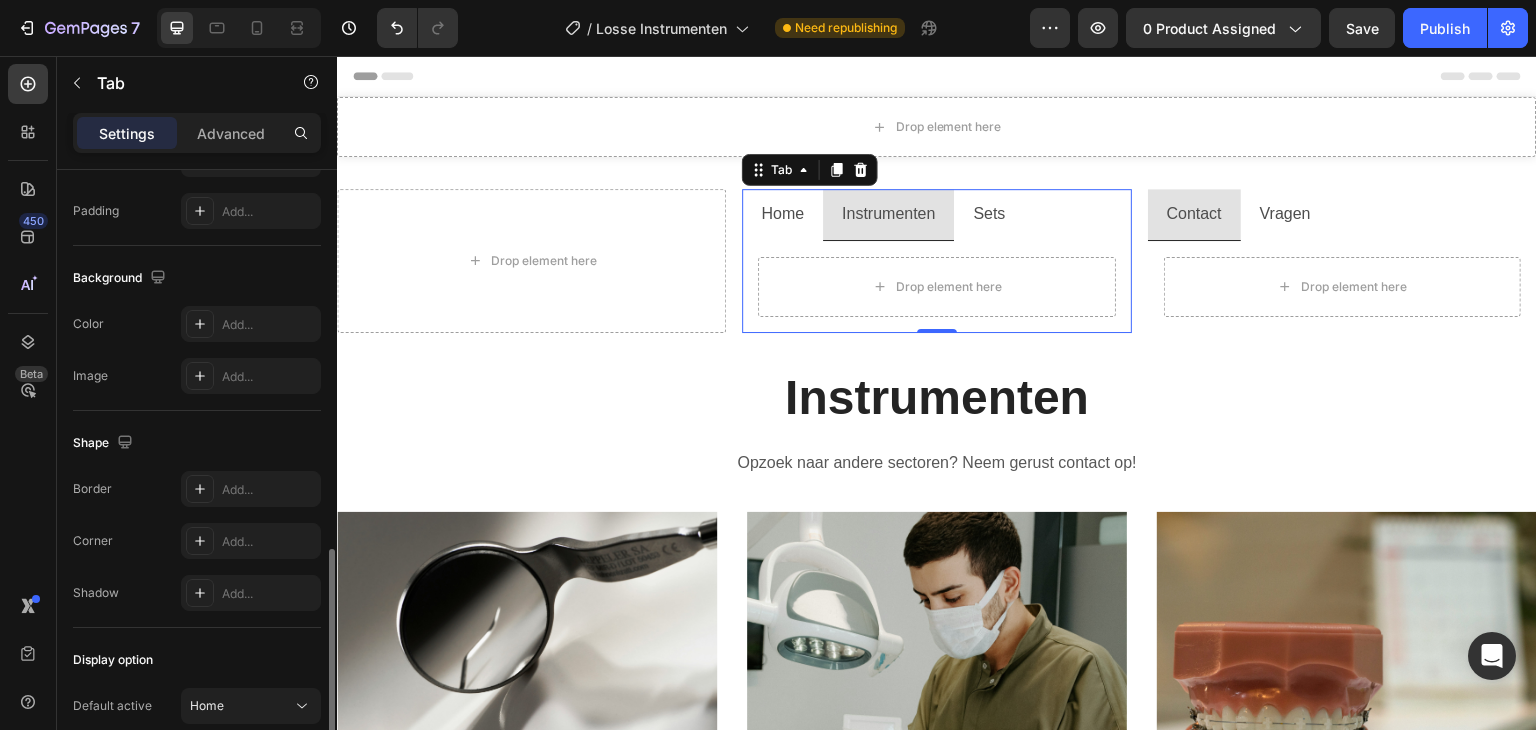 scroll, scrollTop: 660, scrollLeft: 0, axis: vertical 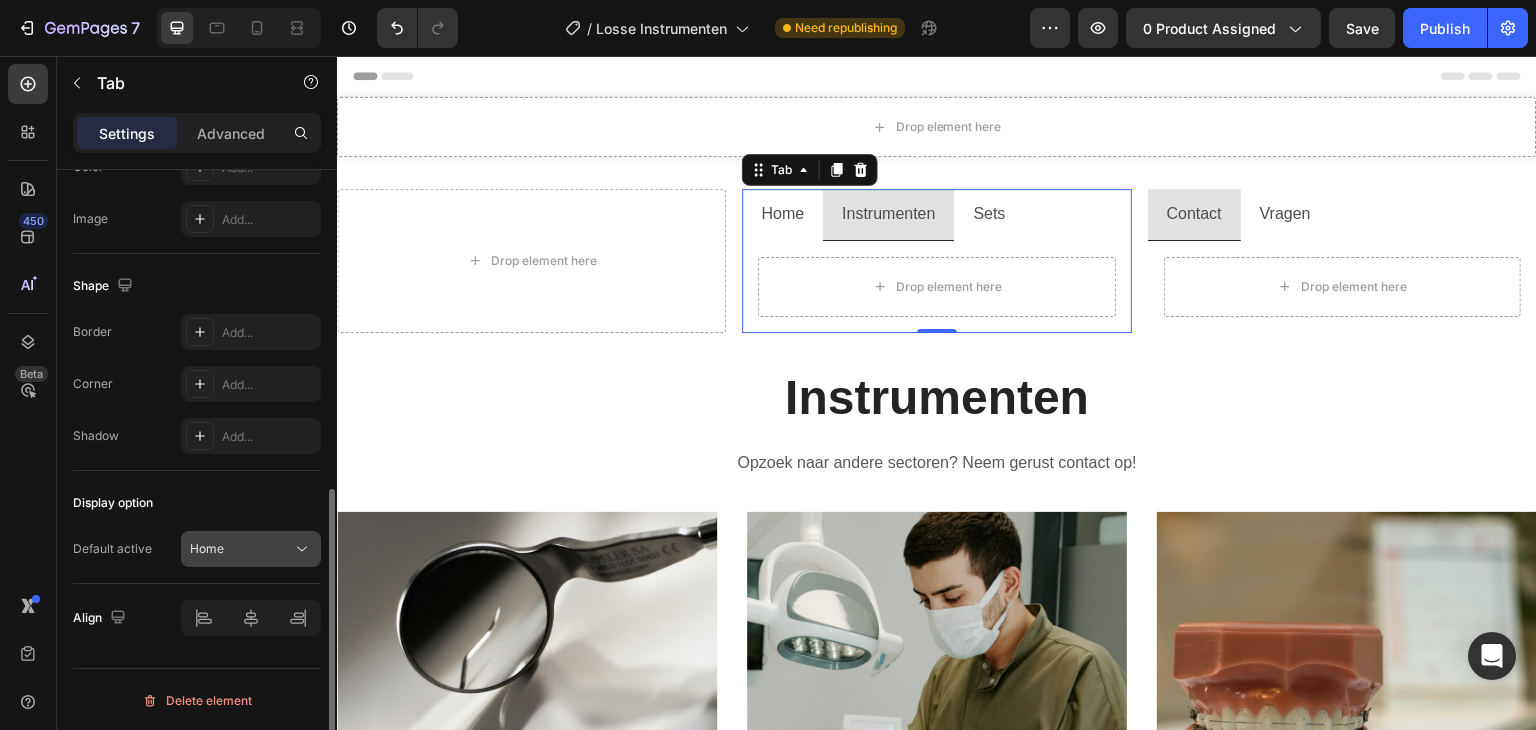 click 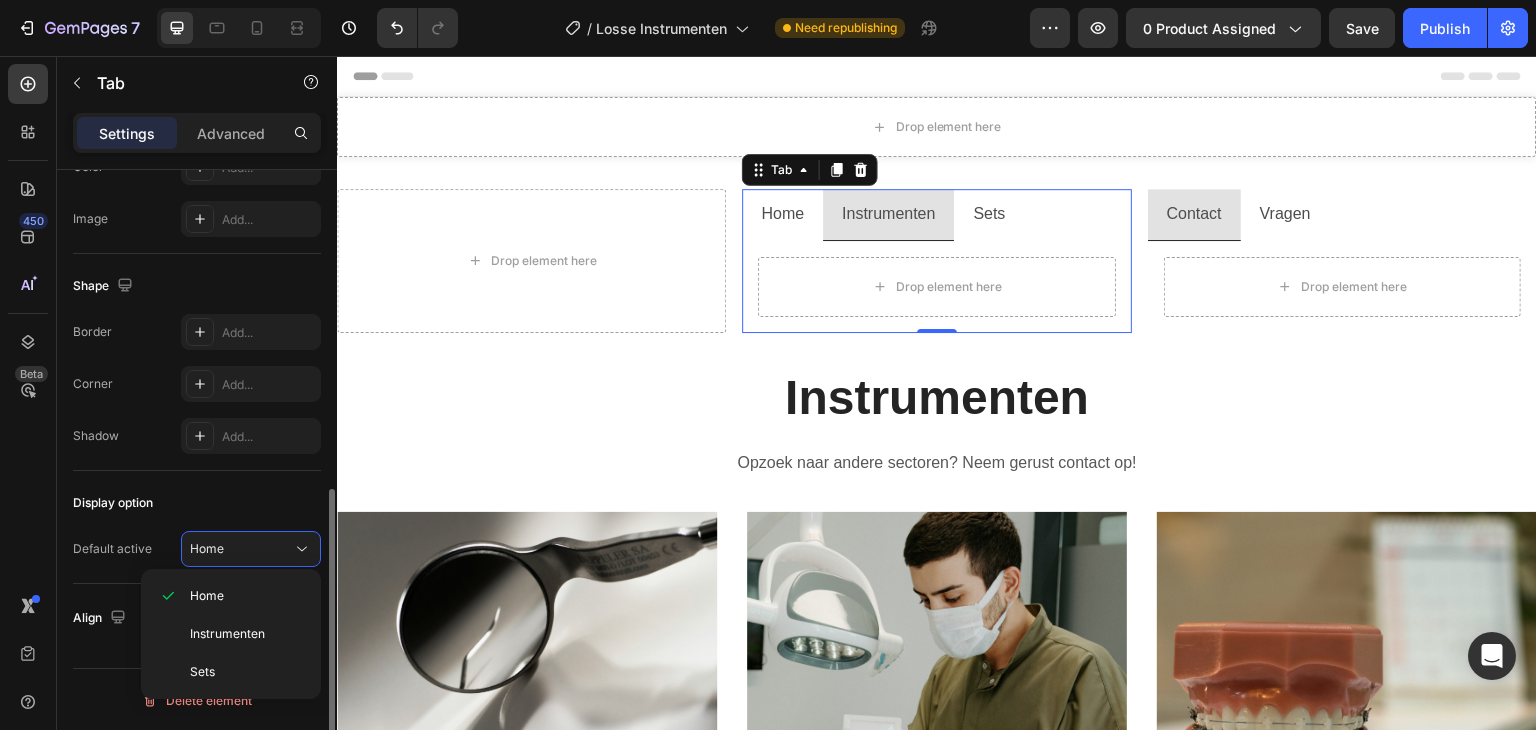 click on "Display option" at bounding box center [197, 503] 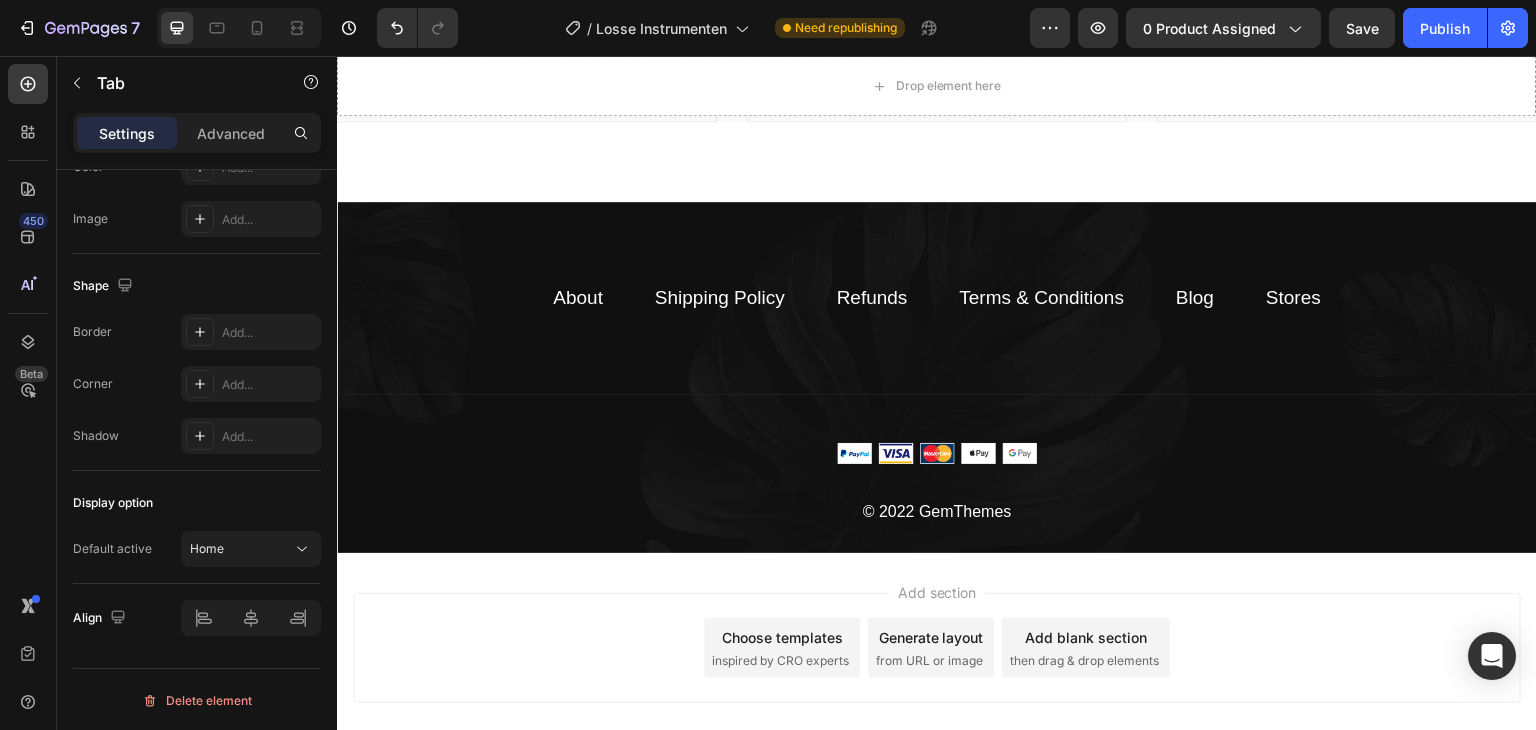scroll, scrollTop: 959, scrollLeft: 0, axis: vertical 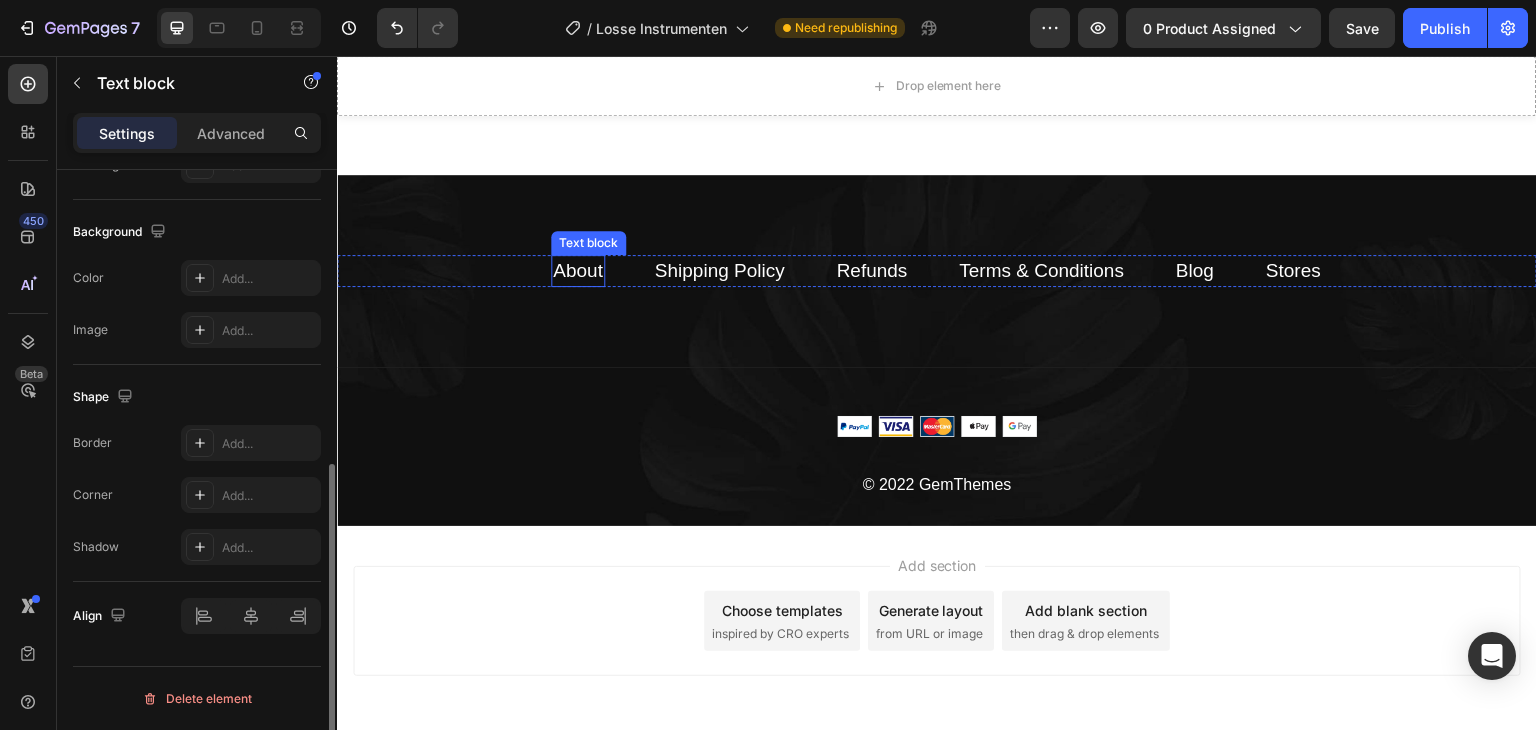 click on "About" at bounding box center [578, 270] 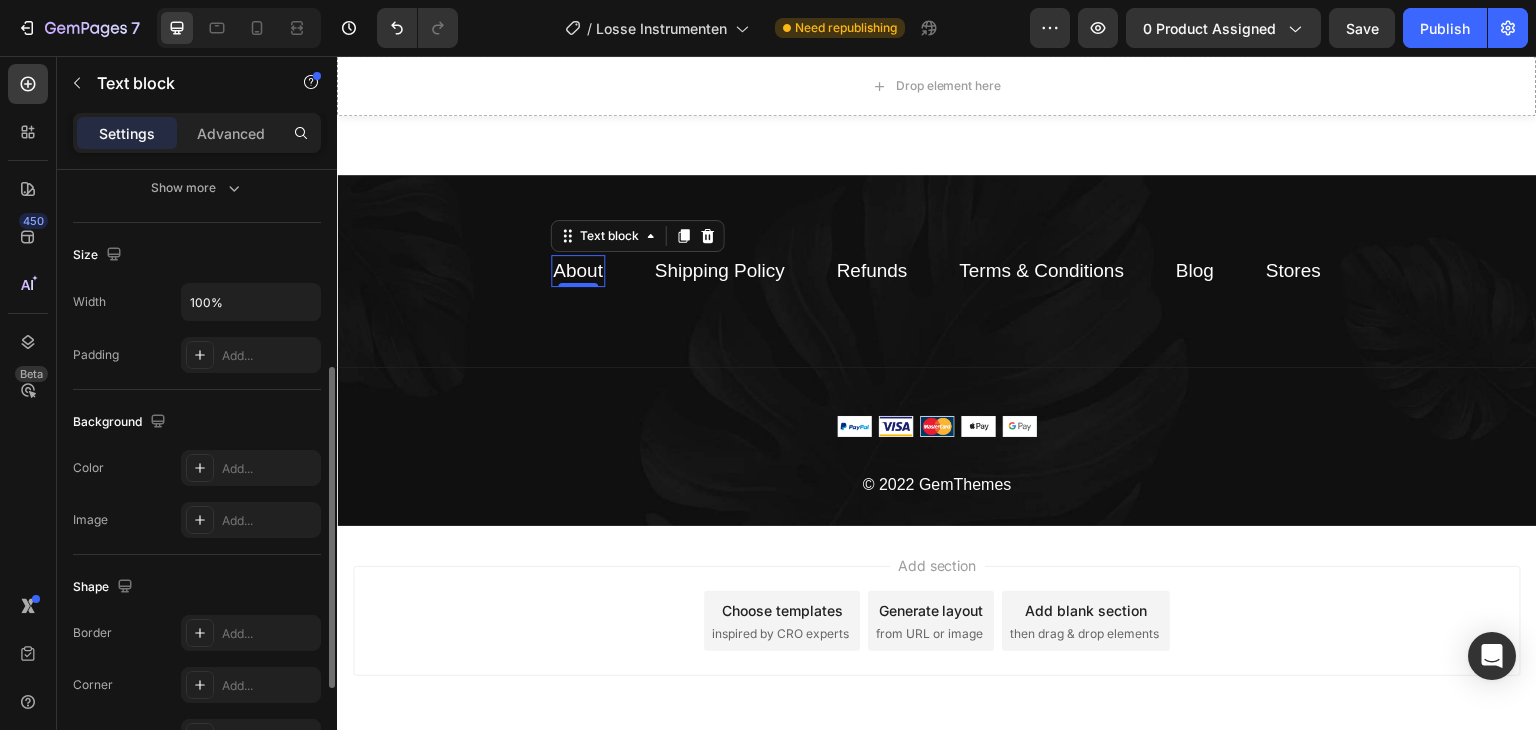 scroll, scrollTop: 162, scrollLeft: 0, axis: vertical 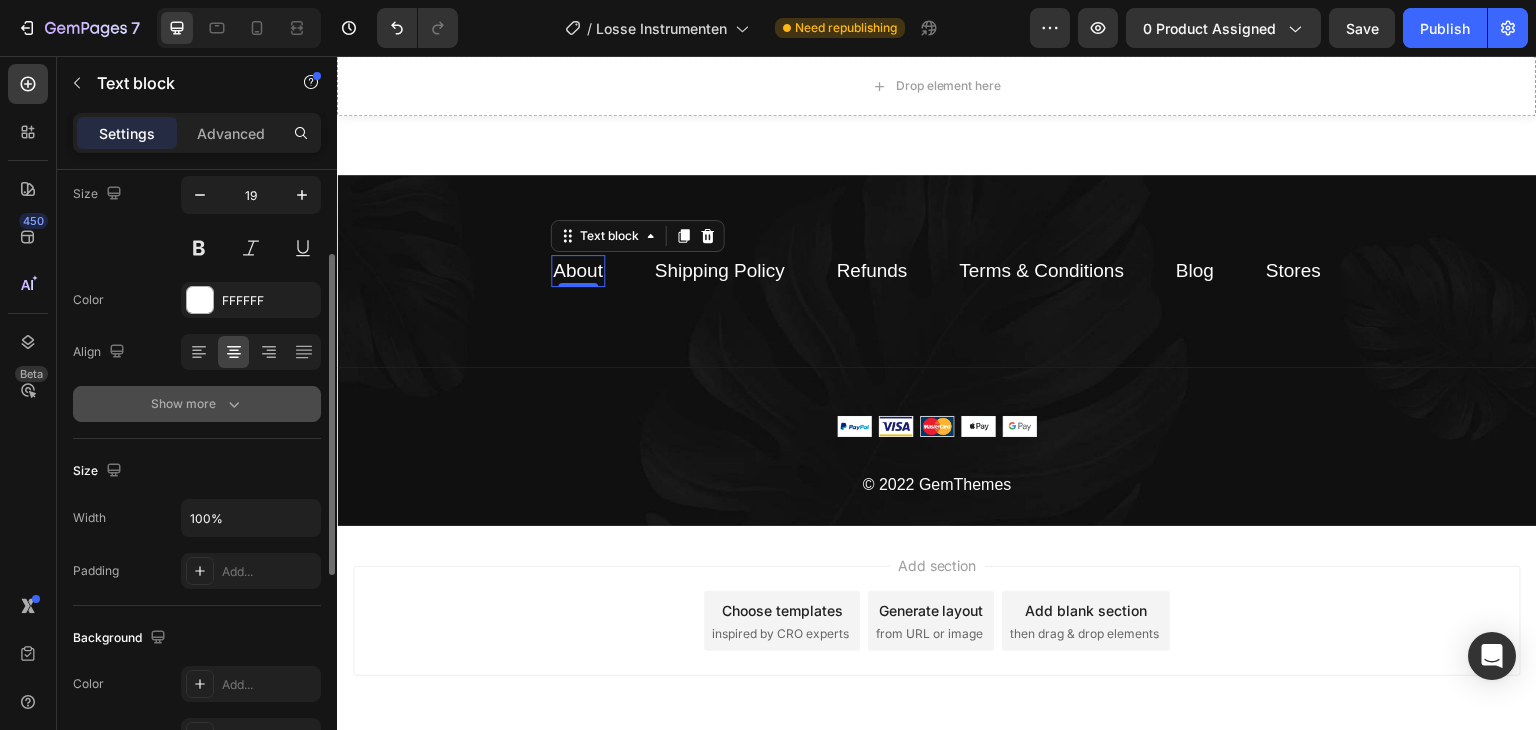 click 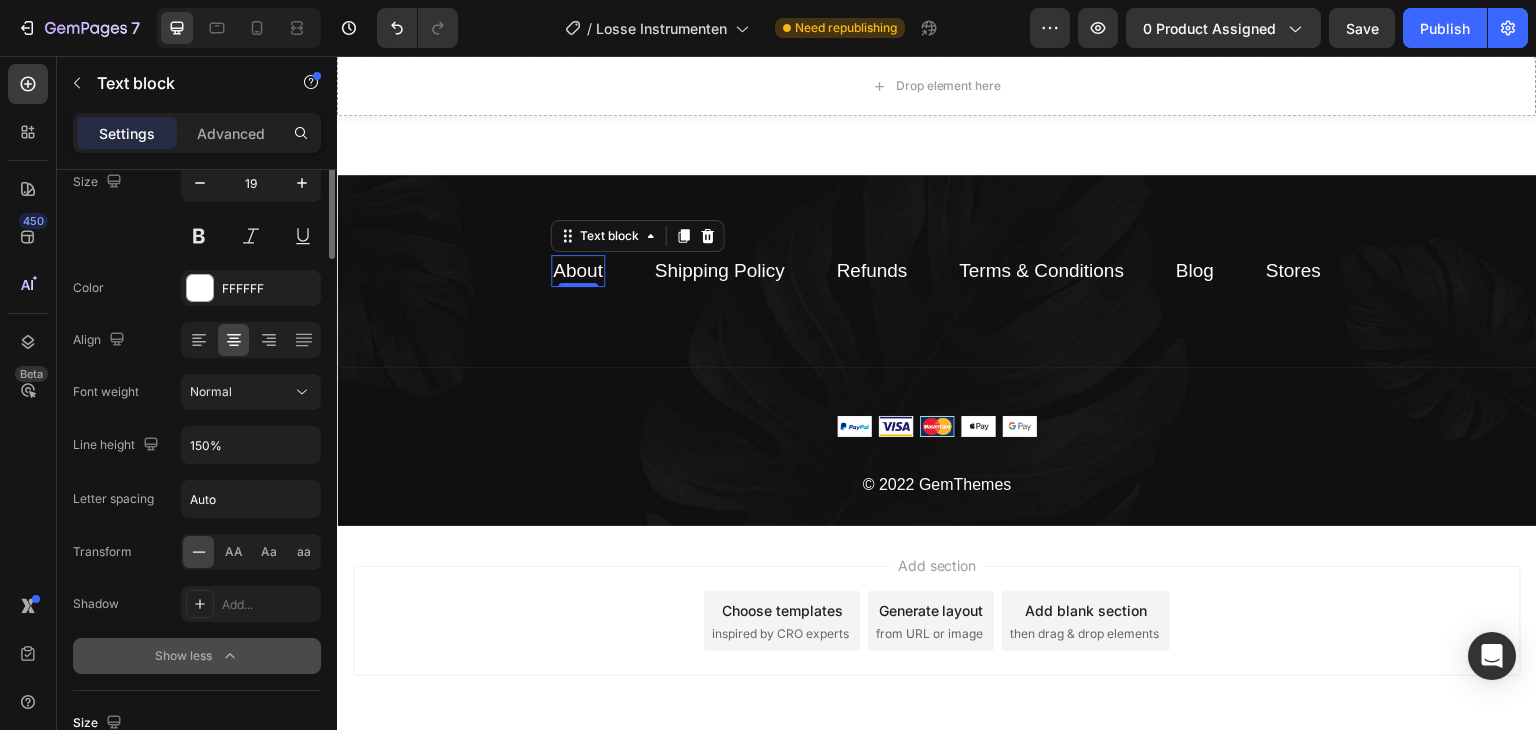 scroll, scrollTop: 0, scrollLeft: 0, axis: both 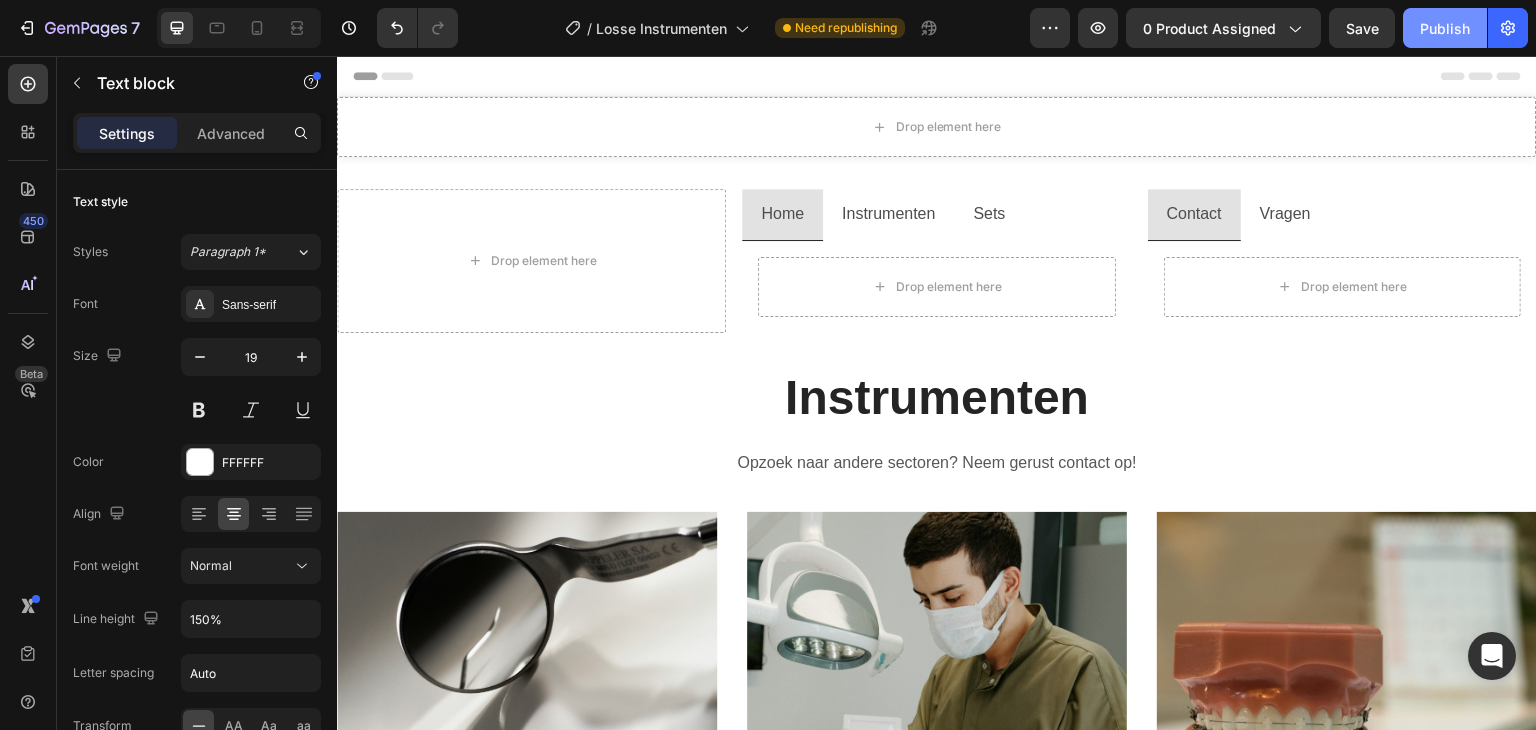 click on "Publish" at bounding box center [1445, 28] 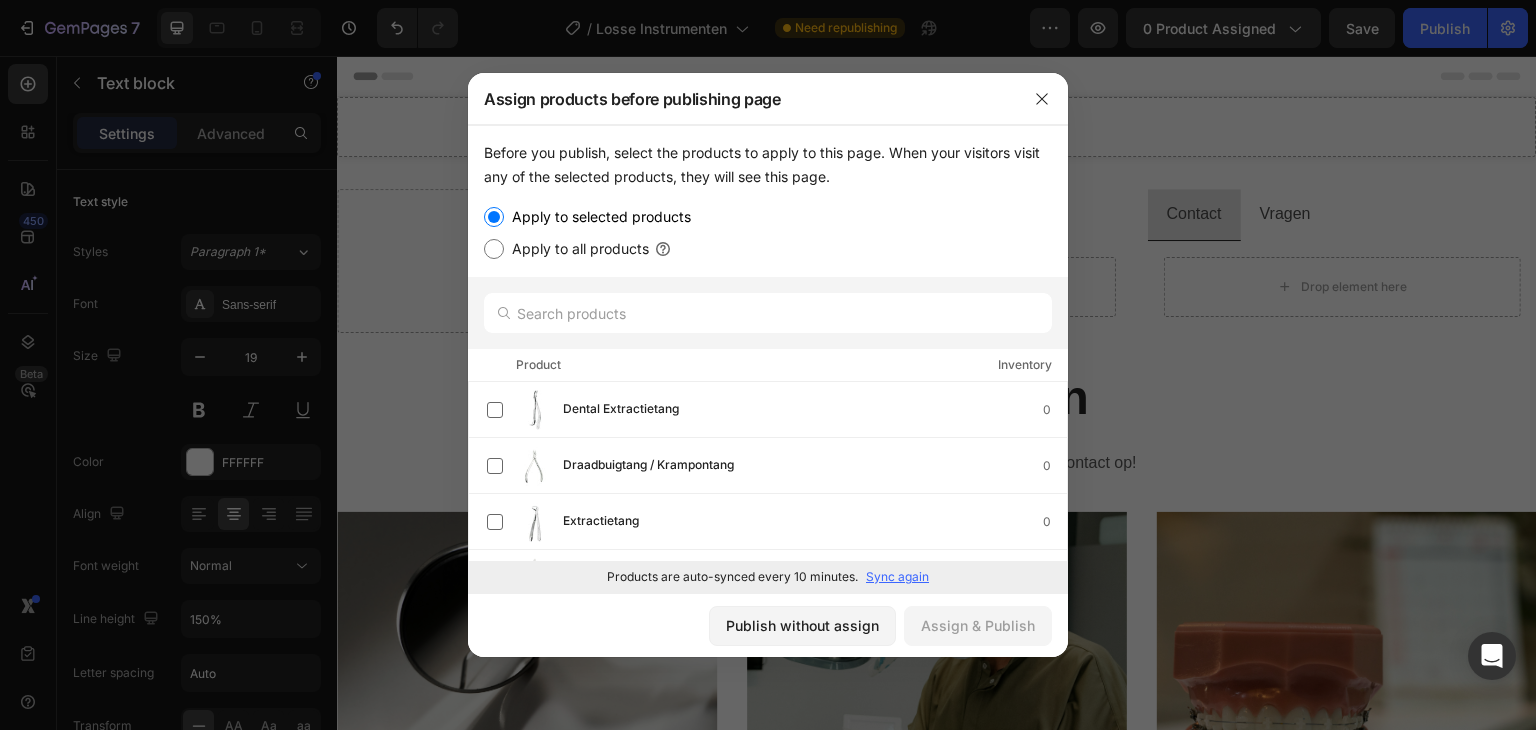 click on "Apply to all products" at bounding box center (494, 249) 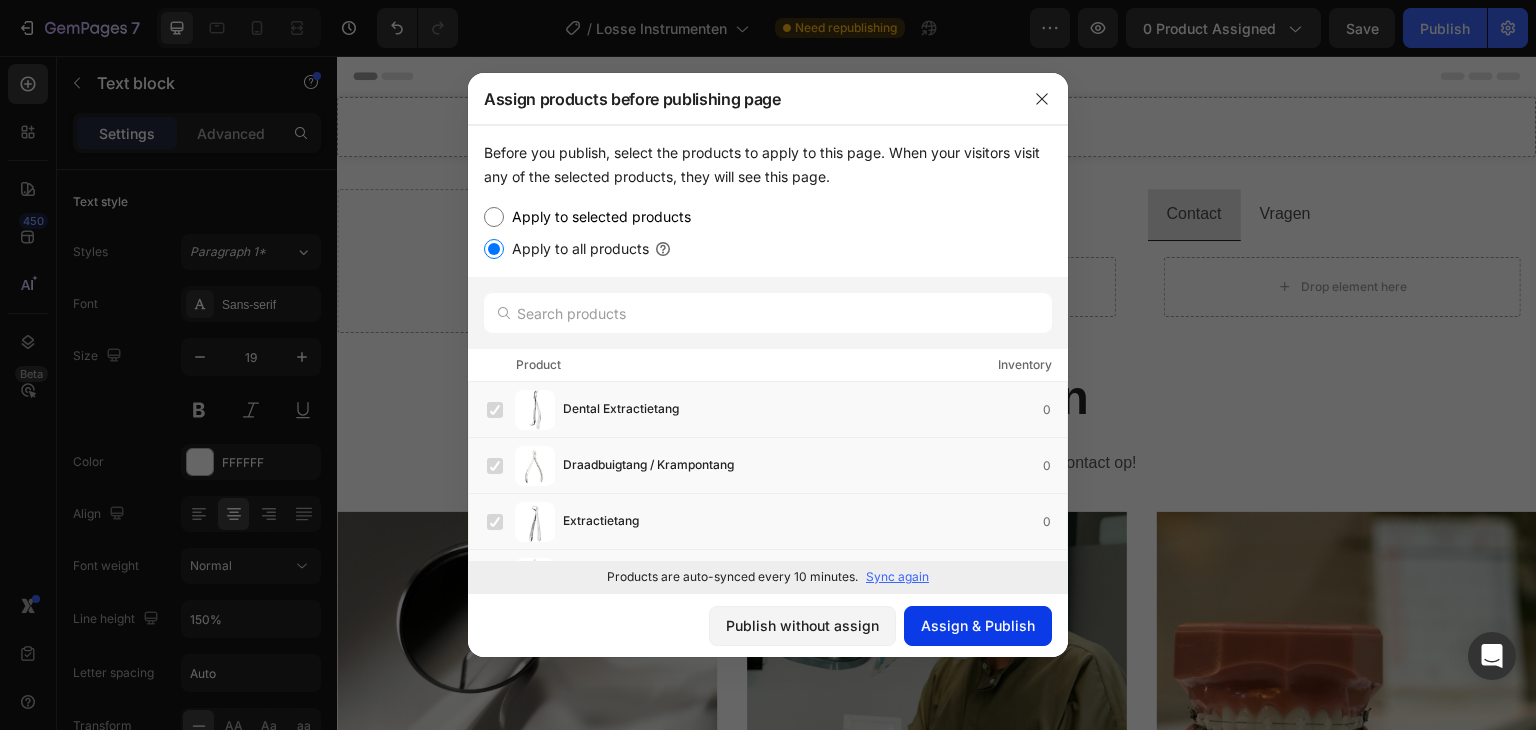 click on "Assign & Publish" at bounding box center [978, 625] 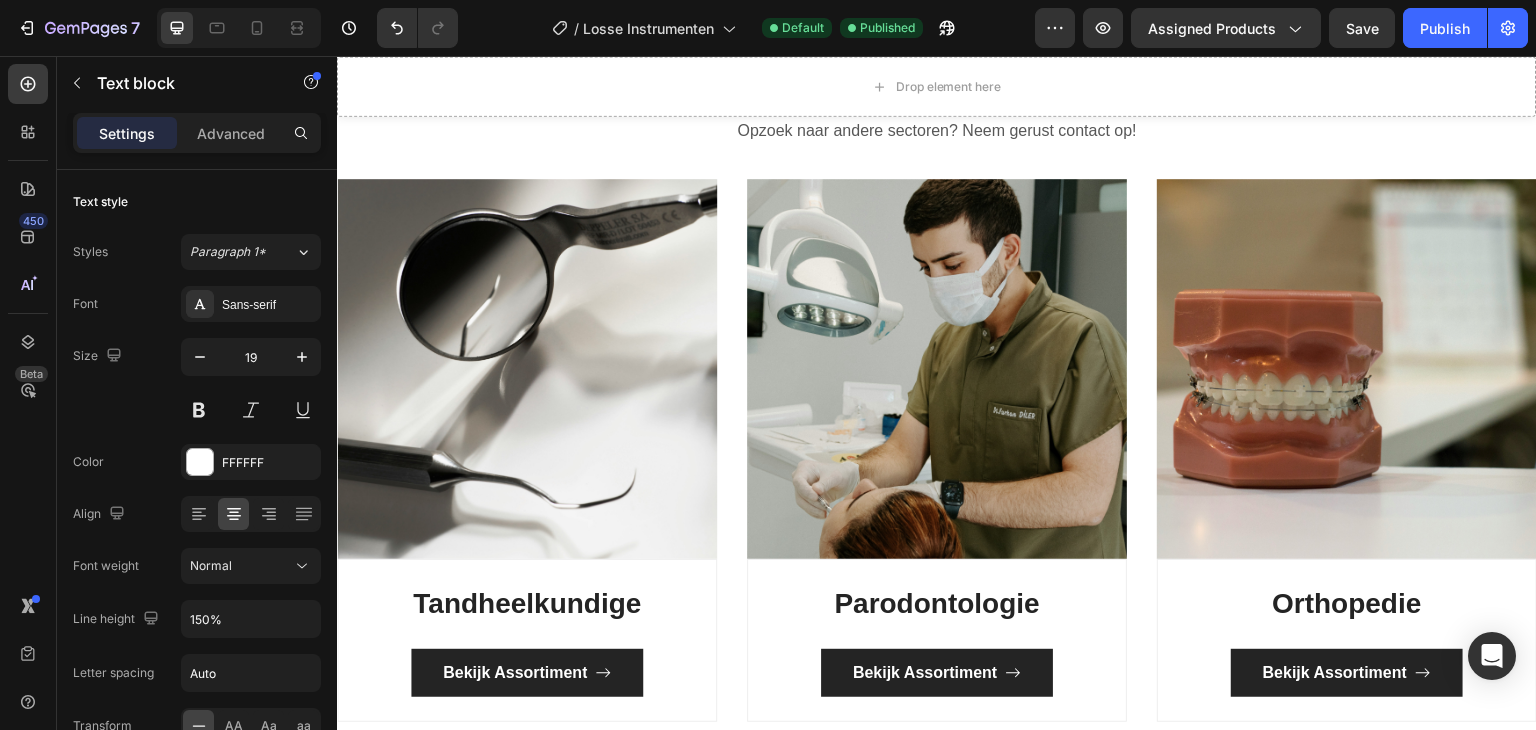scroll, scrollTop: 508, scrollLeft: 0, axis: vertical 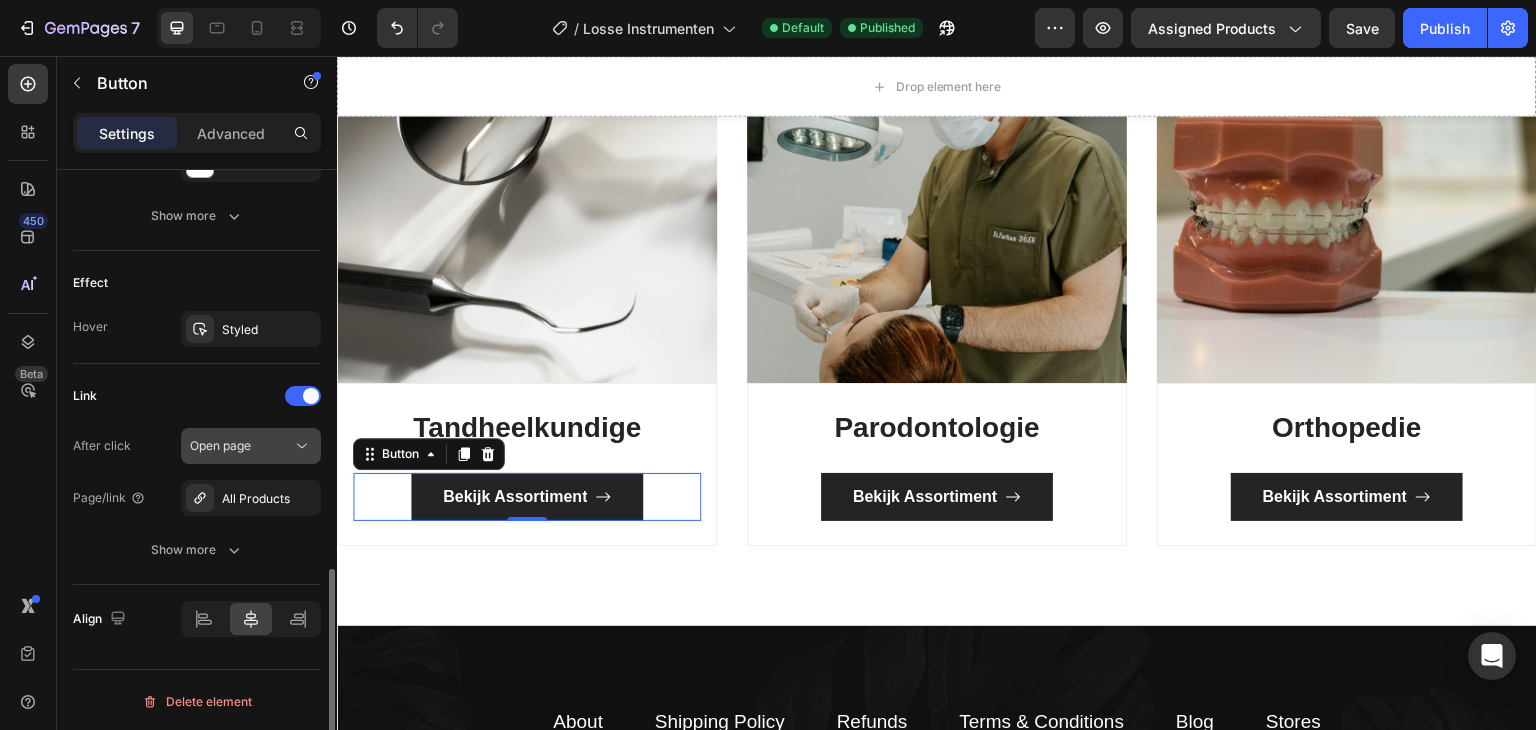 click on "Open page" at bounding box center [241, 446] 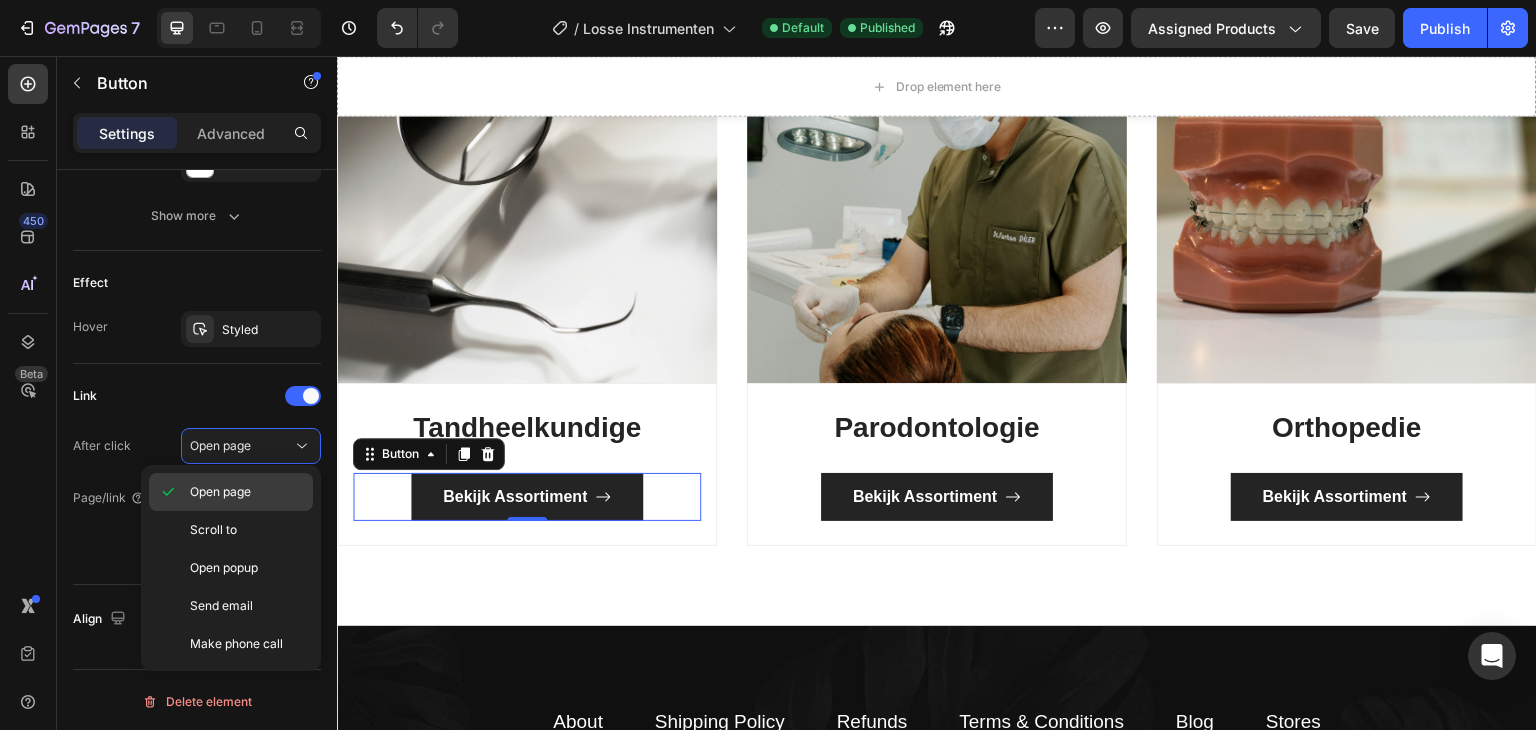 click on "Open page" at bounding box center [247, 492] 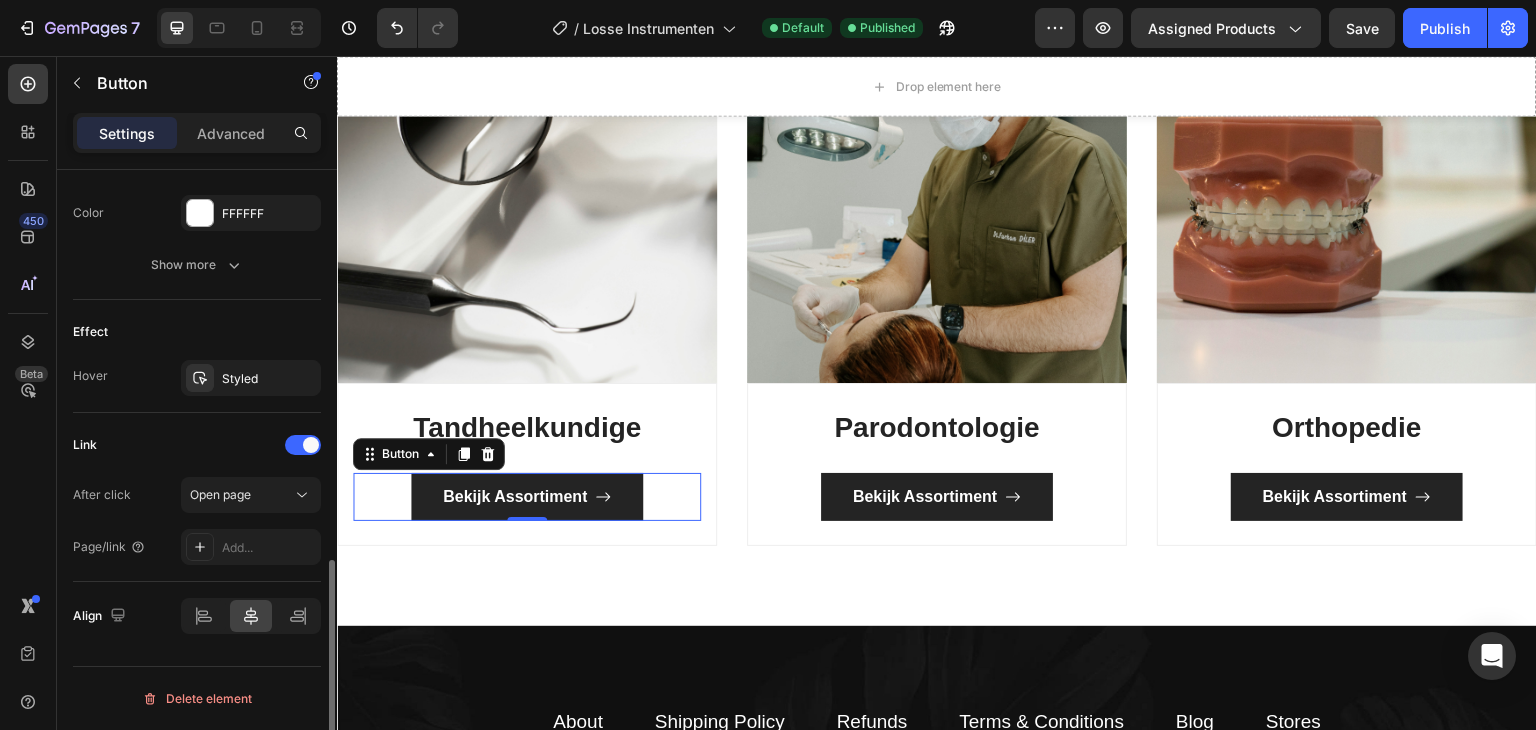scroll, scrollTop: 1076, scrollLeft: 0, axis: vertical 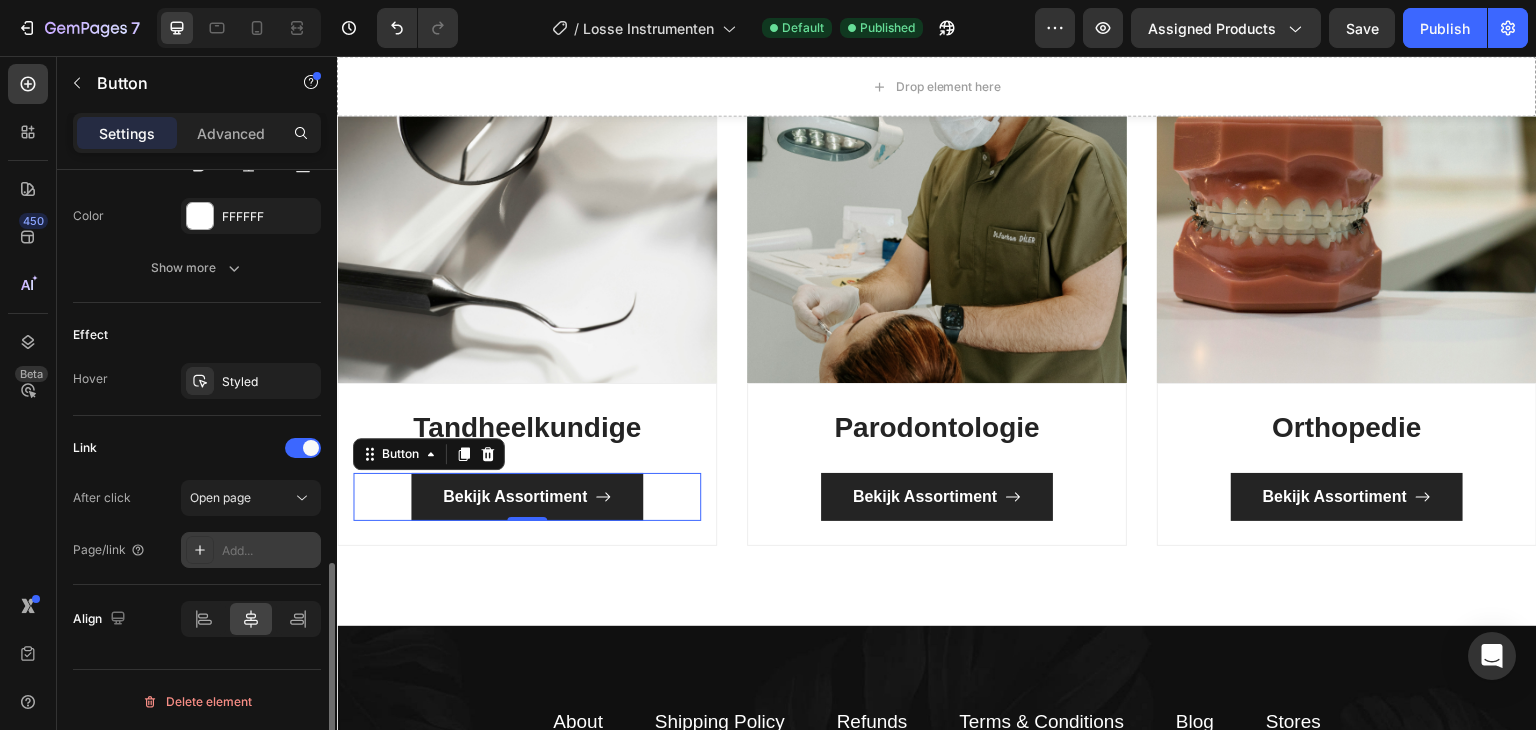 click on "Add..." at bounding box center (269, 551) 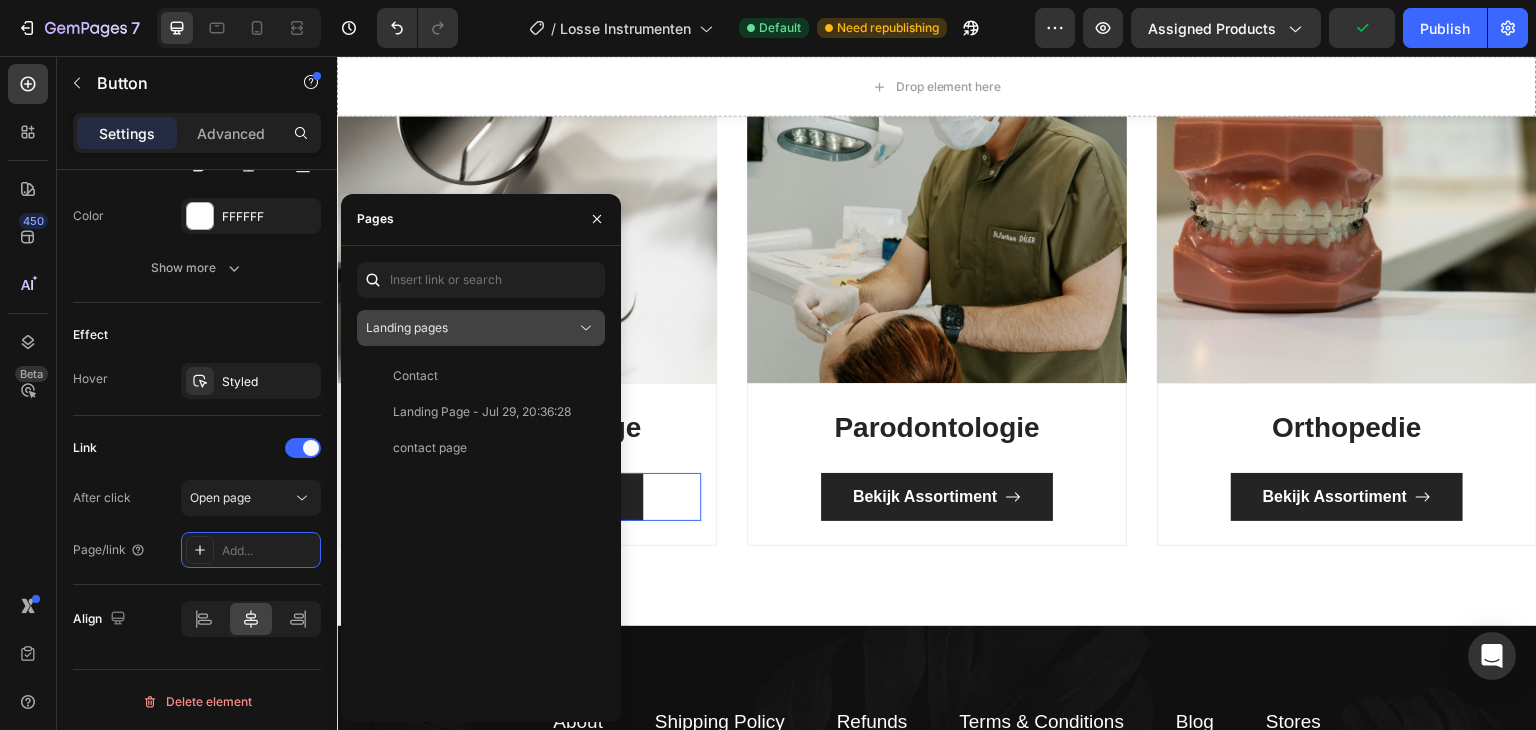click on "Landing pages" at bounding box center (471, 328) 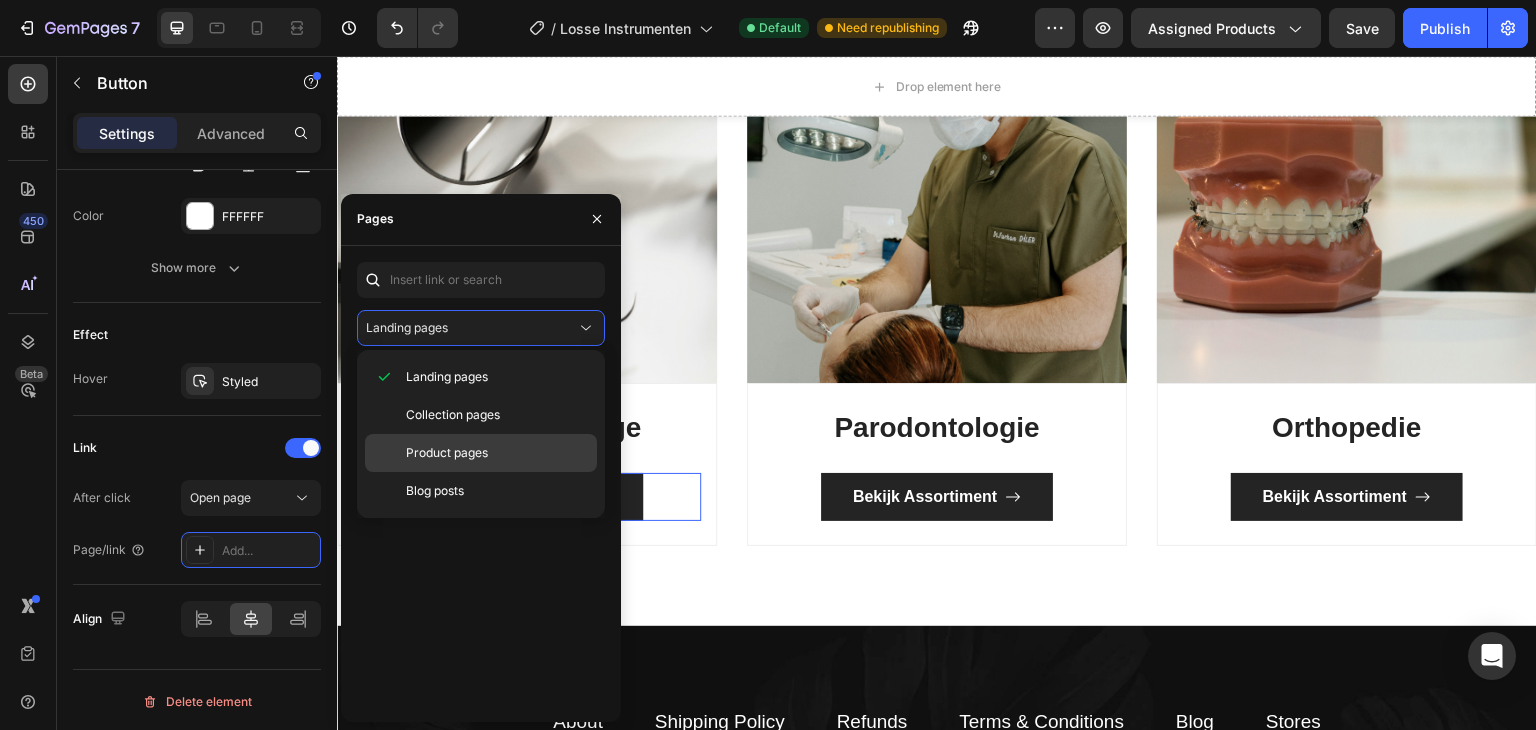 click on "Product pages" at bounding box center [447, 453] 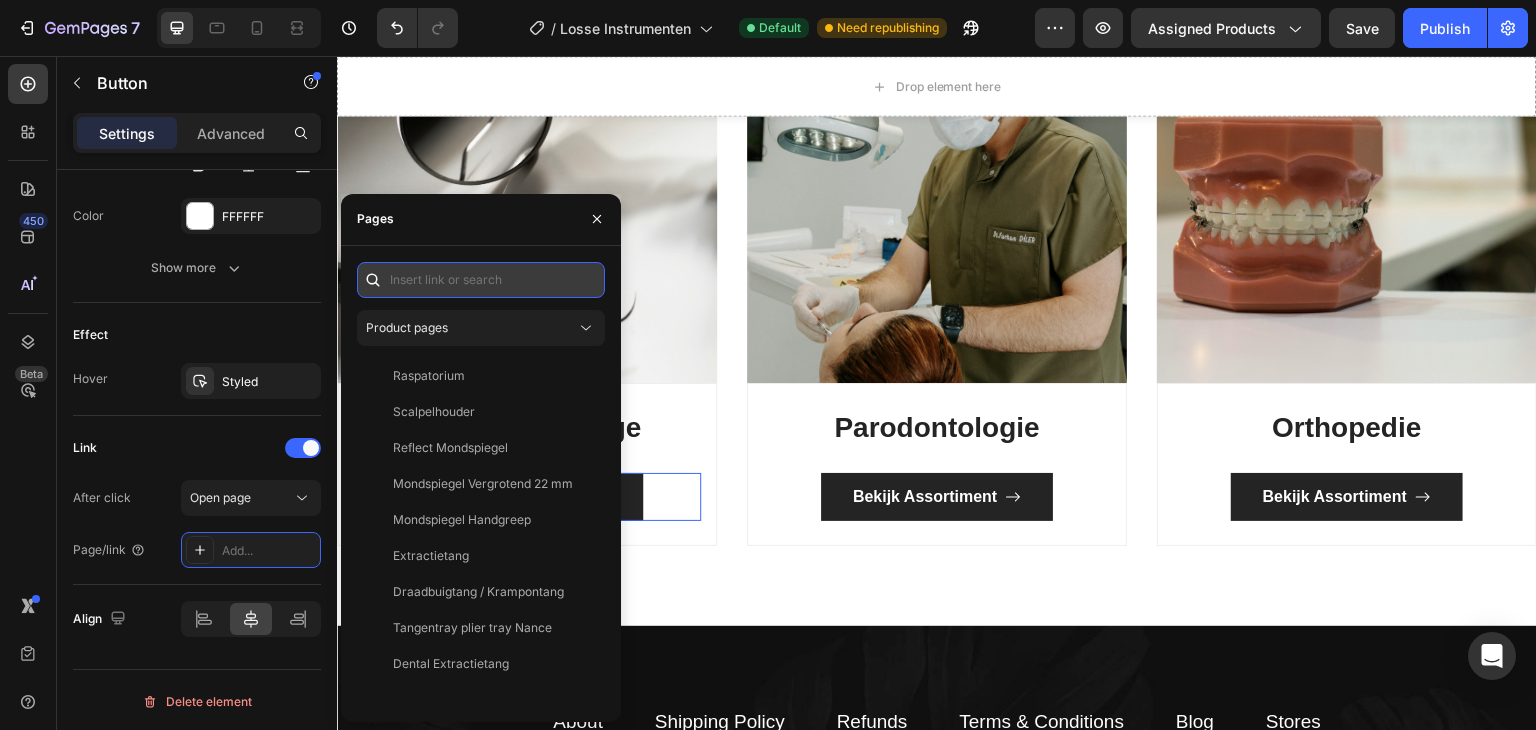 click at bounding box center (481, 280) 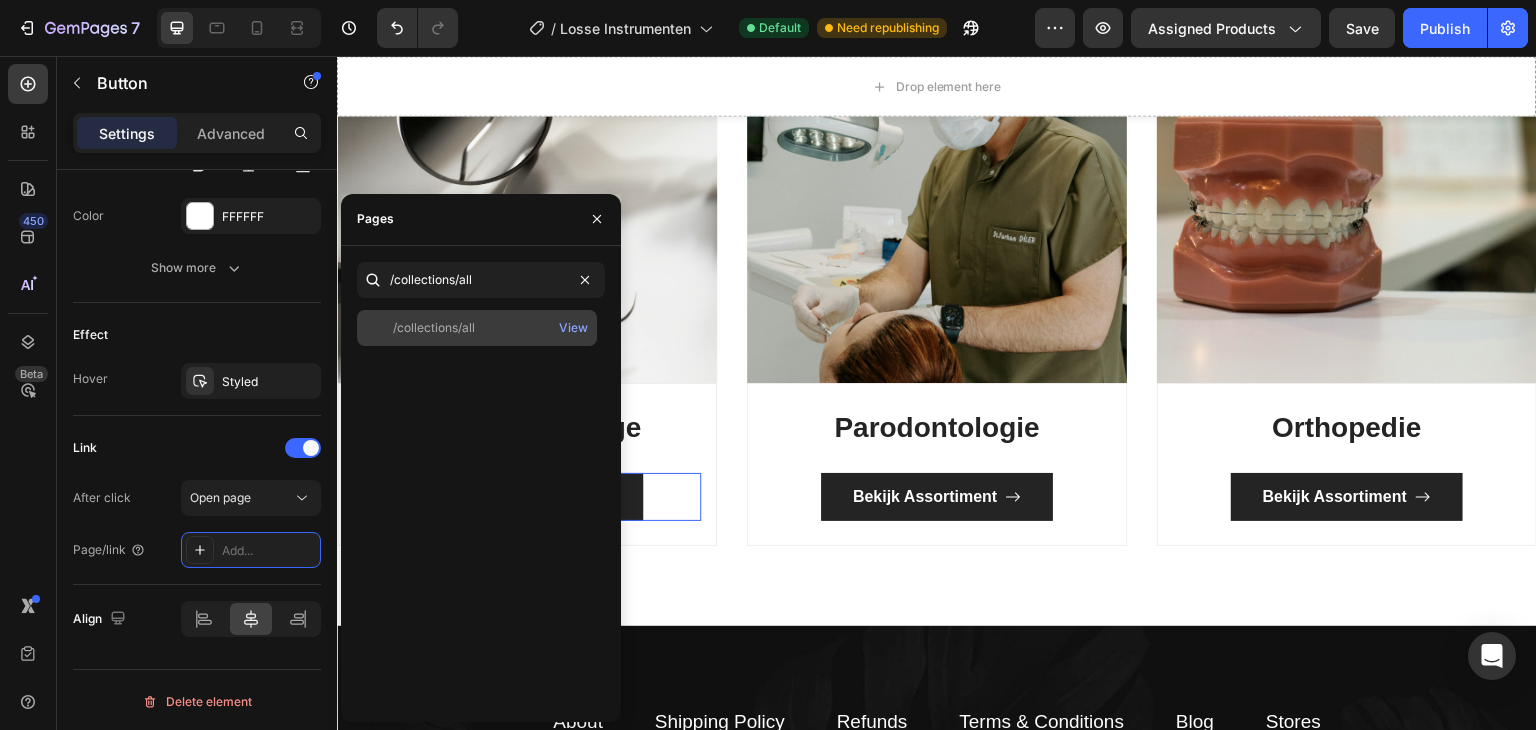 click on "/collections/all   View" 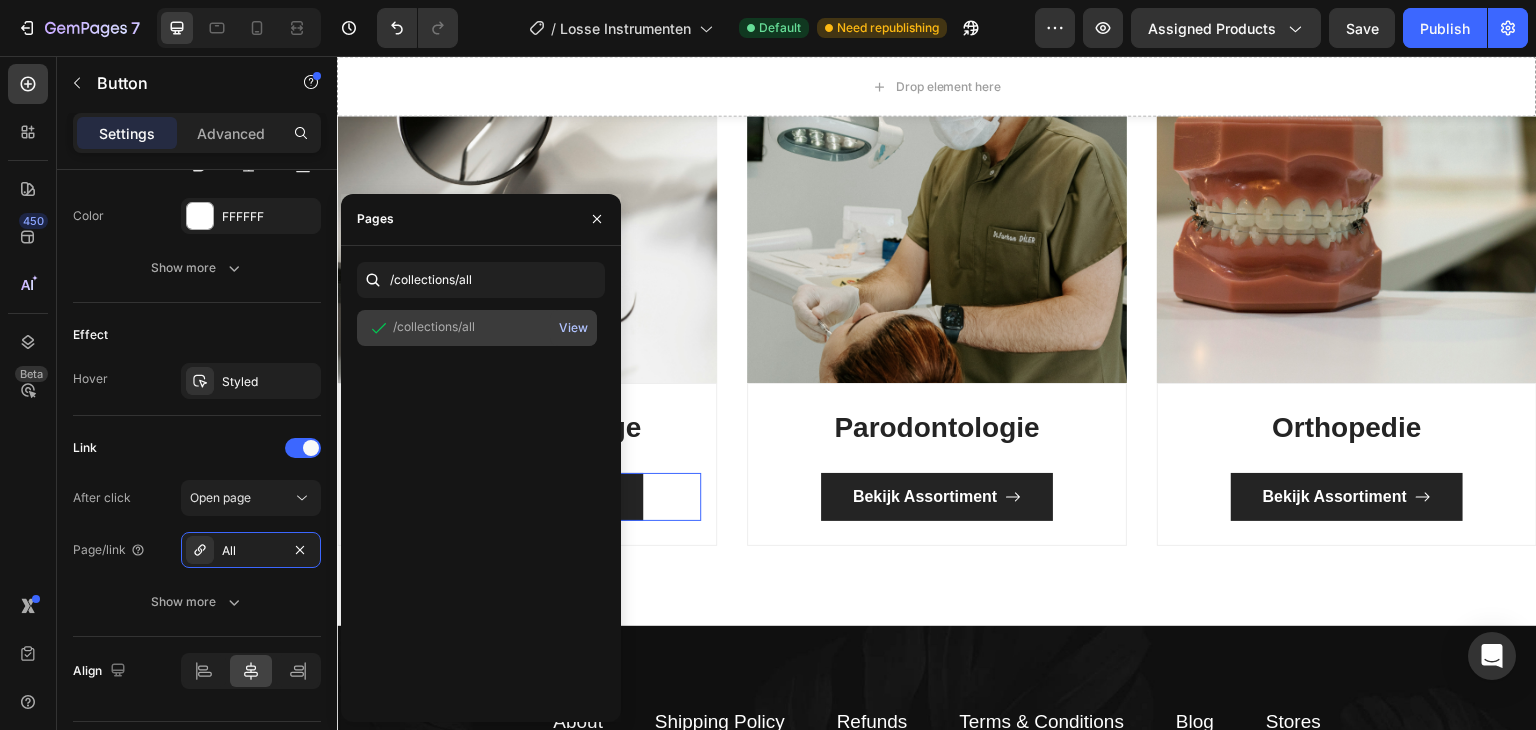 click on "View" at bounding box center (573, 328) 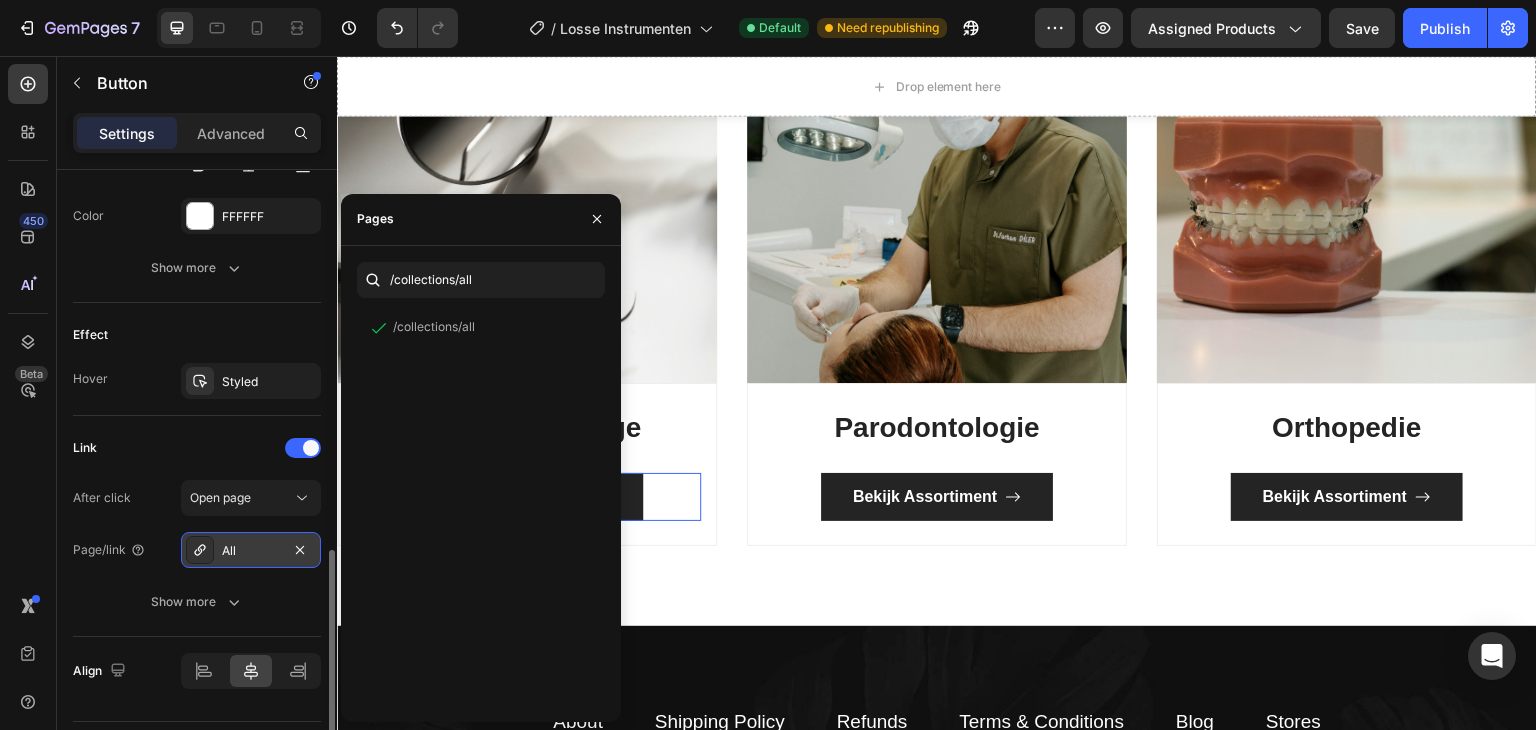 click on "All" at bounding box center (251, 551) 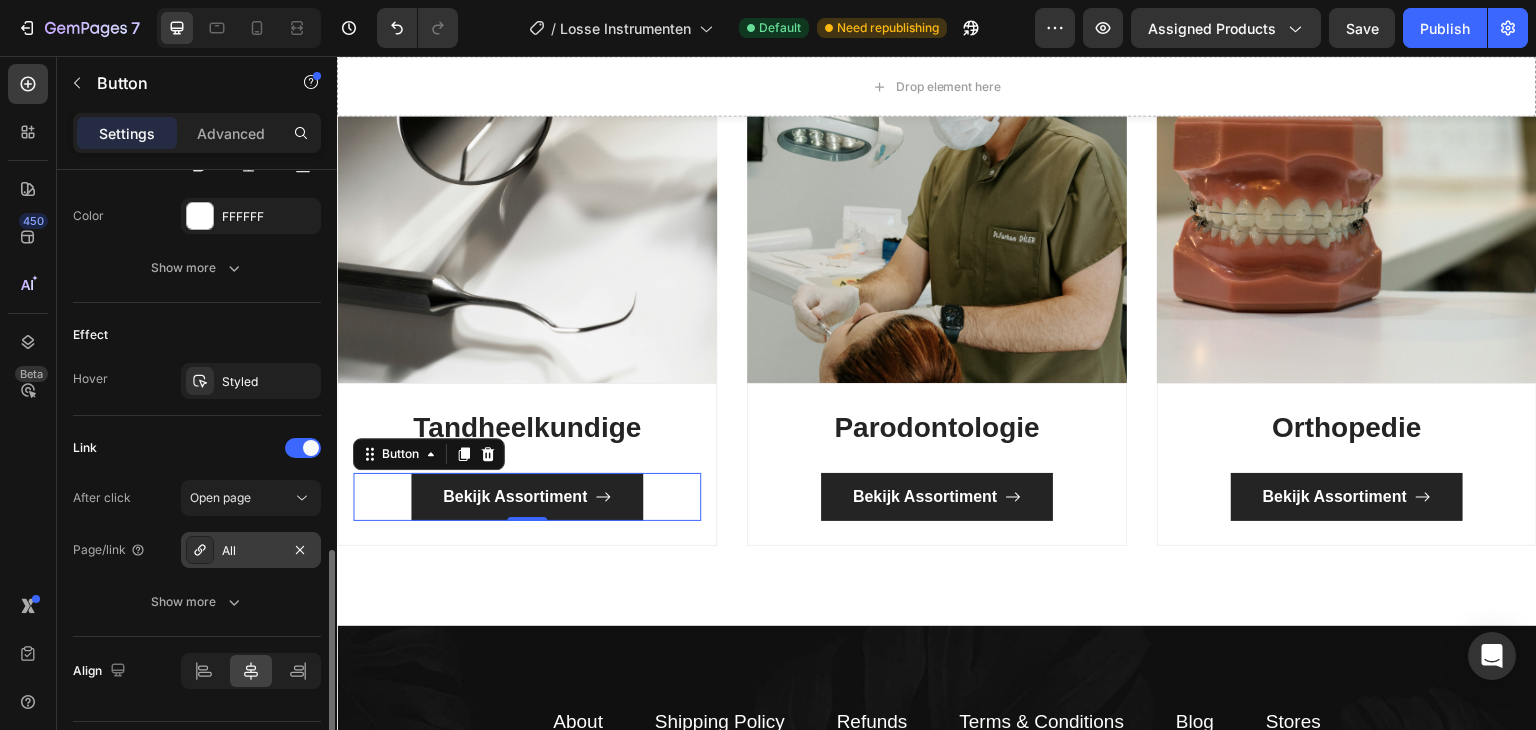 click on "All" at bounding box center (251, 551) 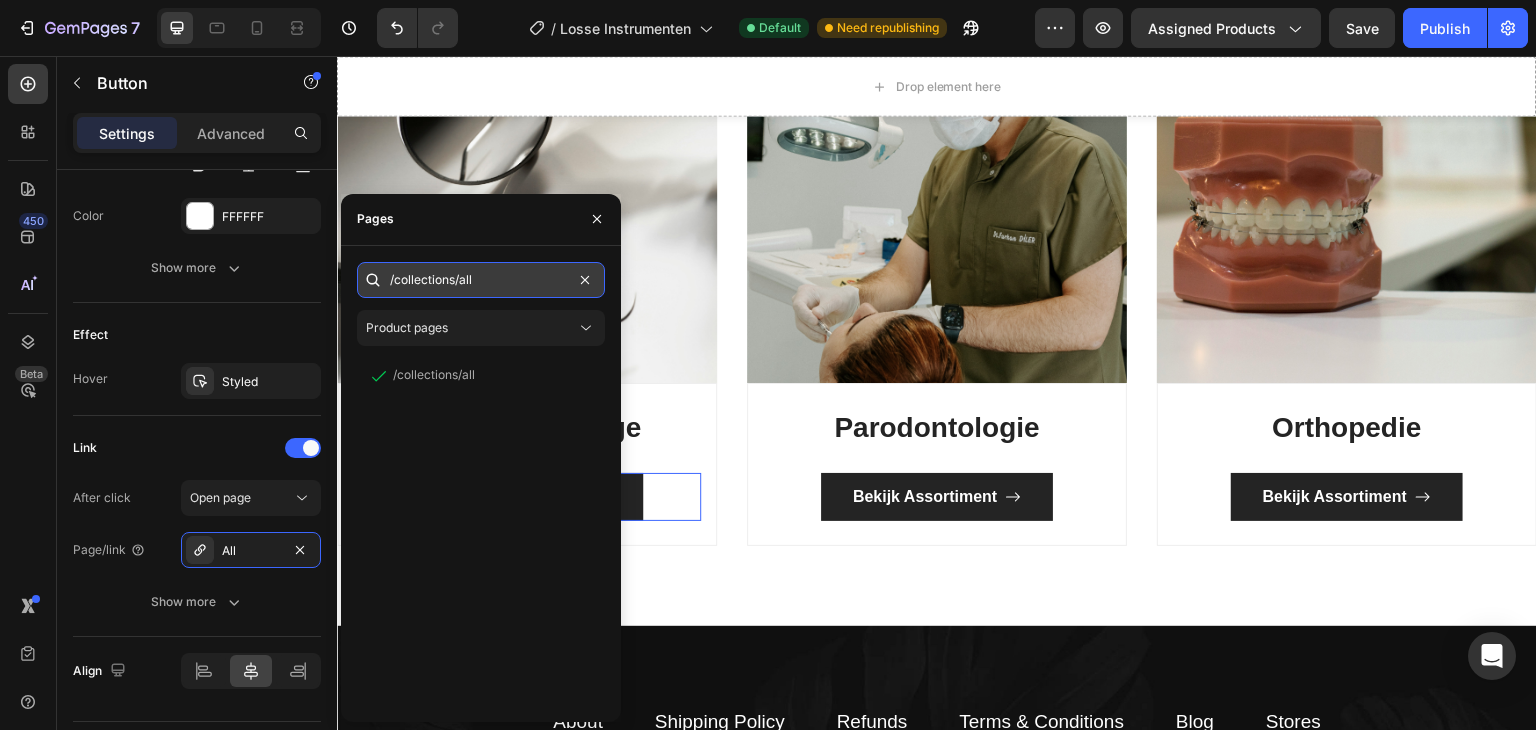 click on "/collections/all" at bounding box center (481, 280) 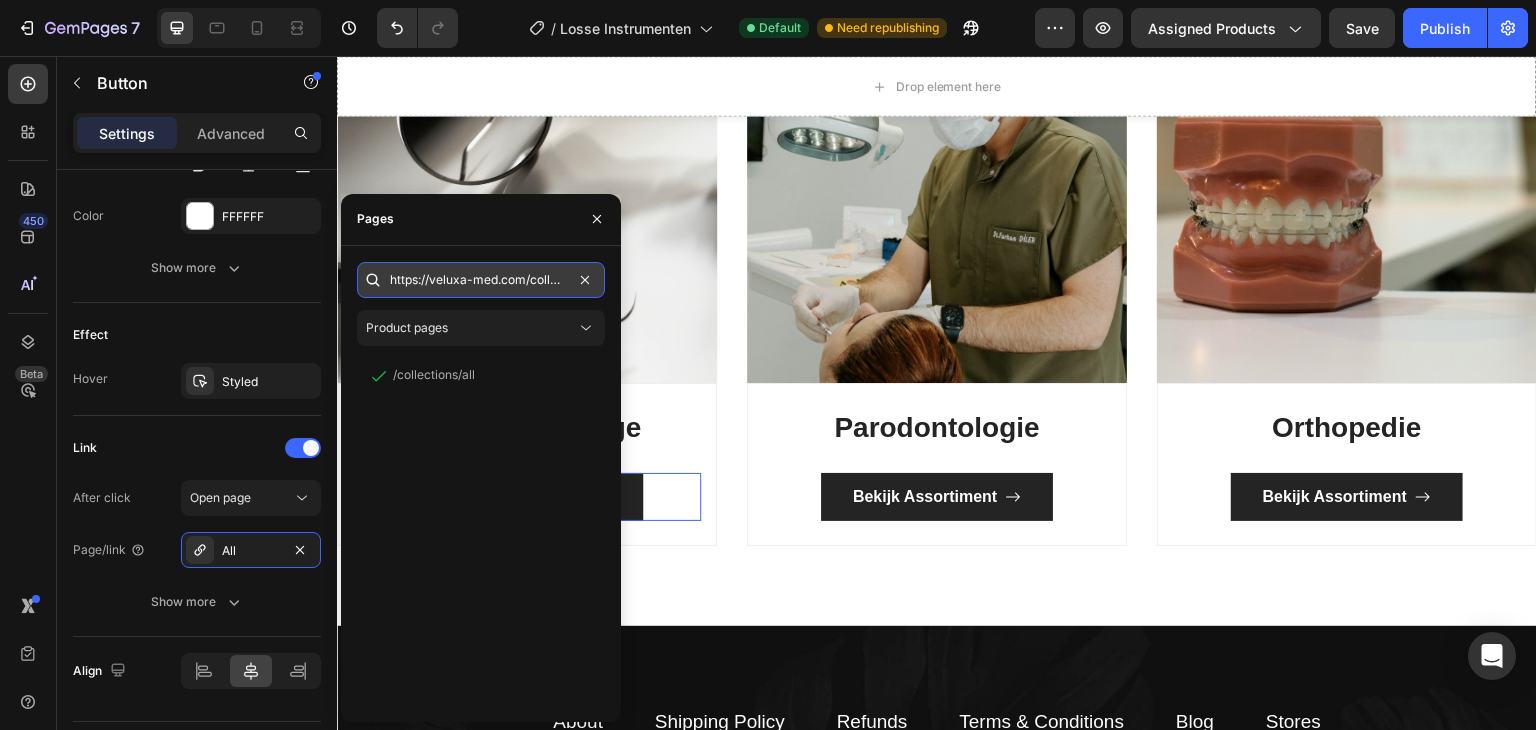 scroll, scrollTop: 0, scrollLeft: 44, axis: horizontal 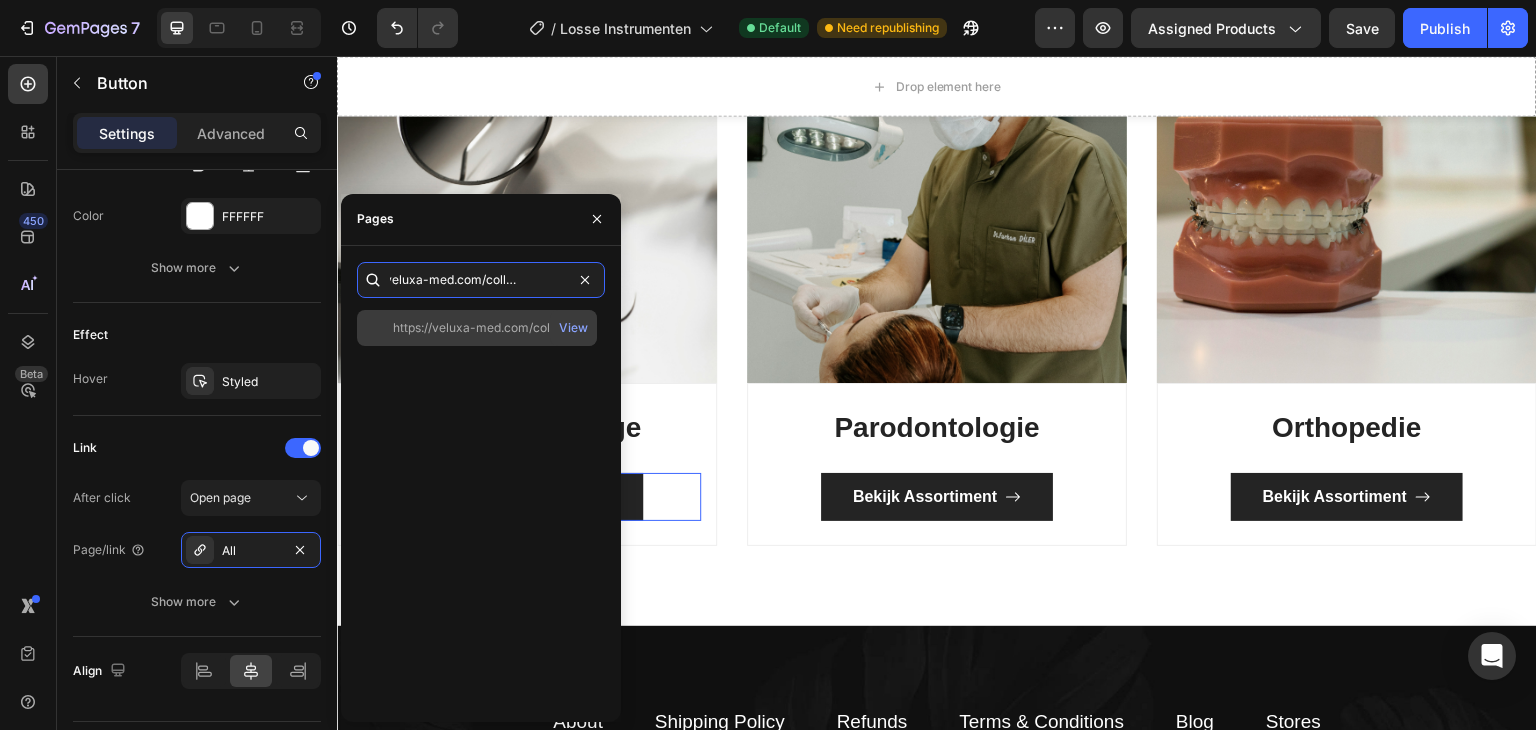 type on "https://veluxa-med.com/collections/all" 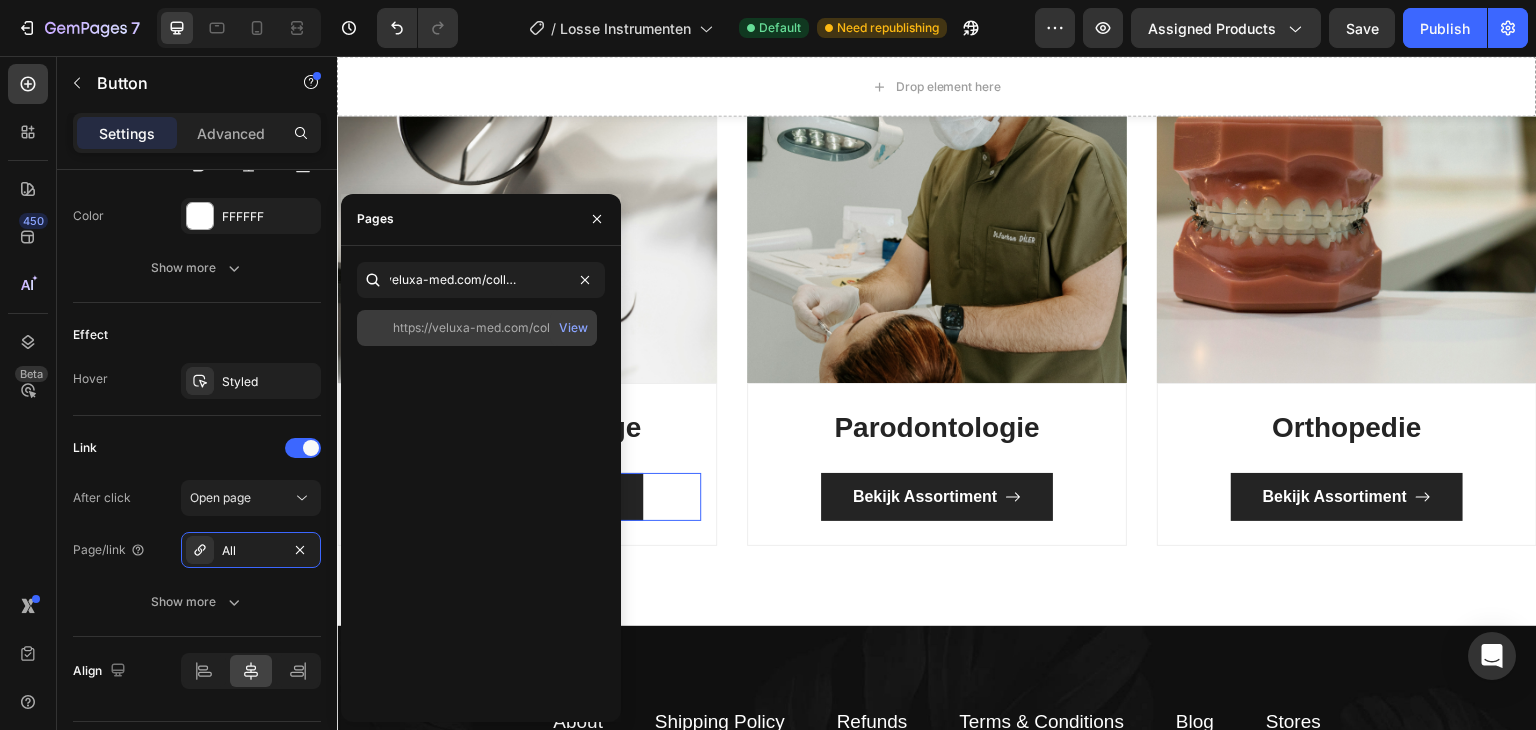 scroll, scrollTop: 0, scrollLeft: 0, axis: both 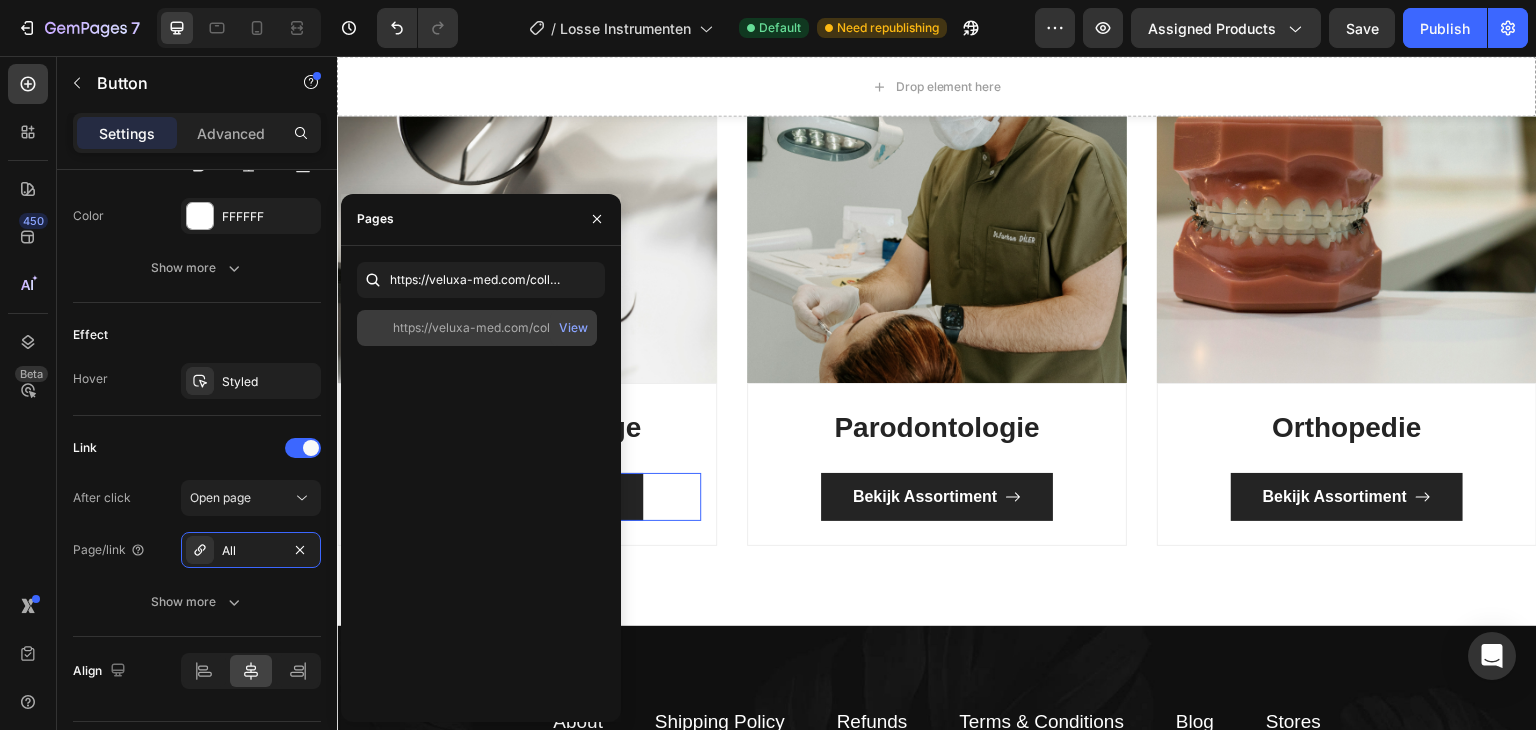 click on "https://veluxa-med.com/collections/all   View" 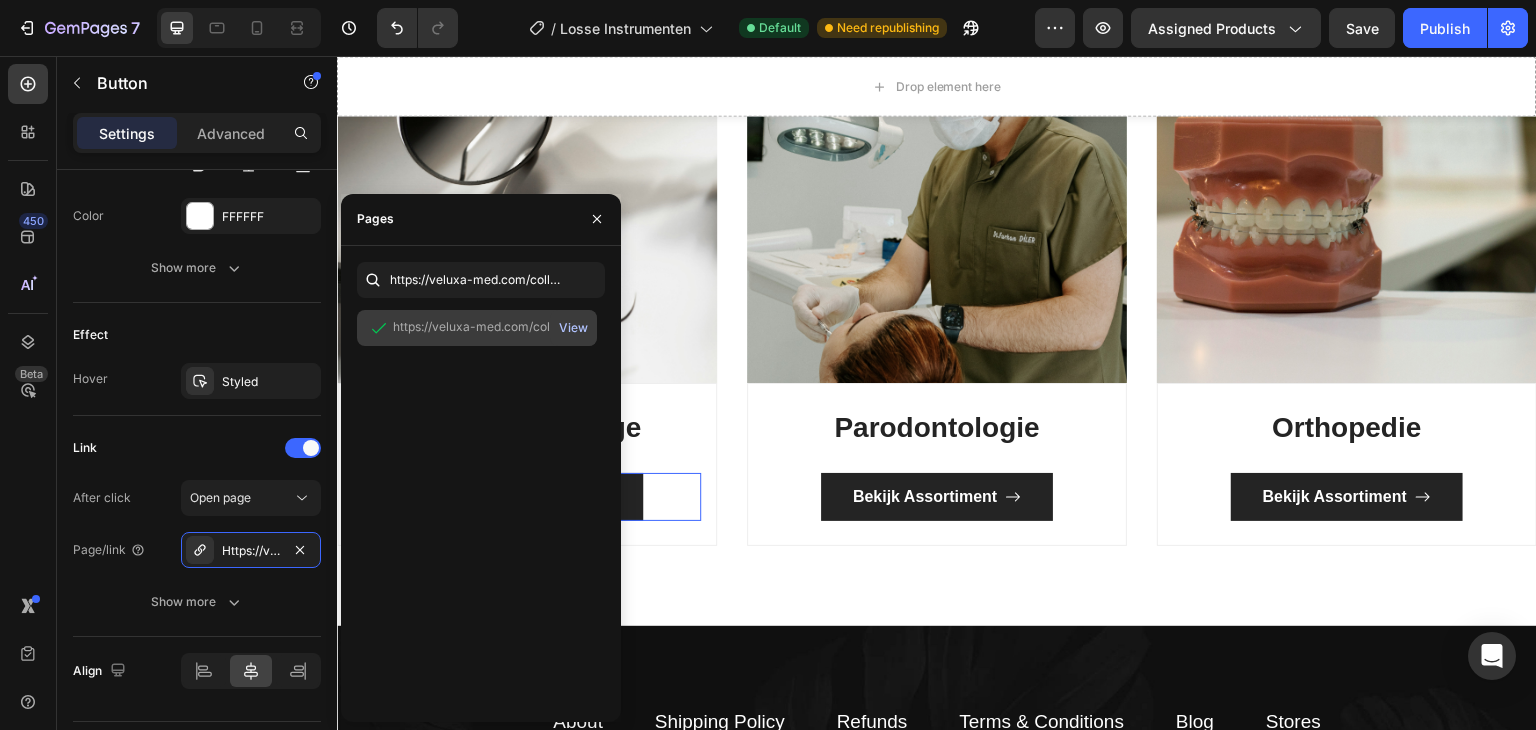 click on "View" at bounding box center [573, 328] 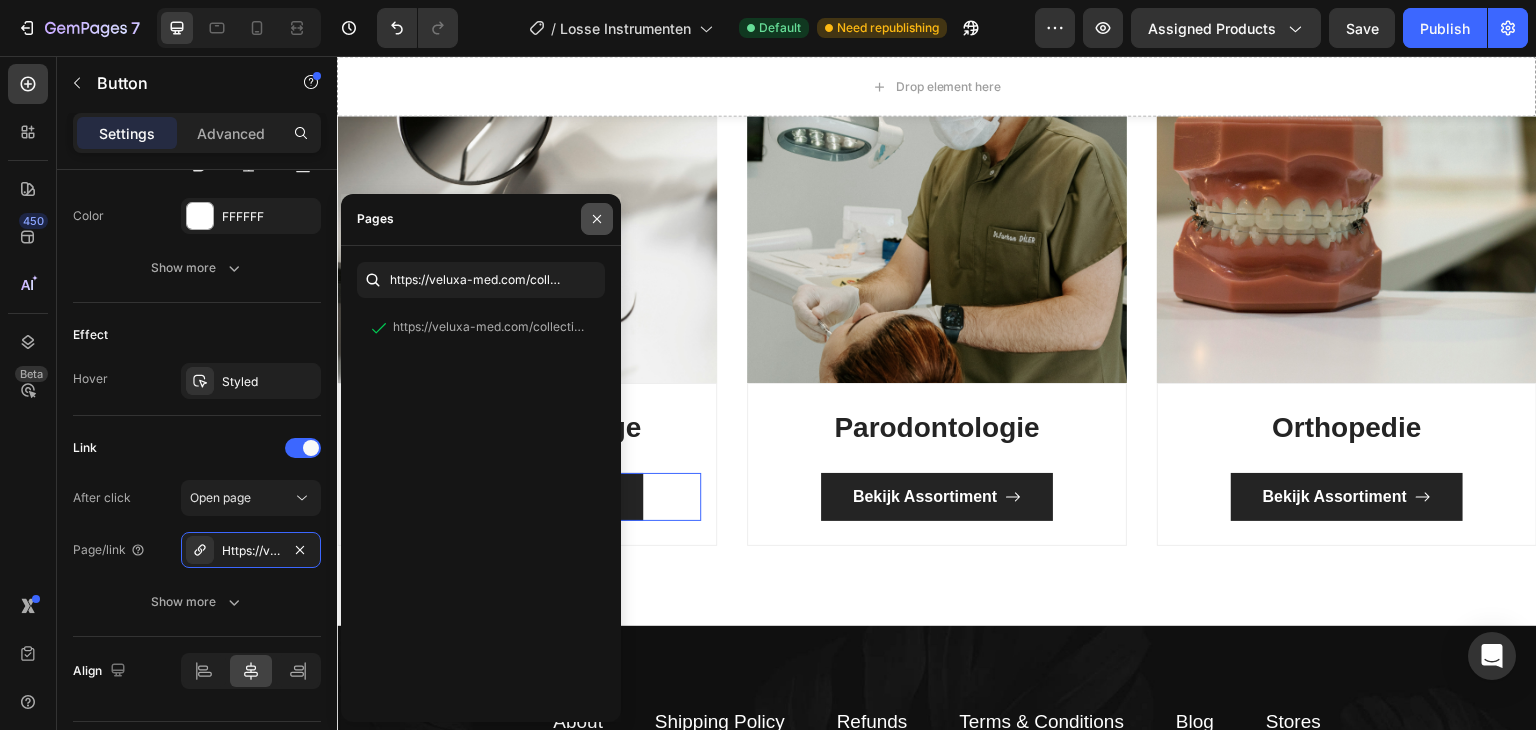click 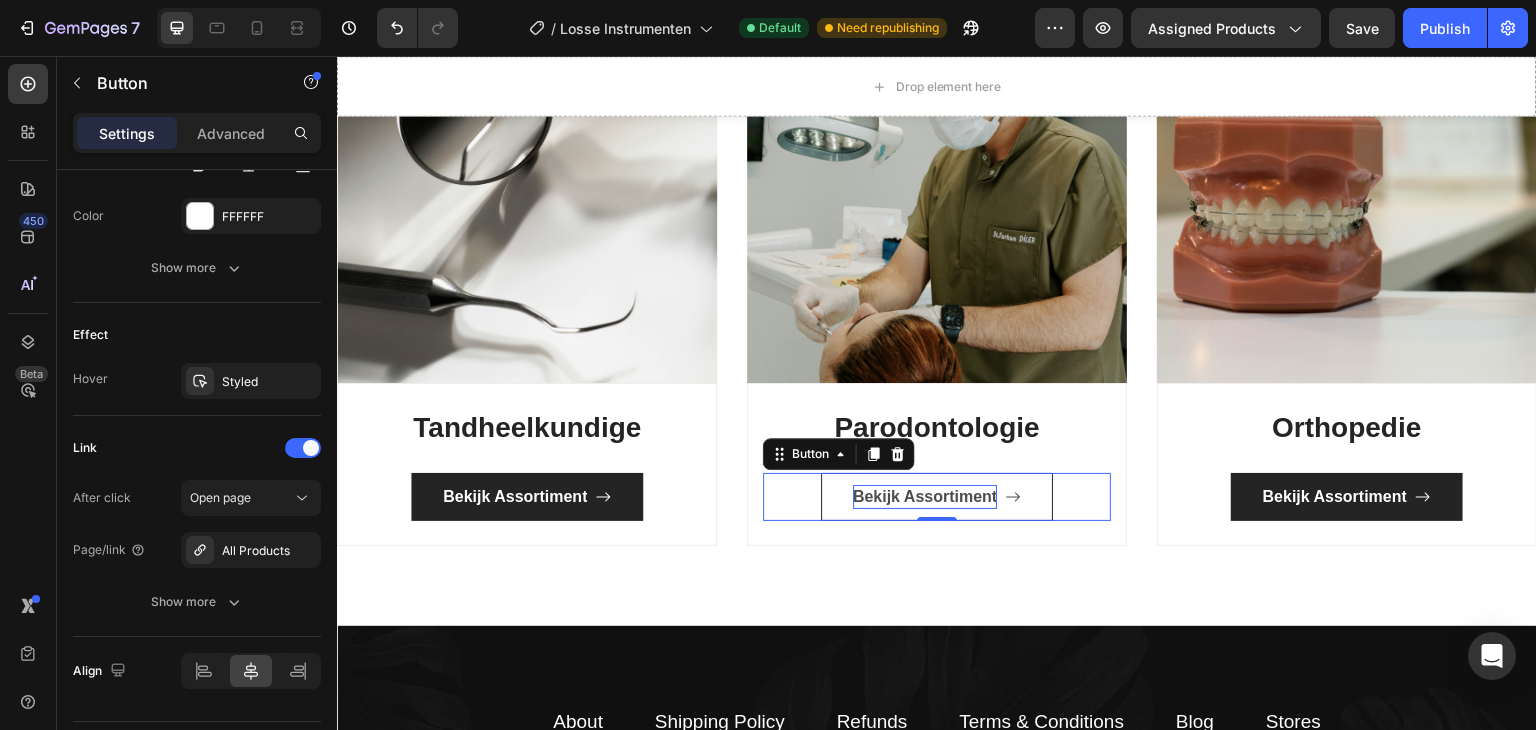 click on "Bekijk Assortiment" at bounding box center [925, 497] 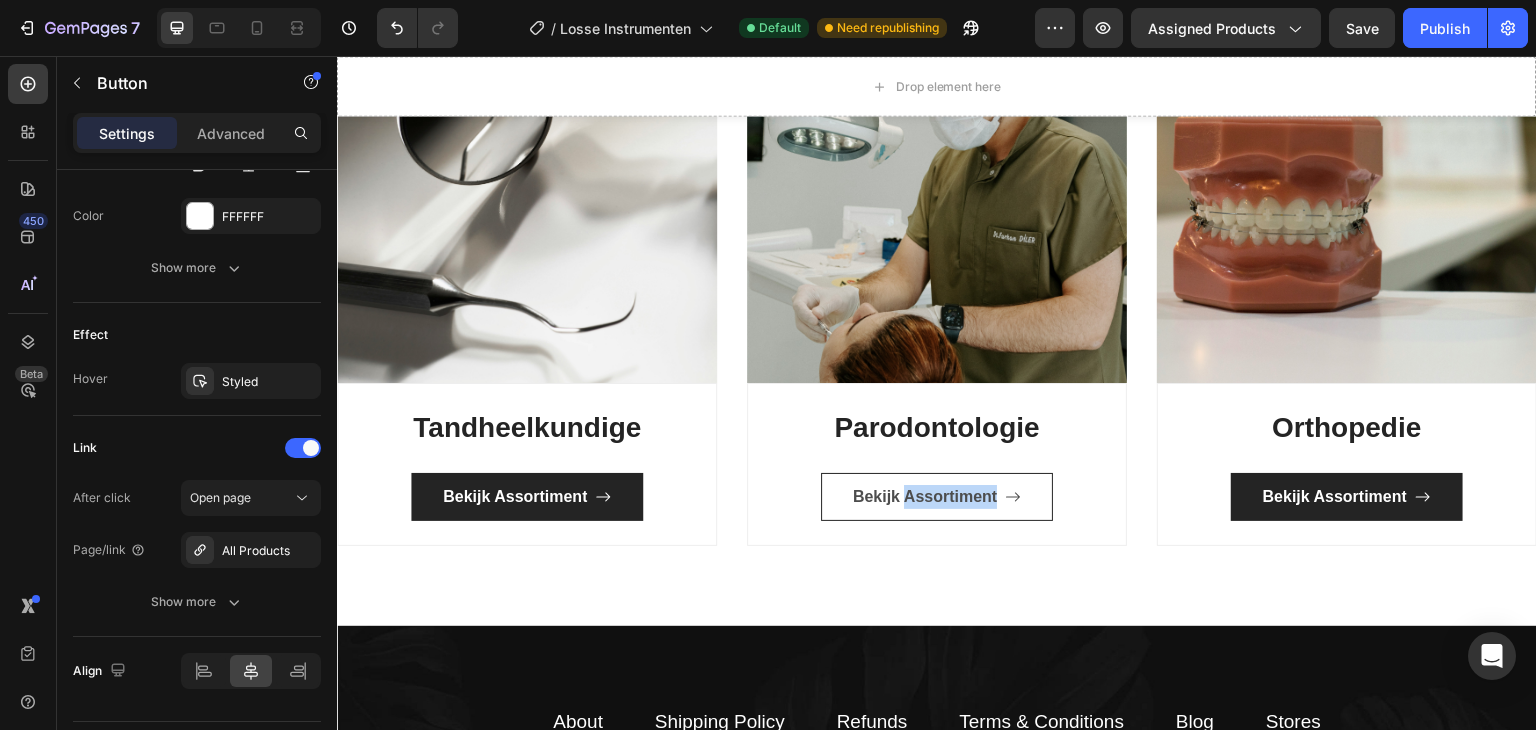 click on "Bekijk Assortiment" at bounding box center [937, 497] 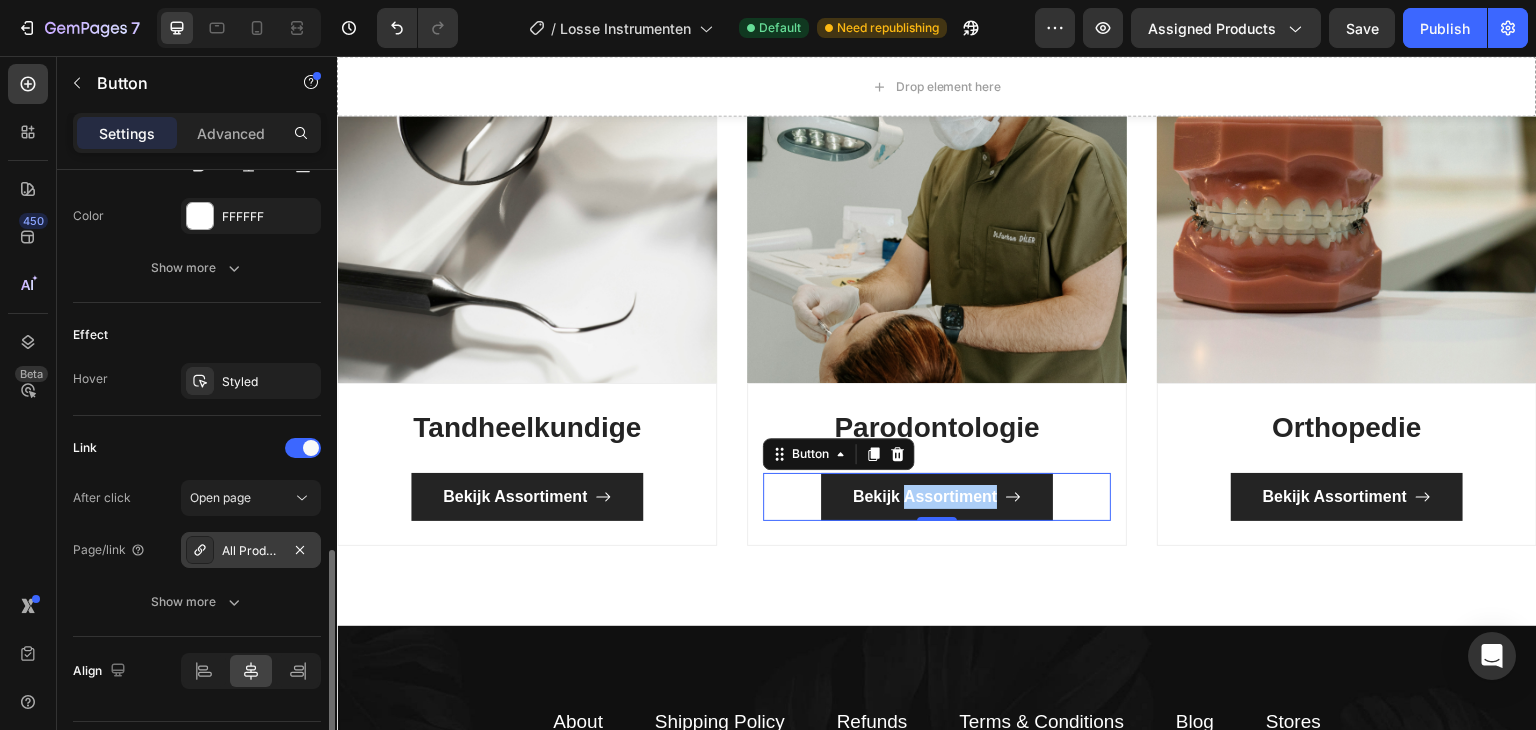 click on "All Products" at bounding box center (251, 550) 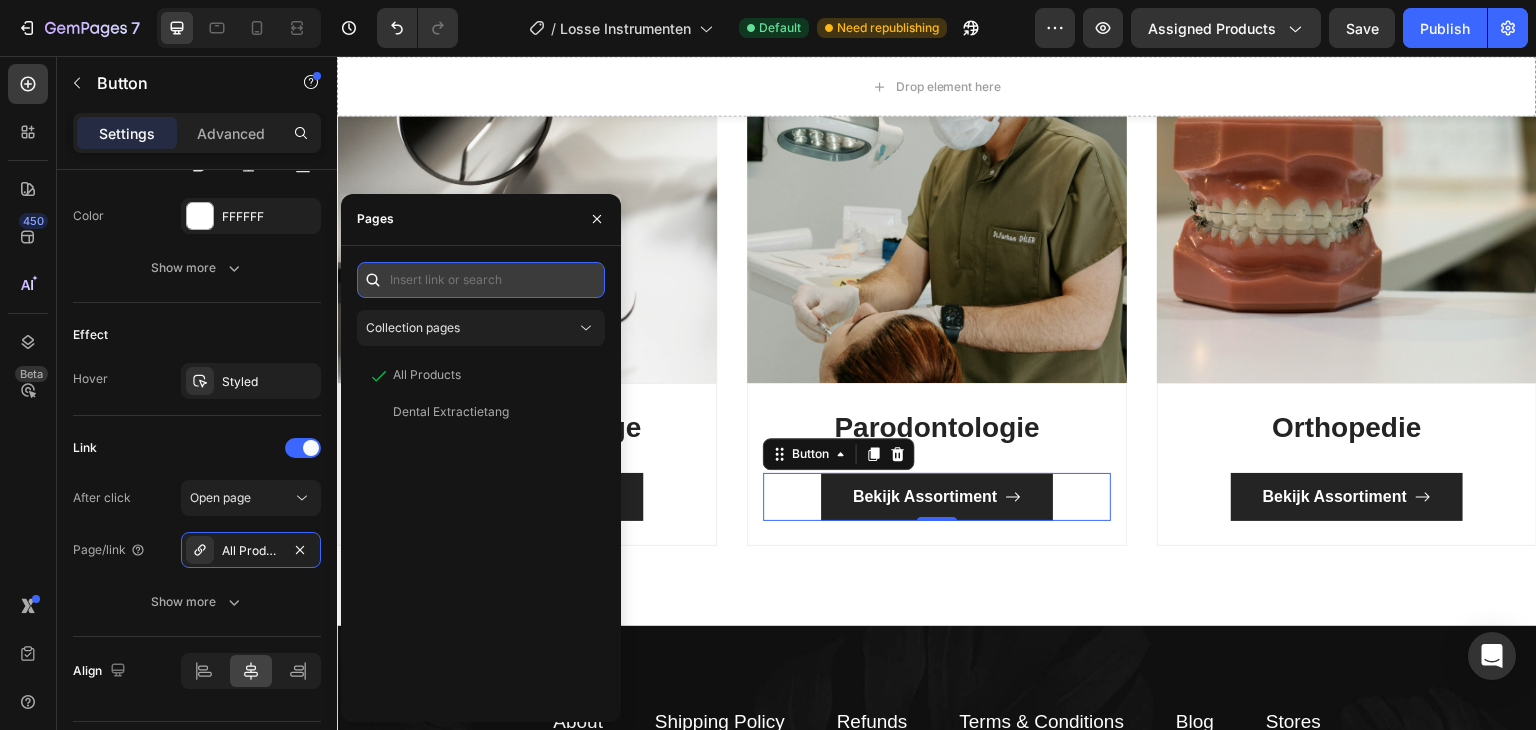 click at bounding box center [481, 280] 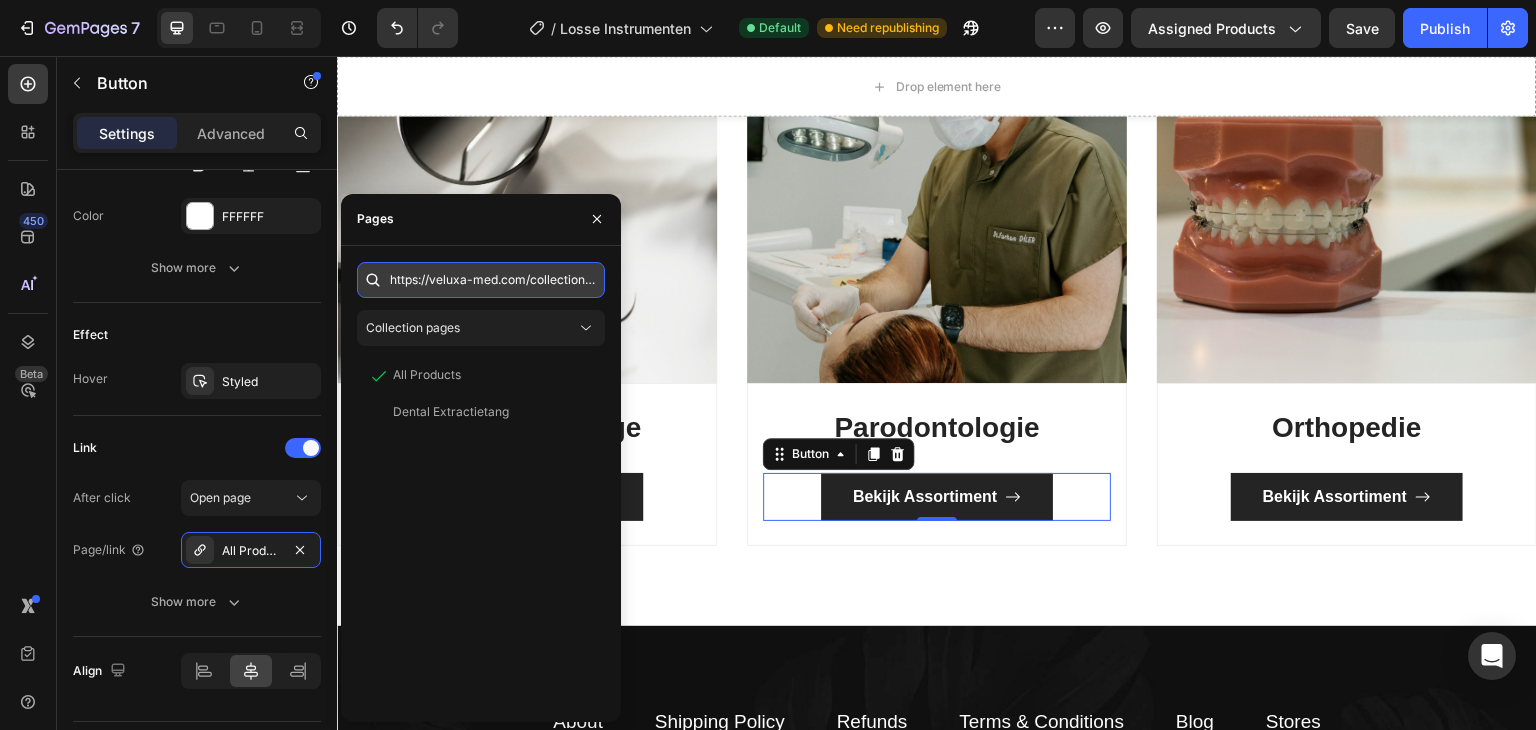 scroll, scrollTop: 0, scrollLeft: 44, axis: horizontal 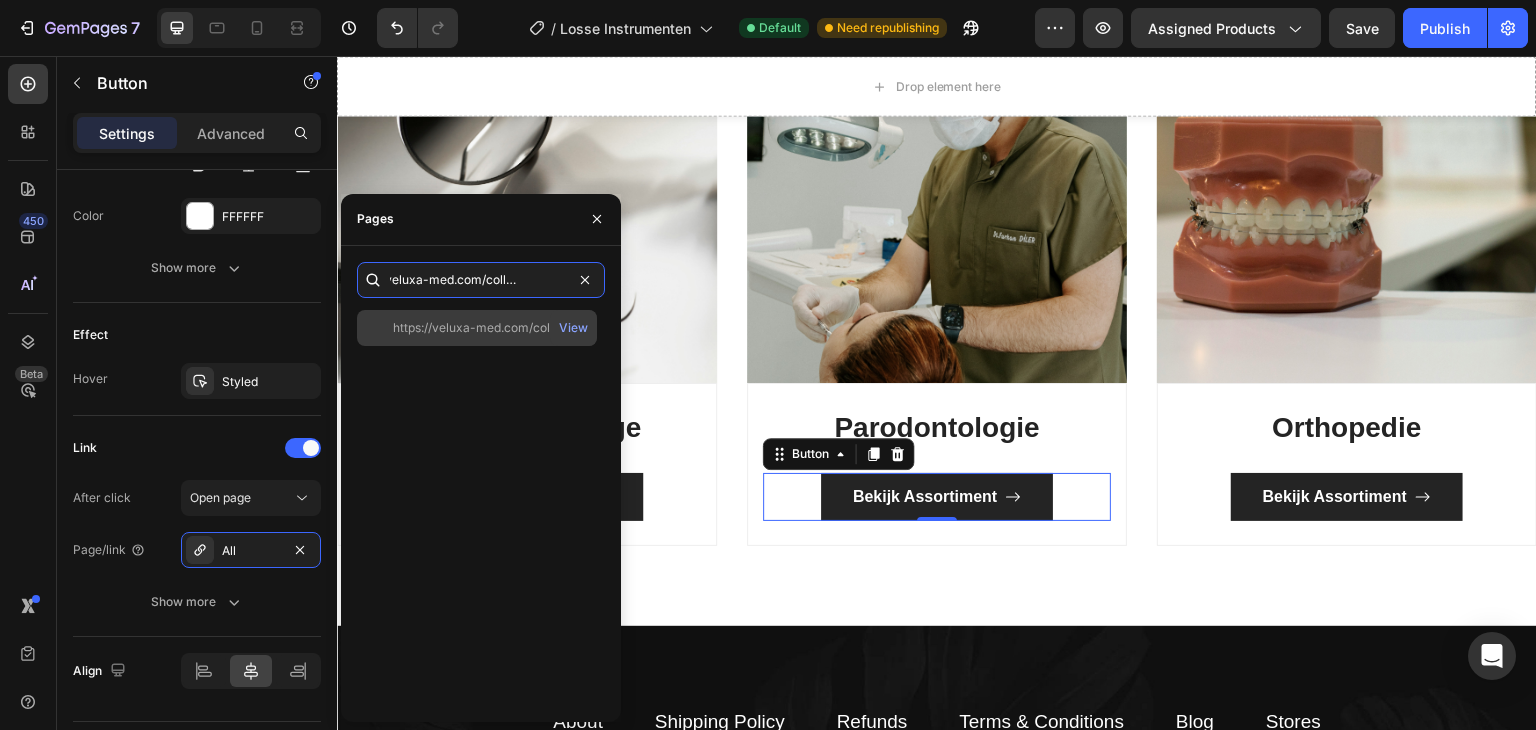 type on "https://veluxa-med.com/collections/all" 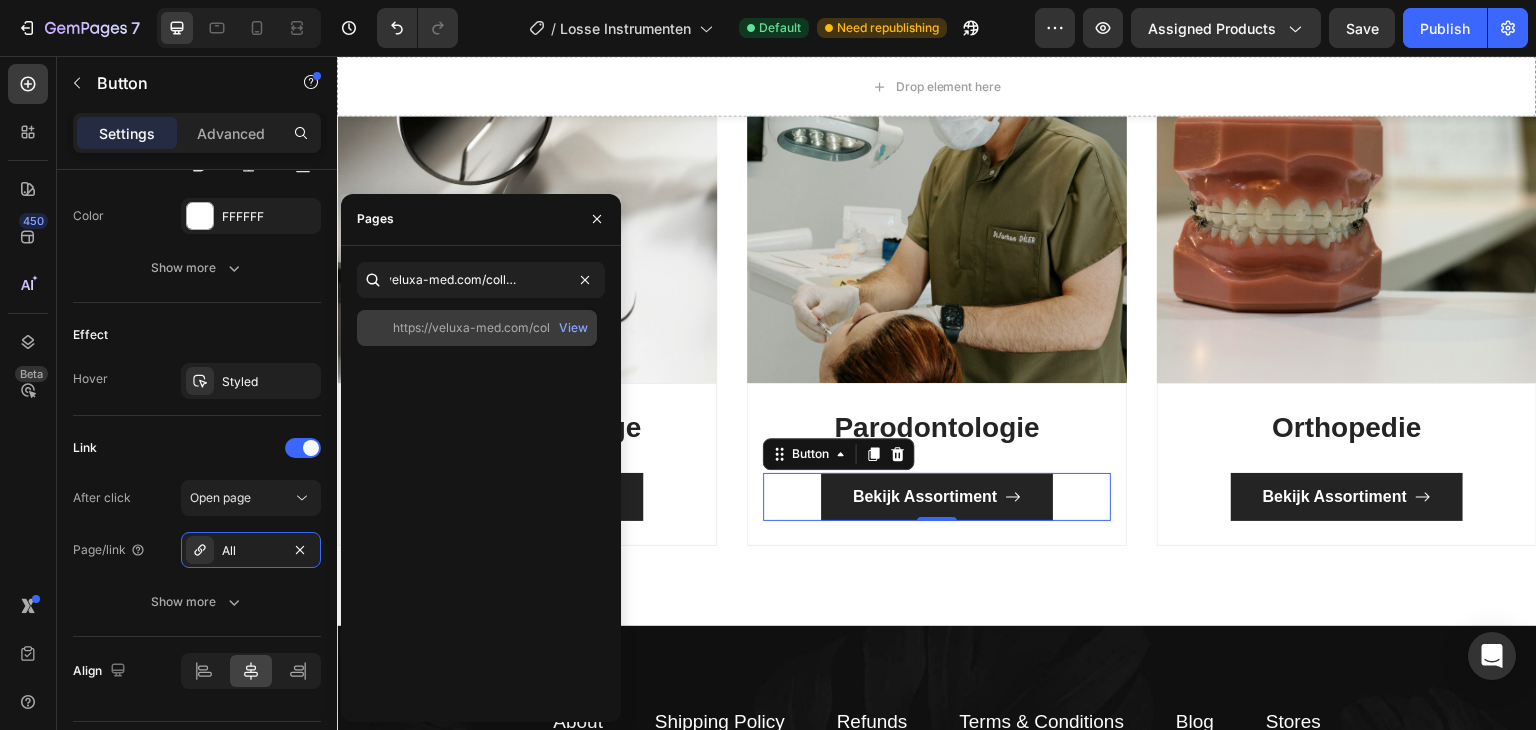 scroll, scrollTop: 0, scrollLeft: 0, axis: both 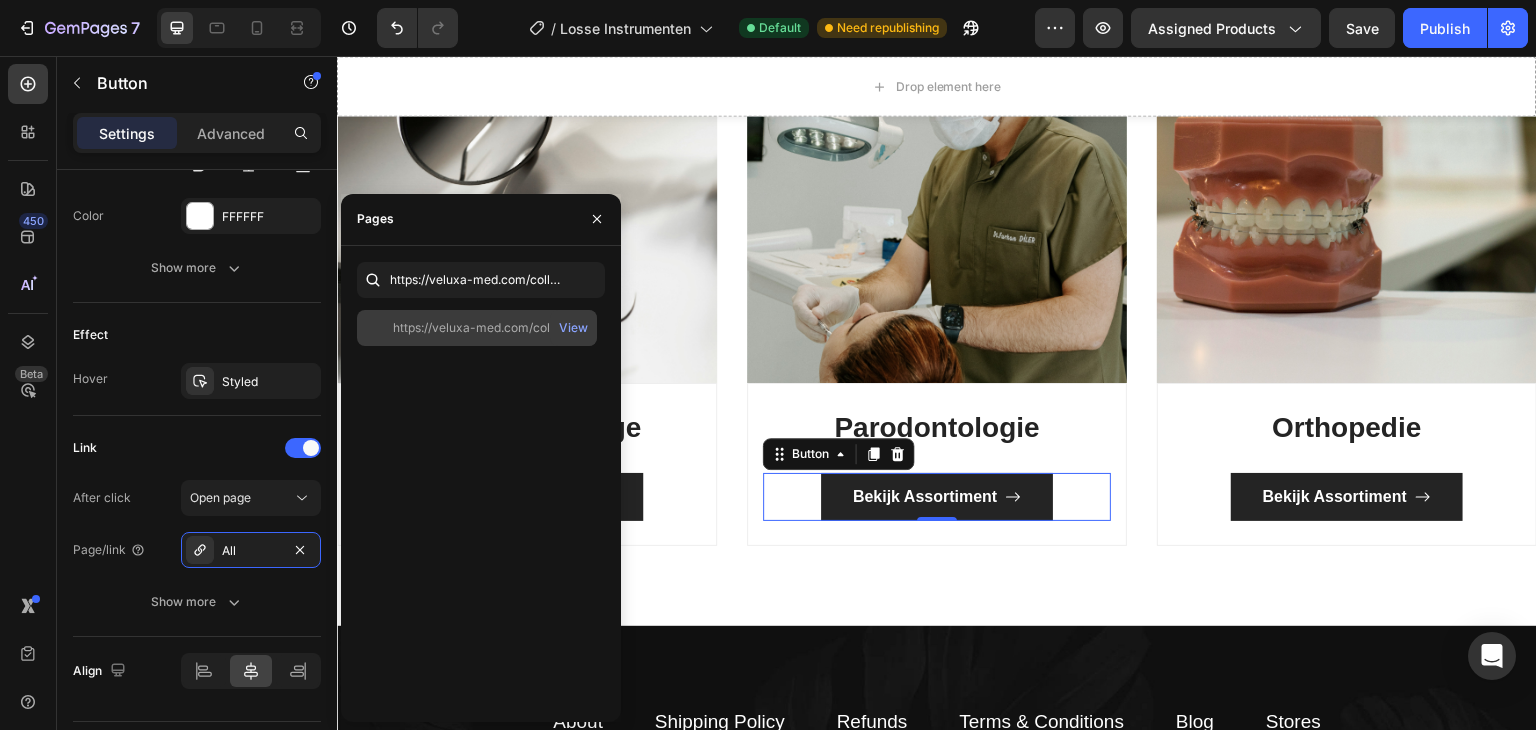 click on "https://veluxa-med.com/collections/all" 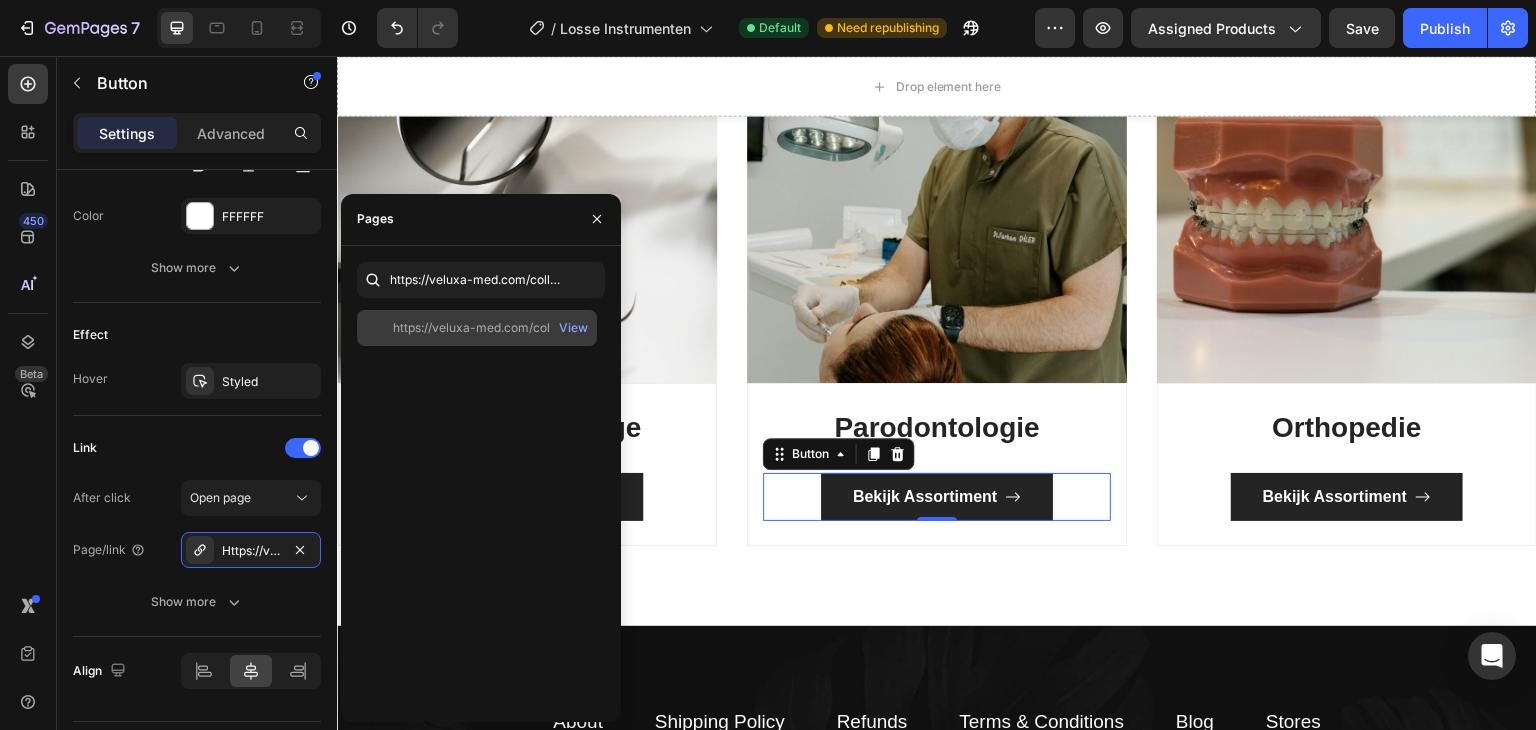 click on "https://veluxa-med.com/collections/all" 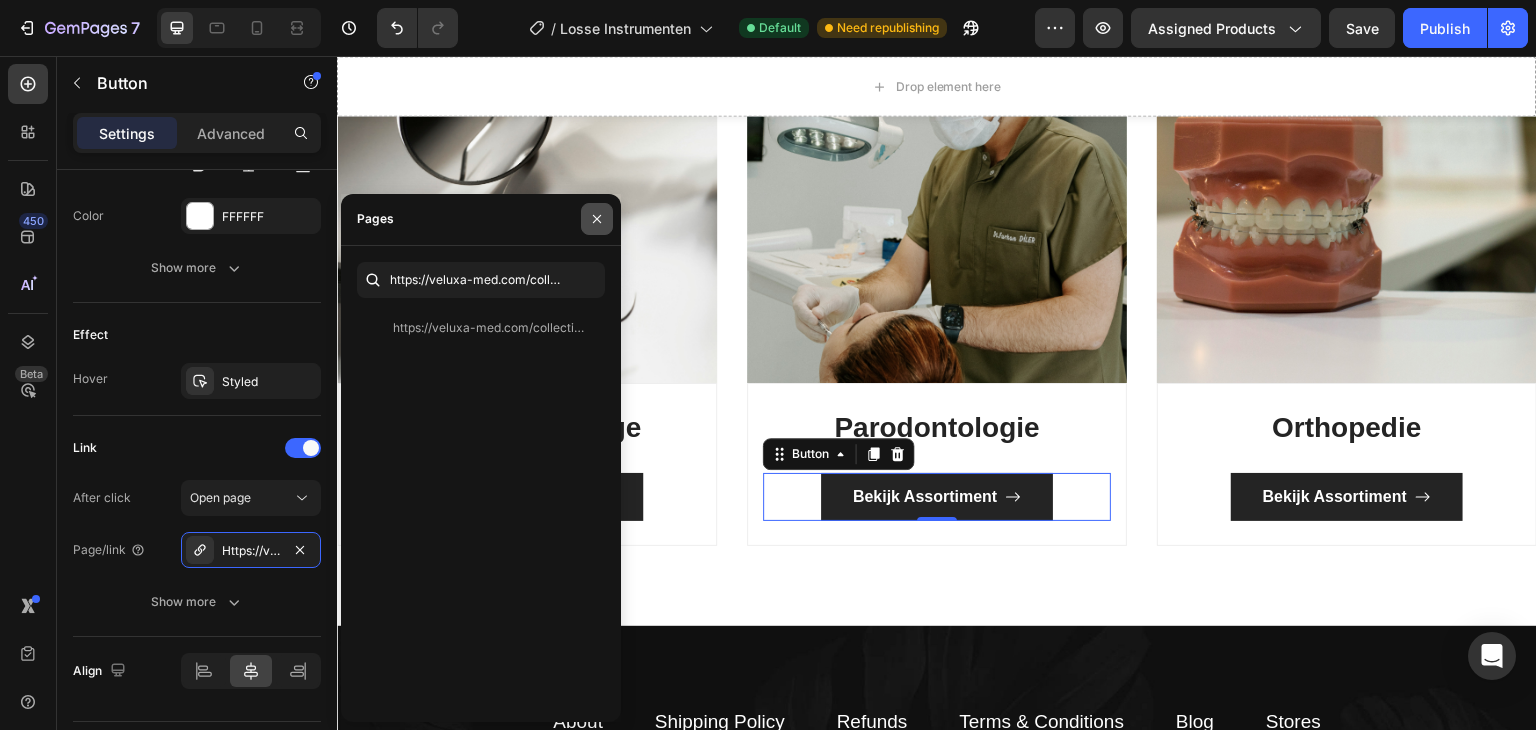 click at bounding box center (597, 219) 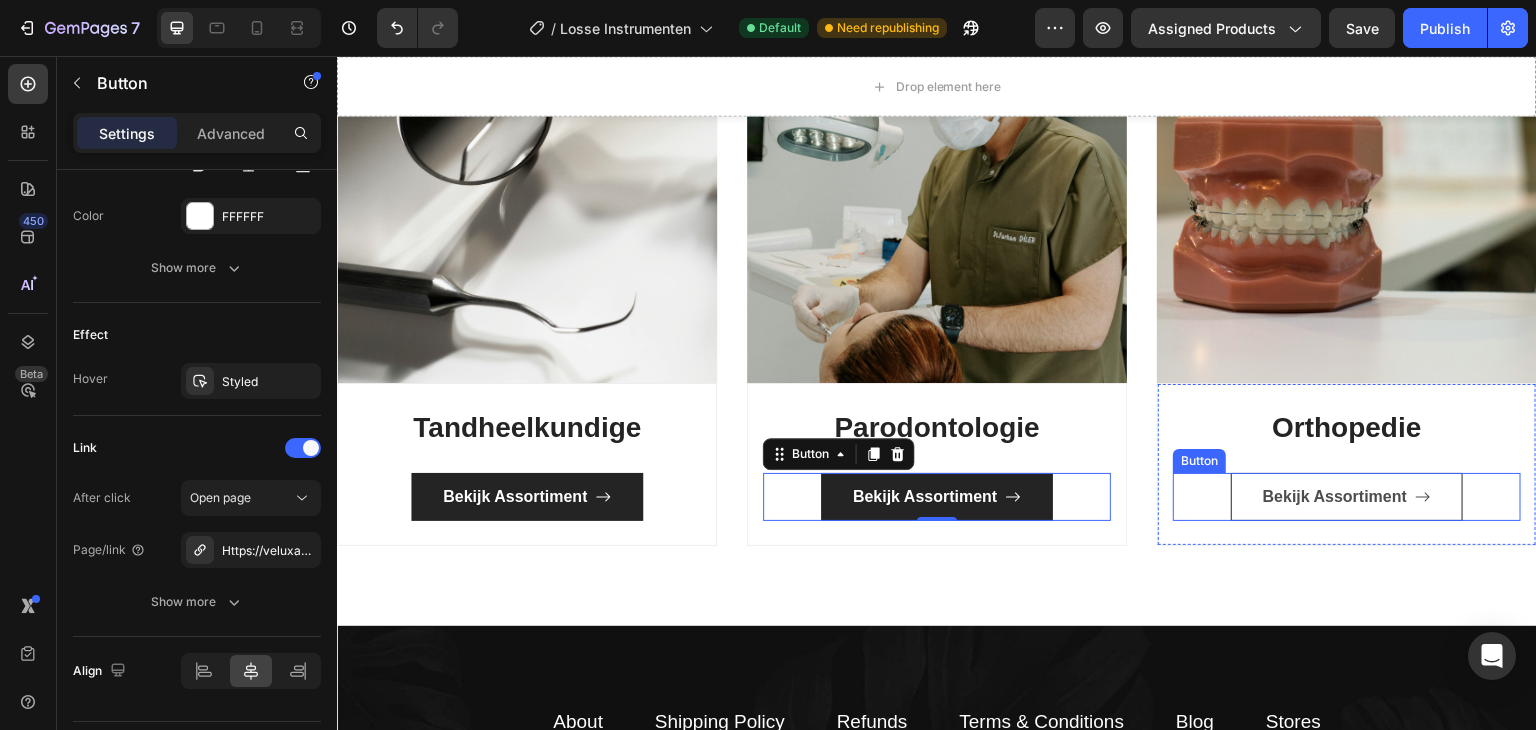 click 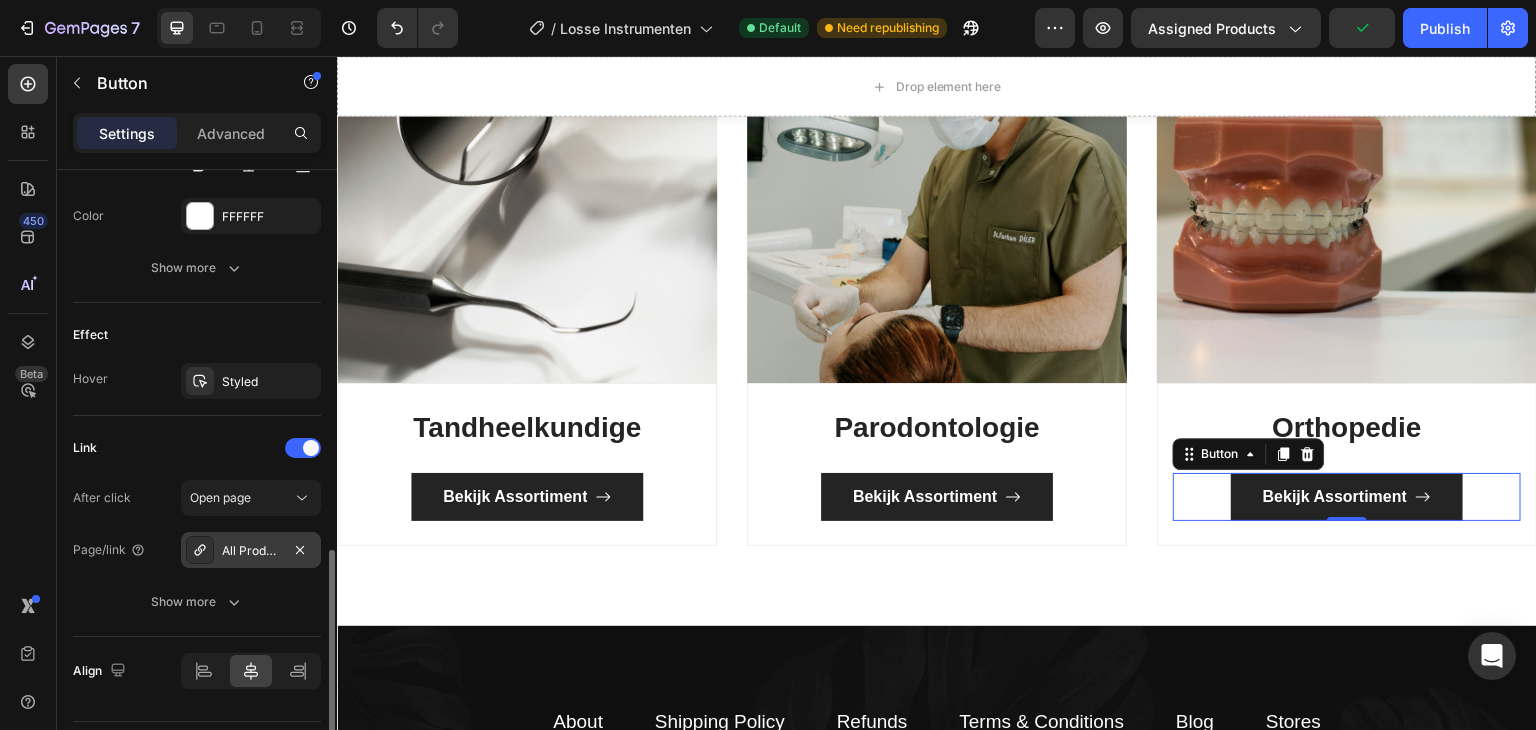 click on "All Products" at bounding box center (251, 551) 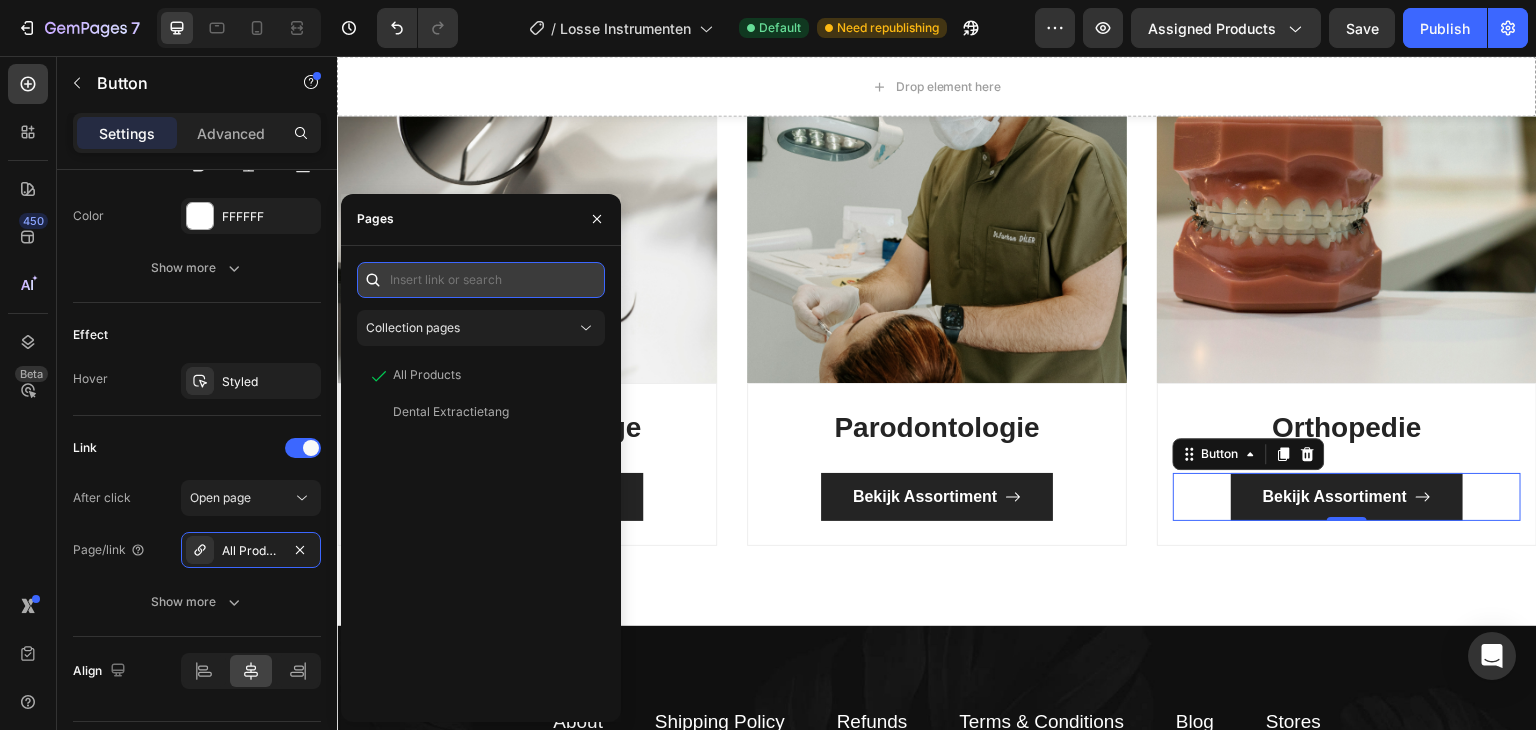 click at bounding box center [481, 280] 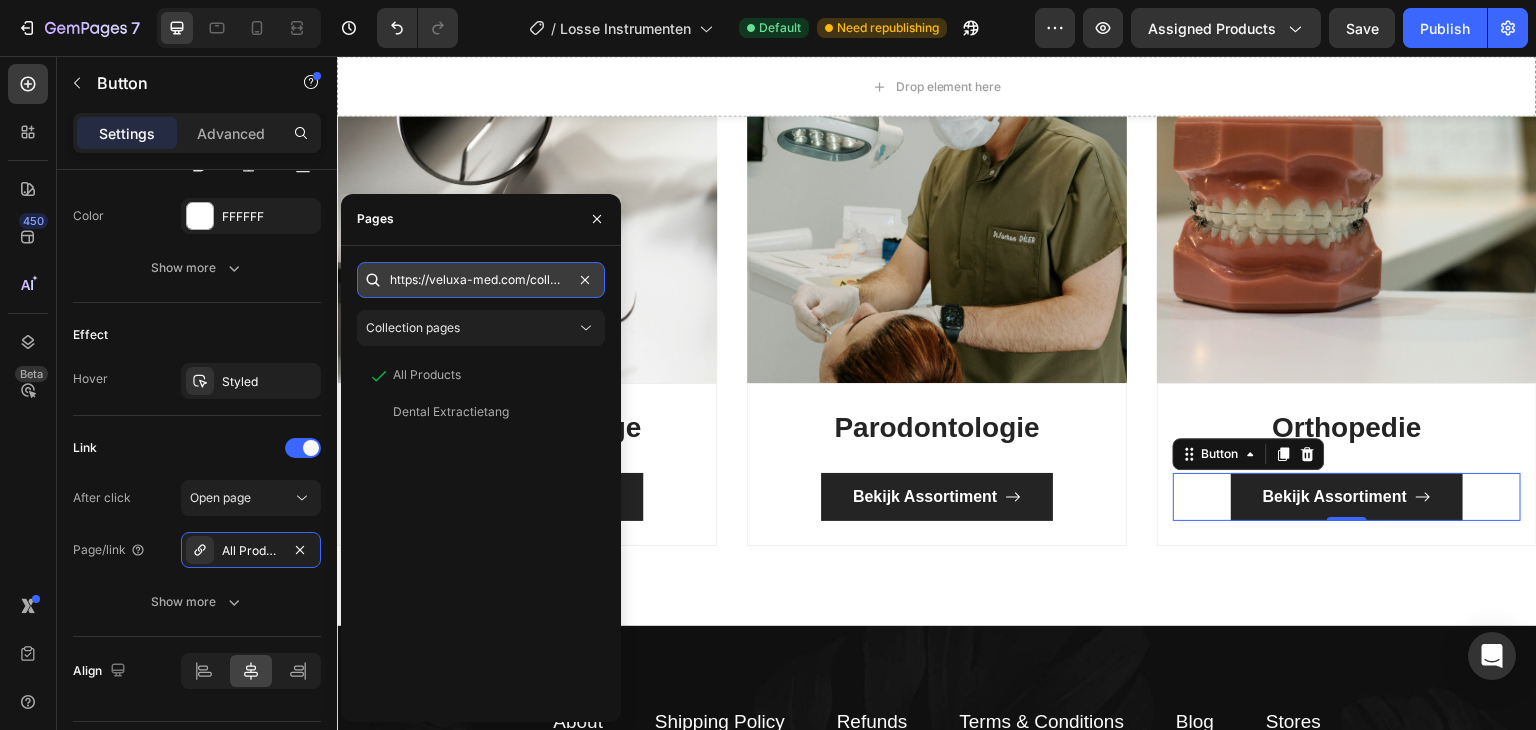 scroll, scrollTop: 0, scrollLeft: 44, axis: horizontal 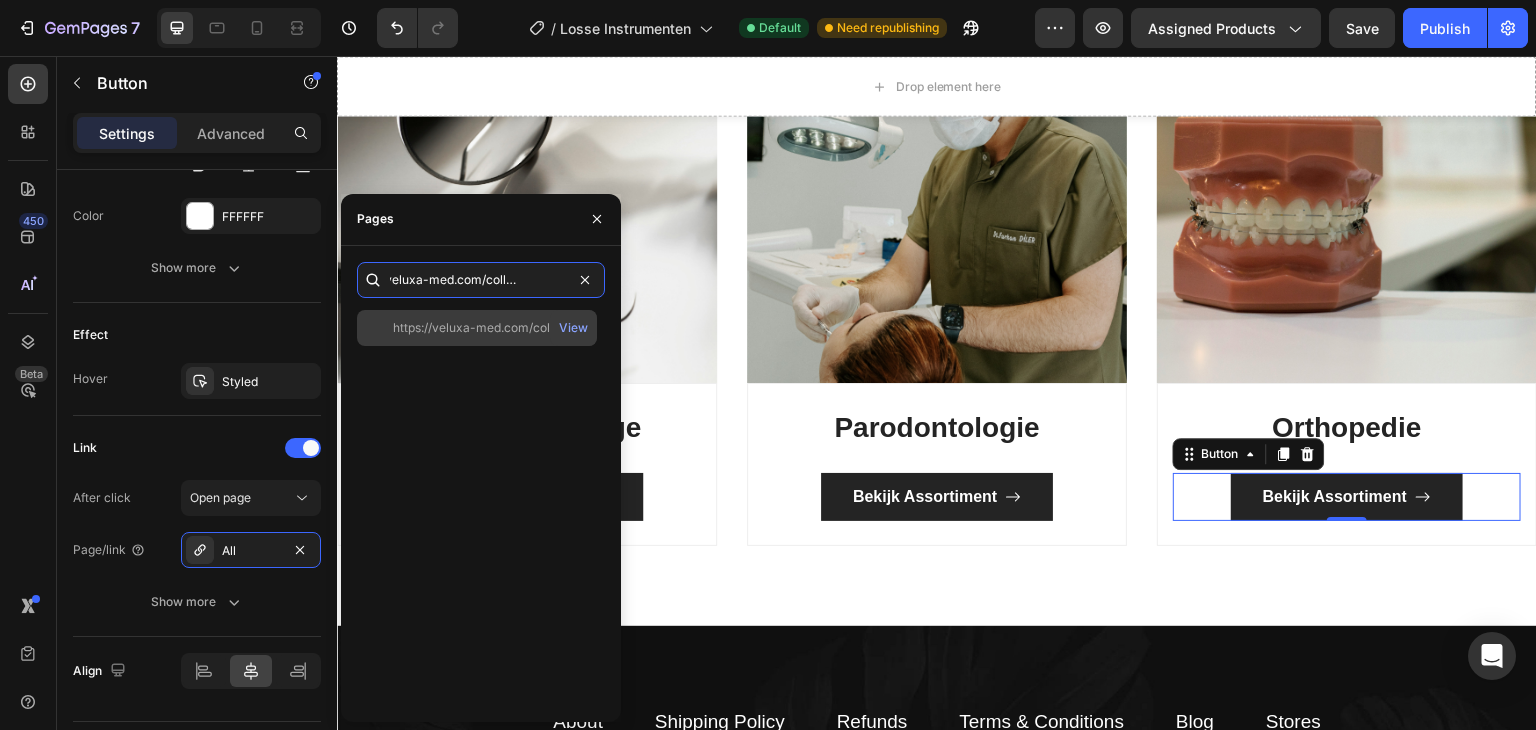 type on "https://veluxa-med.com/collections/all" 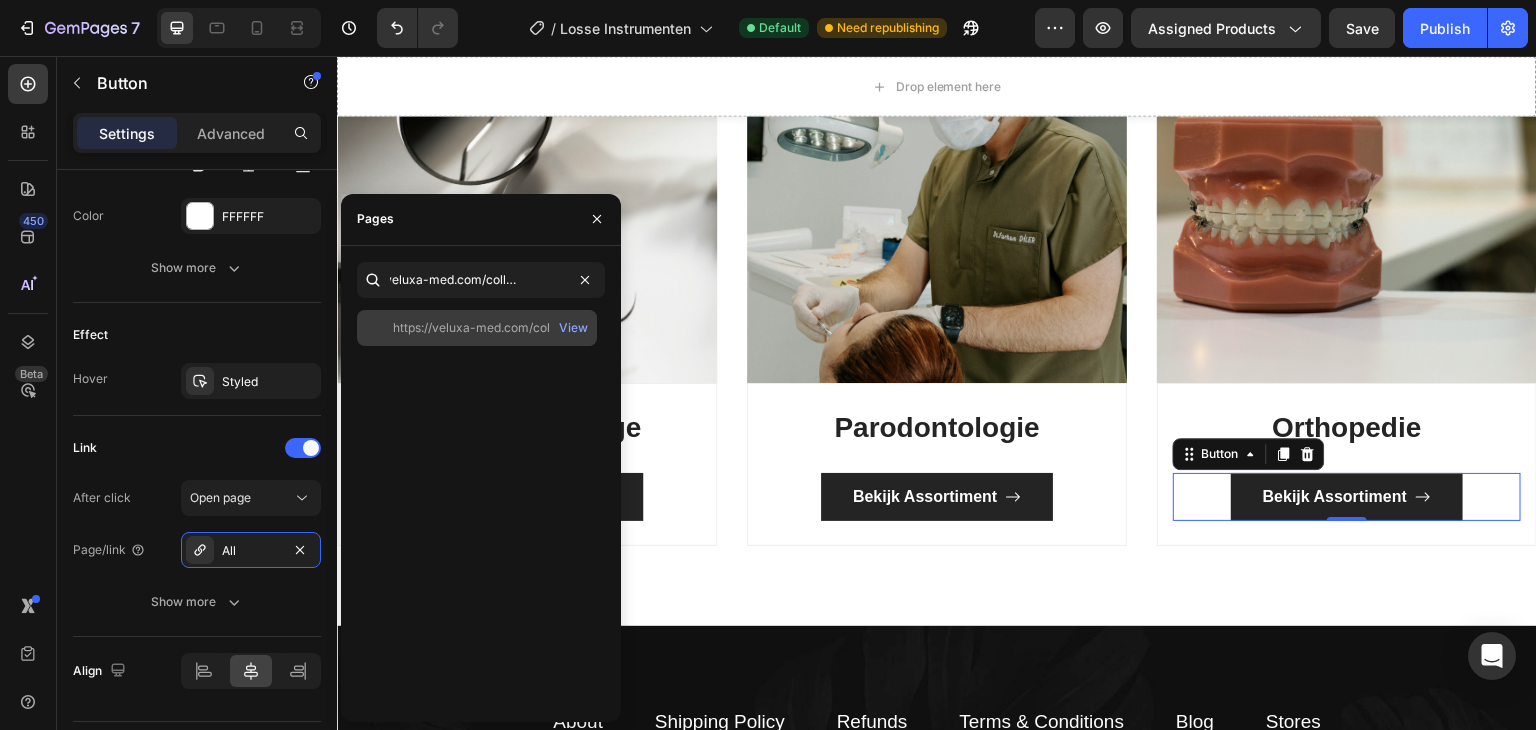 scroll, scrollTop: 0, scrollLeft: 0, axis: both 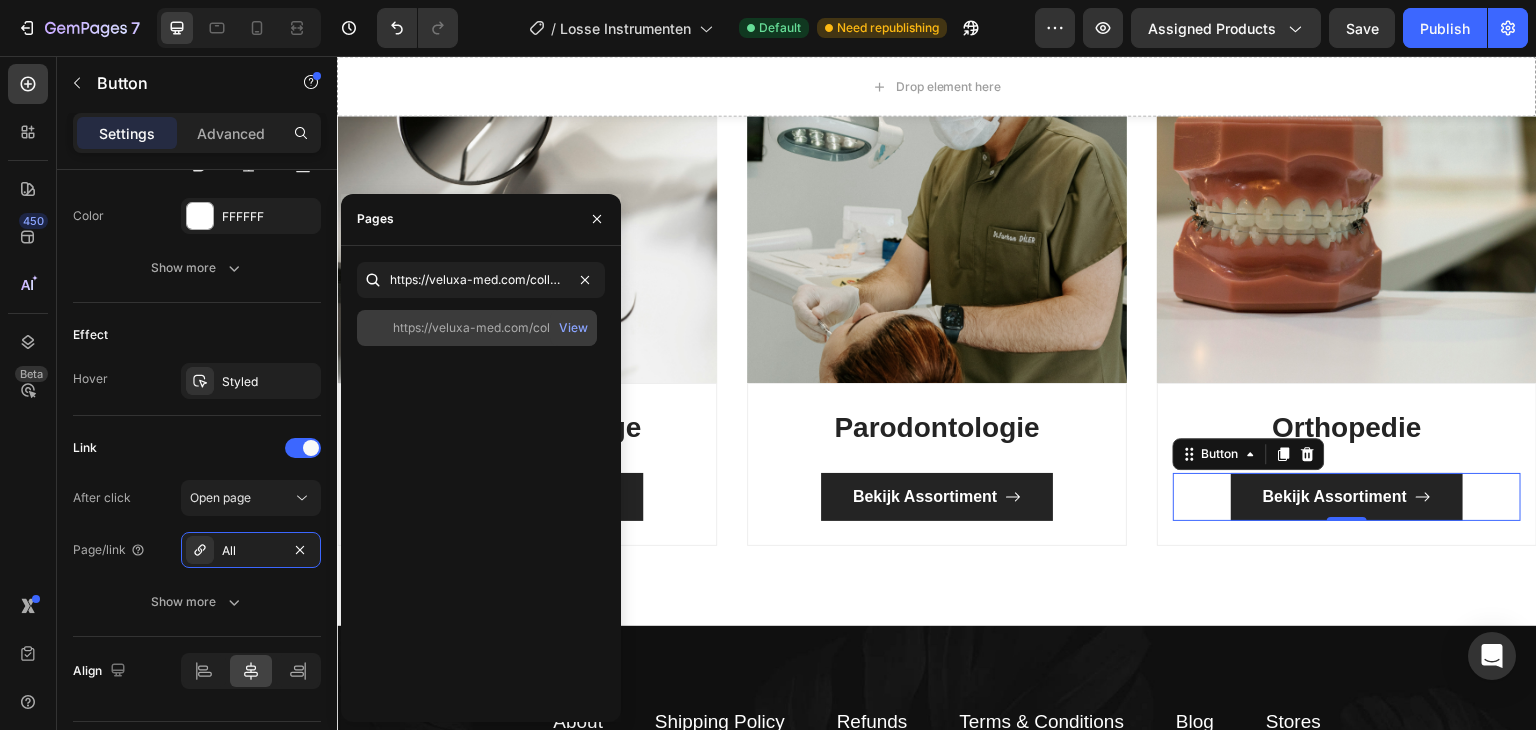 click on "https://veluxa-med.com/collections/all" 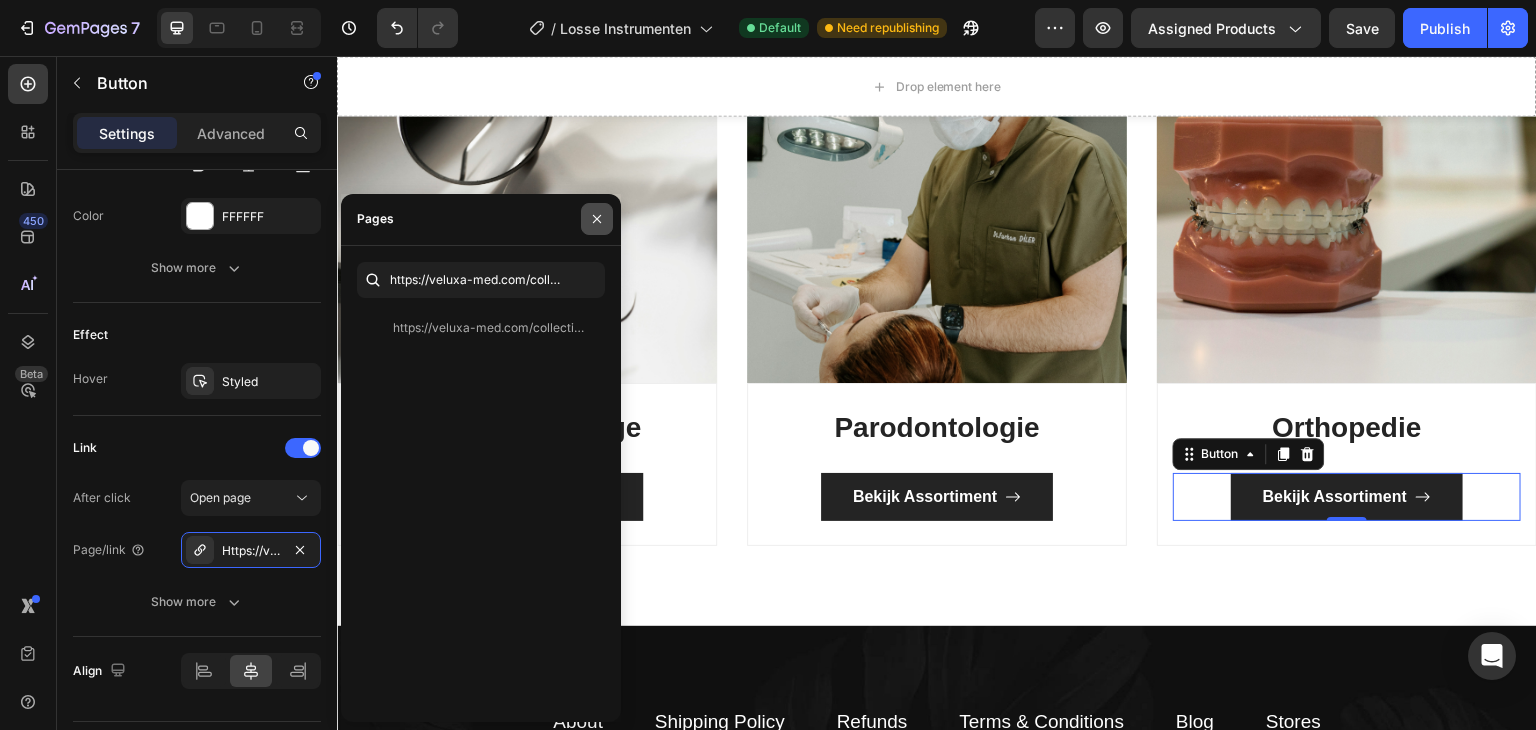 click 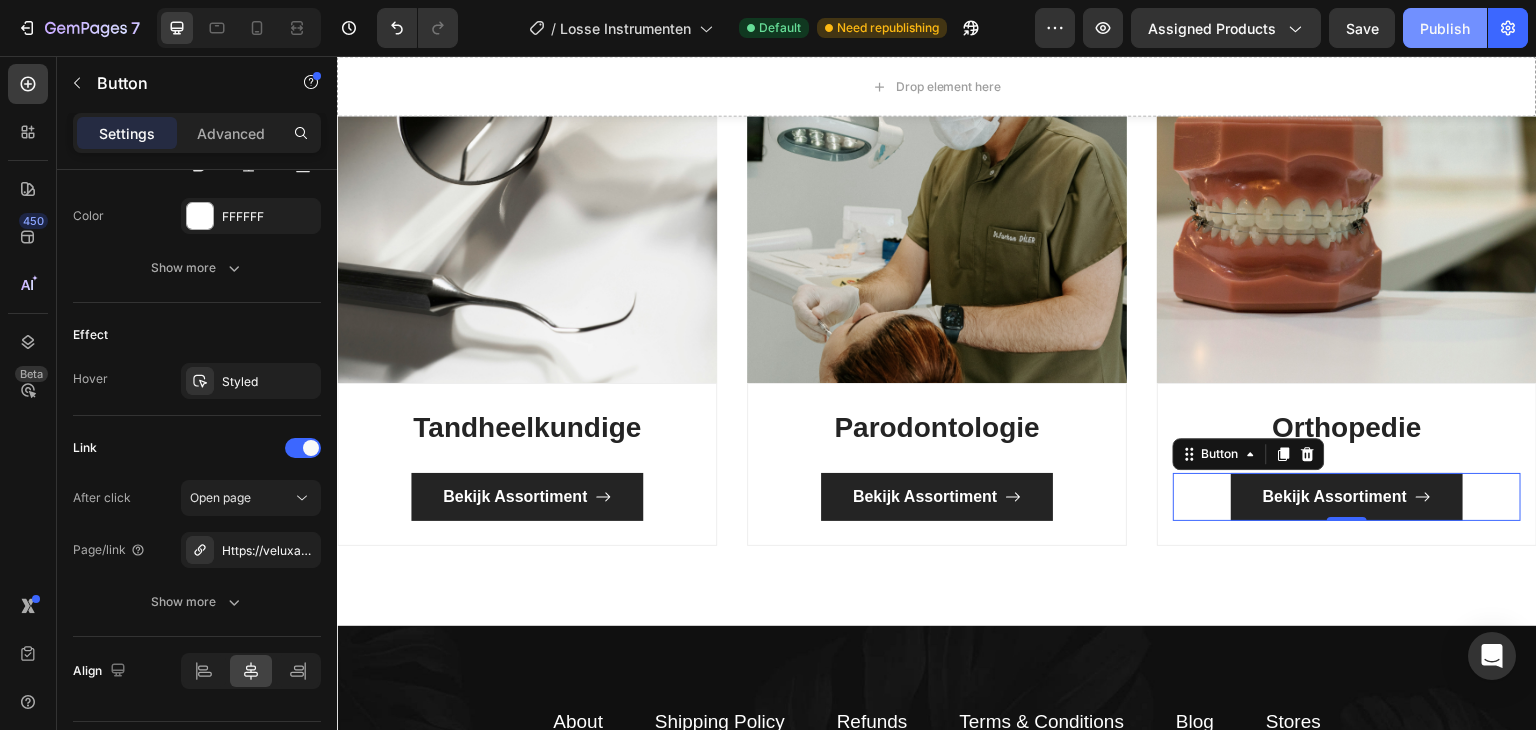 click on "Publish" at bounding box center (1445, 28) 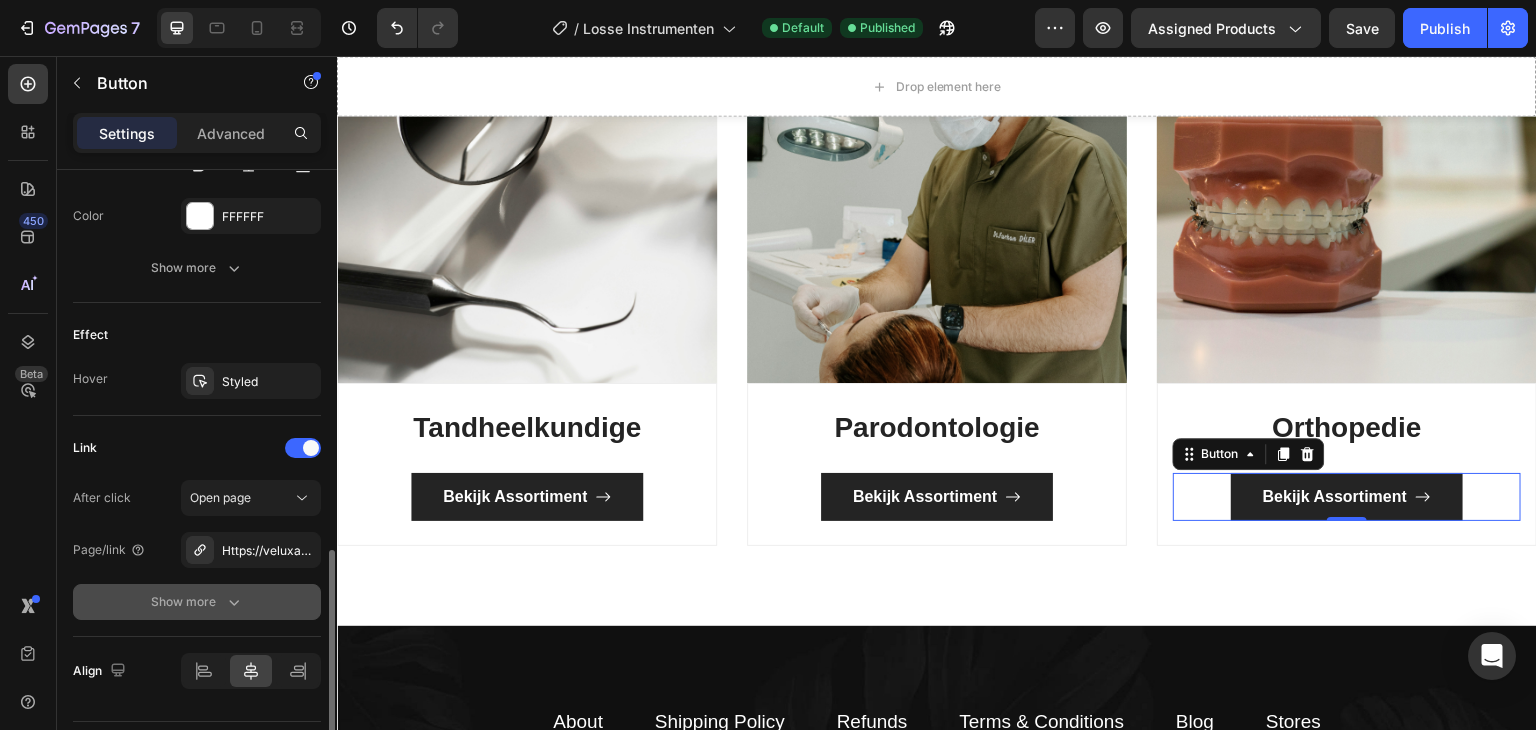 click on "Show more" 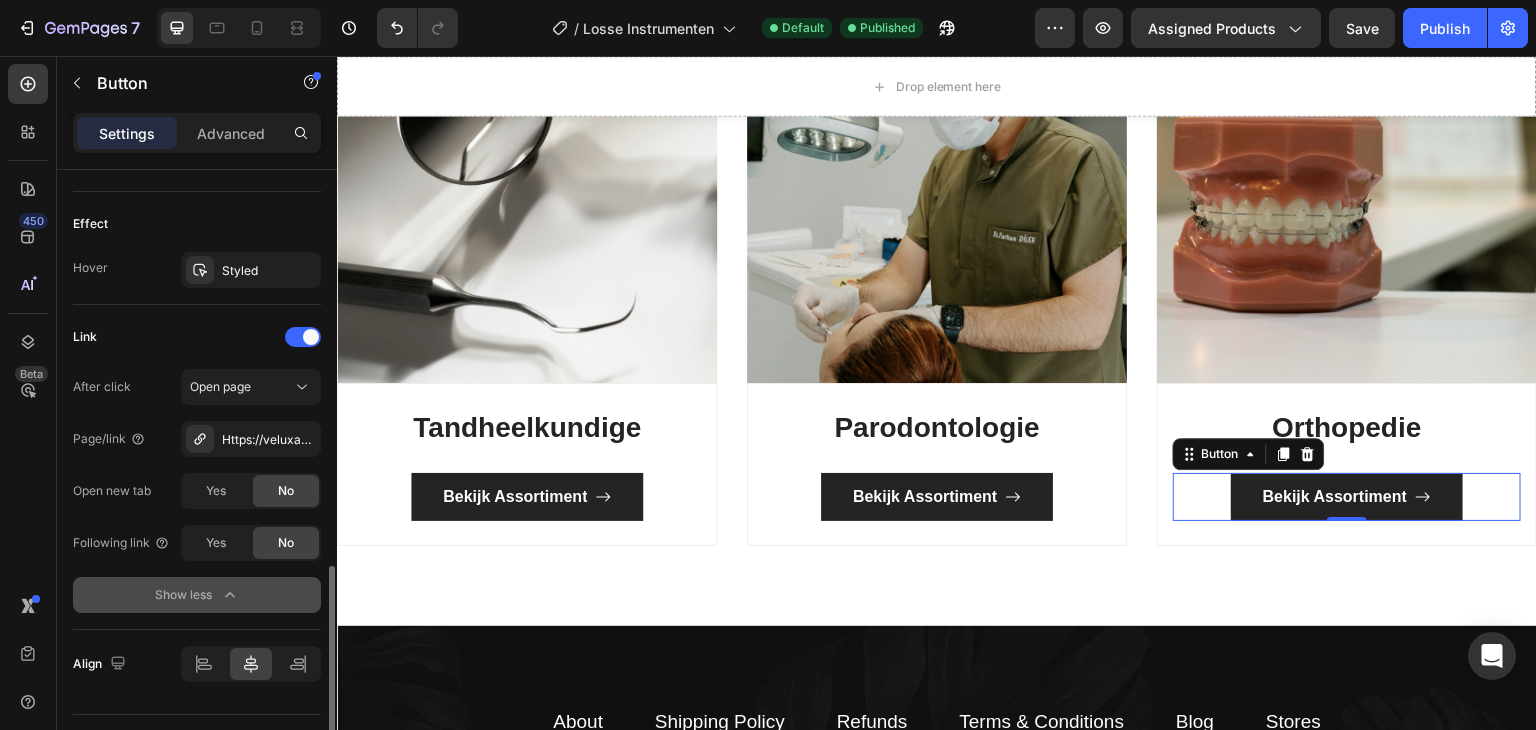 scroll, scrollTop: 1188, scrollLeft: 0, axis: vertical 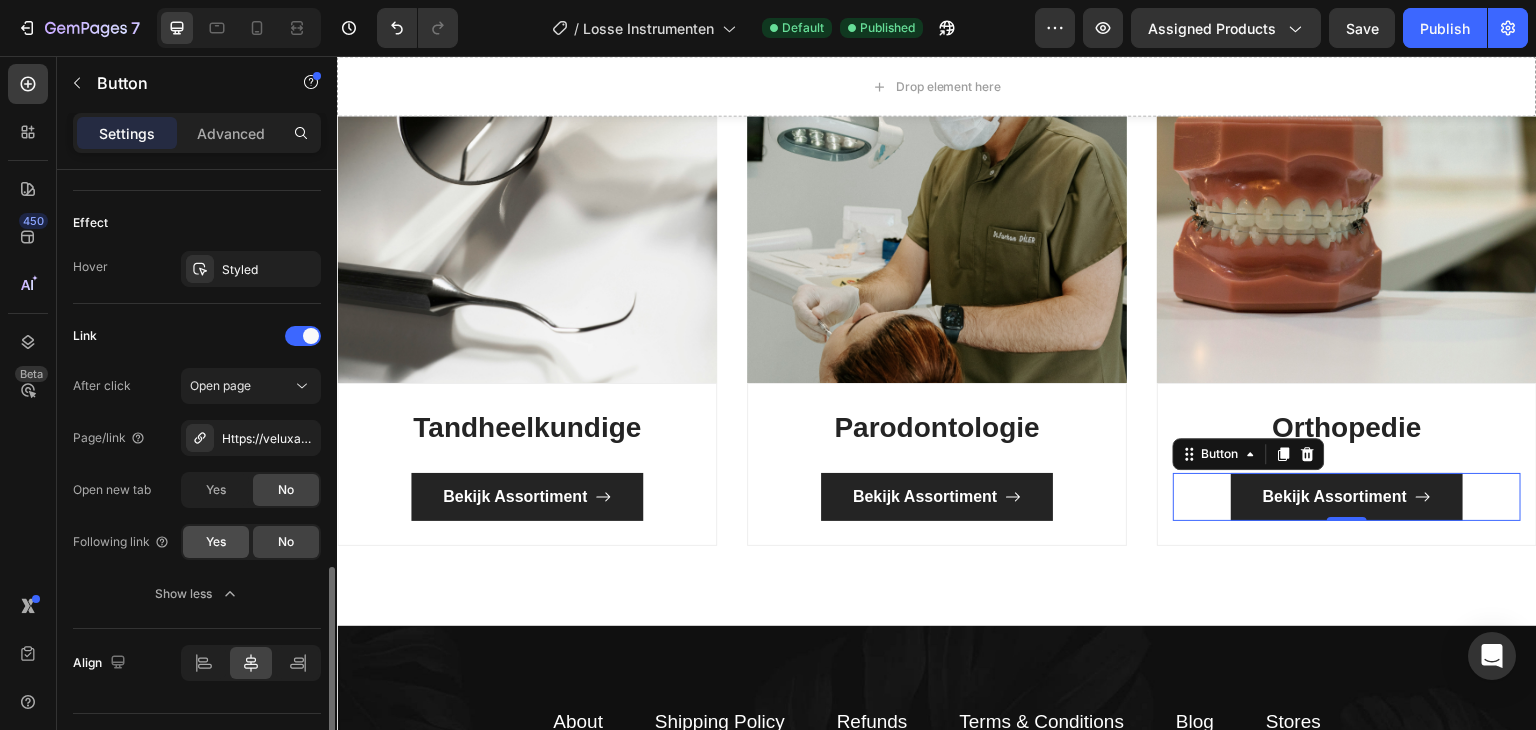 click on "Yes" 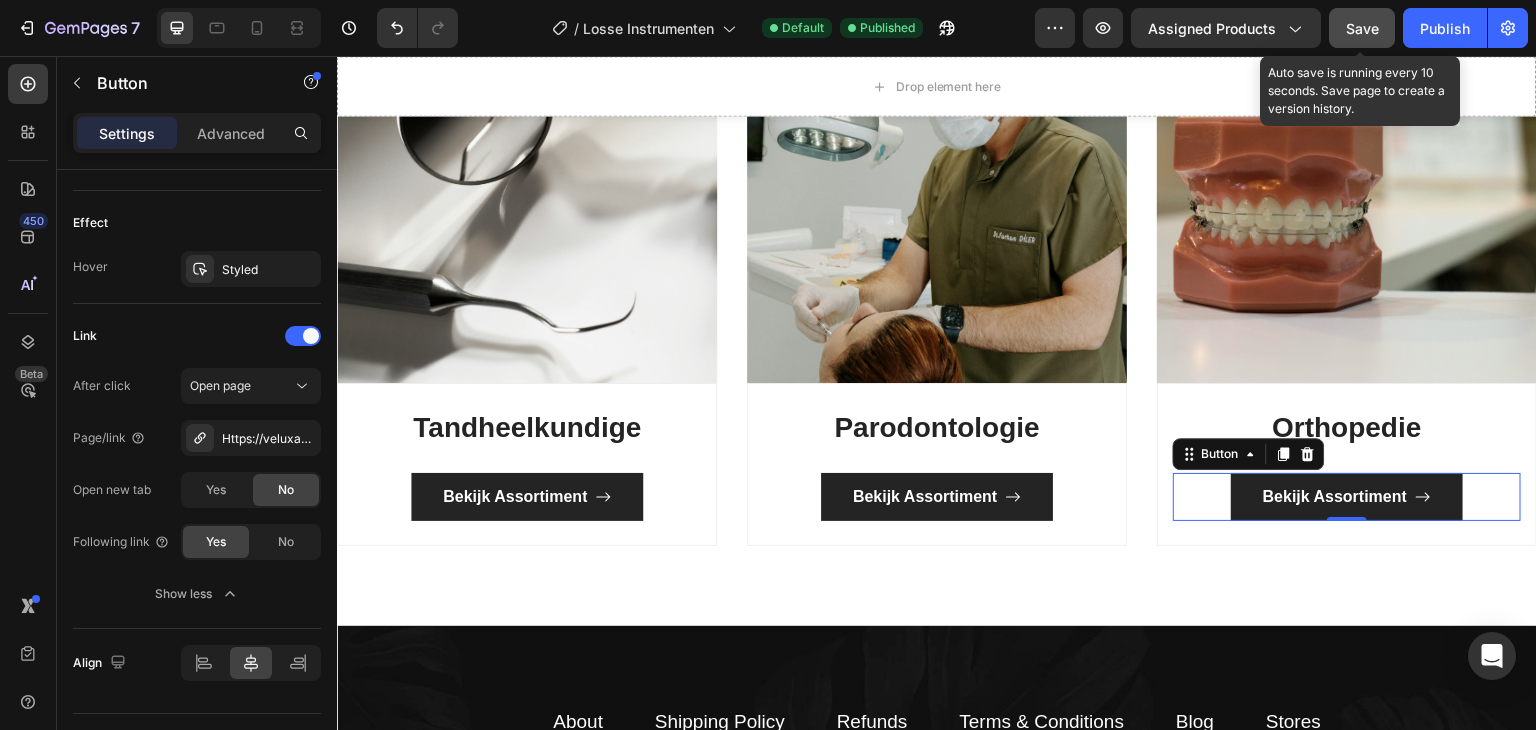 click on "Save" at bounding box center (1362, 28) 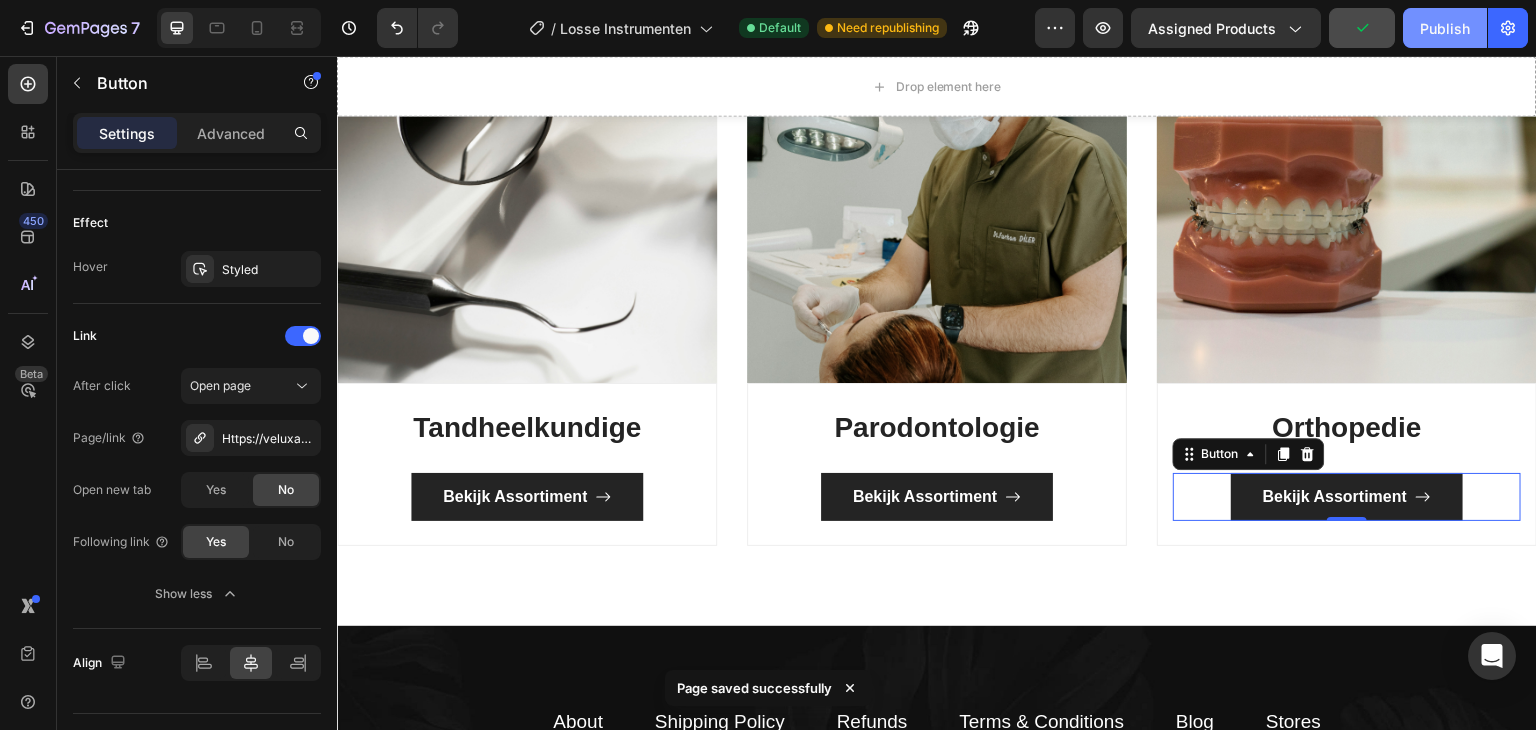 click on "Publish" 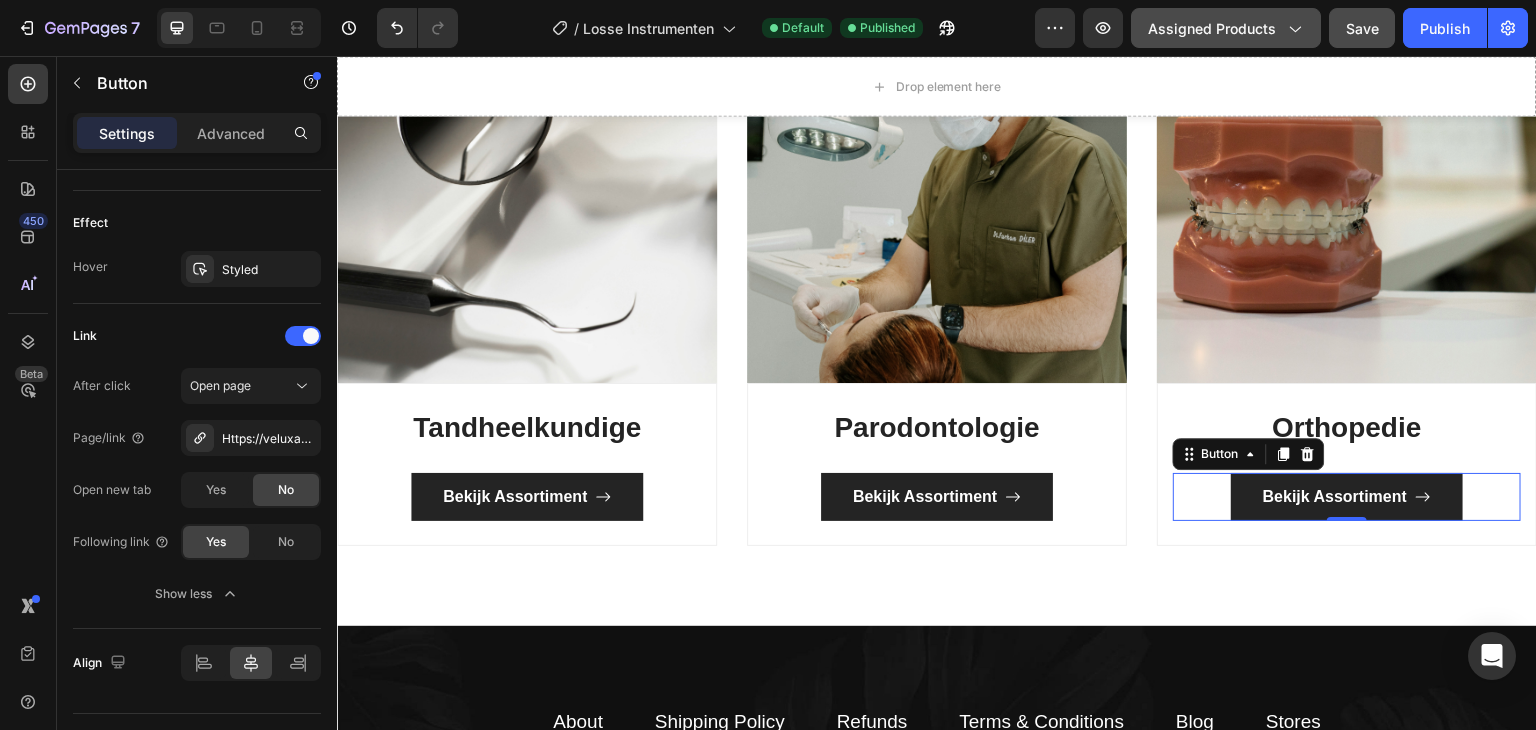 click 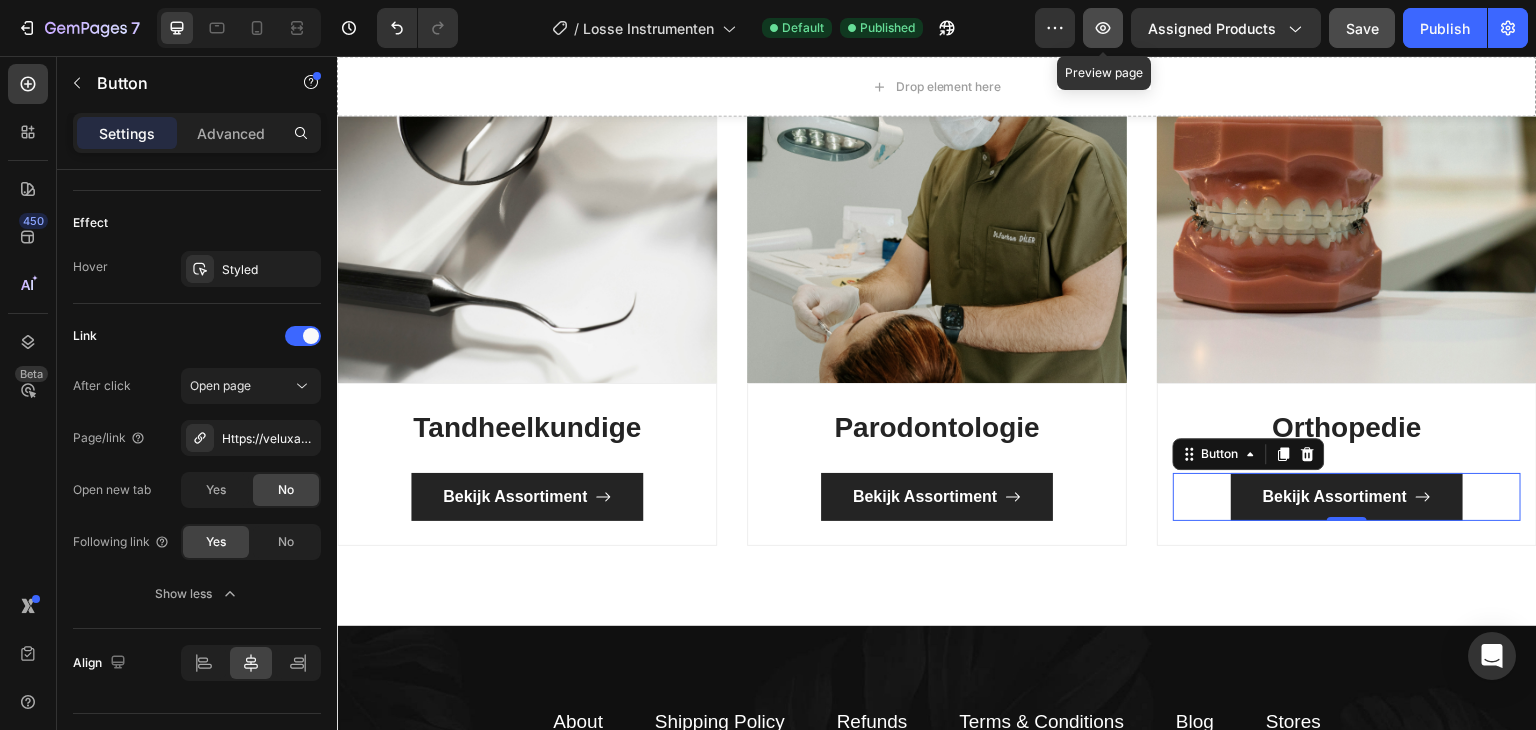 click 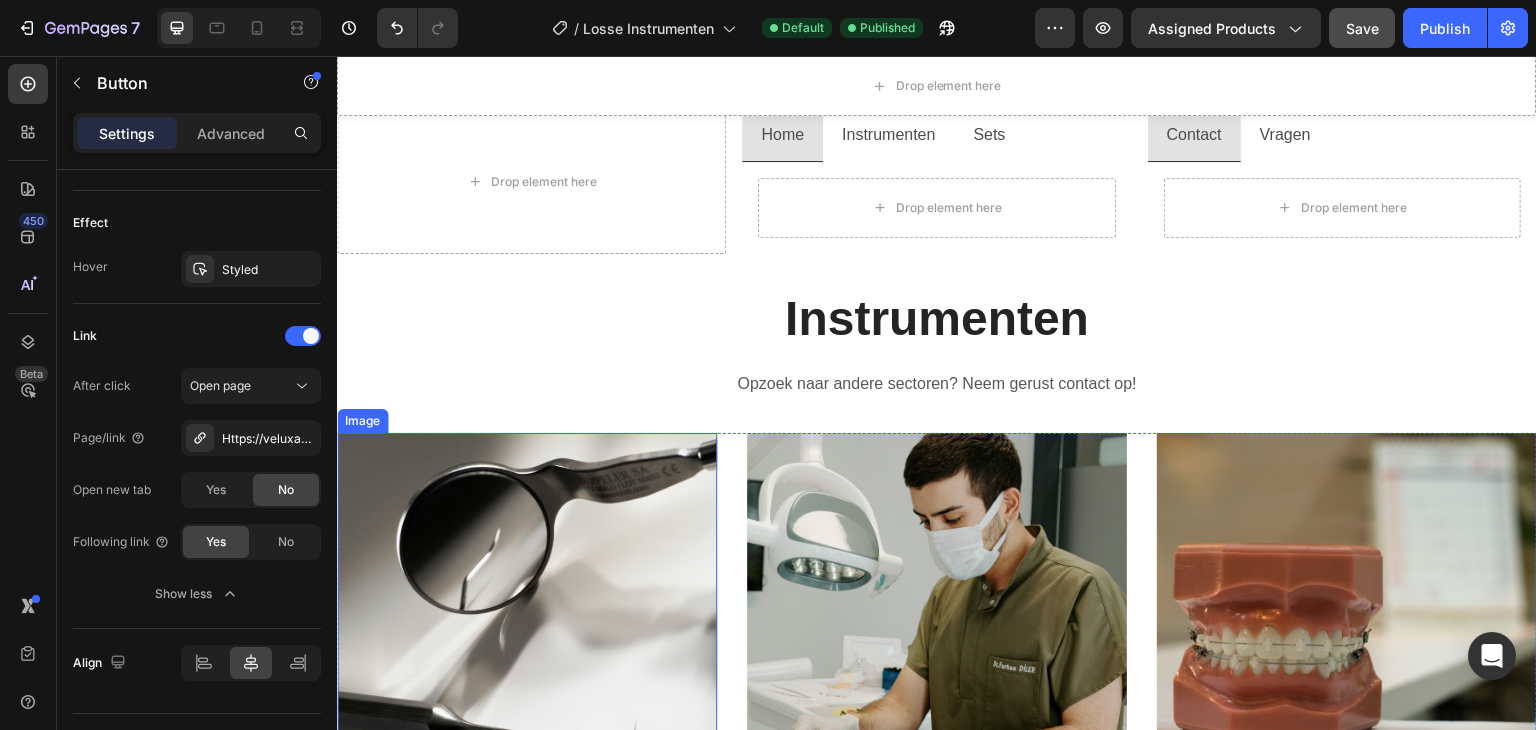 scroll, scrollTop: 0, scrollLeft: 0, axis: both 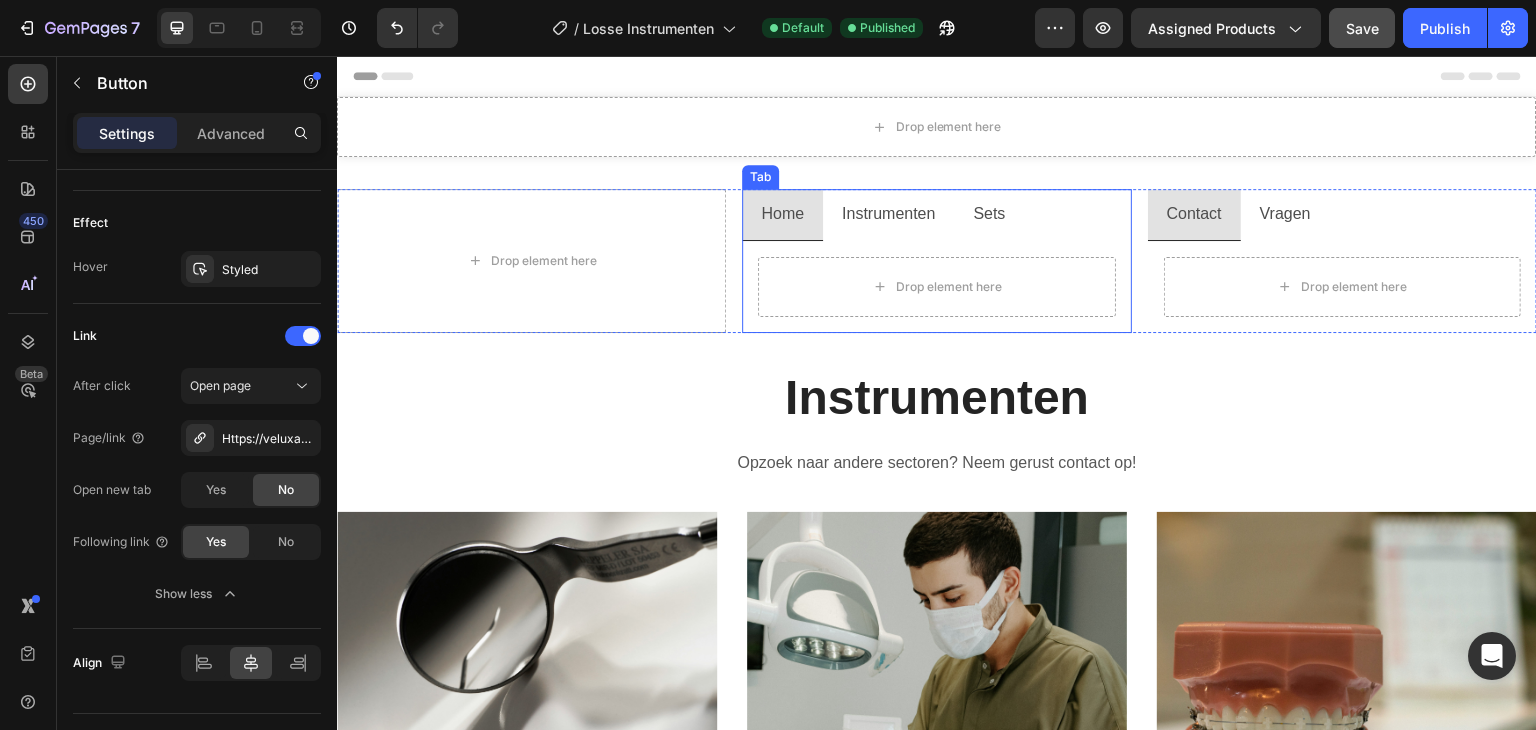 click on "Home" at bounding box center (782, 214) 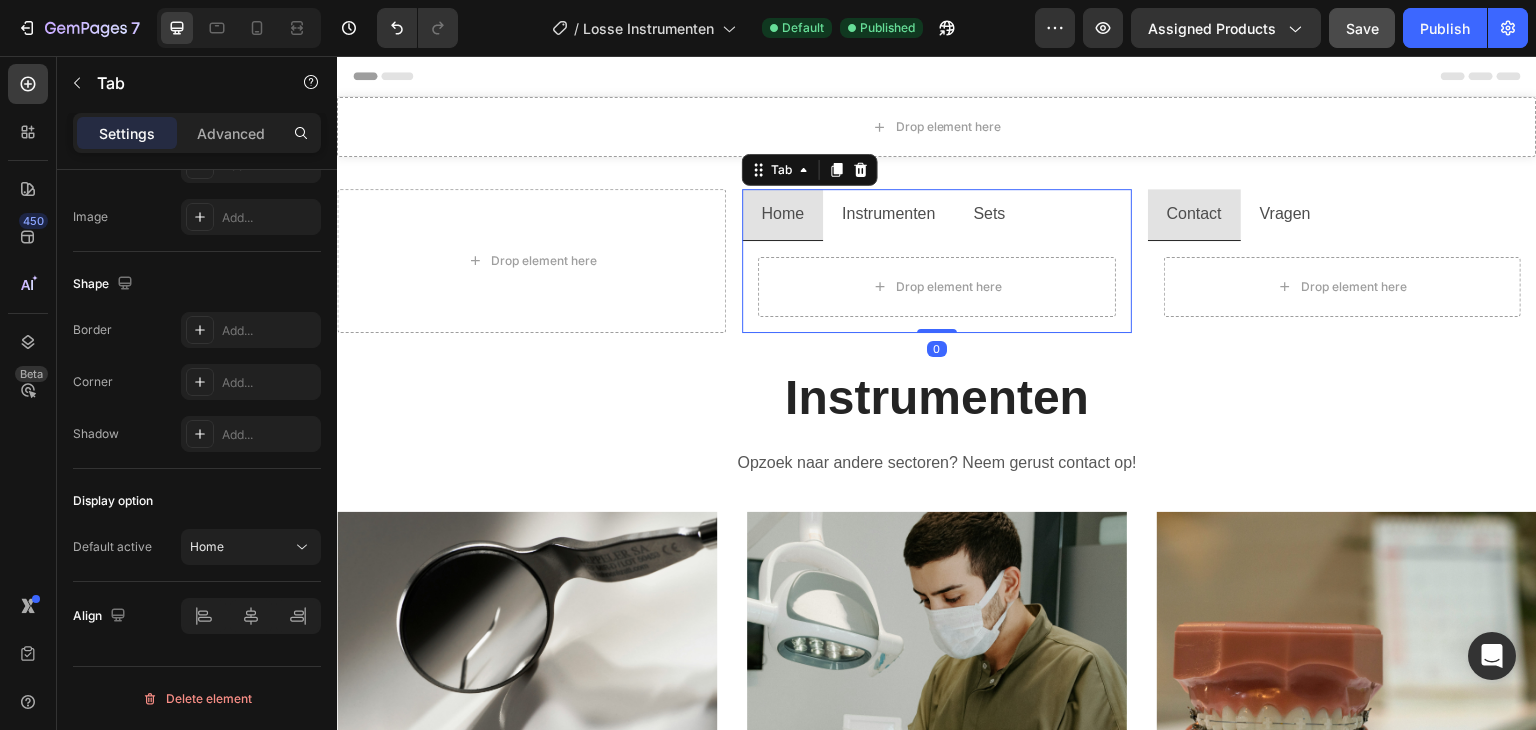 scroll, scrollTop: 0, scrollLeft: 0, axis: both 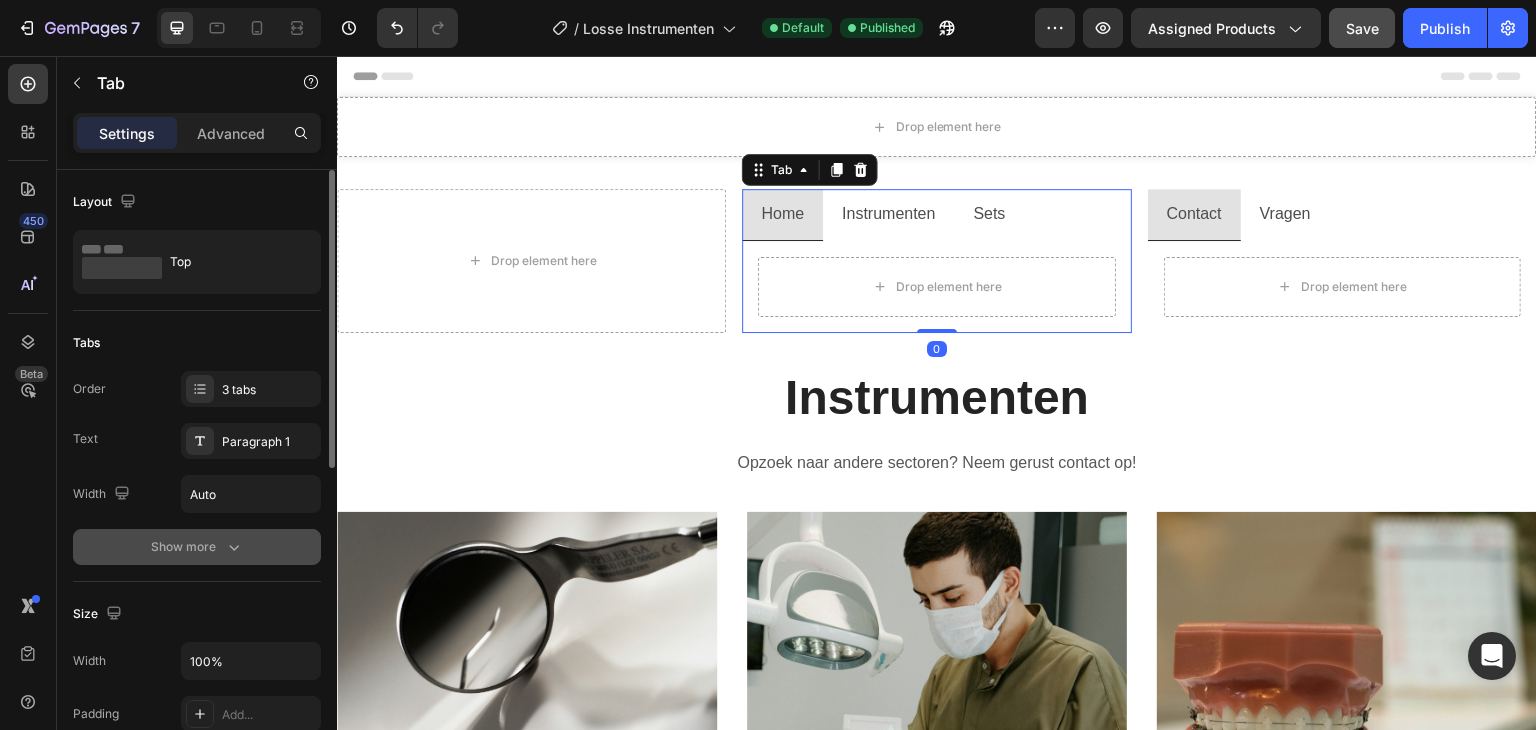 click on "Show more" at bounding box center (197, 547) 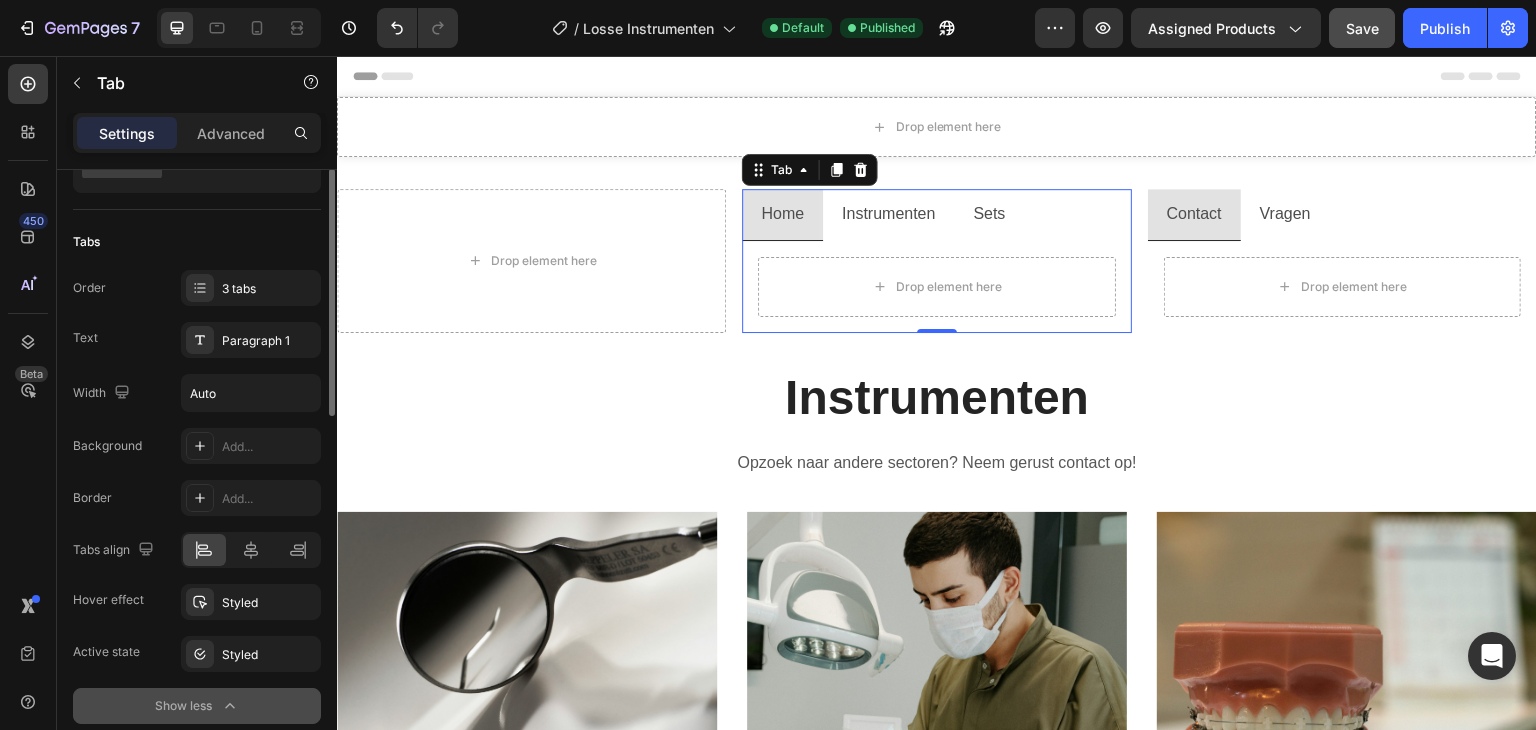 scroll, scrollTop: 0, scrollLeft: 0, axis: both 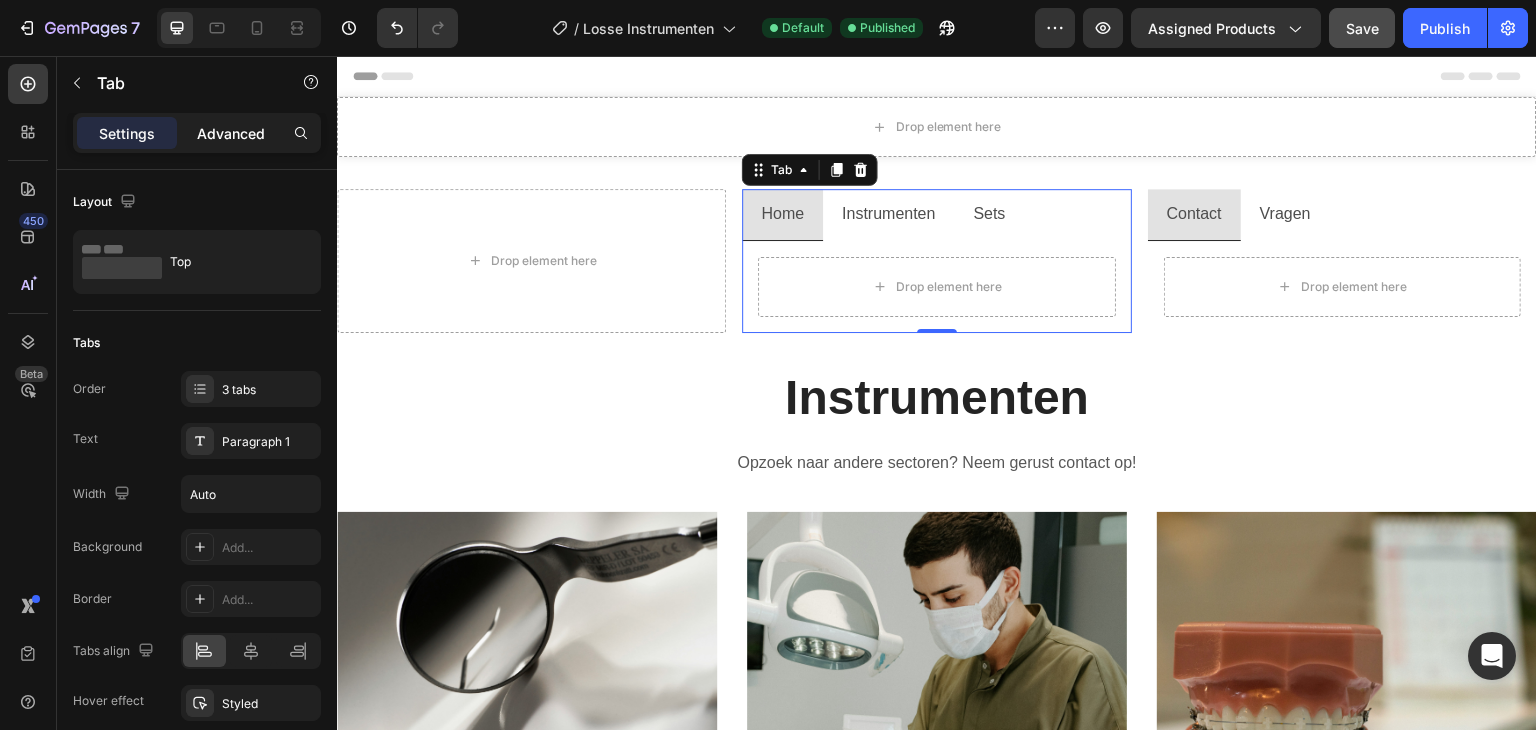 click on "Advanced" at bounding box center [231, 133] 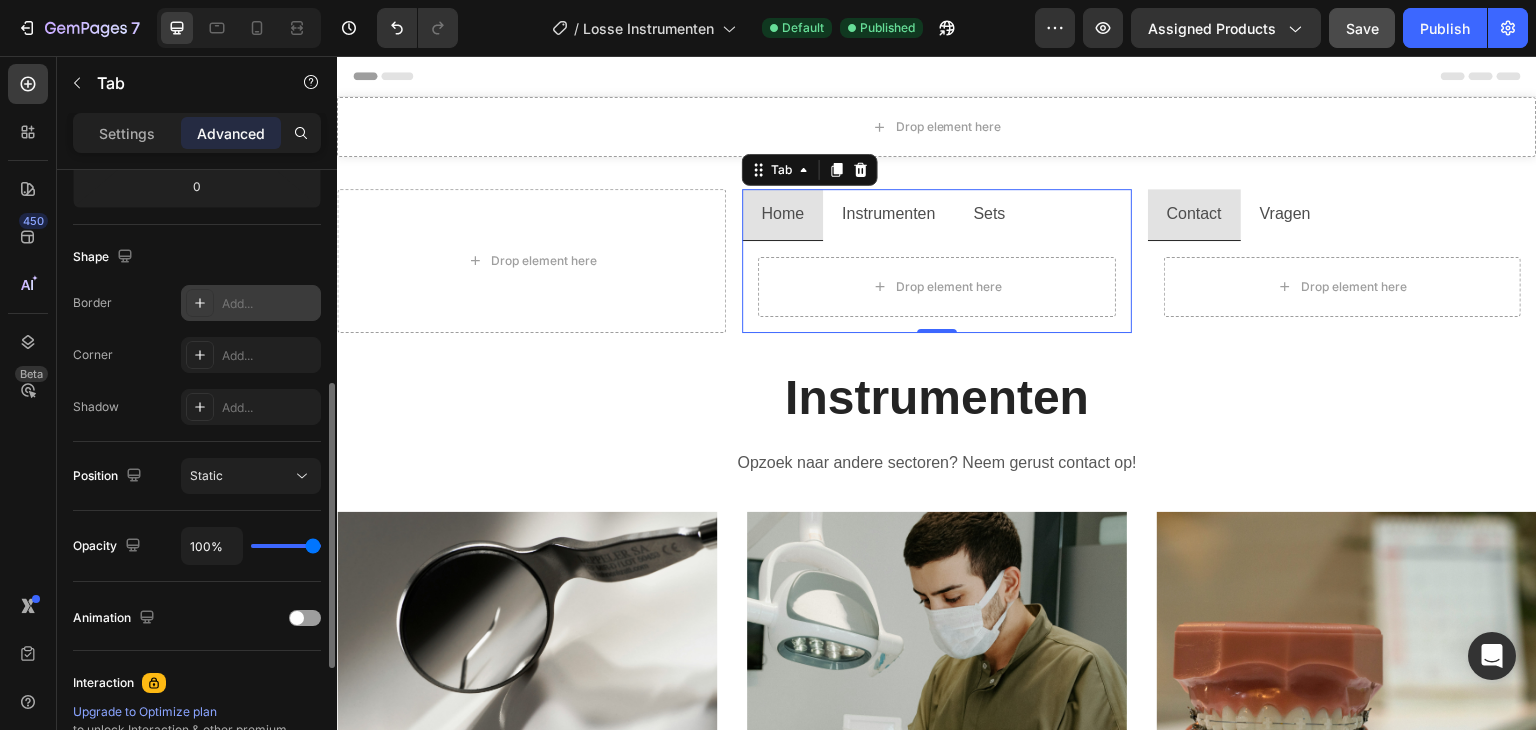 scroll, scrollTop: 537, scrollLeft: 0, axis: vertical 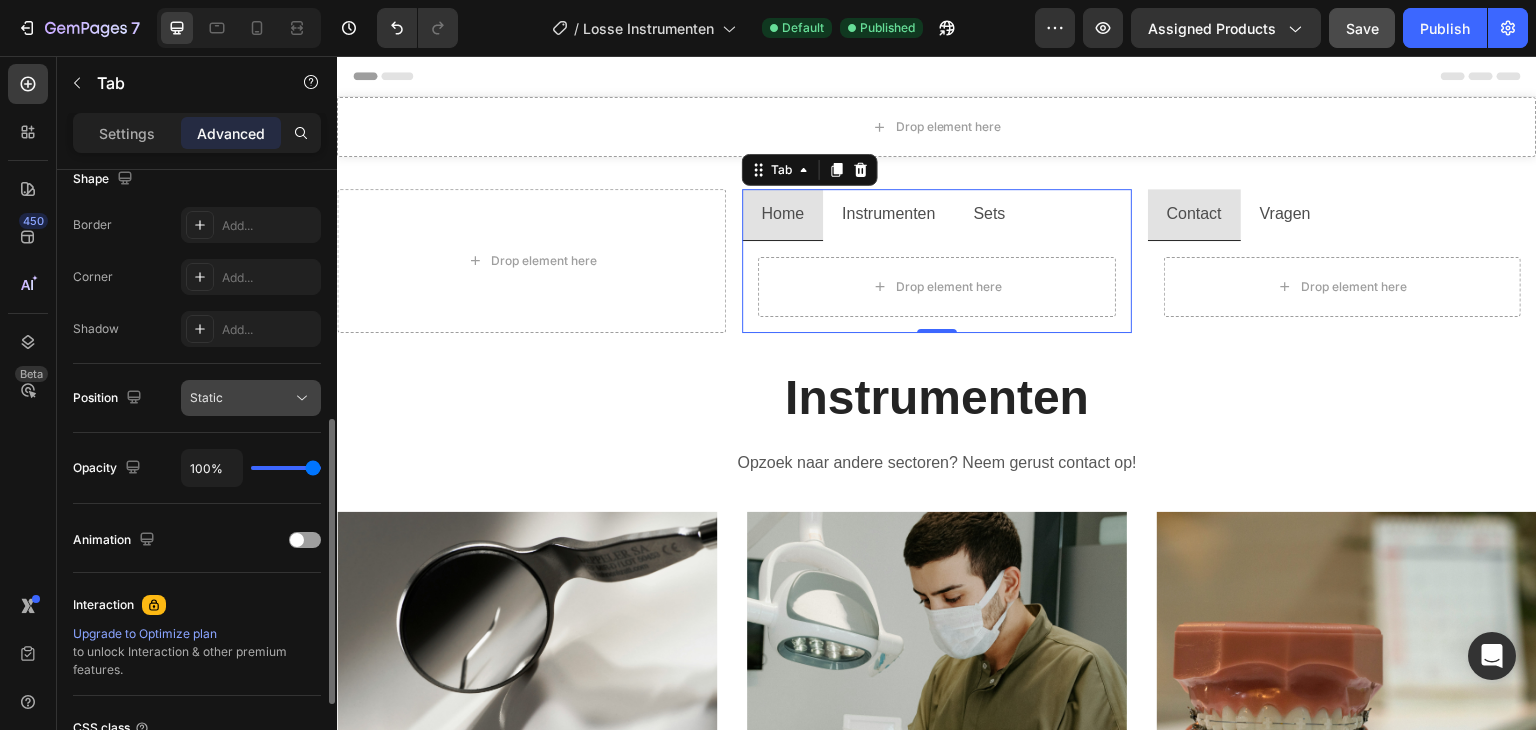 click on "Static" at bounding box center [241, 398] 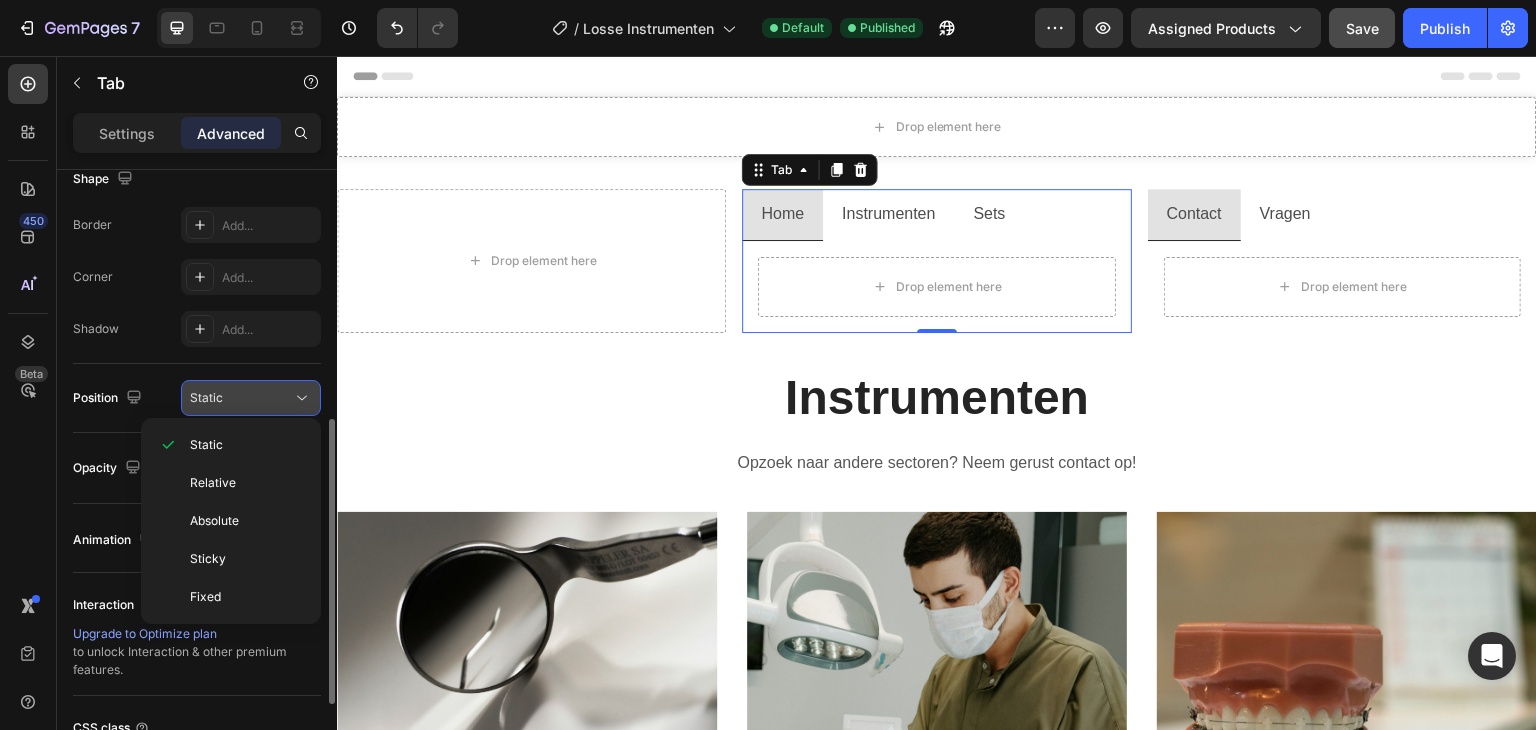 click on "Static" at bounding box center [241, 398] 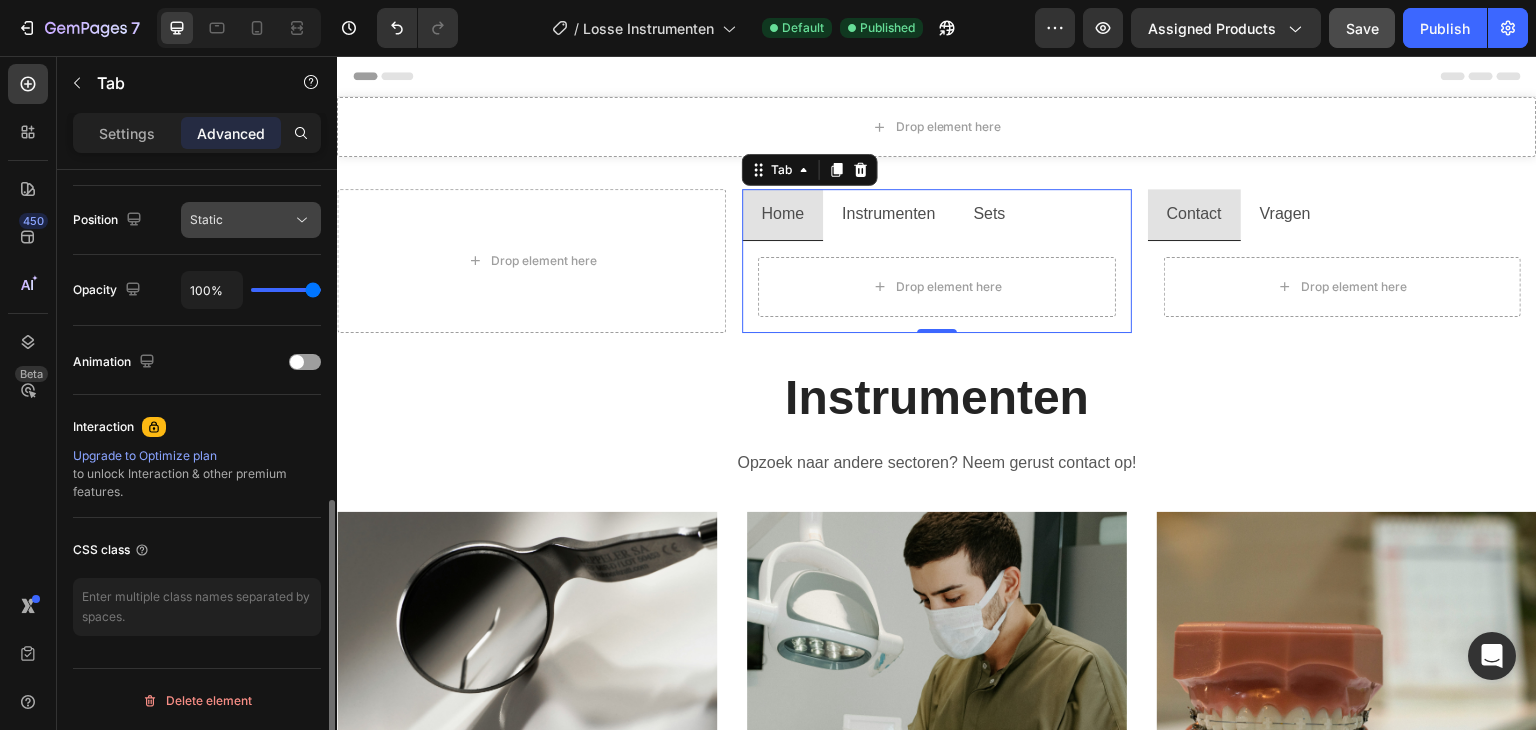 scroll, scrollTop: 714, scrollLeft: 0, axis: vertical 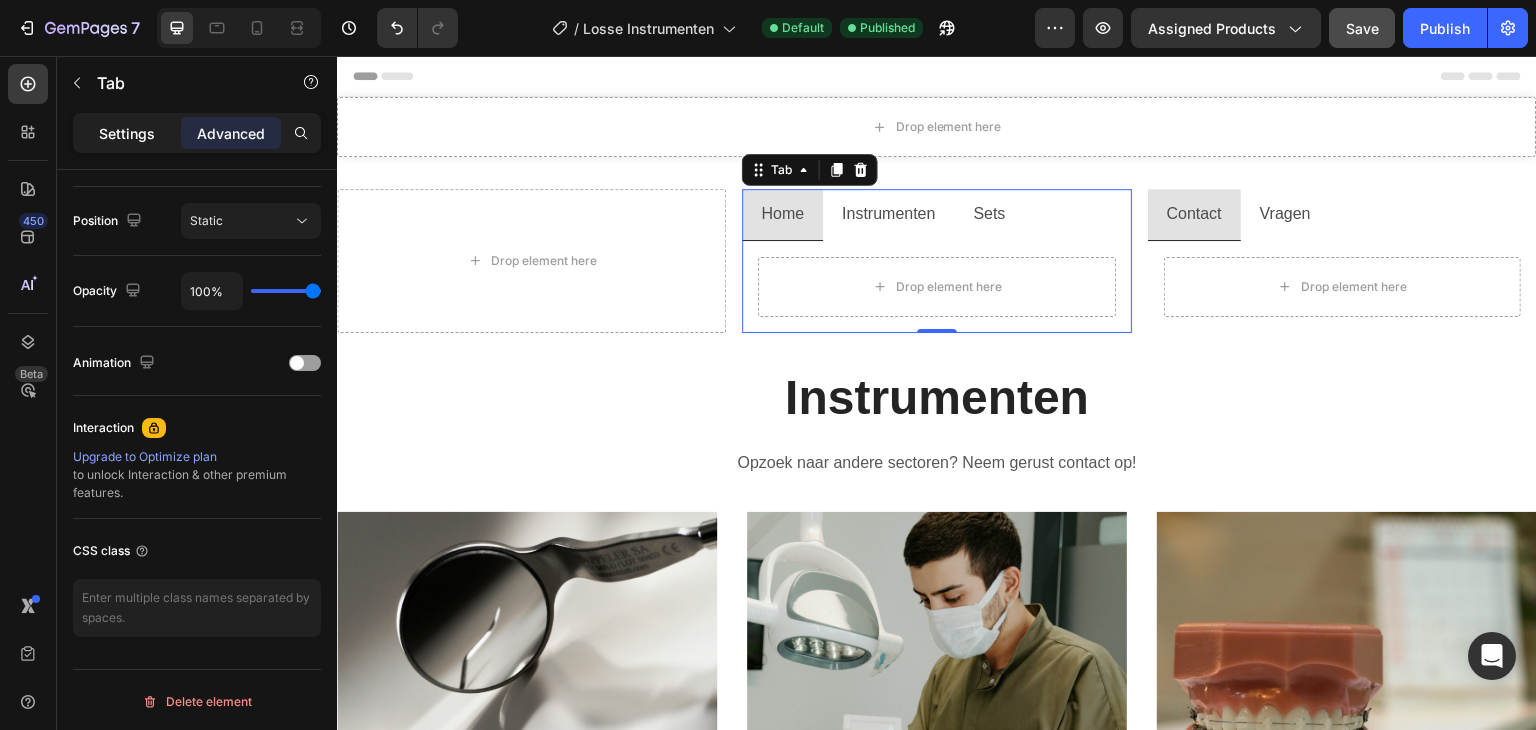click on "Settings" at bounding box center (127, 133) 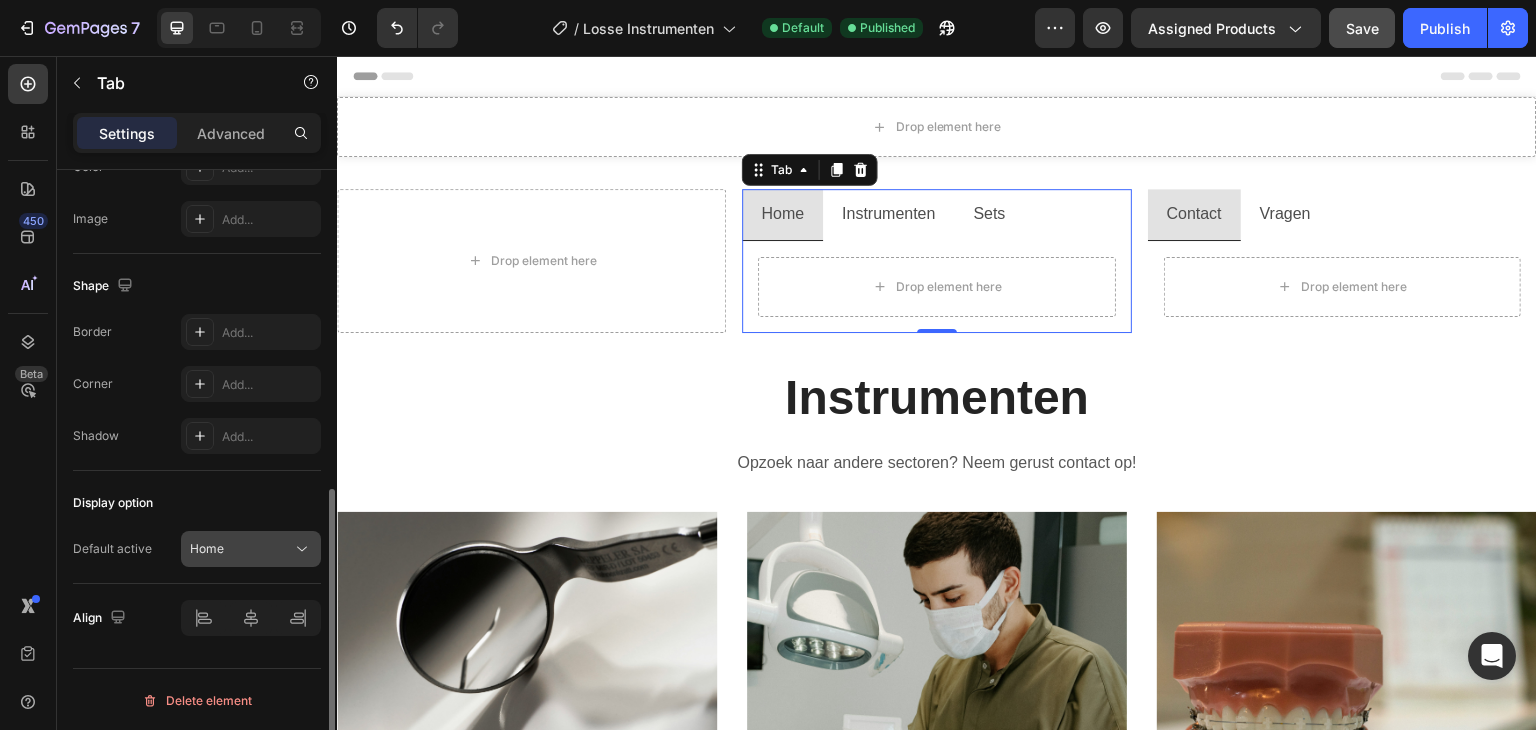 click on "Home" at bounding box center [241, 549] 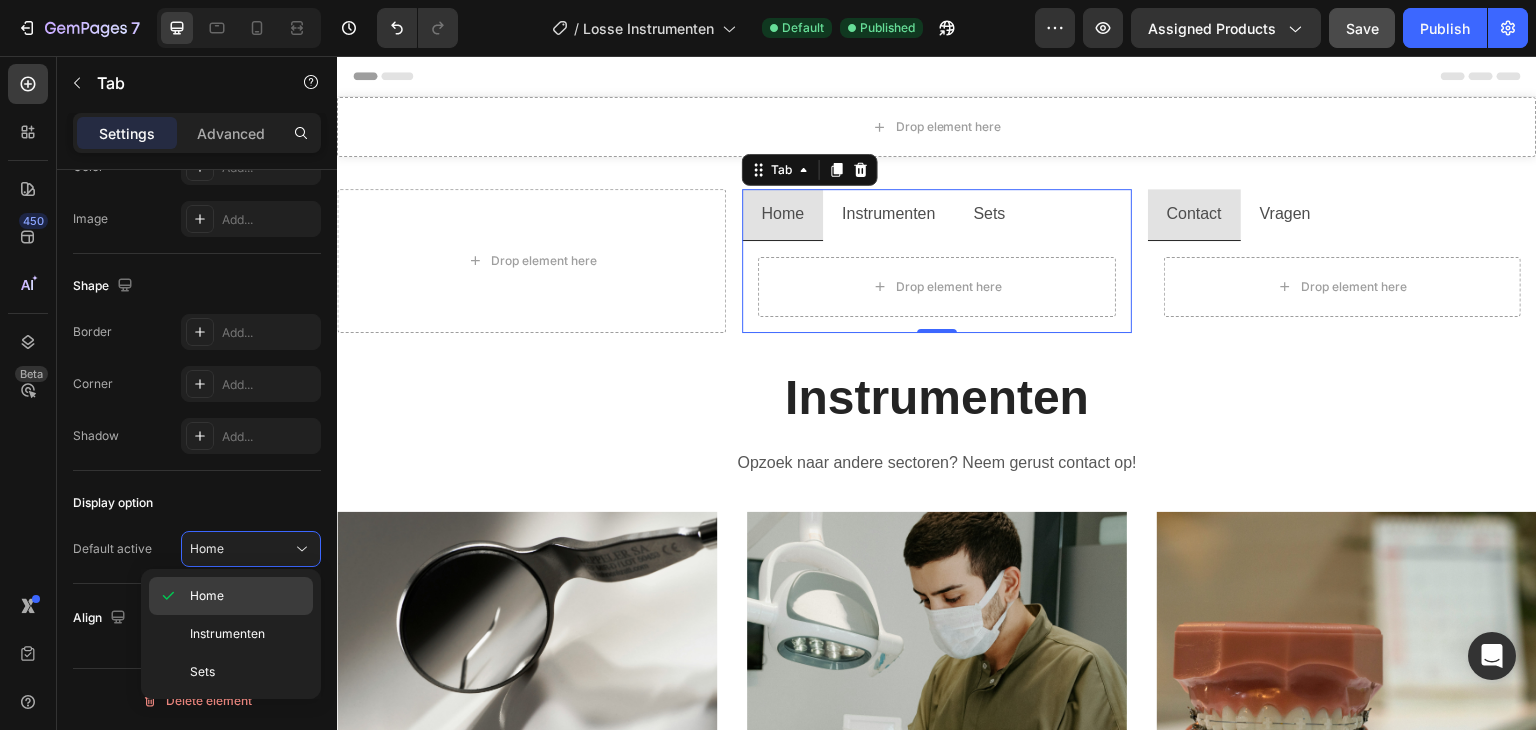 click on "Home" at bounding box center (207, 596) 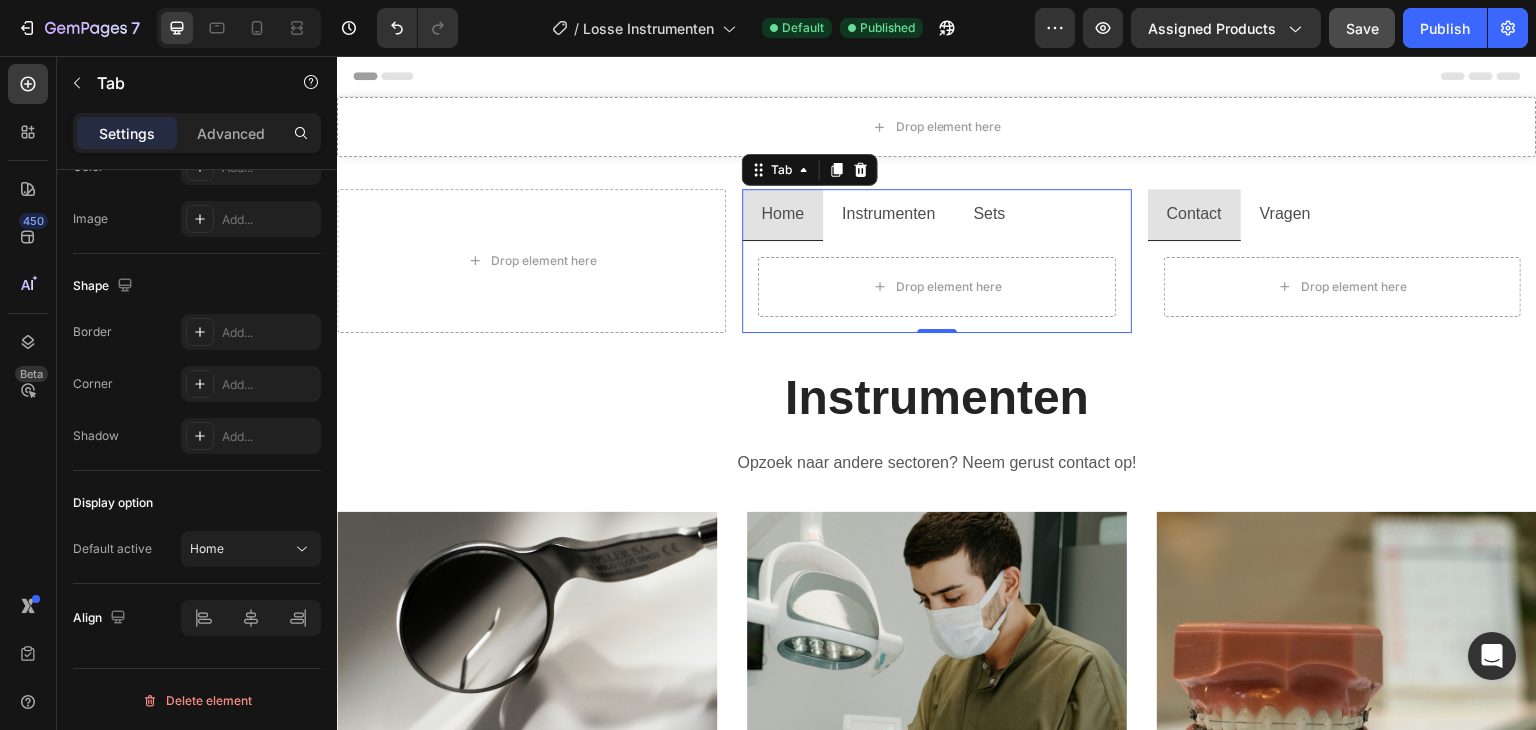 click on "Instrumenten" at bounding box center (888, 214) 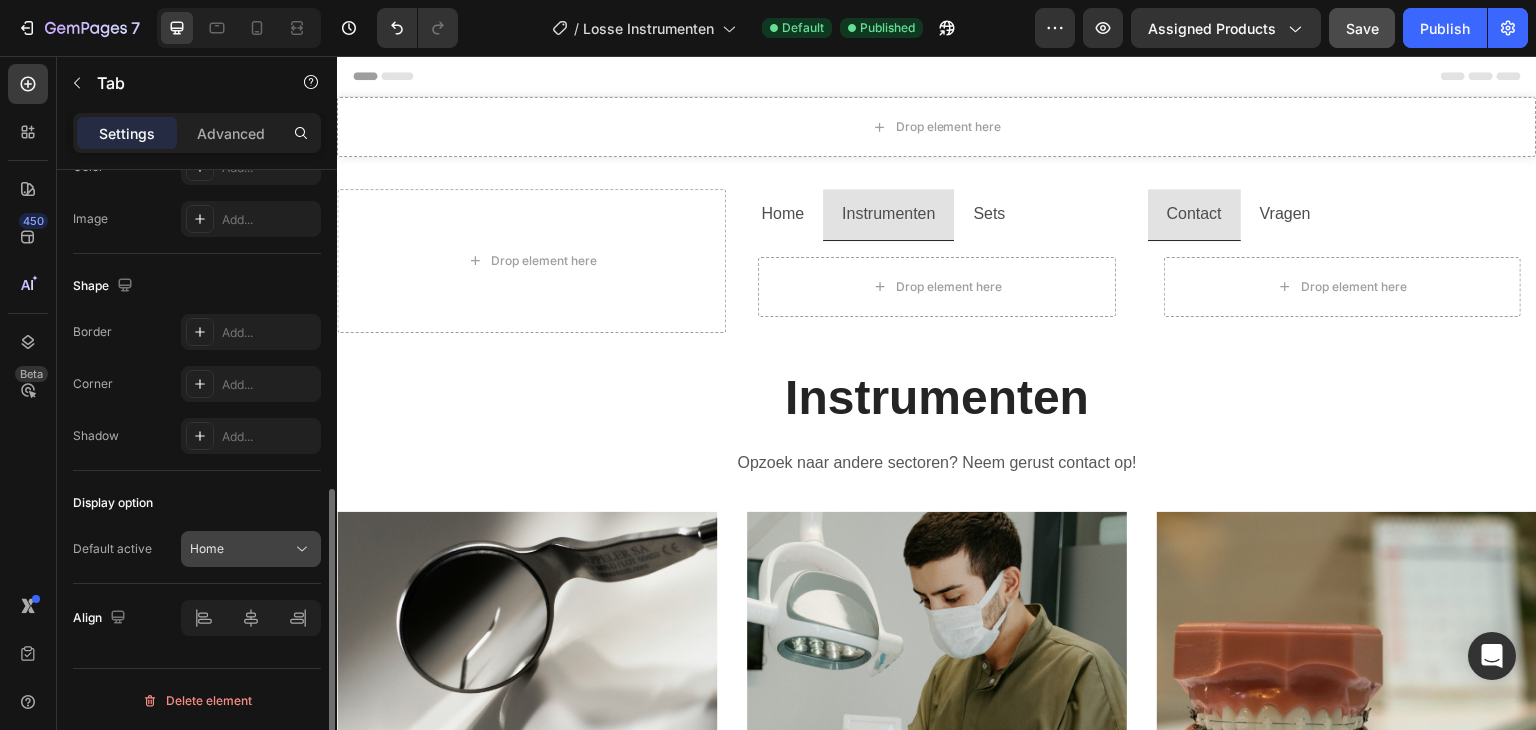 click 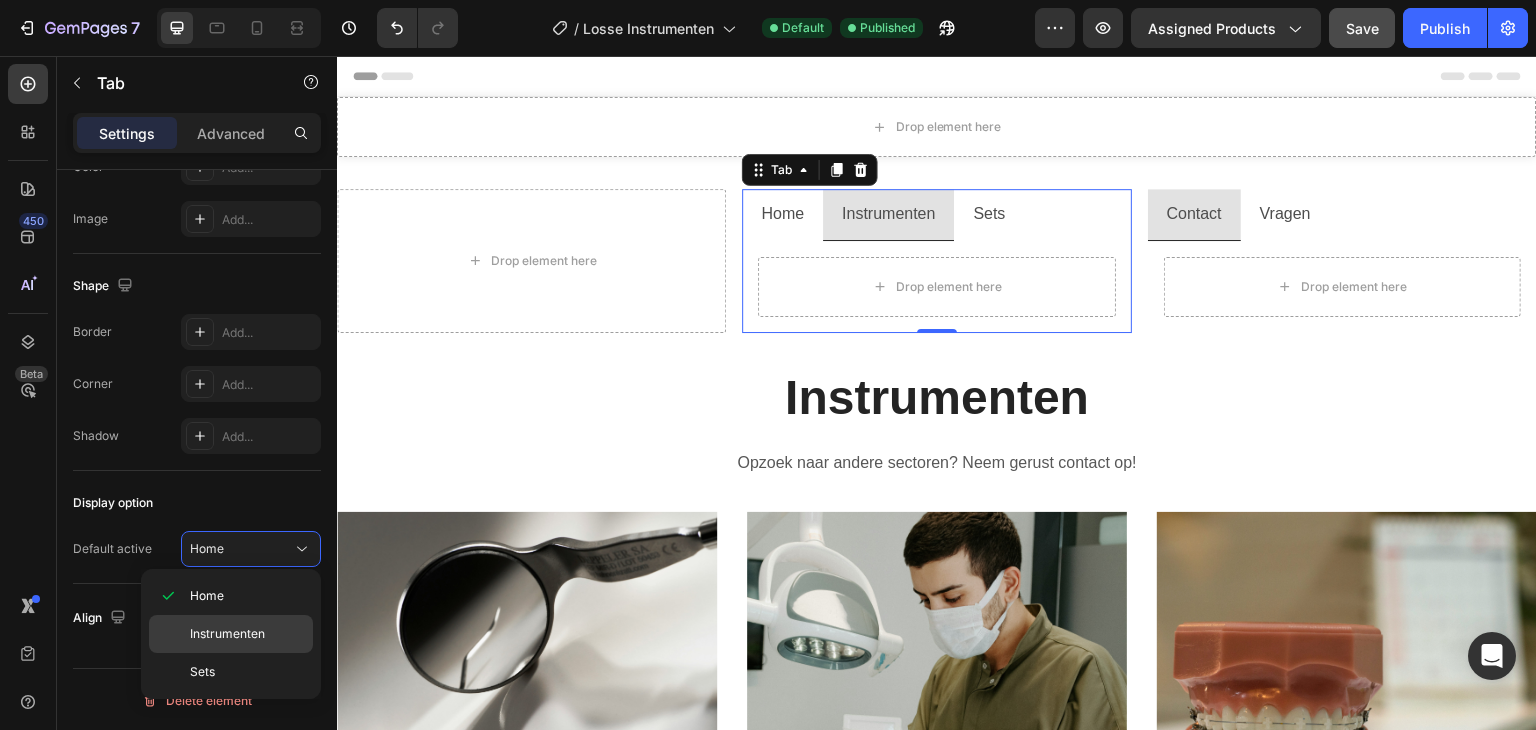 click on "Instrumenten" at bounding box center (227, 634) 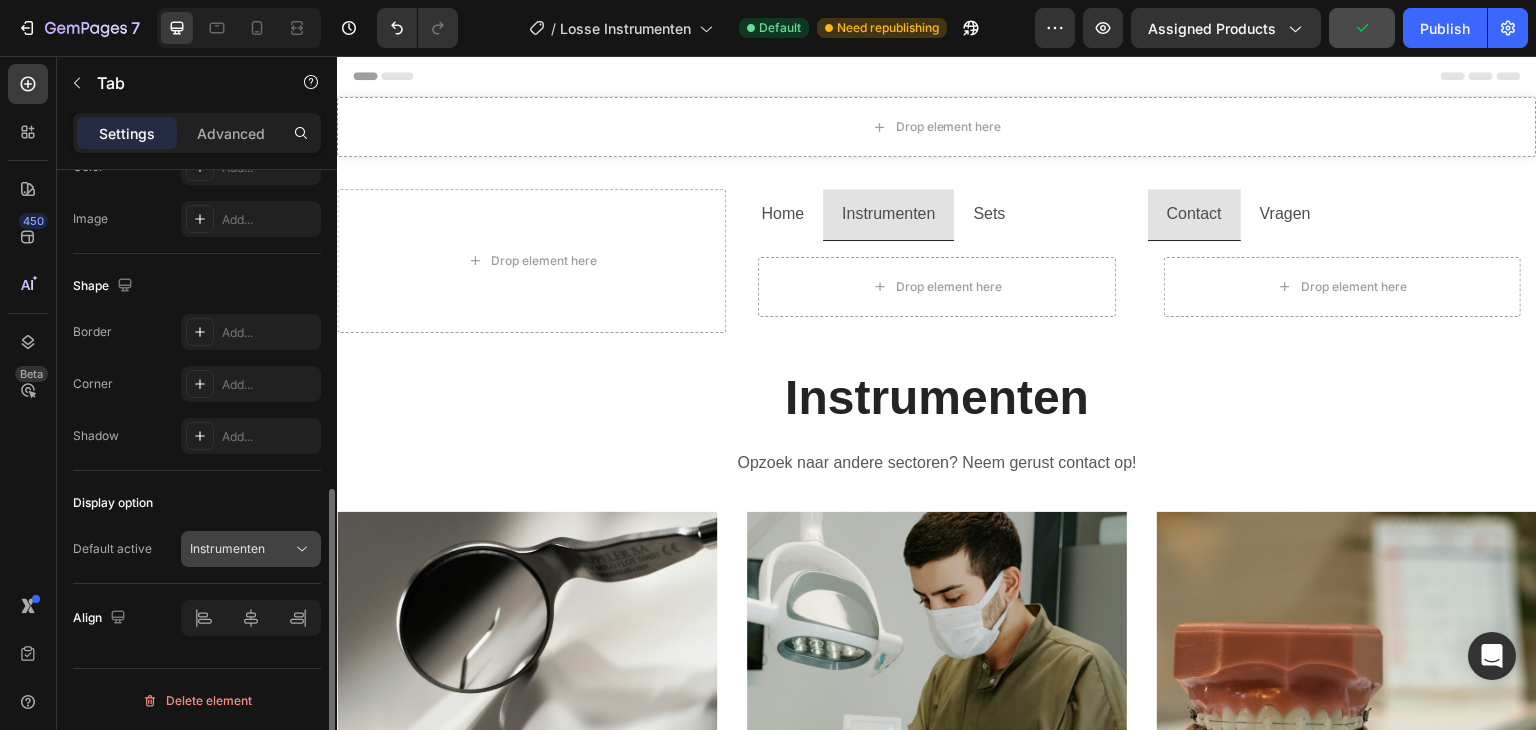 click 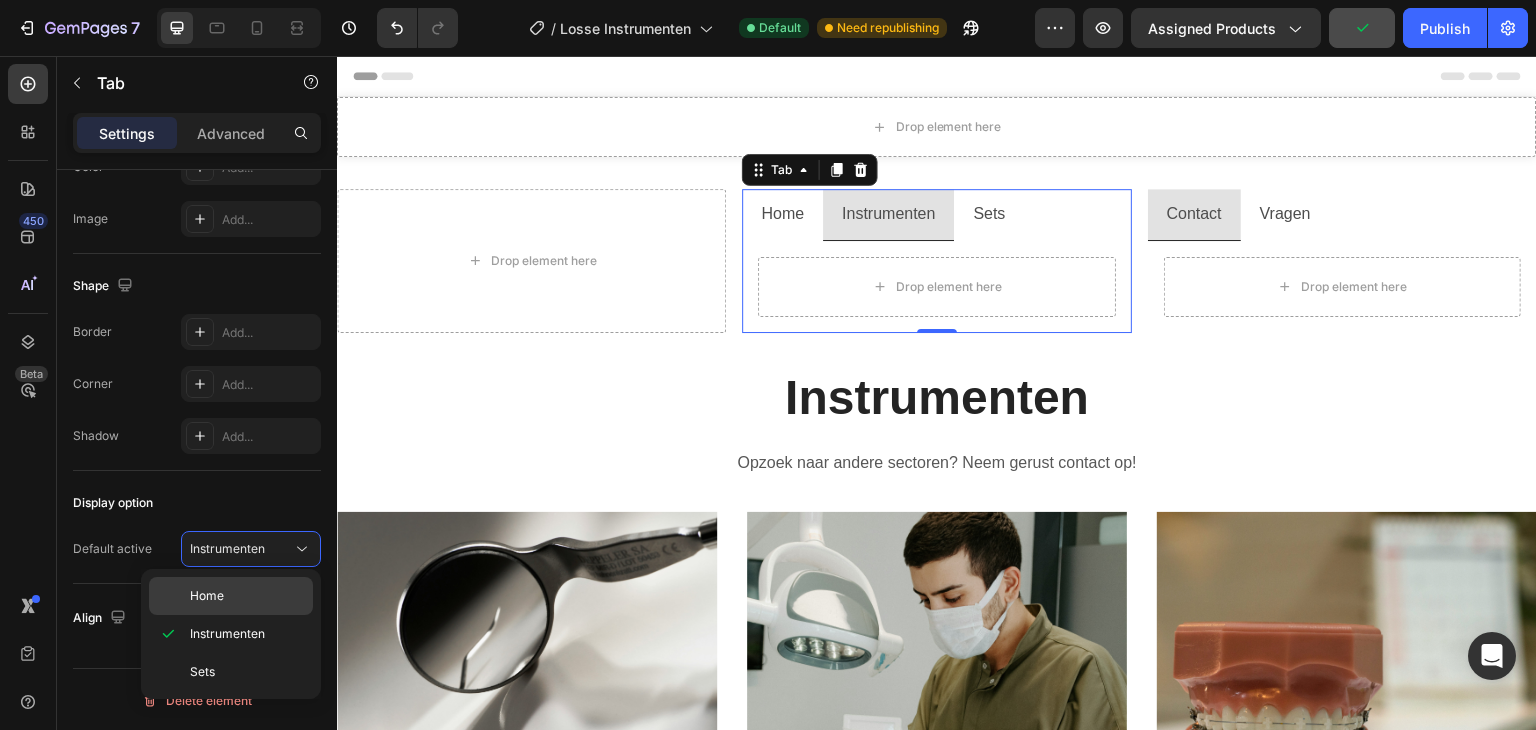 click on "Home" at bounding box center [247, 596] 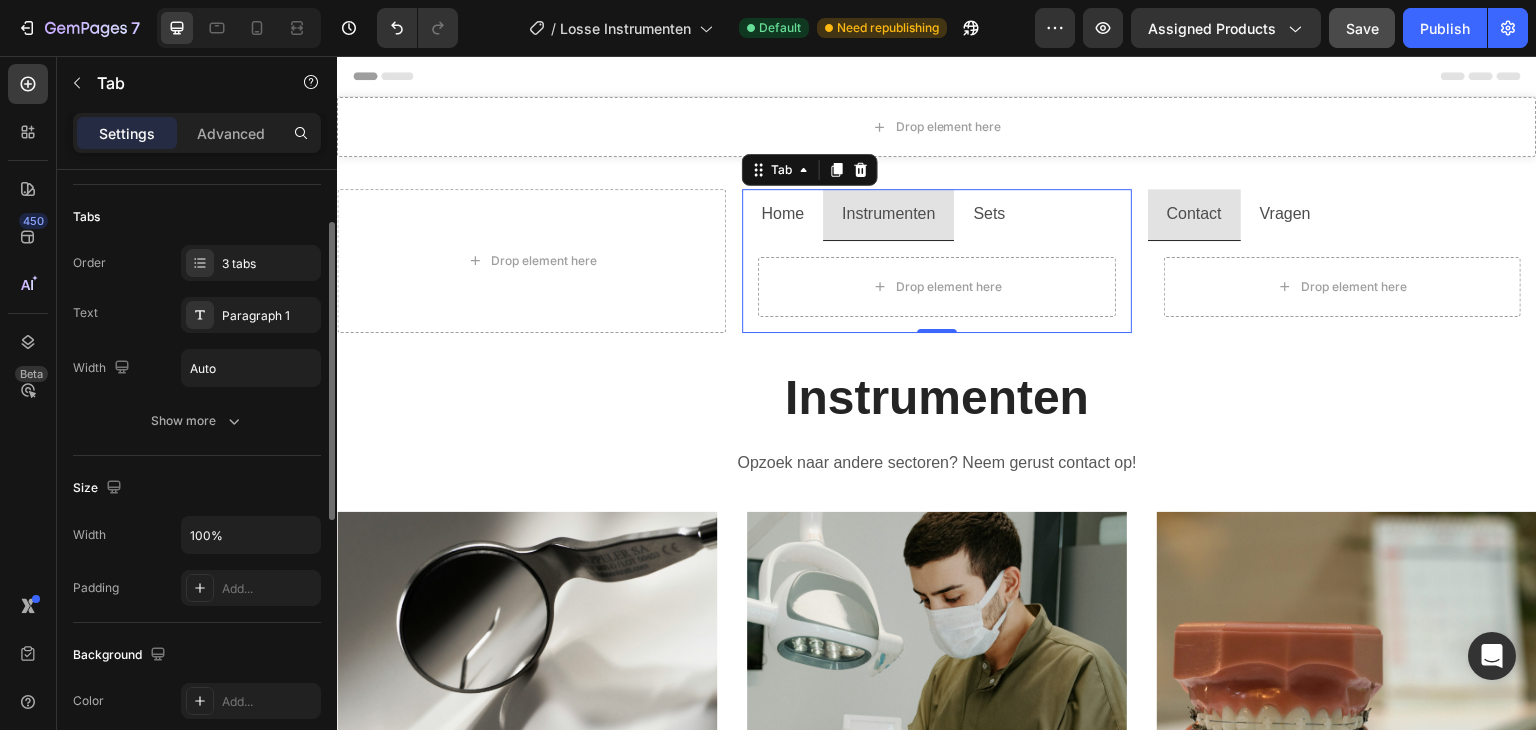 scroll, scrollTop: 0, scrollLeft: 0, axis: both 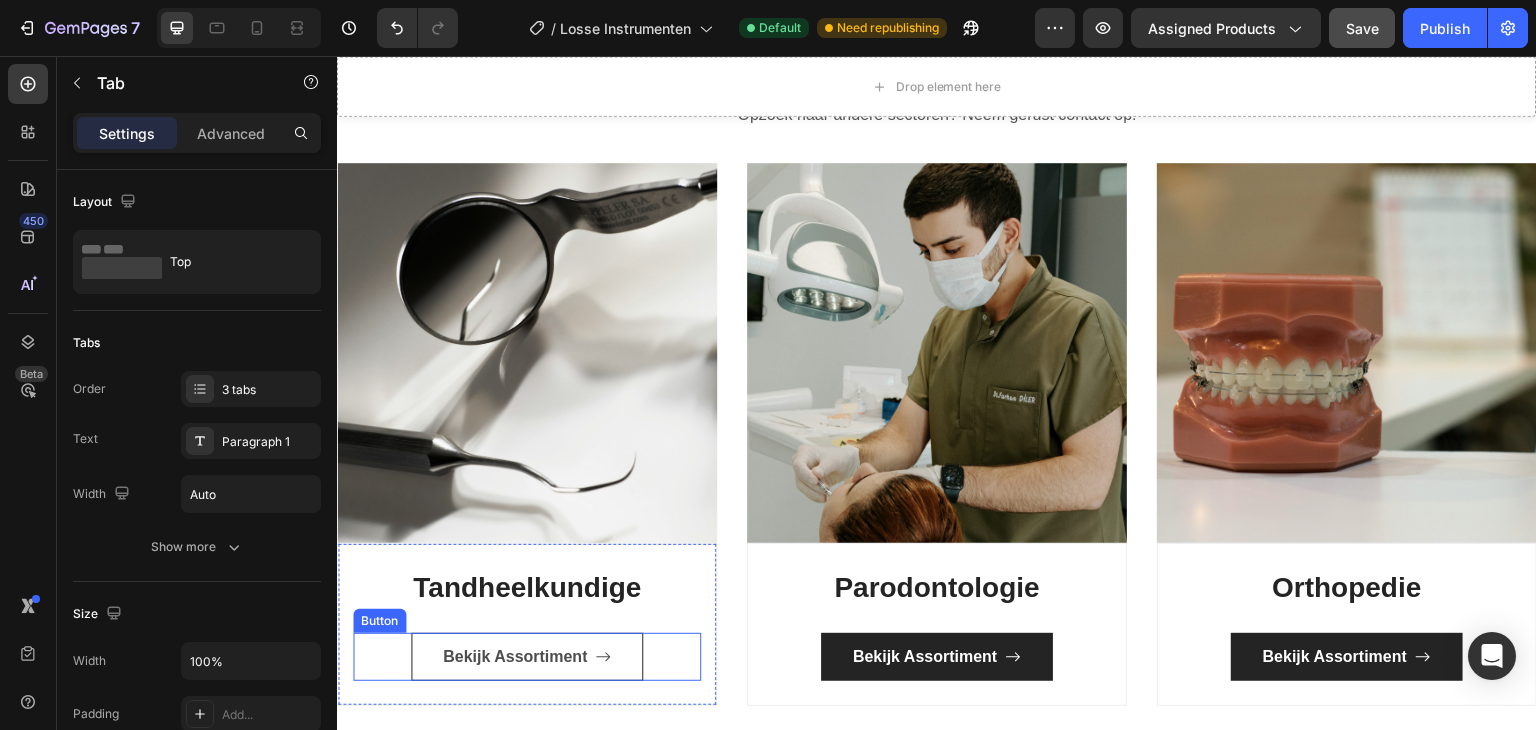 click 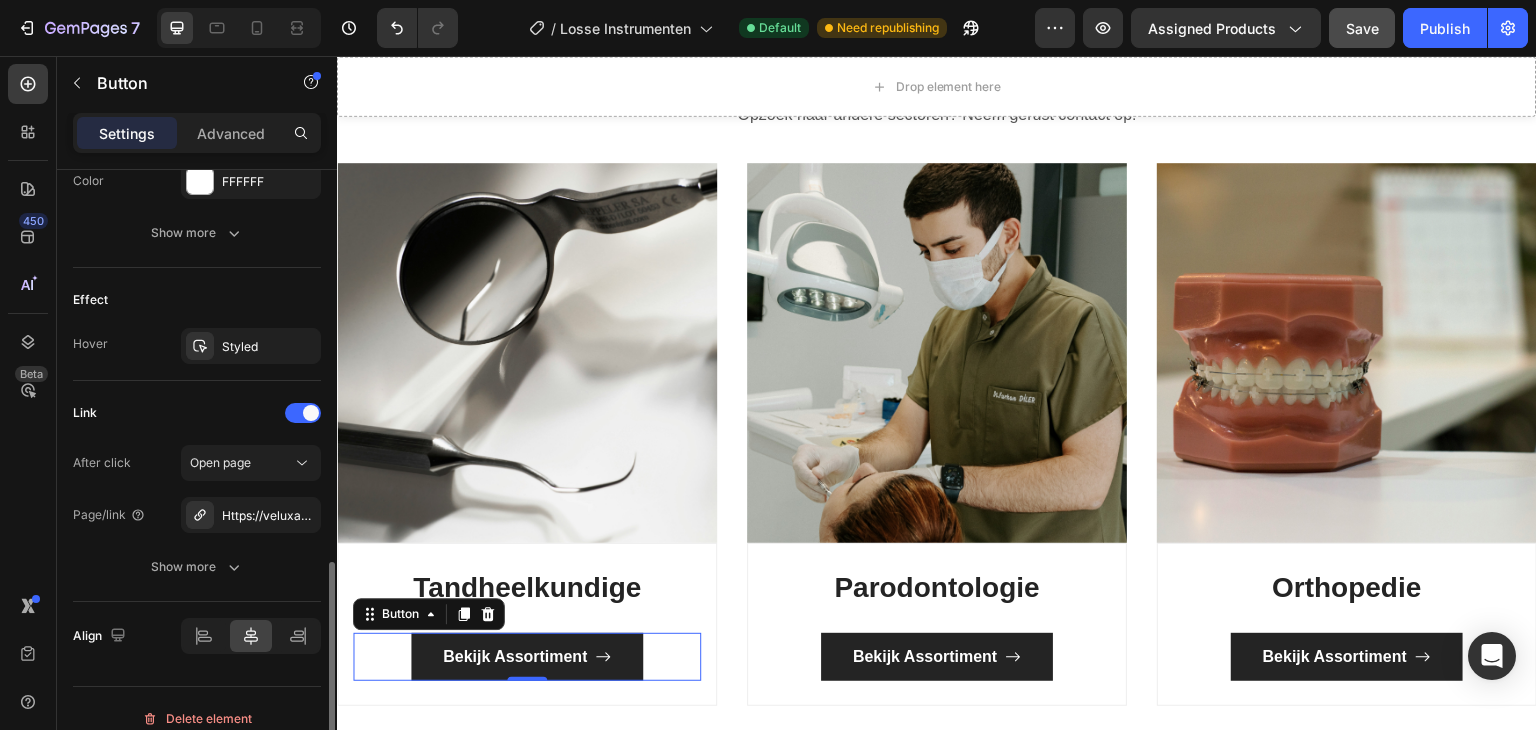 scroll, scrollTop: 1112, scrollLeft: 0, axis: vertical 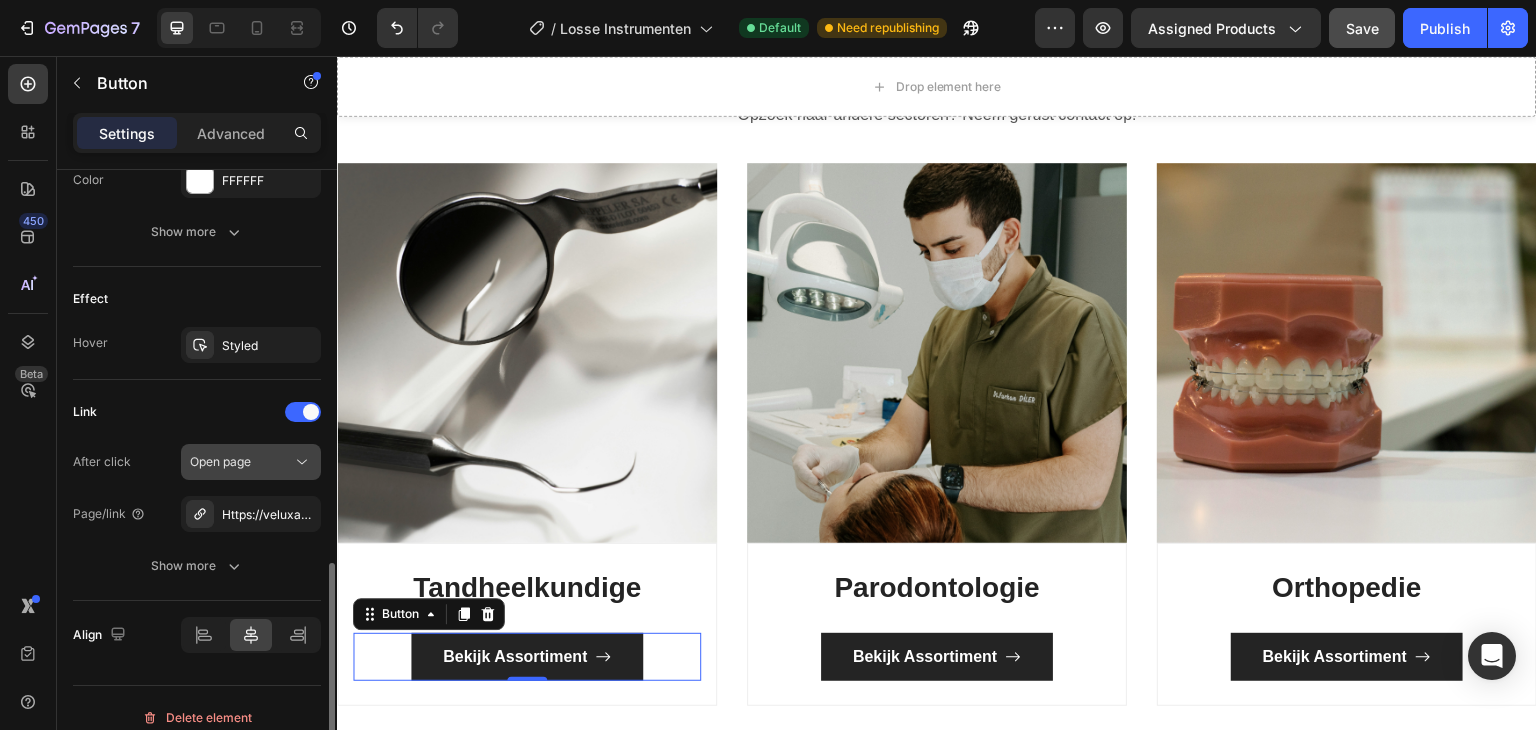 click on "Open page" 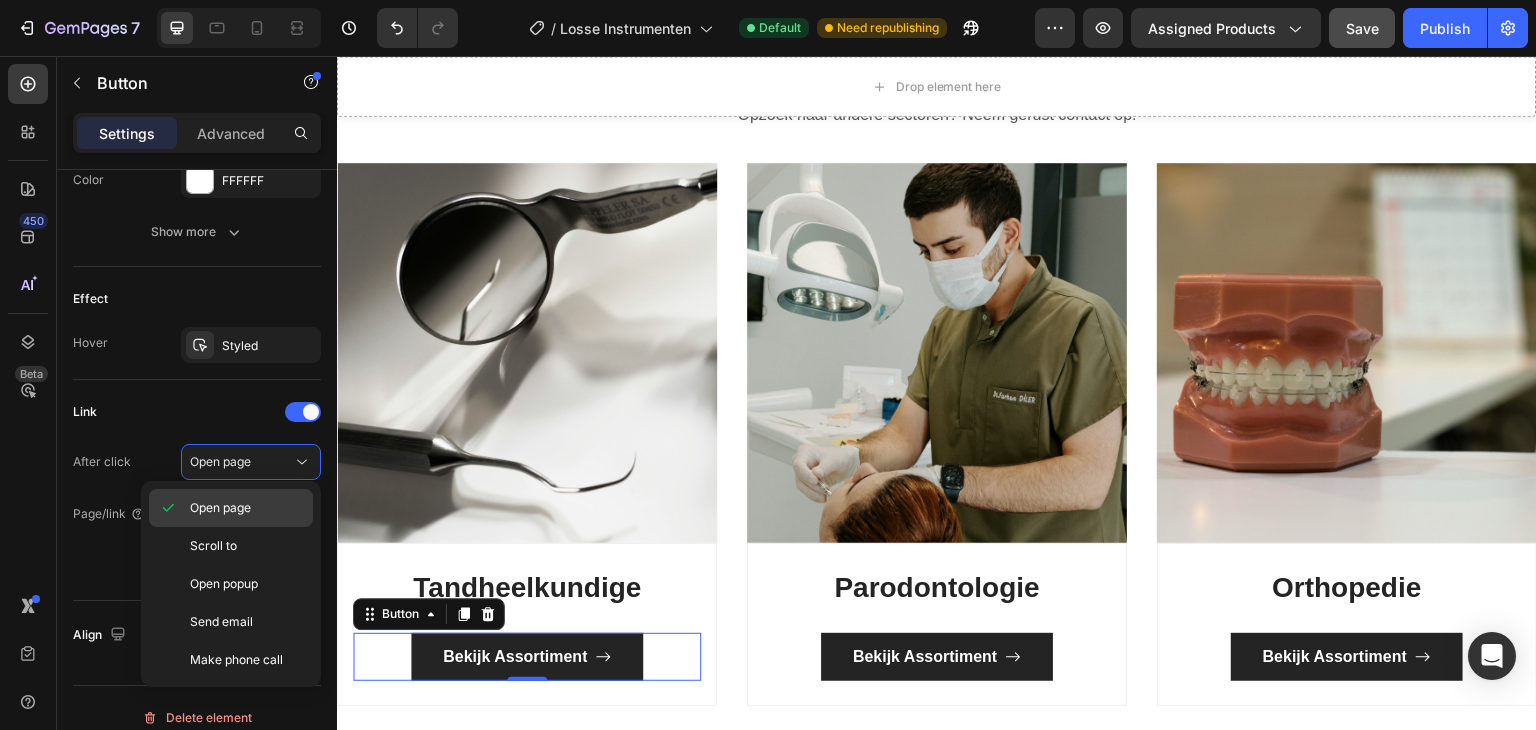 click on "Open page" at bounding box center [247, 508] 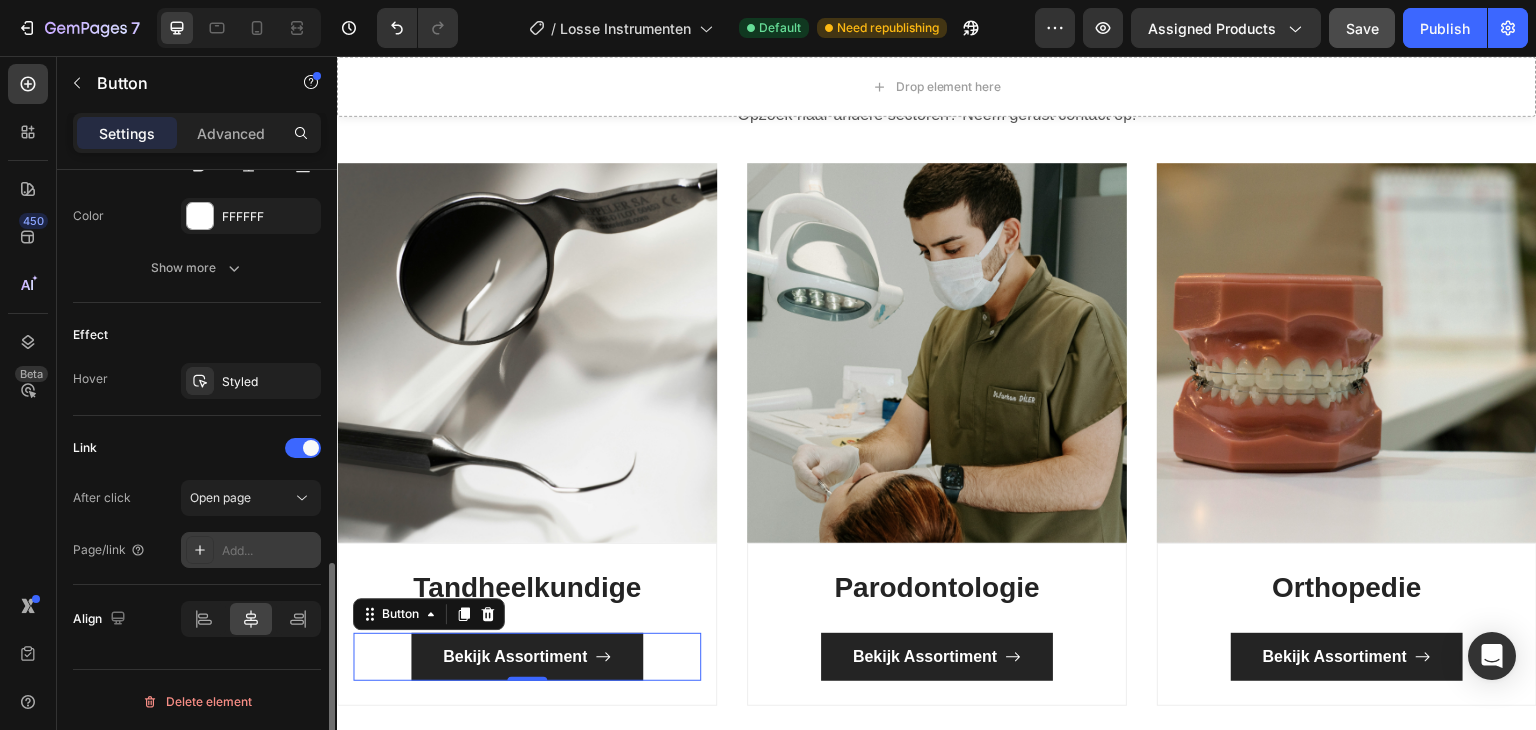 click 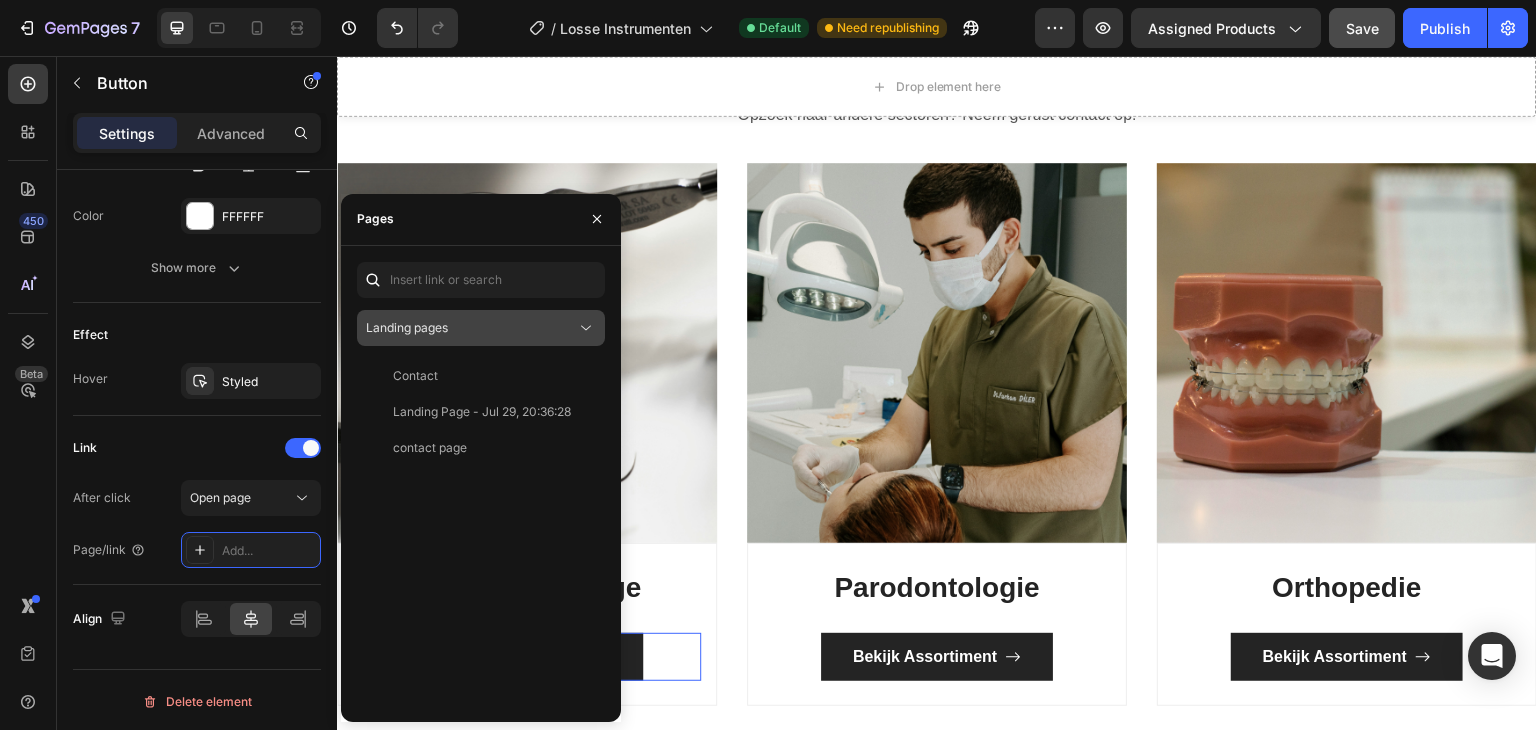 click on "Landing pages" at bounding box center (471, 328) 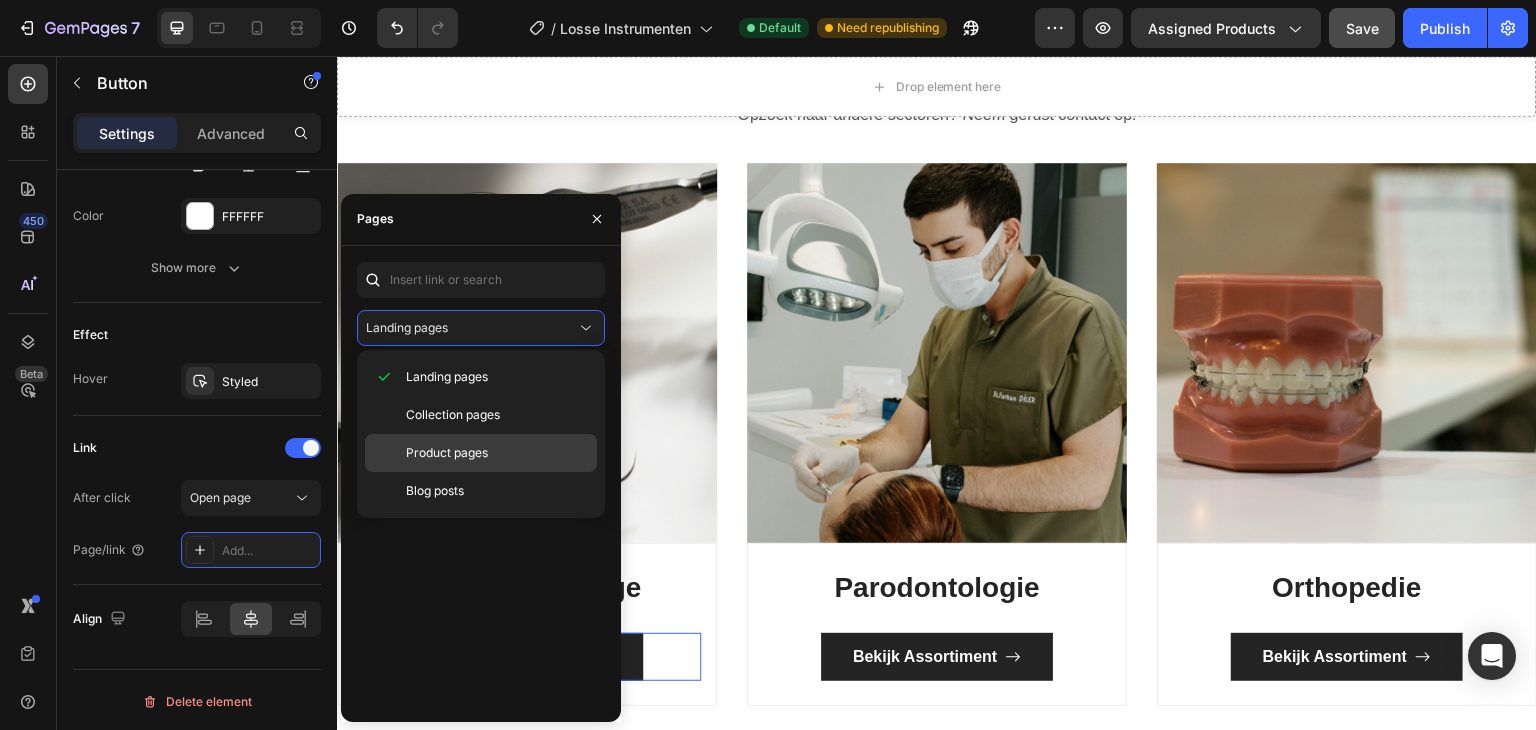 click on "Product pages" at bounding box center [447, 453] 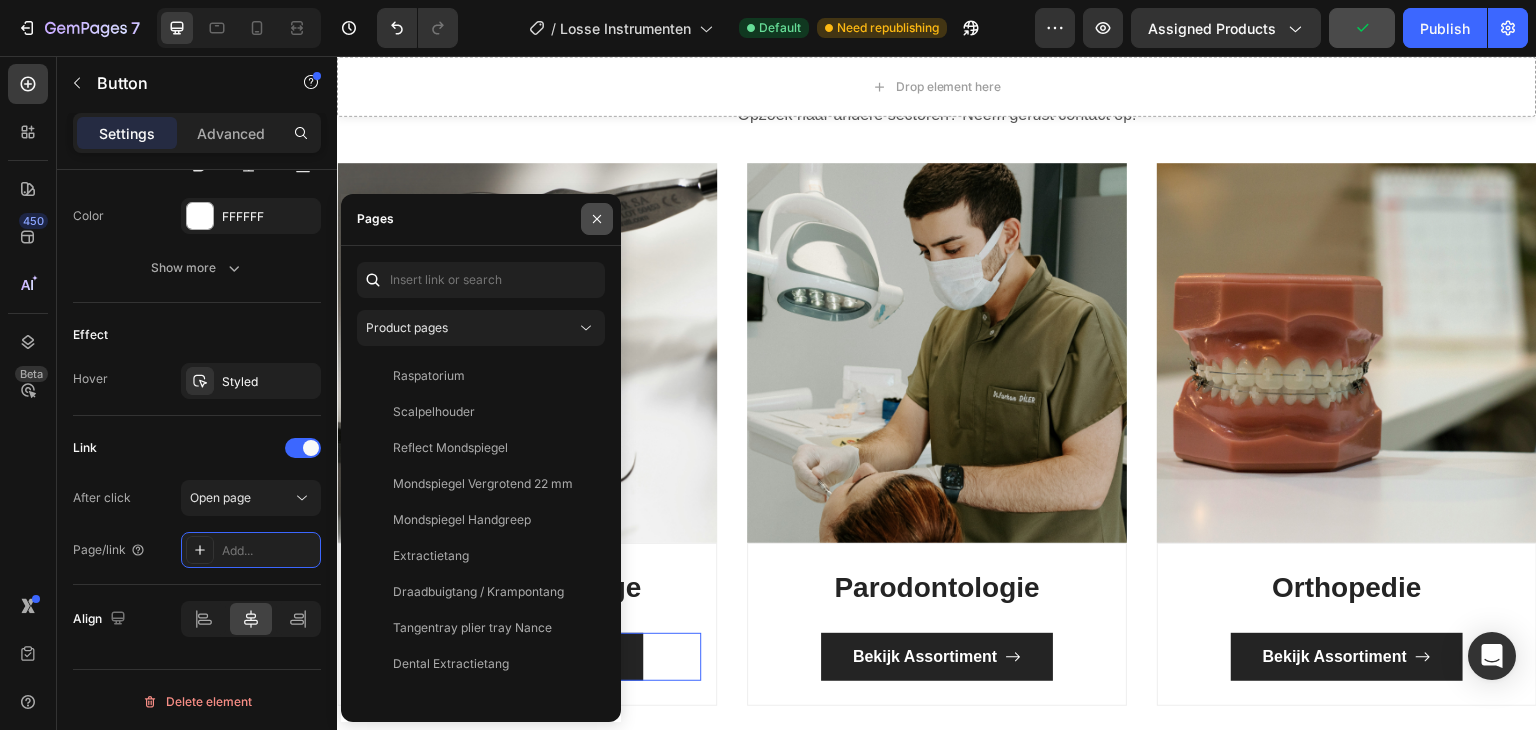 click 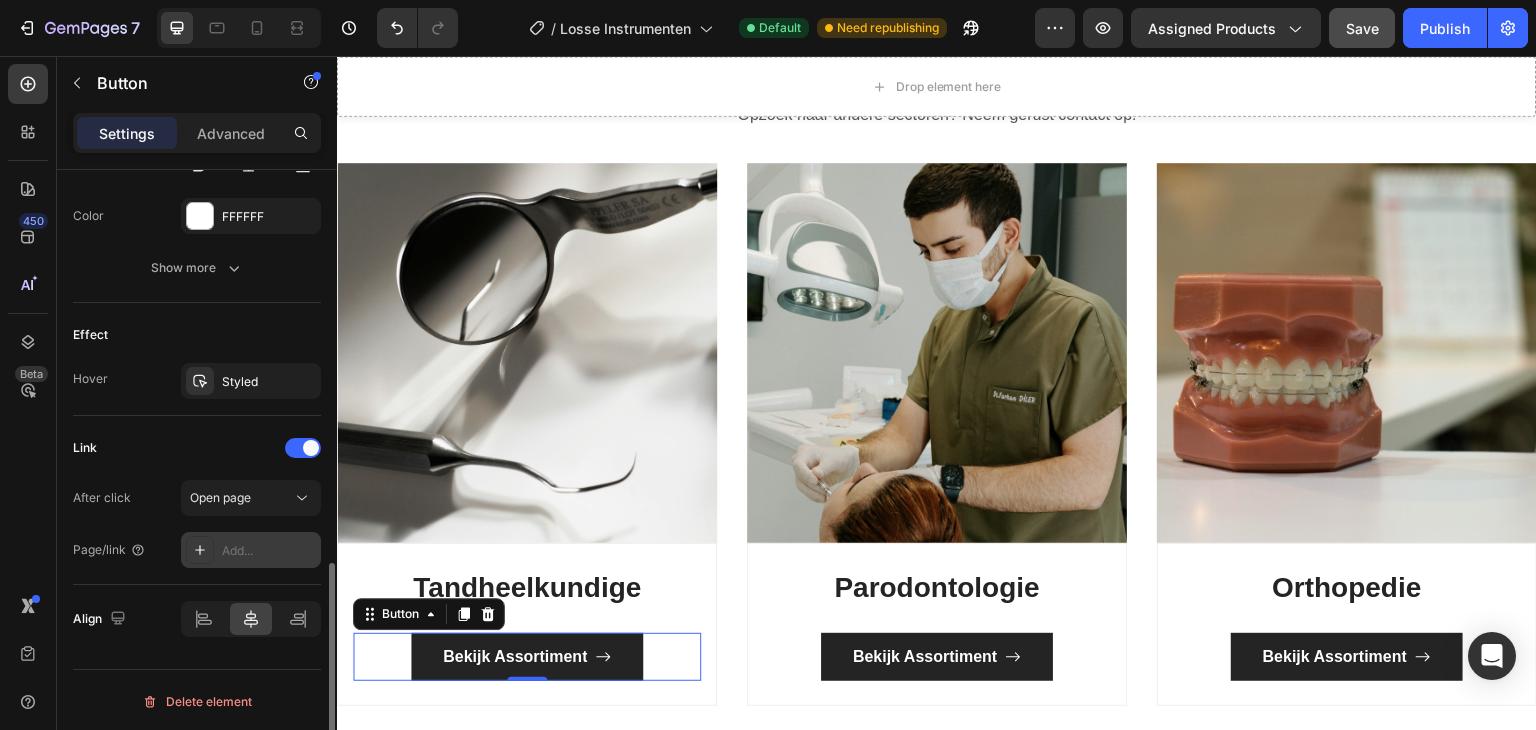 click on "Add..." at bounding box center [269, 551] 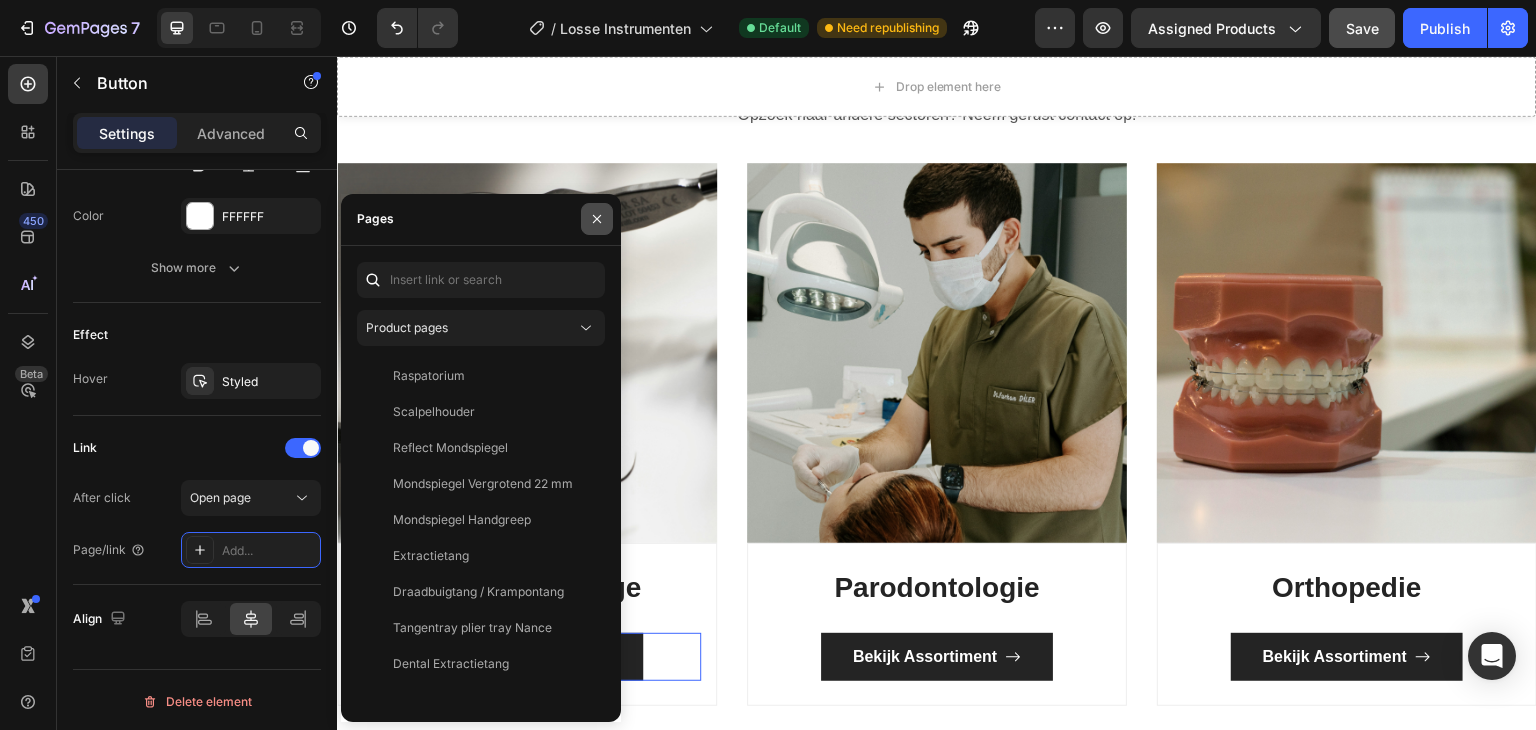 click 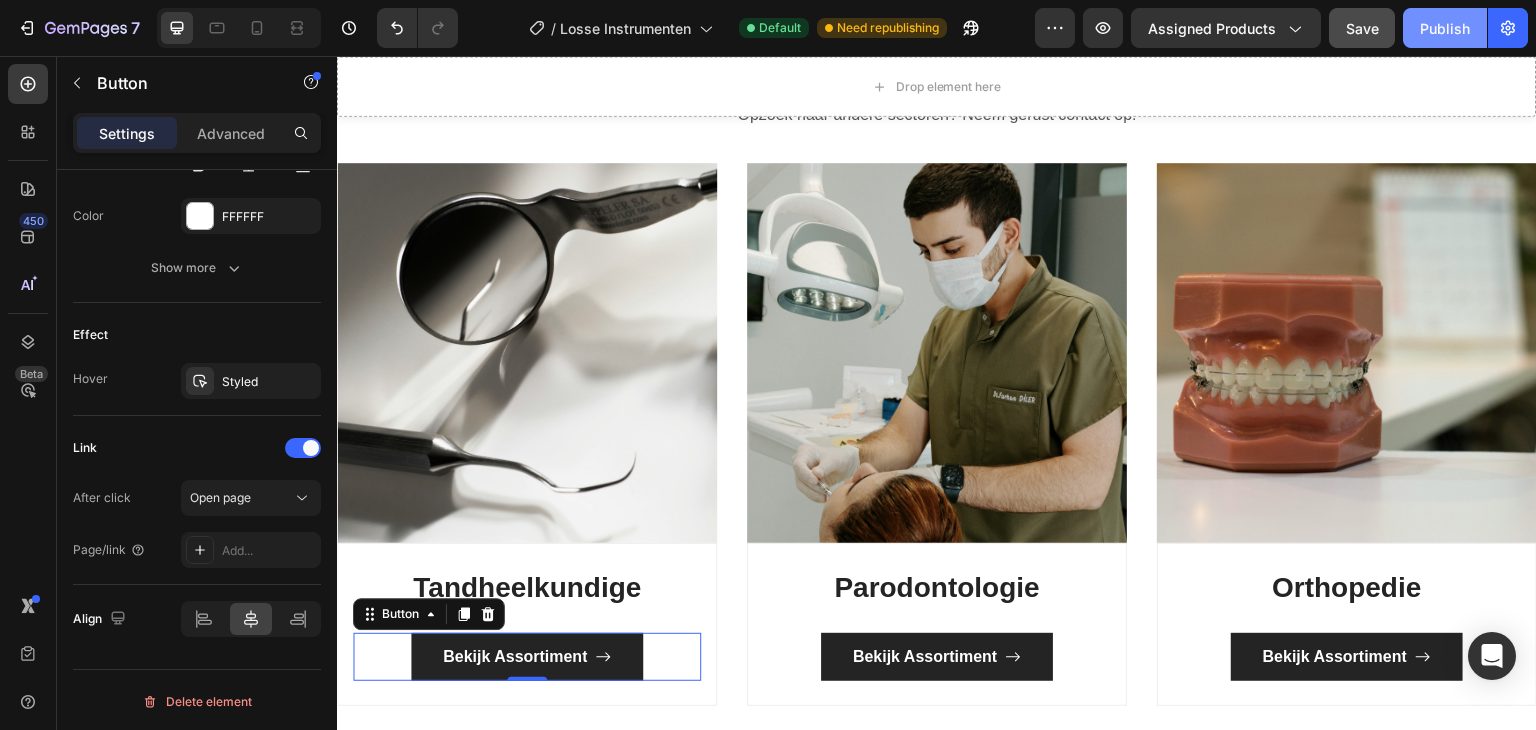 click on "Publish" at bounding box center (1445, 28) 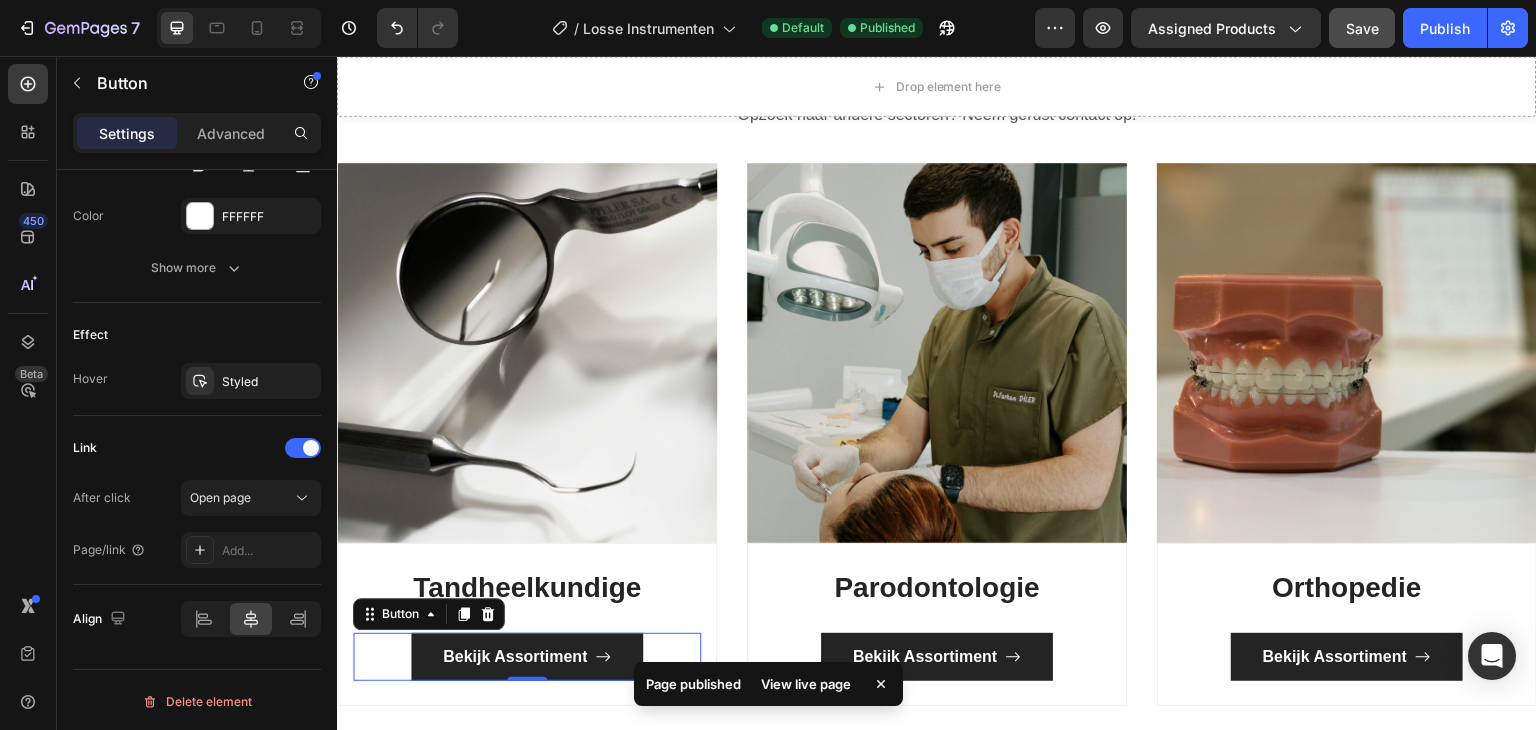 click on "View live page" at bounding box center [806, 684] 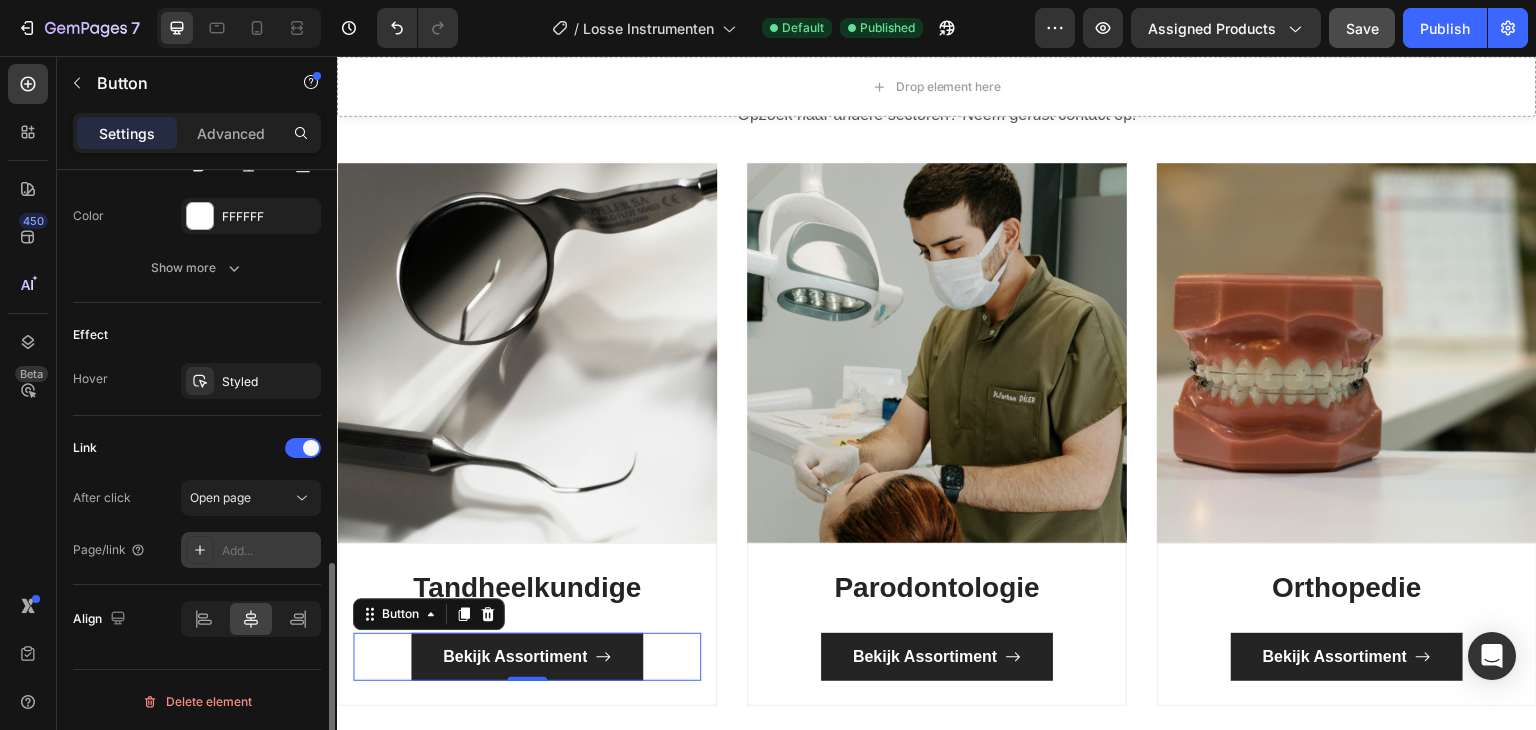 click on "Add..." at bounding box center [269, 551] 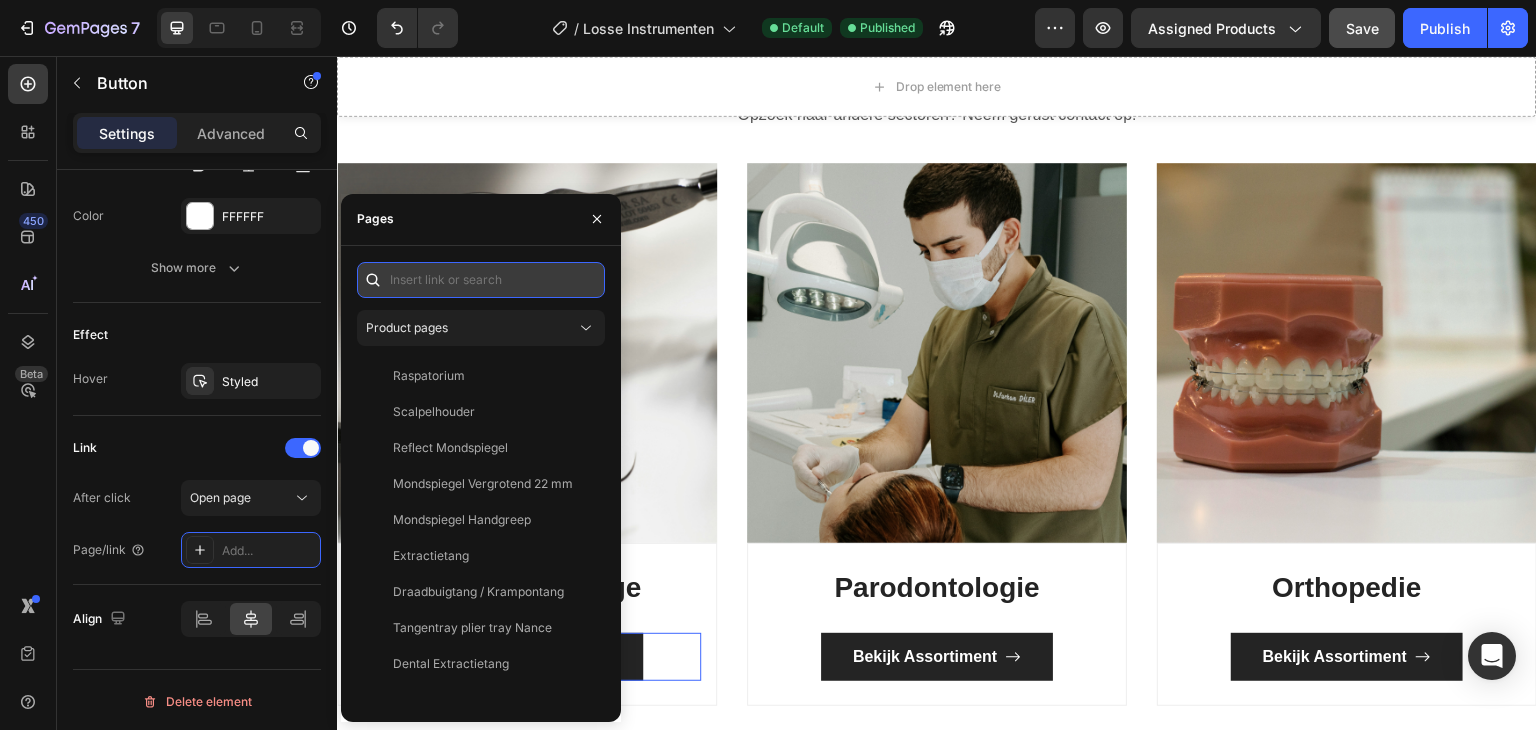 click at bounding box center (481, 280) 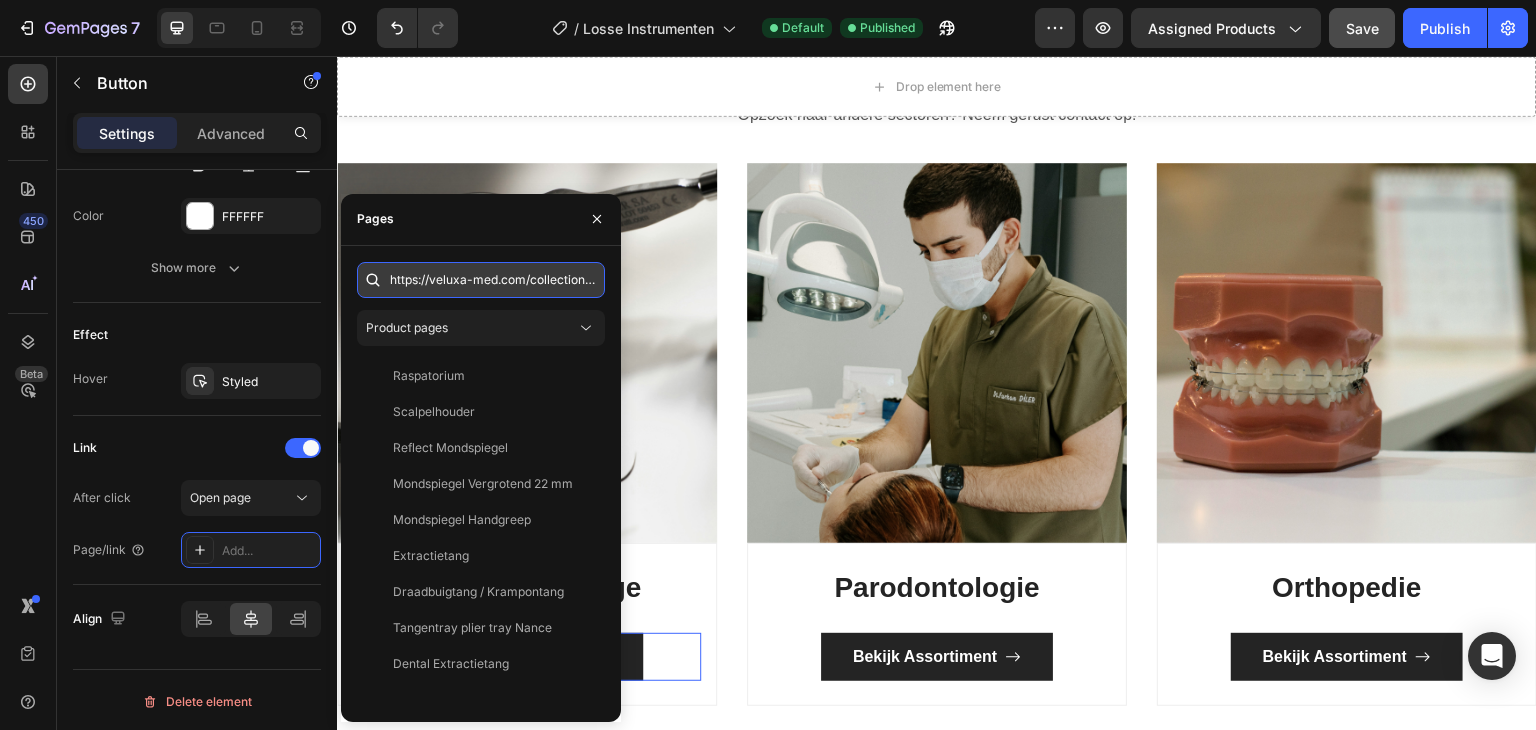 scroll, scrollTop: 0, scrollLeft: 44, axis: horizontal 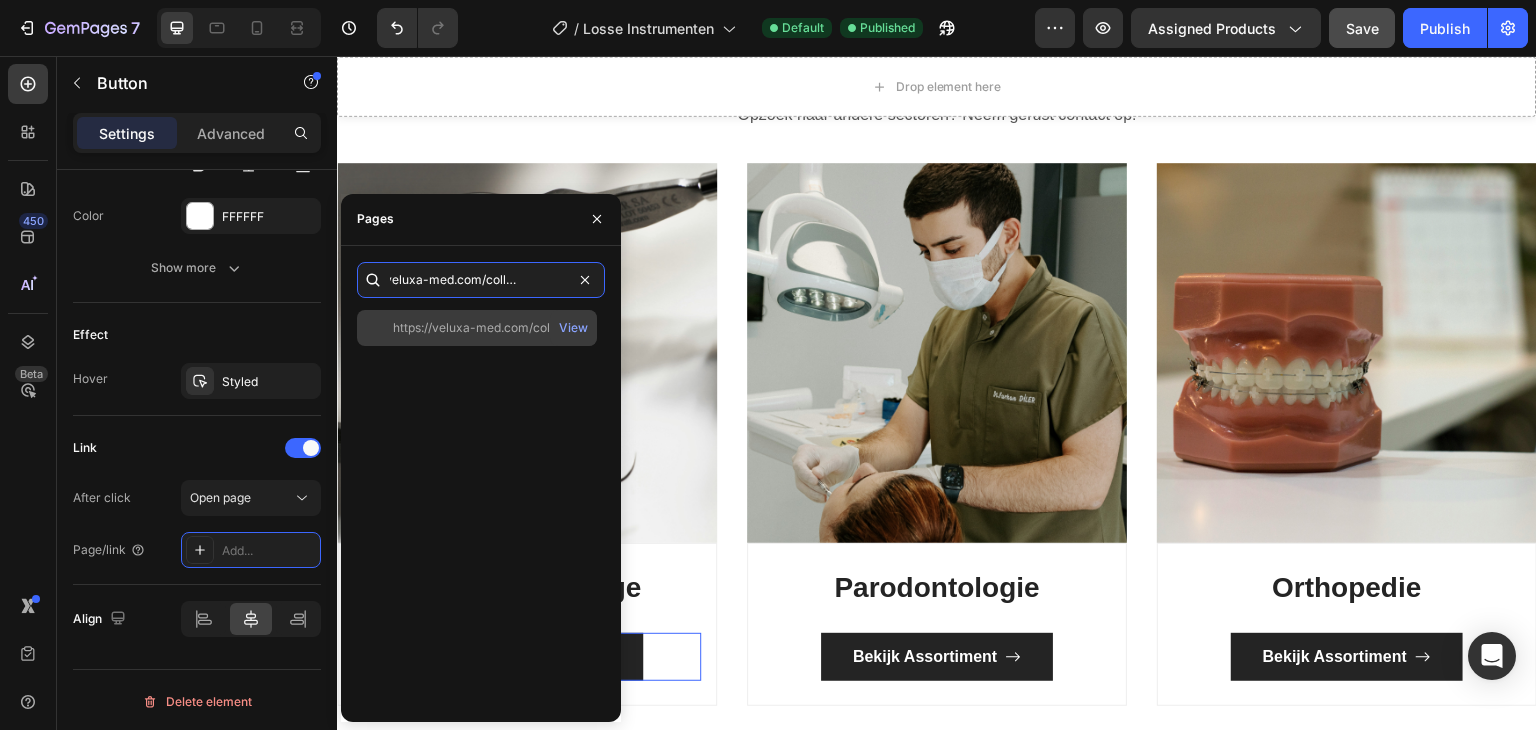 type on "https://veluxa-med.com/collections/all" 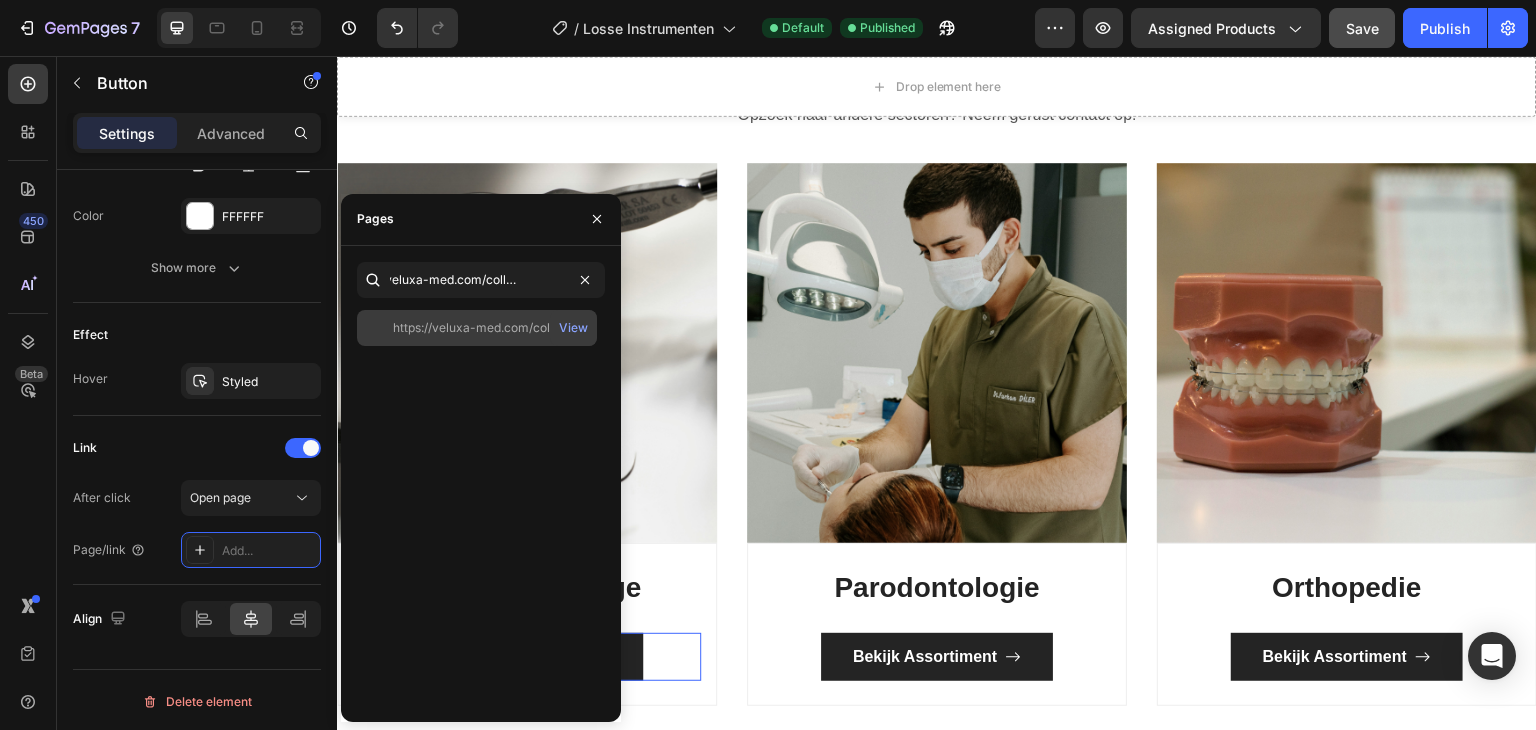 scroll, scrollTop: 0, scrollLeft: 0, axis: both 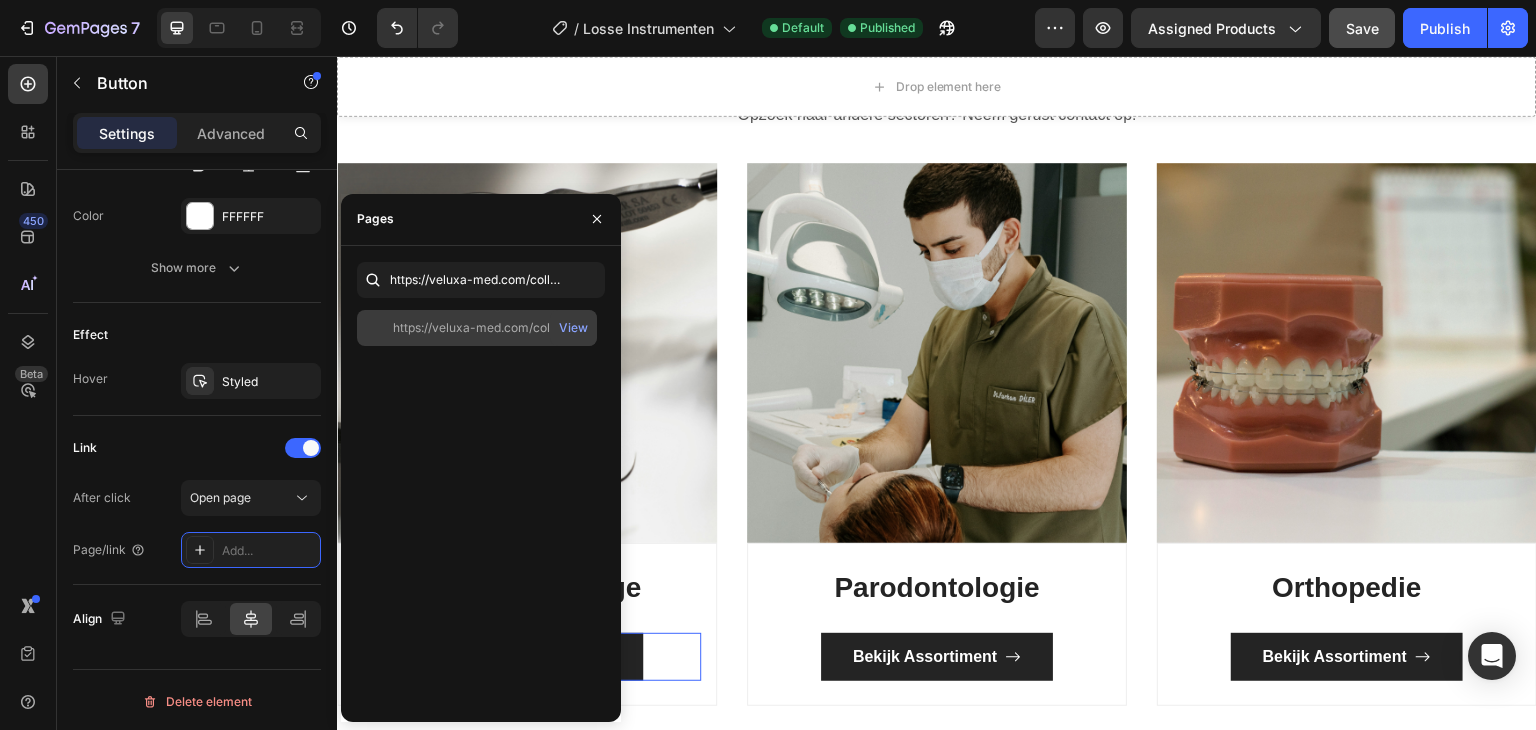 click on "https://veluxa-med.com/collections/all" 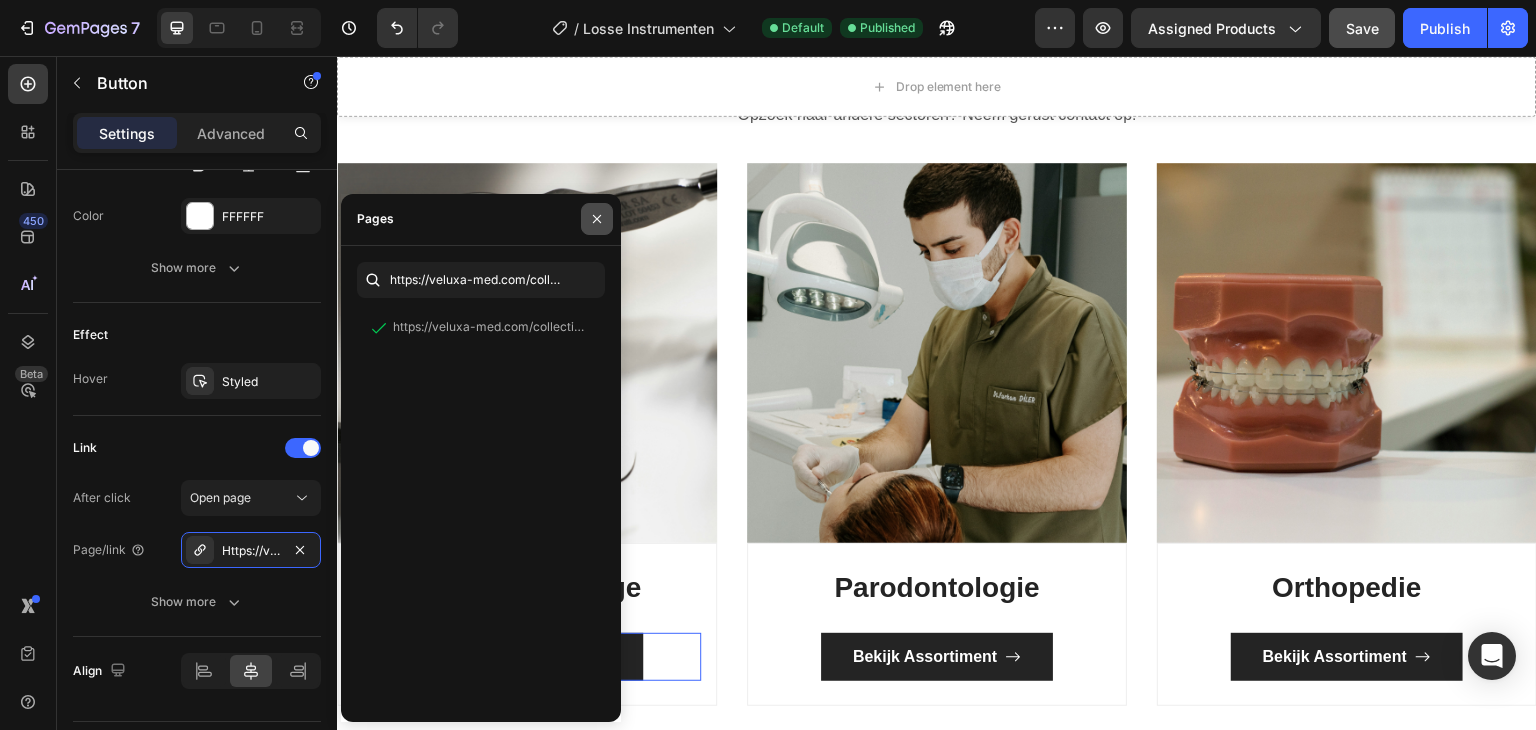 click 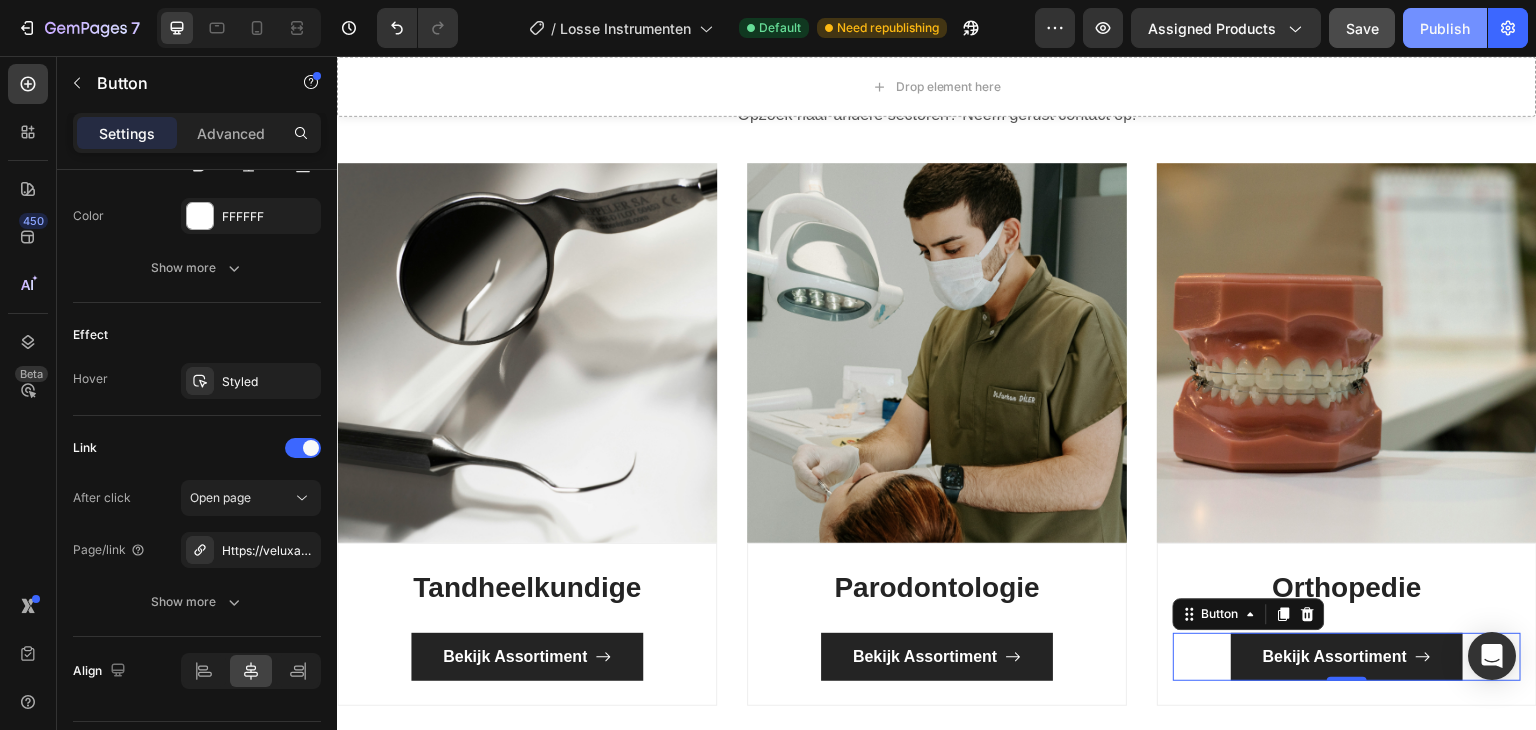 click on "Publish" at bounding box center (1445, 28) 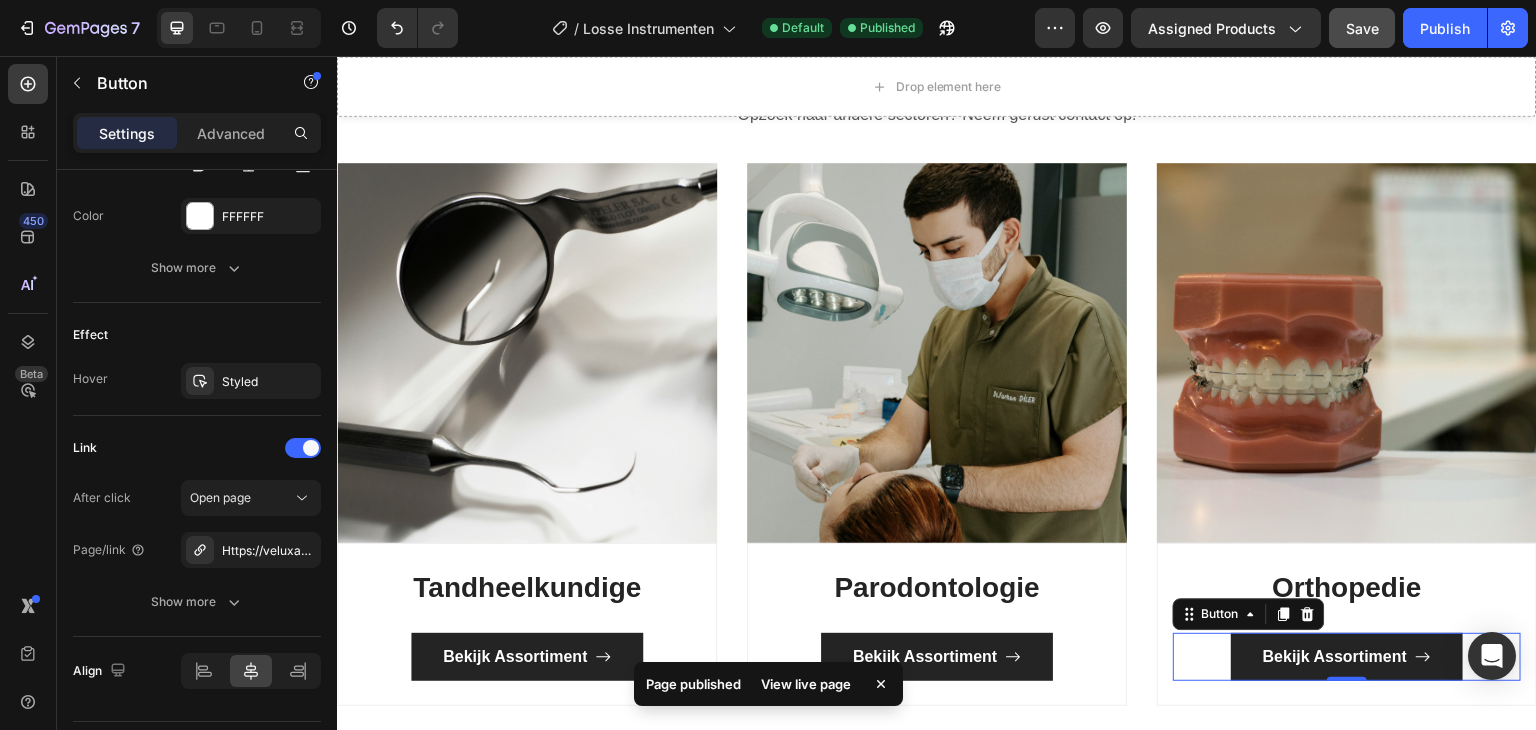 click on "View live page" at bounding box center [806, 684] 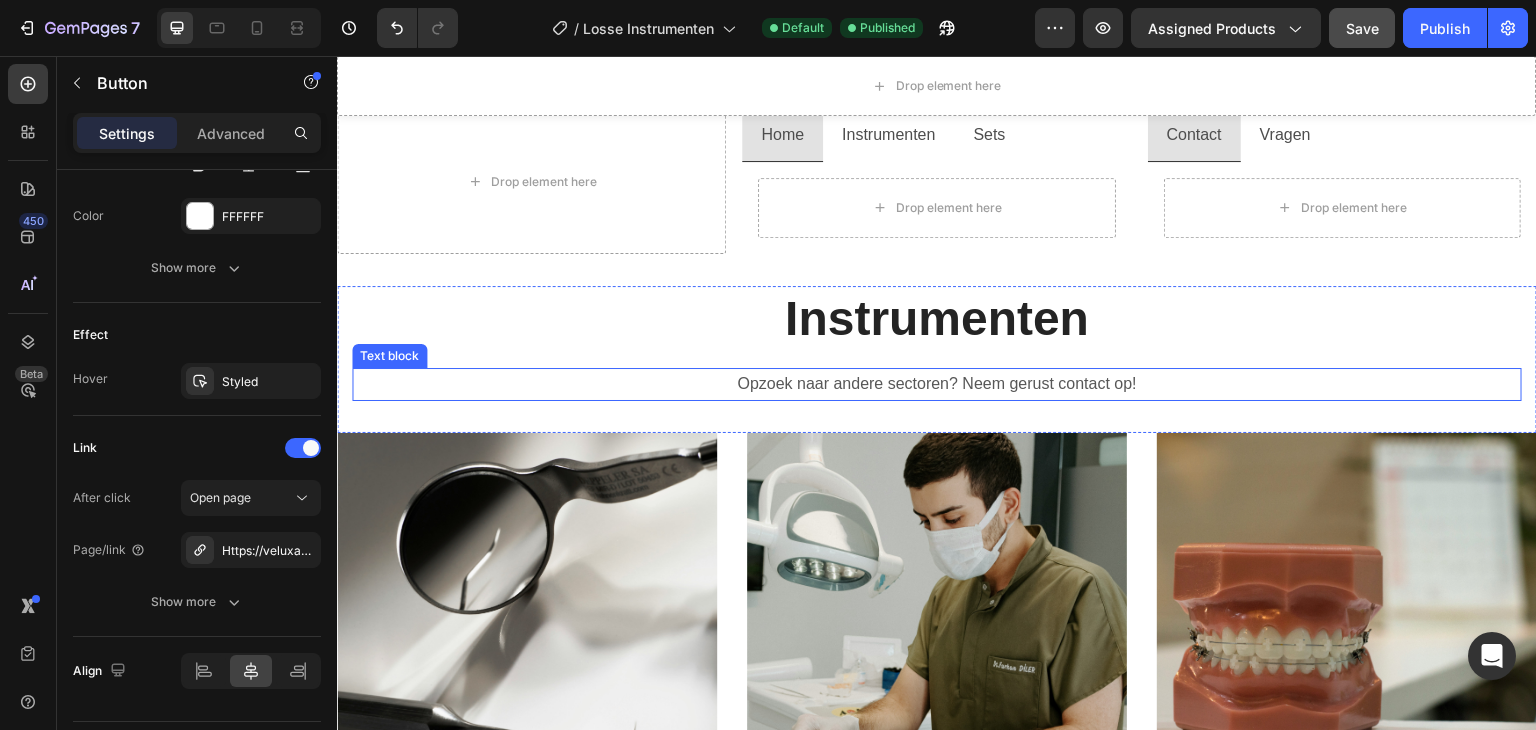 scroll, scrollTop: 0, scrollLeft: 0, axis: both 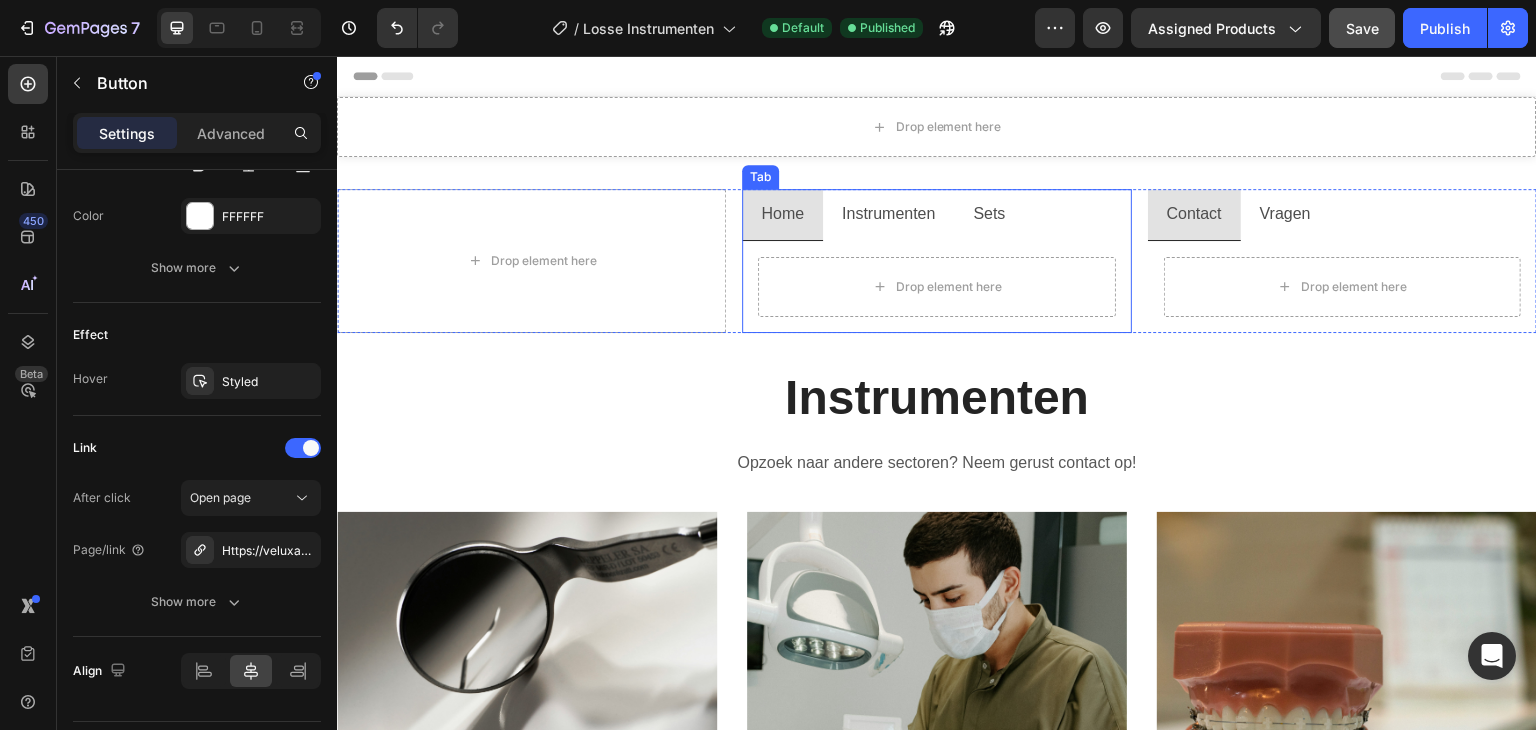 click on "Home" at bounding box center (782, 214) 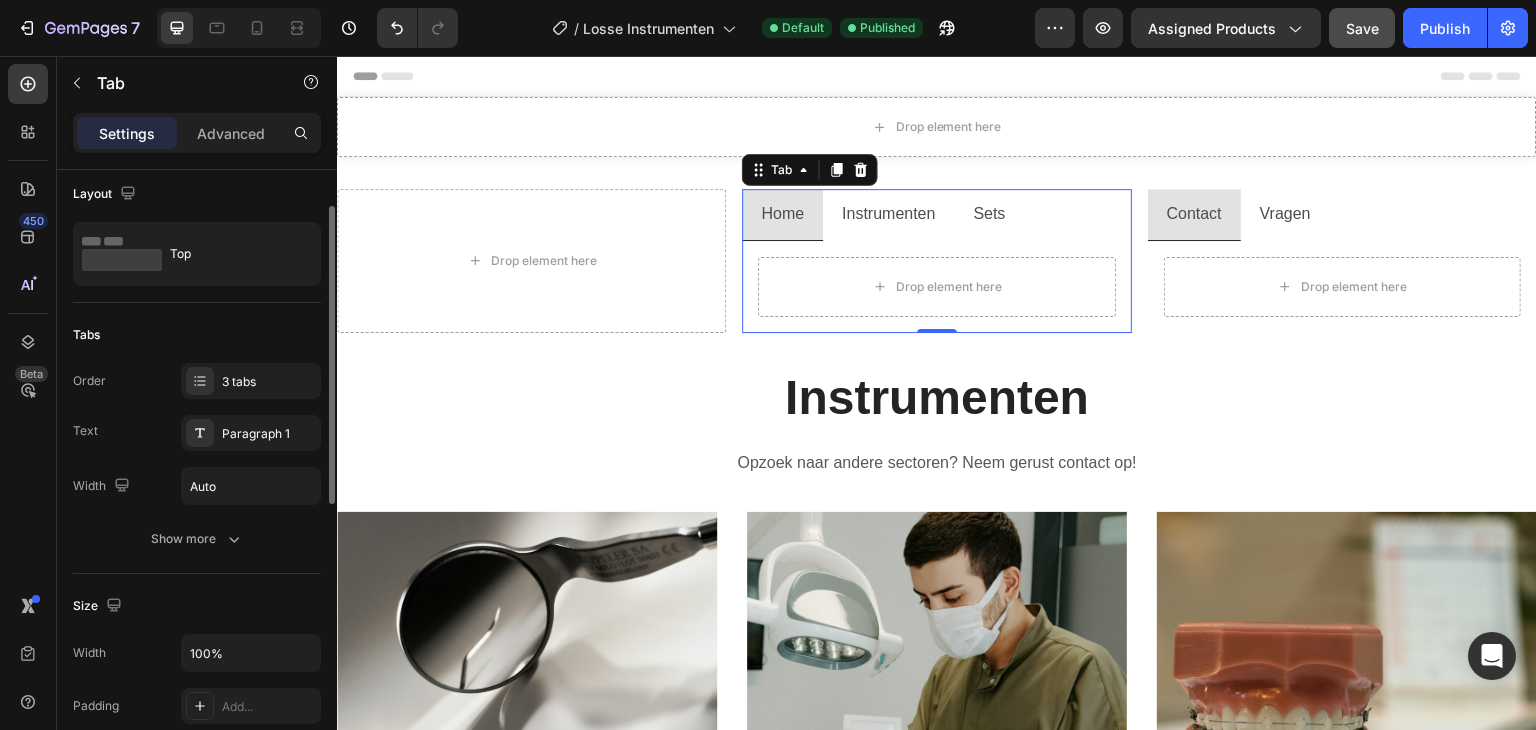 scroll, scrollTop: 0, scrollLeft: 0, axis: both 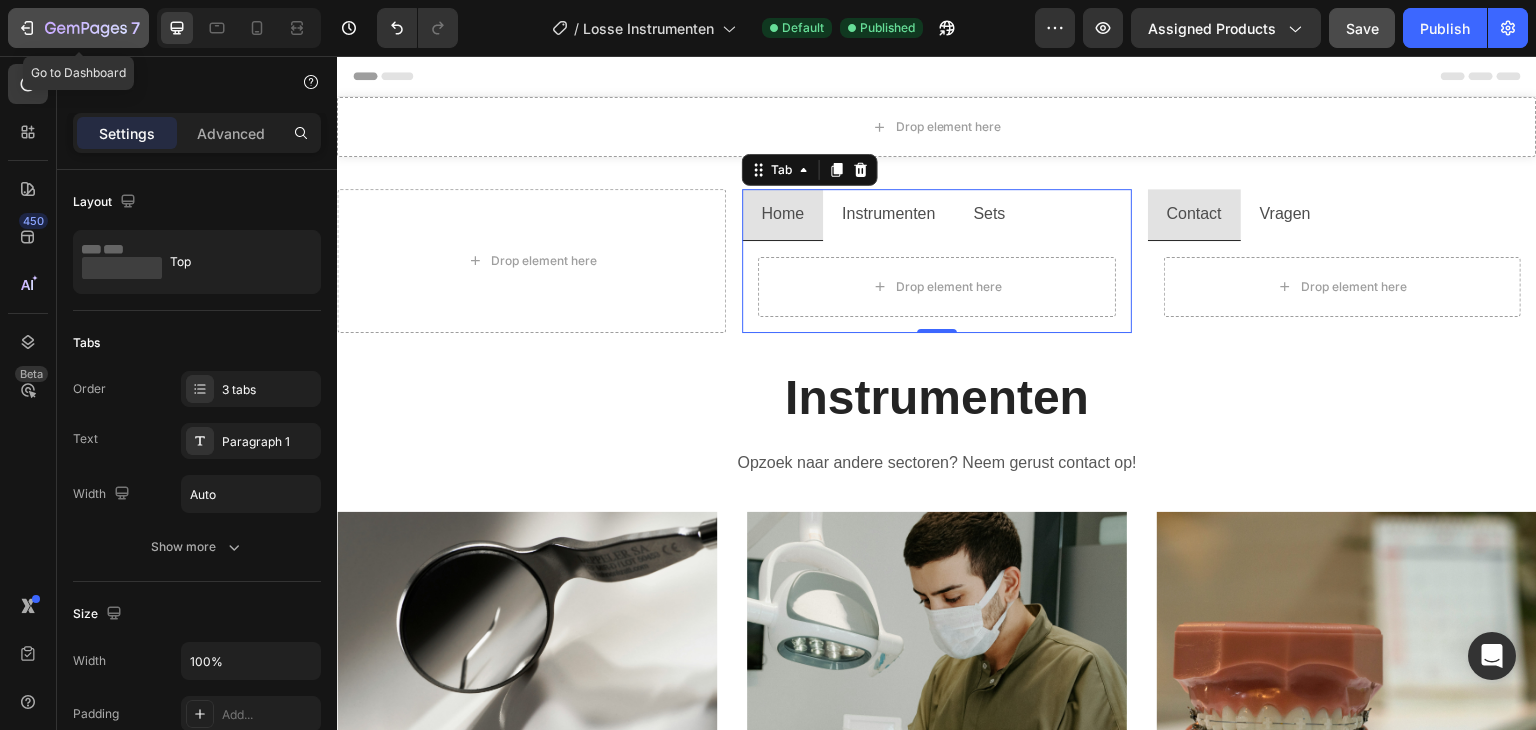 click 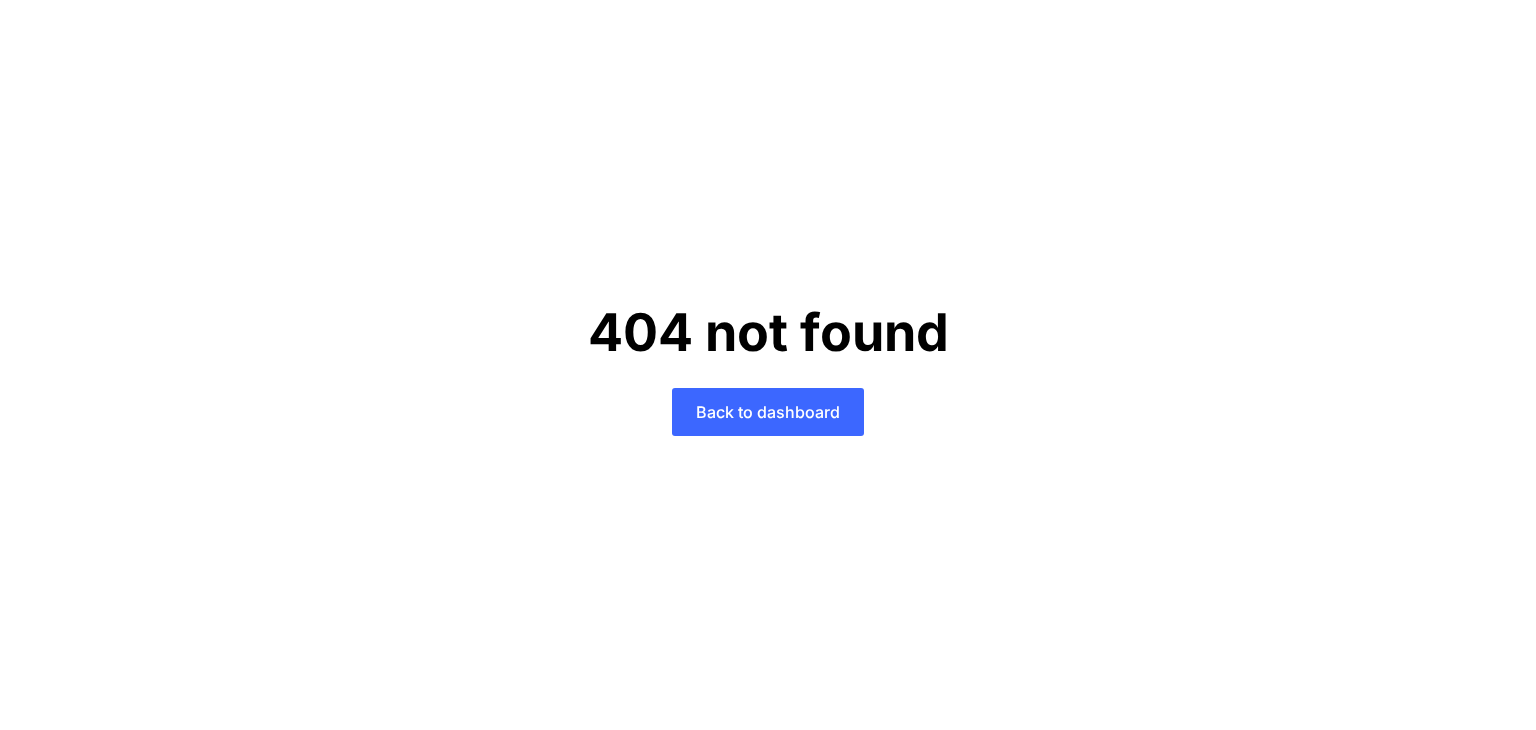 scroll, scrollTop: 0, scrollLeft: 0, axis: both 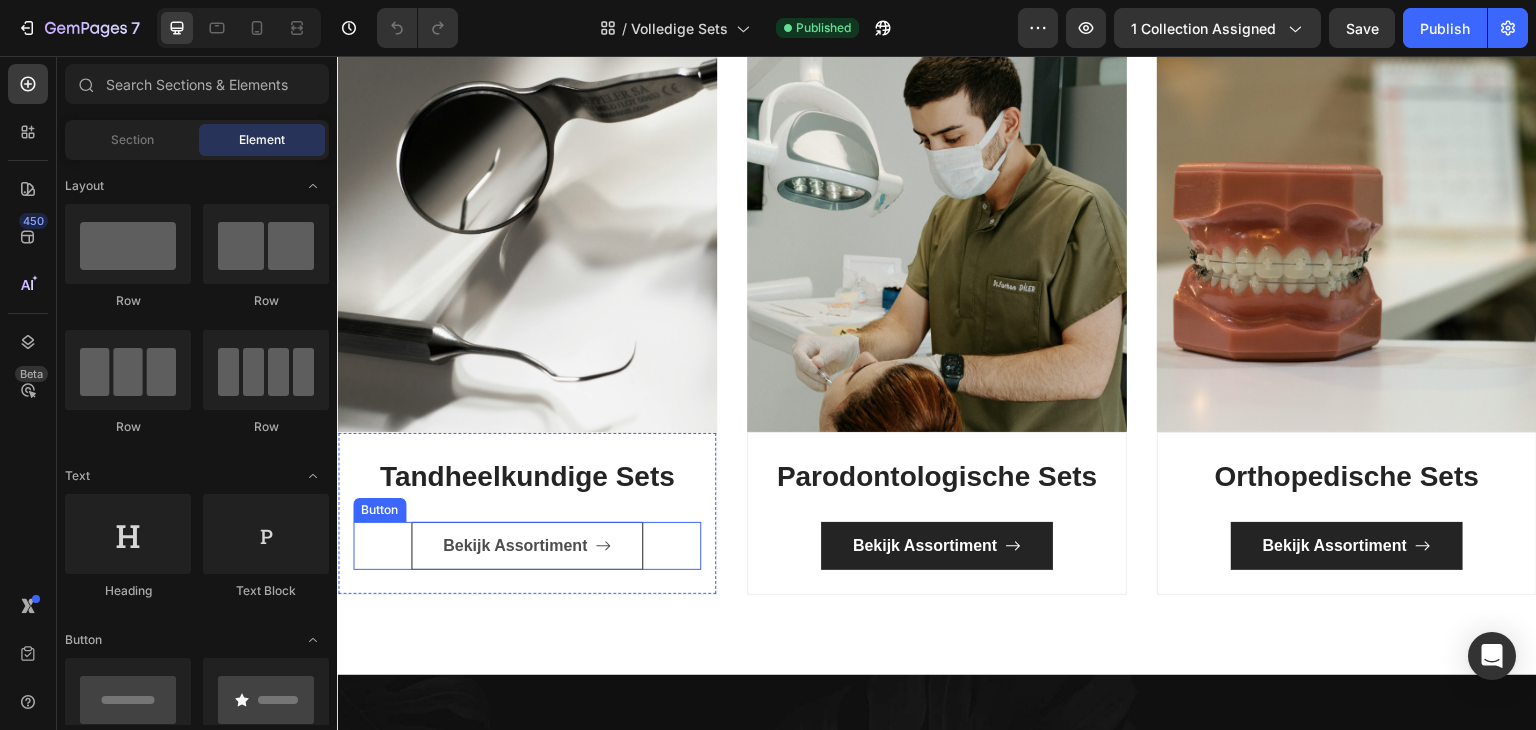 click on "Bekijk Assortiment" at bounding box center (527, 546) 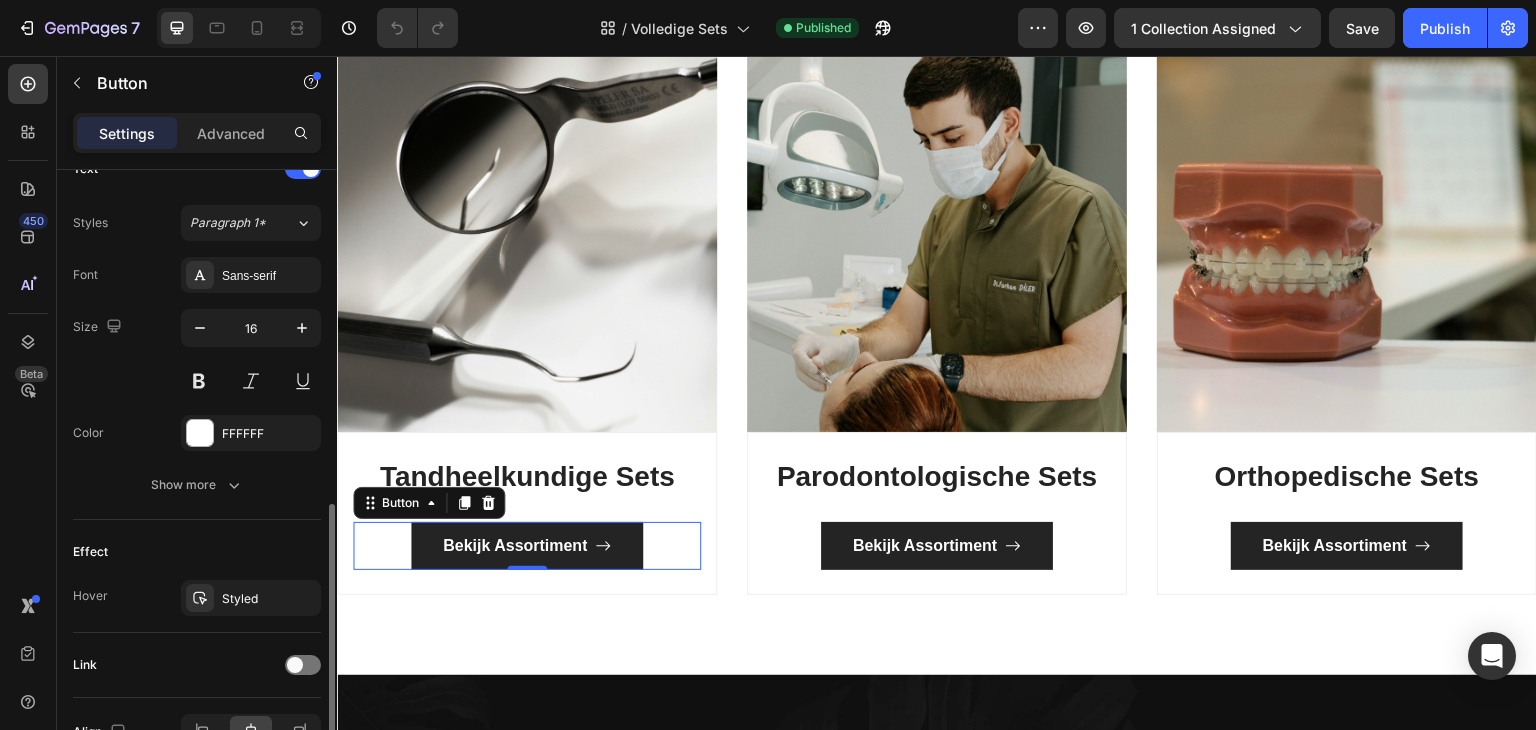 scroll, scrollTop: 972, scrollLeft: 0, axis: vertical 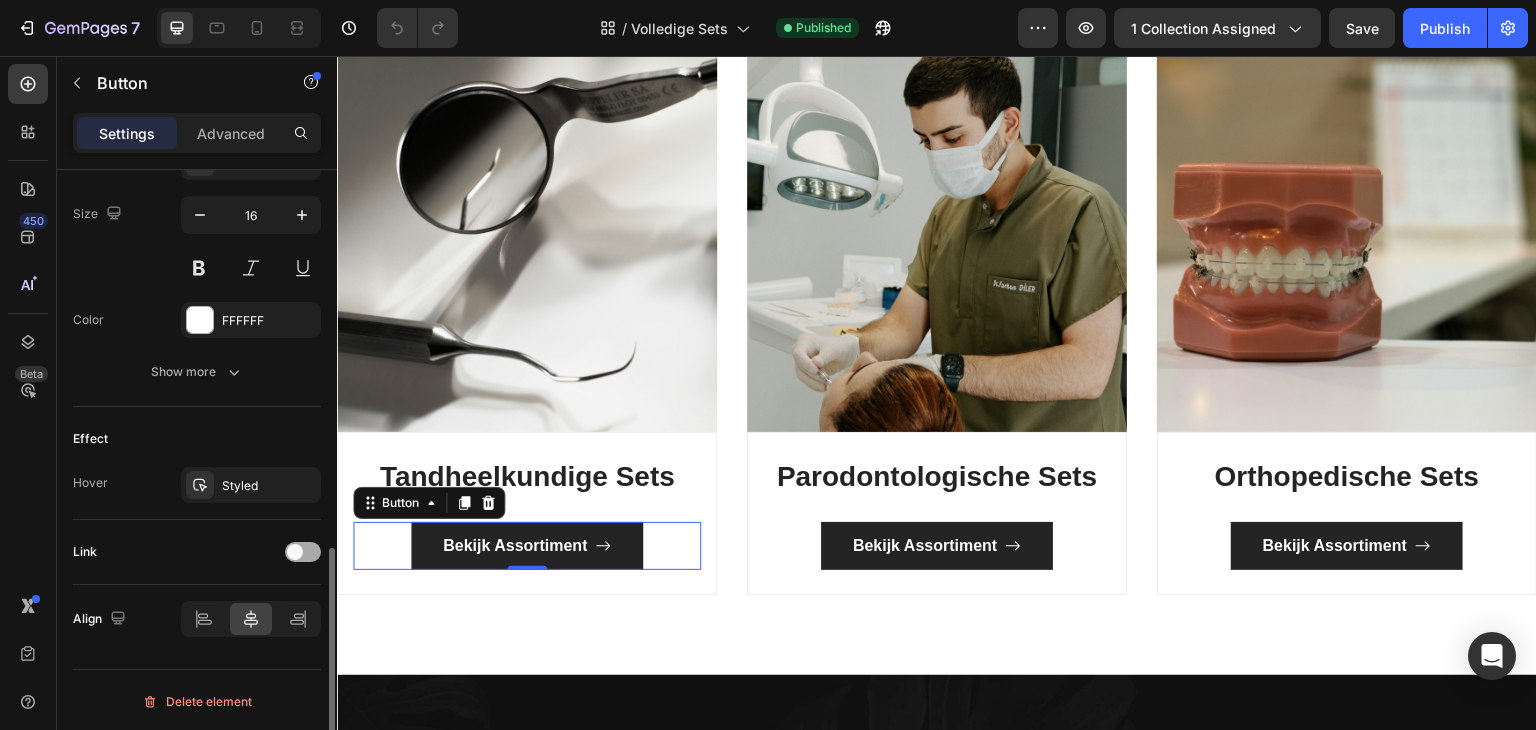 click at bounding box center (295, 552) 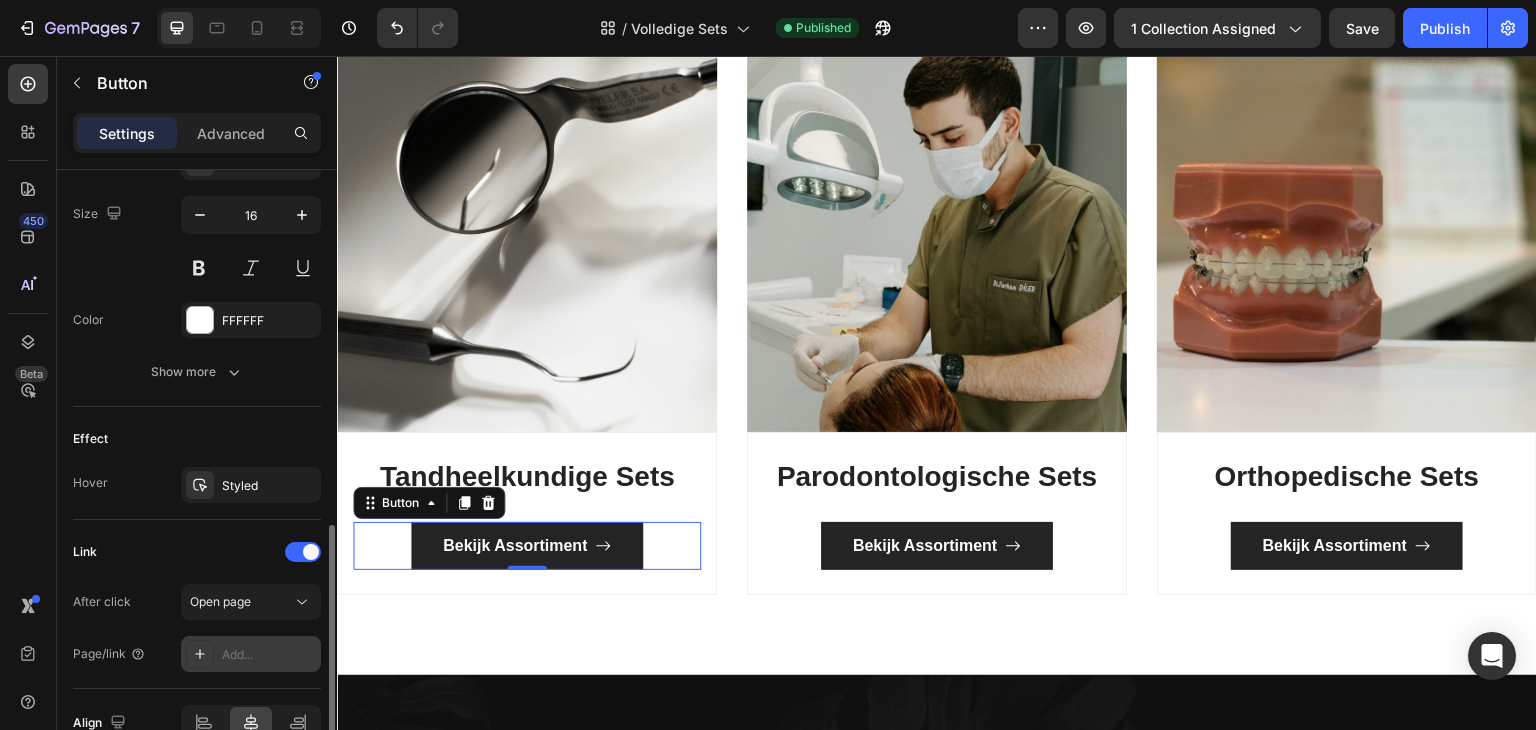click on "Add..." at bounding box center [251, 654] 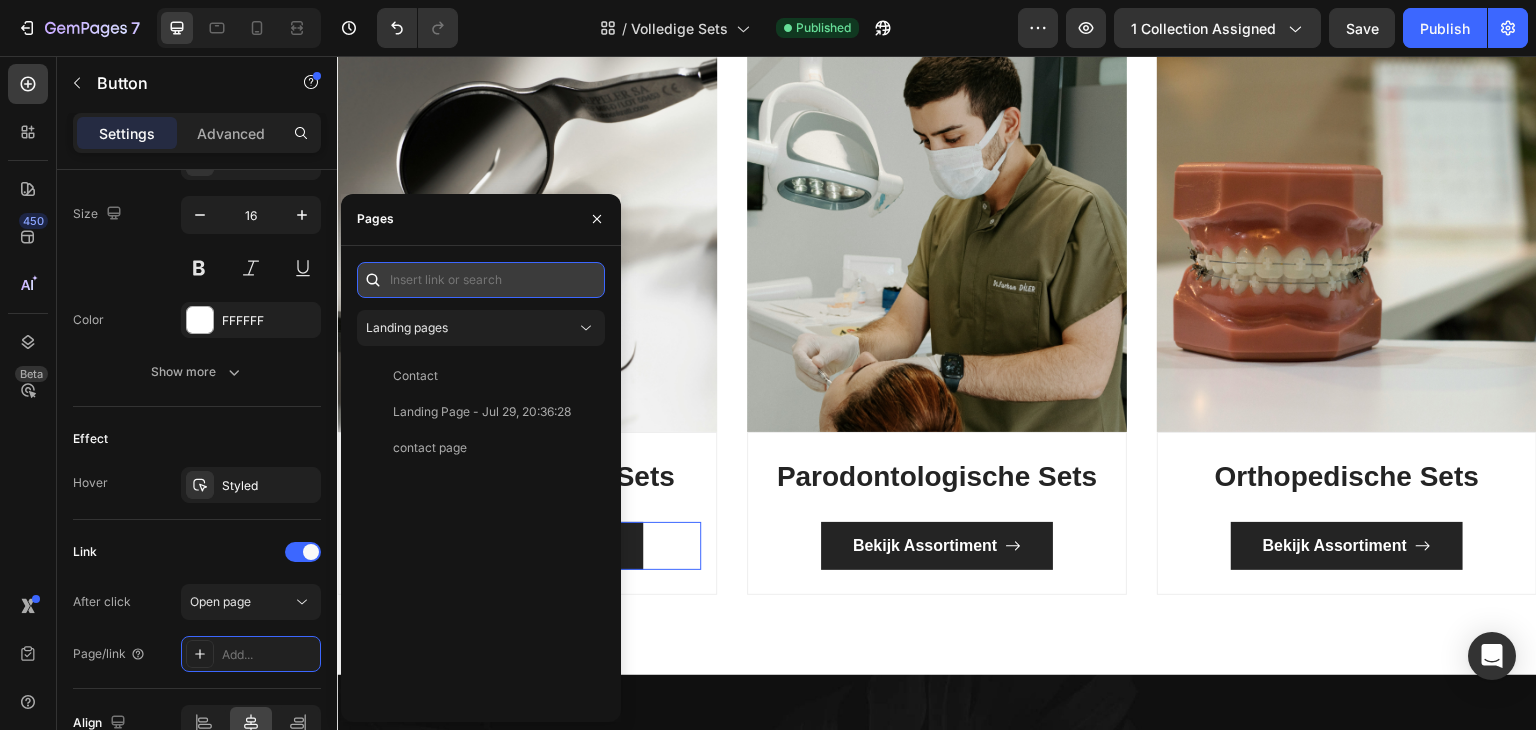 click at bounding box center [481, 280] 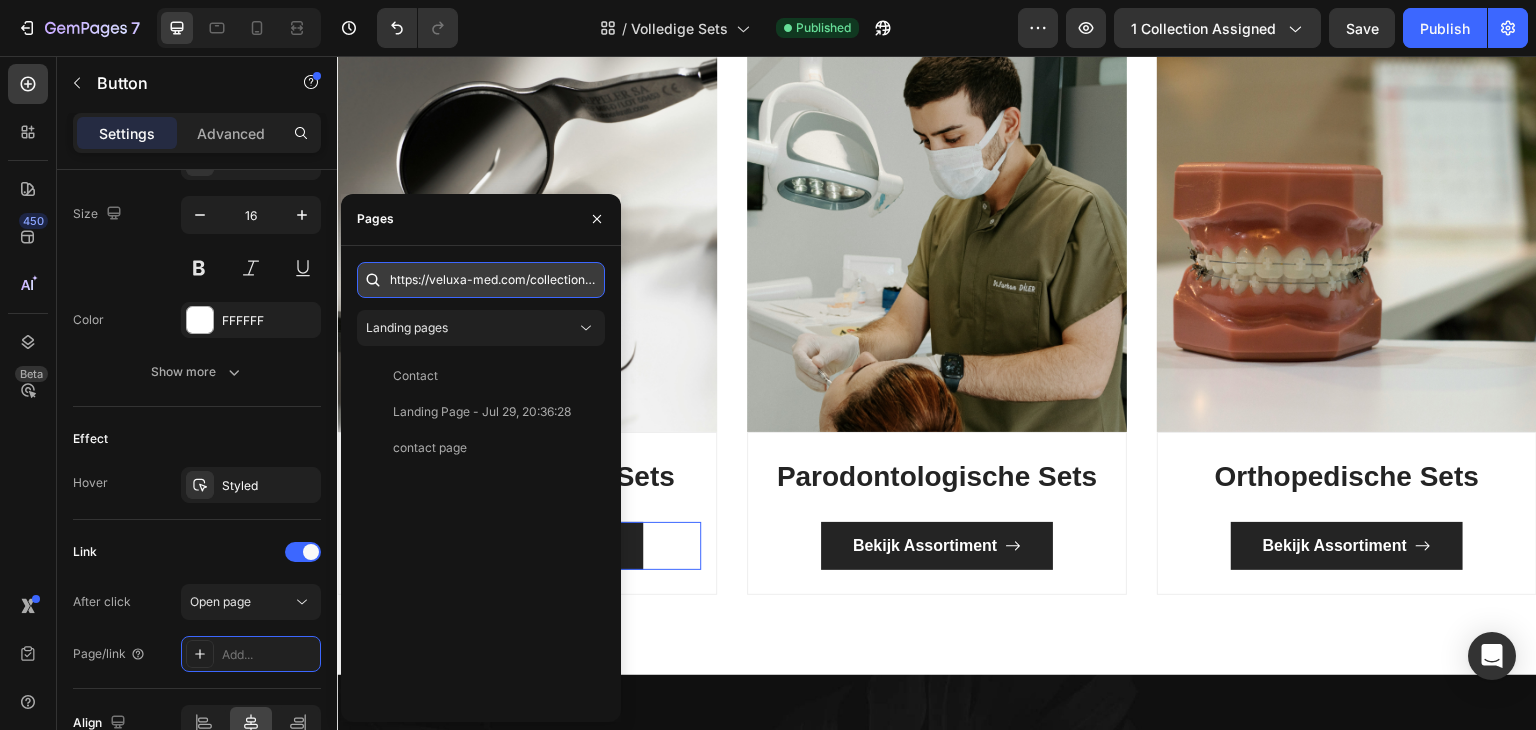 scroll, scrollTop: 0, scrollLeft: 44, axis: horizontal 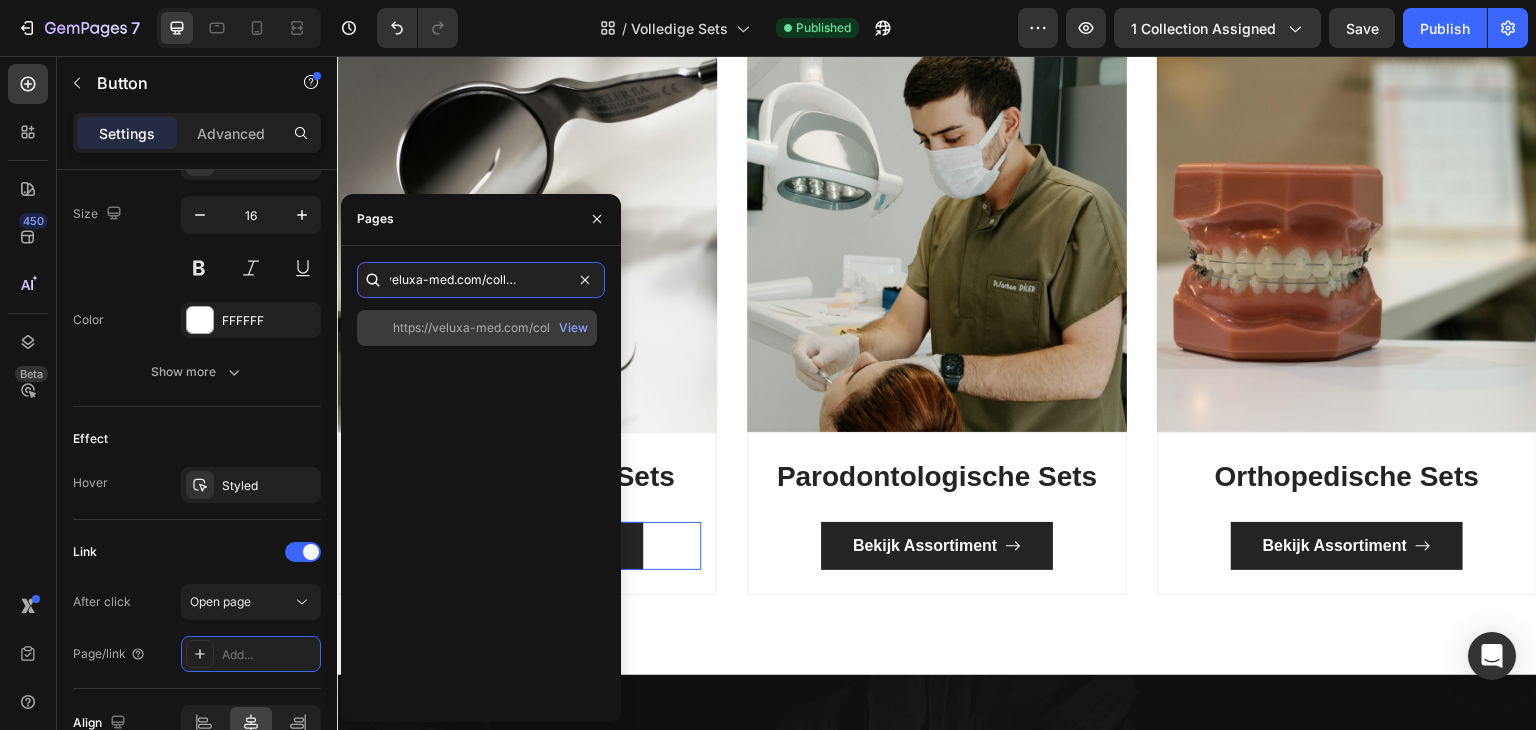 type on "https://veluxa-med.com/collections/all" 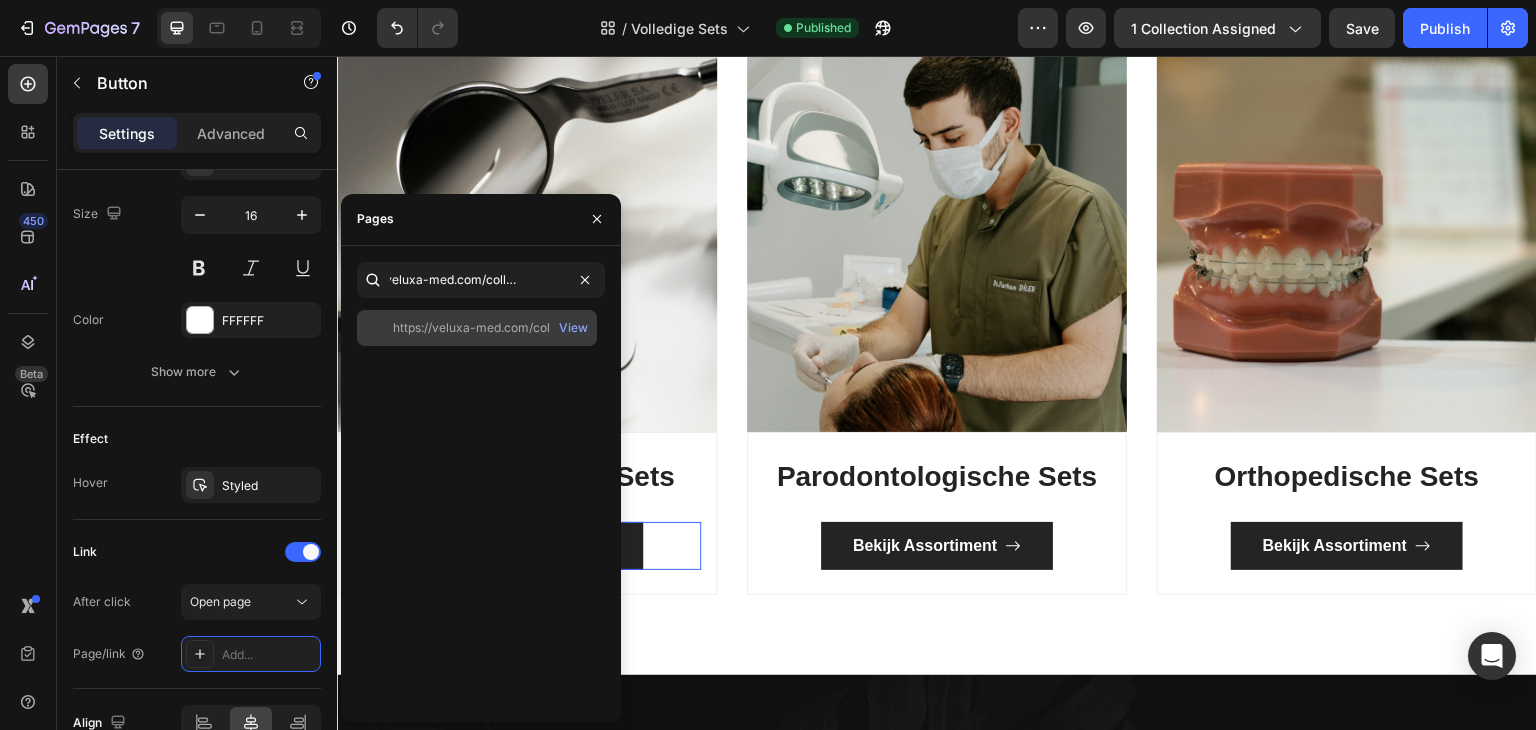 scroll, scrollTop: 0, scrollLeft: 0, axis: both 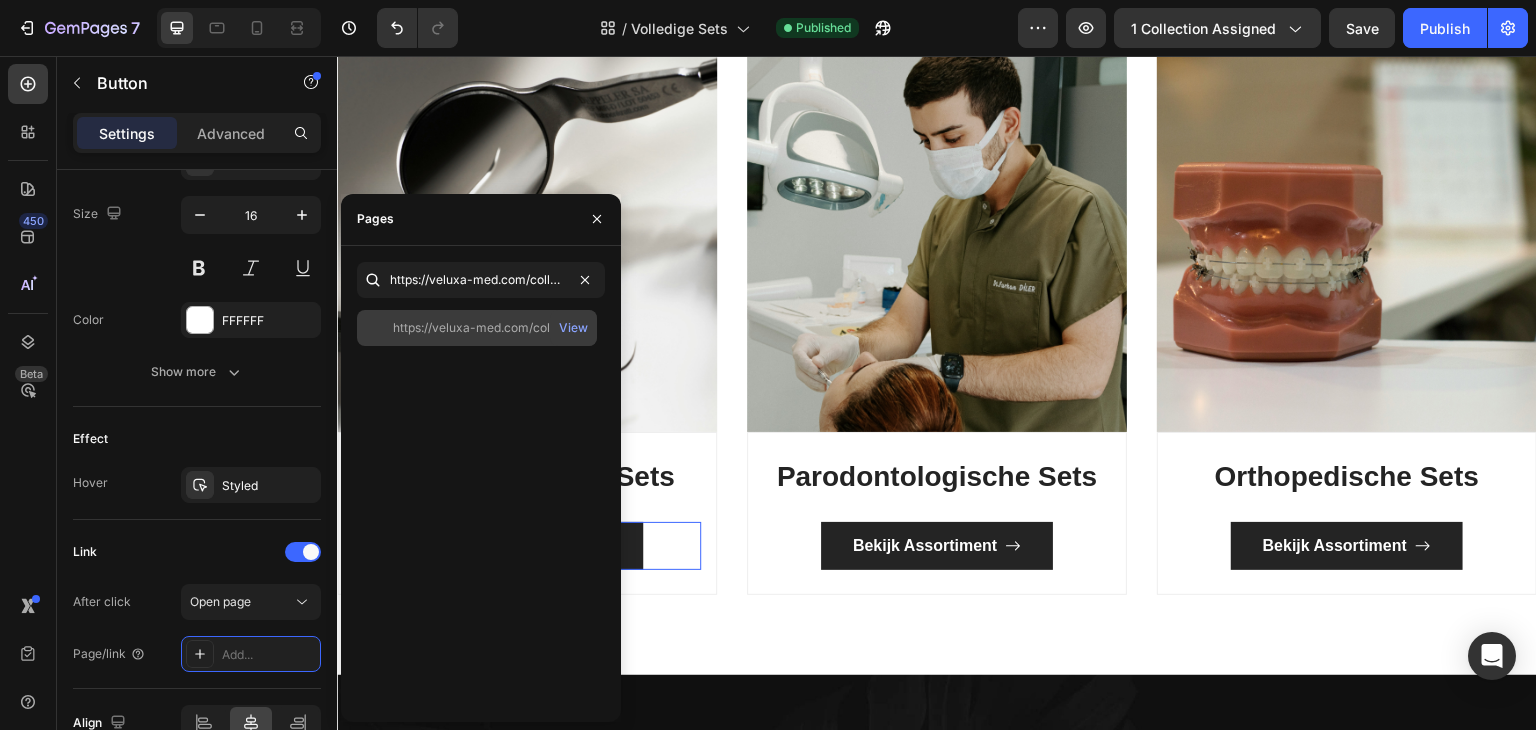 click on "https://veluxa-med.com/collections/all" 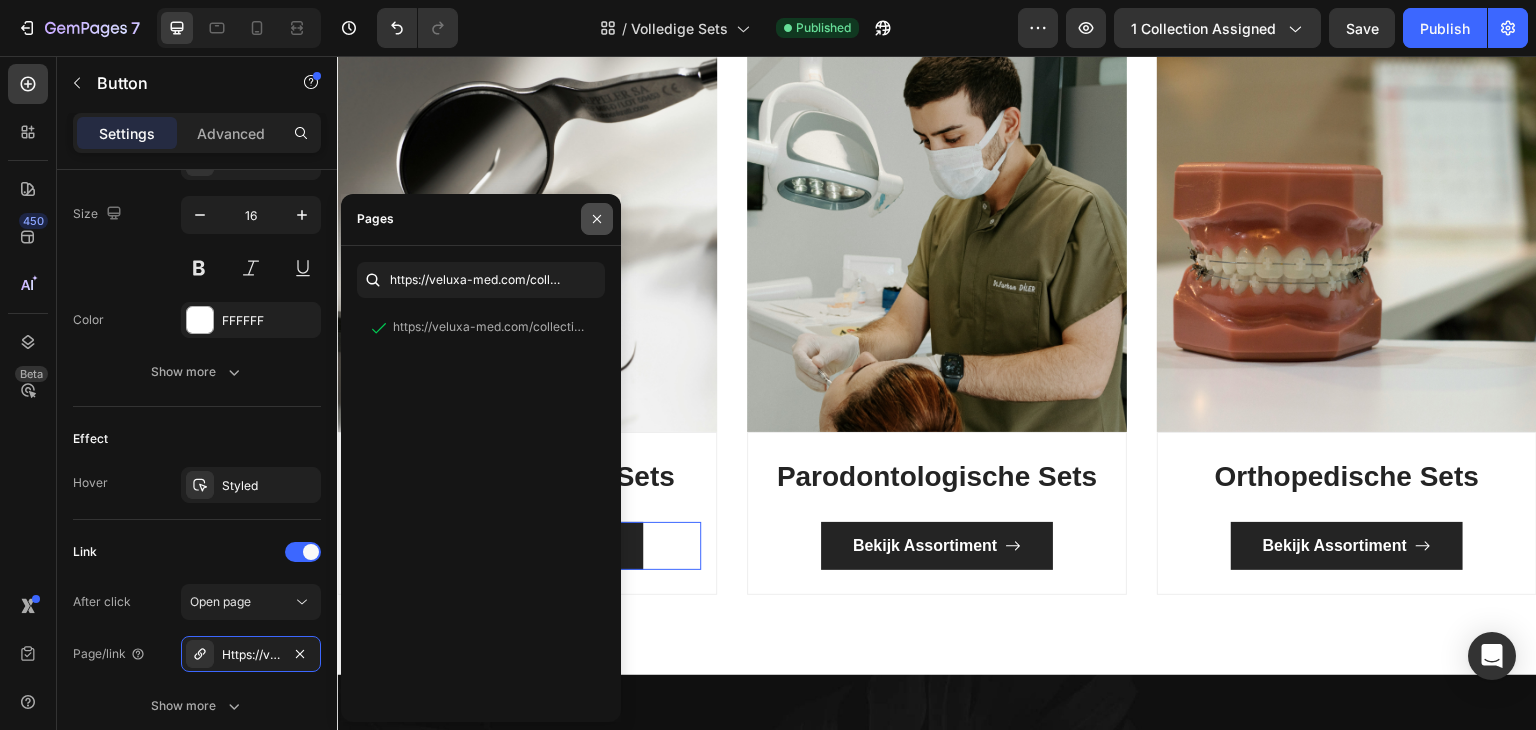 click at bounding box center [597, 219] 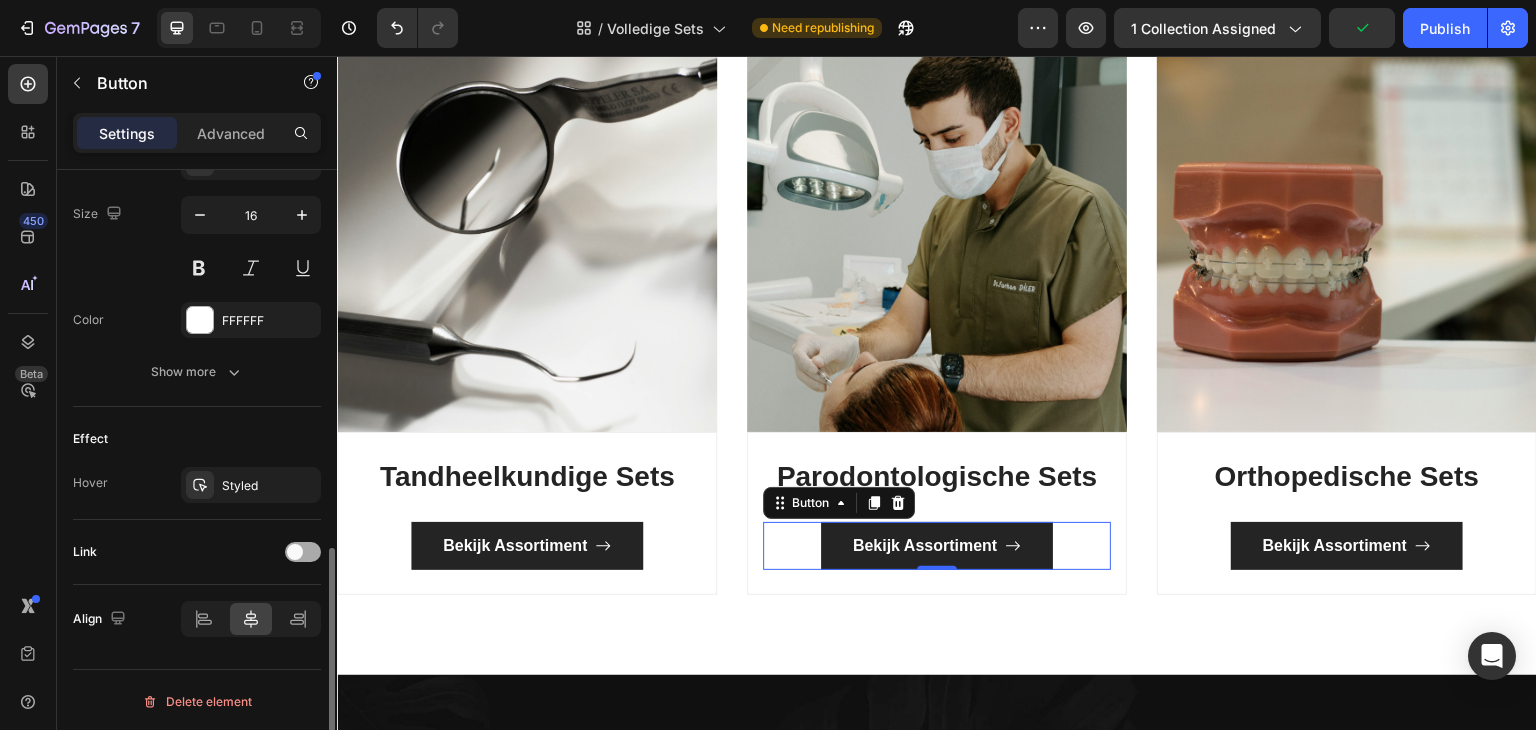 click at bounding box center [295, 552] 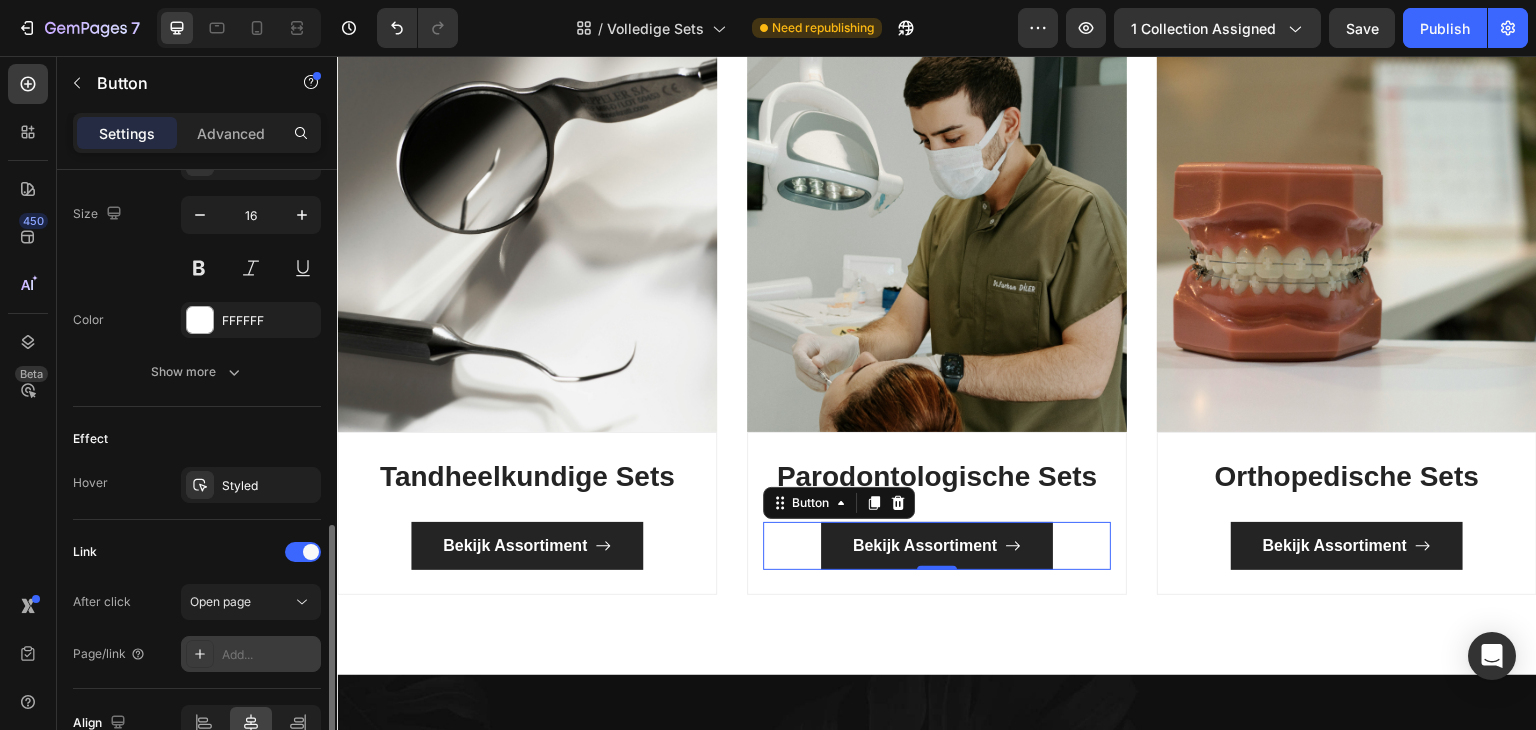 click on "Add..." at bounding box center (269, 655) 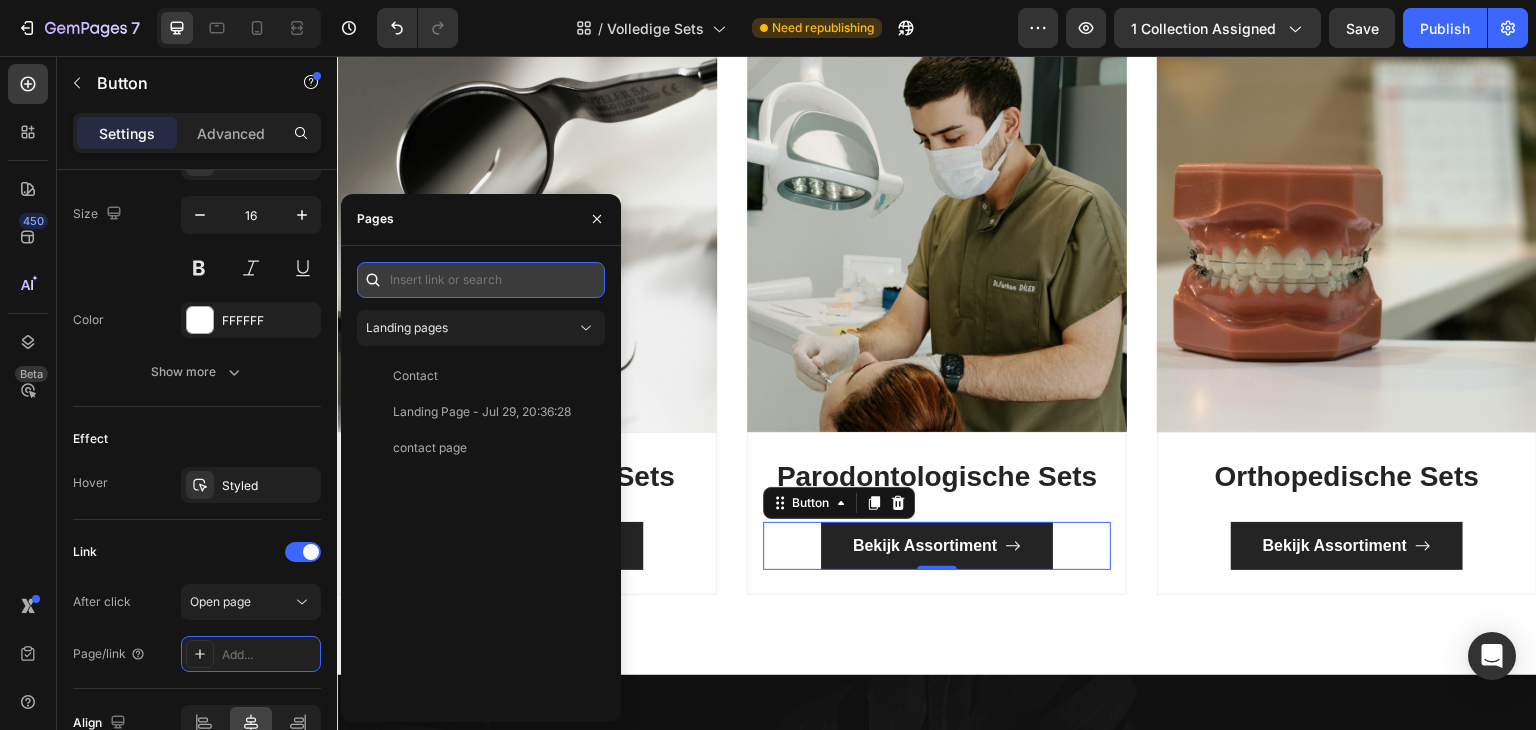 click at bounding box center [481, 280] 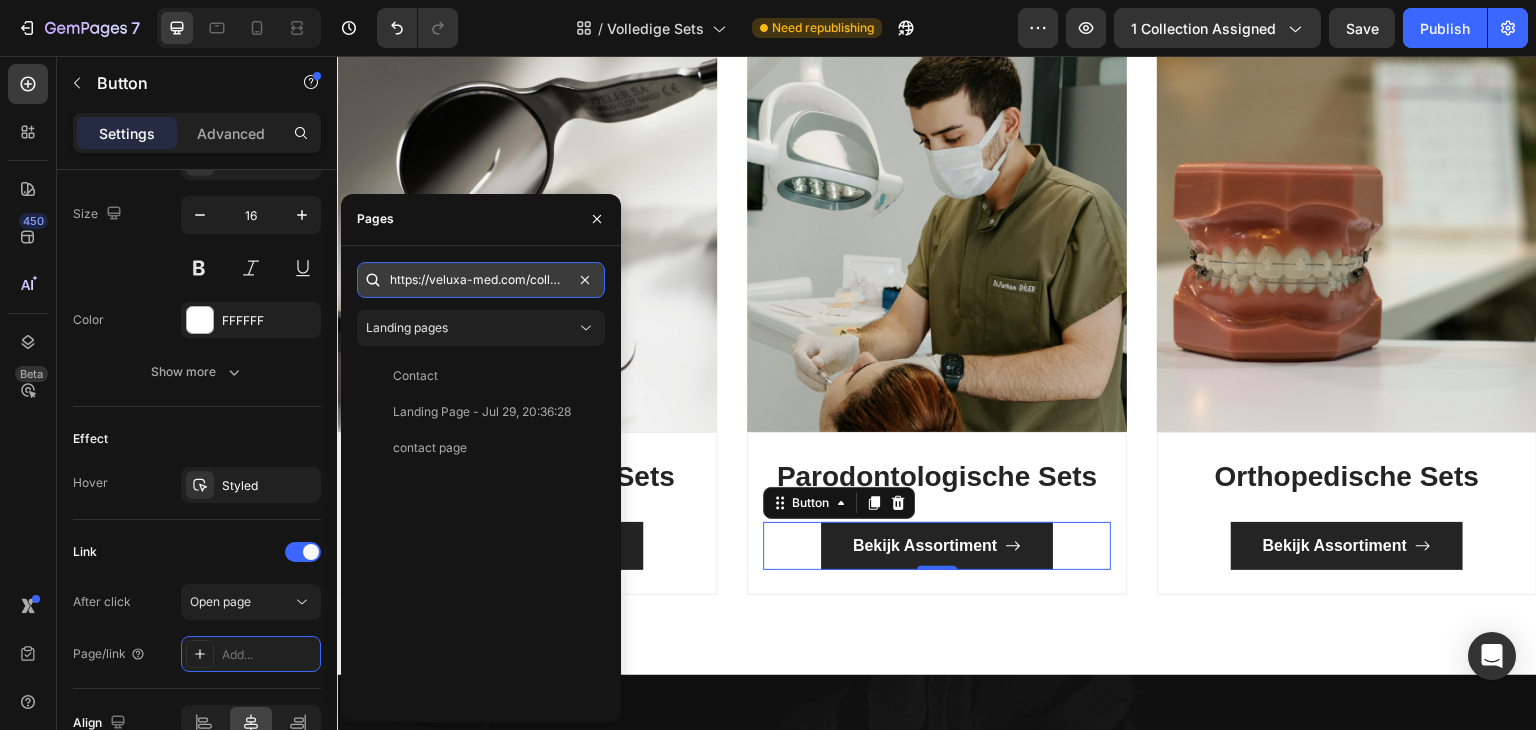 scroll, scrollTop: 0, scrollLeft: 44, axis: horizontal 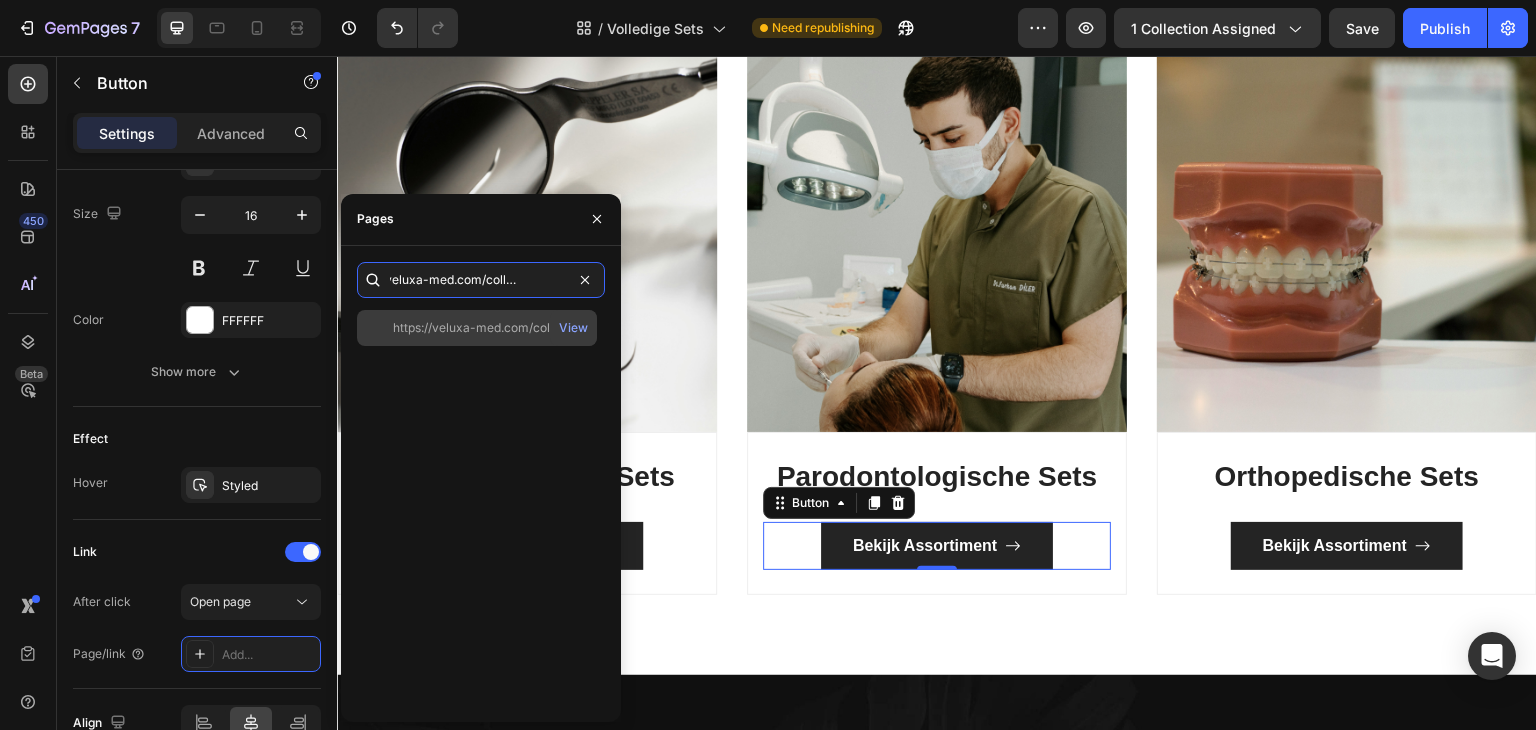 type on "https://veluxa-med.com/collections/all" 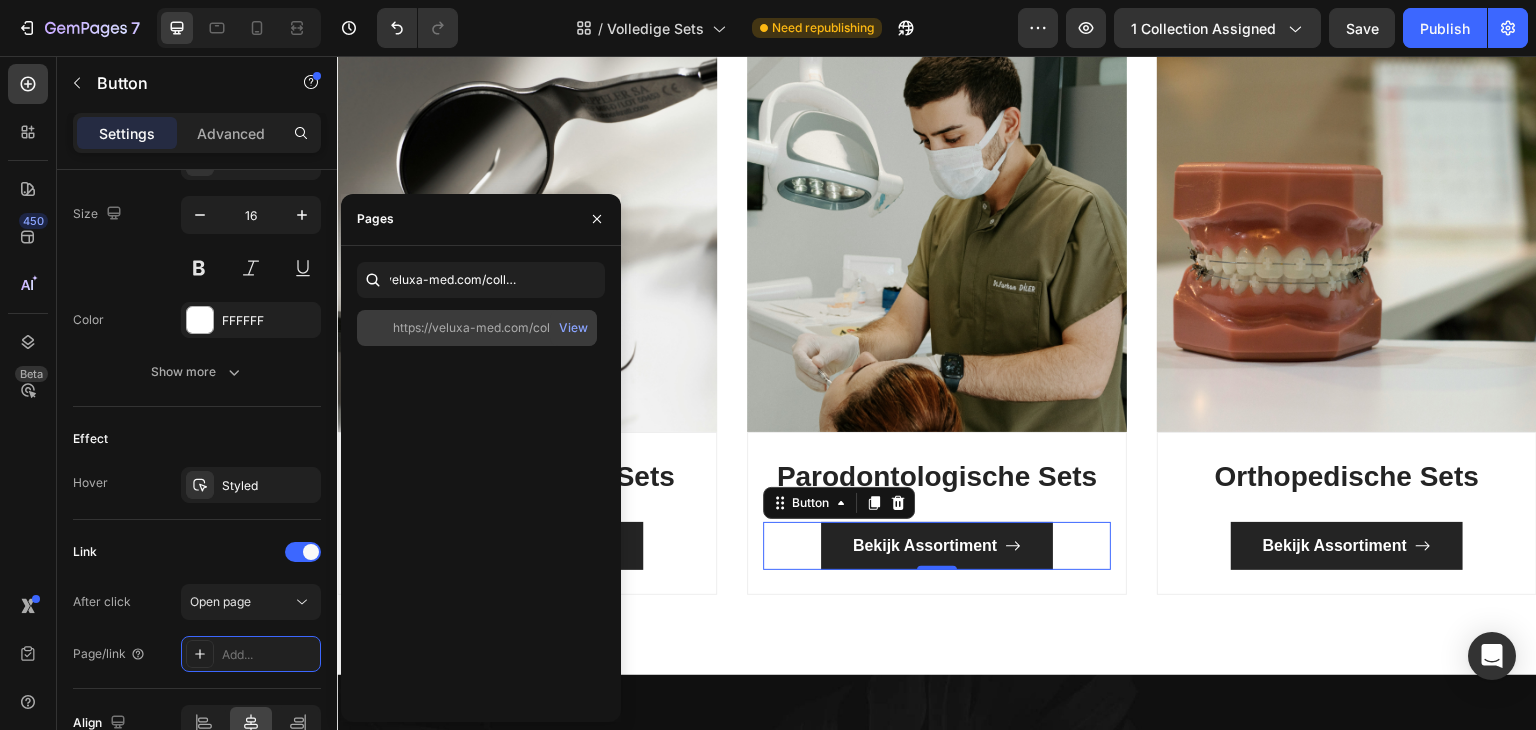 scroll, scrollTop: 0, scrollLeft: 0, axis: both 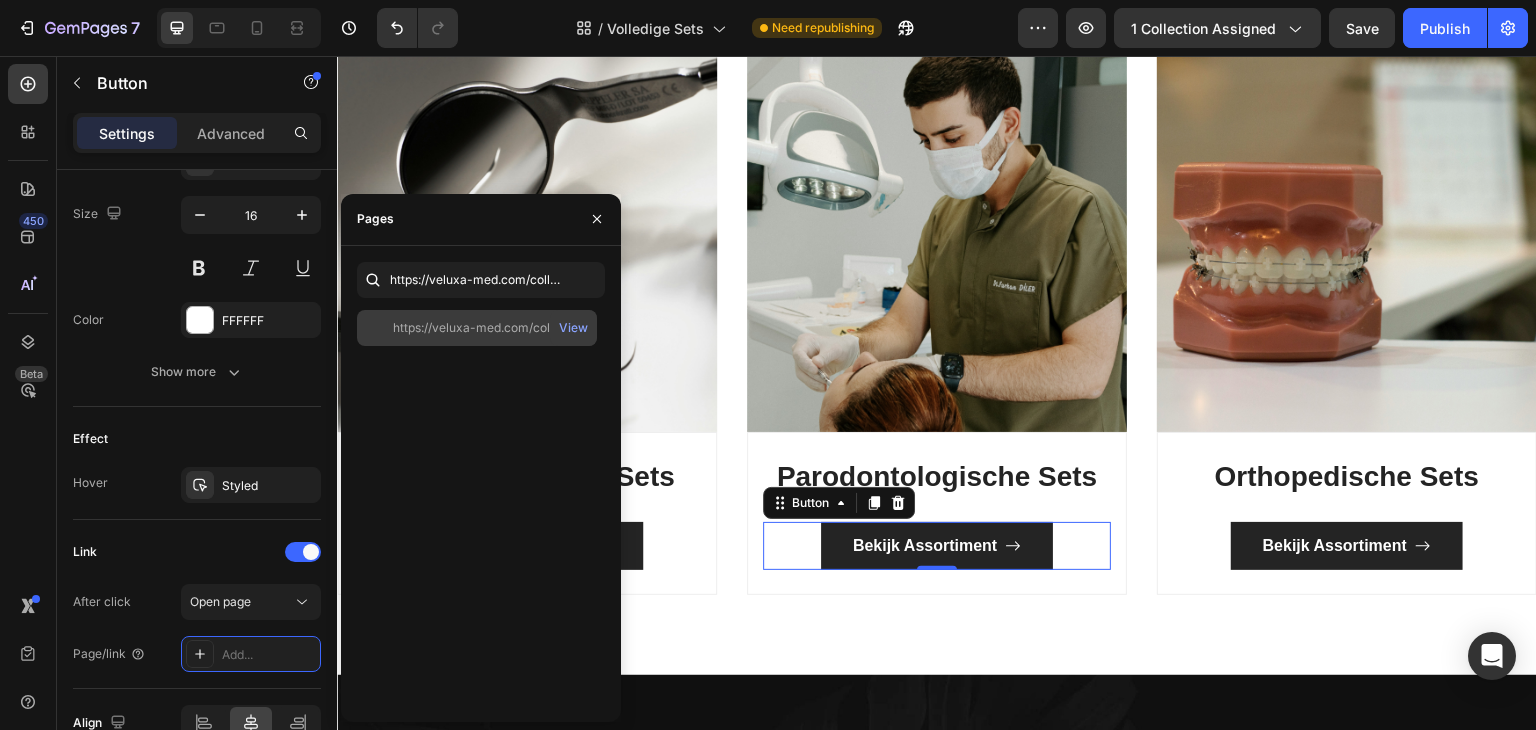 click on "https://veluxa-med.com/collections/all" 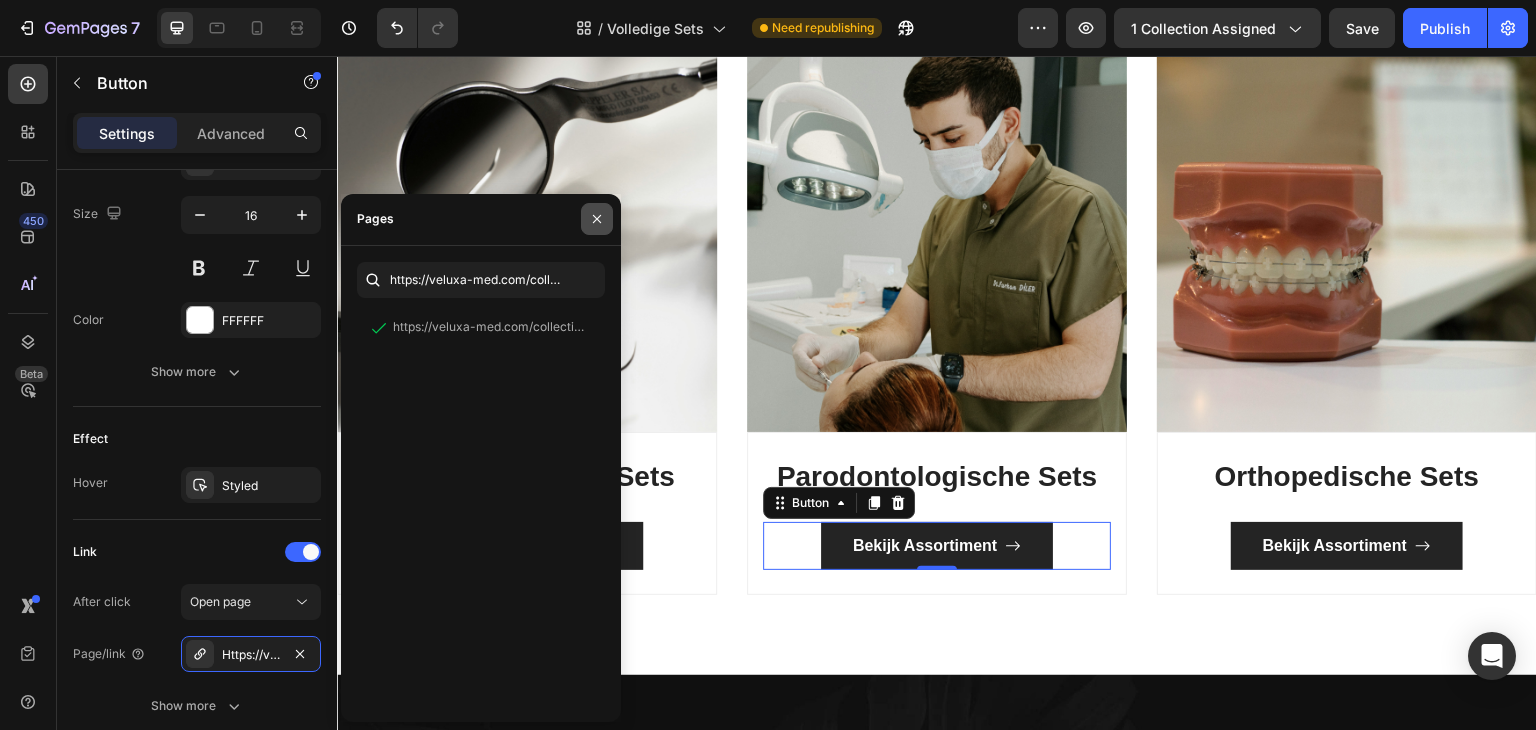 click at bounding box center [597, 219] 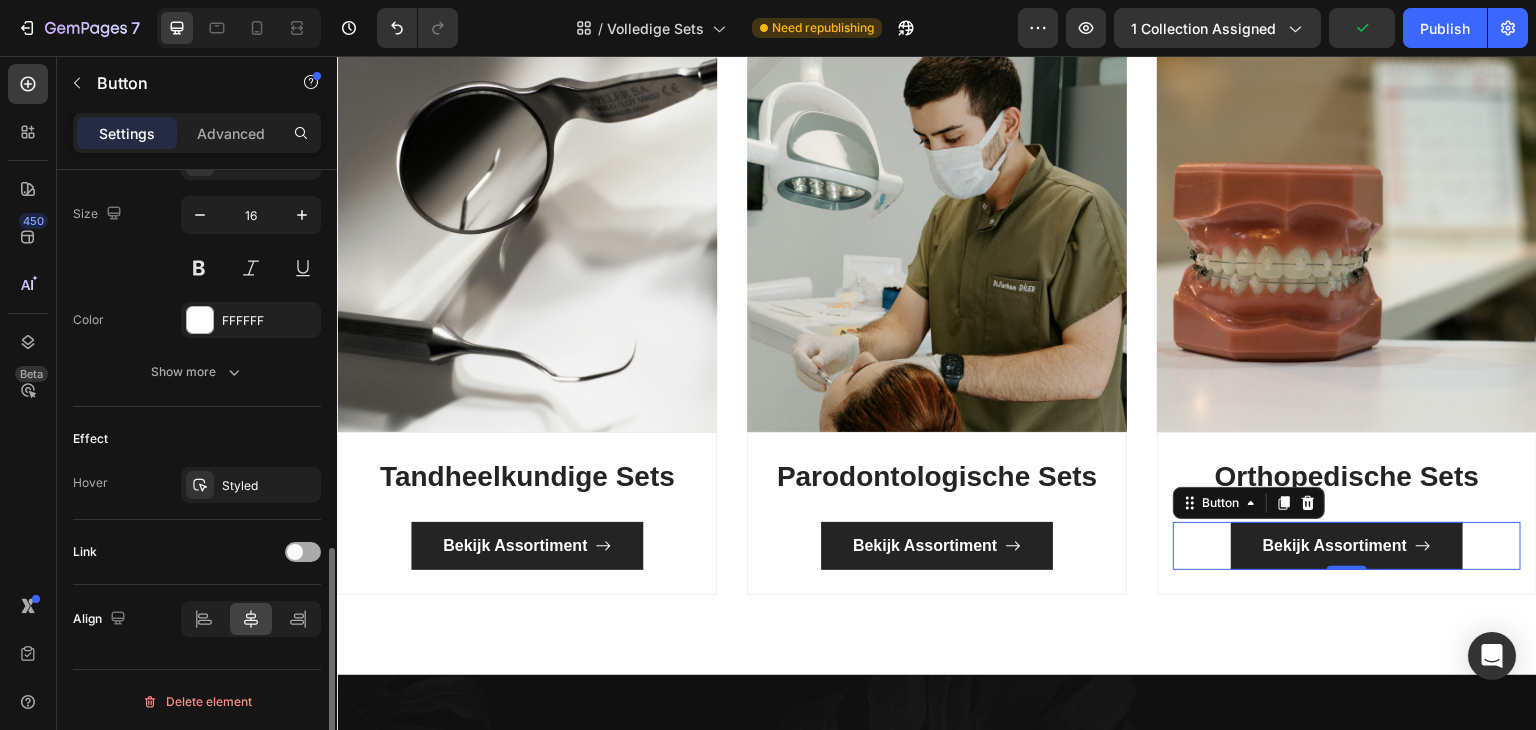 click at bounding box center [295, 552] 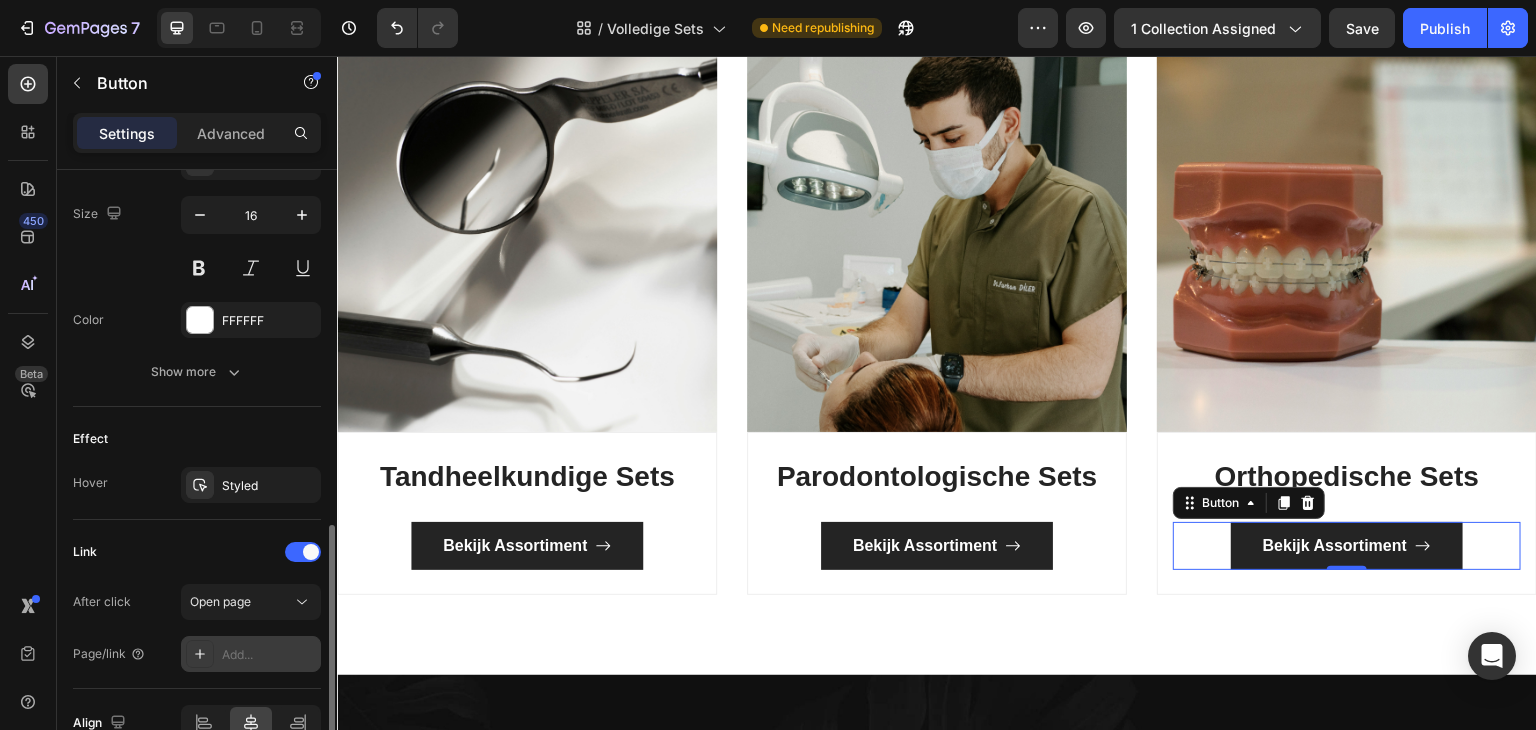 click on "Add..." at bounding box center (269, 655) 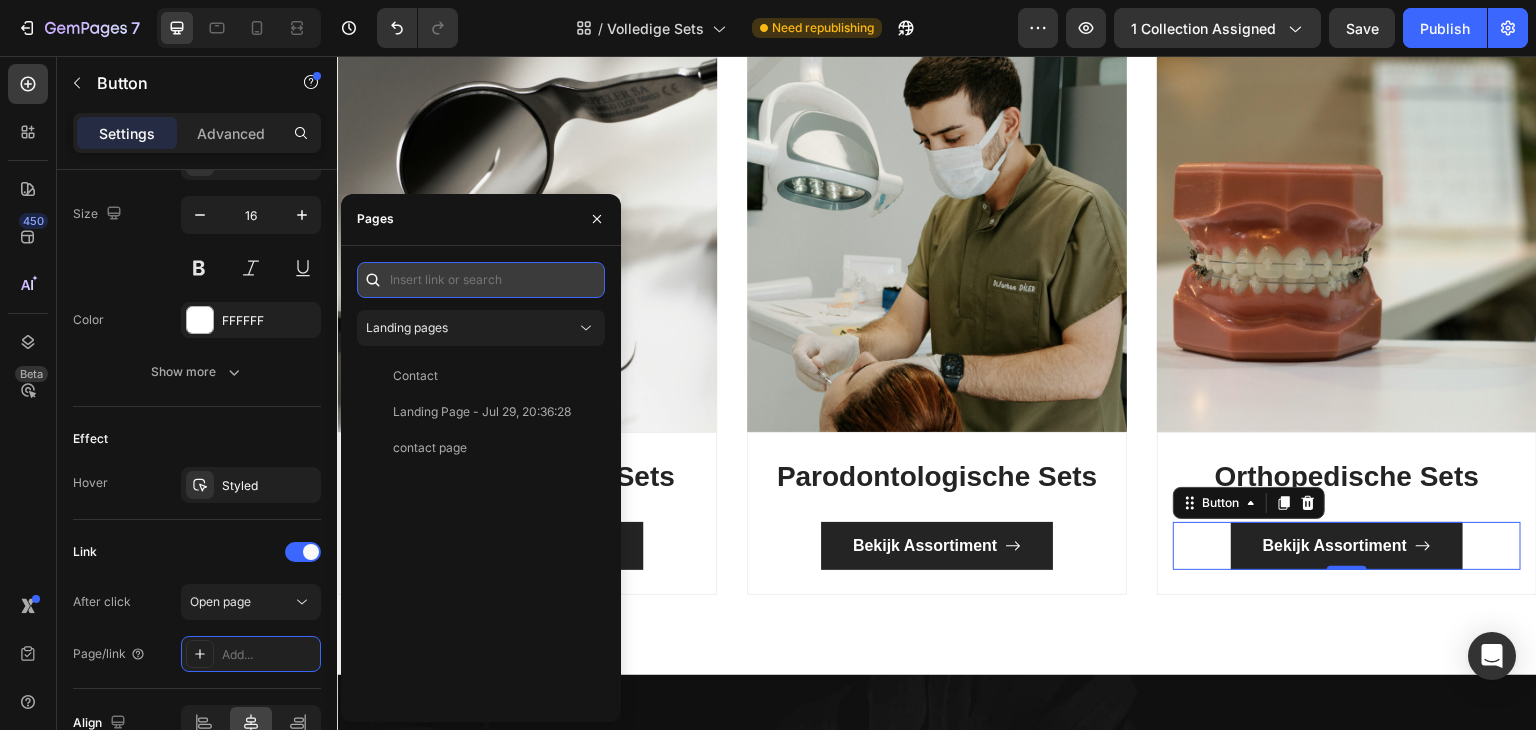 click at bounding box center [481, 280] 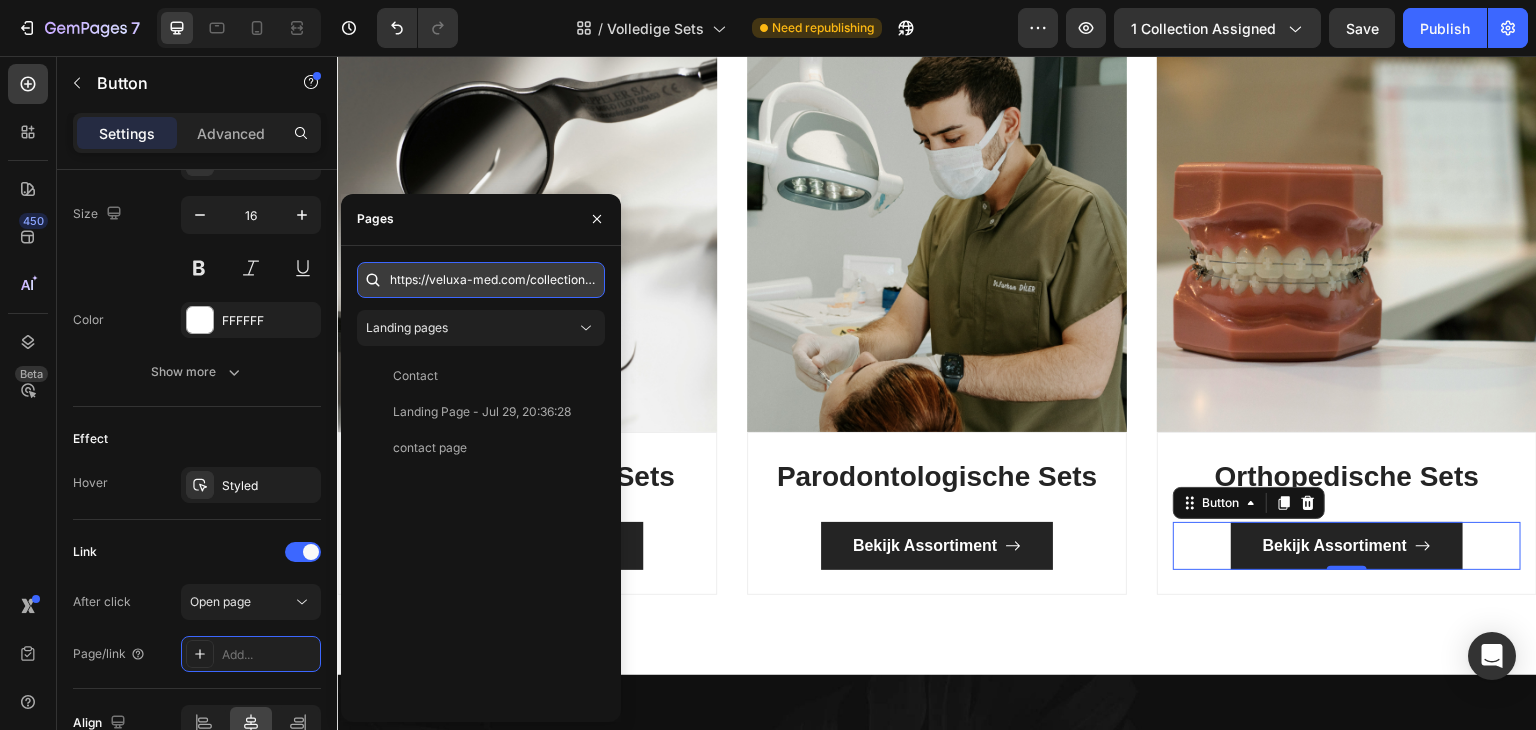 scroll, scrollTop: 0, scrollLeft: 44, axis: horizontal 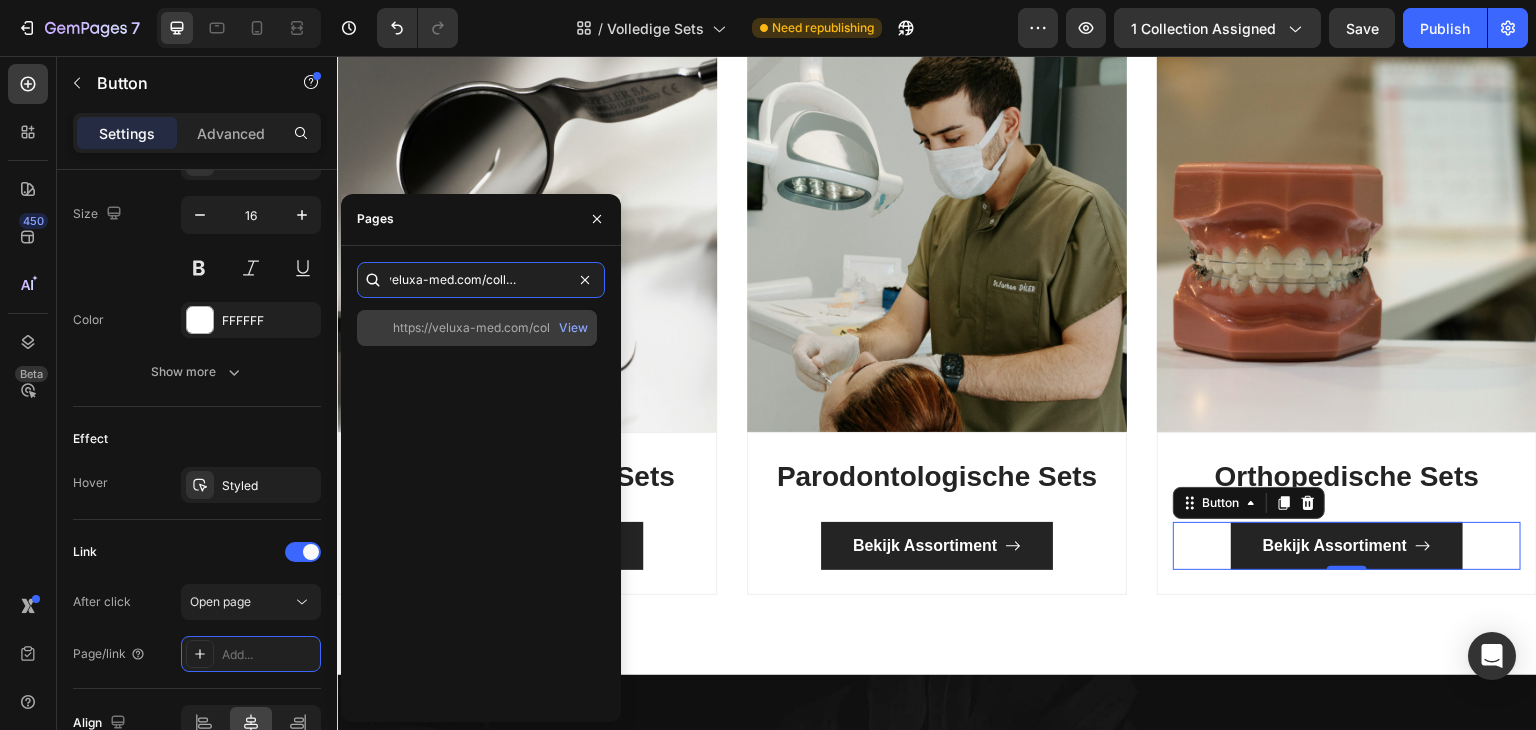 type on "https://veluxa-med.com/collections/all" 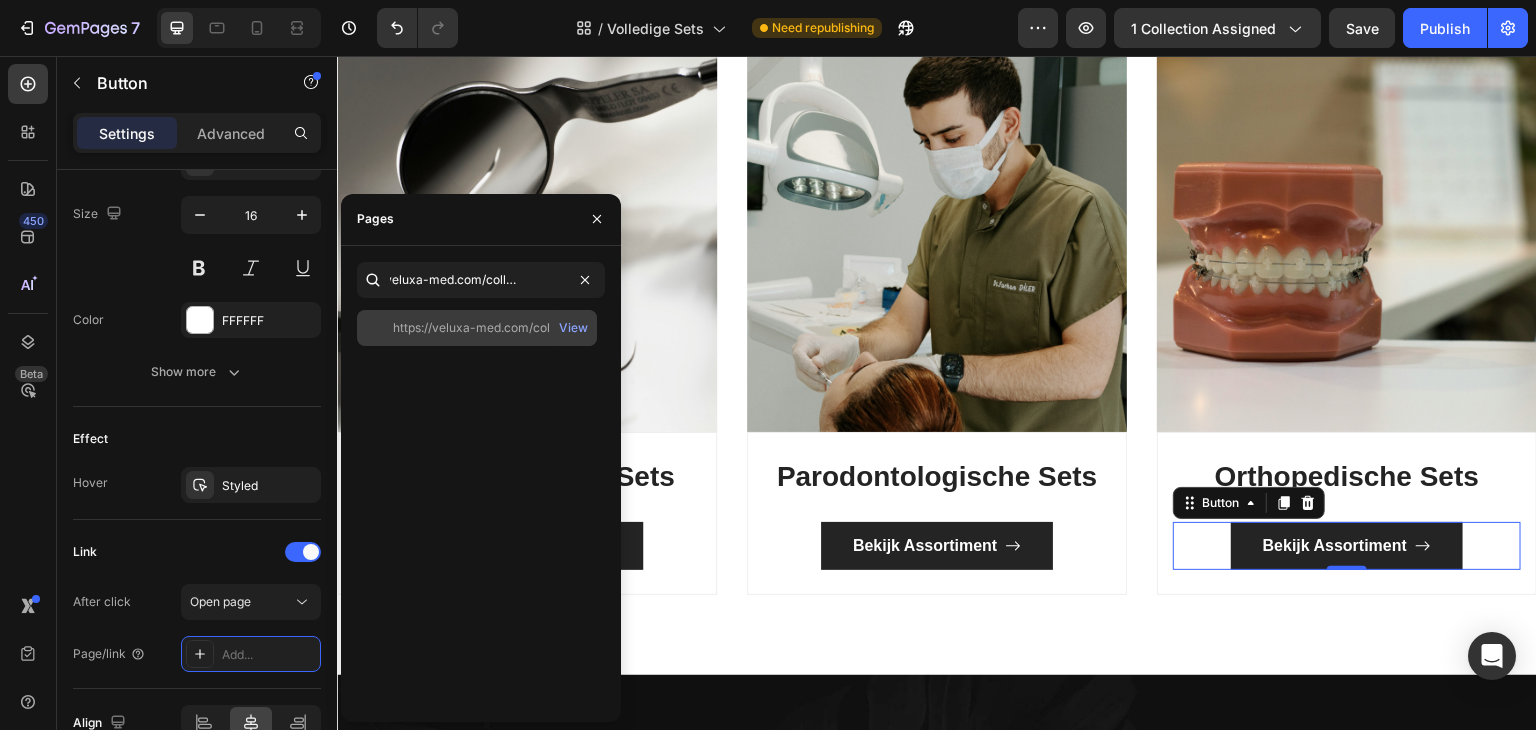 scroll, scrollTop: 0, scrollLeft: 0, axis: both 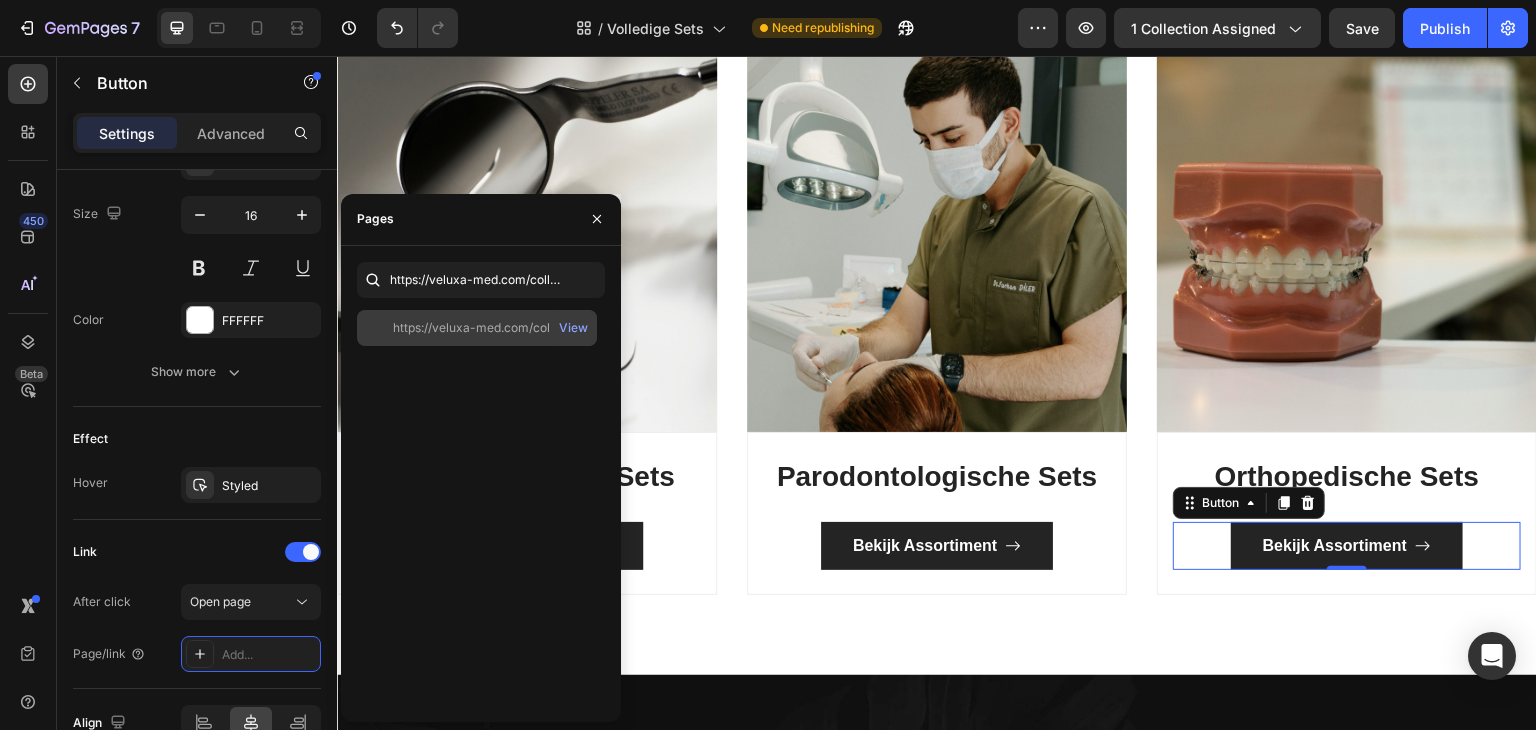 click on "https://veluxa-med.com/collections/all" 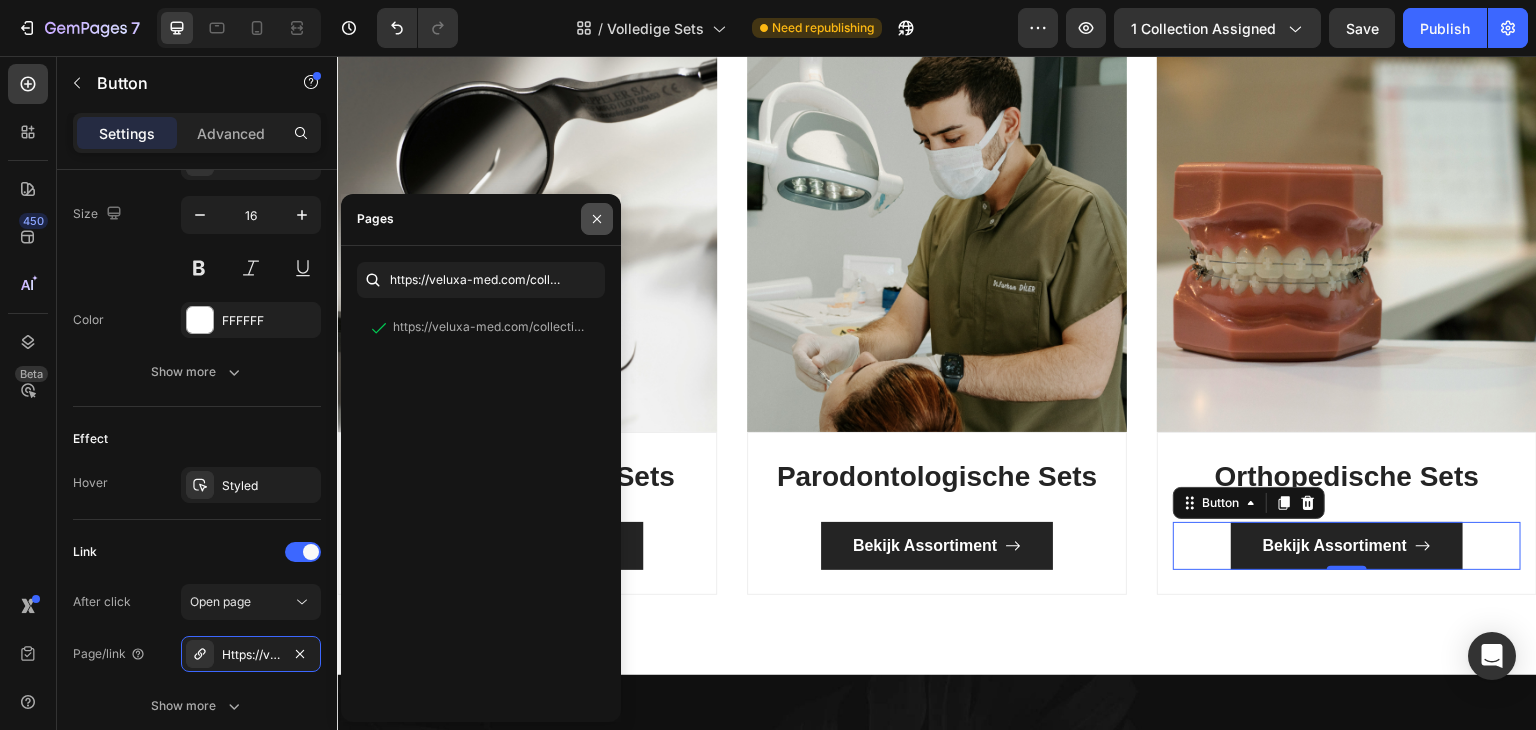 click 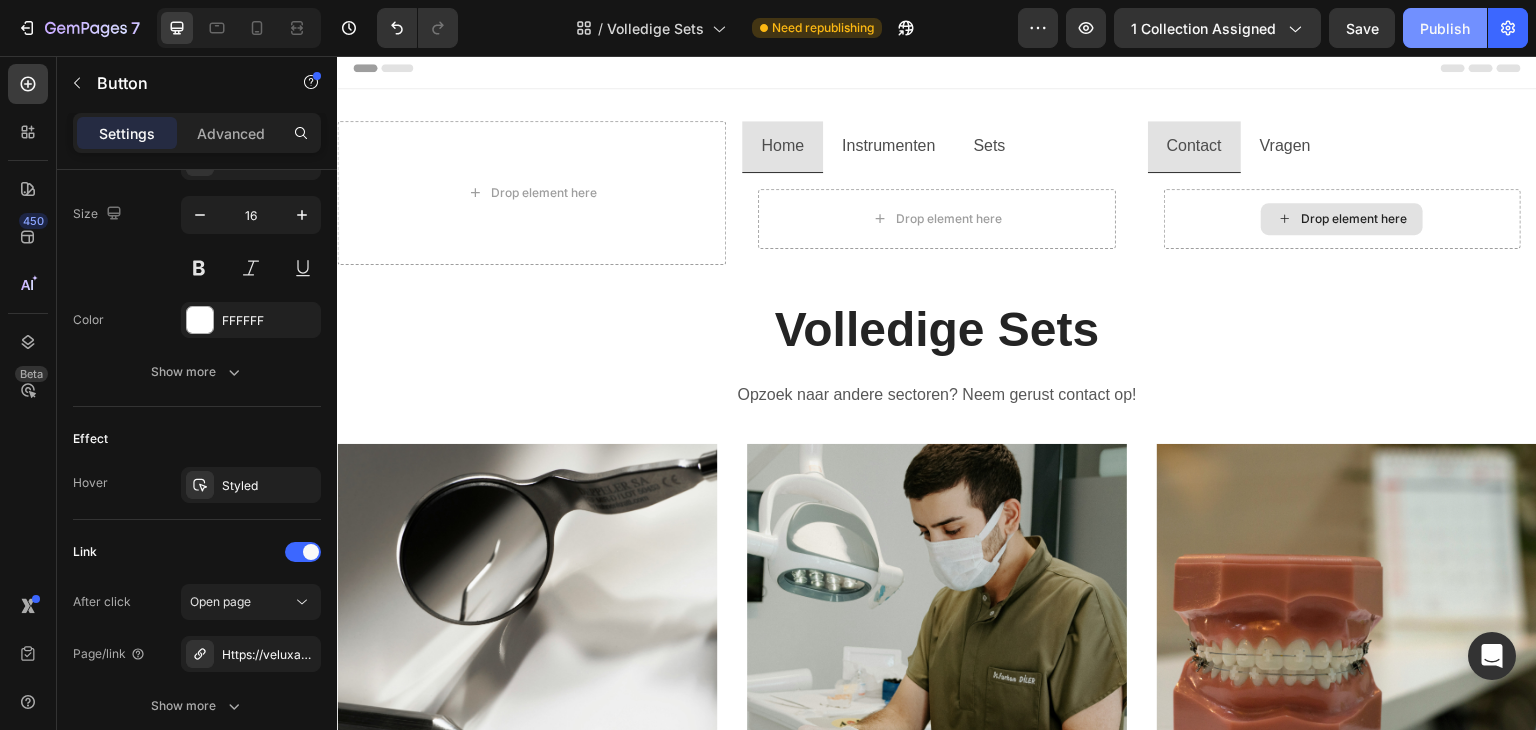 scroll, scrollTop: 0, scrollLeft: 0, axis: both 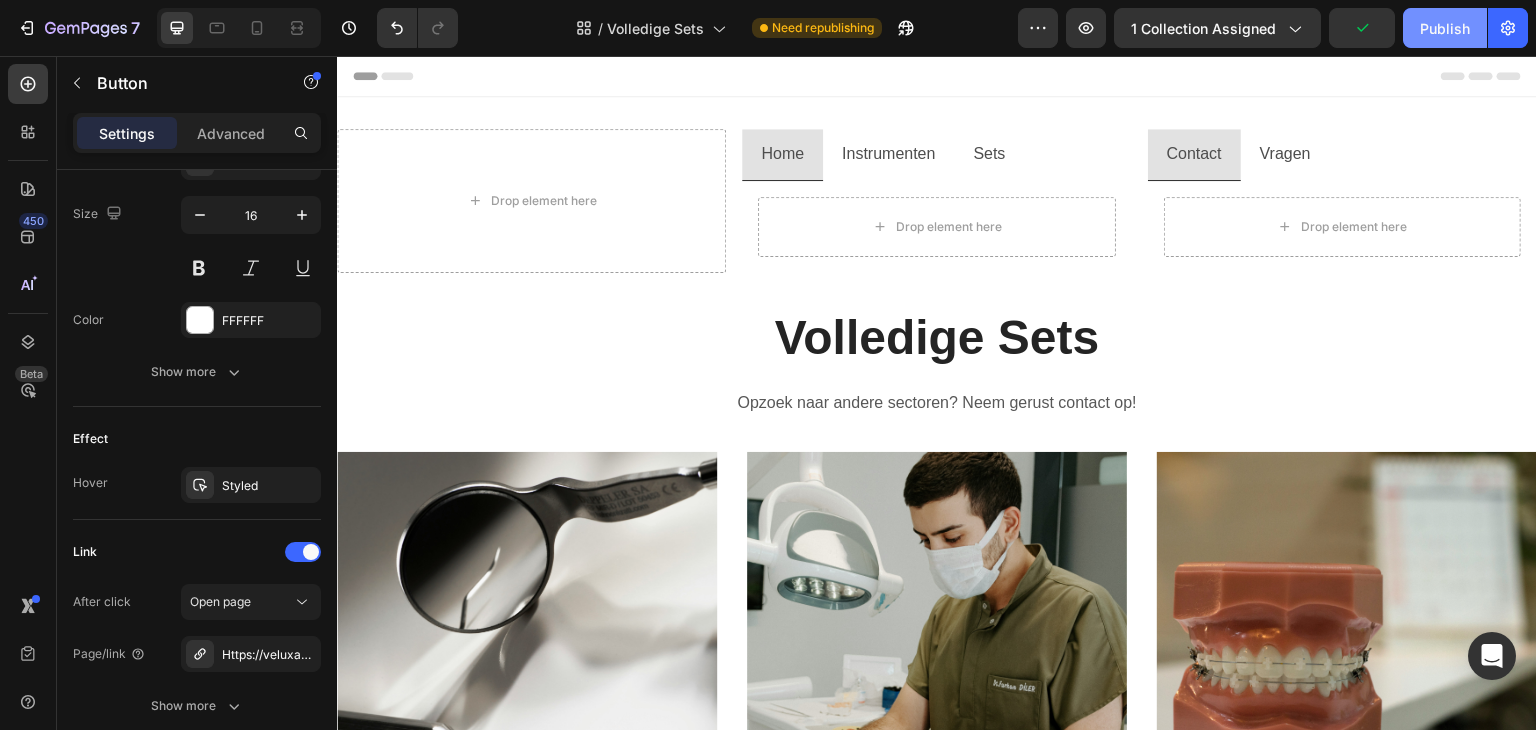 click on "Publish" at bounding box center (1445, 28) 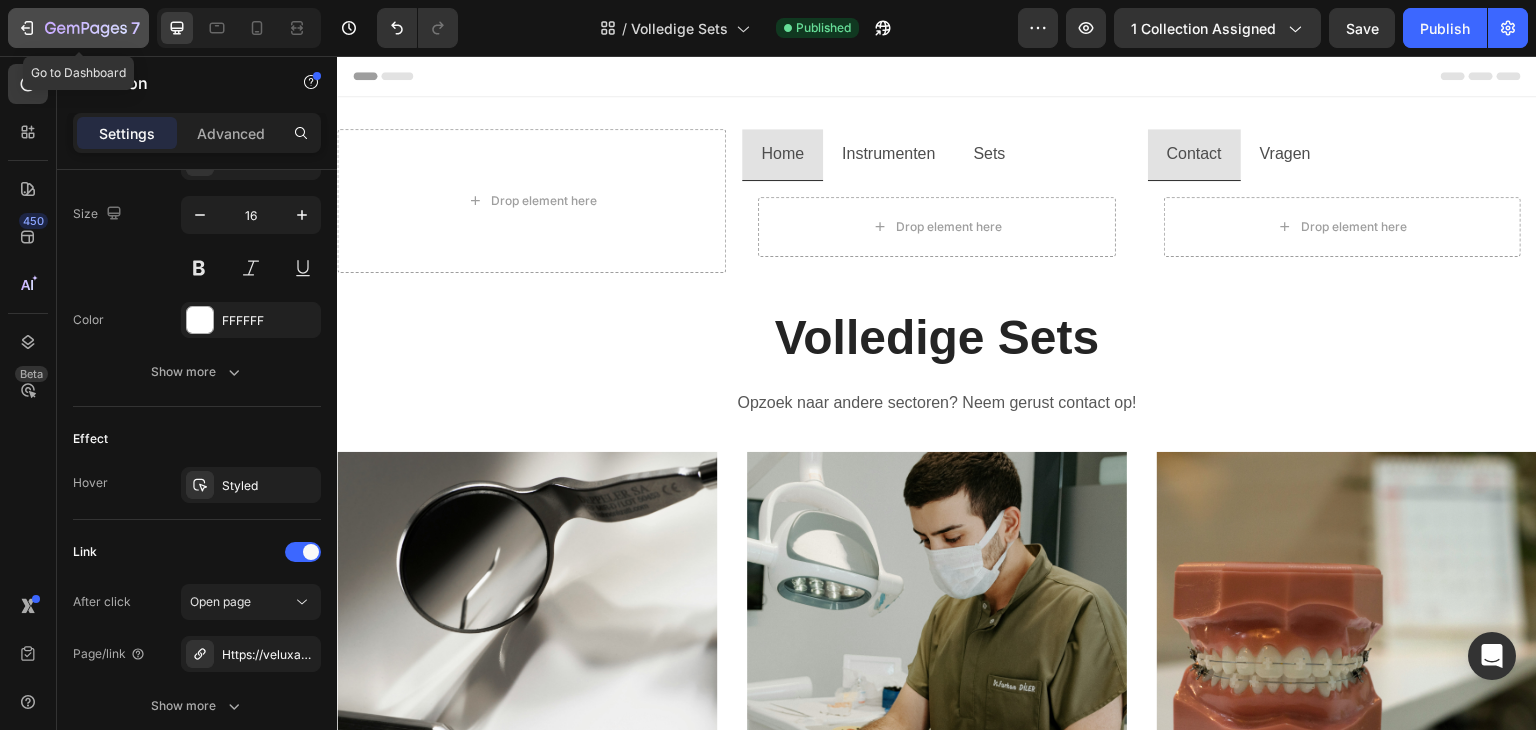 click 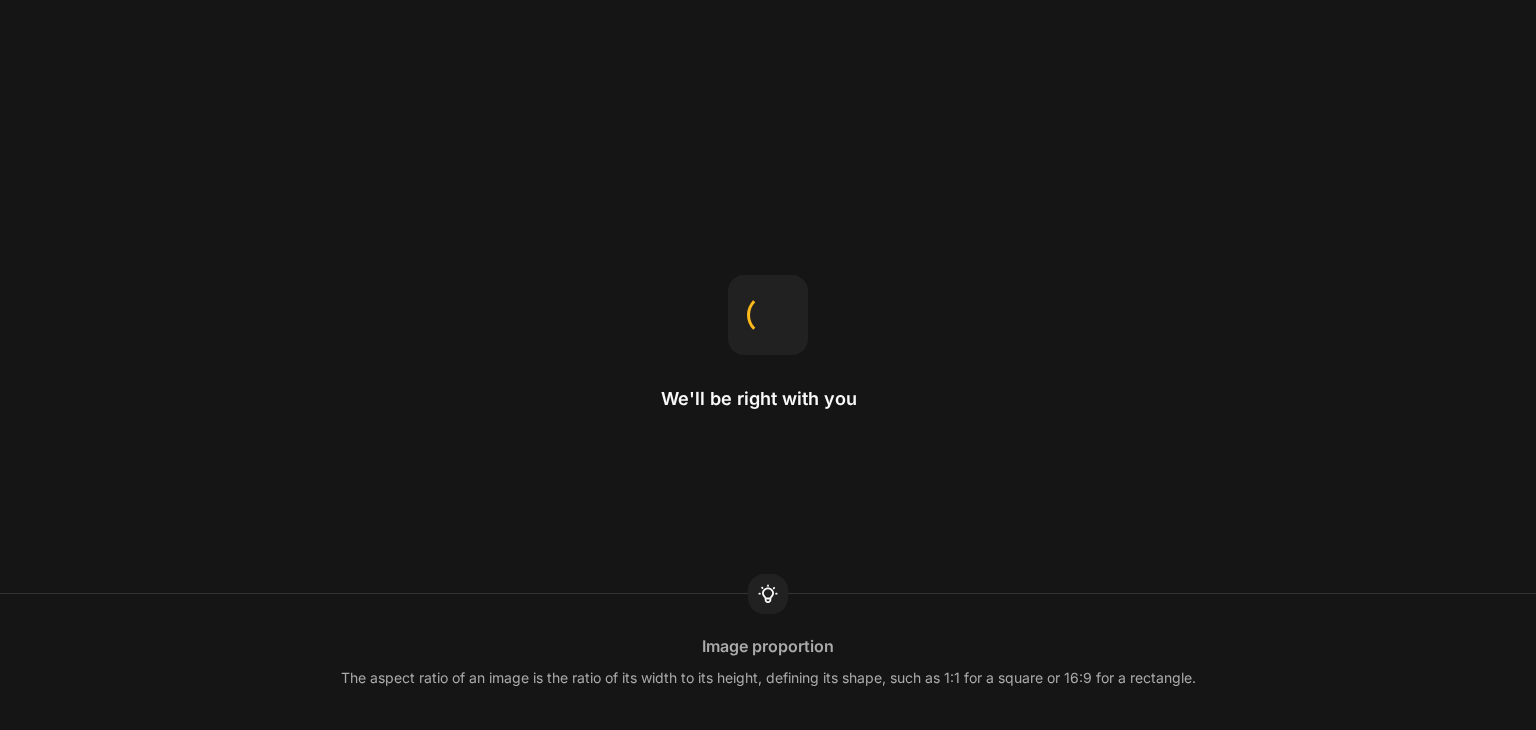 scroll, scrollTop: 0, scrollLeft: 0, axis: both 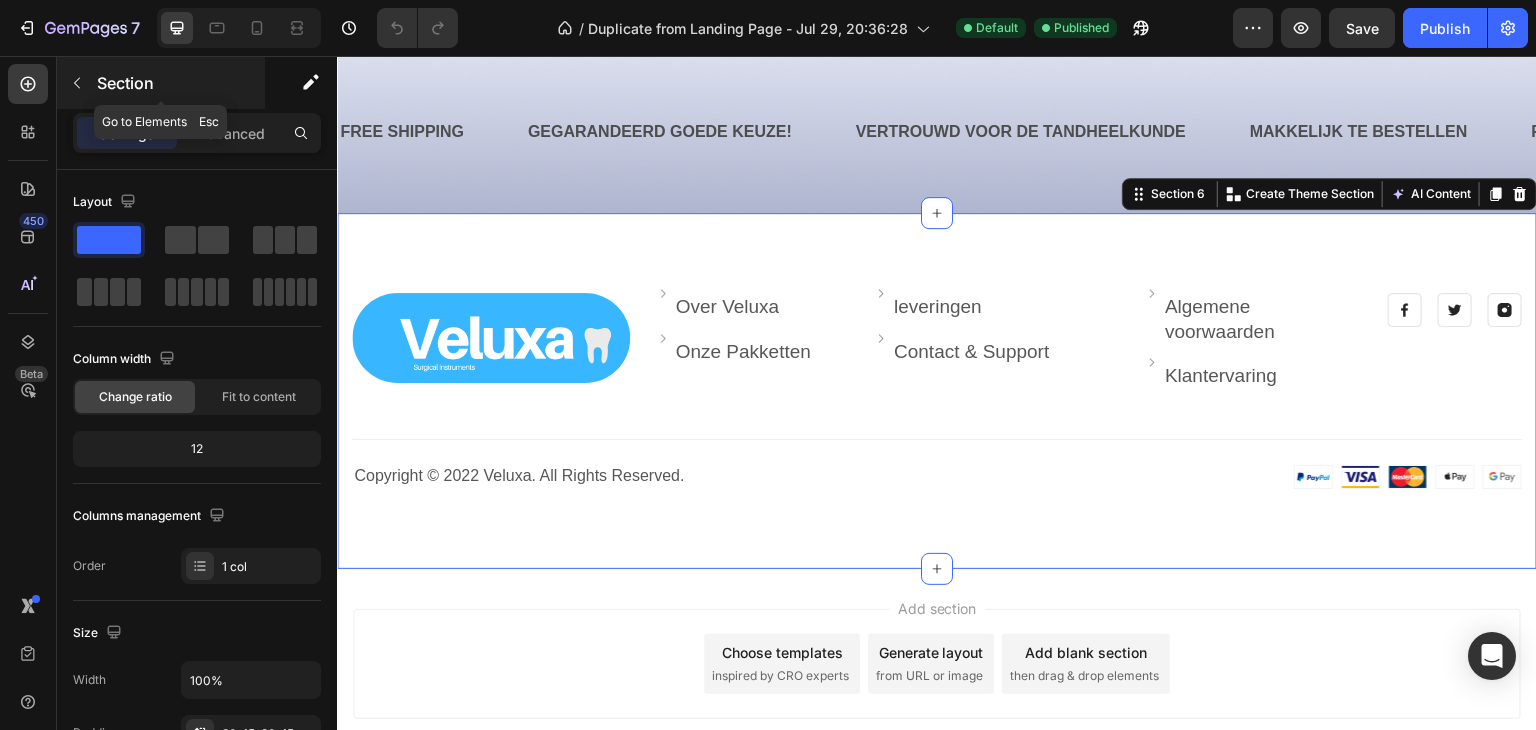 click on "Section" at bounding box center (161, 83) 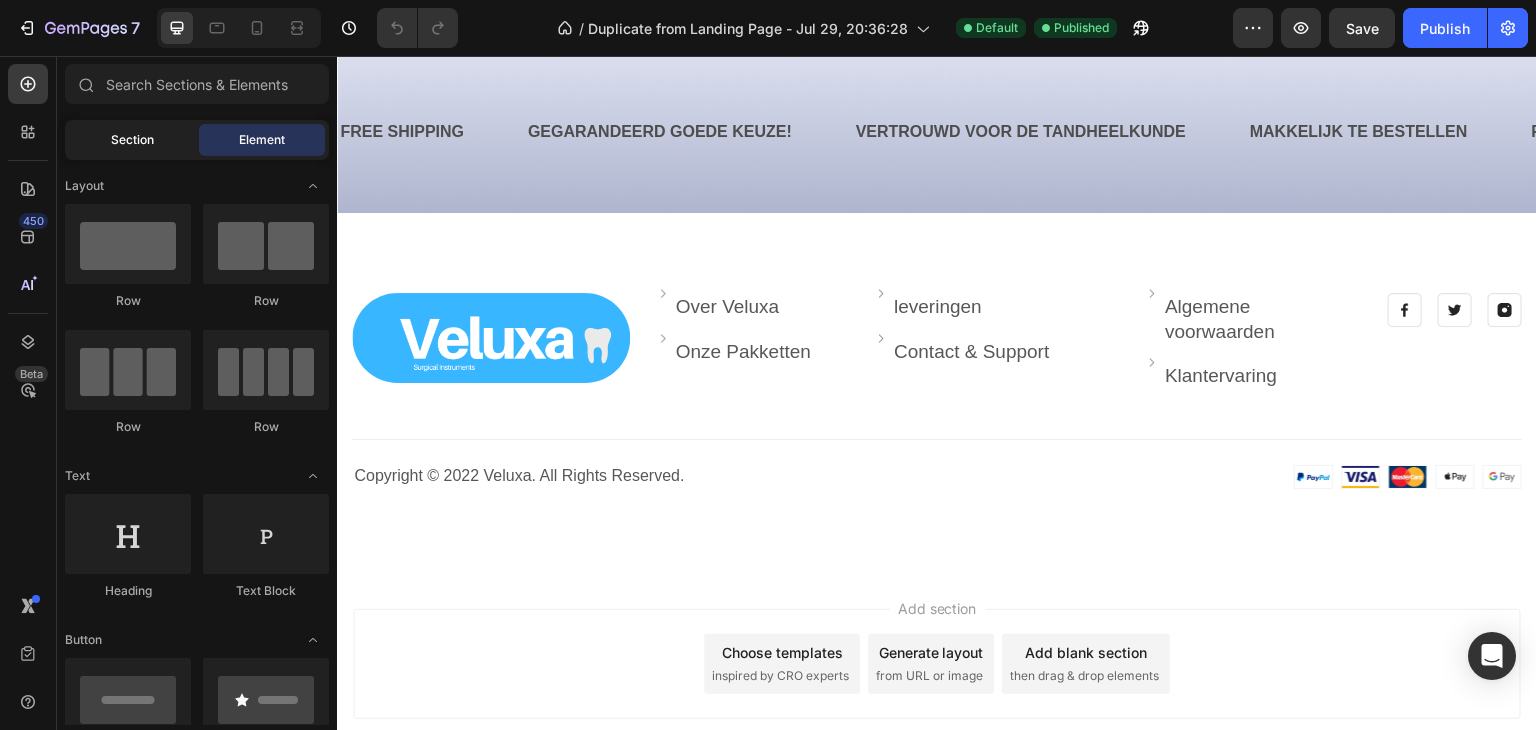 click on "Section" 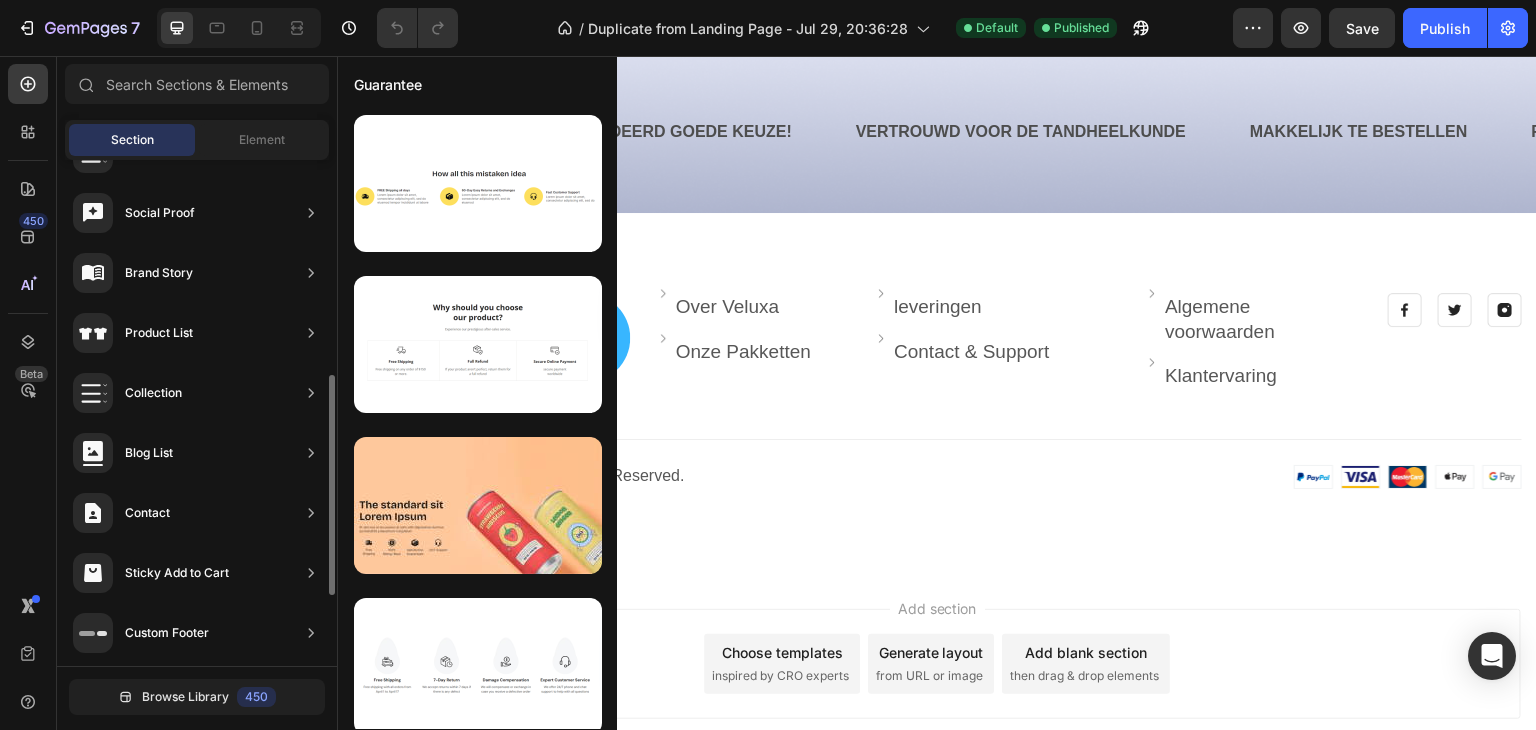 scroll, scrollTop: 654, scrollLeft: 0, axis: vertical 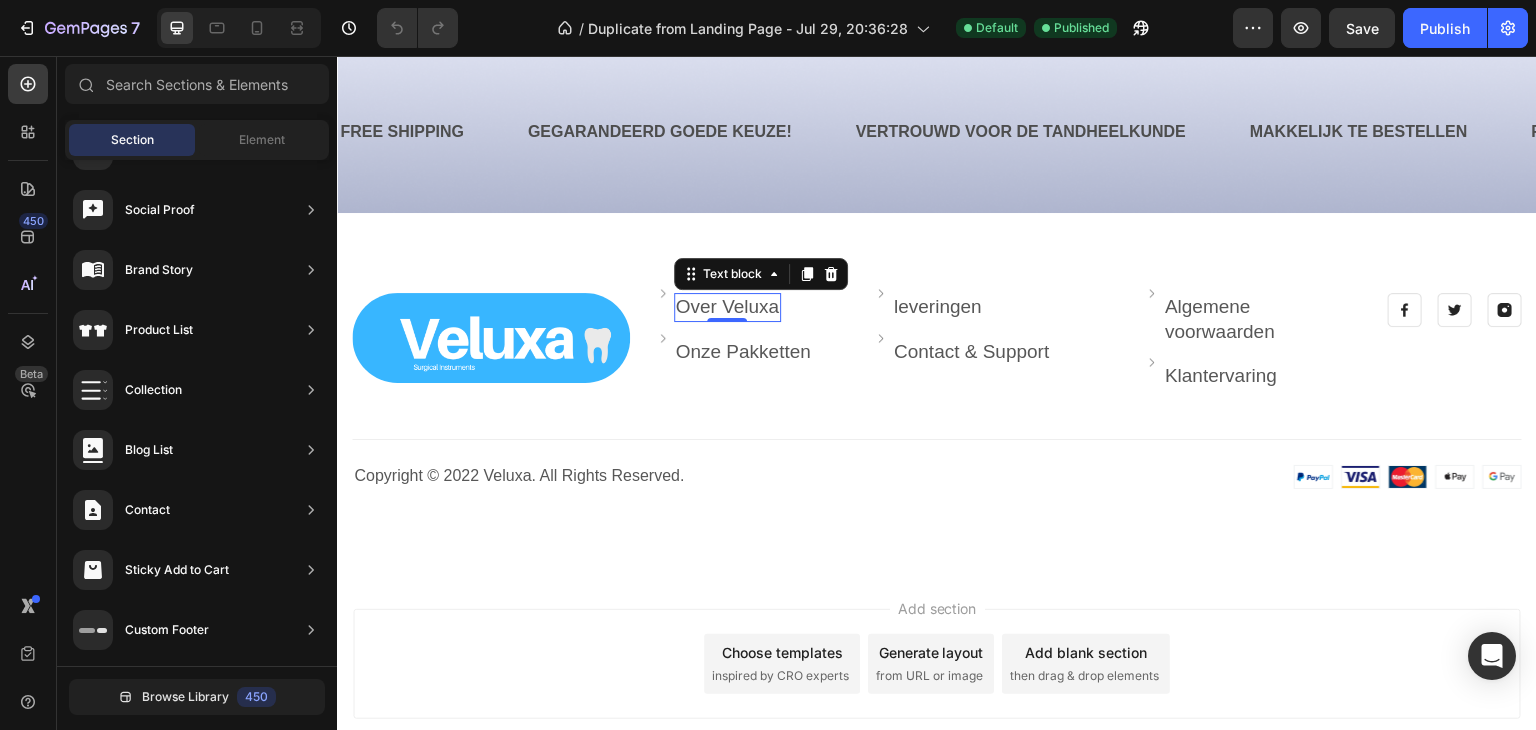 click on "Over Veluxa" at bounding box center (728, 306) 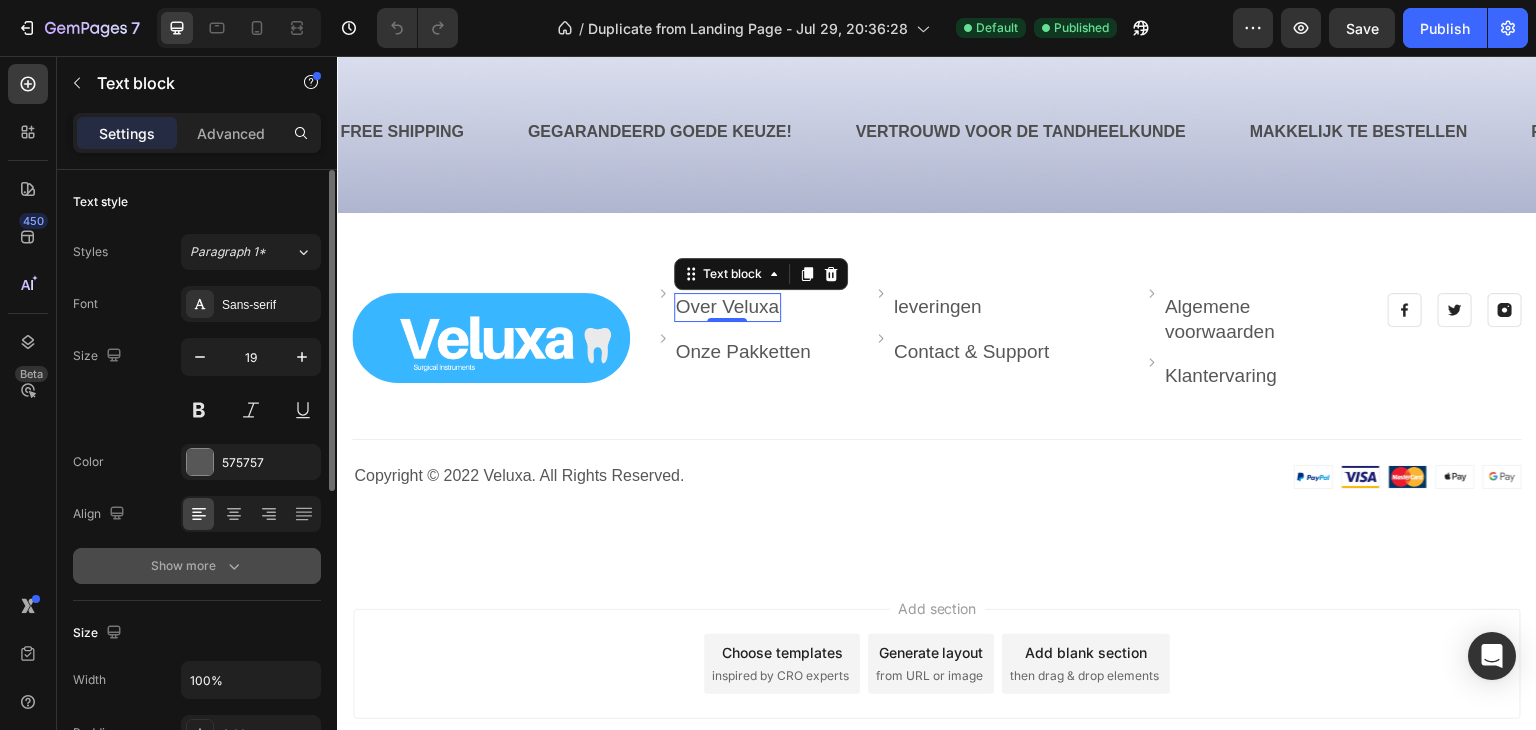 click 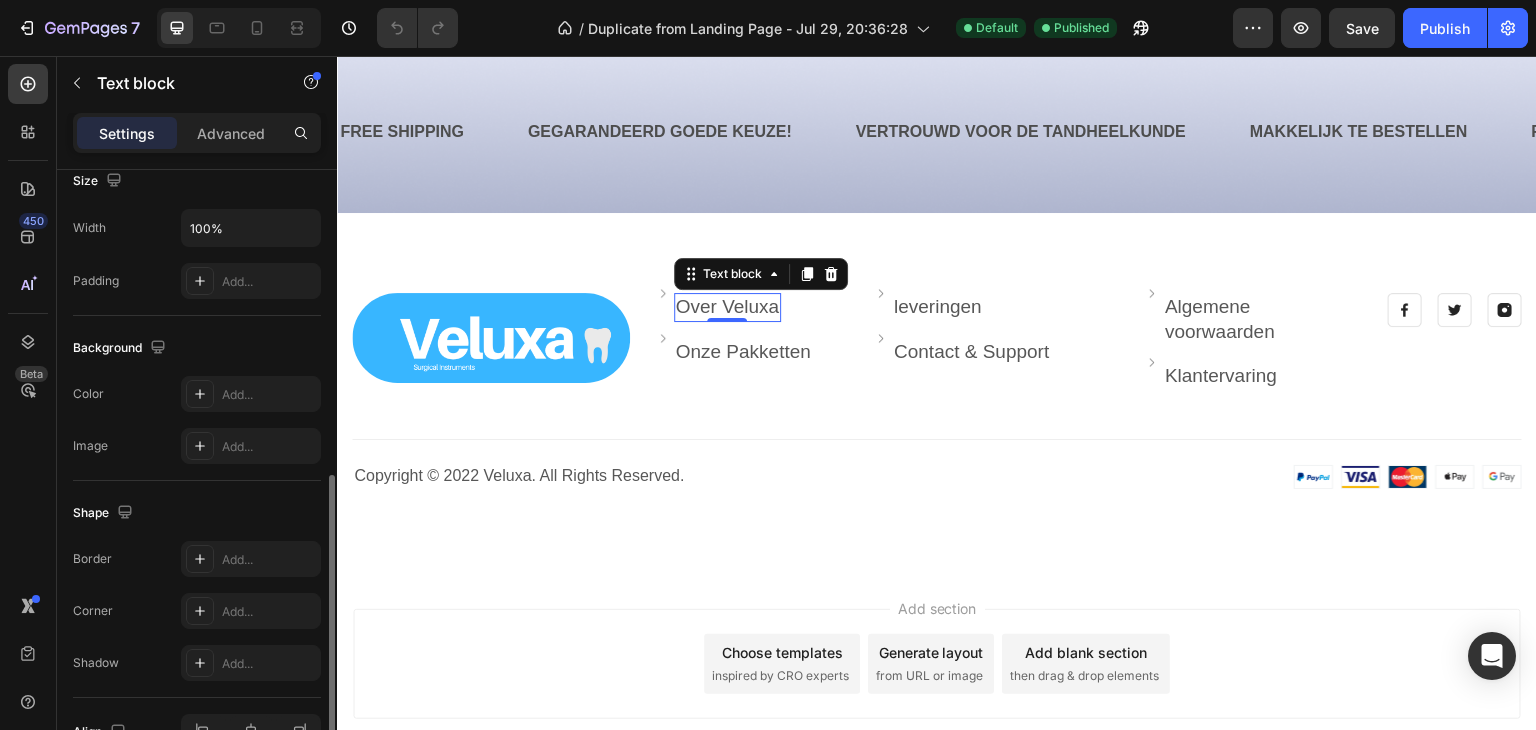 scroll, scrollTop: 829, scrollLeft: 0, axis: vertical 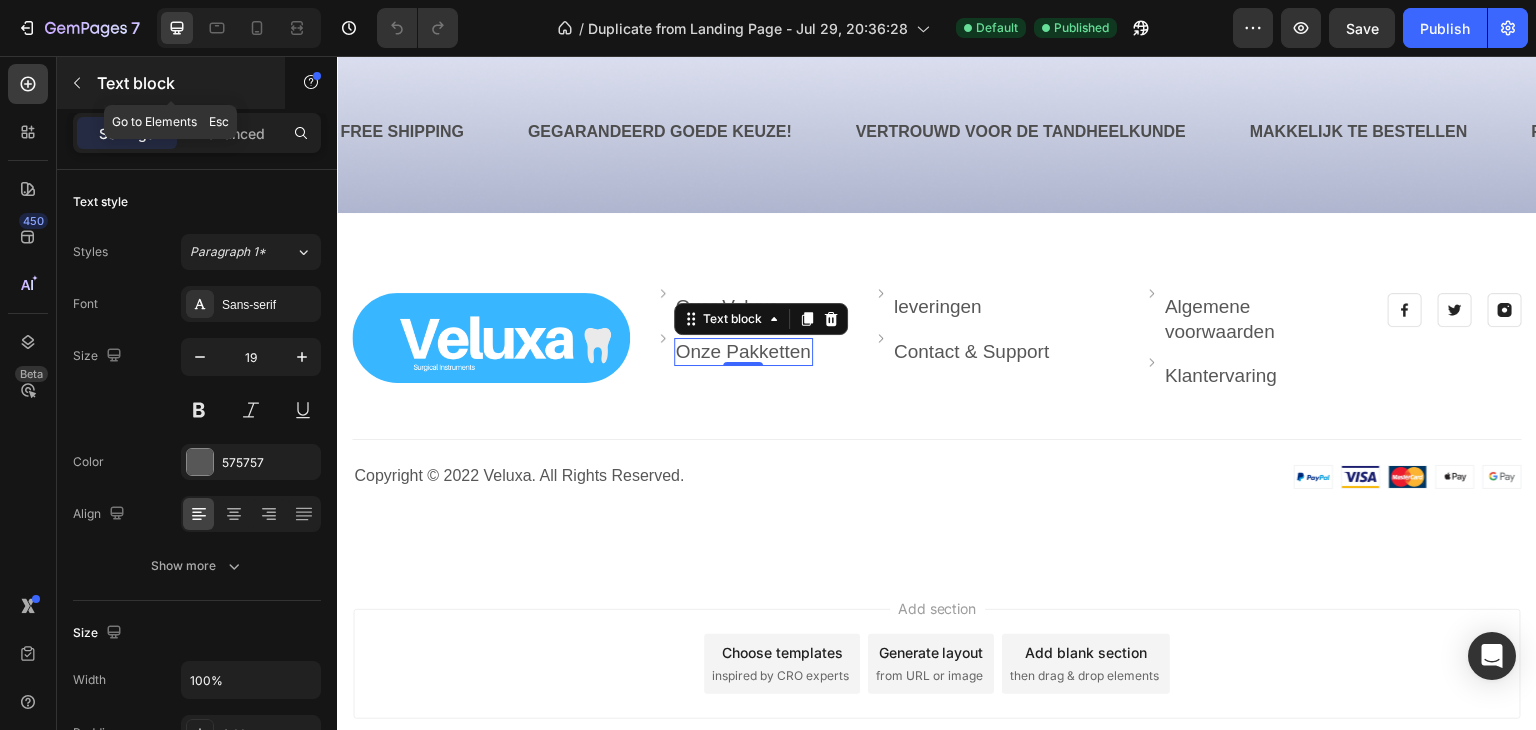 drag, startPoint x: 231, startPoint y: 429, endPoint x: 206, endPoint y: 59, distance: 370.84363 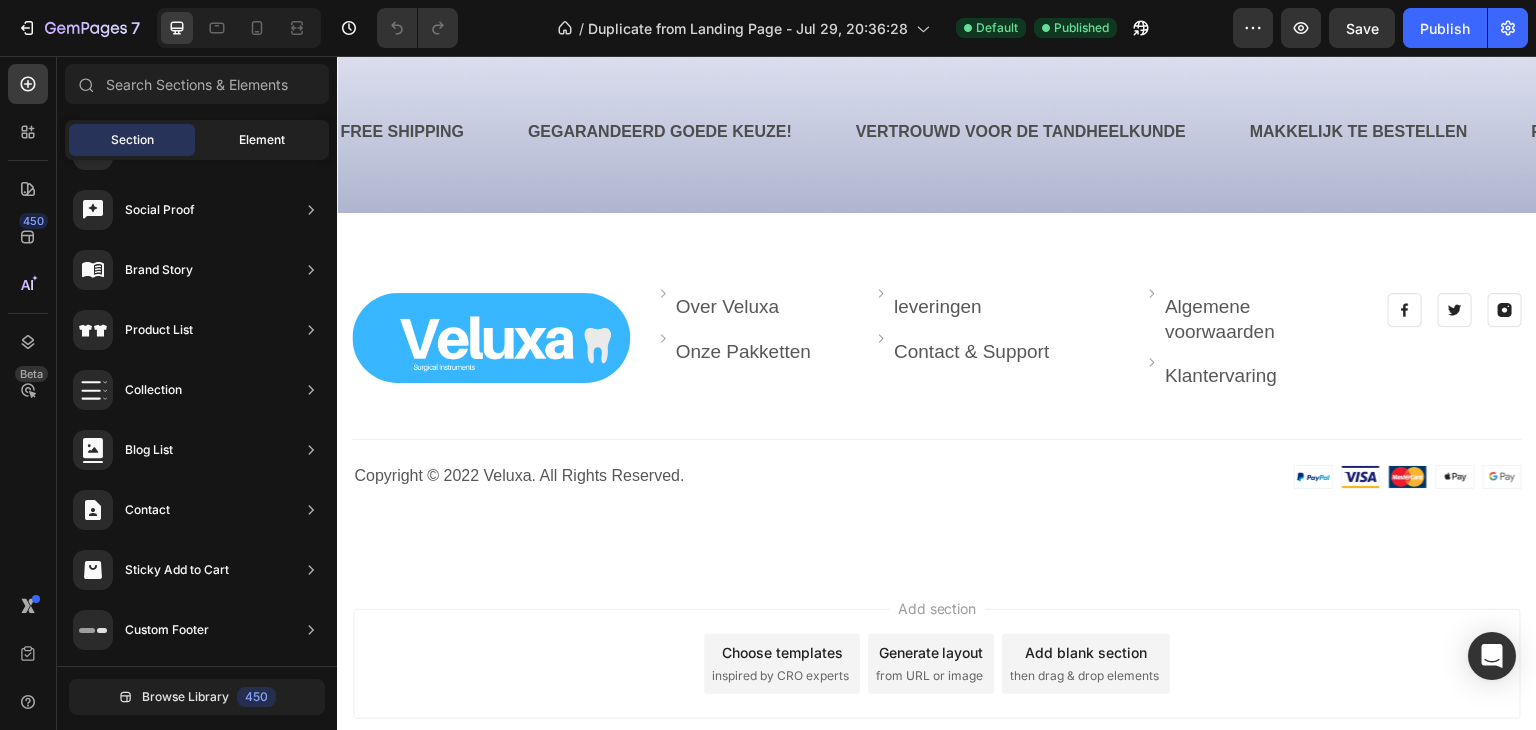 click on "Element" 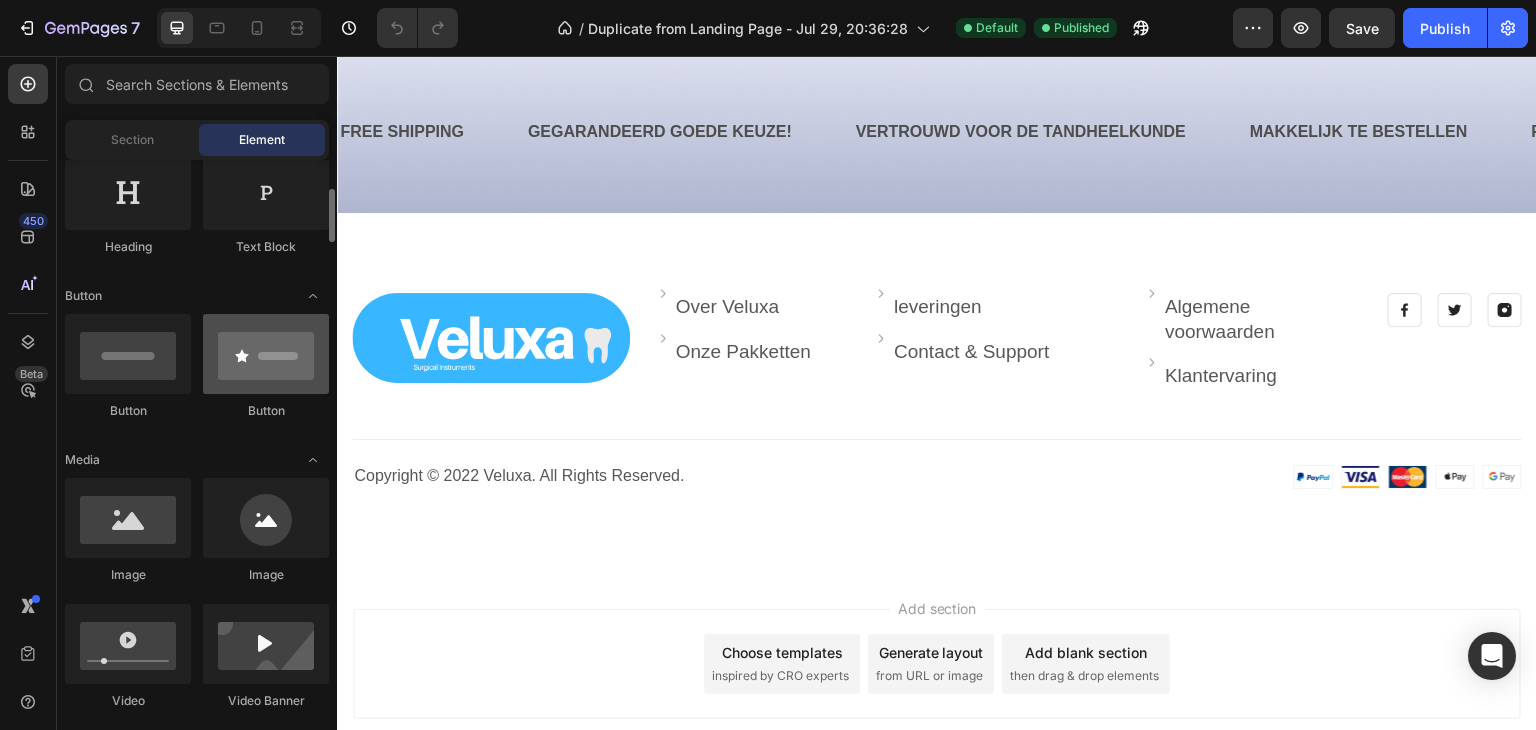 scroll, scrollTop: 341, scrollLeft: 0, axis: vertical 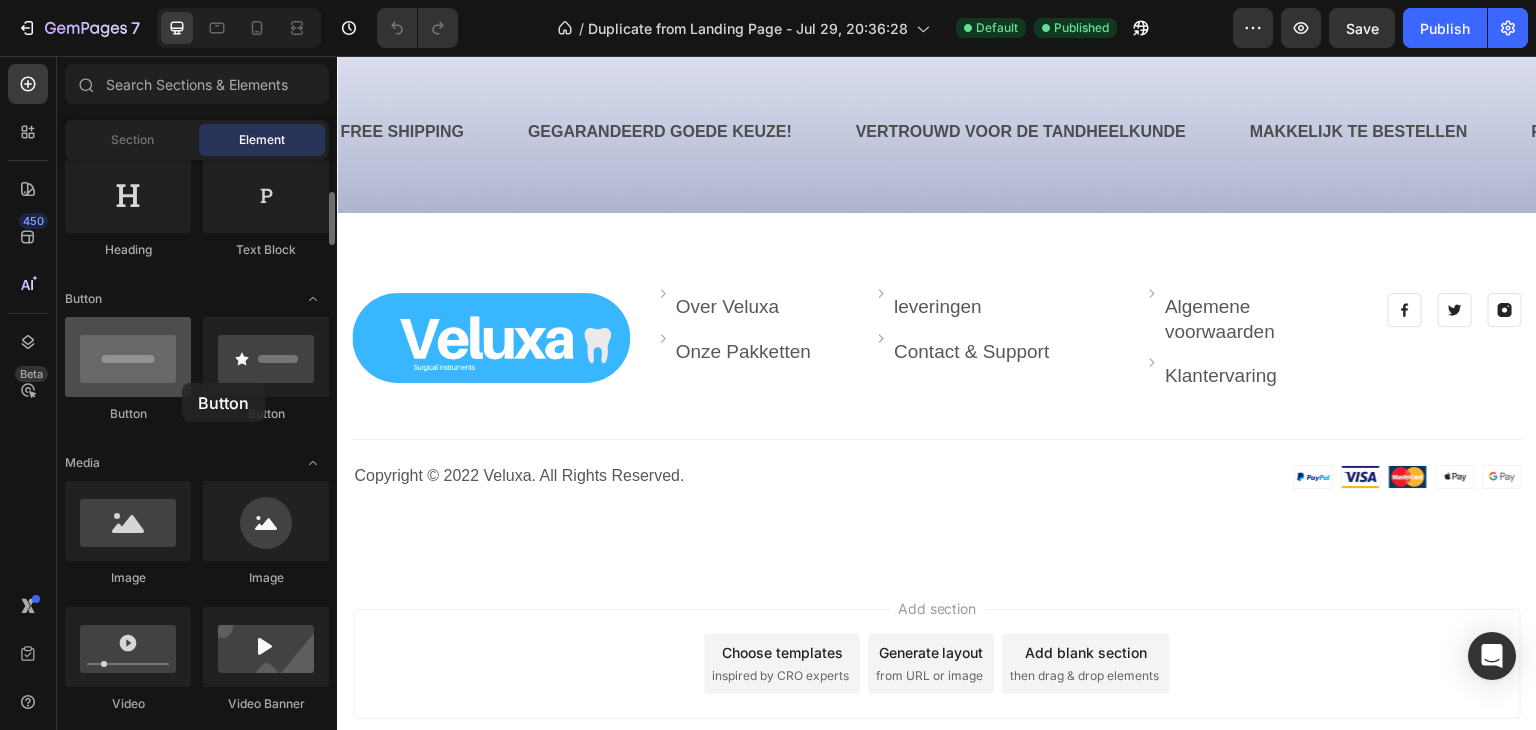 click at bounding box center [128, 357] 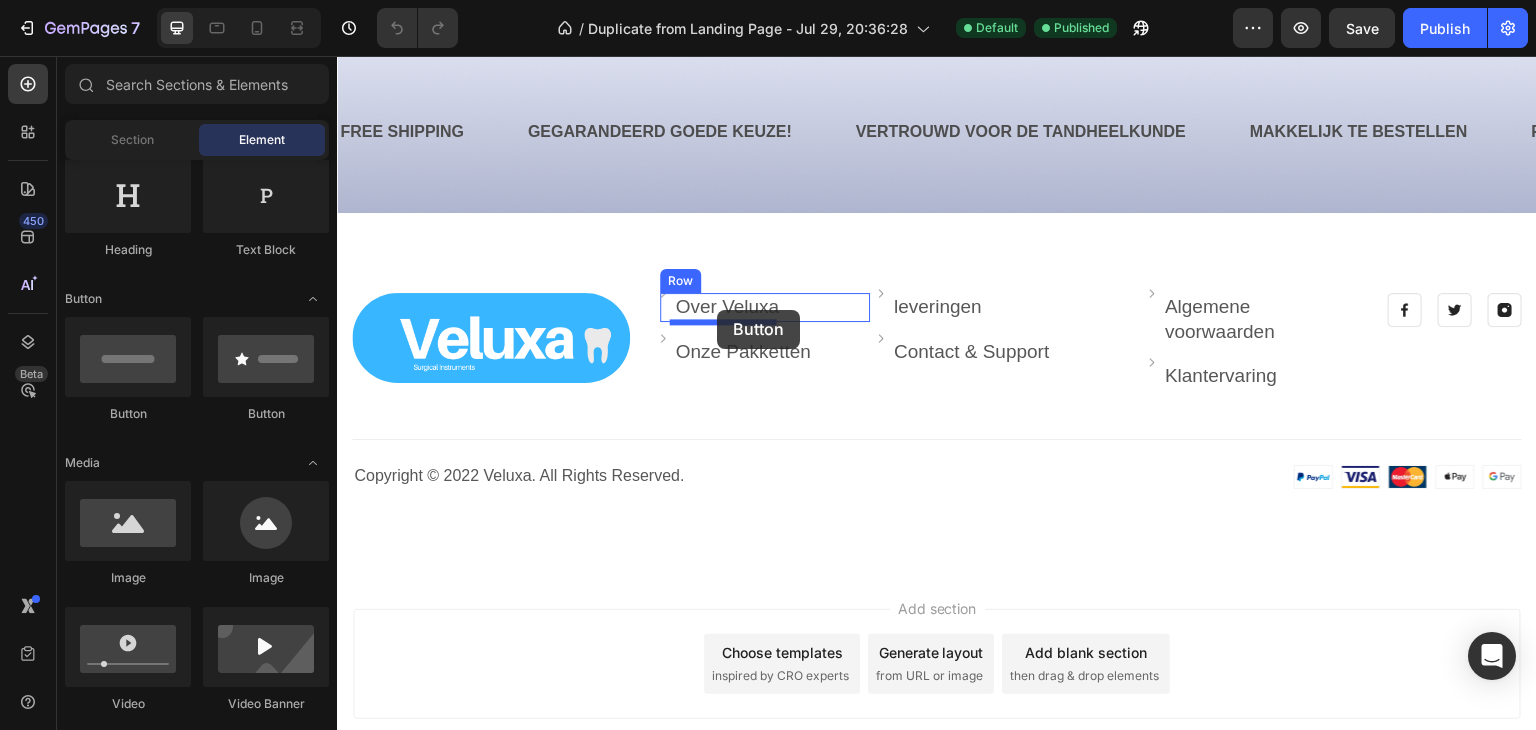 drag, startPoint x: 519, startPoint y: 439, endPoint x: 717, endPoint y: 310, distance: 236.31546 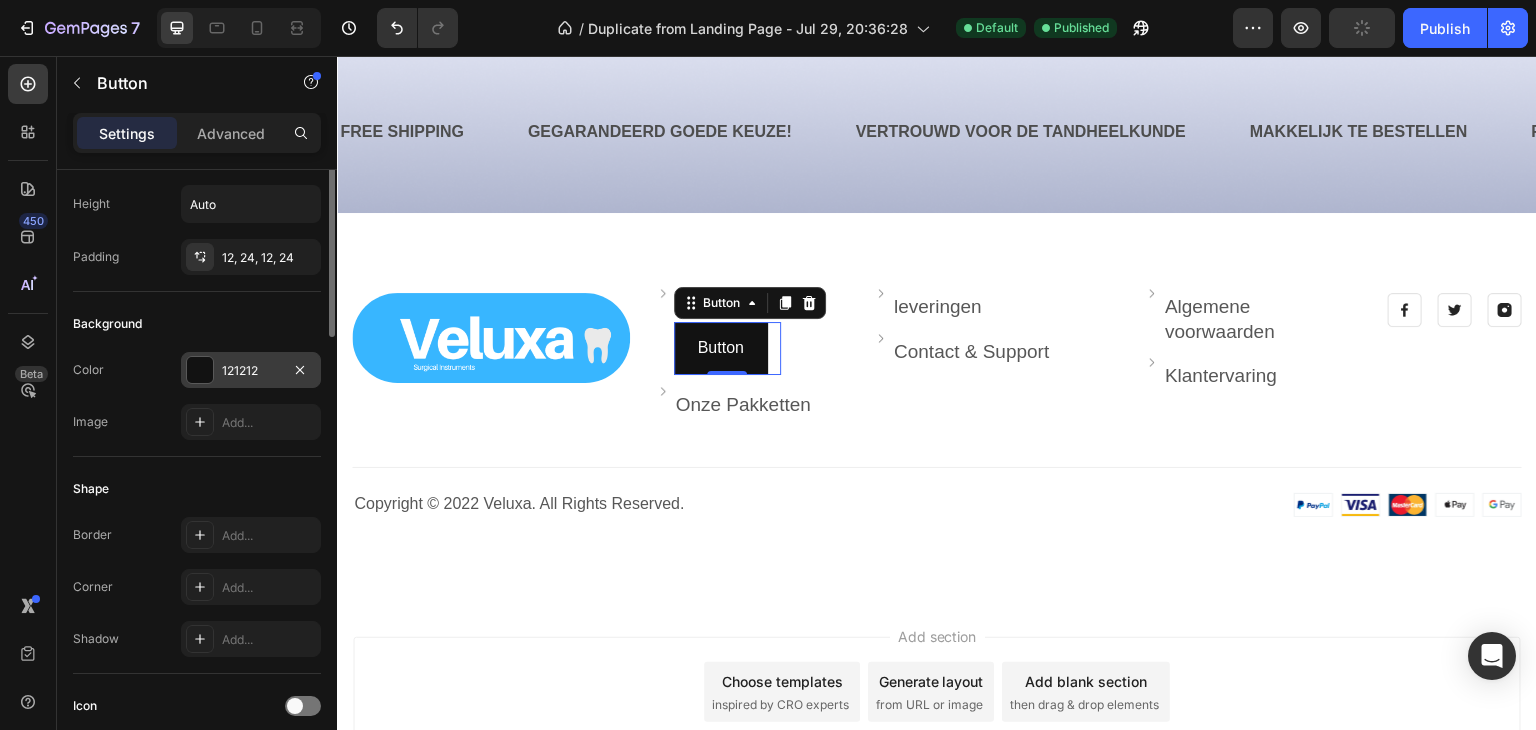 scroll, scrollTop: 0, scrollLeft: 0, axis: both 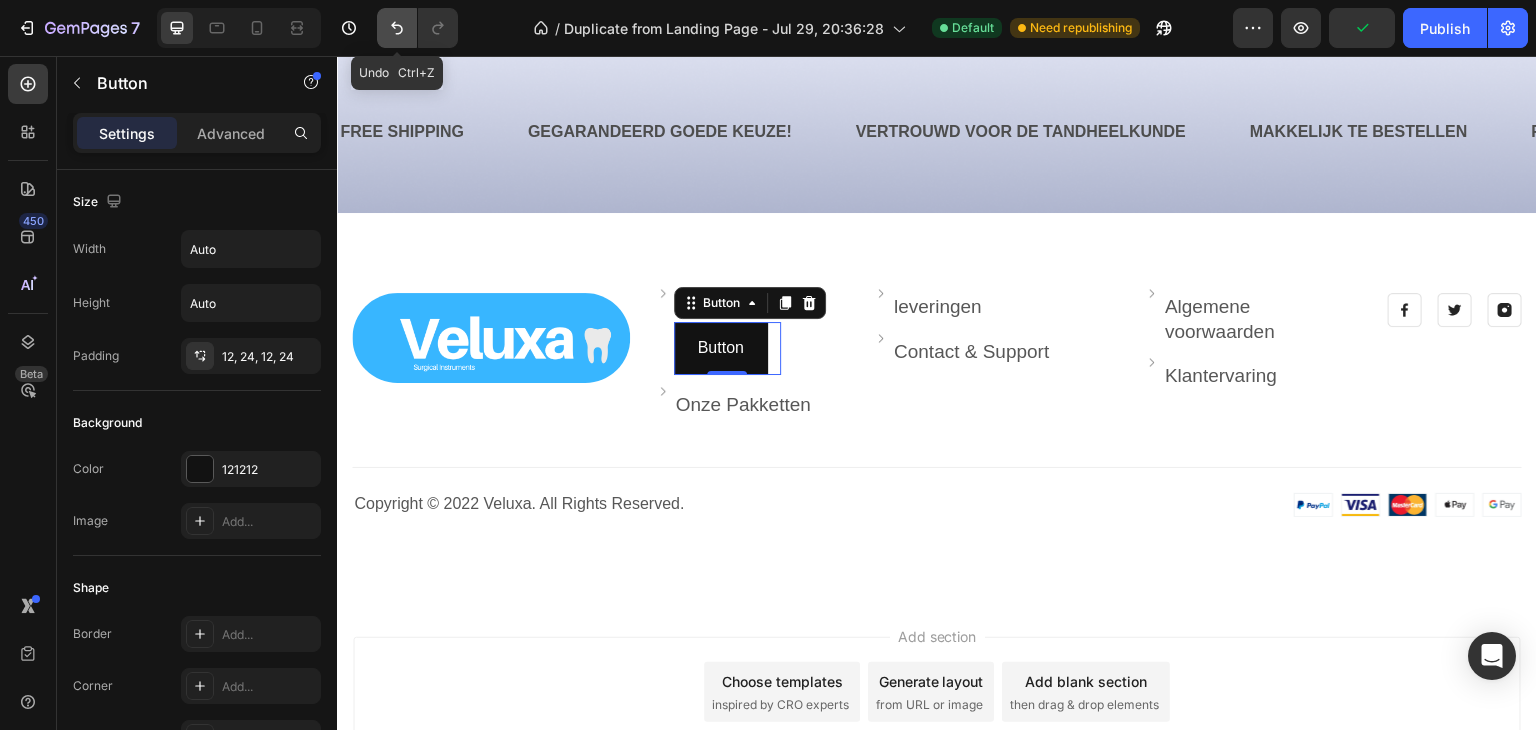 click 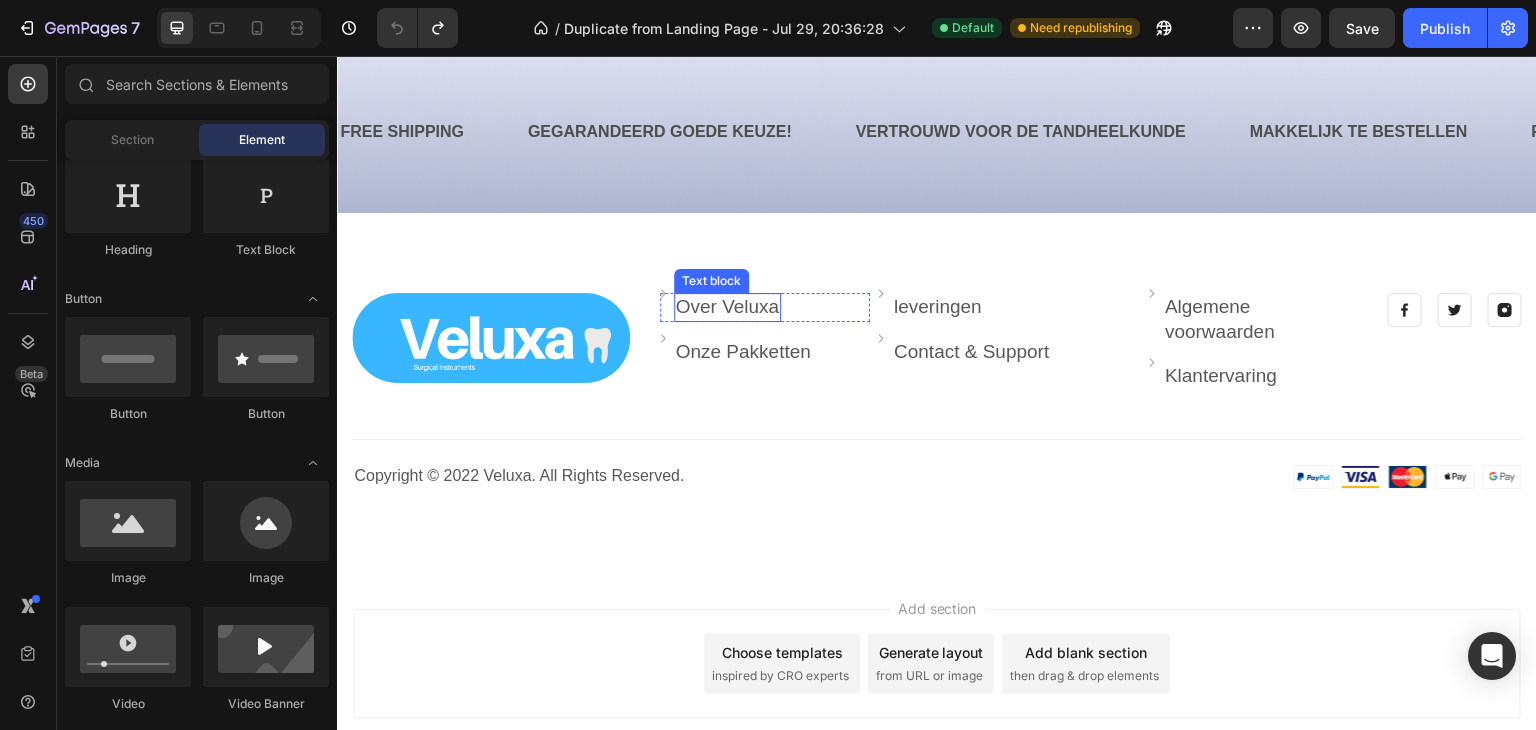 click on "Over Veluxa" at bounding box center (728, 306) 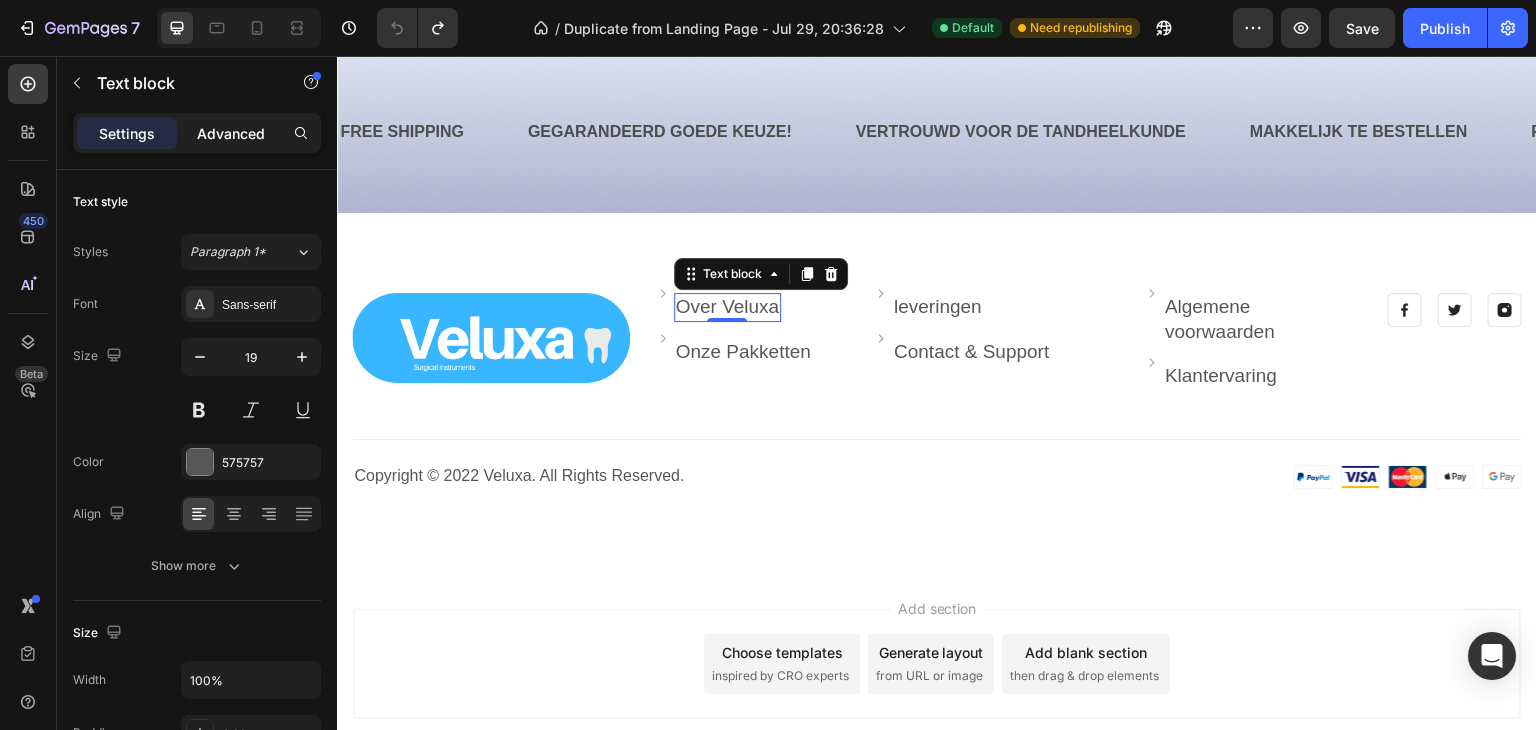 click on "Advanced" at bounding box center (231, 133) 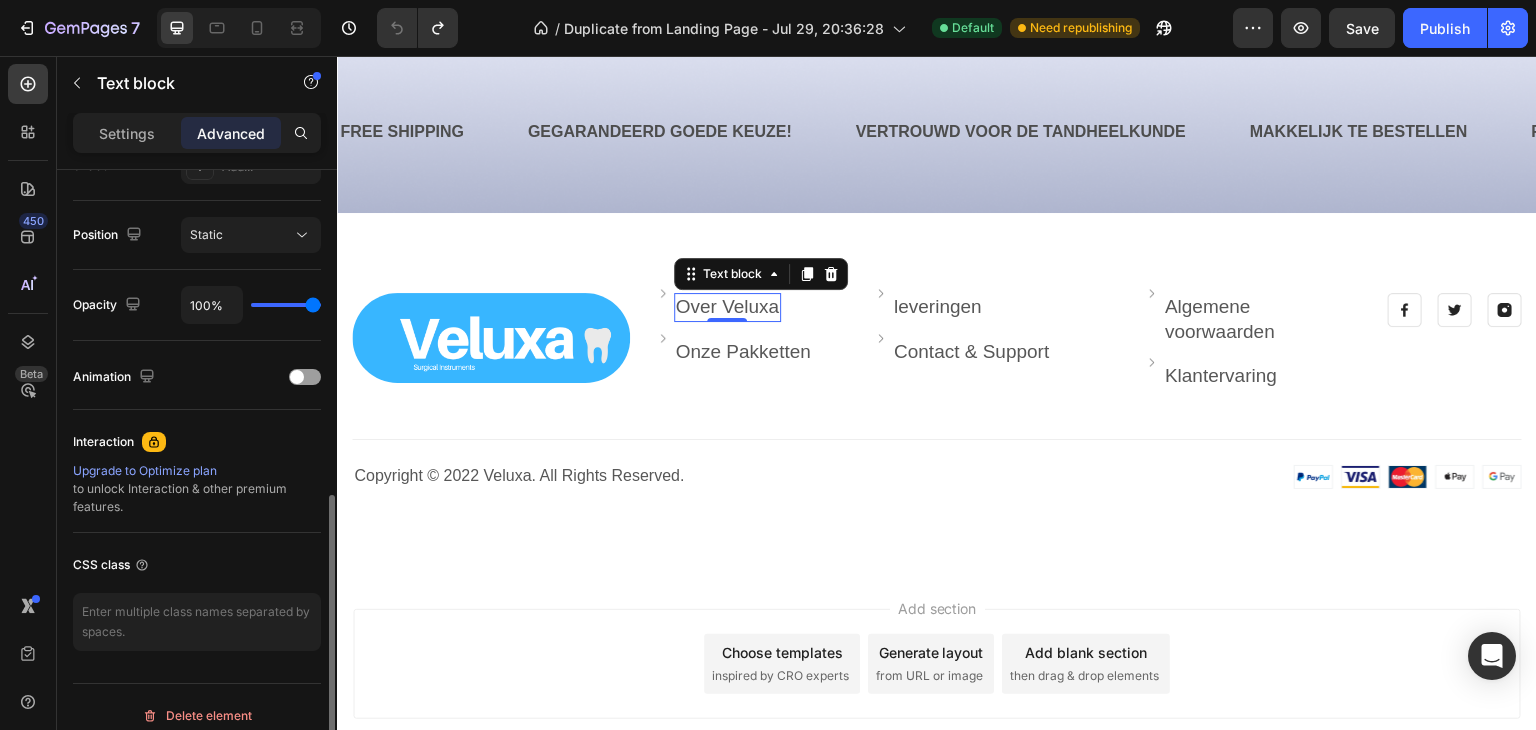 scroll, scrollTop: 715, scrollLeft: 0, axis: vertical 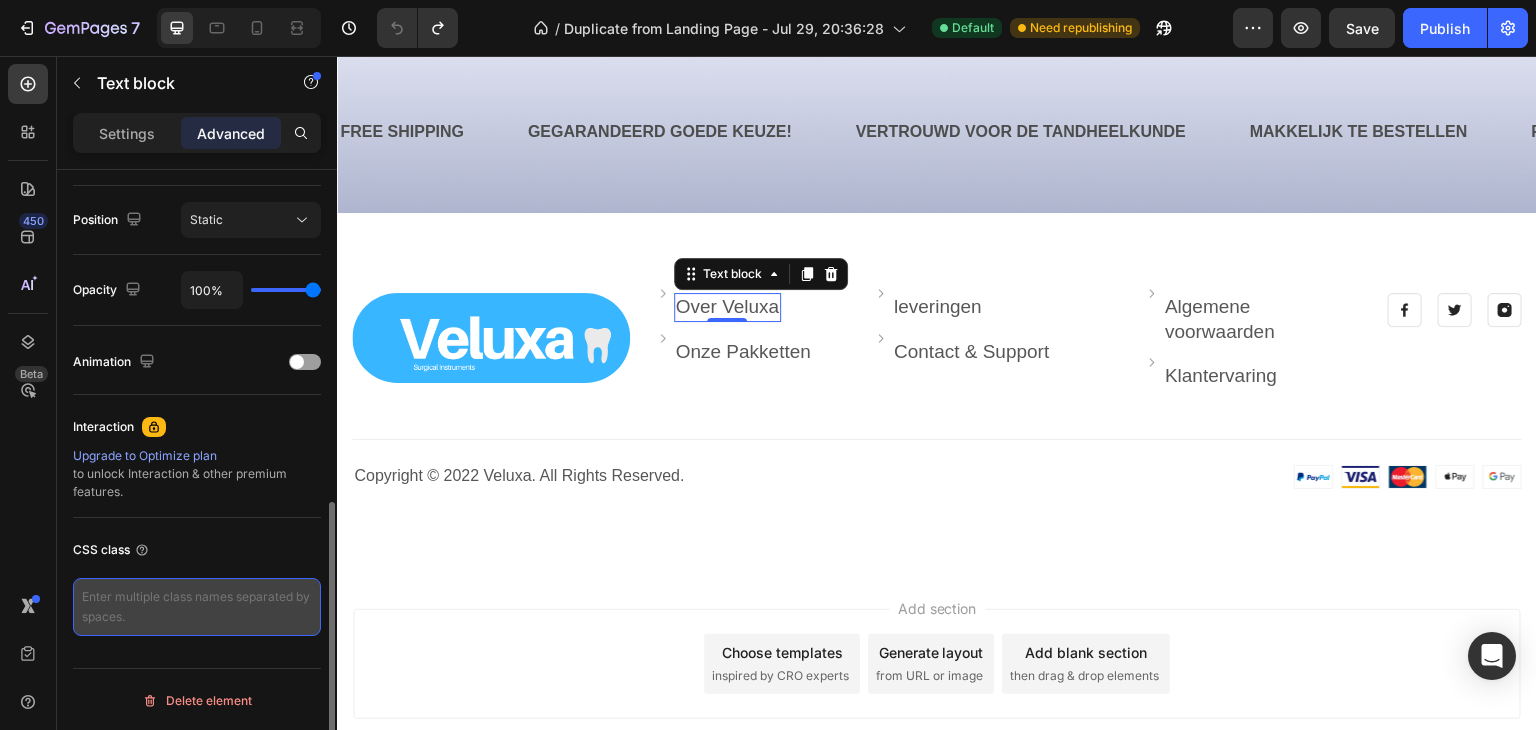 click at bounding box center (197, 607) 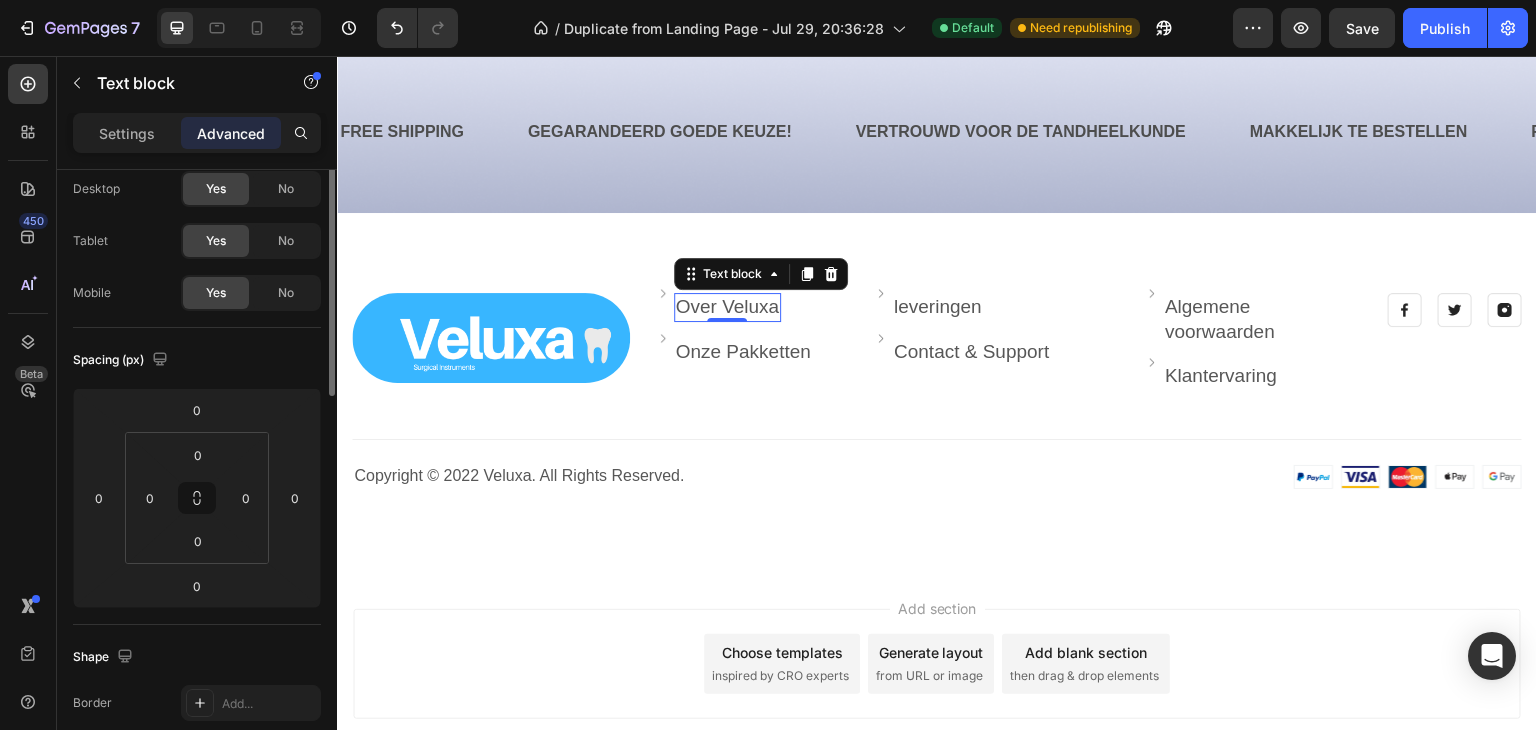 scroll, scrollTop: 0, scrollLeft: 0, axis: both 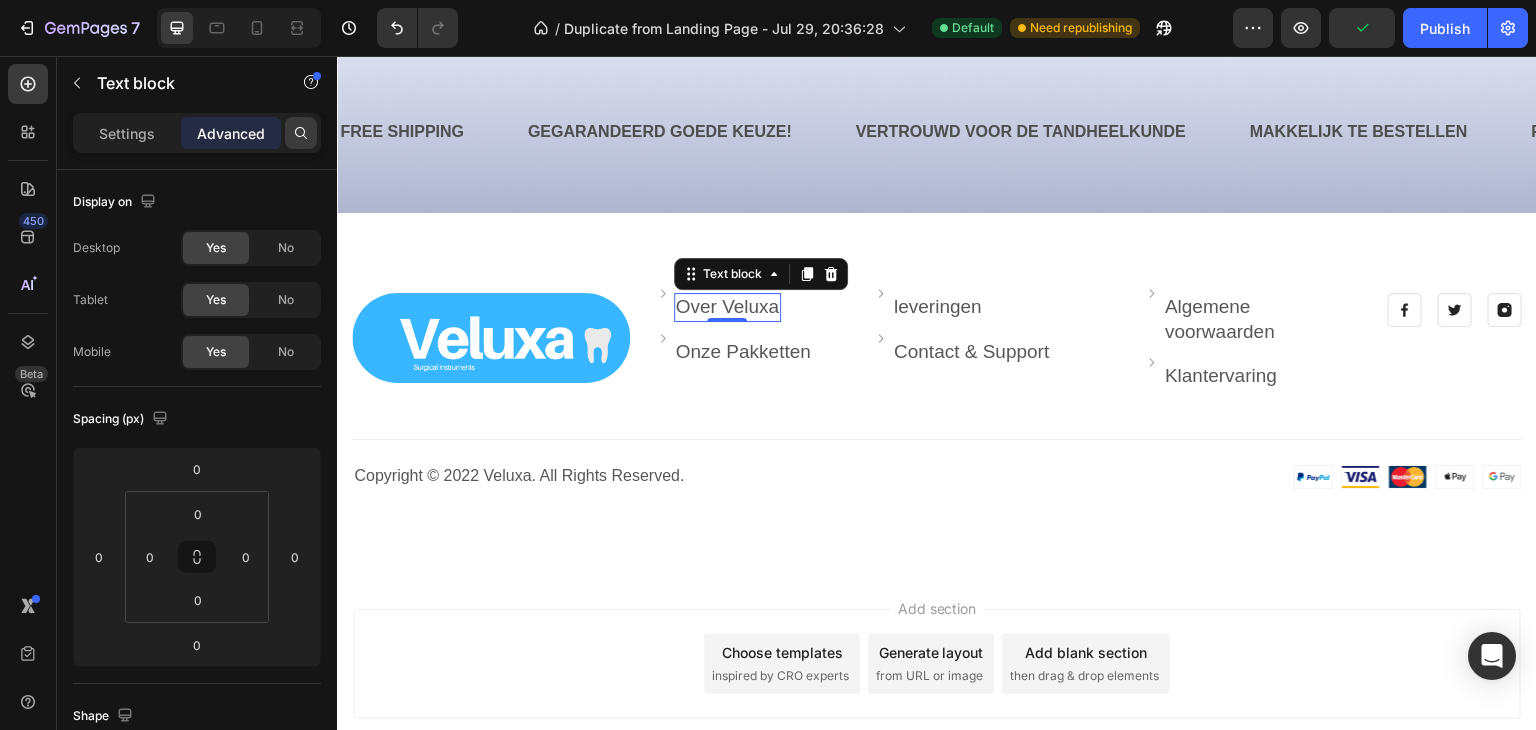 click at bounding box center (301, 133) 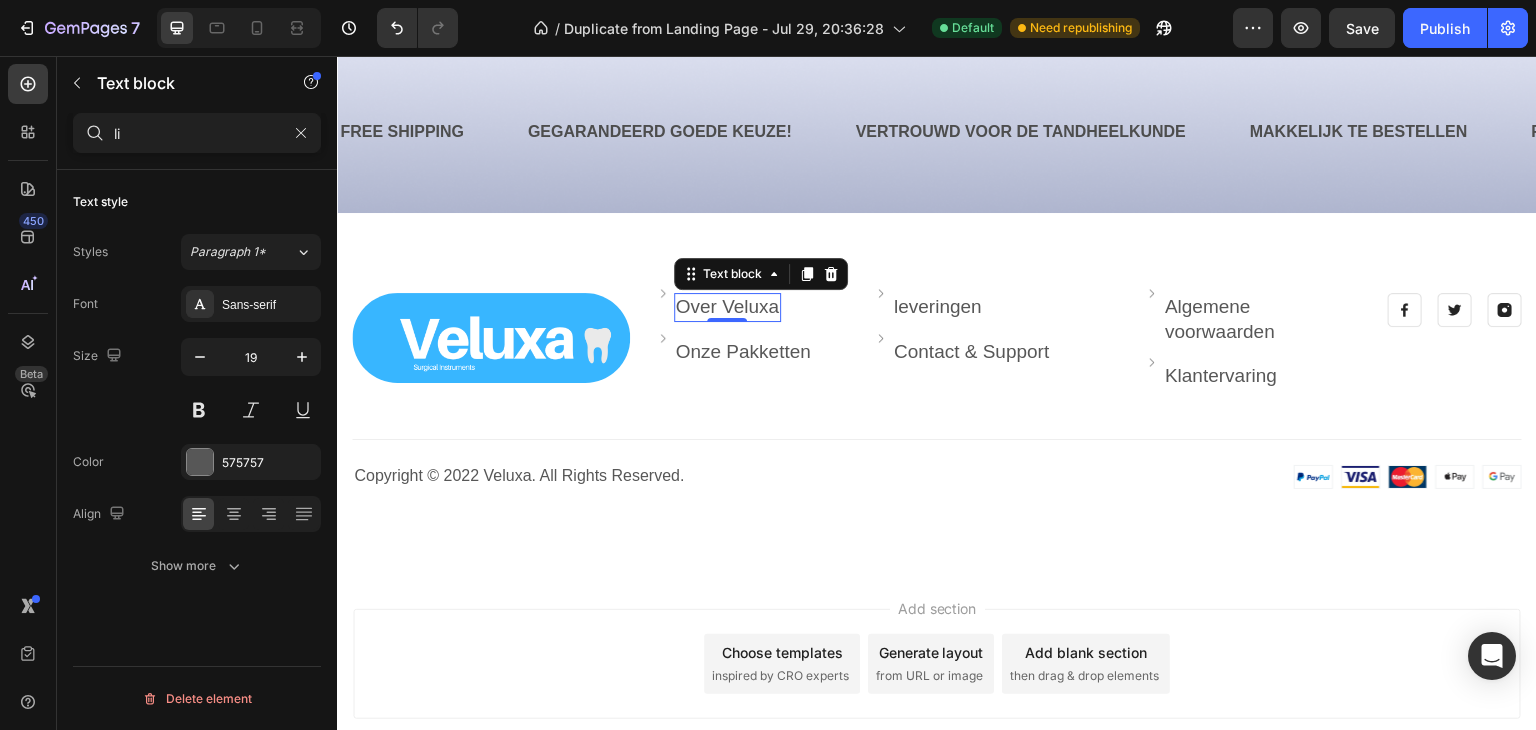 type on "l" 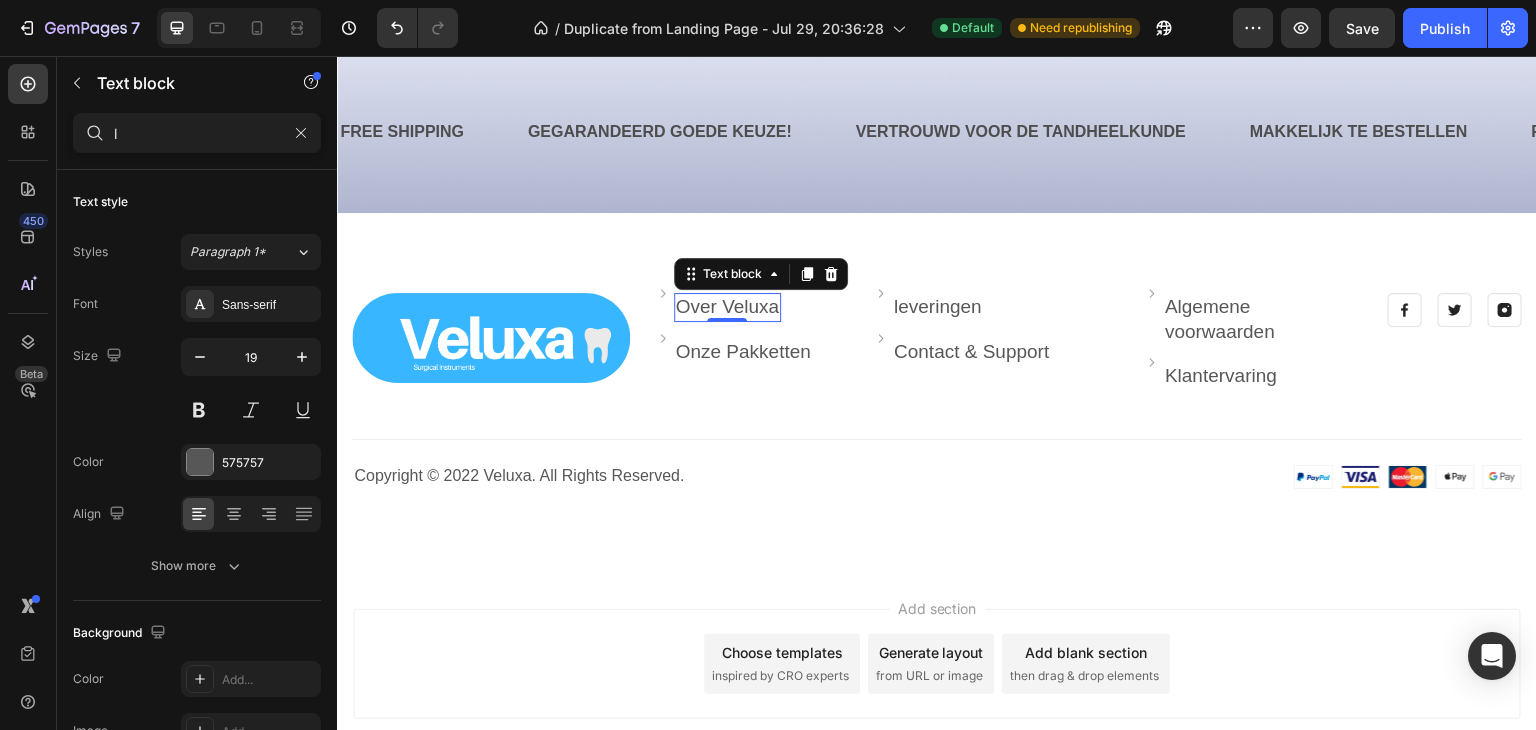 type 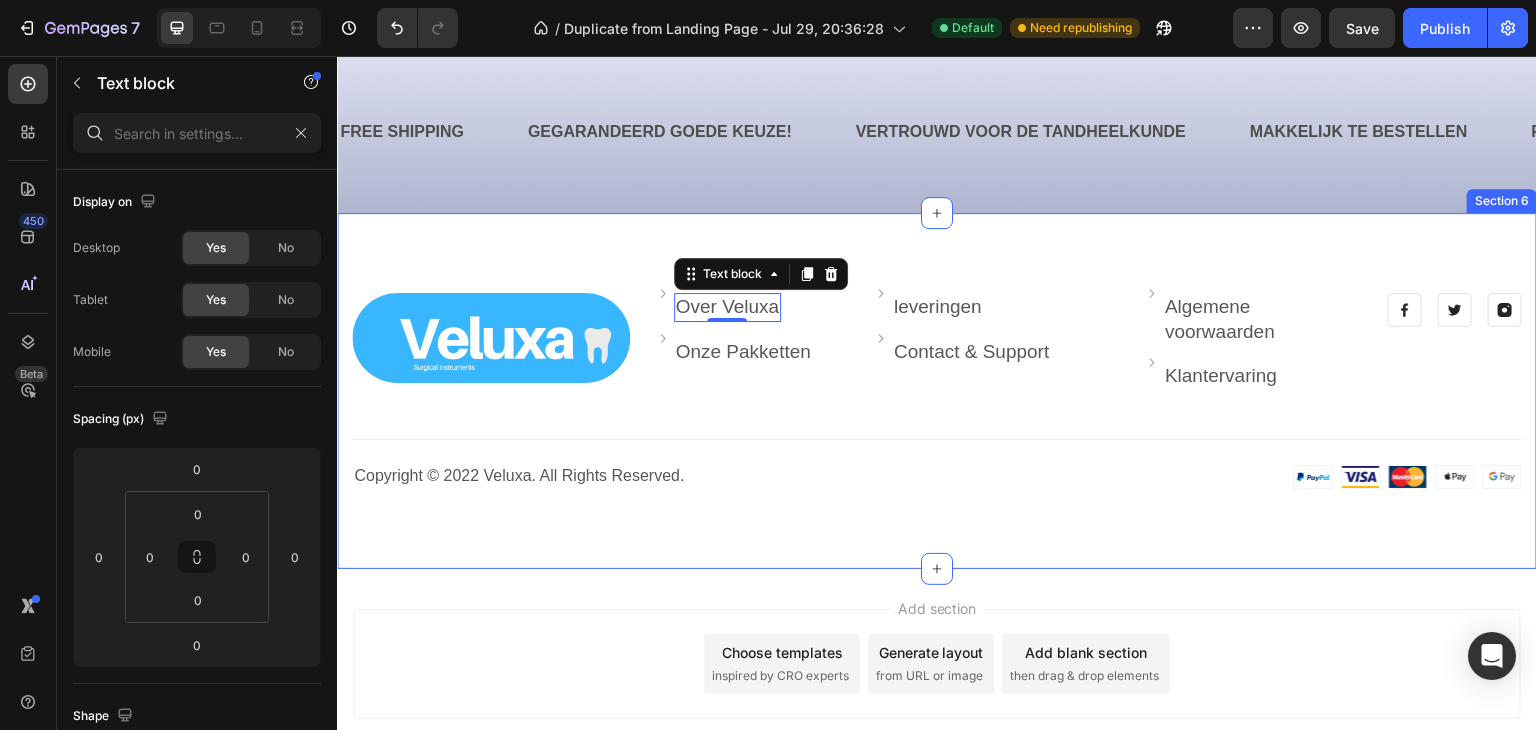 click on "Image Image Over Veluxa Text block   0 Row Image Onze Pakketten Text block Row Image leveringen Text block Row Image Contact & Support Text block Row Image Algemene voorwaarden Text block Row Image Klantervaring Text block Row Row Image Image Image Row Row                Title Line Row Copyright © 2022 Veluxa. All Rights Reserved. Heading Image Row" at bounding box center [937, 391] 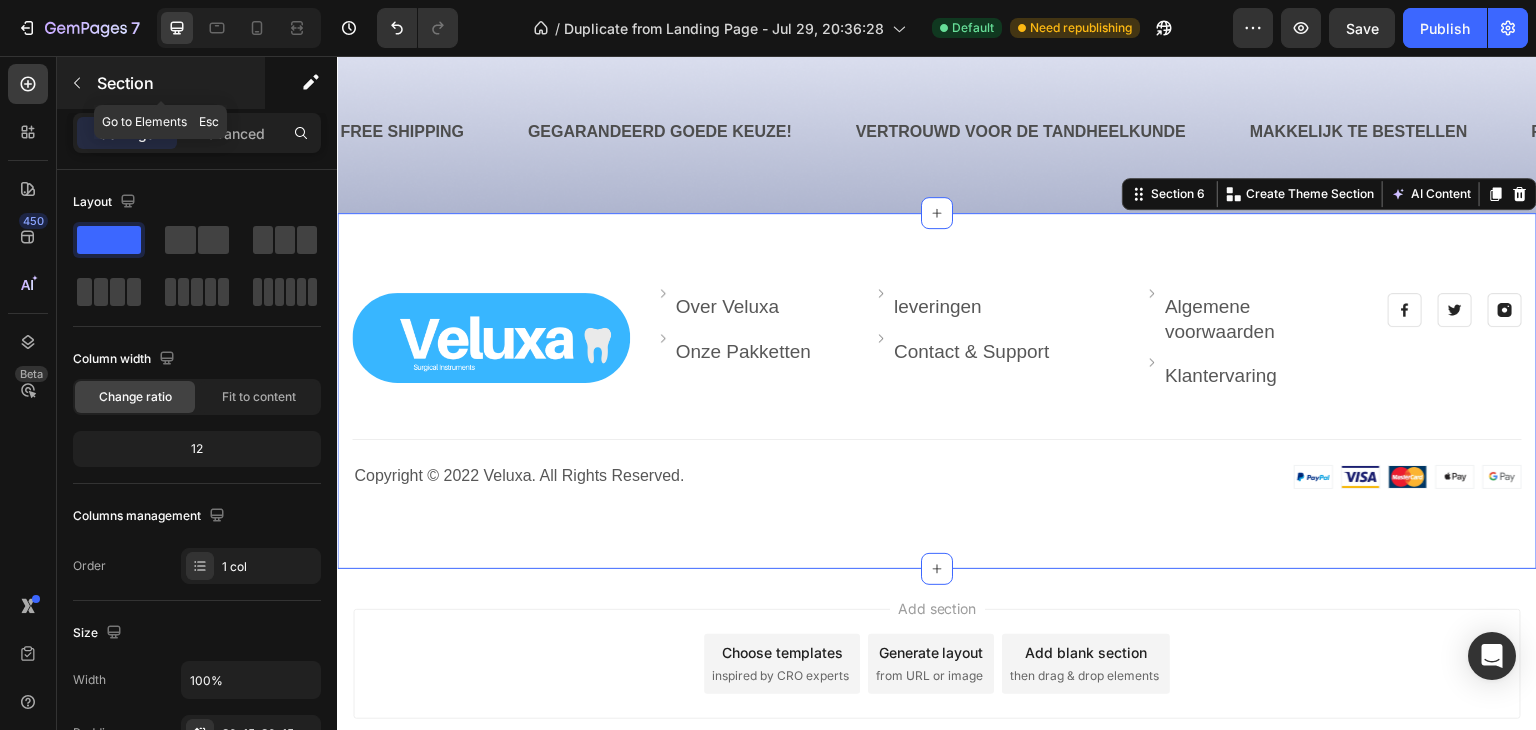 click 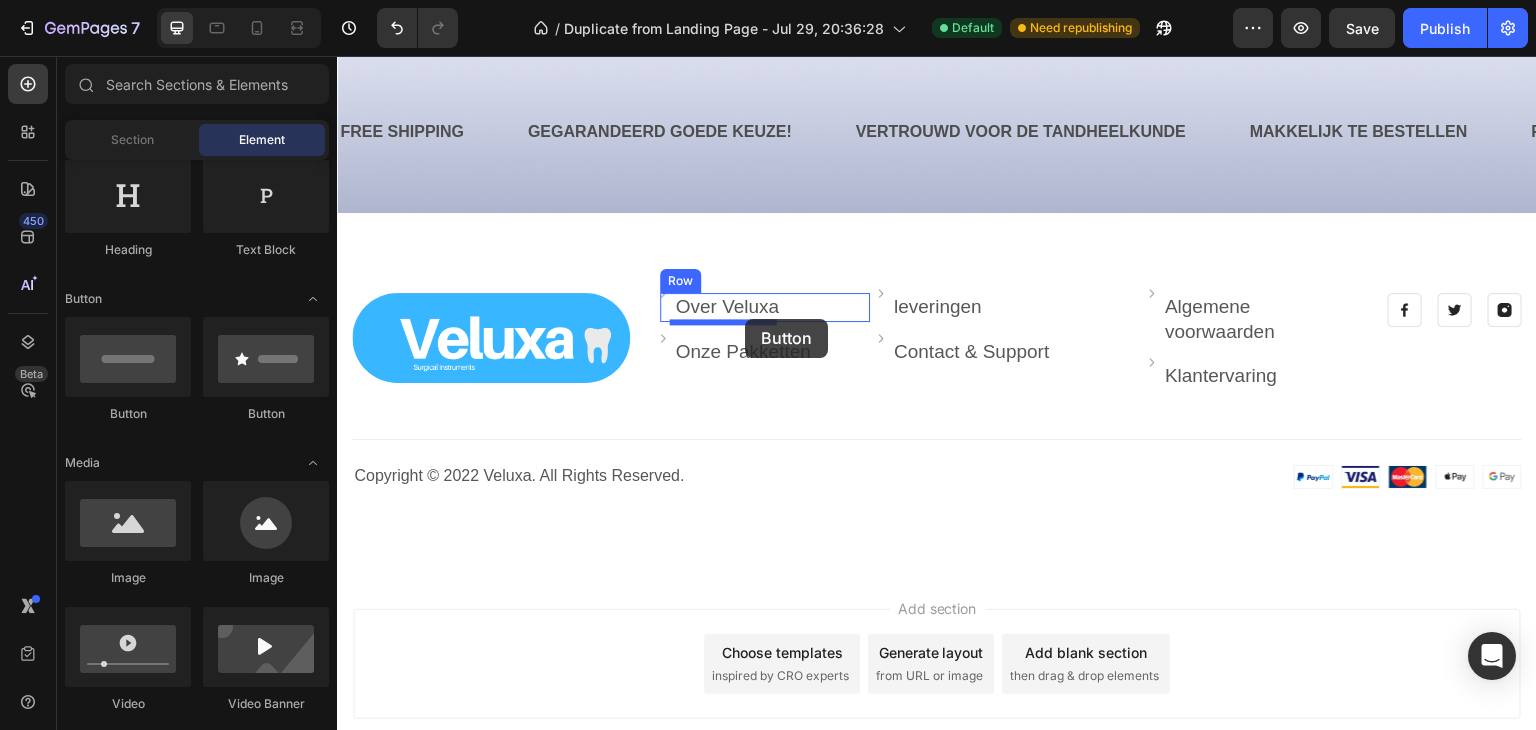 drag, startPoint x: 600, startPoint y: 437, endPoint x: 745, endPoint y: 319, distance: 186.94652 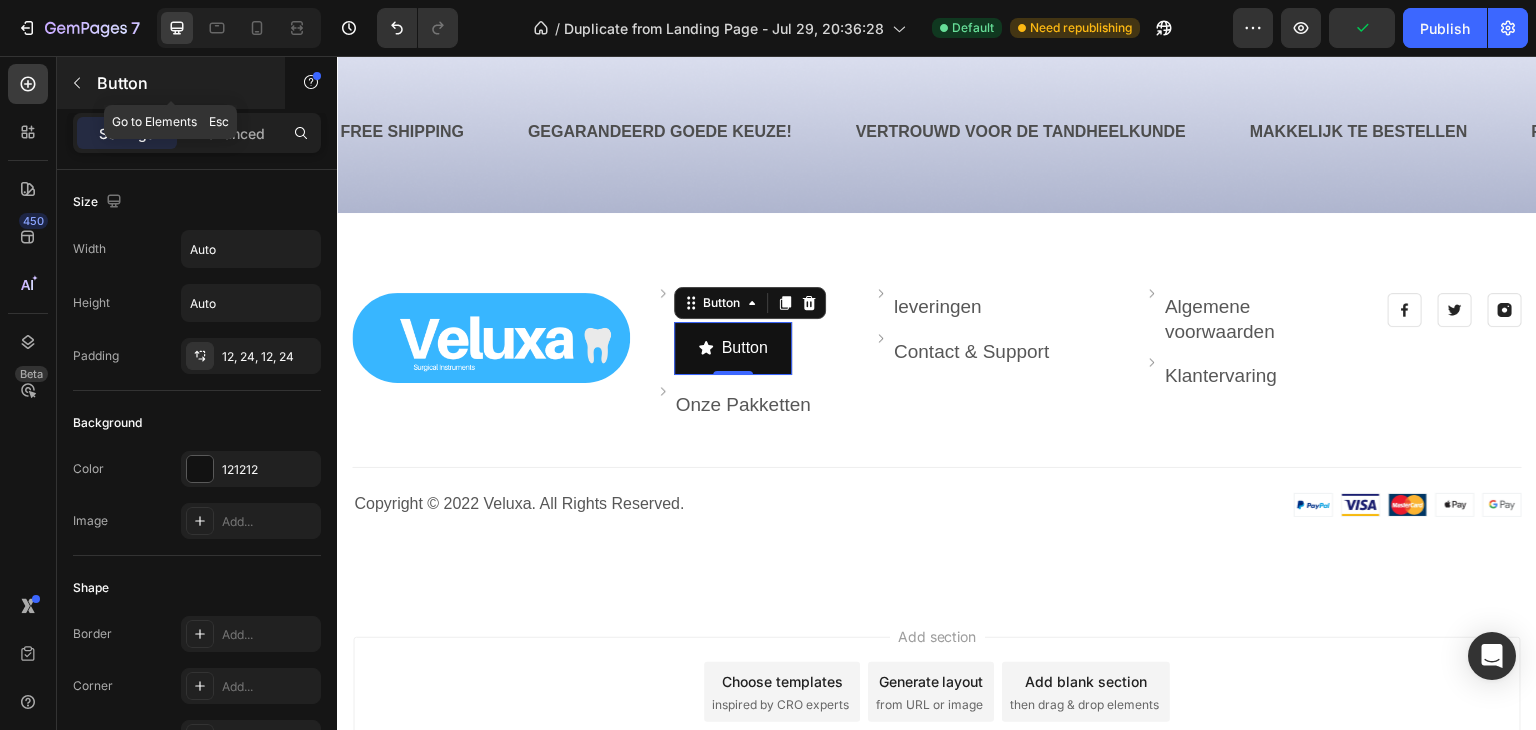 click 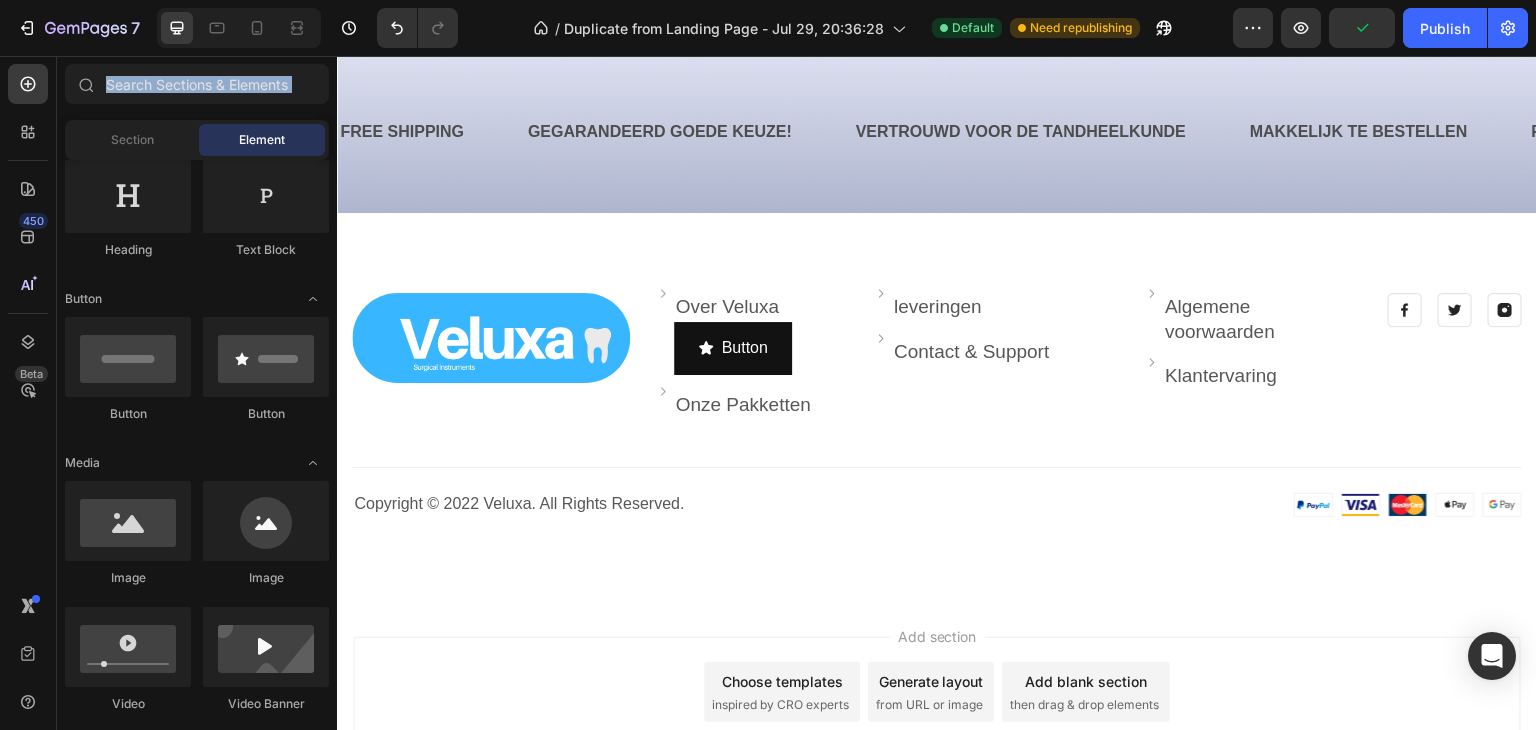 click 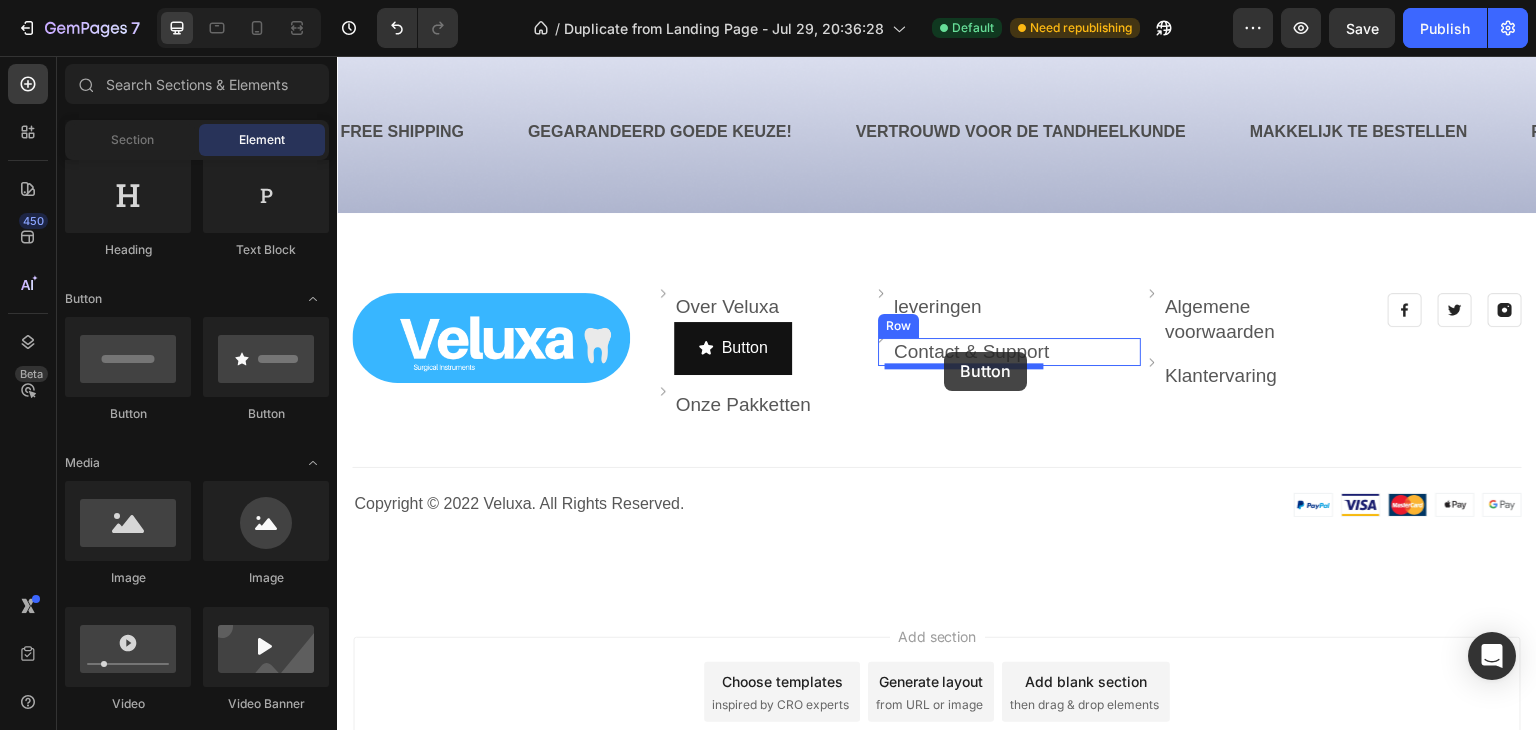 drag, startPoint x: 616, startPoint y: 437, endPoint x: 945, endPoint y: 352, distance: 339.8029 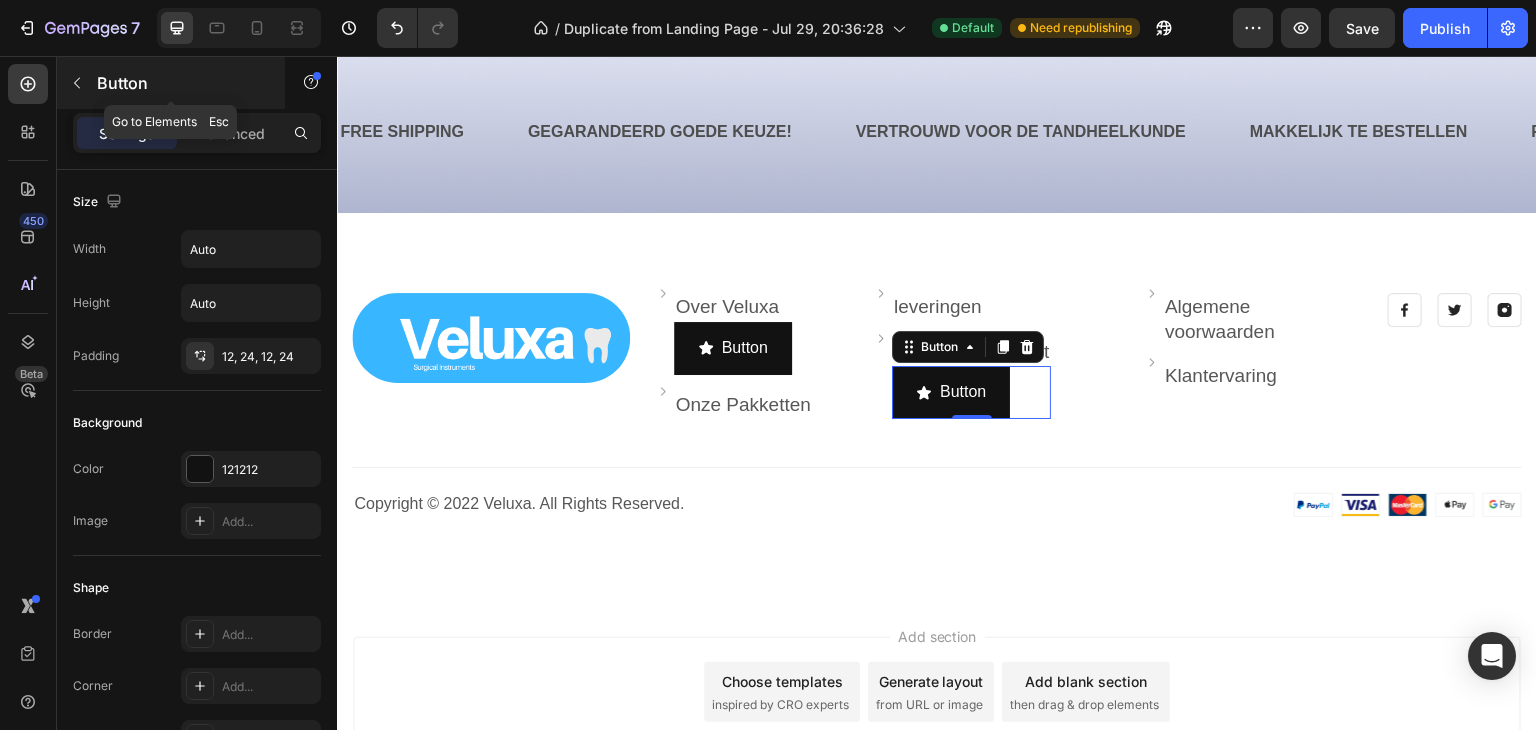 click at bounding box center (77, 83) 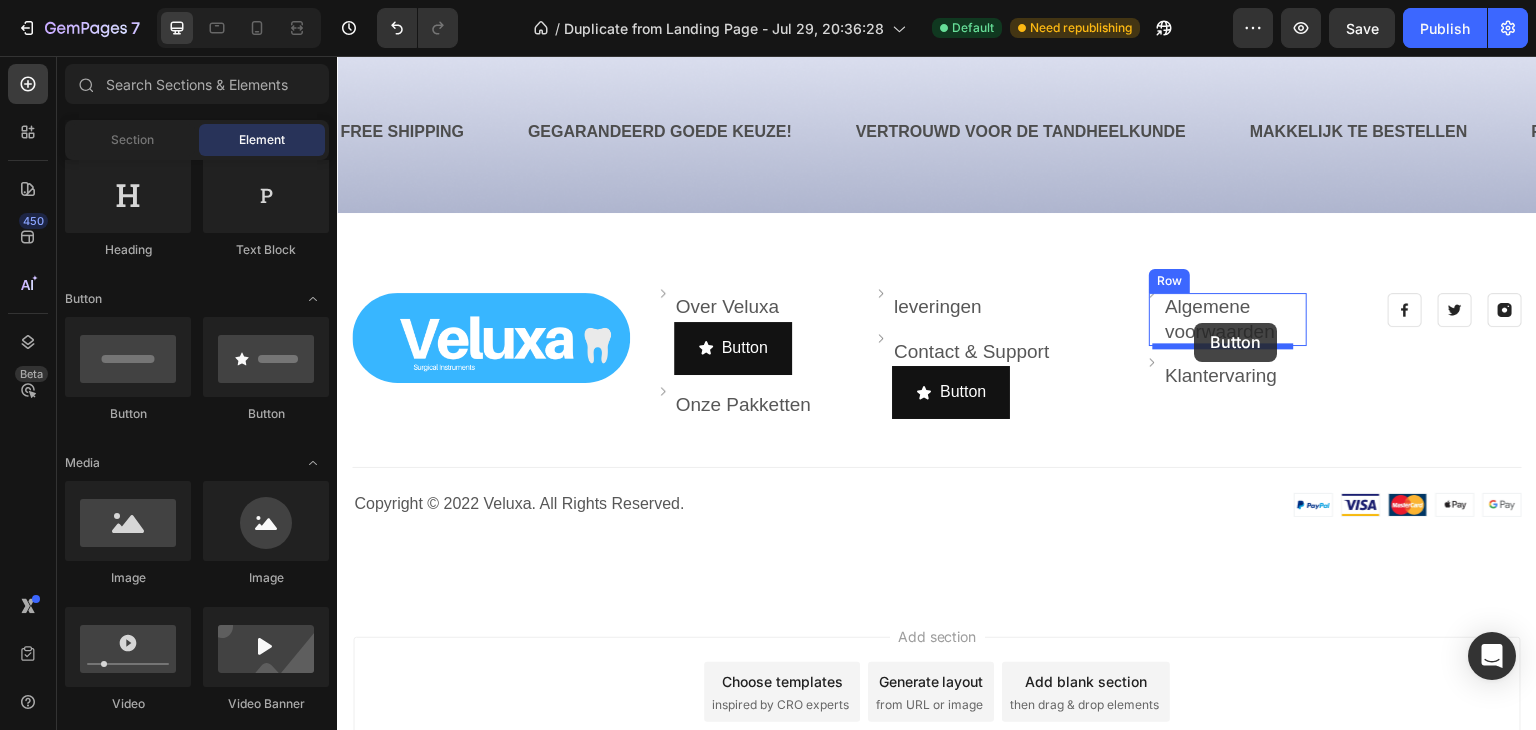 drag, startPoint x: 598, startPoint y: 439, endPoint x: 1195, endPoint y: 322, distance: 608.3568 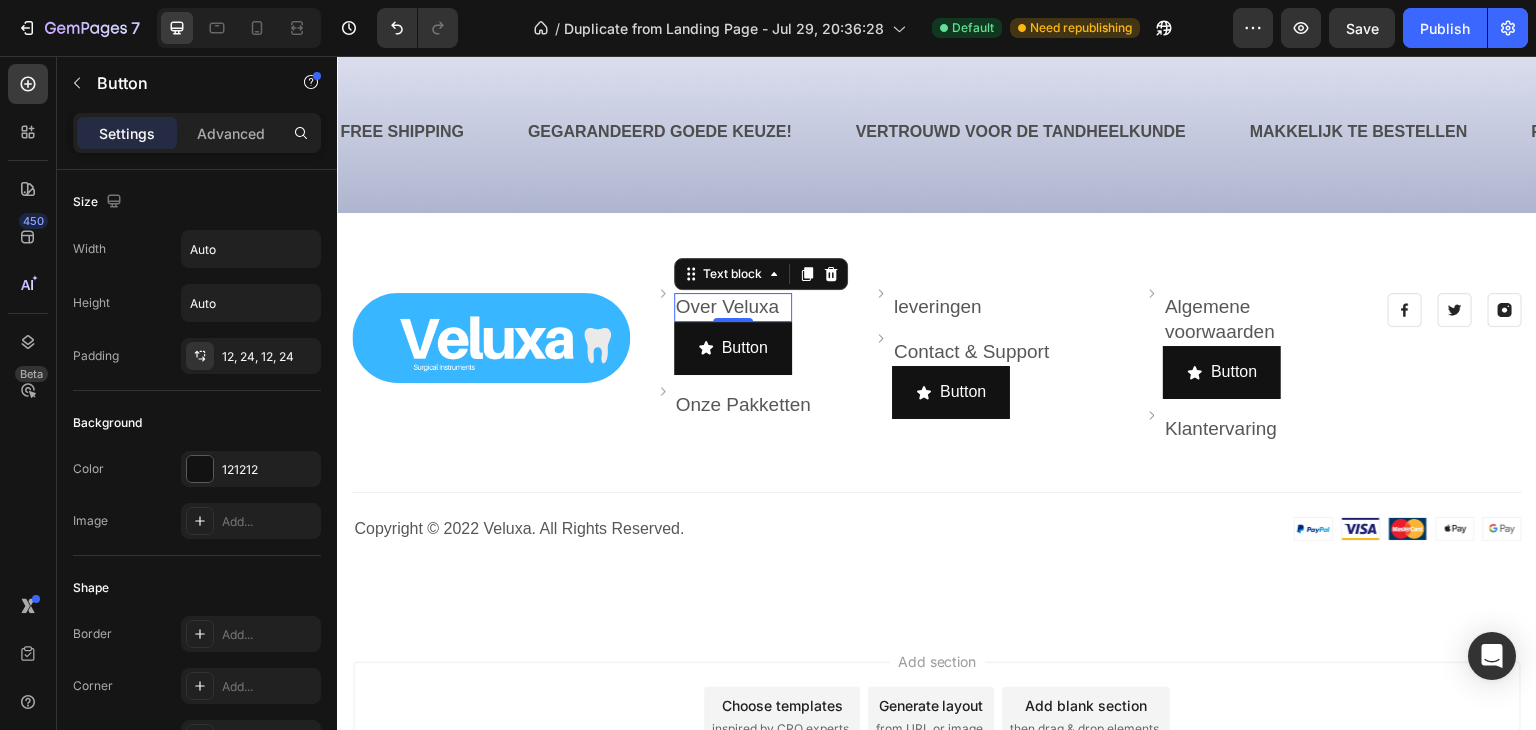 click on "Over Veluxa" at bounding box center (733, 307) 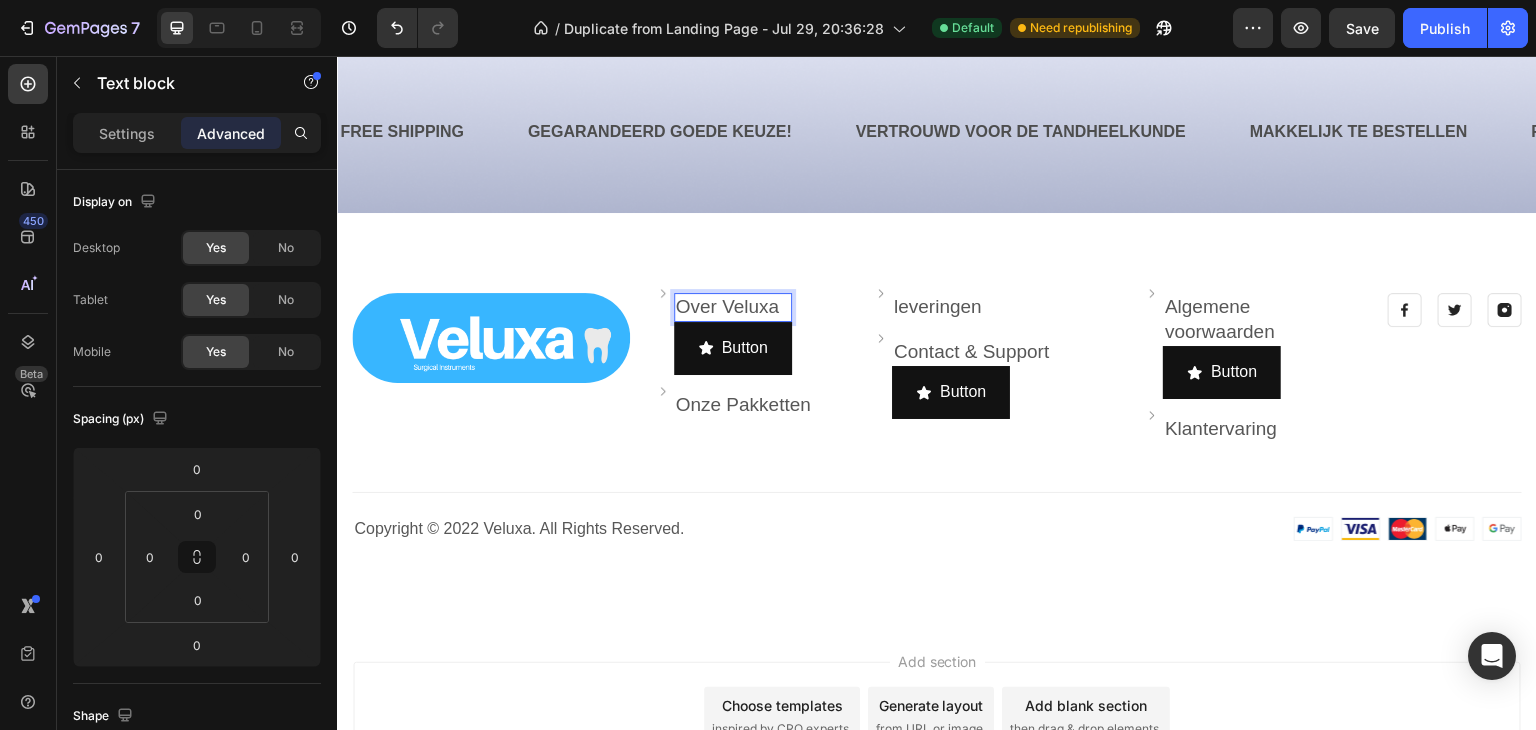 click on "Over Veluxa" at bounding box center [733, 307] 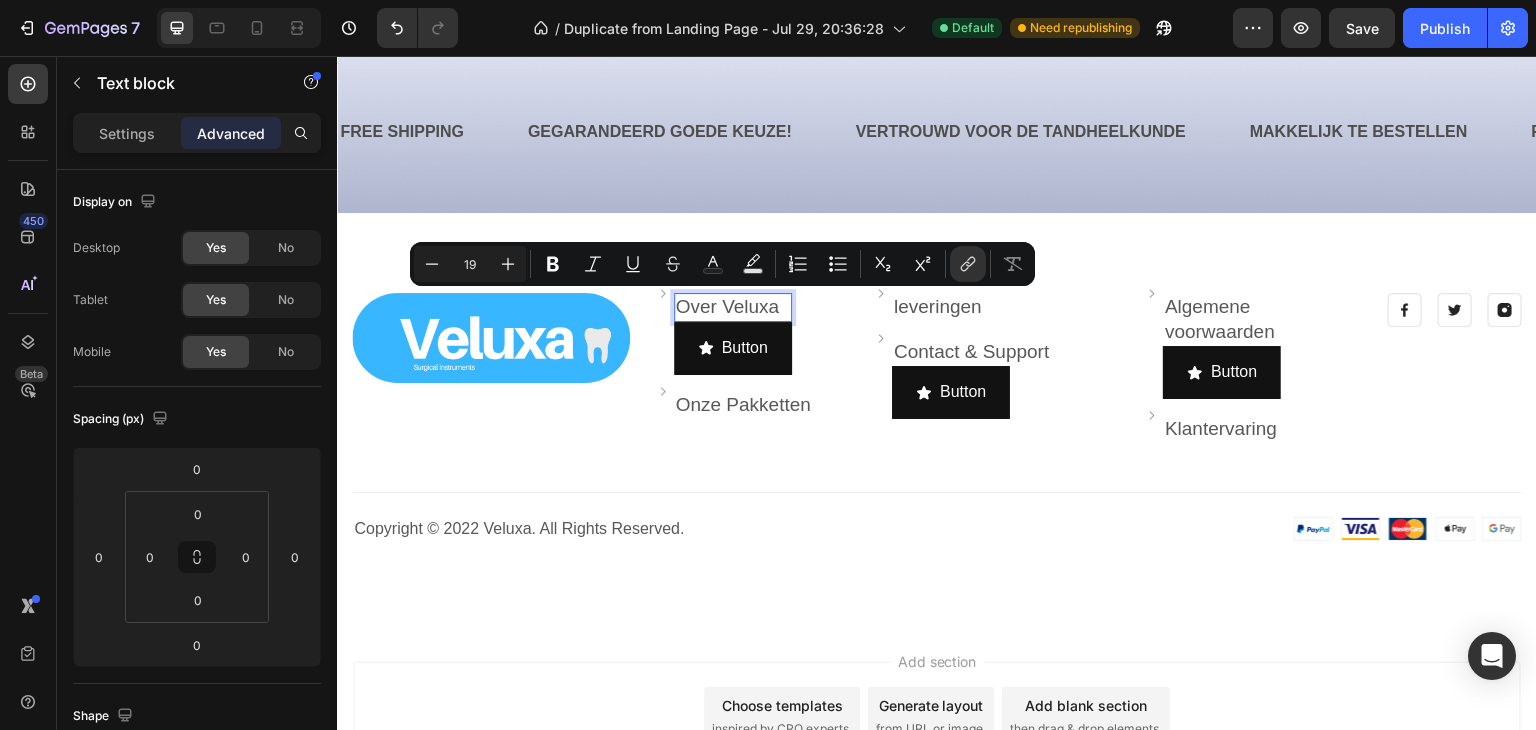 click on "Over Veluxa" at bounding box center [733, 307] 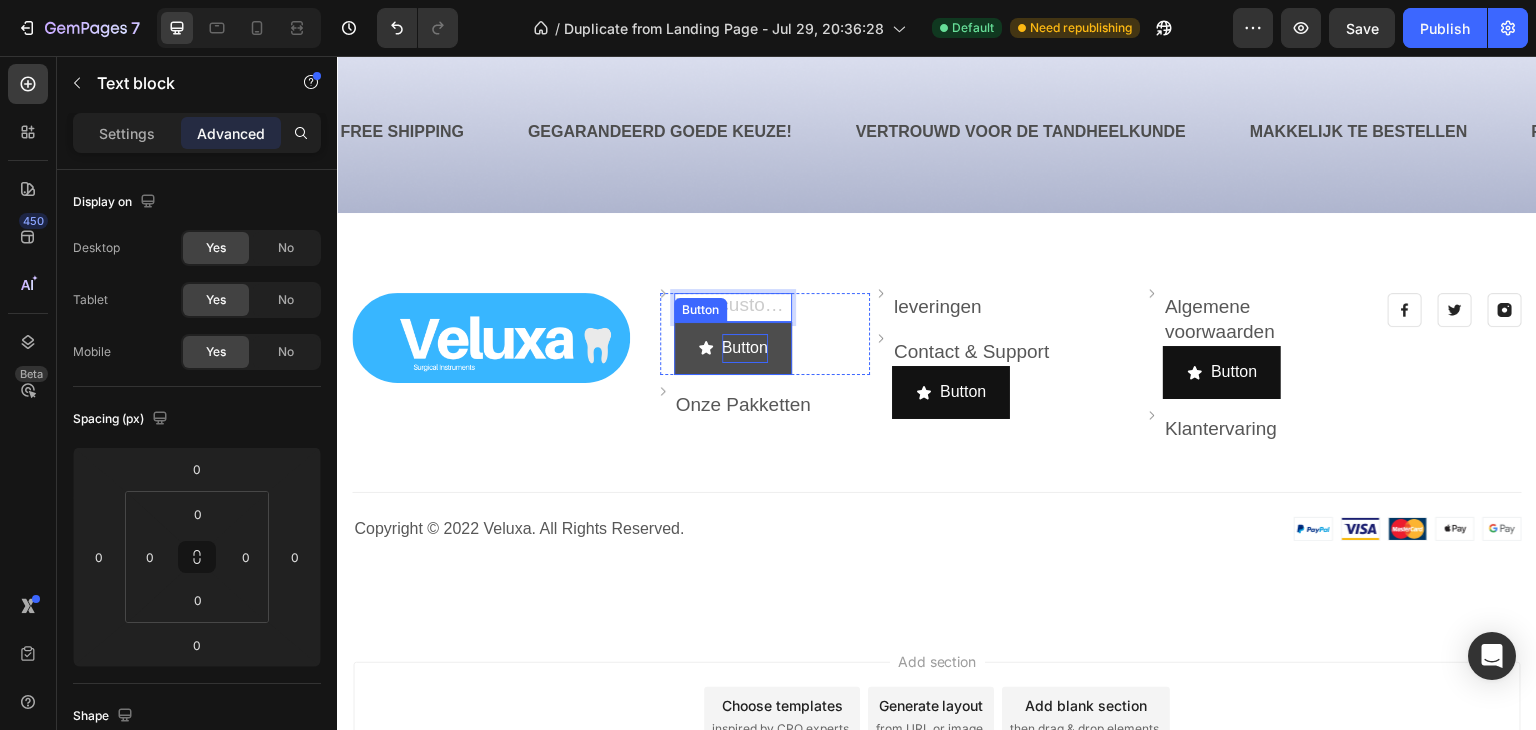 click on "Button" at bounding box center (745, 348) 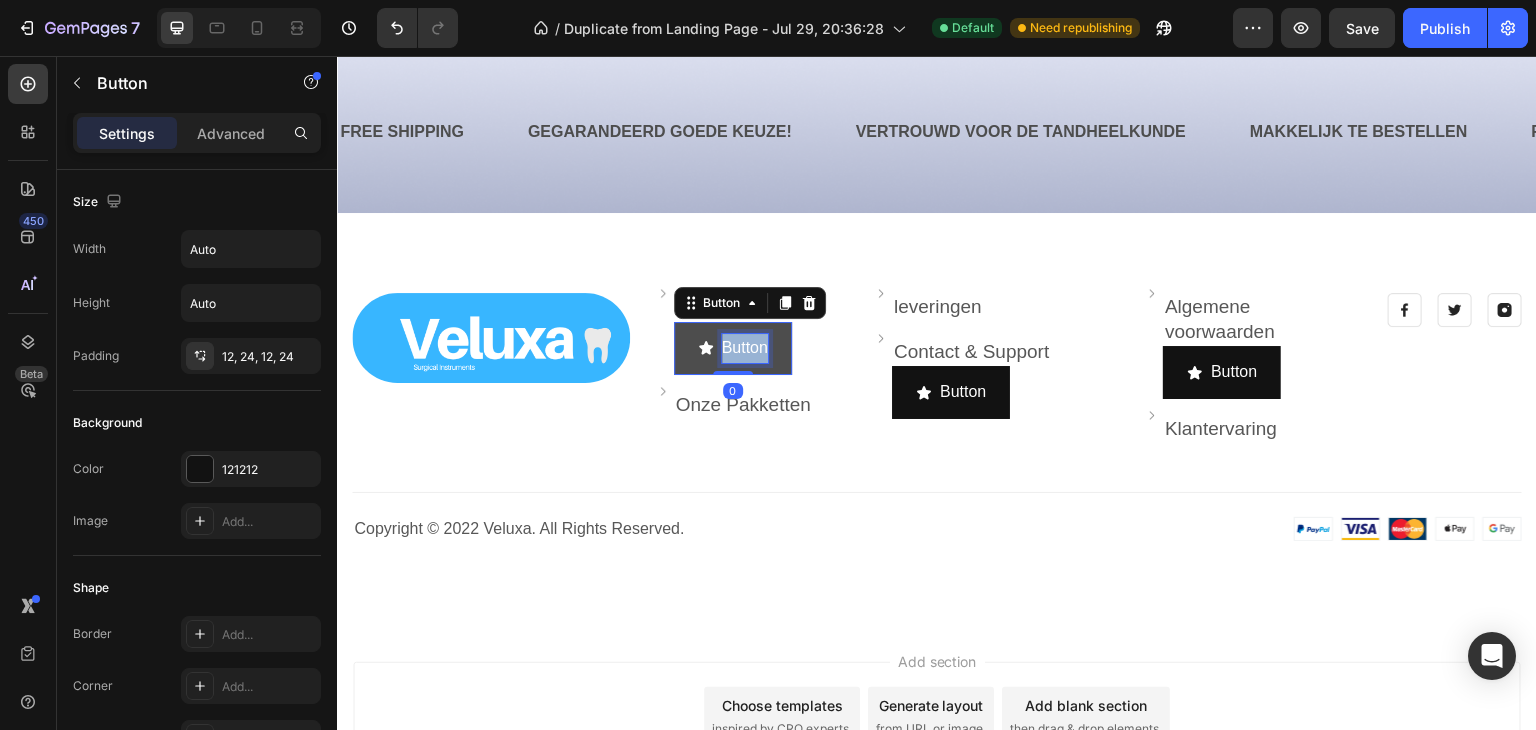 click on "Button" at bounding box center (745, 348) 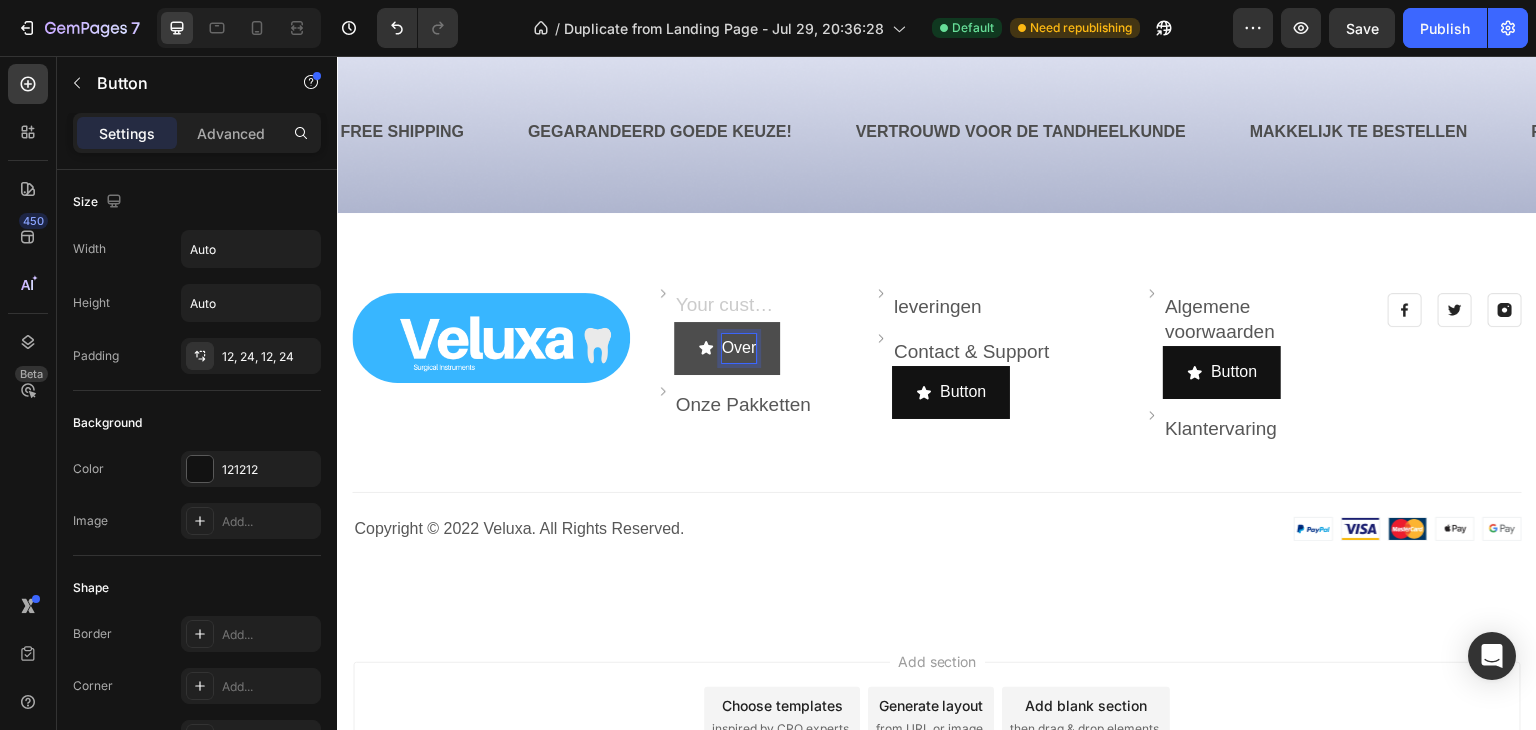 click on "Over" at bounding box center [727, 348] 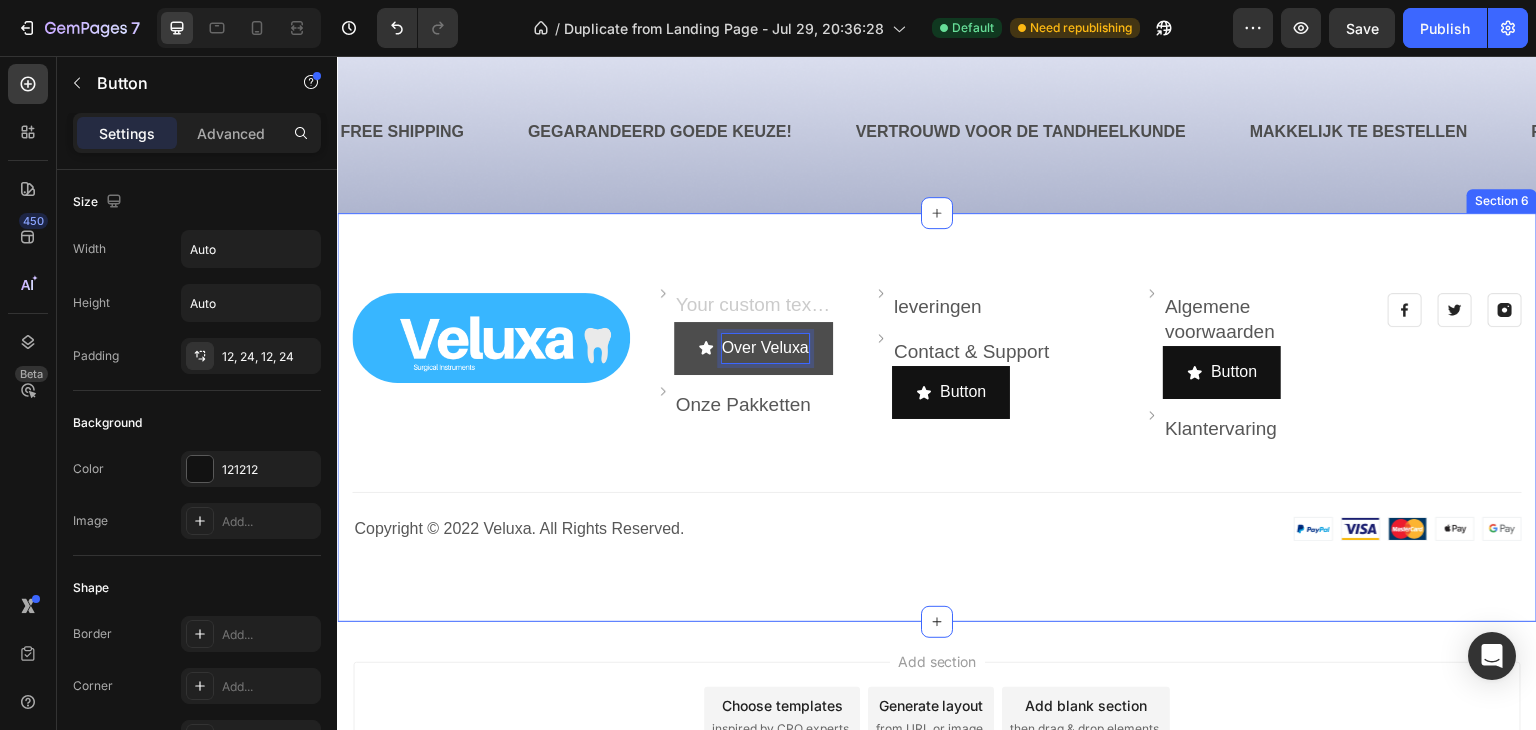 click on "Image Image Text block Over Veluxa Button   0 Row Image Onze Pakketten Text block Row Image leveringen Text block Row Image Contact & Support Text block Button Button Row Image Algemene voorwaarden Text block Button Button Row Image Klantervaring Text block Row Row Image Image Image Row Row                Title Line Row Copyright © 2022 Veluxa. All Rights Reserved. Heading Image Row" at bounding box center (937, 417) 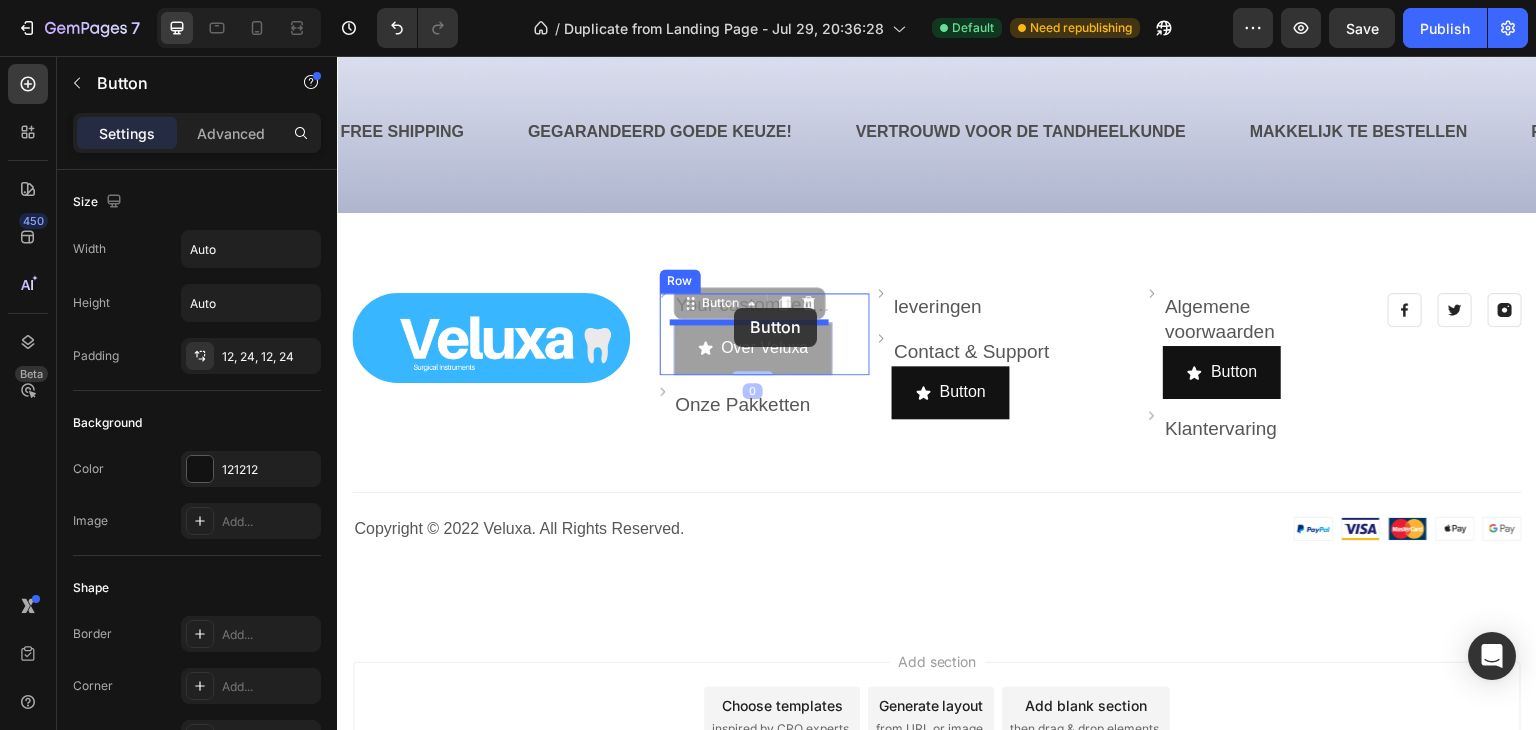 drag, startPoint x: 757, startPoint y: 342, endPoint x: 734, endPoint y: 308, distance: 41.04875 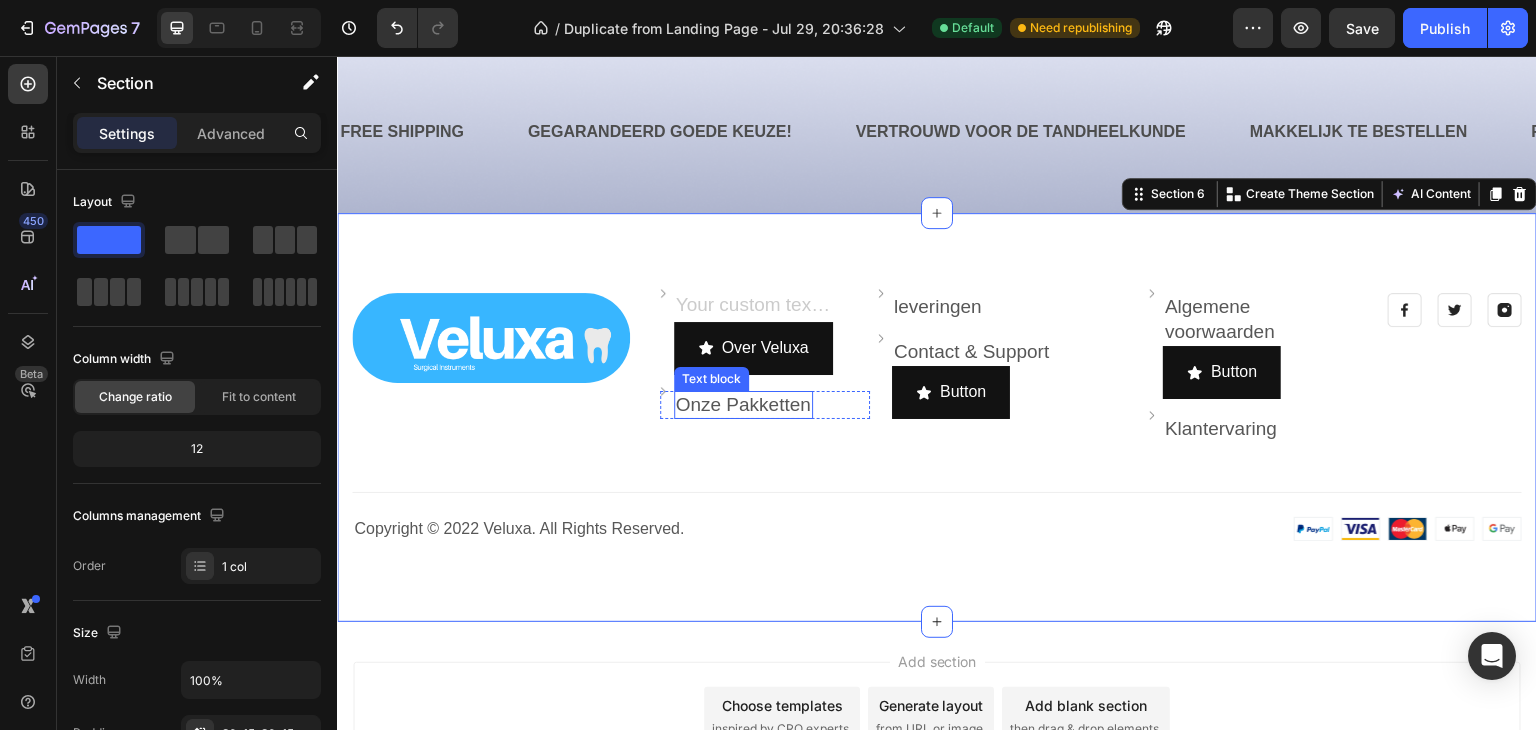click on "Onze Pakketten" at bounding box center (743, 404) 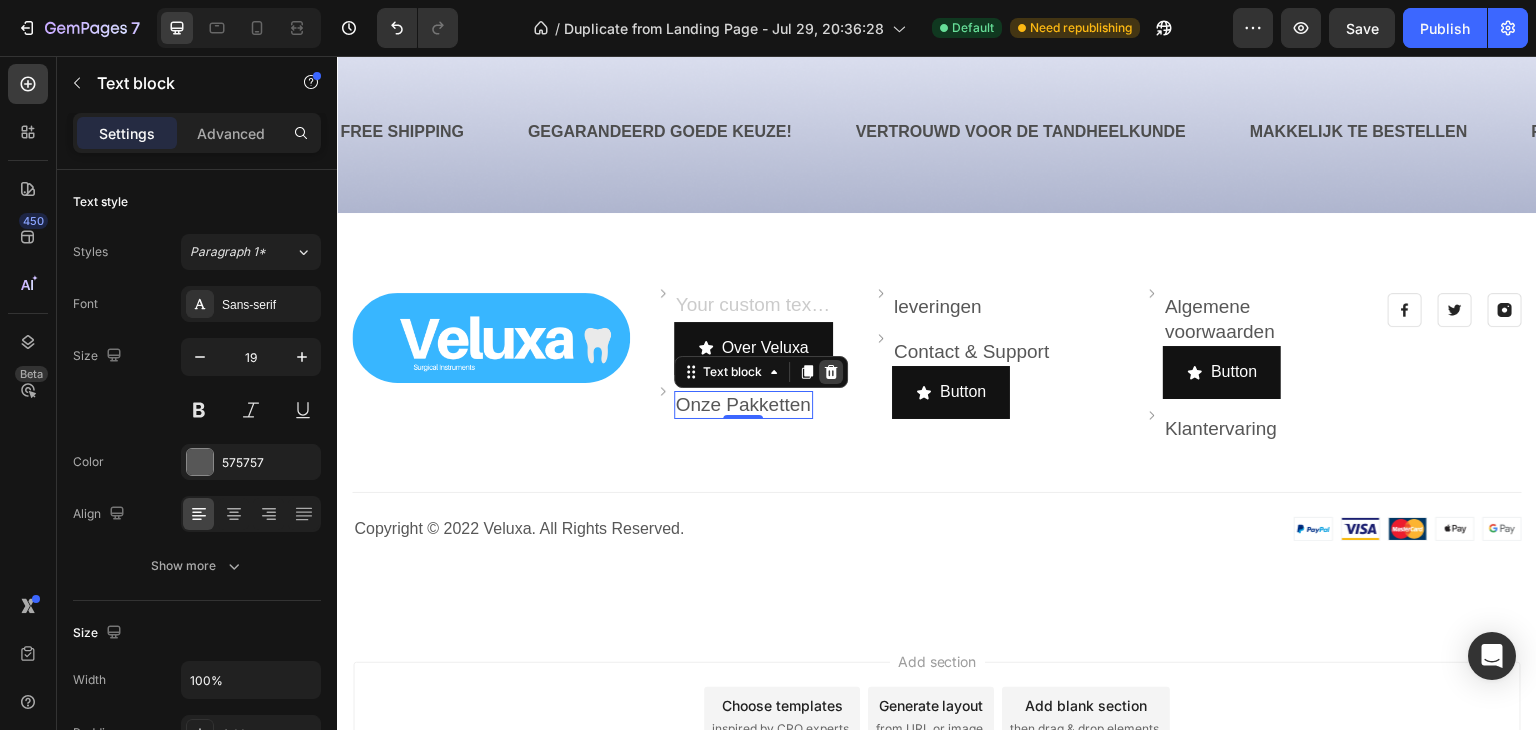 click 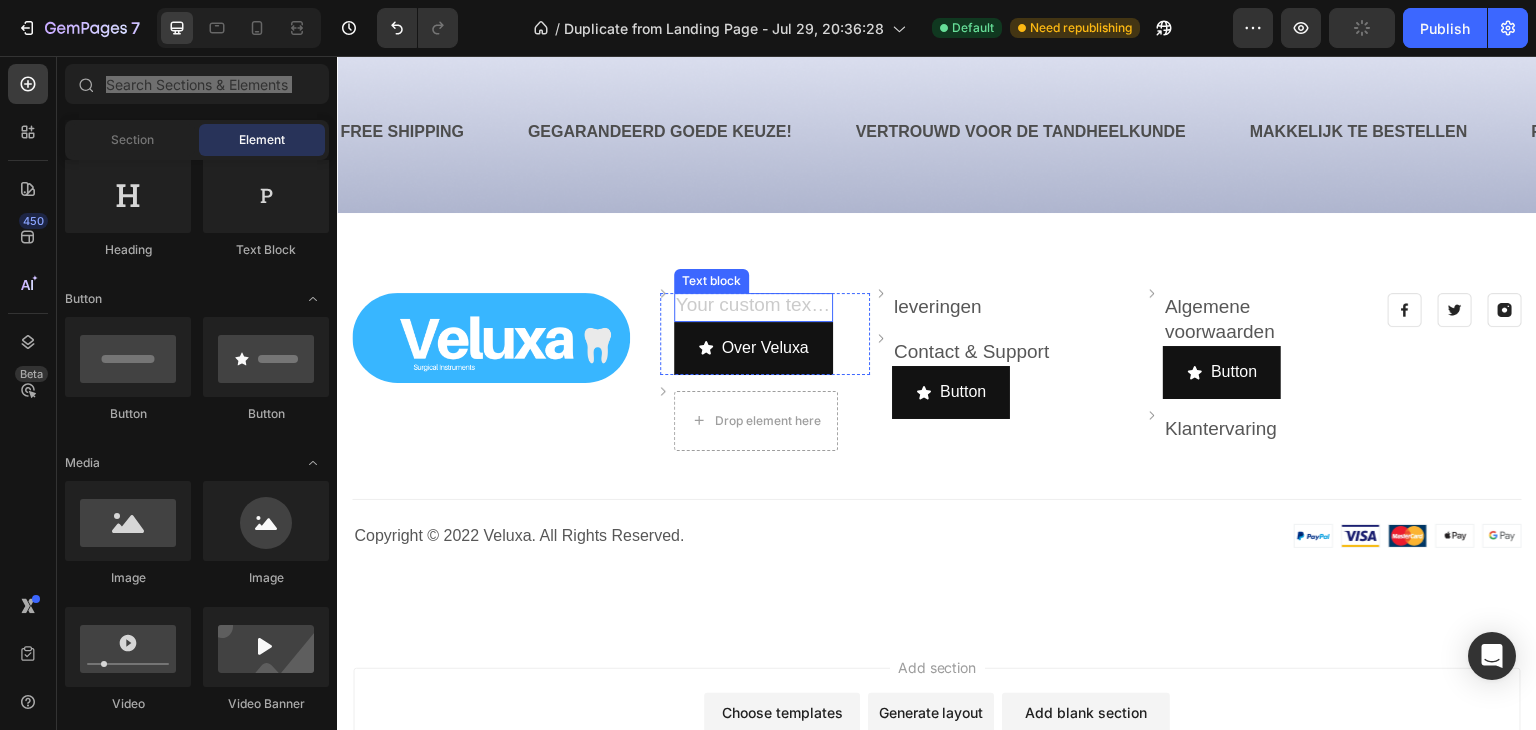 click at bounding box center [753, 307] 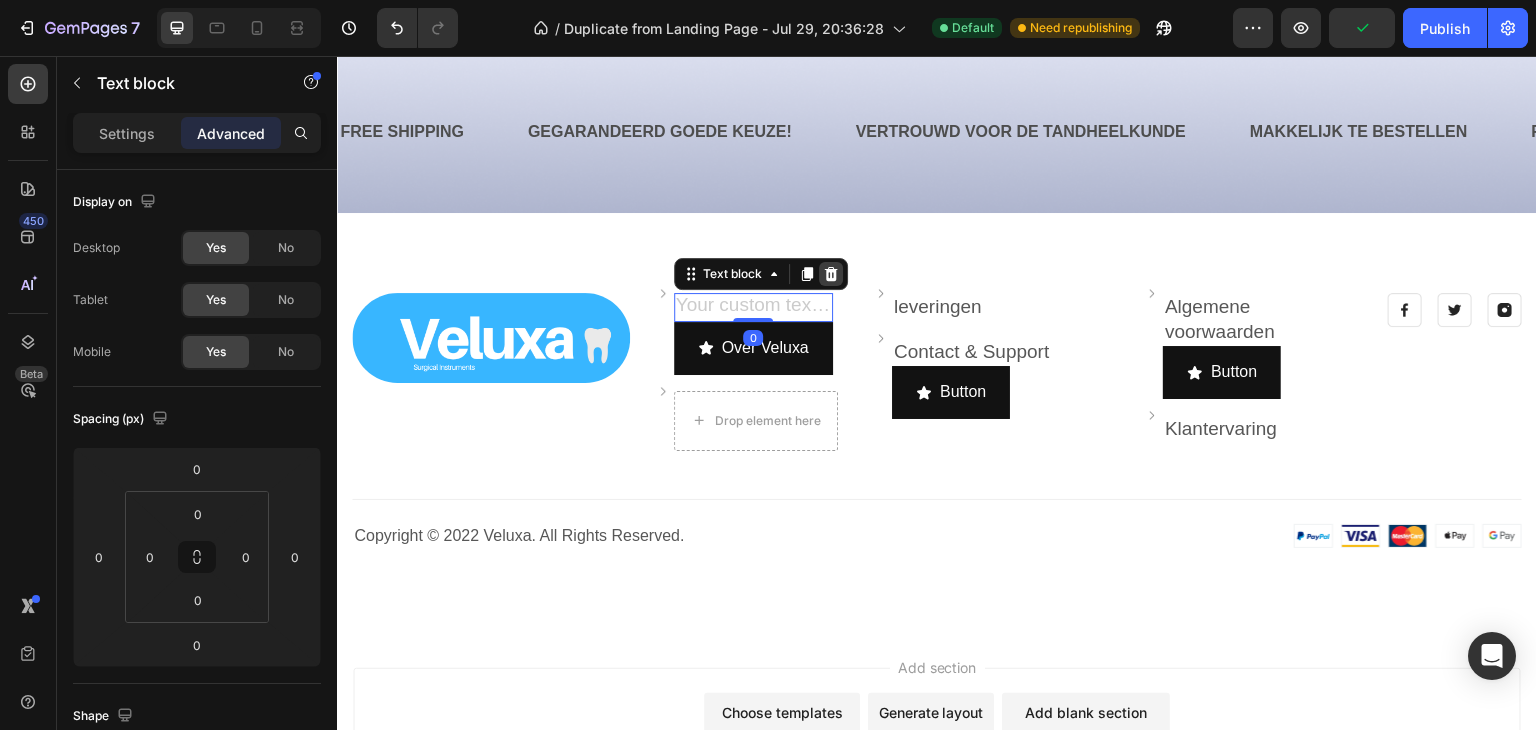 click 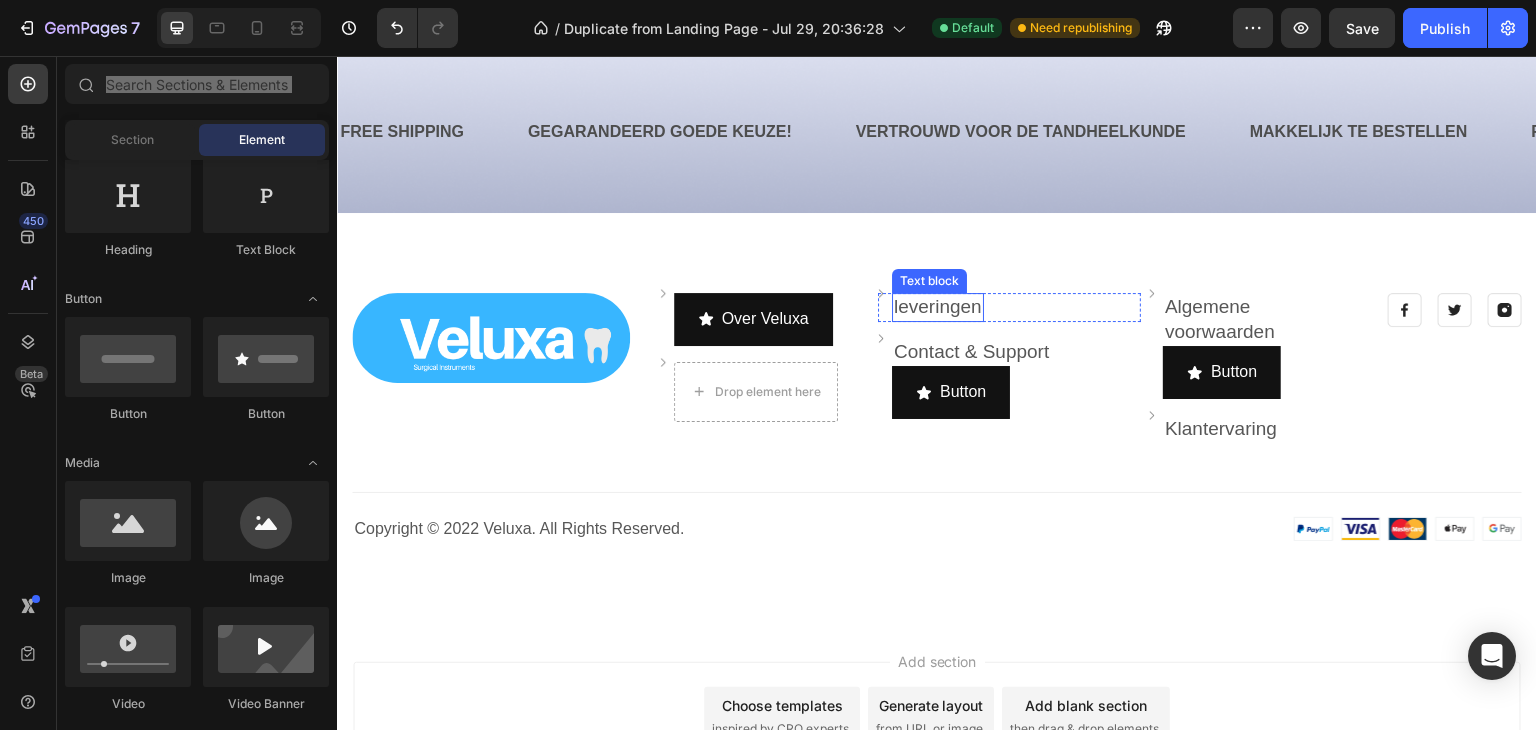 click on "leveringen" at bounding box center (938, 306) 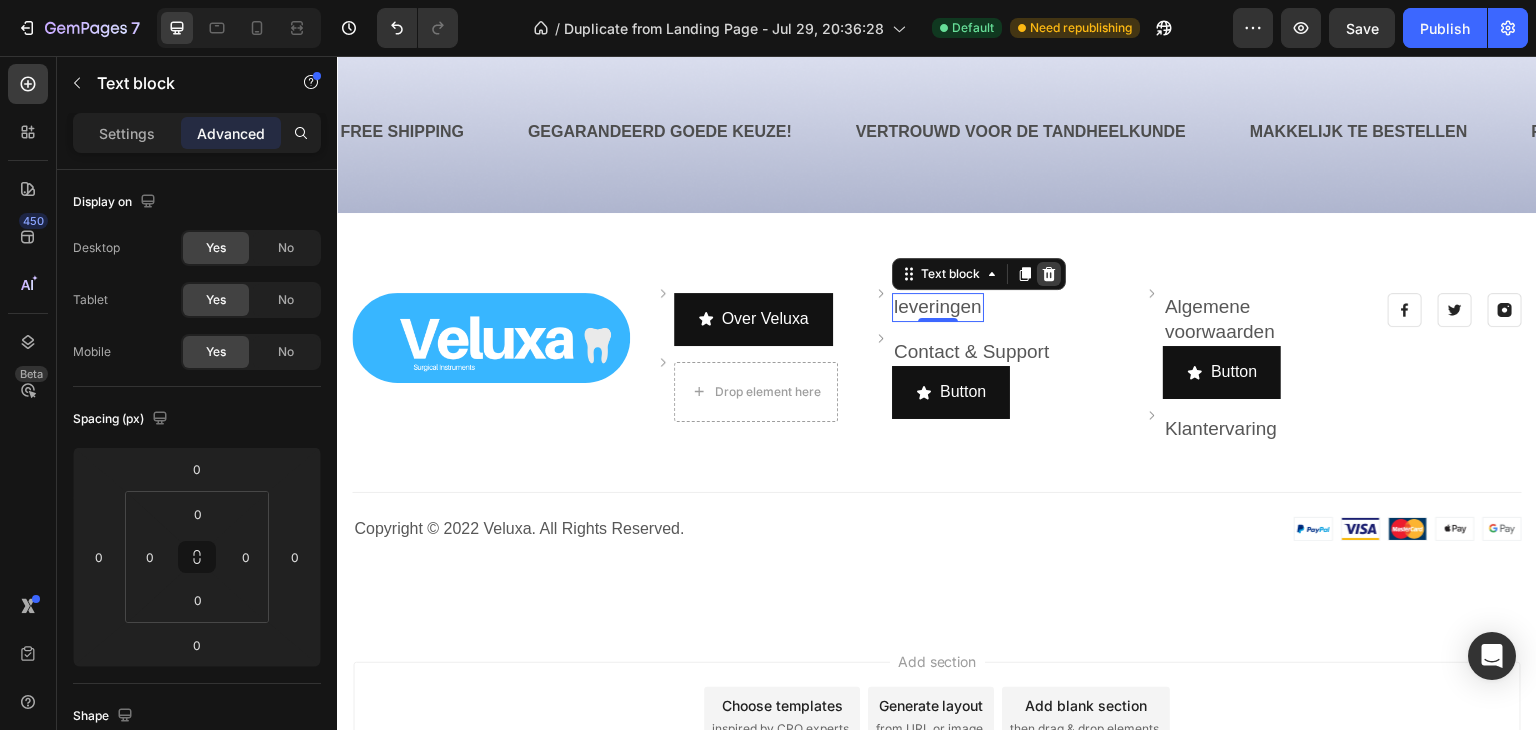 click 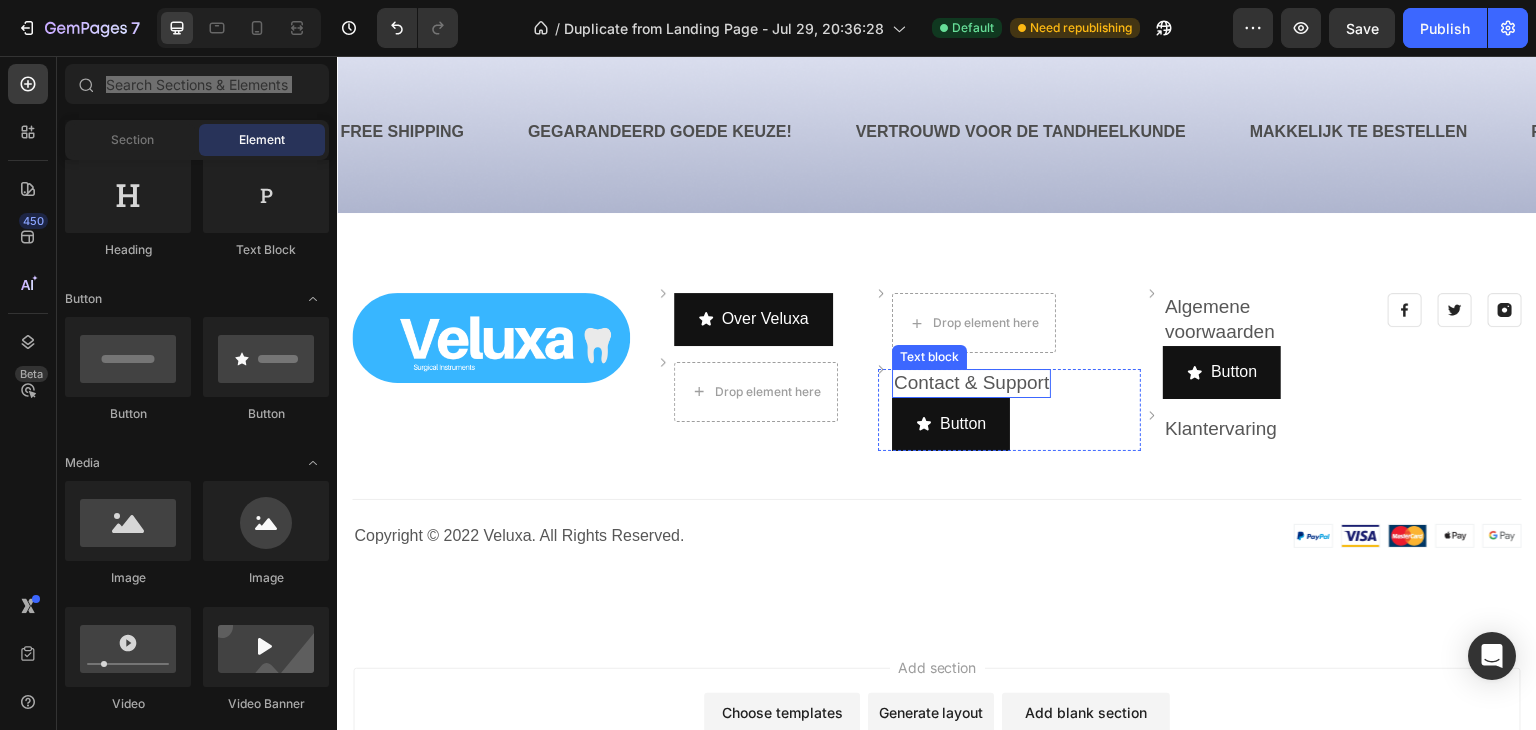 click on "Contact & Support" at bounding box center [971, 382] 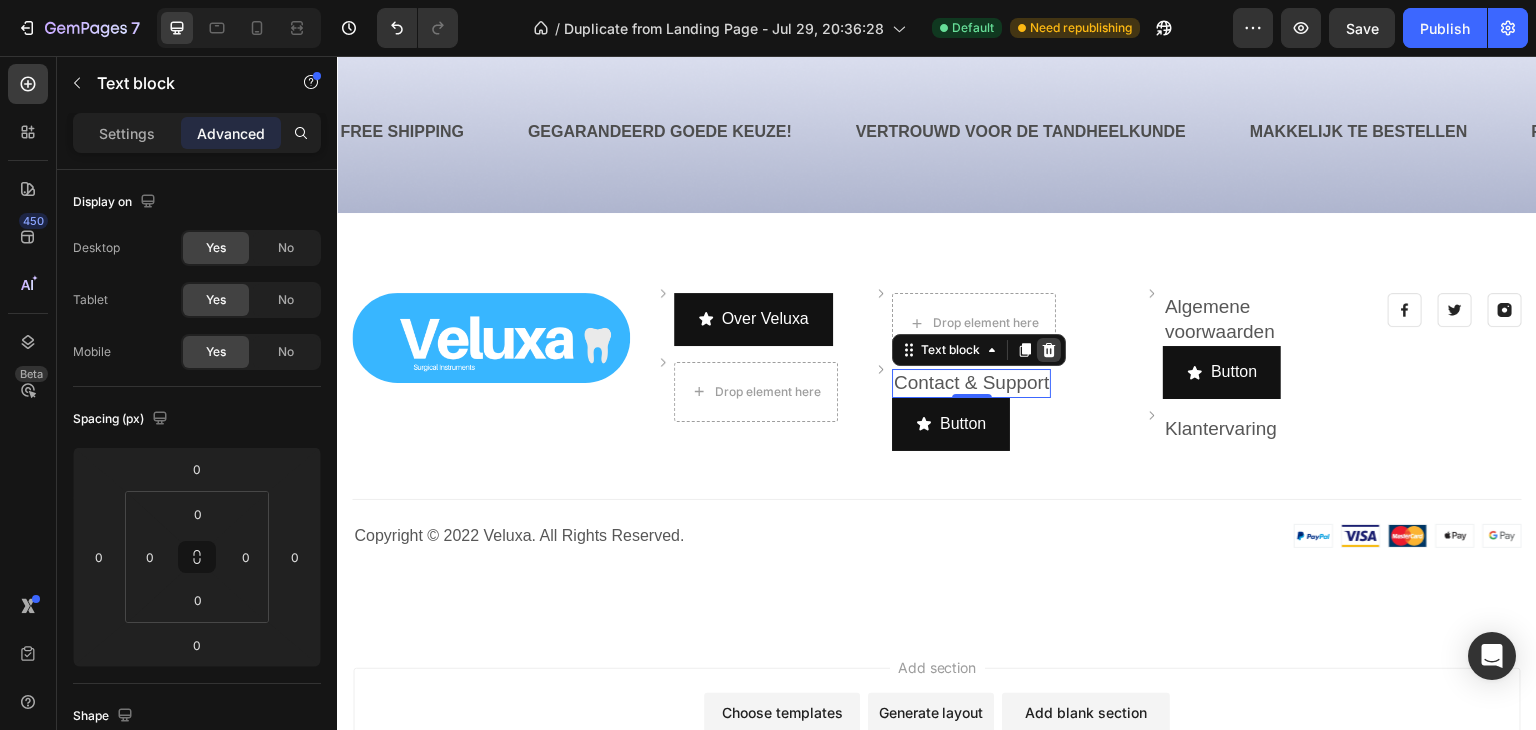 click 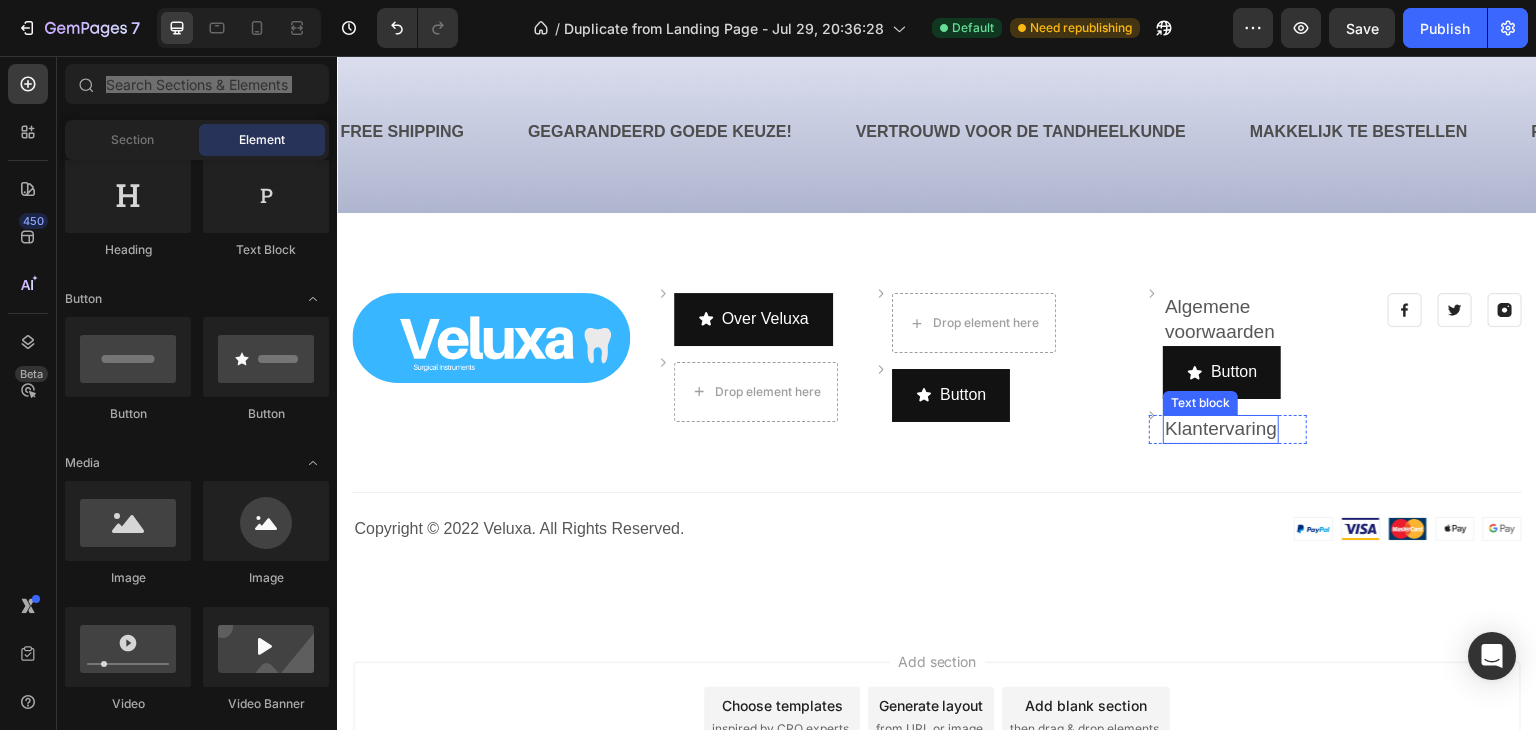 click on "Klantervaring" at bounding box center (1221, 429) 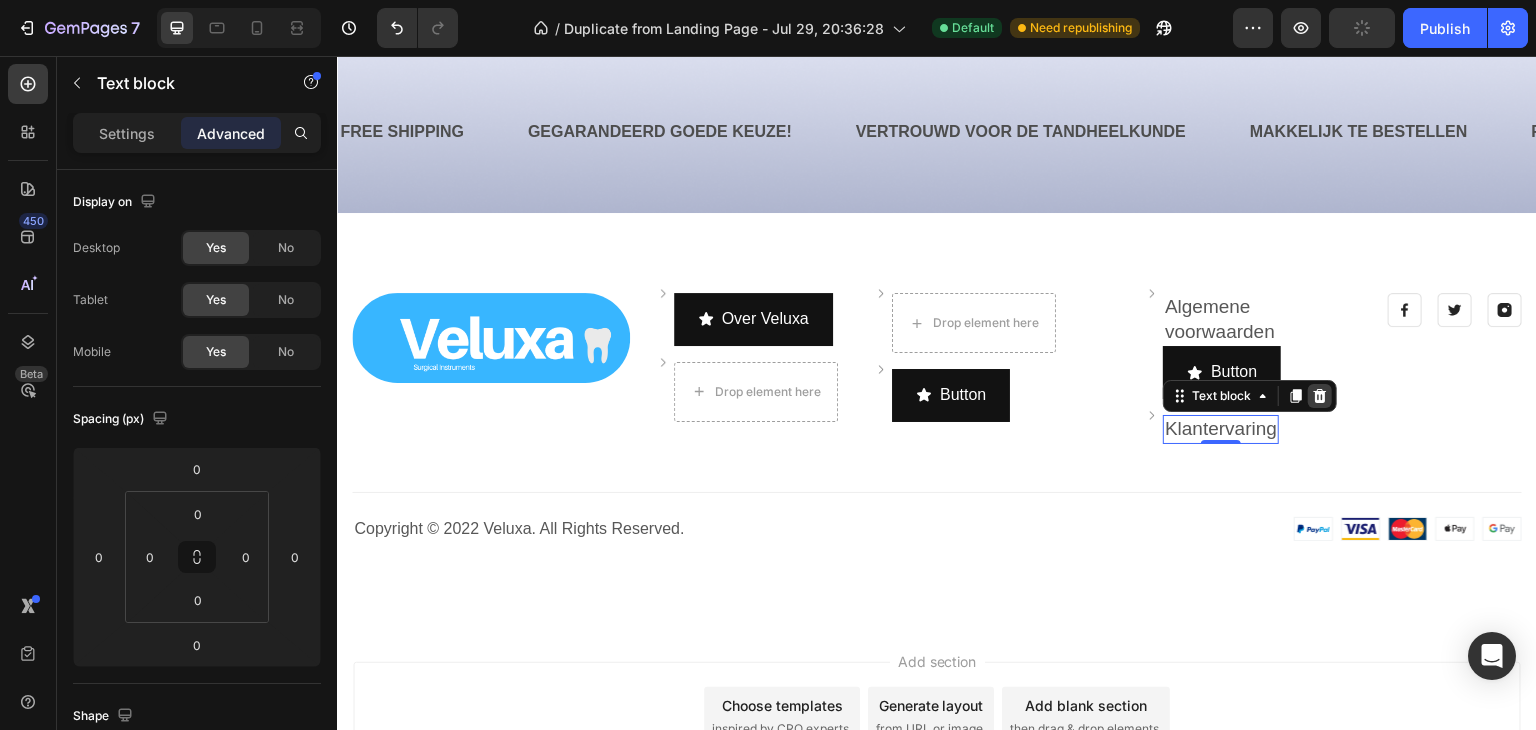 click 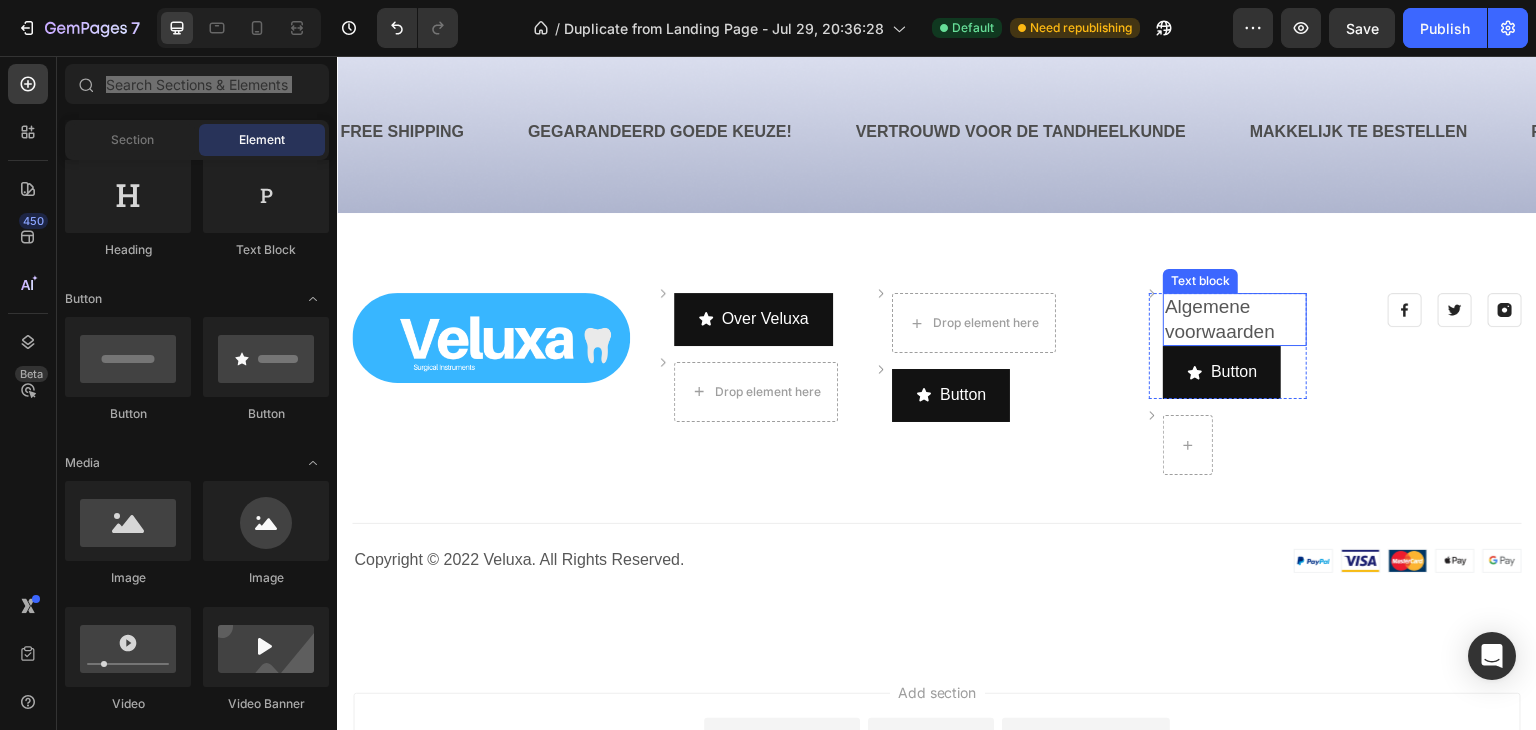 click on "Algemene voorwaarden" at bounding box center (1235, 319) 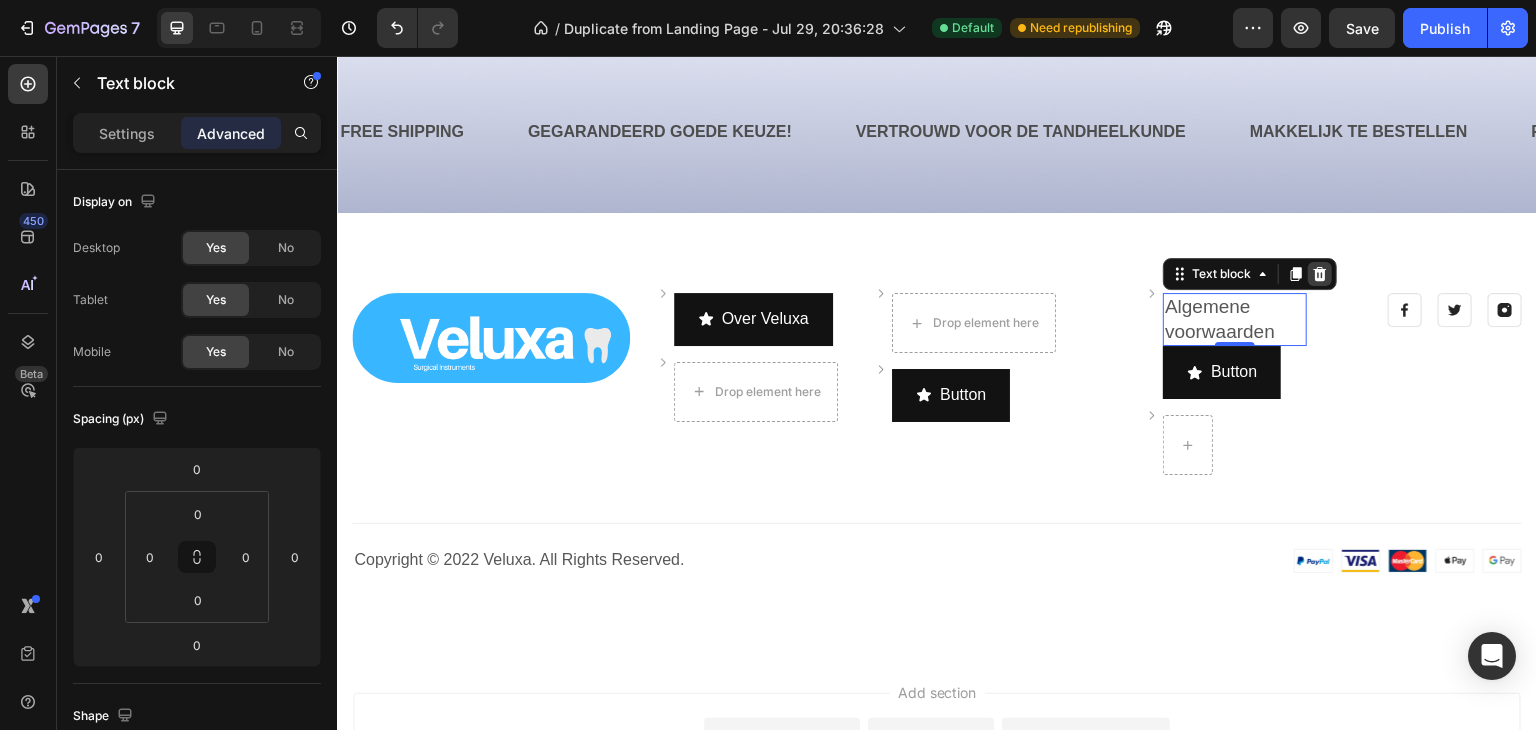 click 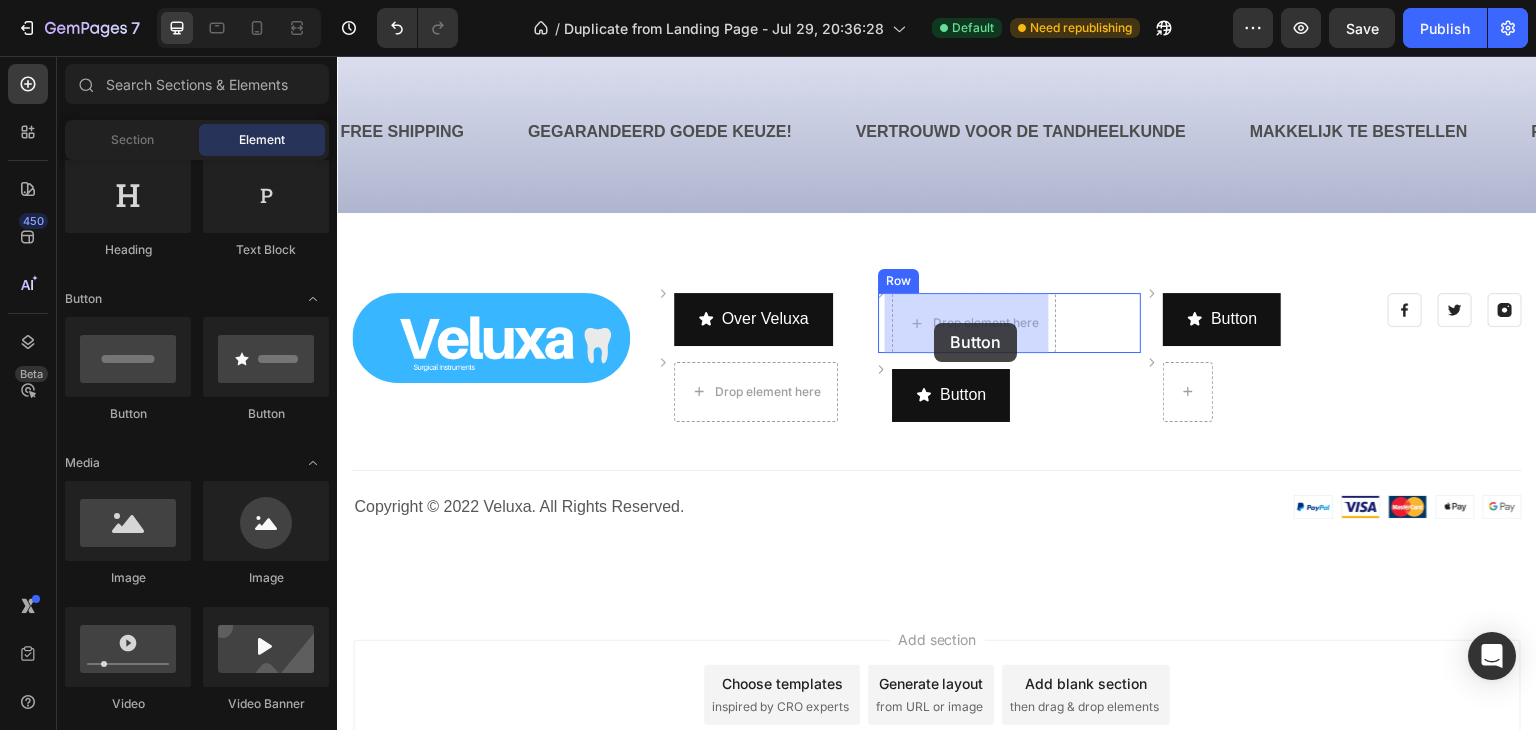 drag, startPoint x: 612, startPoint y: 436, endPoint x: 1049, endPoint y: 370, distance: 441.95587 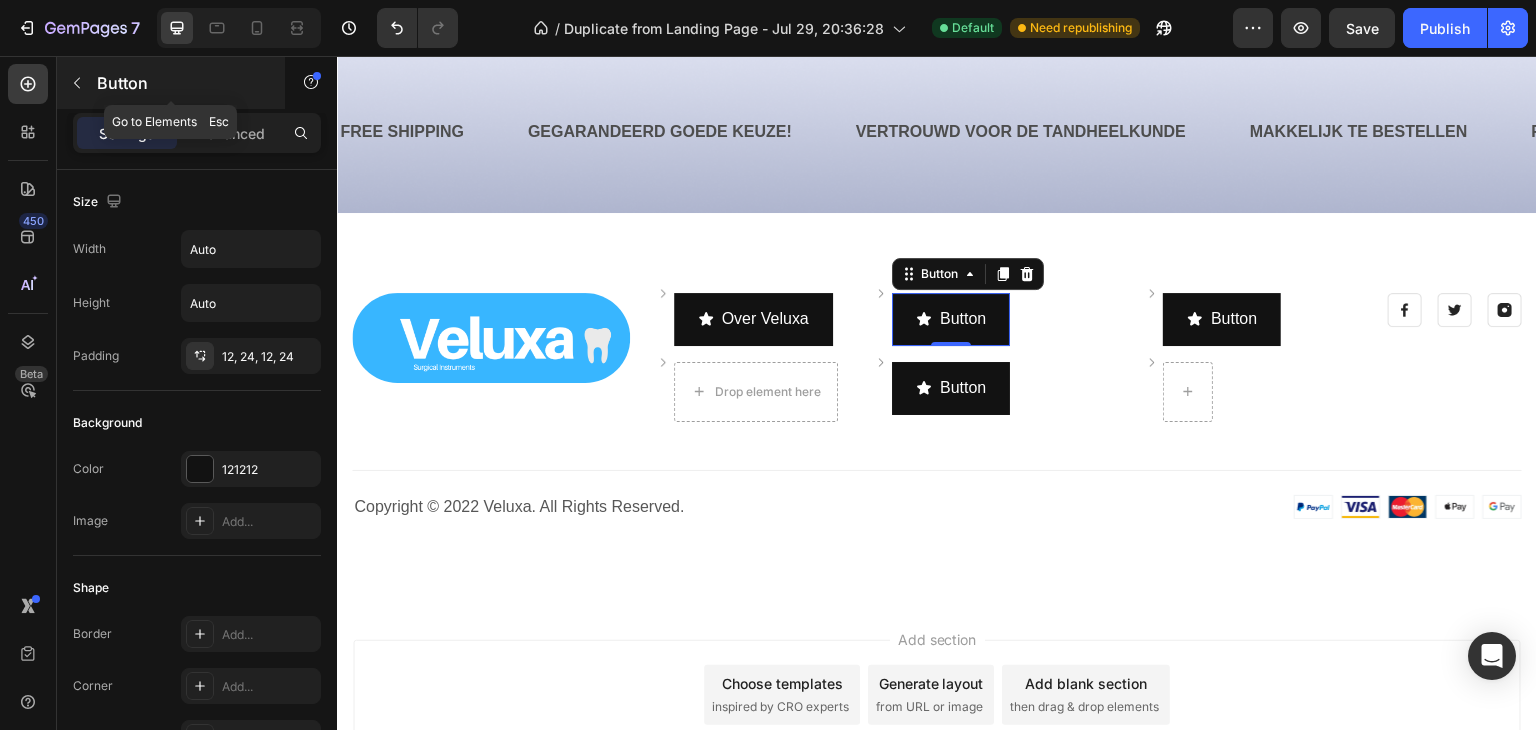 click 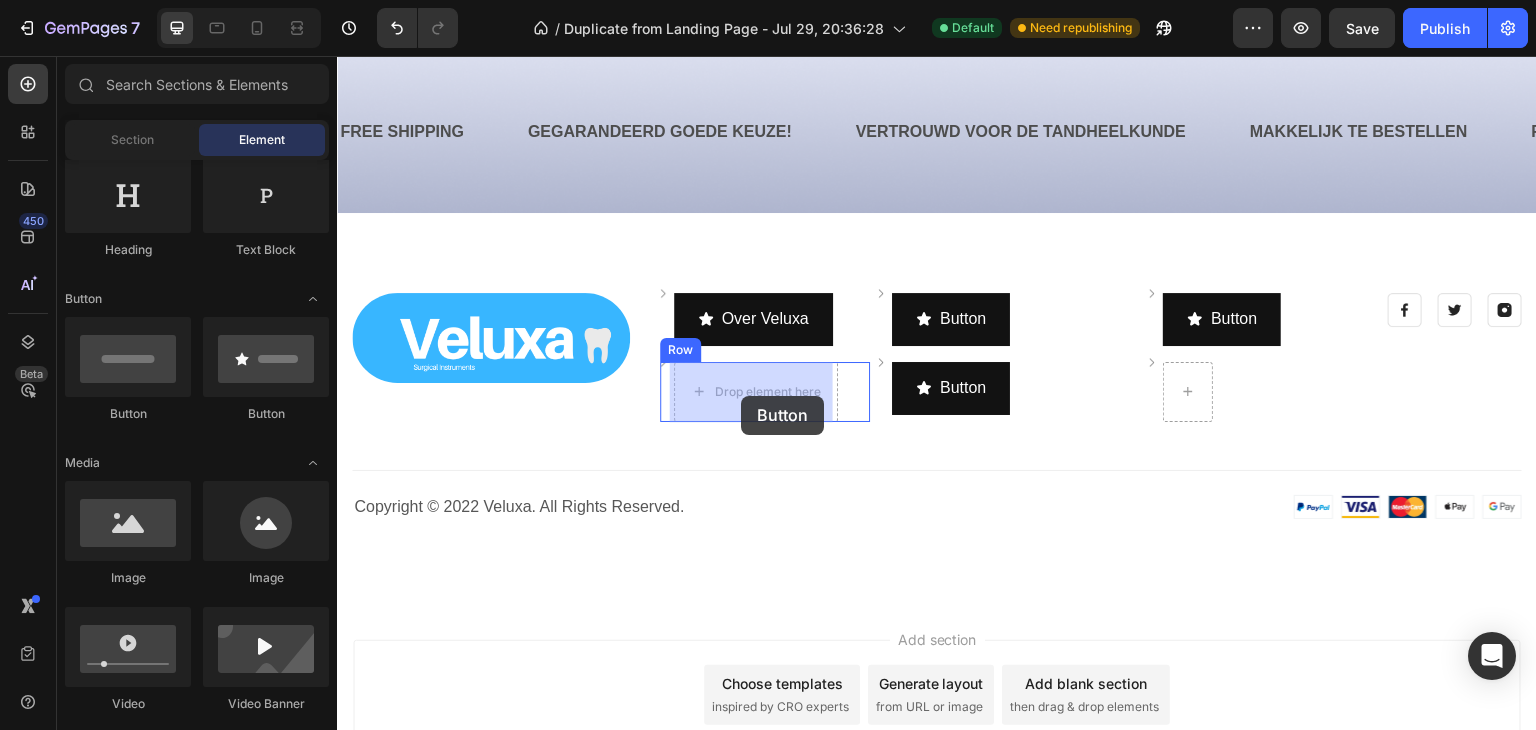 drag, startPoint x: 587, startPoint y: 437, endPoint x: 741, endPoint y: 396, distance: 159.36436 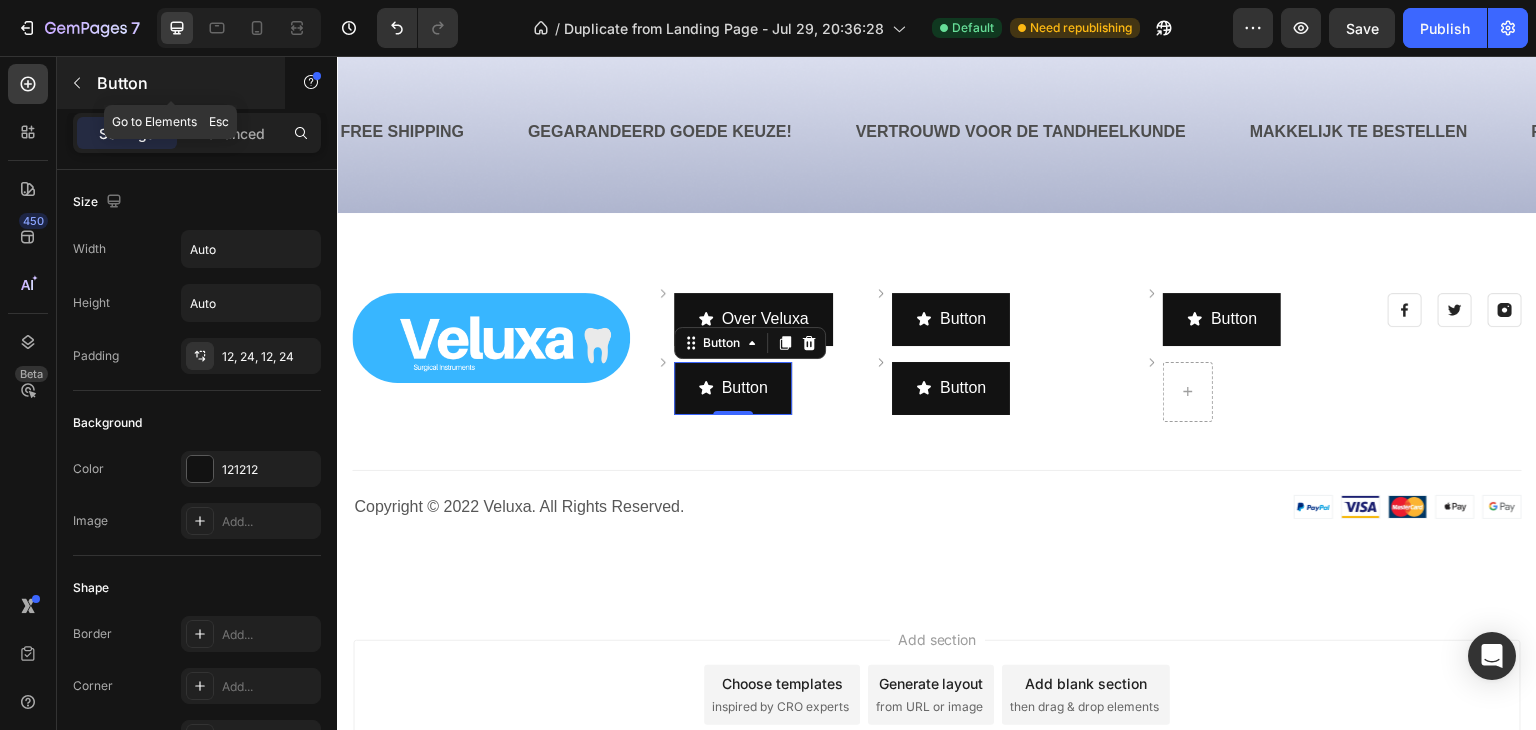 click 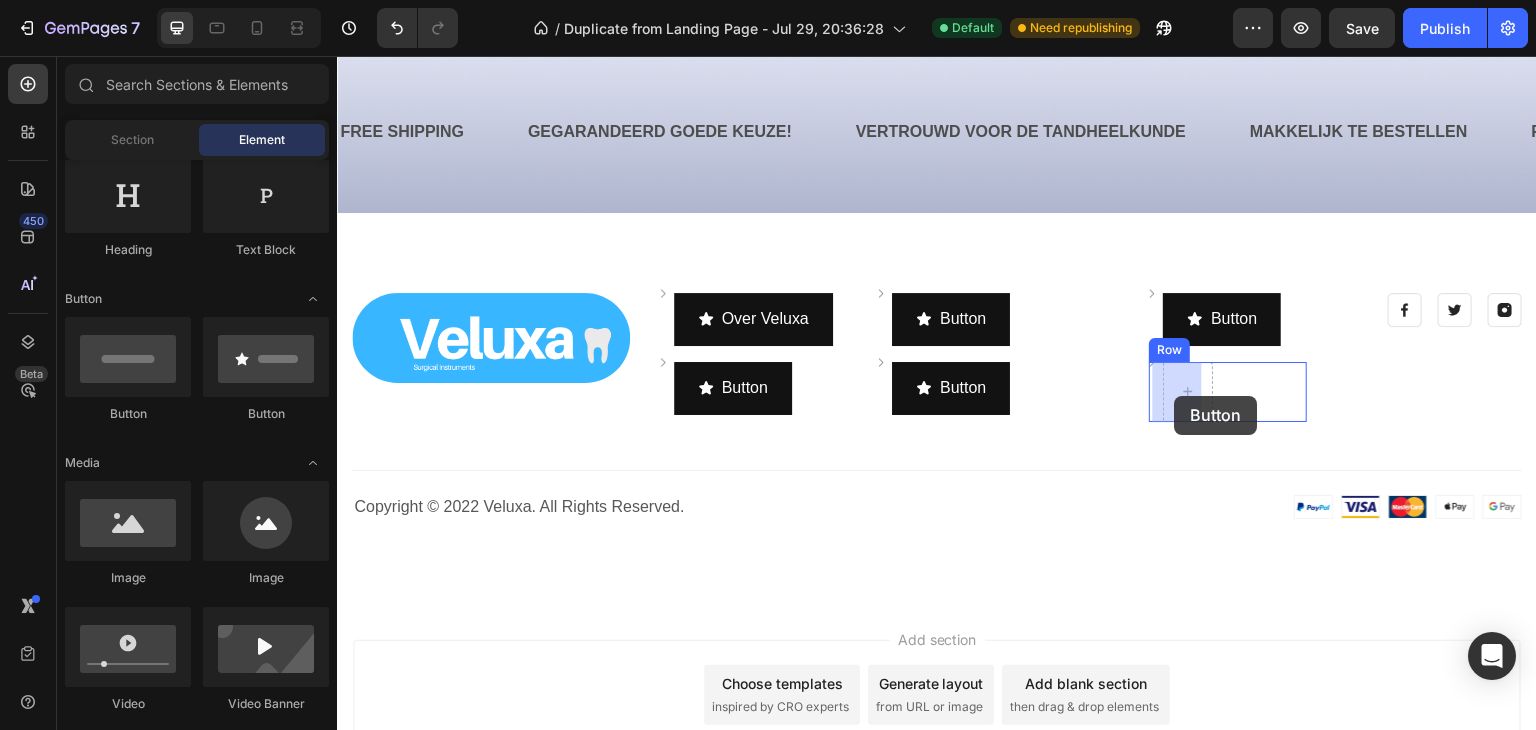 drag, startPoint x: 610, startPoint y: 419, endPoint x: 1175, endPoint y: 396, distance: 565.46796 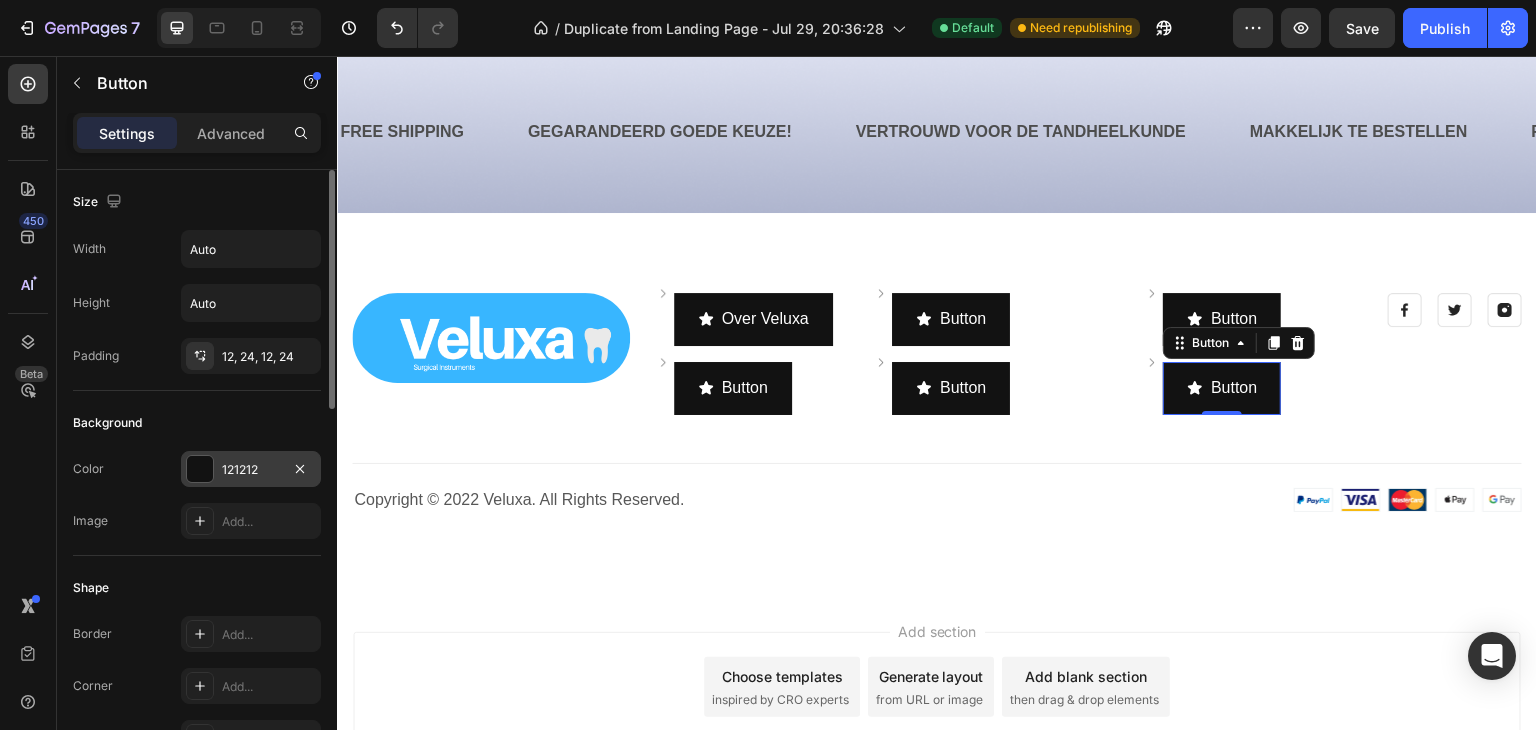 click on "121212" at bounding box center (251, 470) 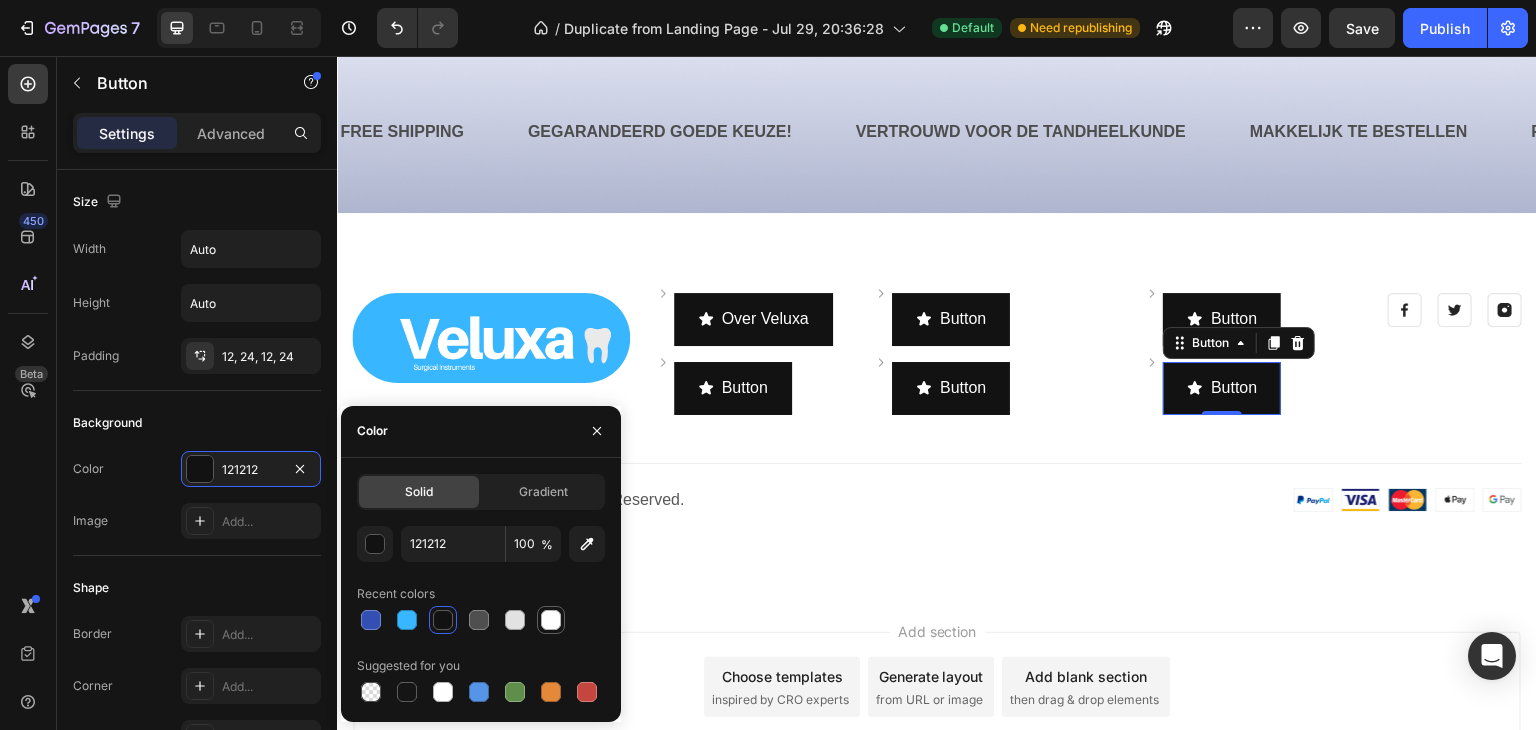click at bounding box center [551, 620] 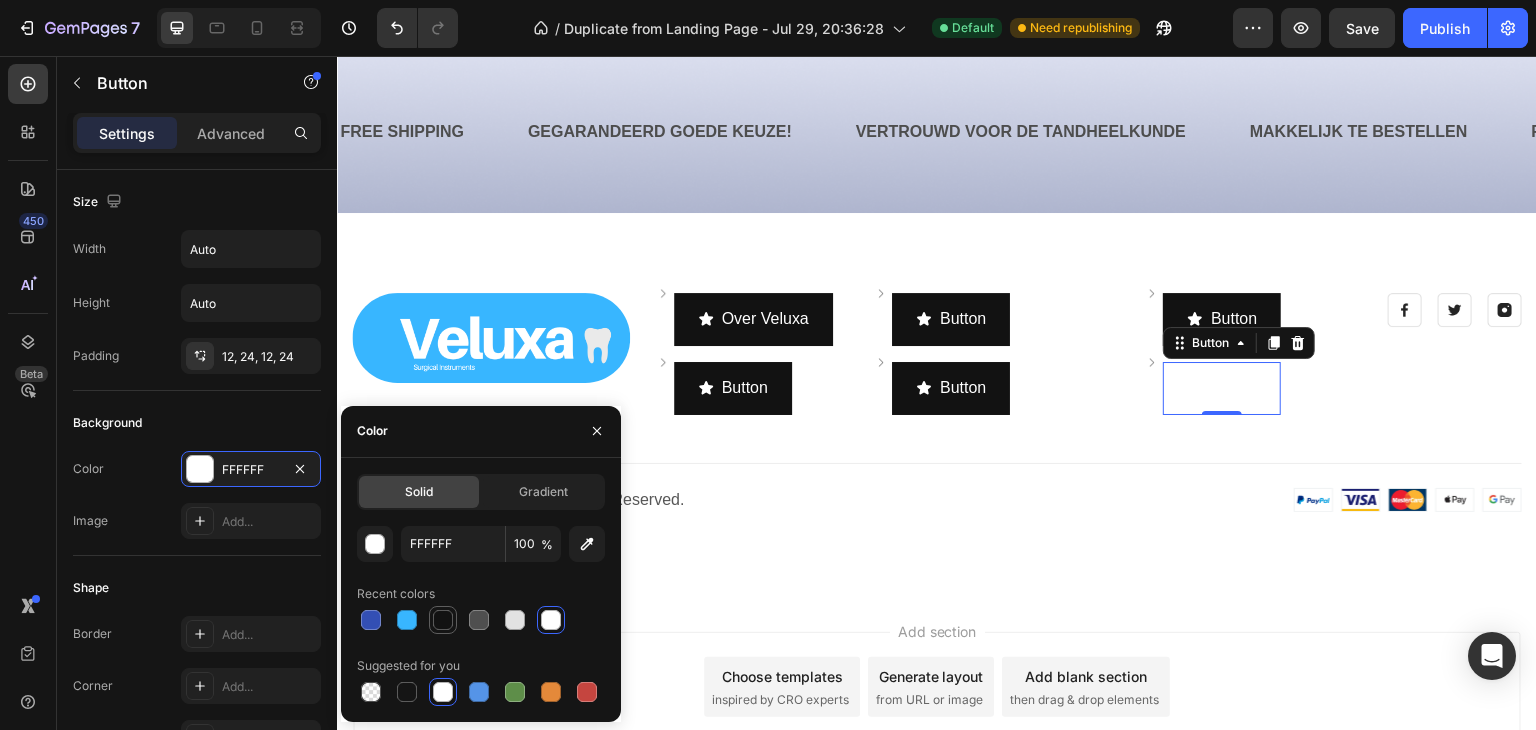 click at bounding box center [443, 620] 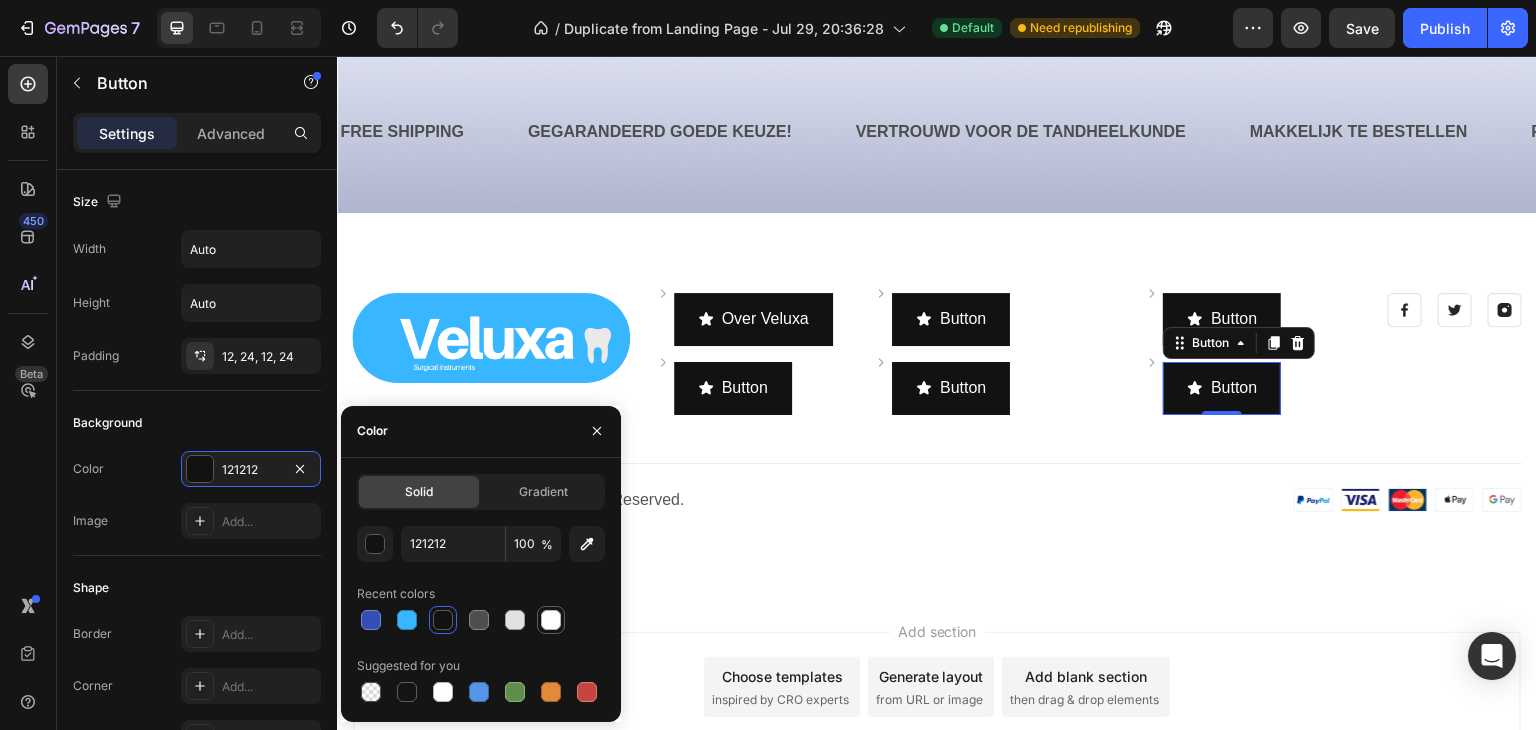 click at bounding box center (551, 620) 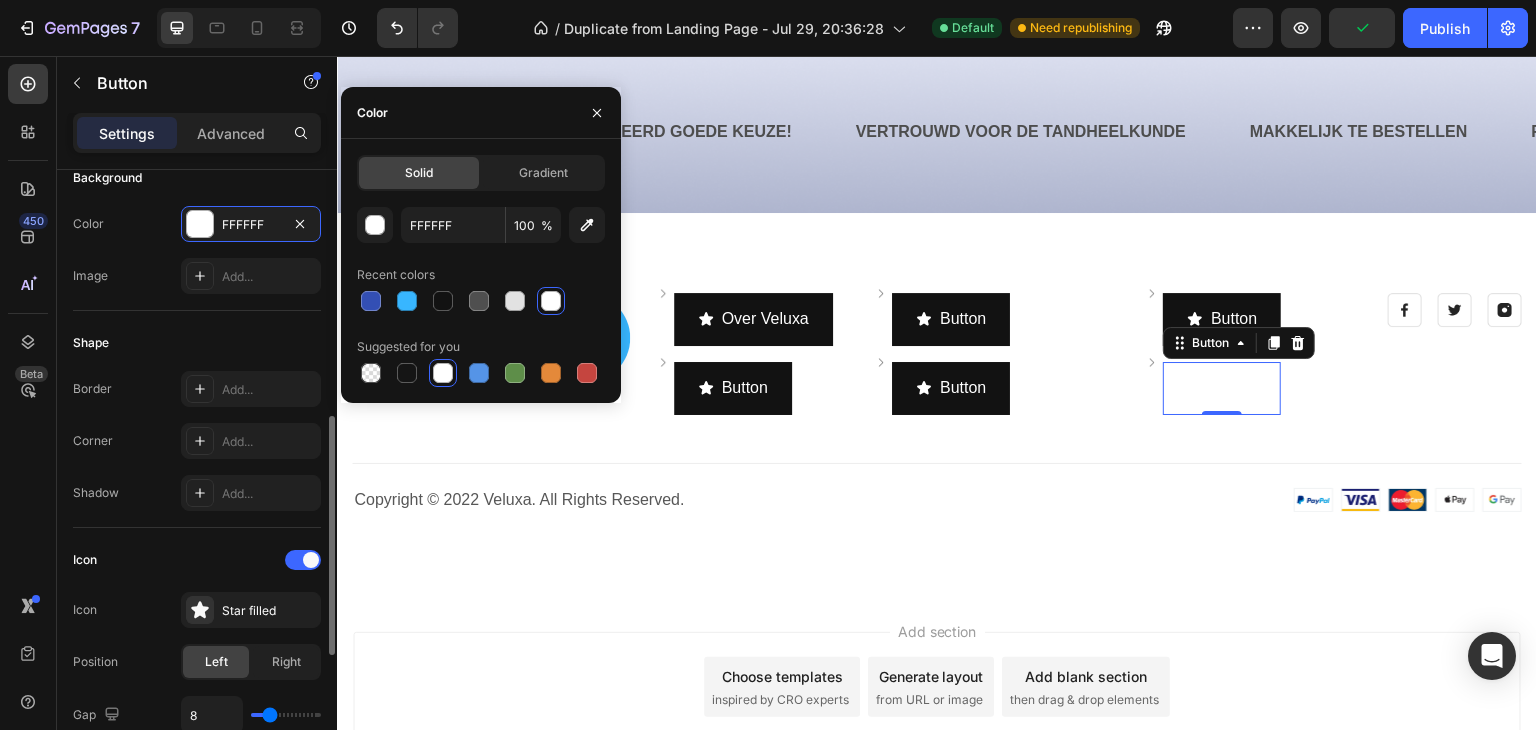 scroll, scrollTop: 376, scrollLeft: 0, axis: vertical 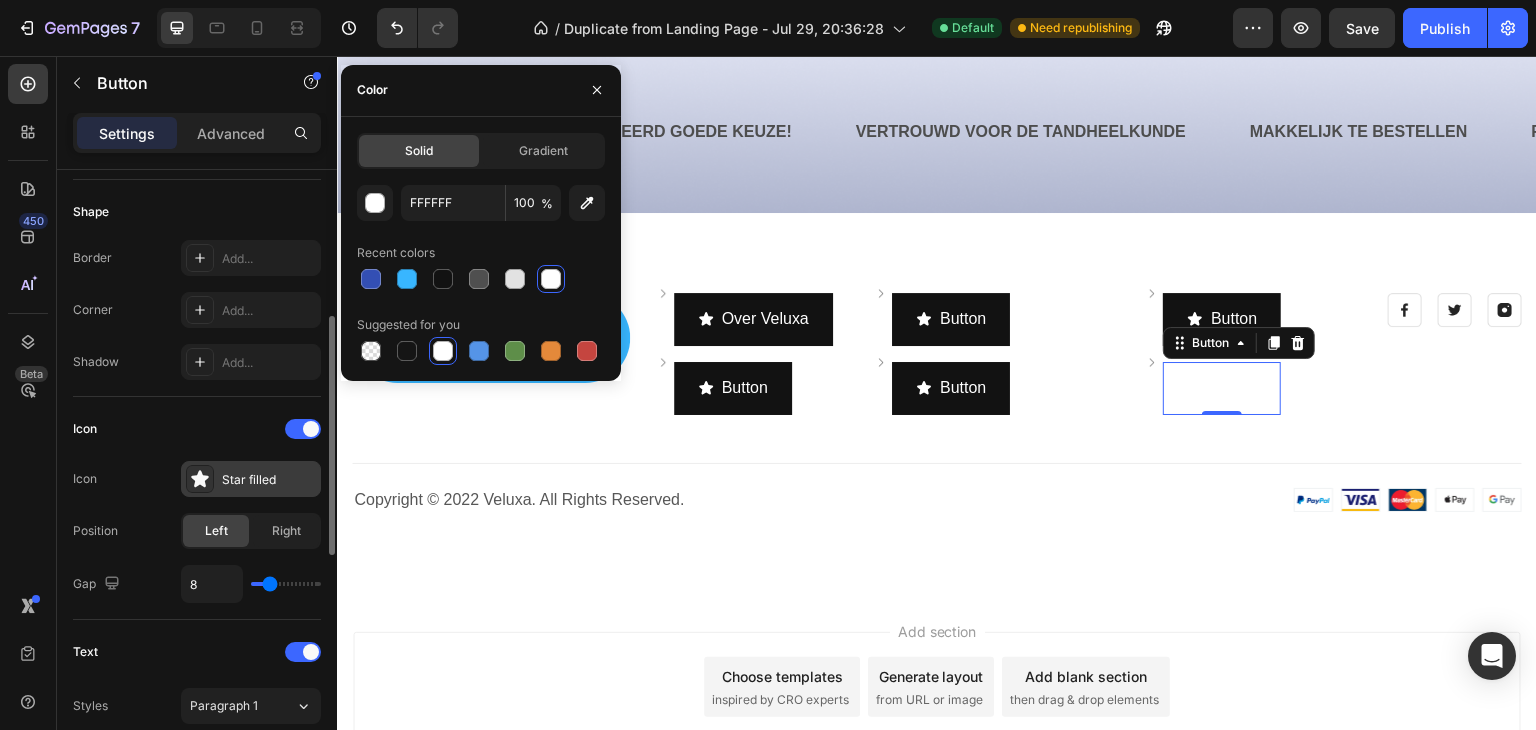 click on "Star filled" at bounding box center (269, 480) 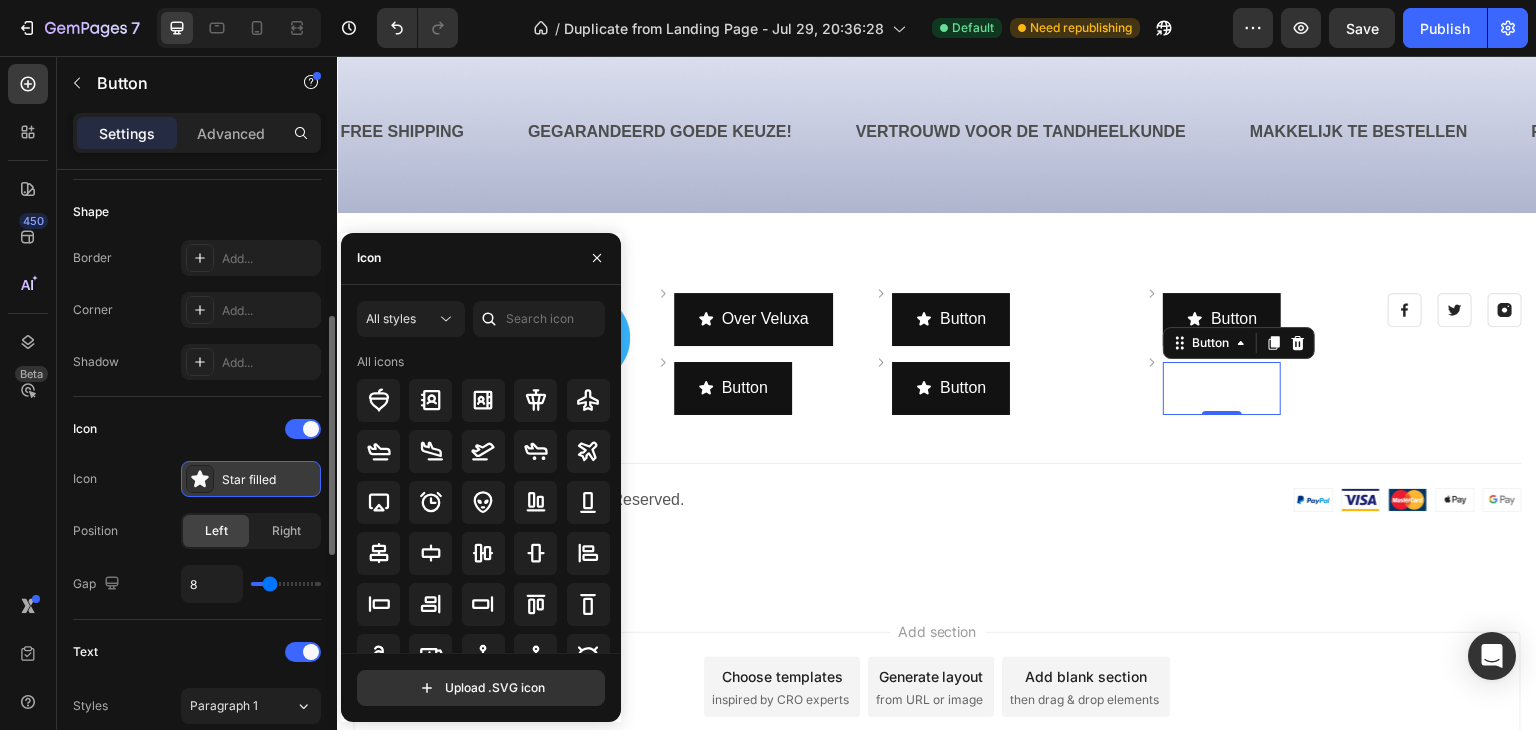 click on "Star filled" at bounding box center (269, 480) 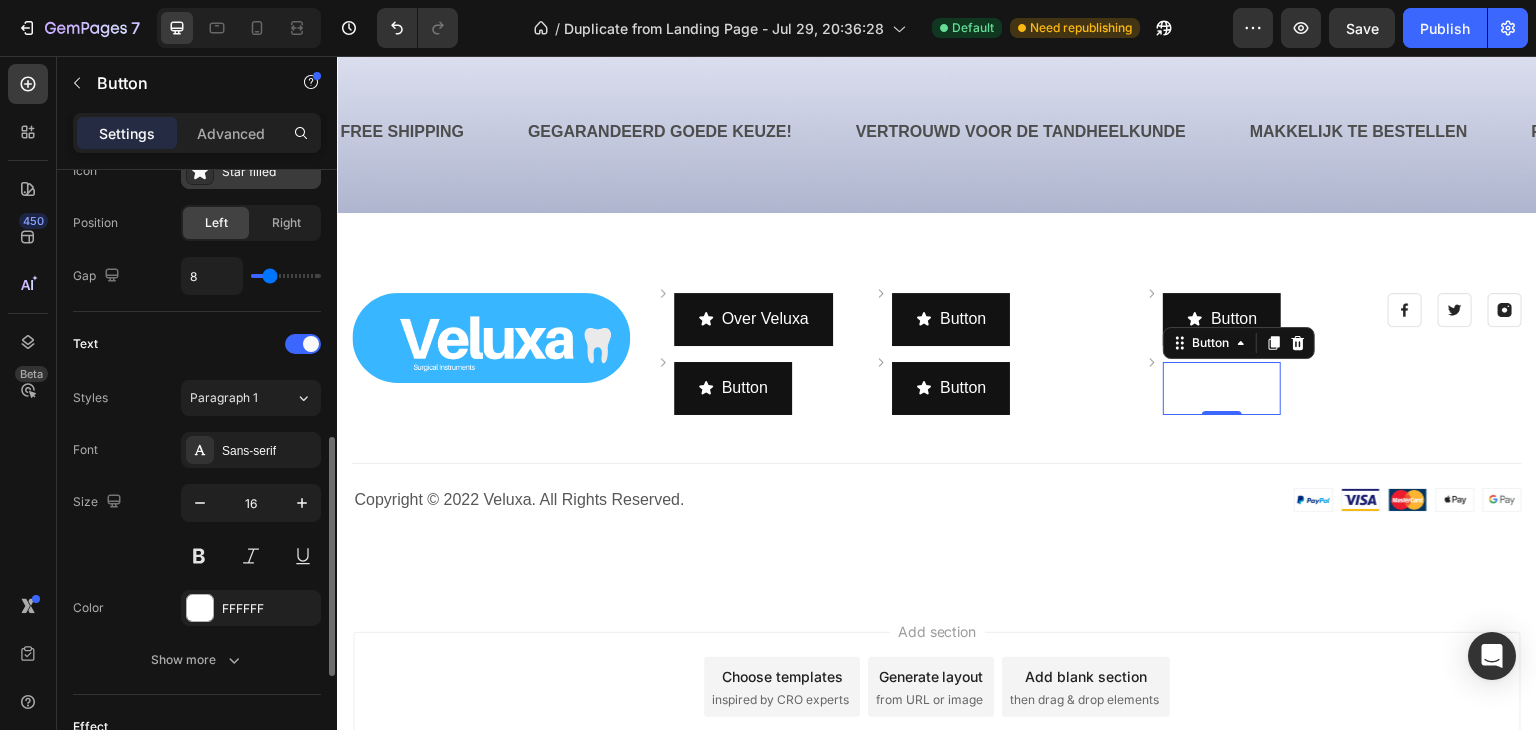 scroll, scrollTop: 685, scrollLeft: 0, axis: vertical 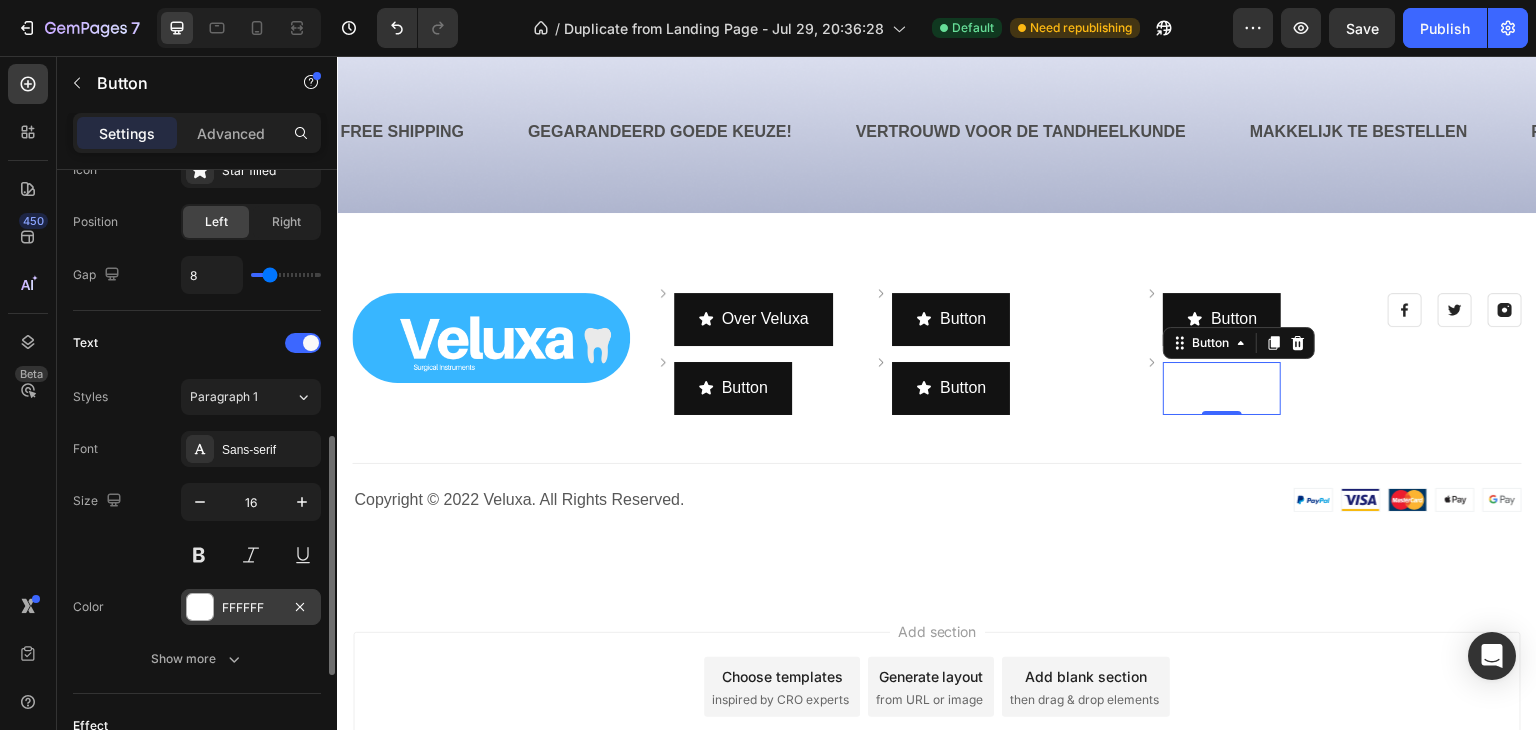 click on "FFFFFF" at bounding box center [251, 608] 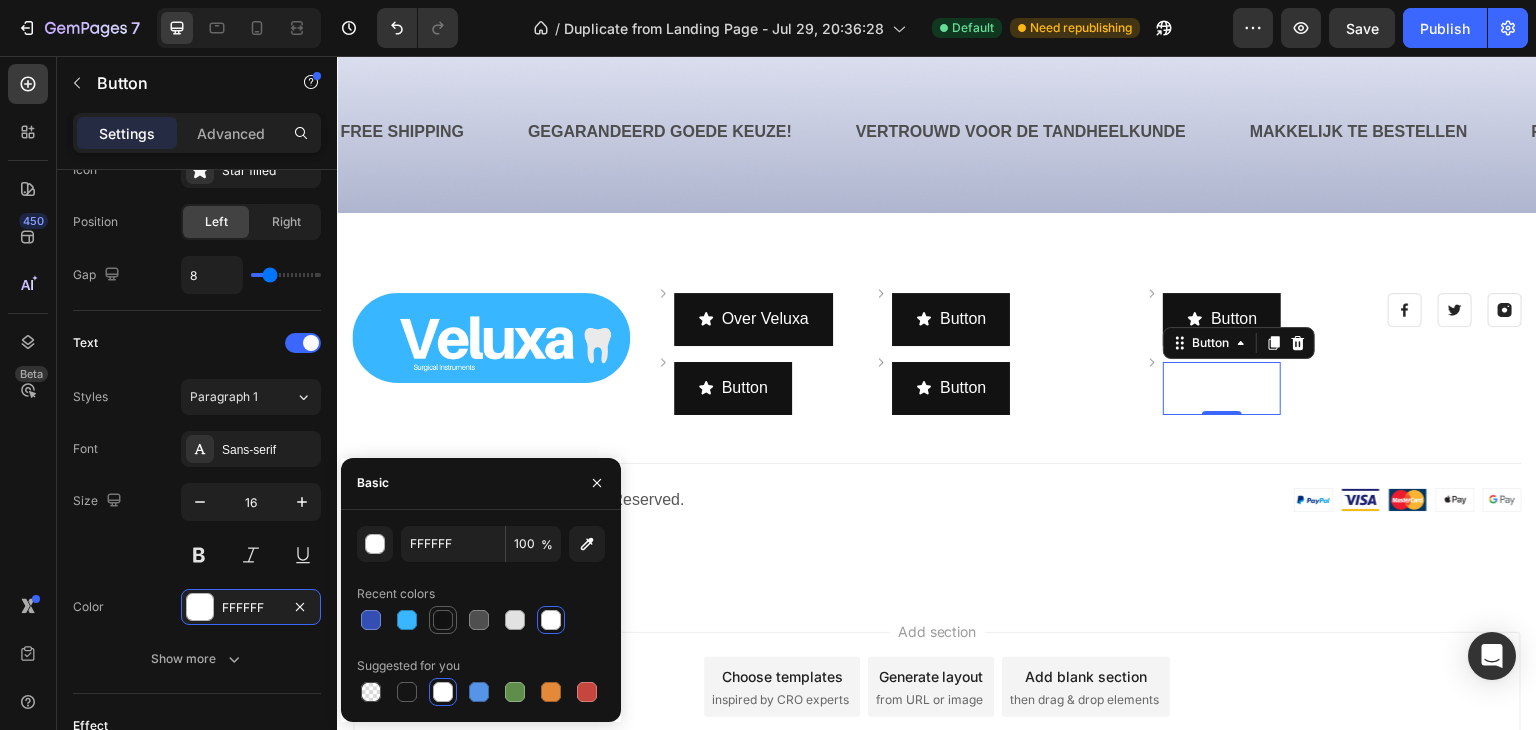 click at bounding box center (443, 620) 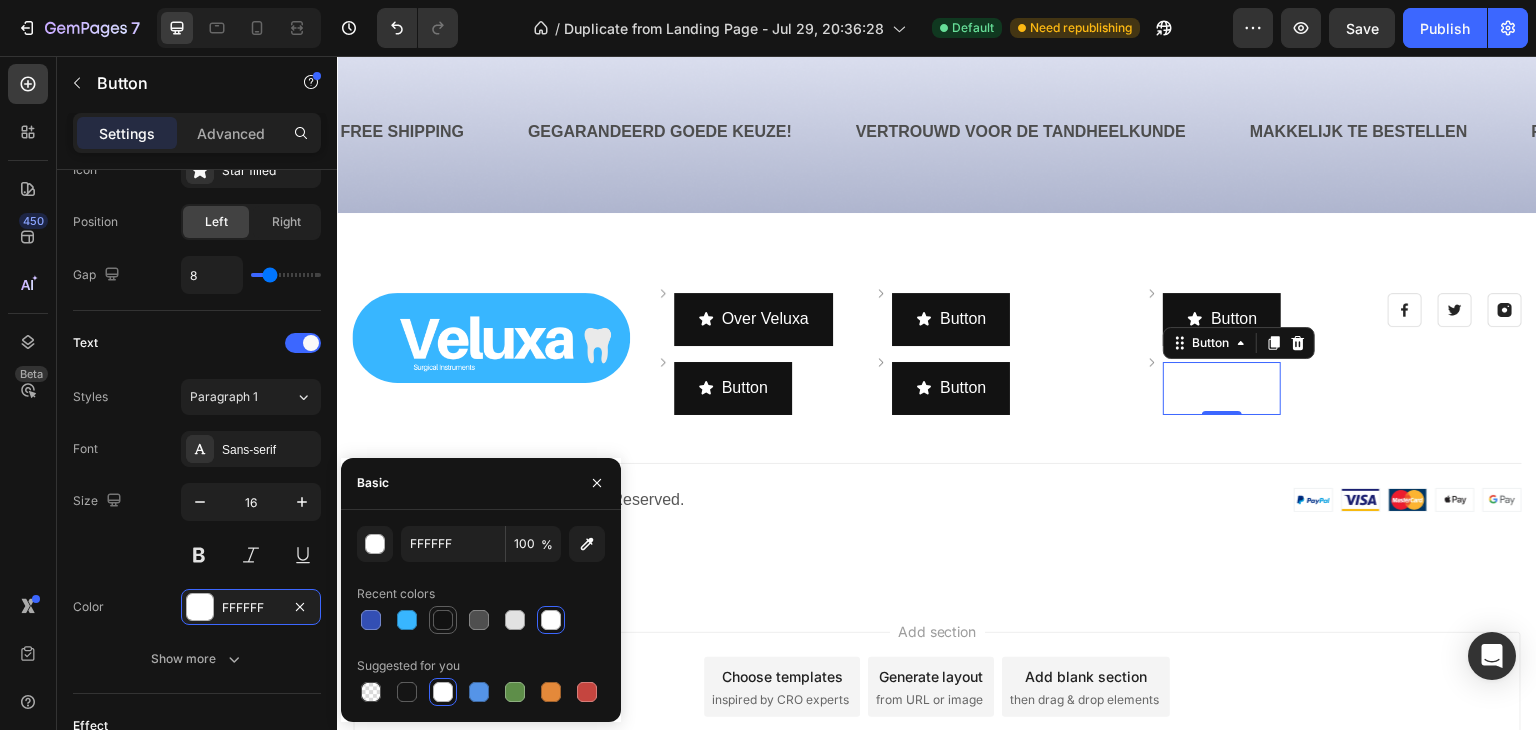 type on "121212" 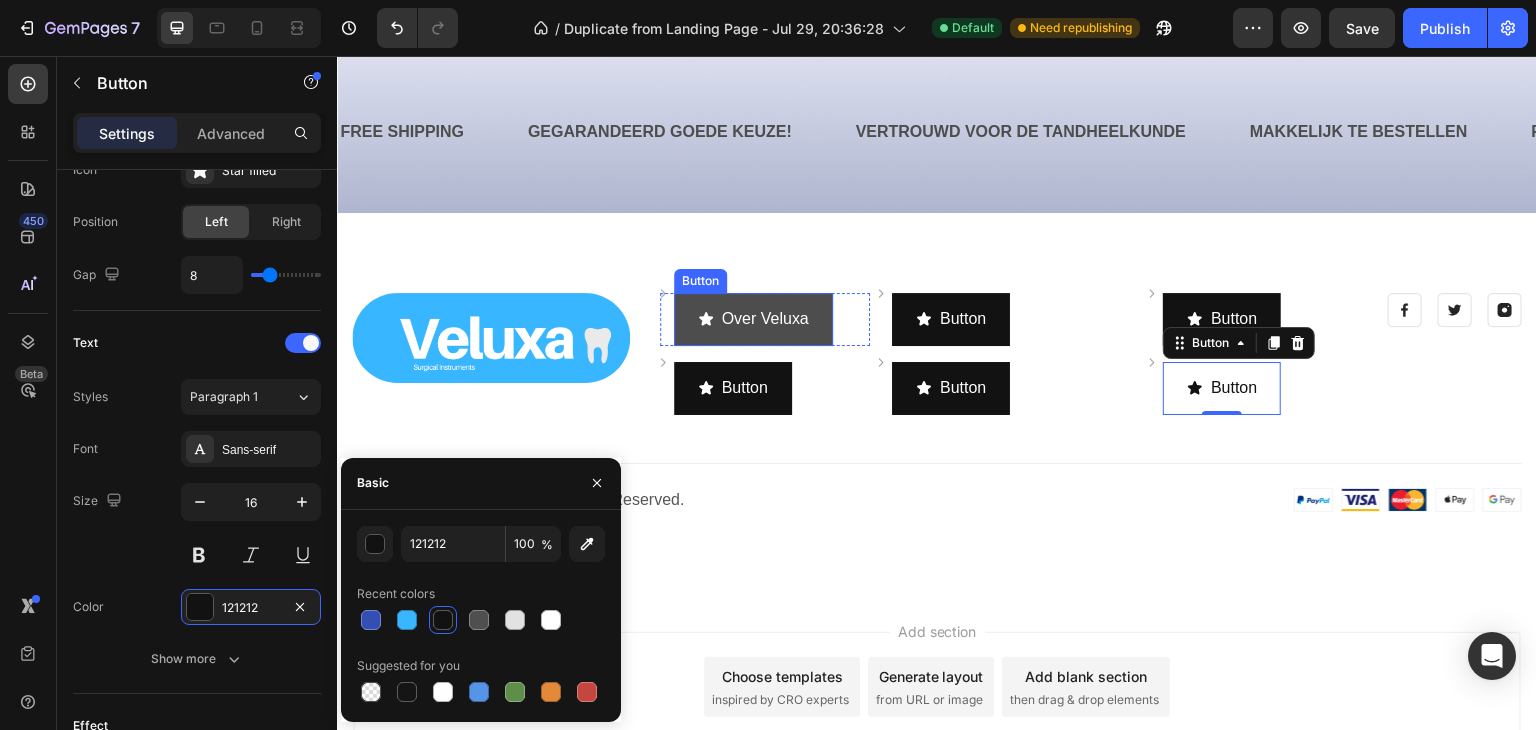 click on "Over Veluxa" at bounding box center (753, 319) 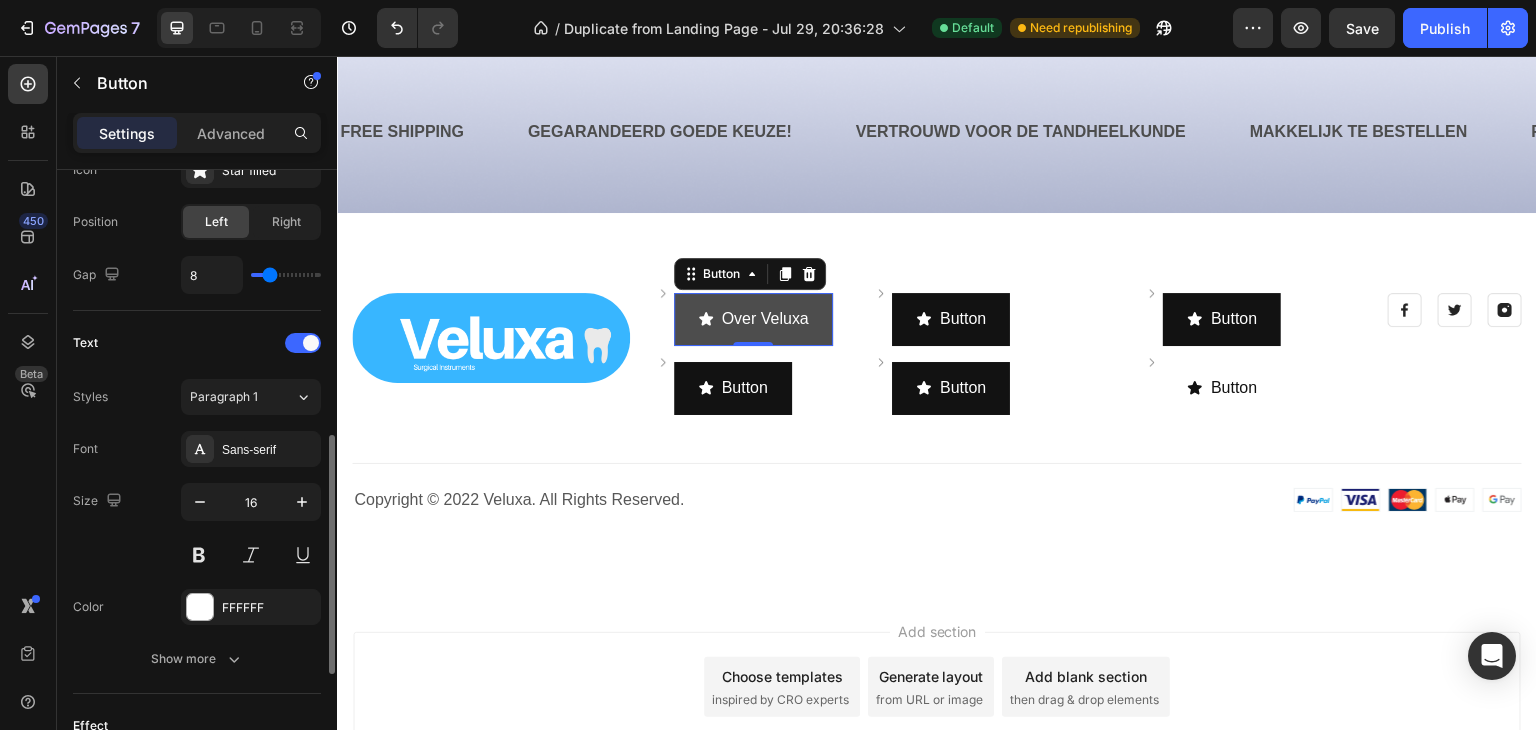 scroll, scrollTop: 684, scrollLeft: 0, axis: vertical 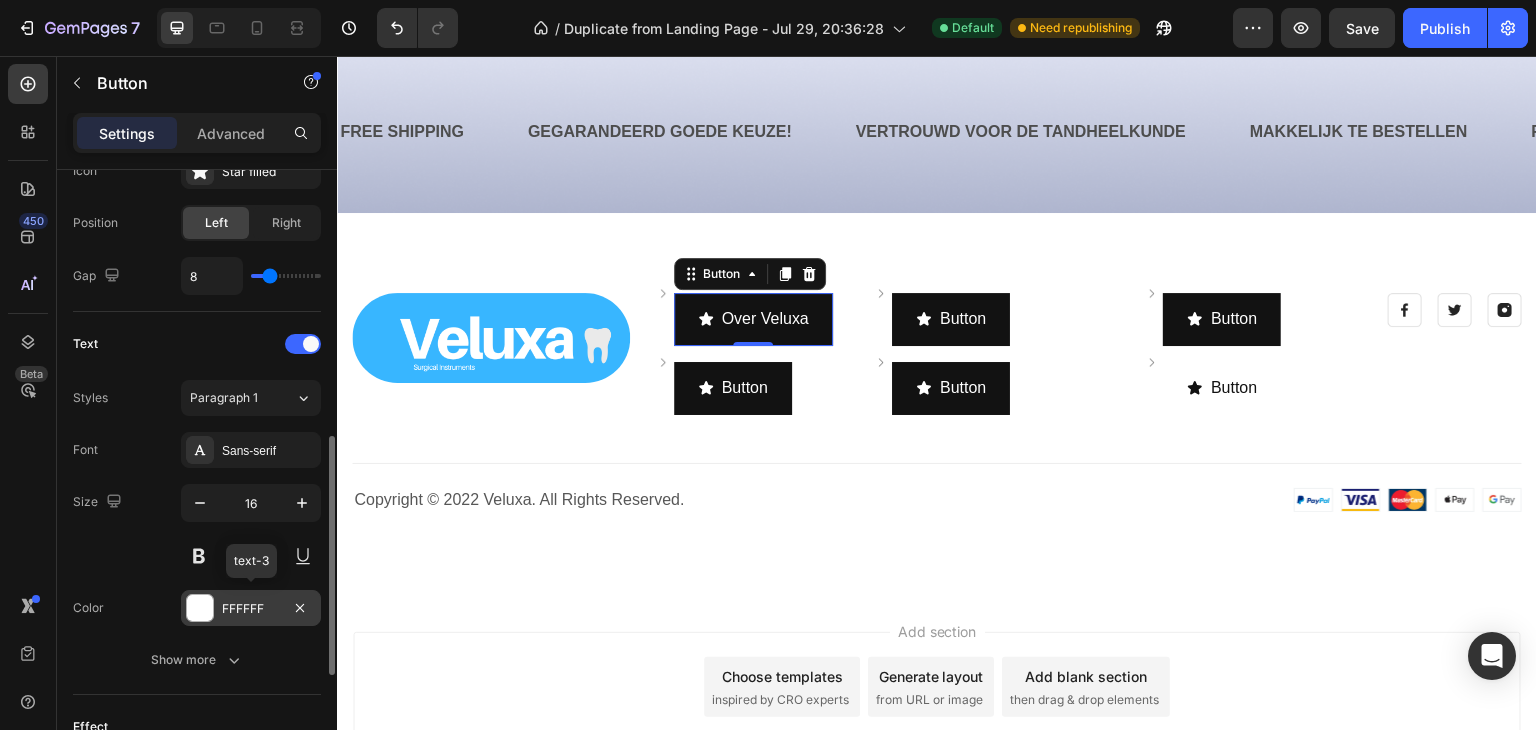 click on "FFFFFF" at bounding box center [251, 609] 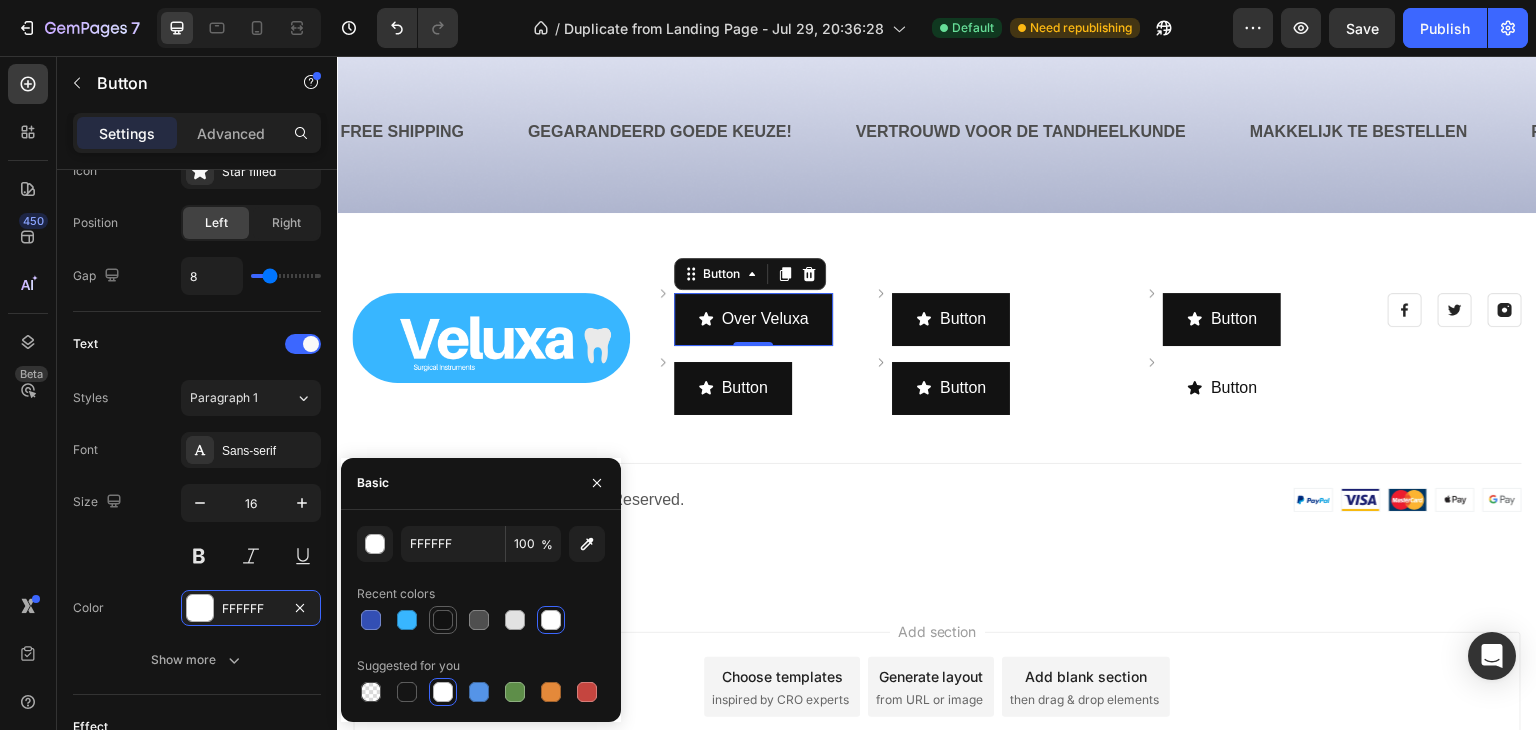click at bounding box center (443, 620) 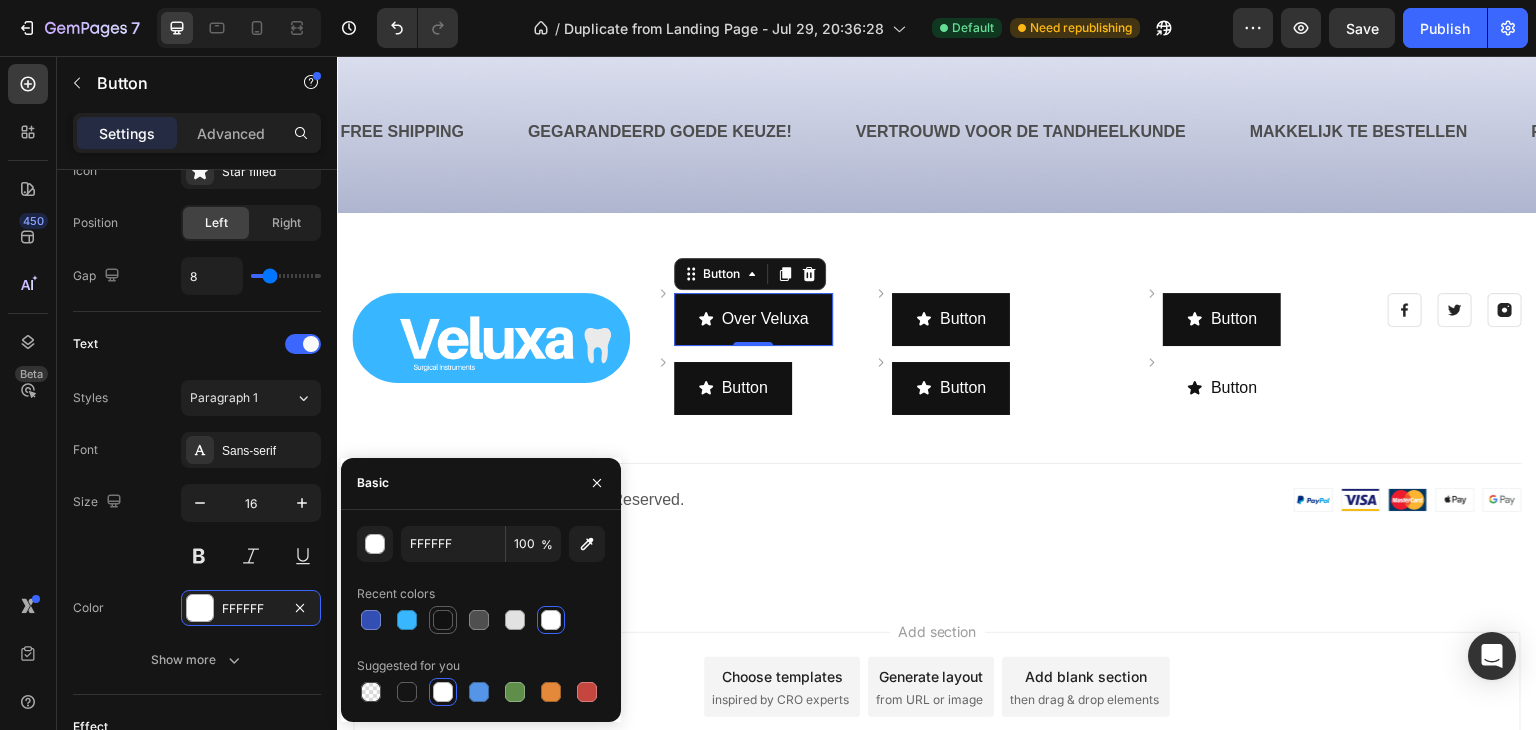 type on "121212" 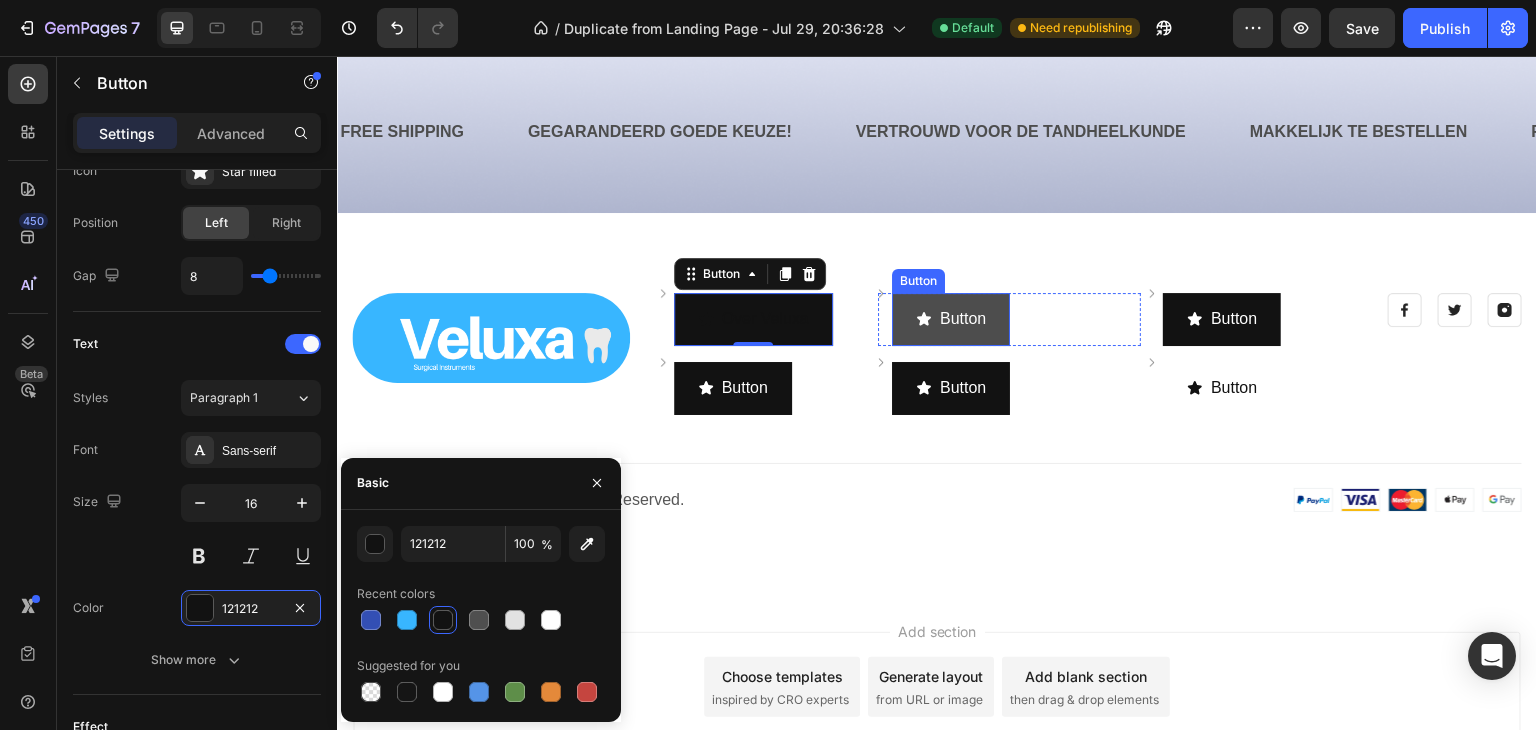 click on "Button" at bounding box center [951, 319] 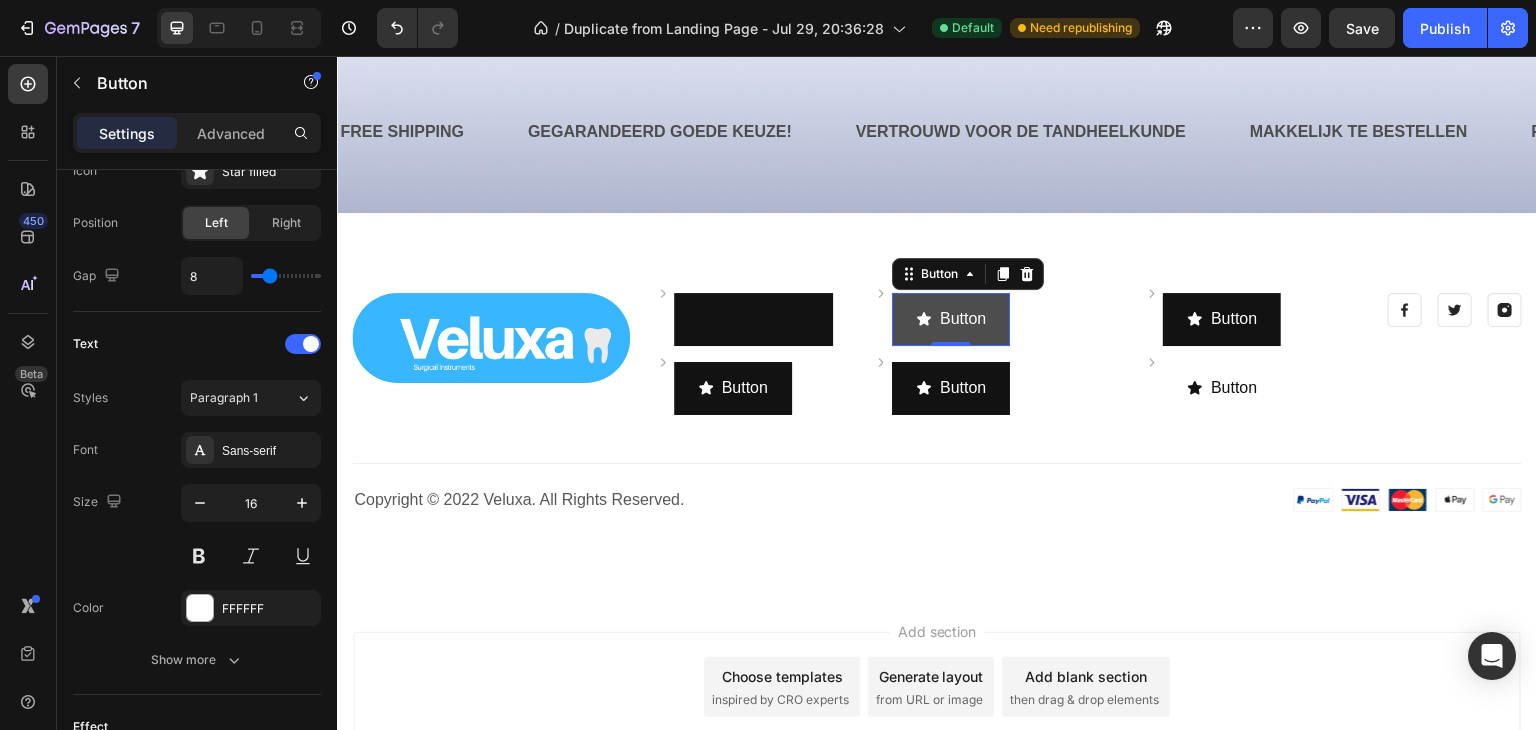 scroll, scrollTop: 684, scrollLeft: 0, axis: vertical 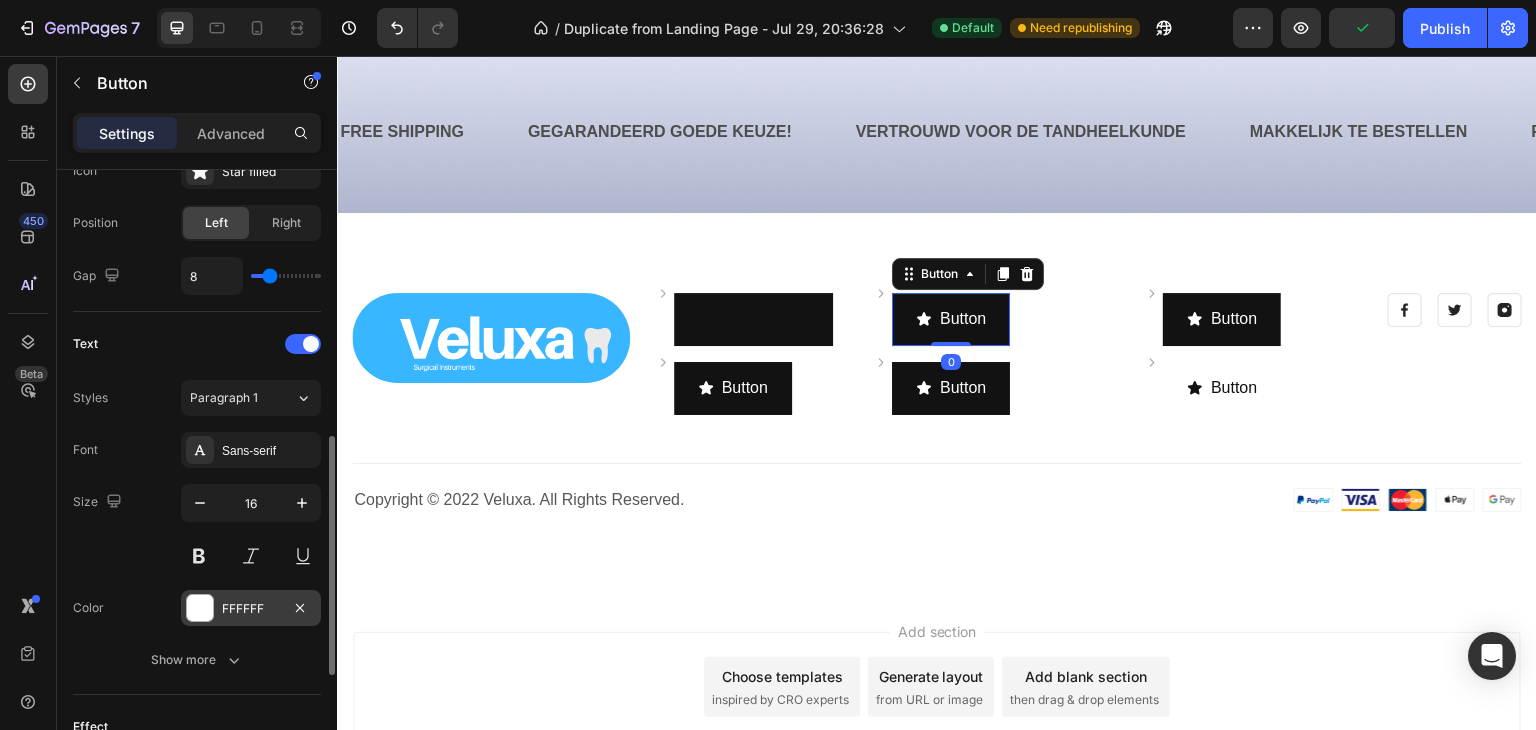 click on "FFFFFF" at bounding box center [251, 609] 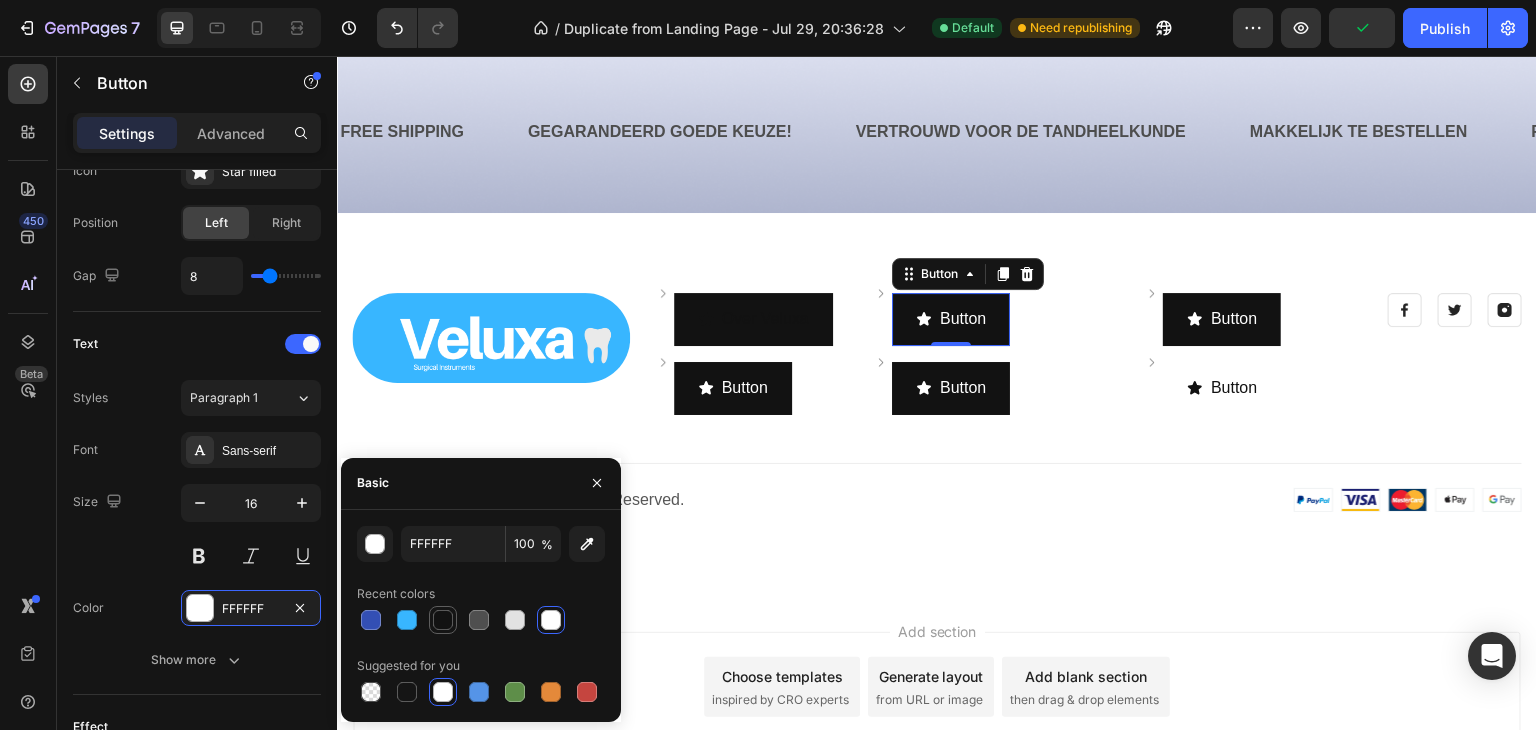 click at bounding box center [443, 620] 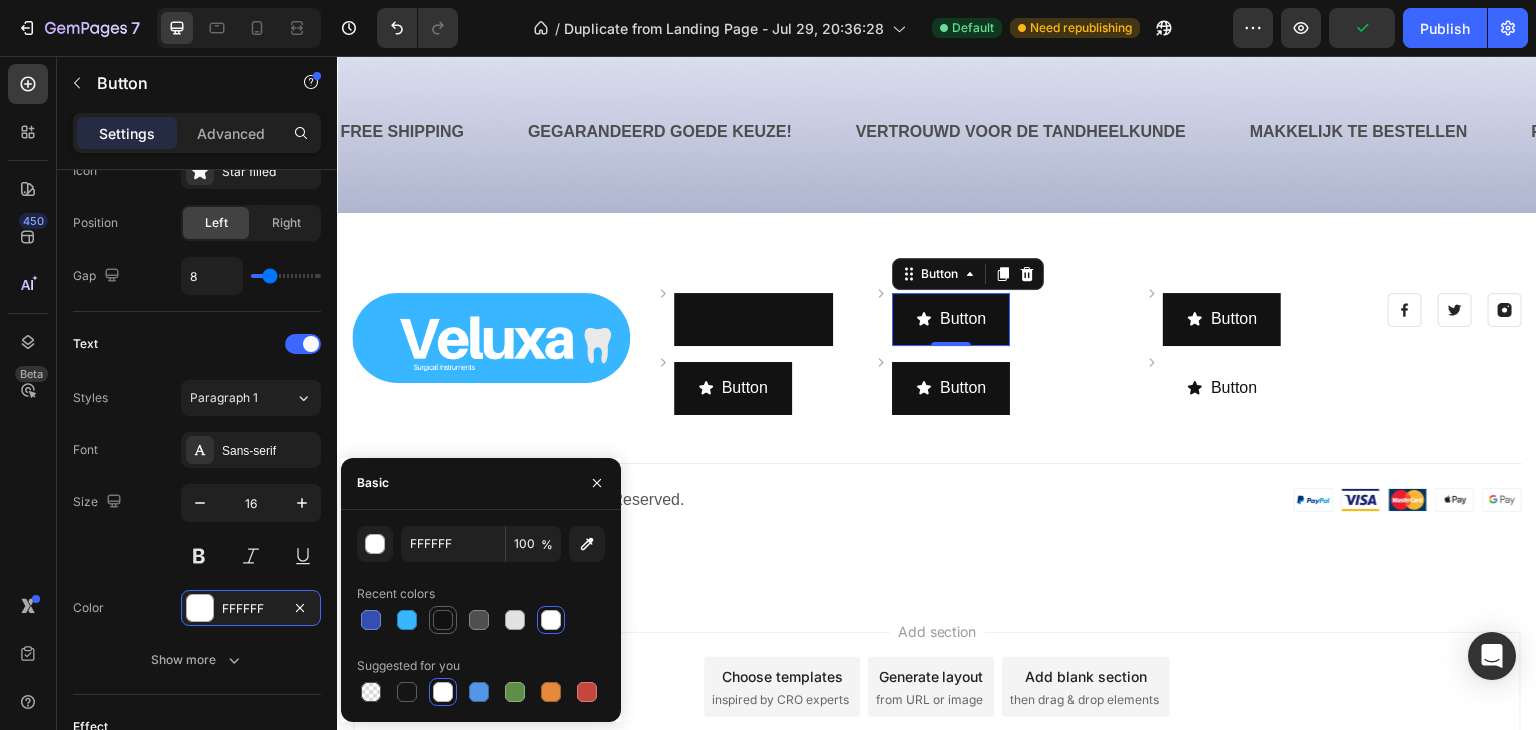 type on "121212" 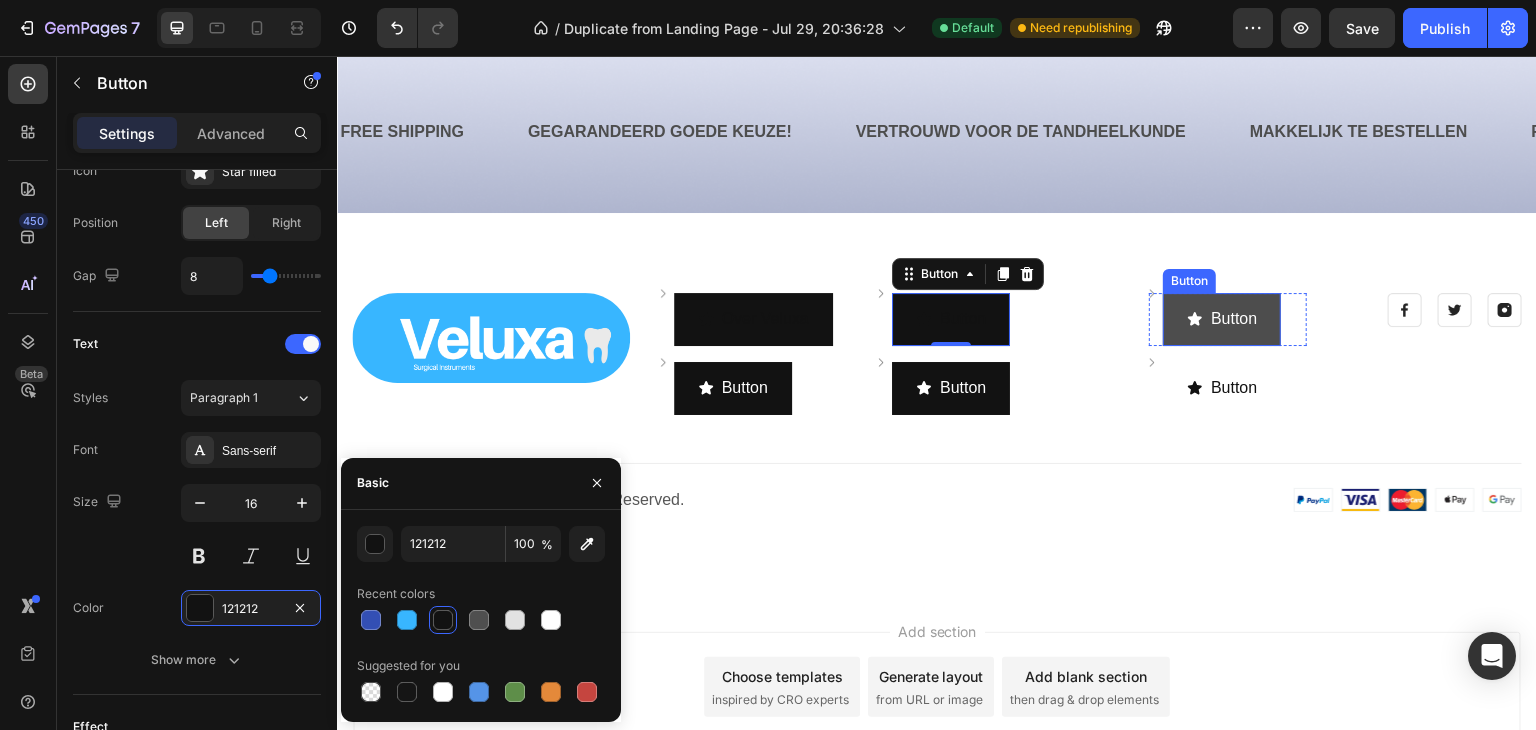 click on "Button" at bounding box center [1222, 319] 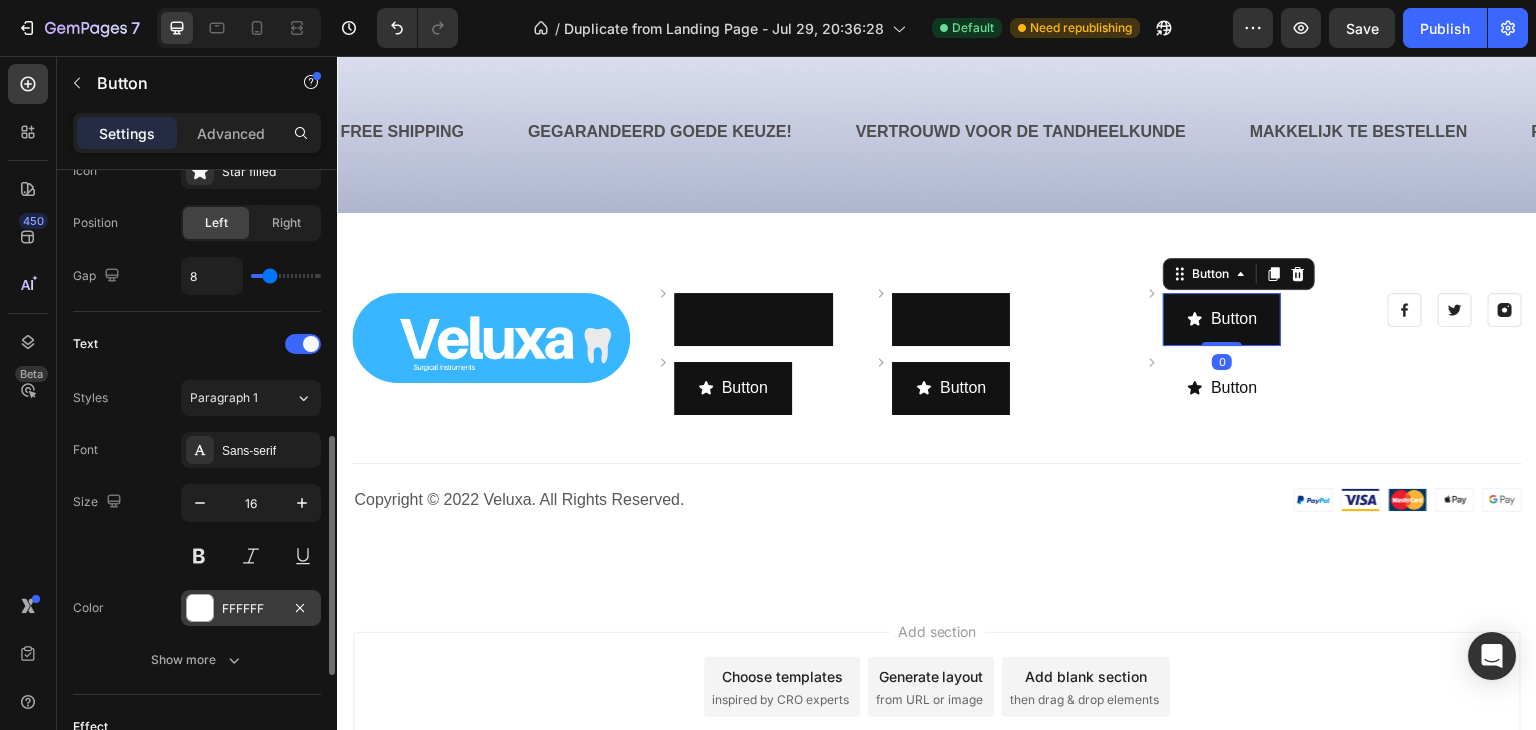 click on "FFFFFF" at bounding box center [251, 609] 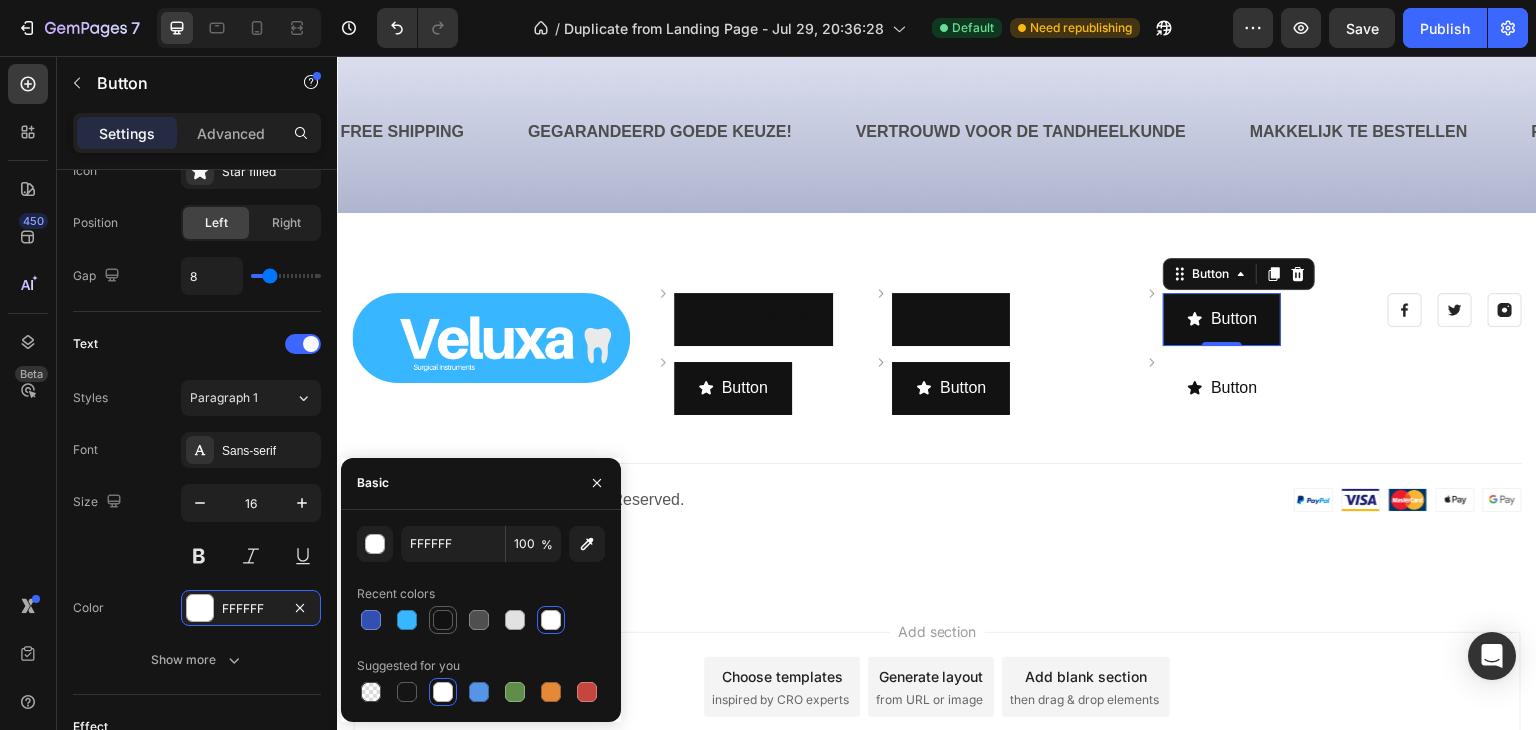 click at bounding box center (443, 620) 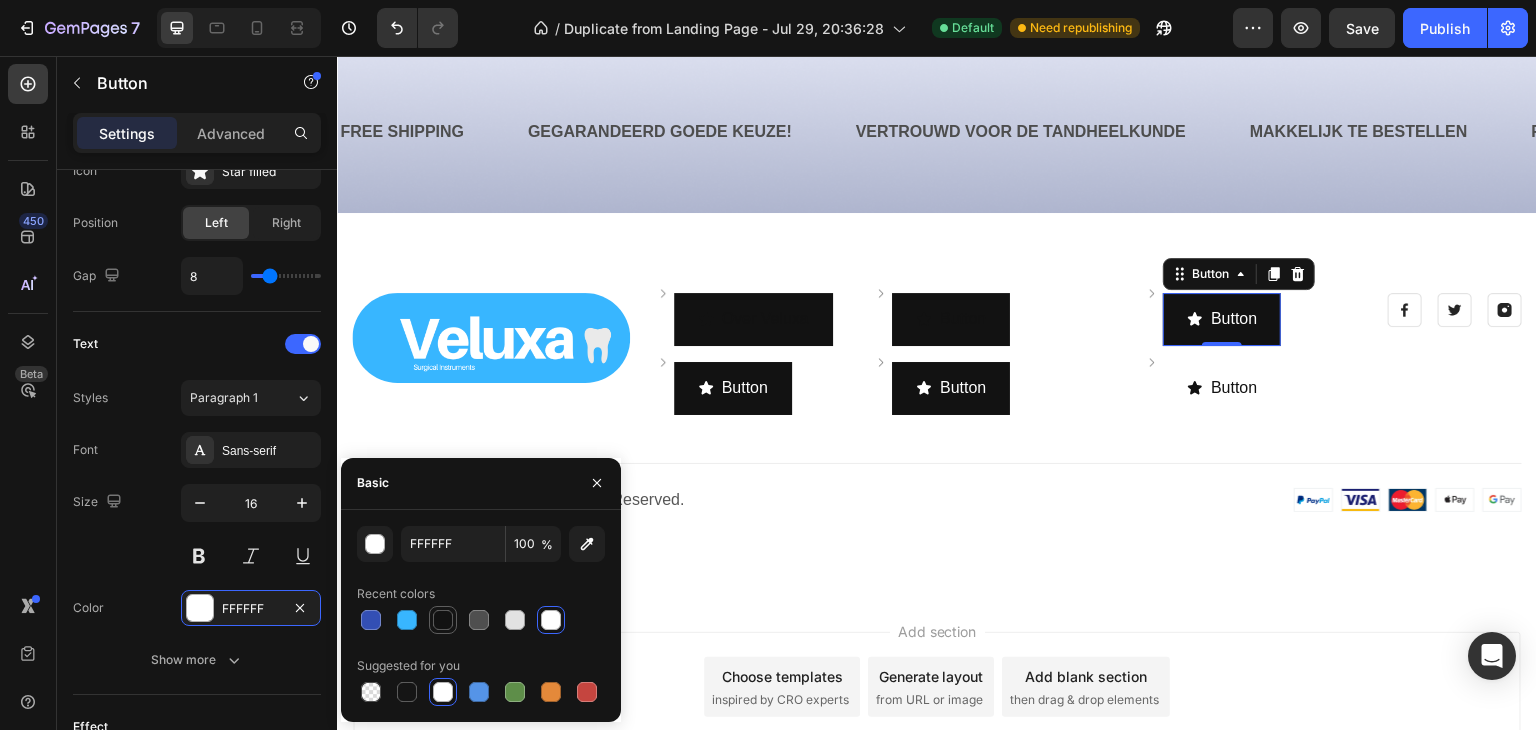 type on "121212" 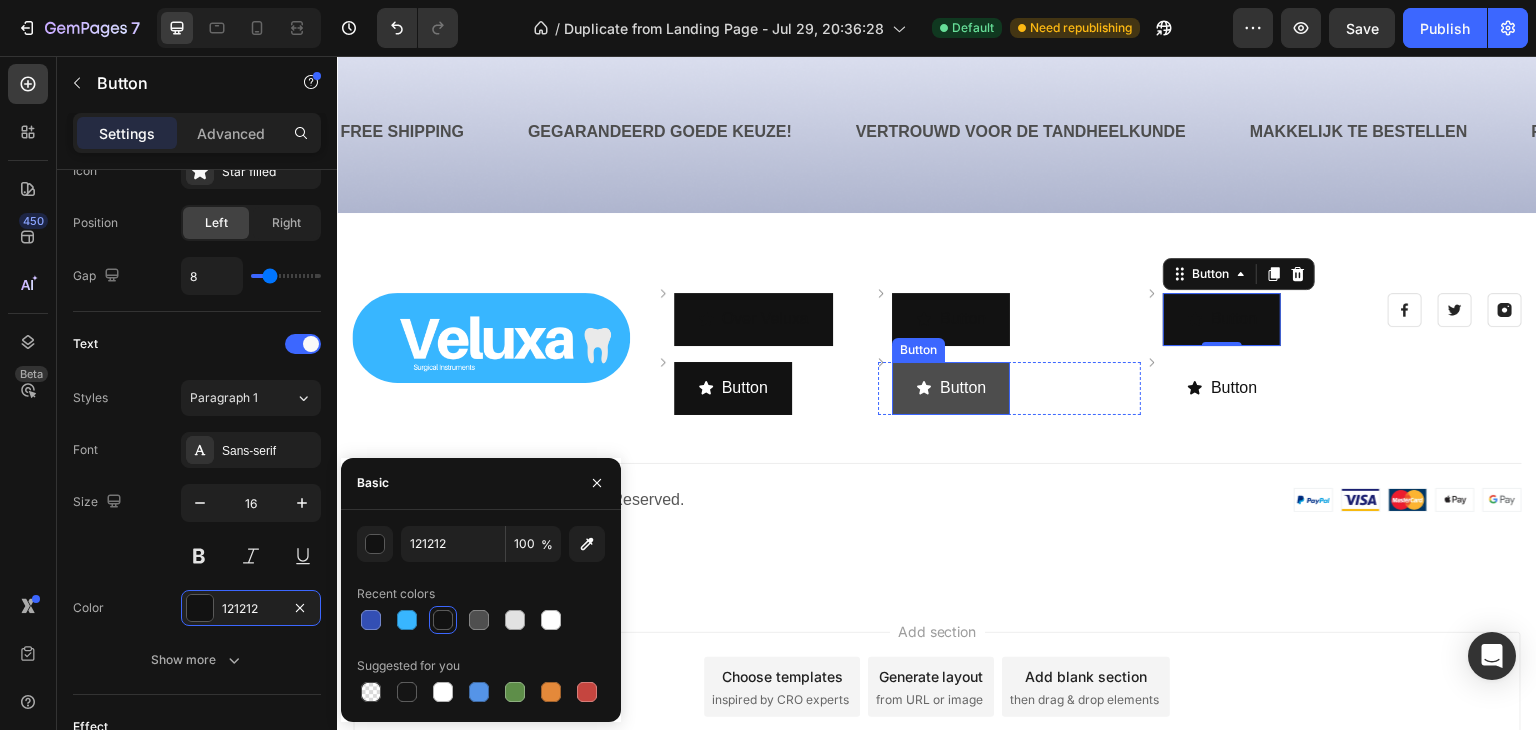 click on "Button" at bounding box center (951, 388) 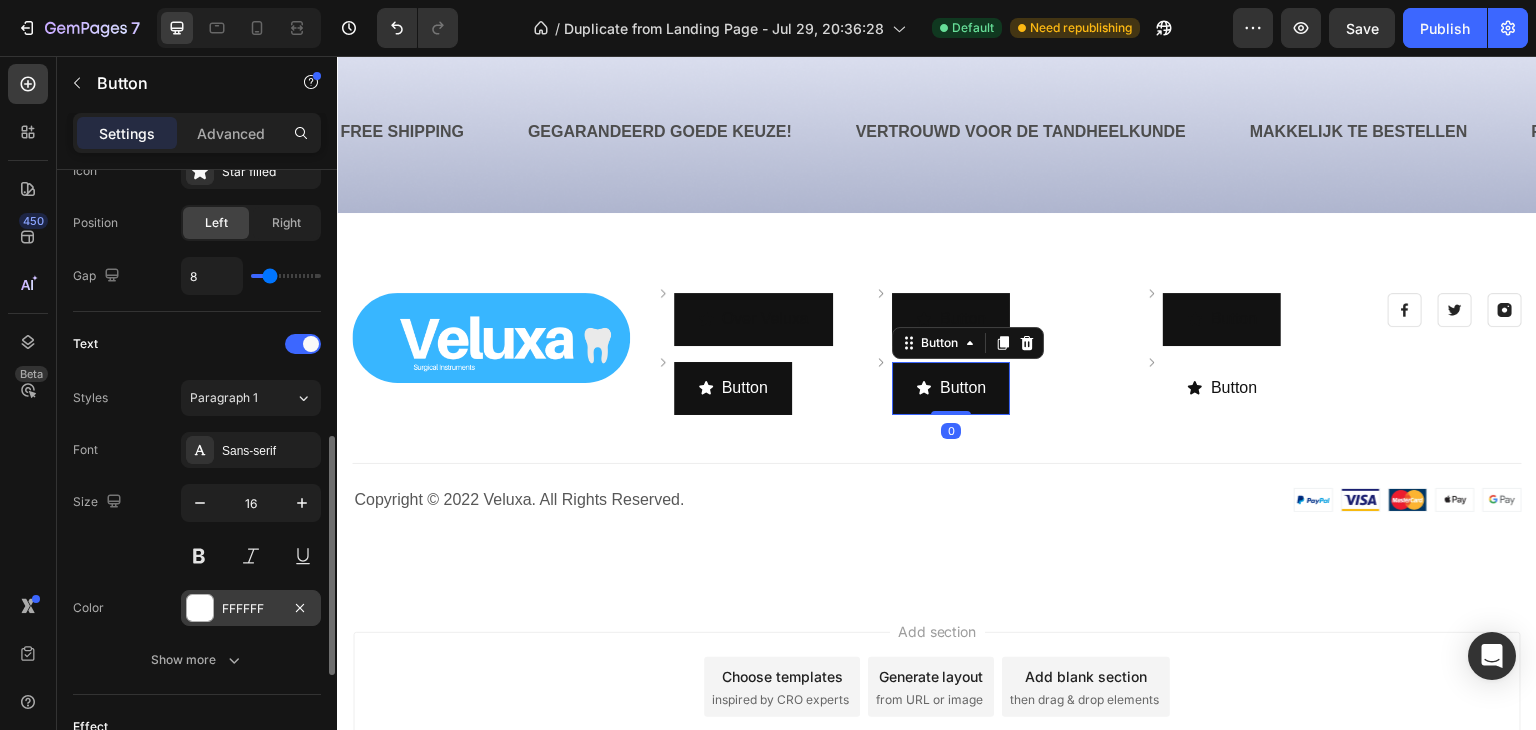 click on "FFFFFF" at bounding box center [251, 608] 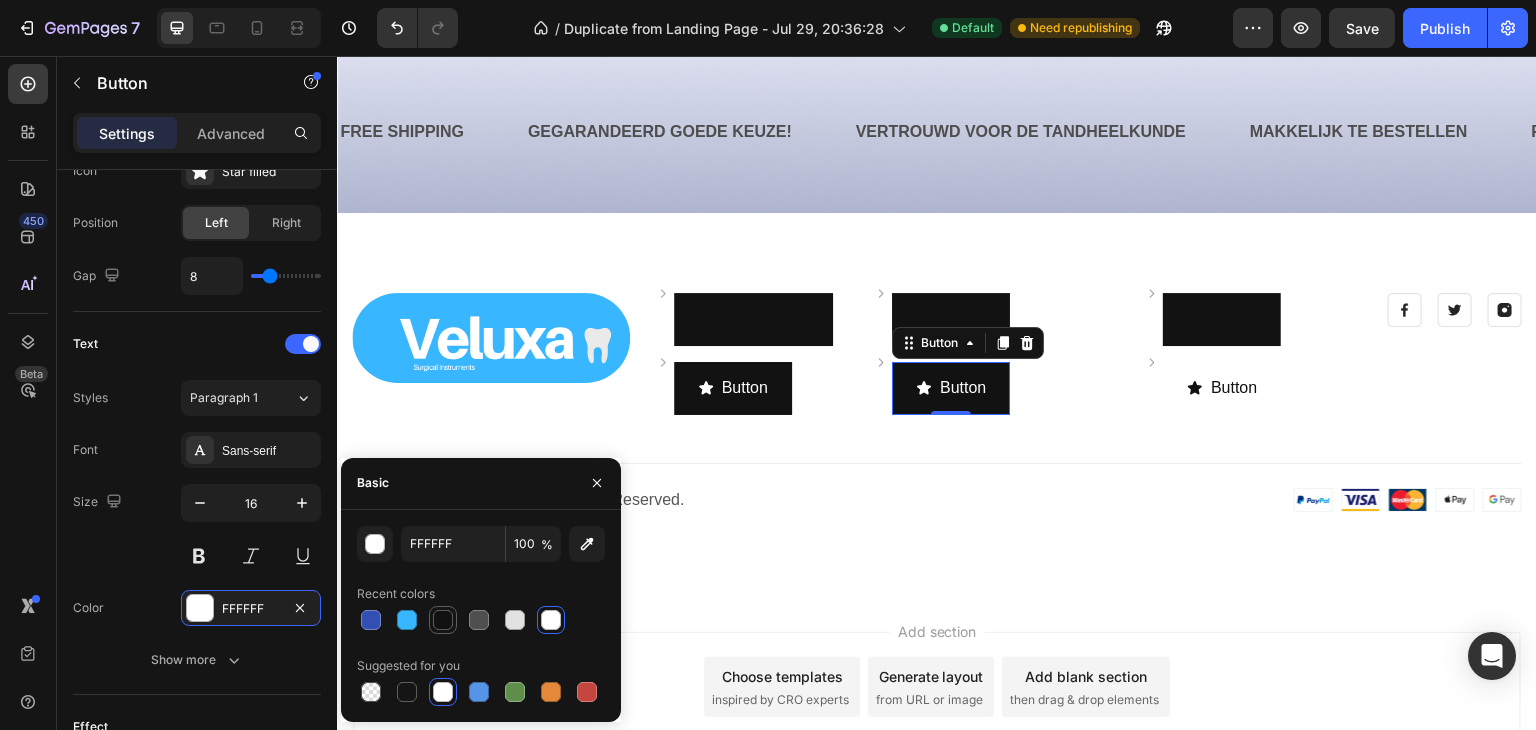click at bounding box center (443, 620) 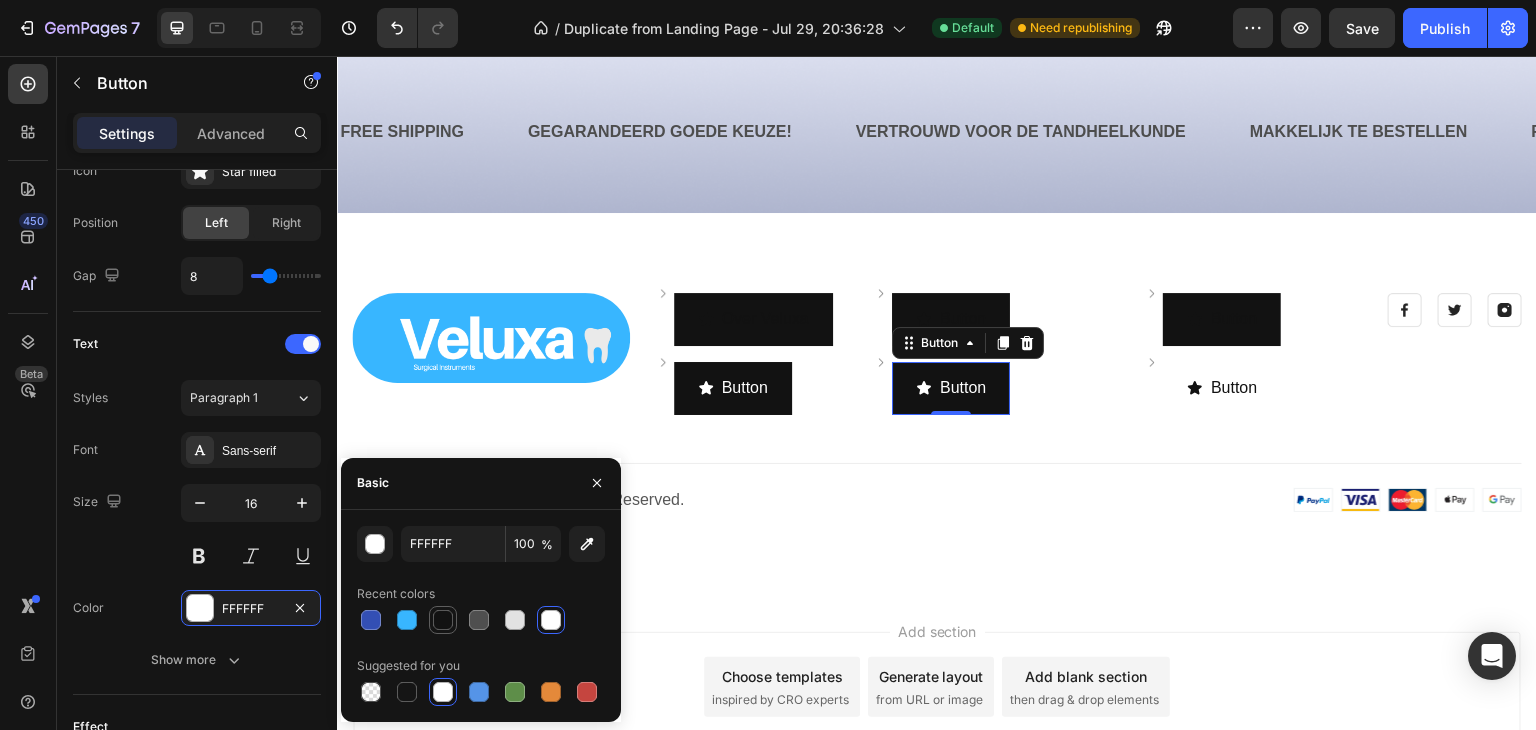 type on "121212" 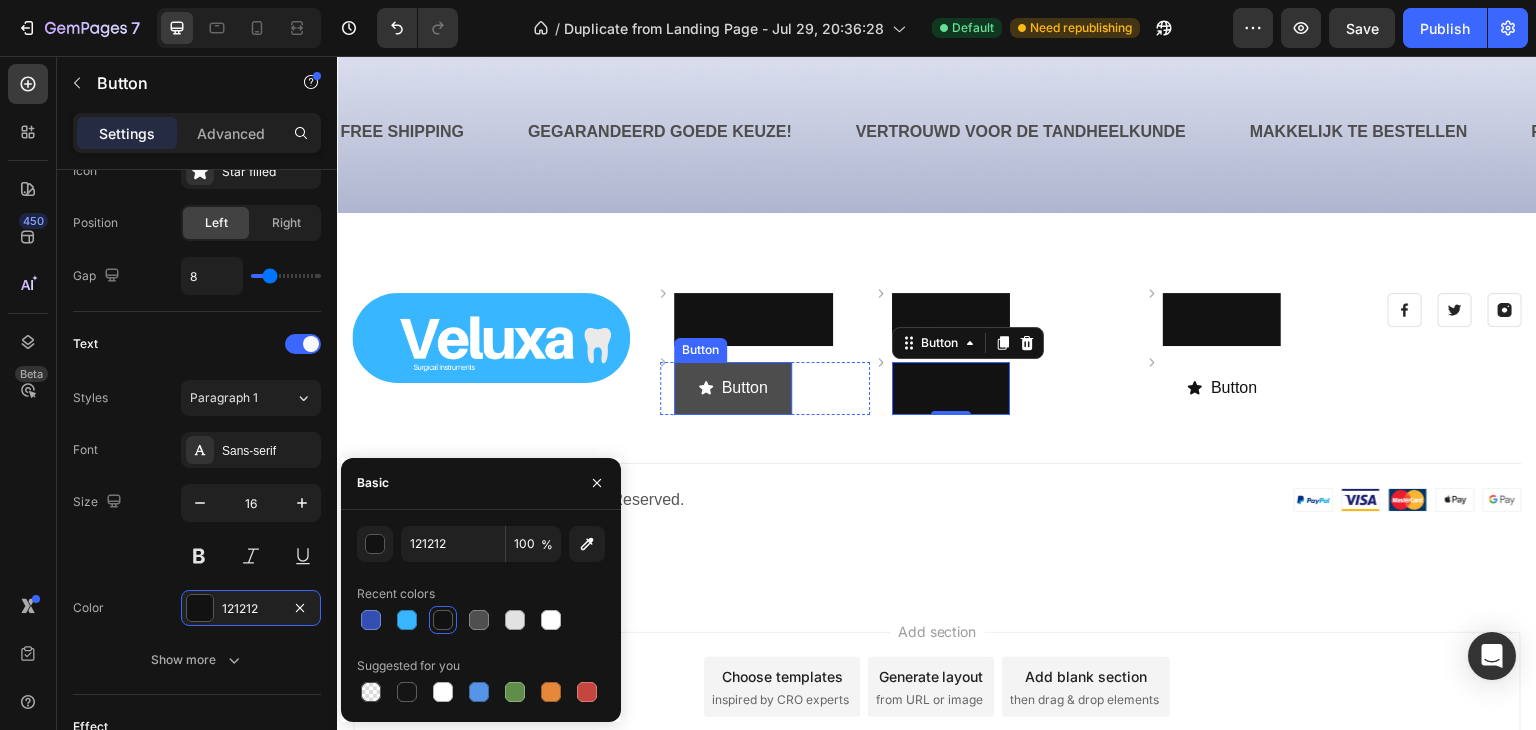 click on "Button" at bounding box center [733, 388] 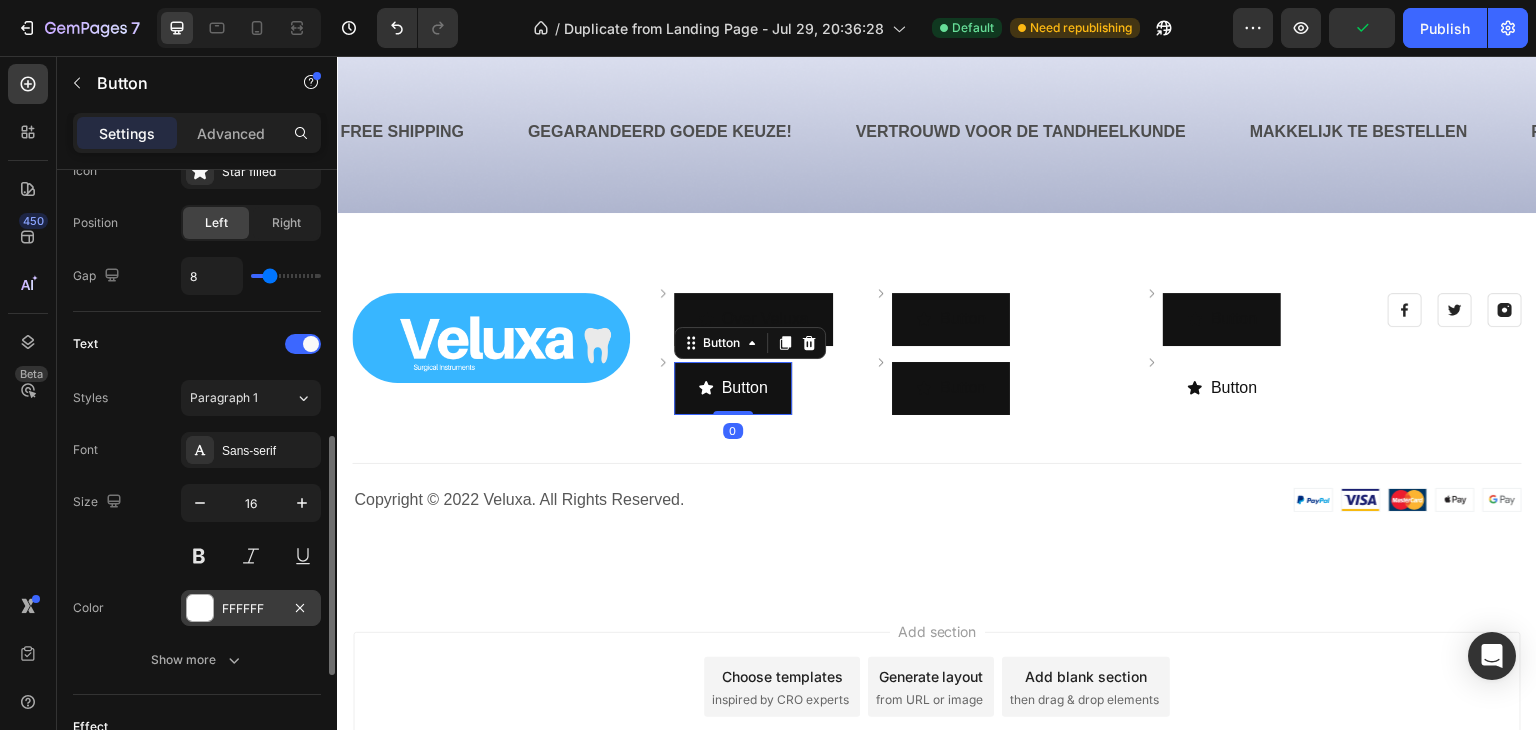 click on "FFFFFF" at bounding box center [251, 609] 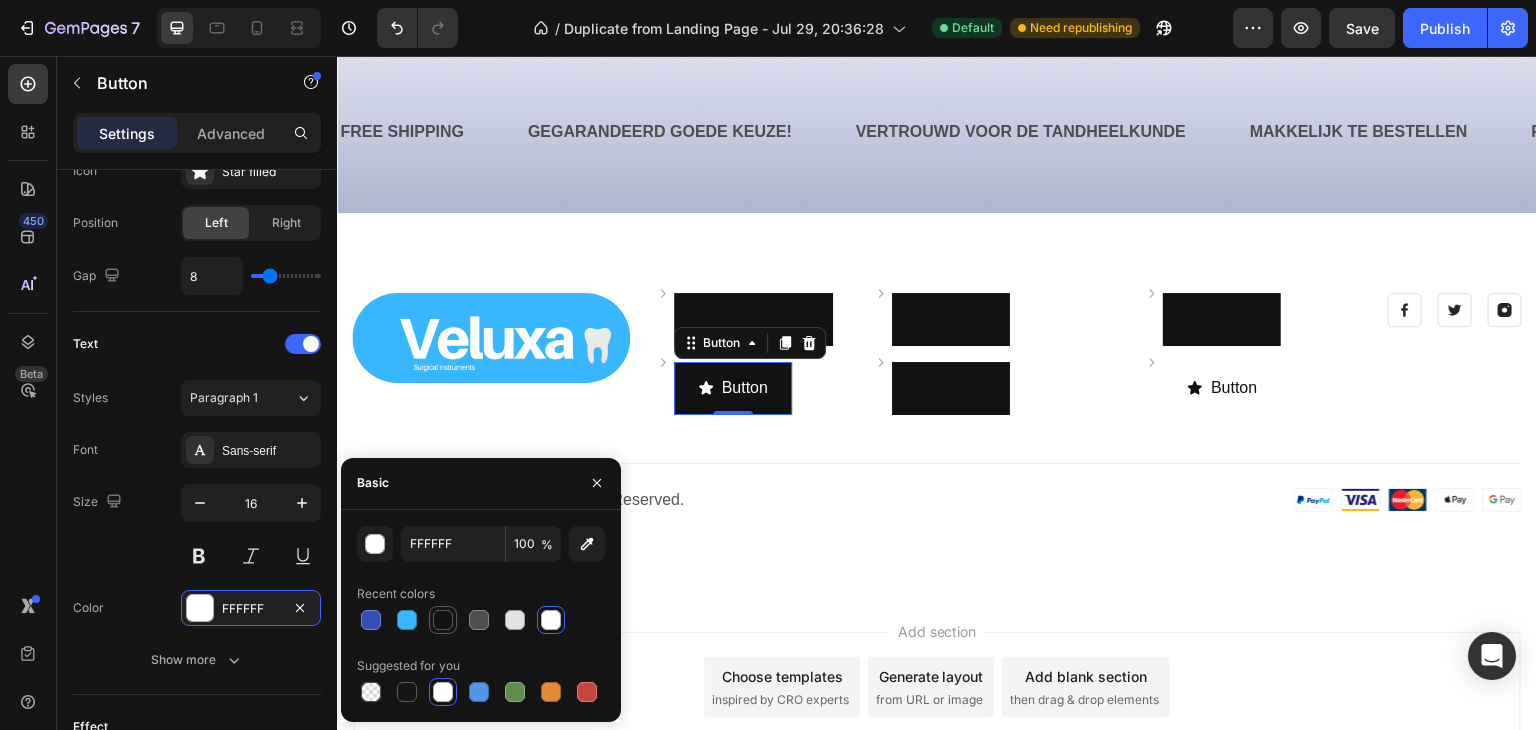 click at bounding box center (443, 620) 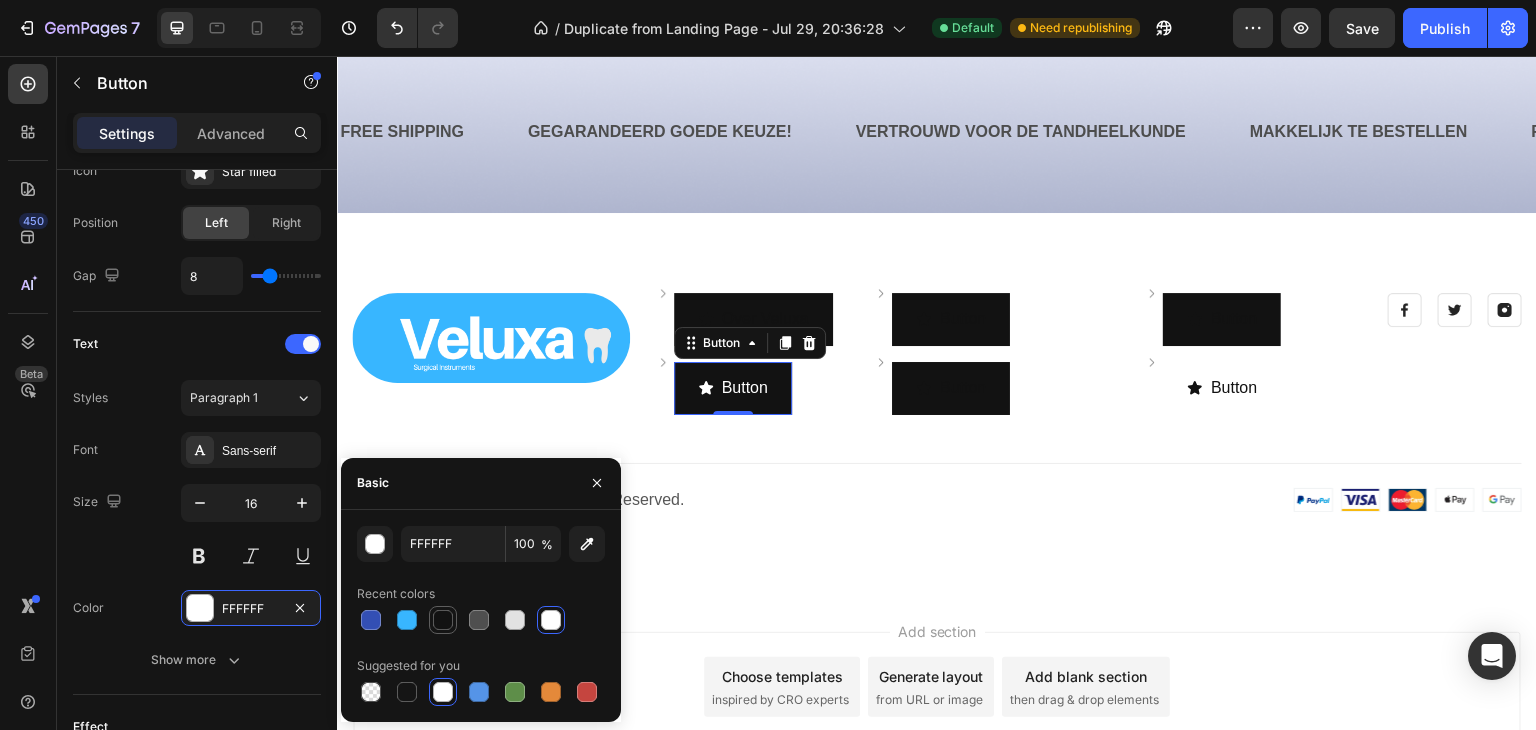 type on "121212" 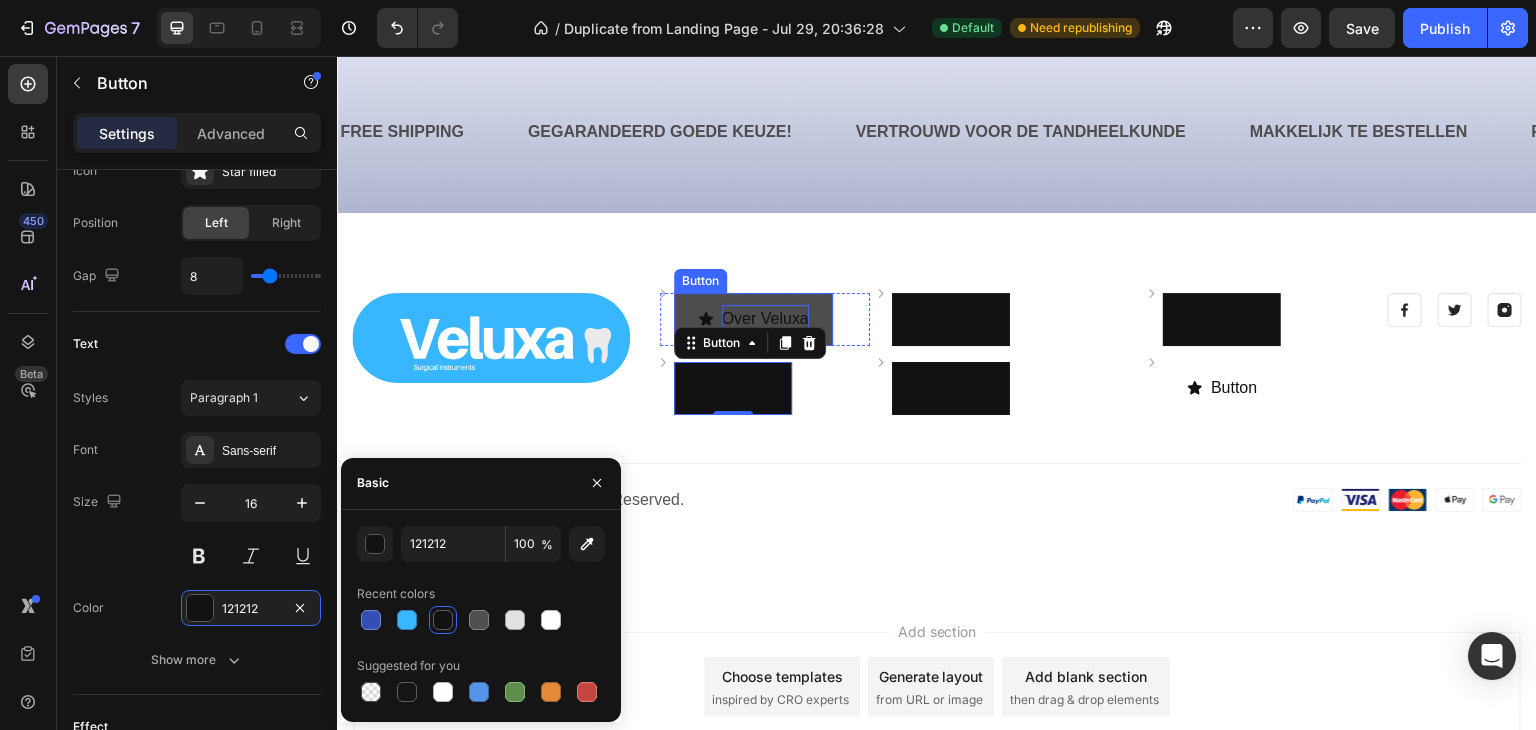 click on "Over Veluxa" at bounding box center [765, 319] 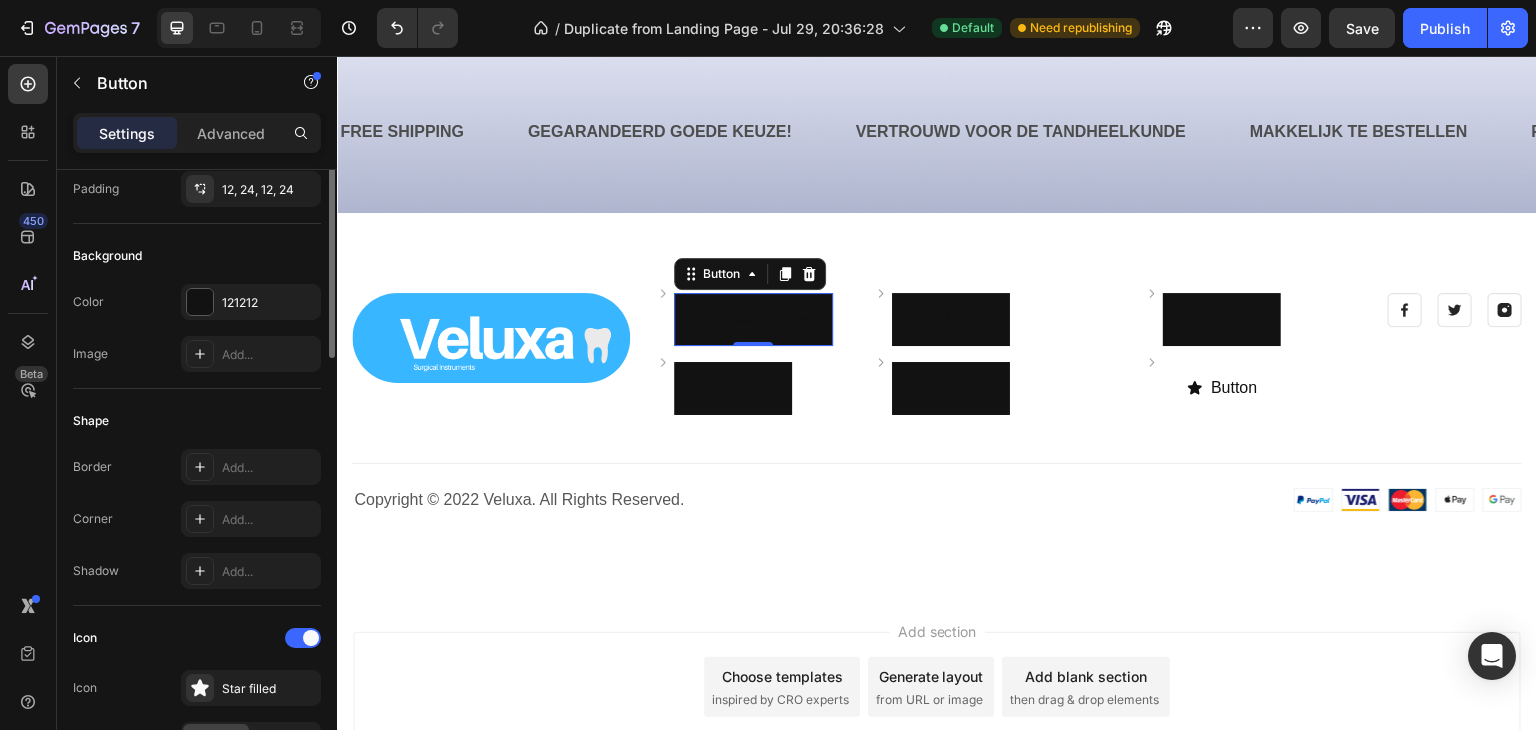 scroll, scrollTop: 0, scrollLeft: 0, axis: both 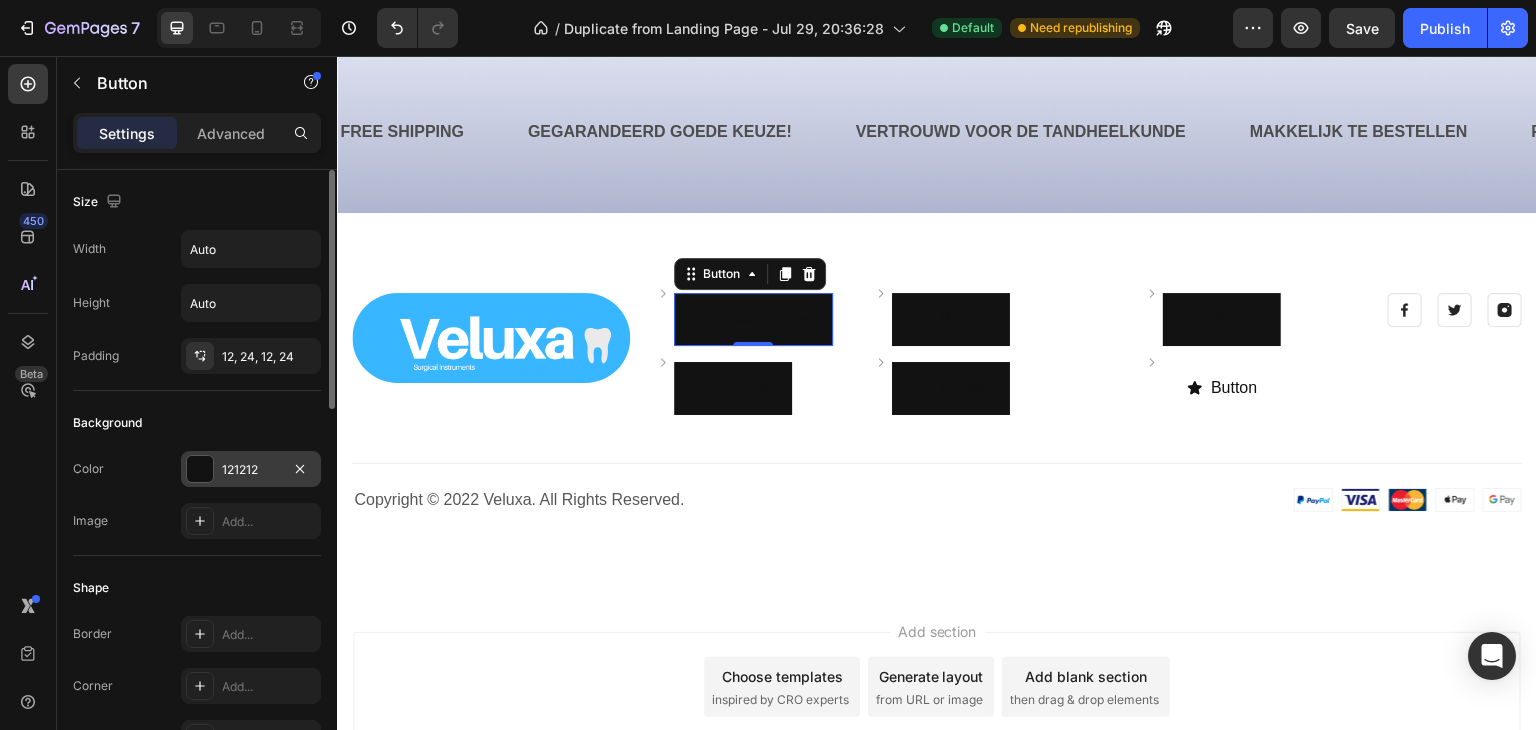 click on "121212" at bounding box center (251, 470) 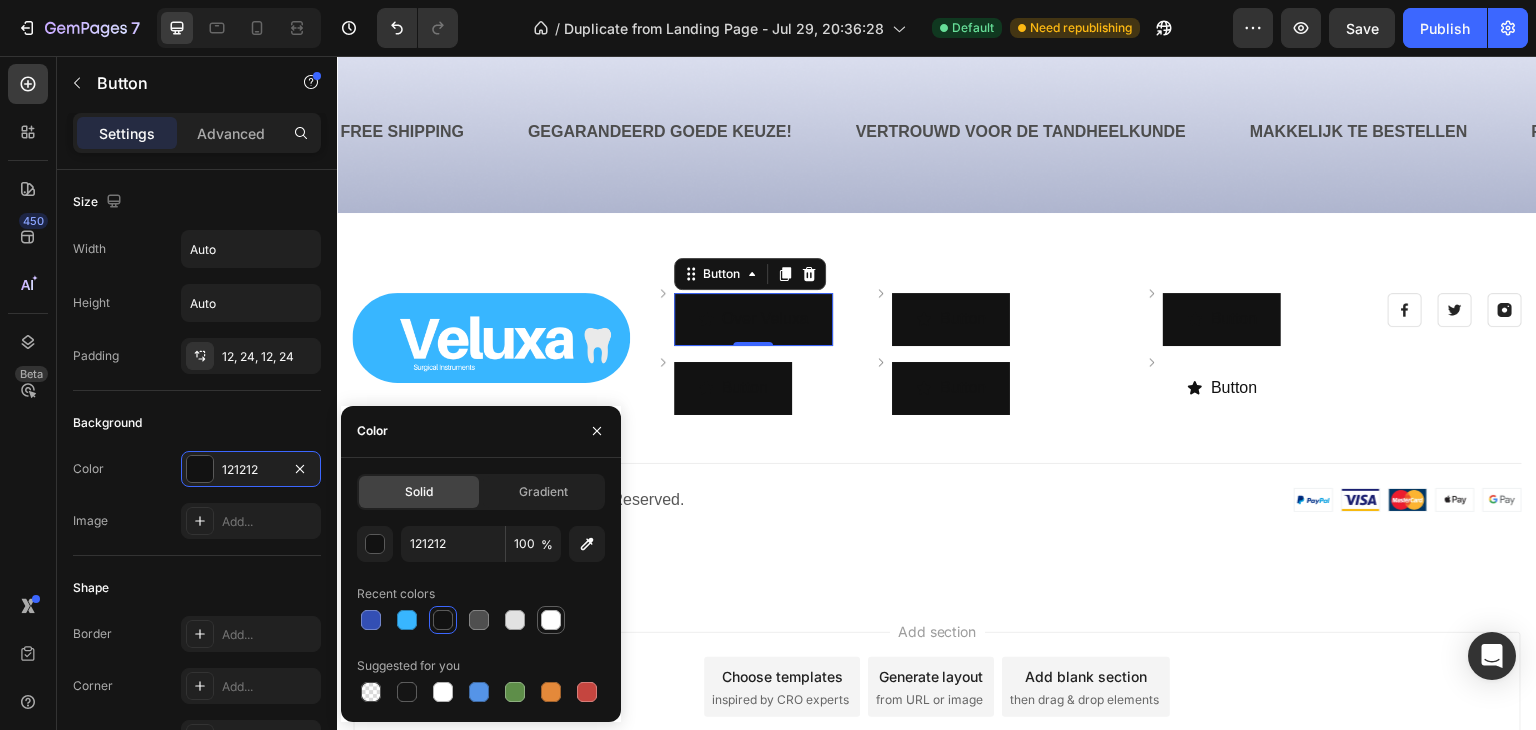 click at bounding box center (551, 620) 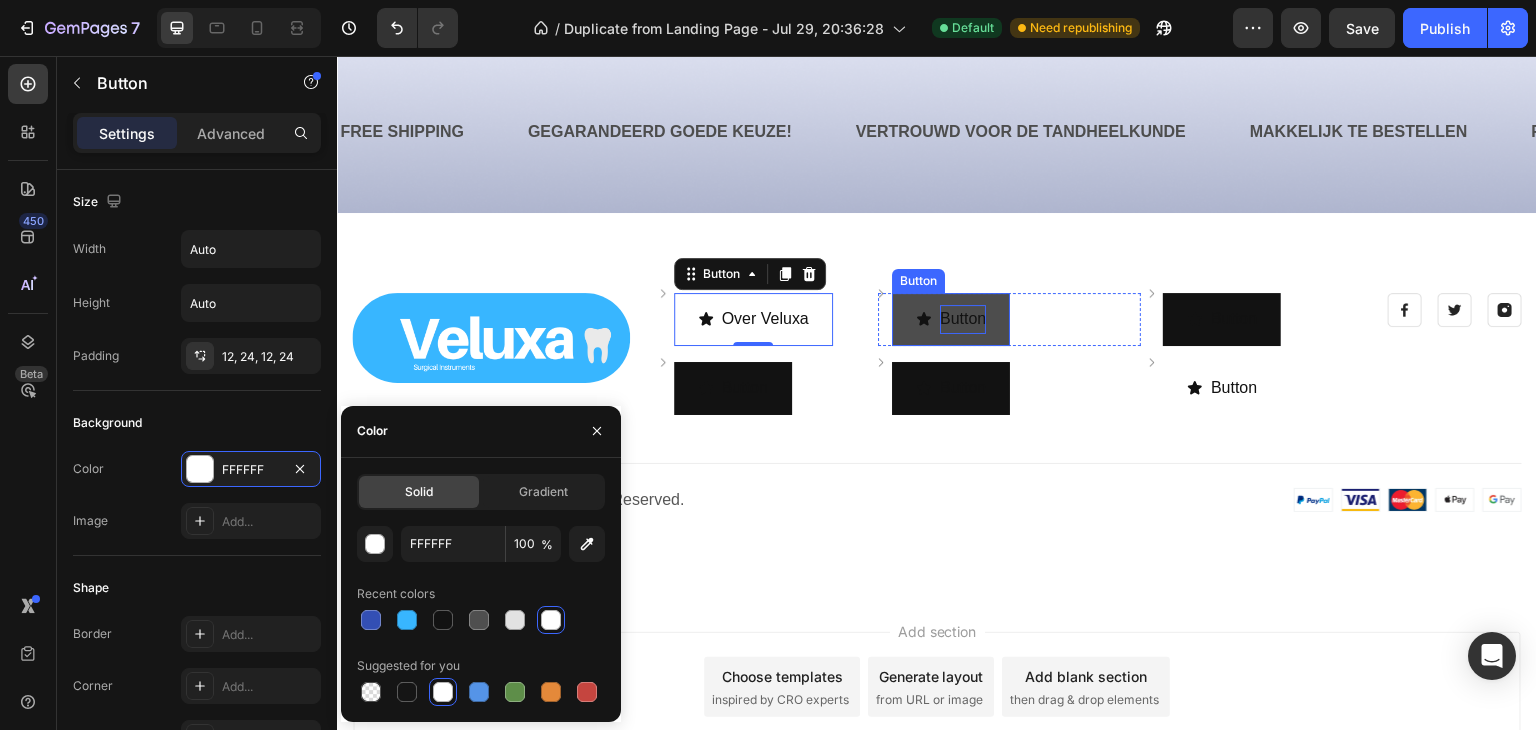 click on "Button" at bounding box center [963, 319] 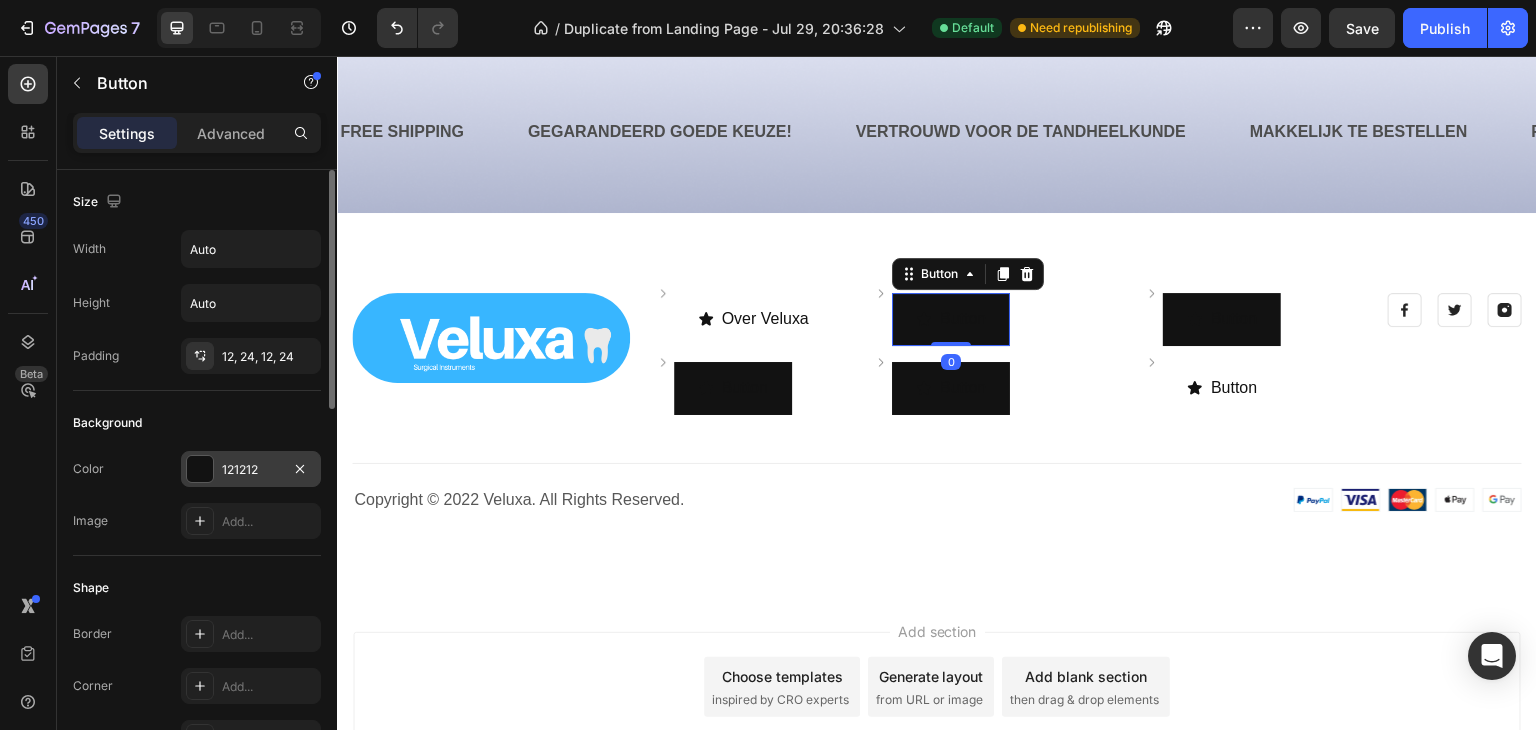 click on "121212" at bounding box center (251, 470) 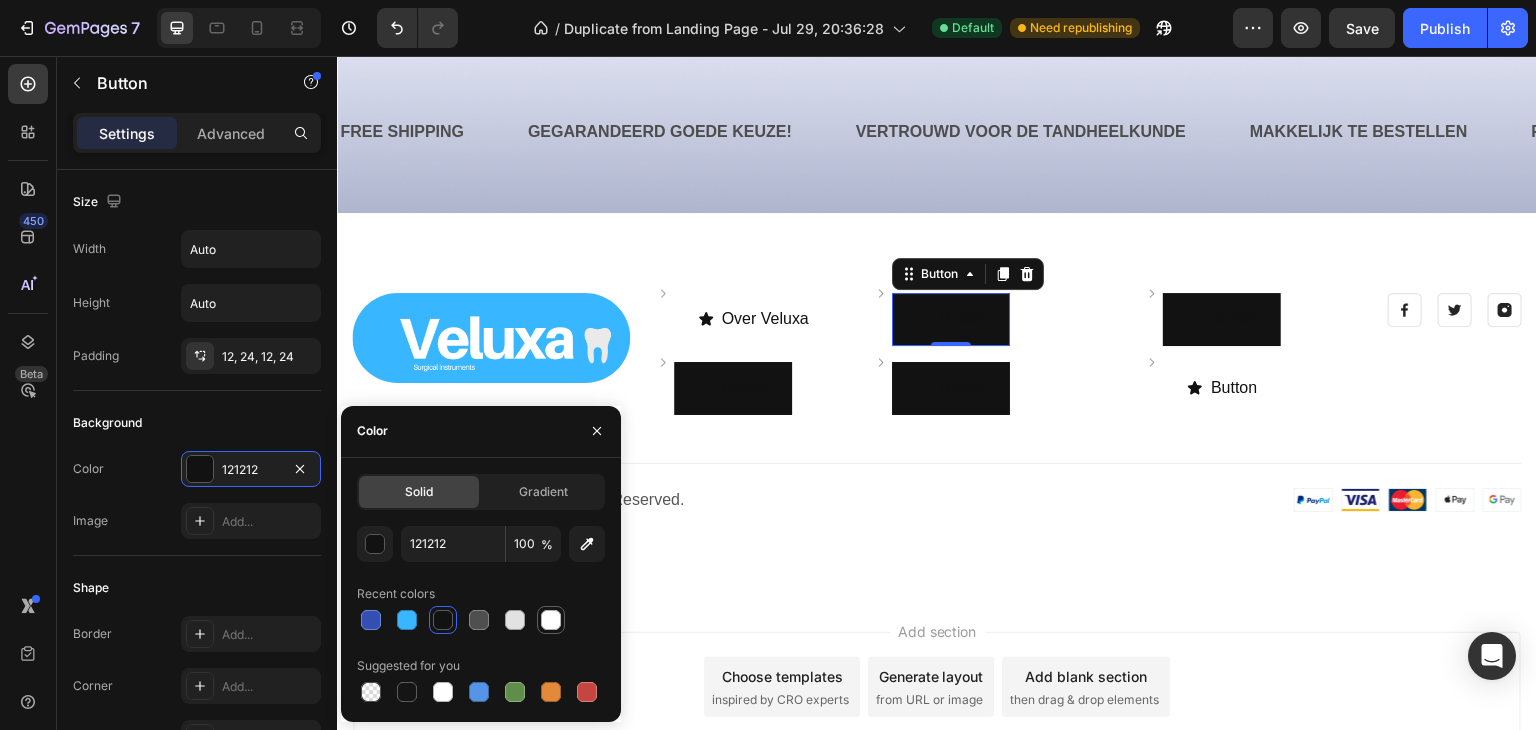click at bounding box center [551, 620] 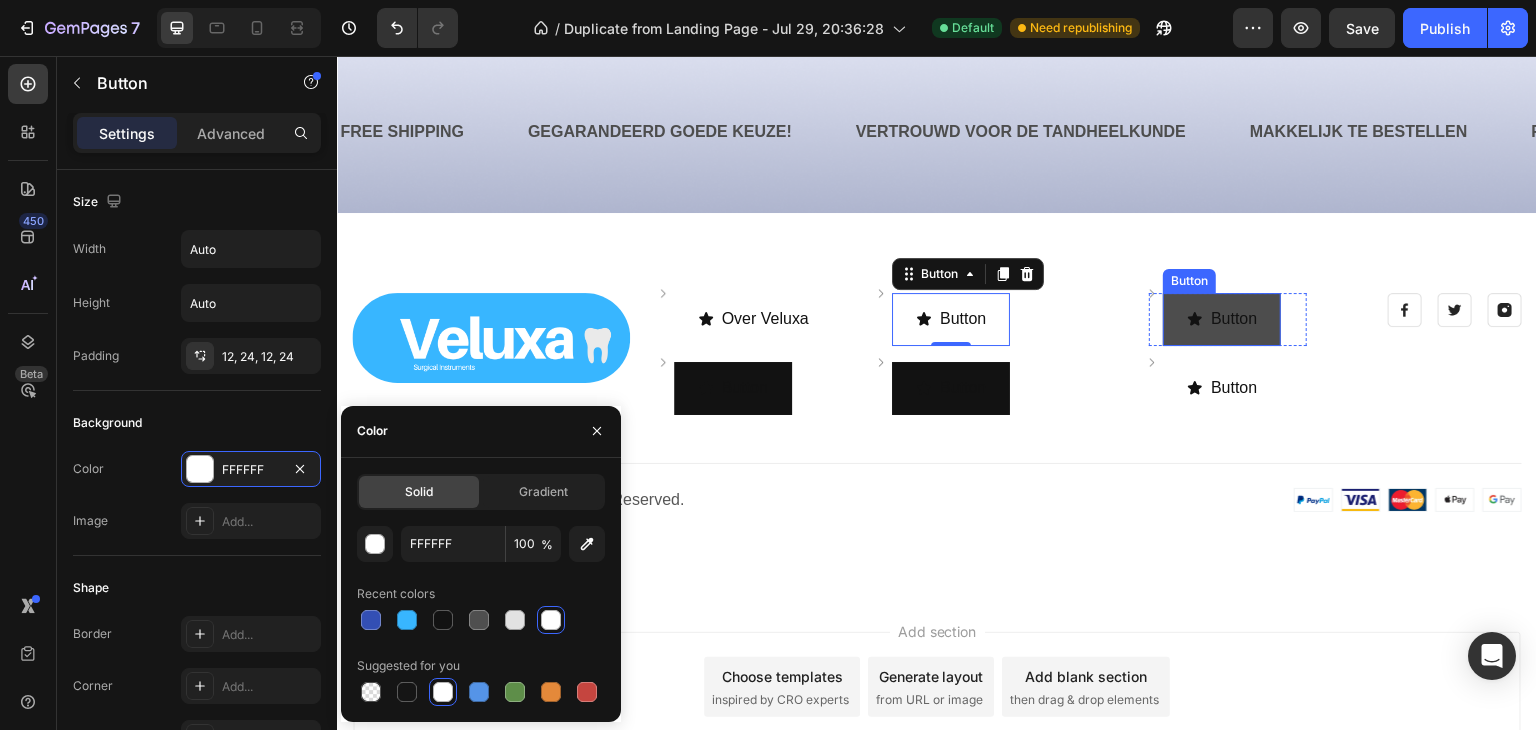 click on "Button" at bounding box center [1222, 319] 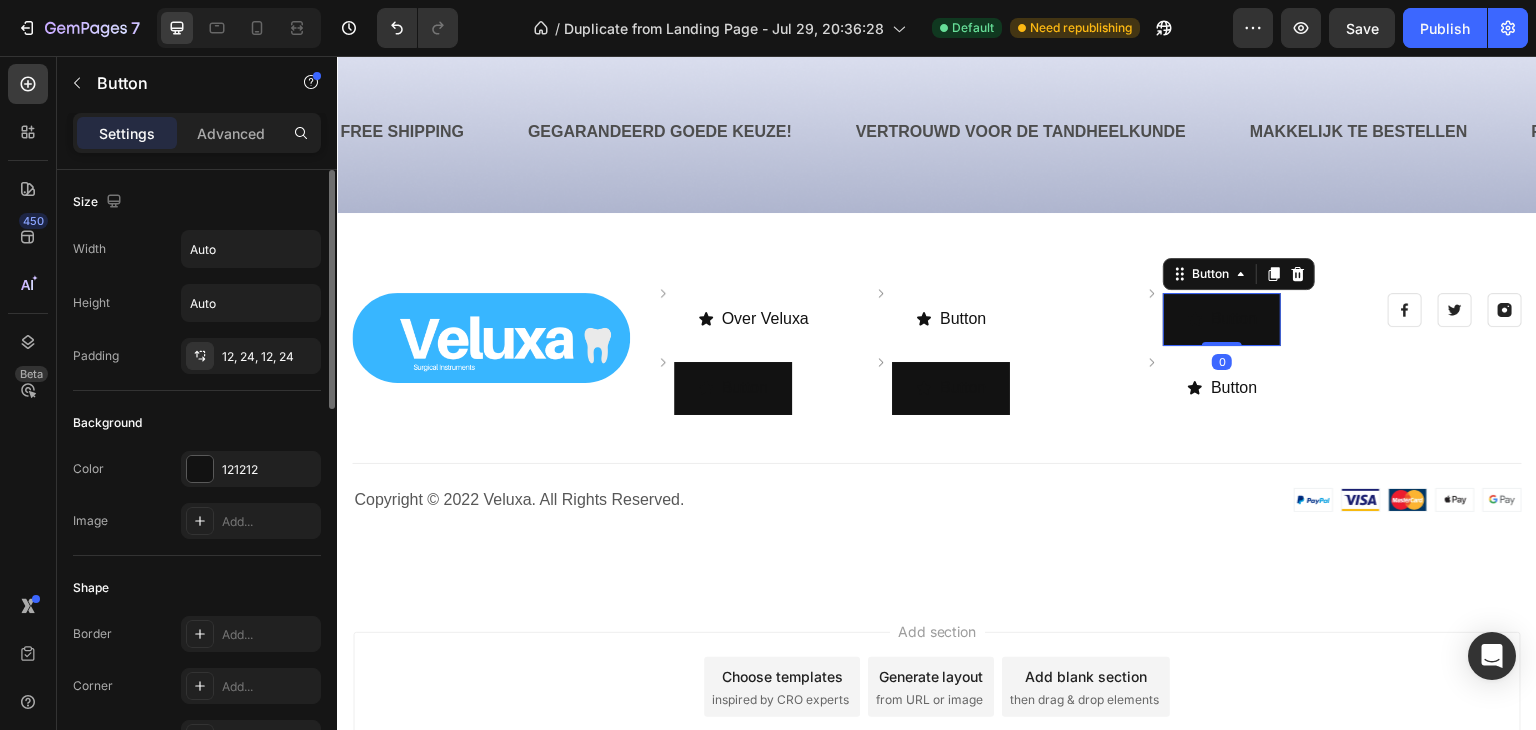 click on "Color 121212 Image Add..." at bounding box center (197, 495) 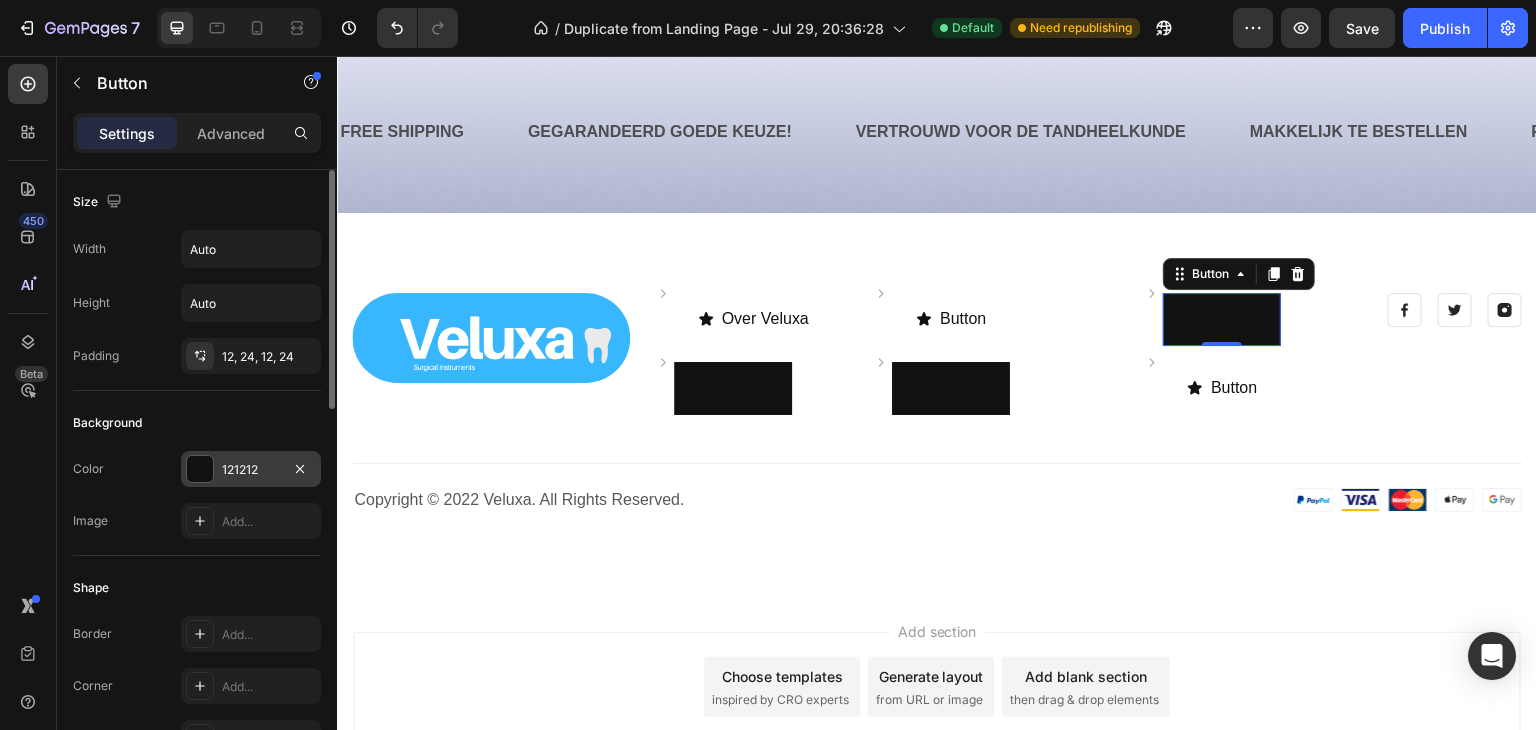click on "121212" at bounding box center [251, 469] 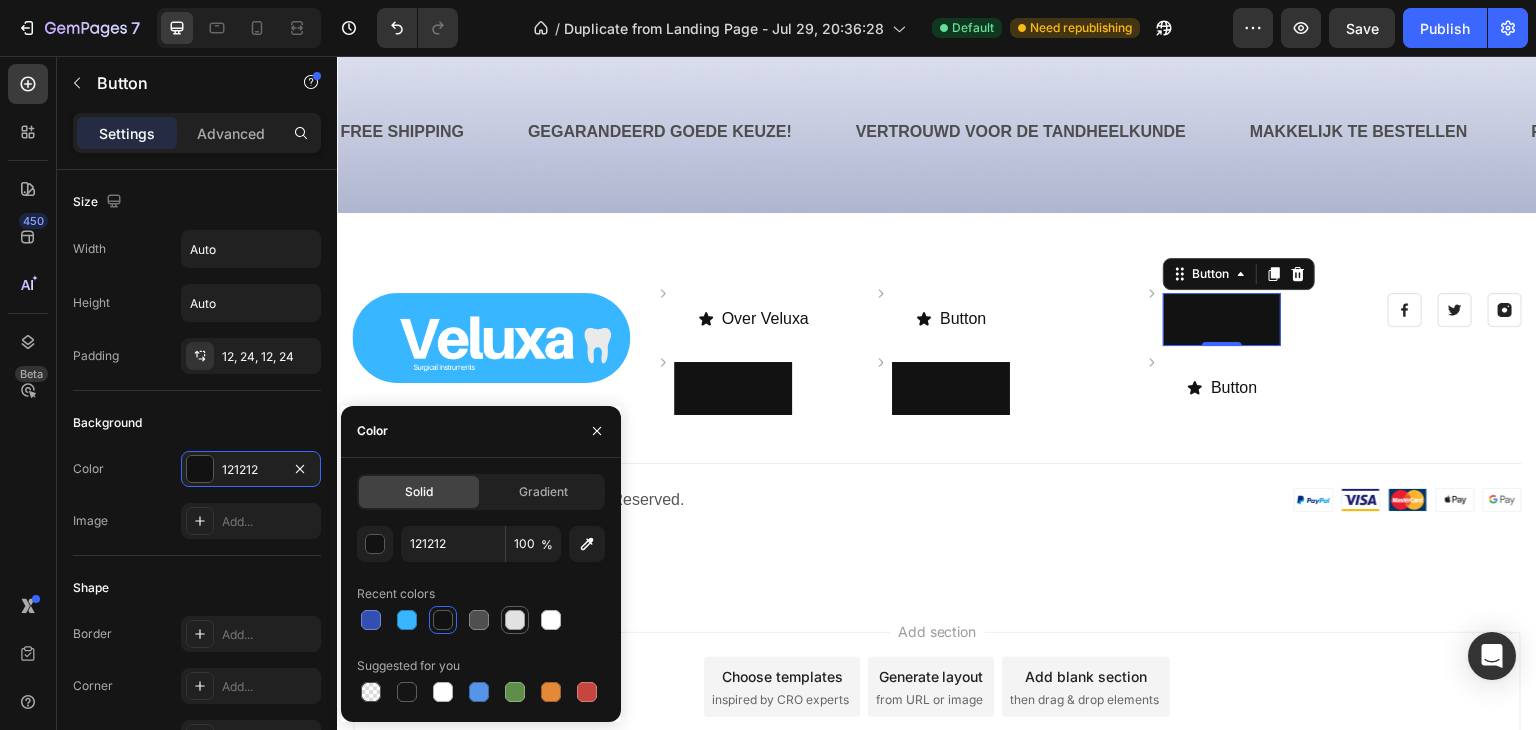 click at bounding box center (515, 620) 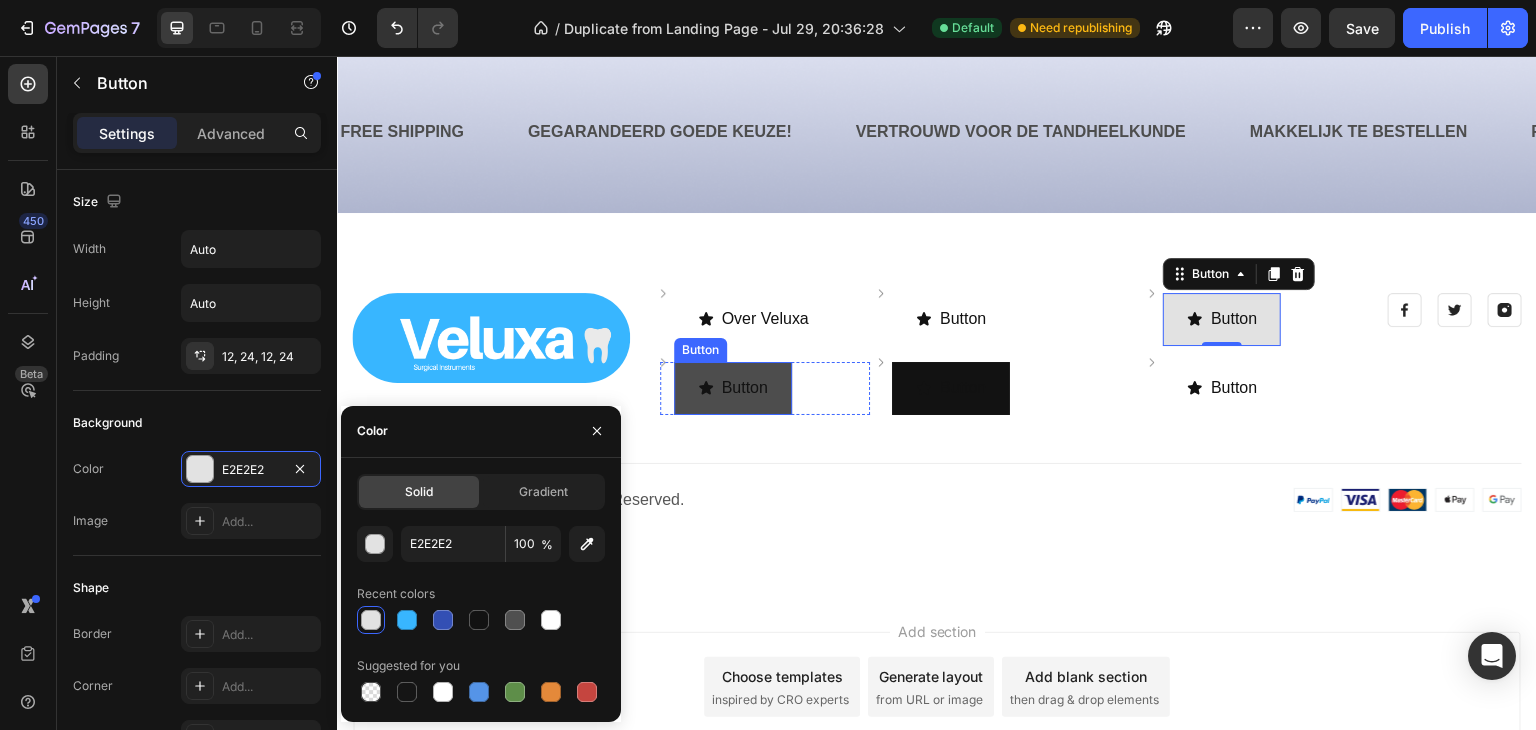 click on "Button" at bounding box center [733, 388] 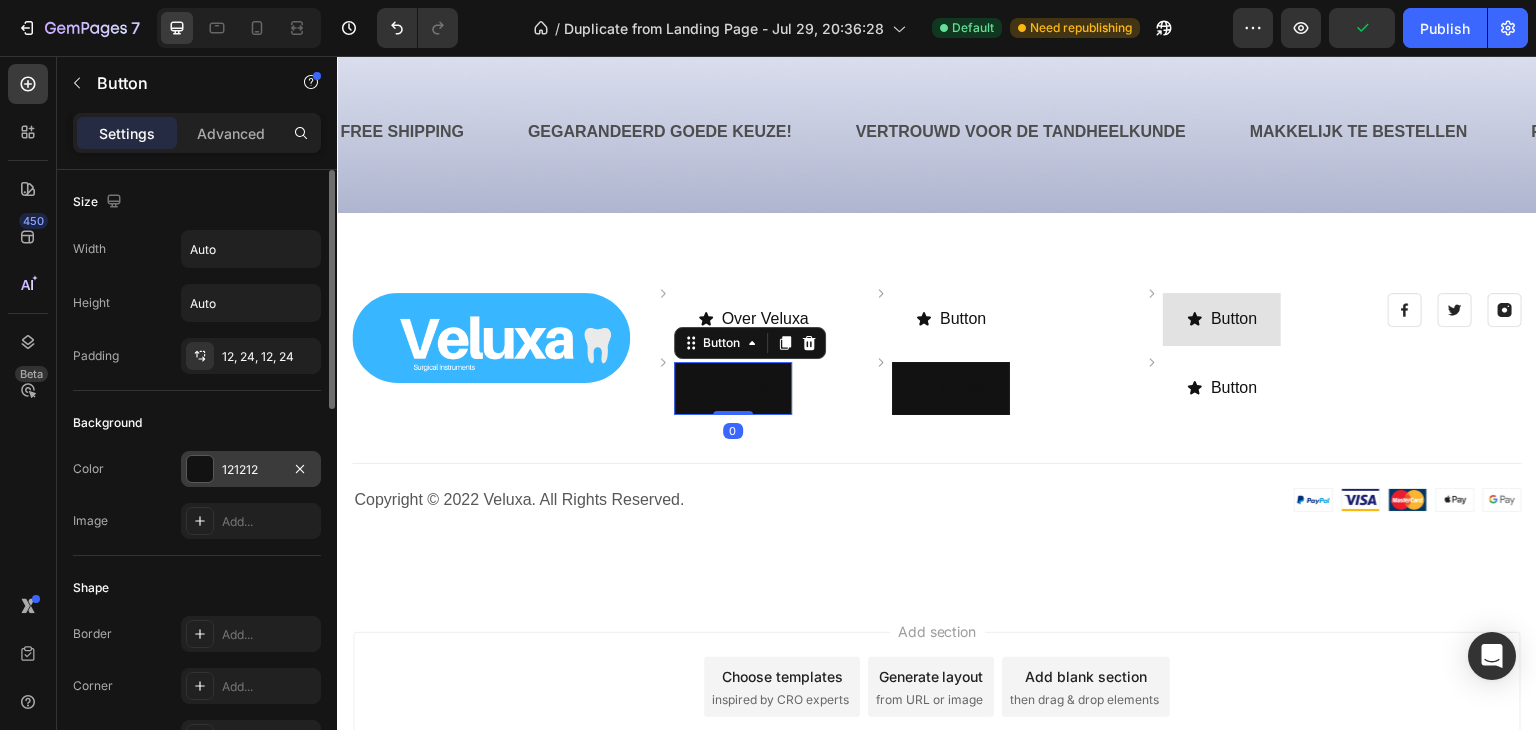 click on "121212" at bounding box center (251, 470) 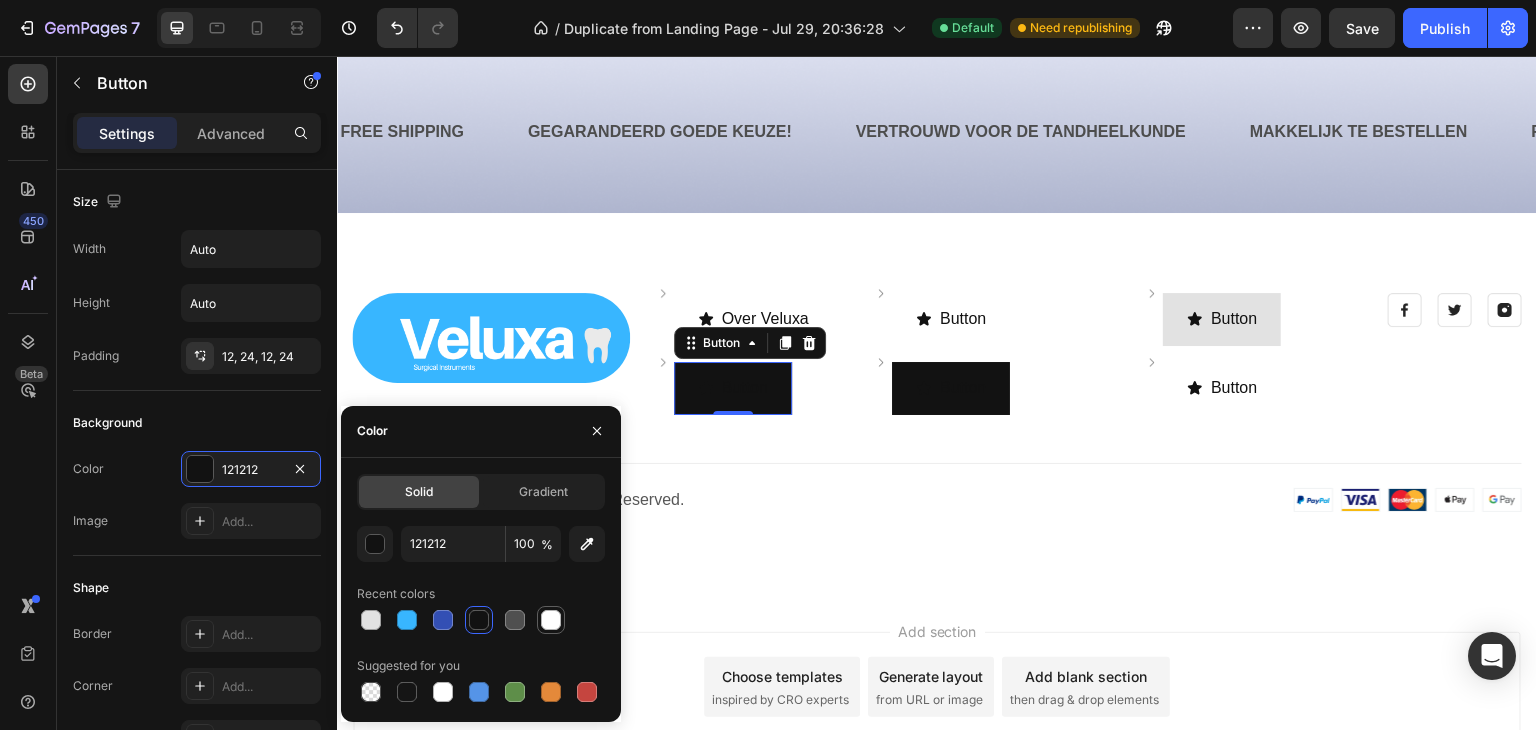 click at bounding box center [551, 620] 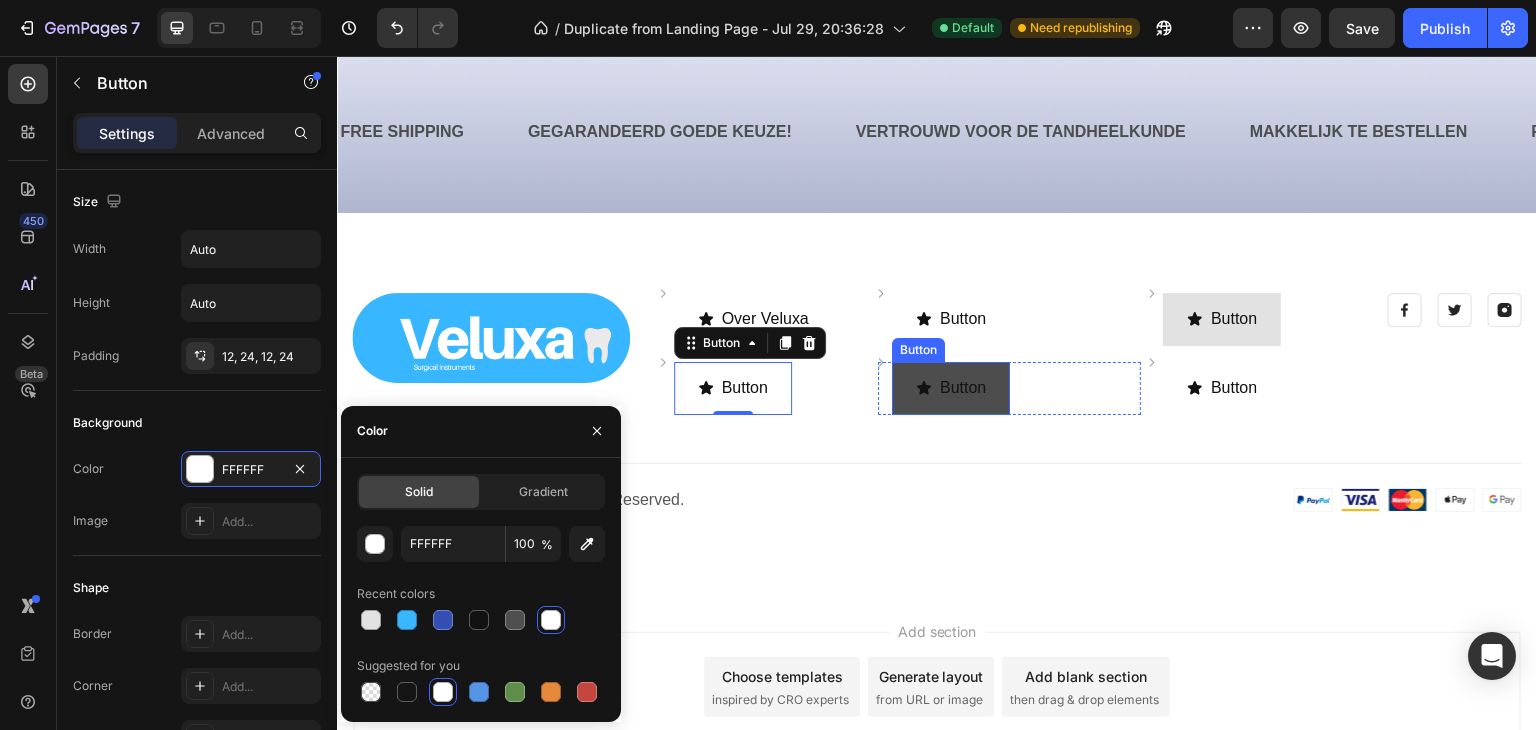 click on "Button" at bounding box center [951, 388] 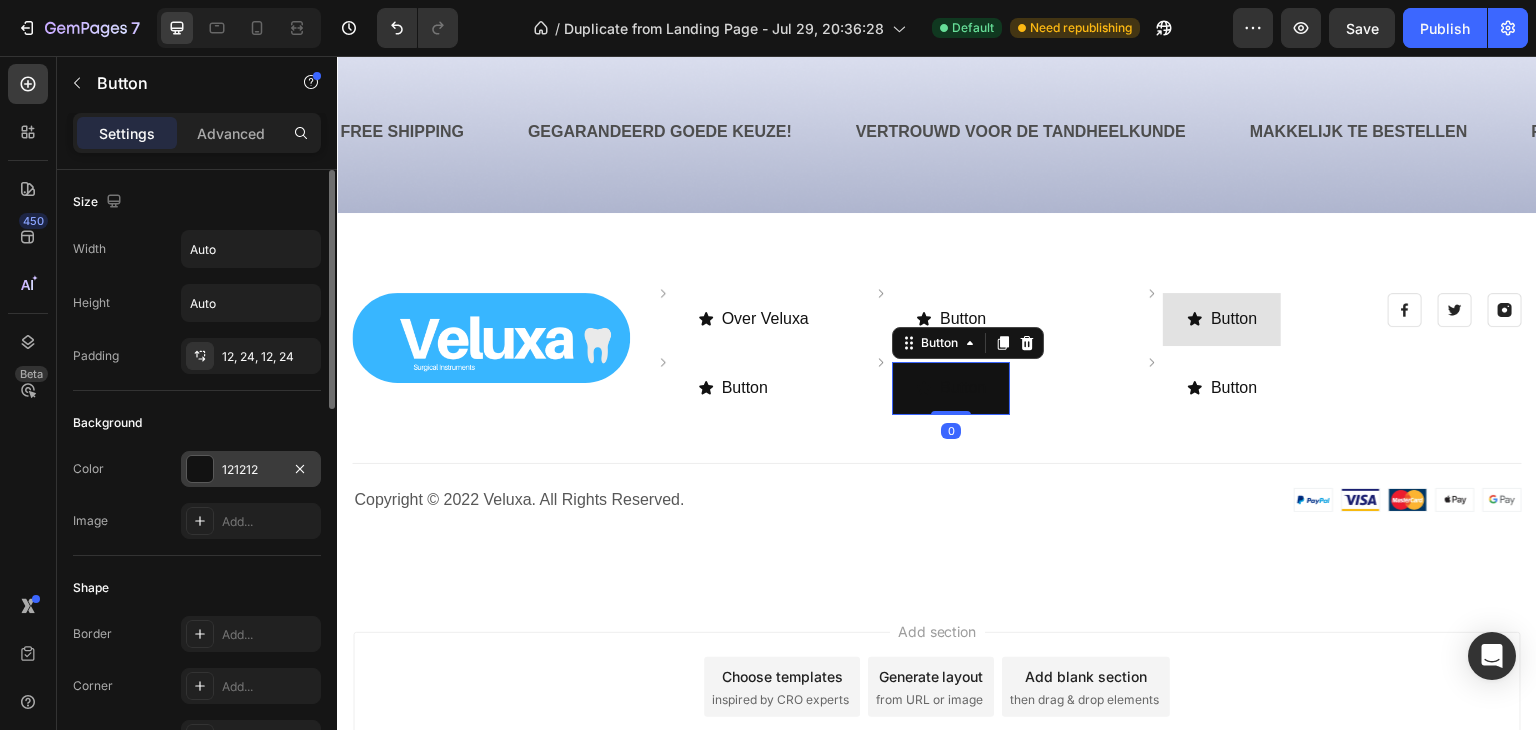 click on "121212" at bounding box center [251, 470] 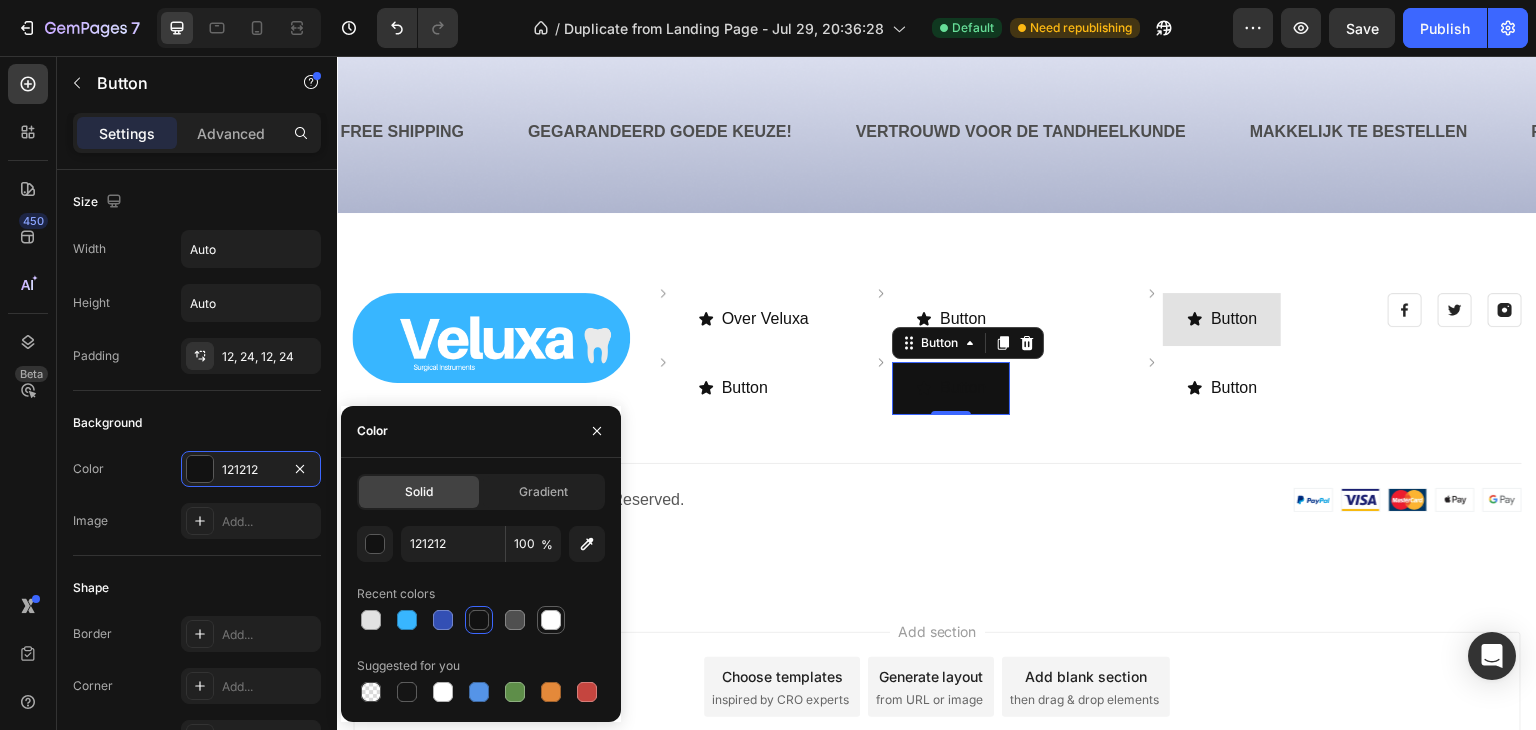 click at bounding box center [551, 620] 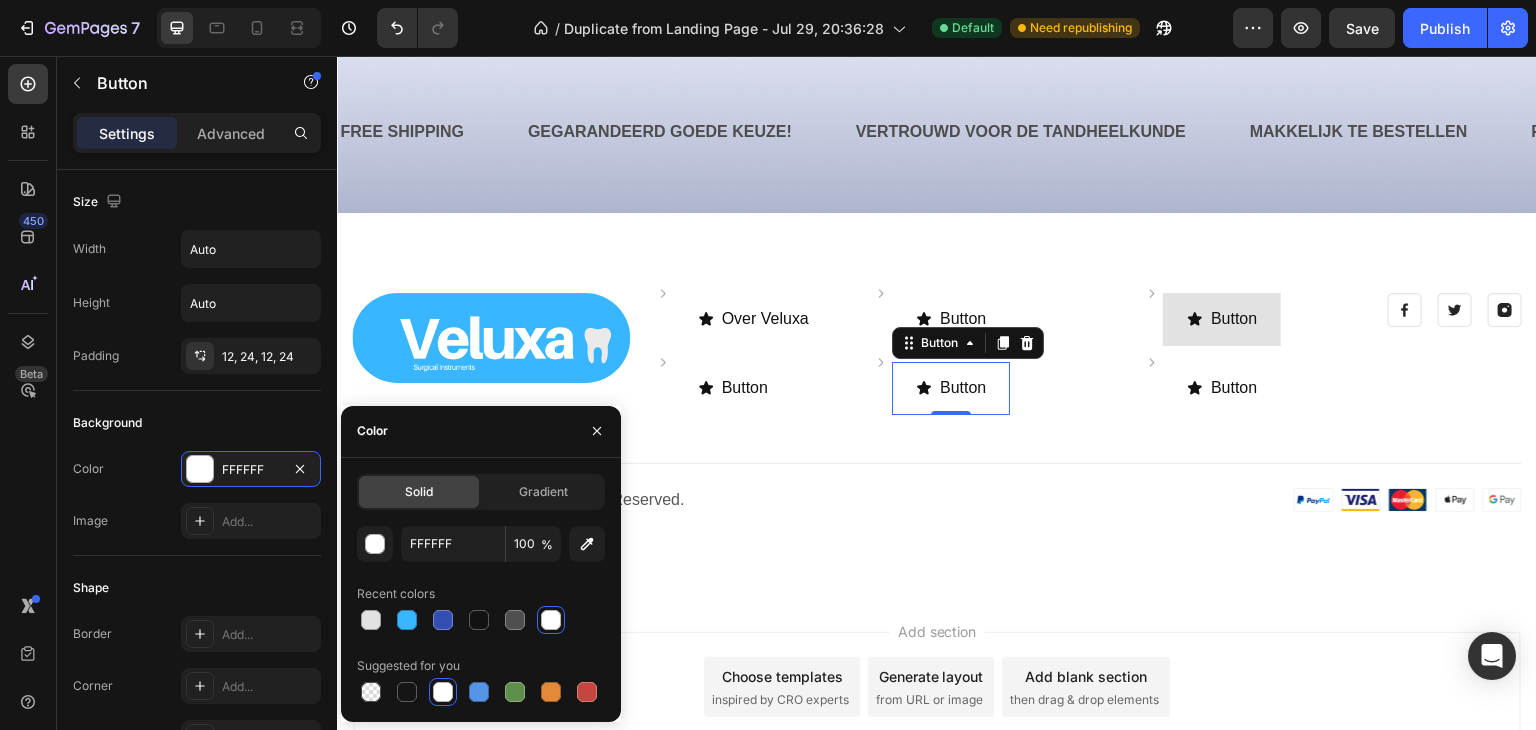 click at bounding box center [551, 620] 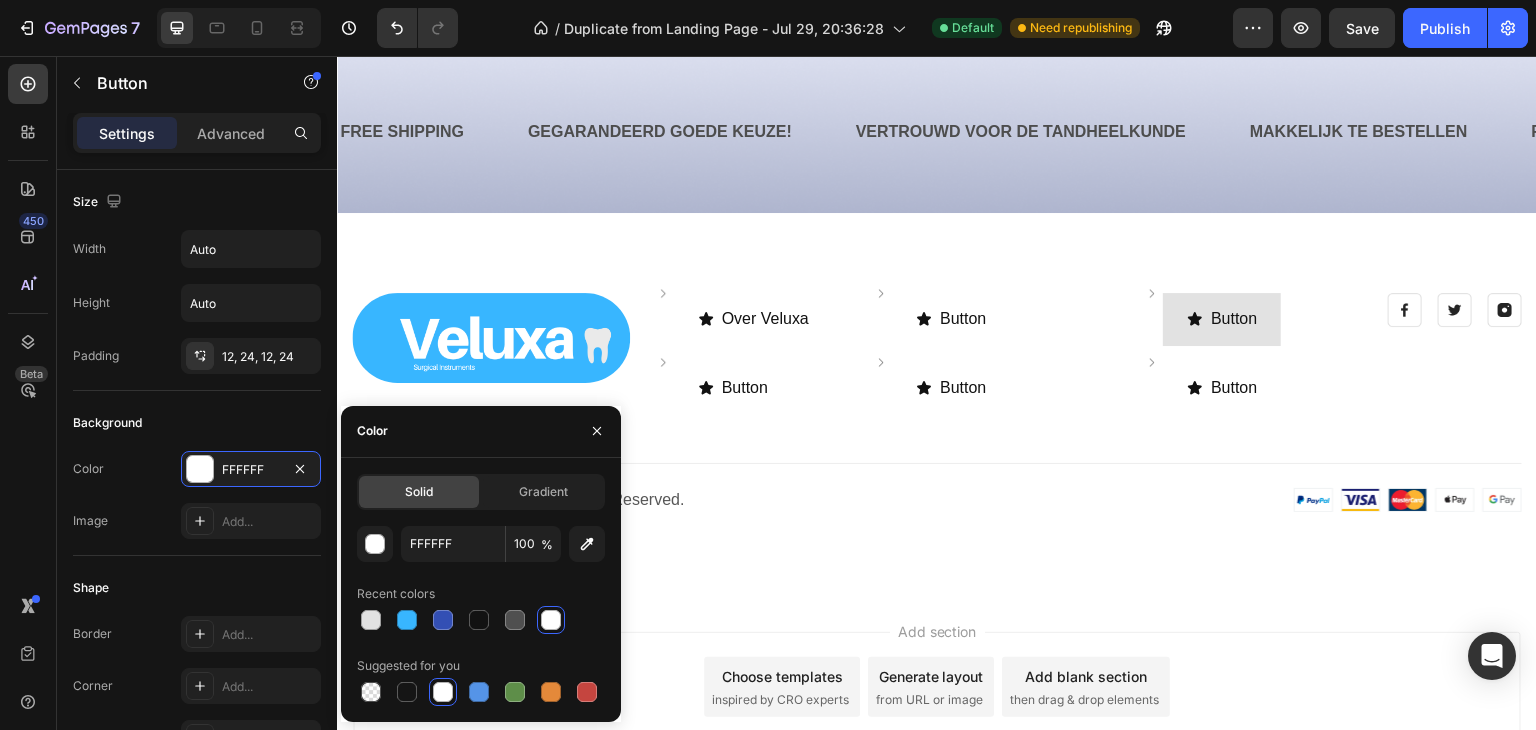 click on "Add section Choose templates inspired by CRO experts Generate layout from URL or image Add blank section then drag & drop elements" at bounding box center [937, 715] 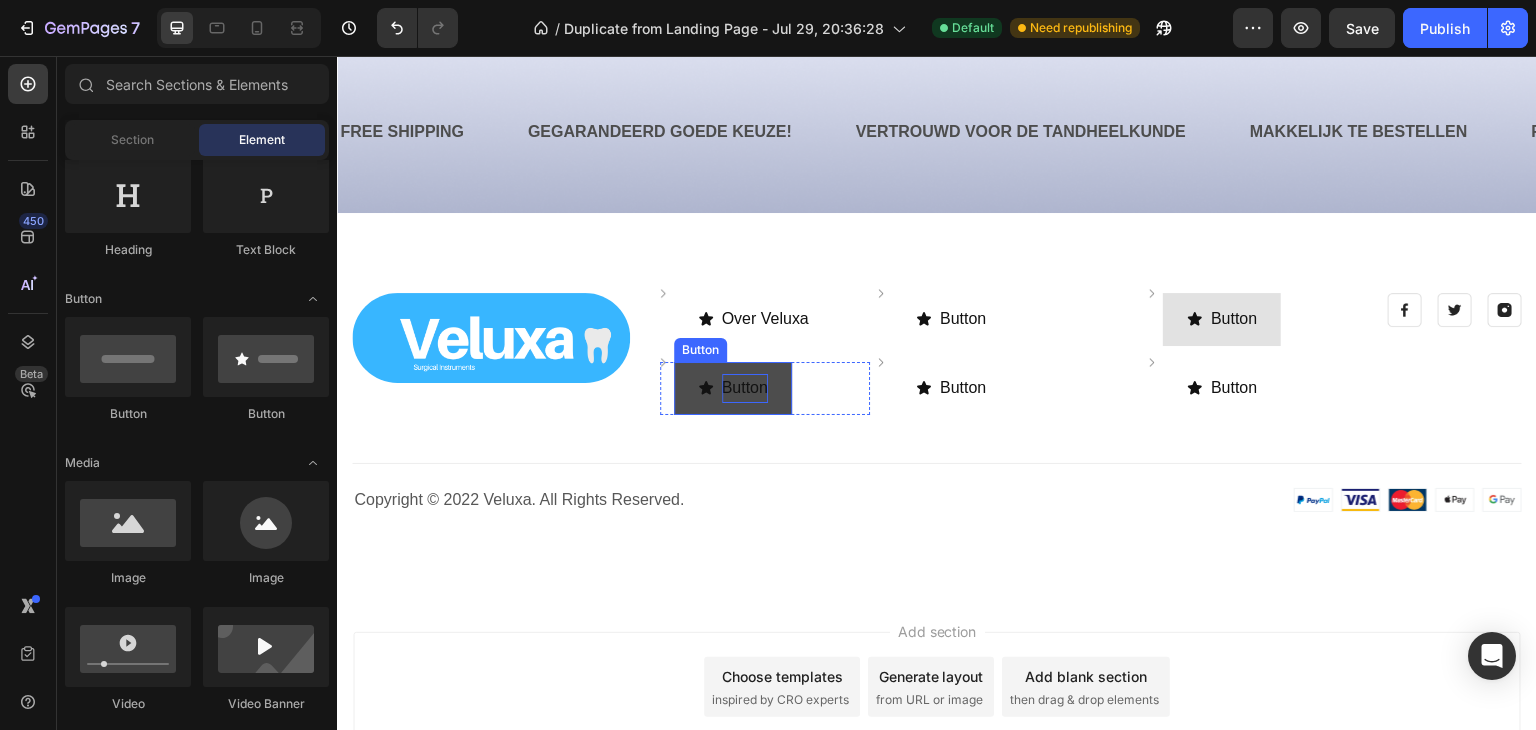 click on "Button" at bounding box center [745, 388] 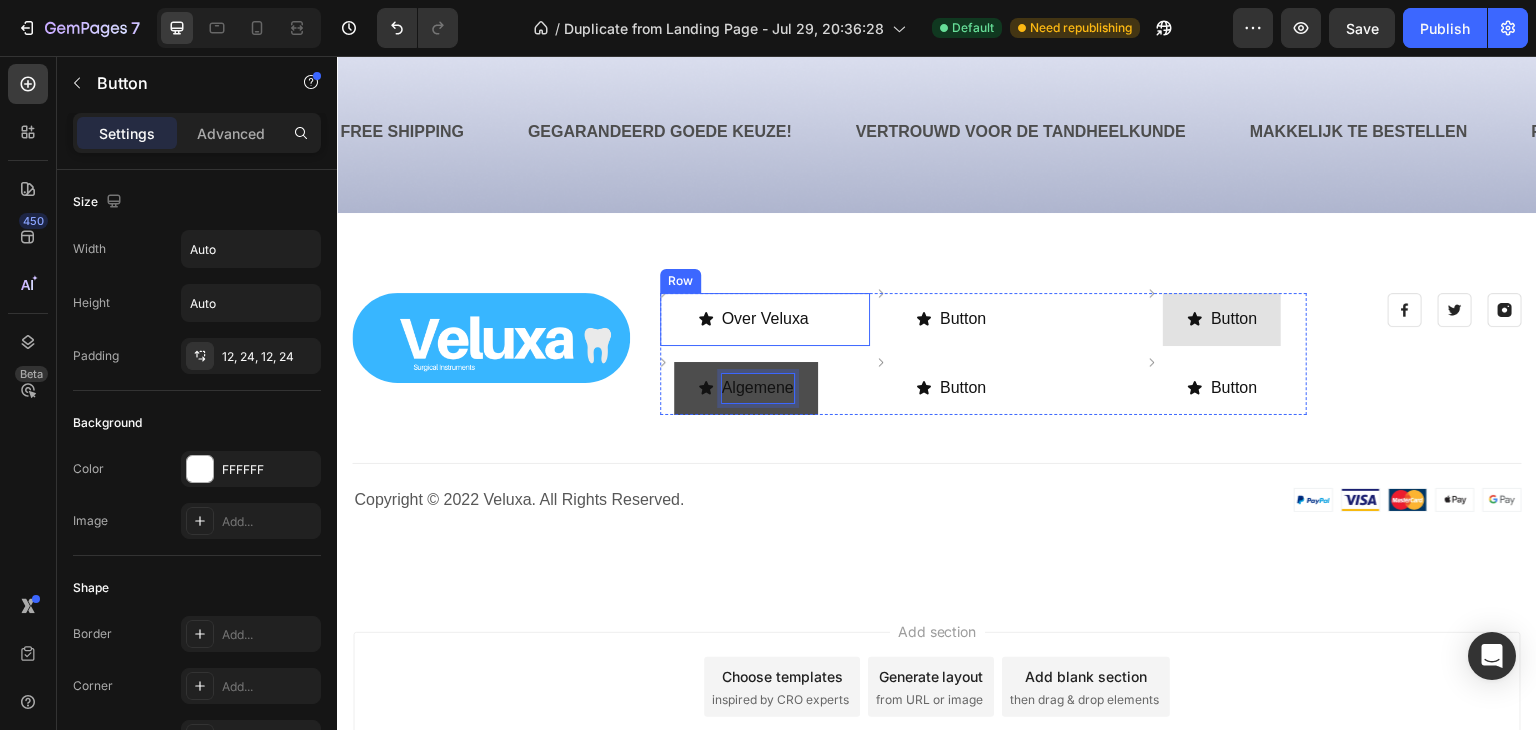 click on "Algemene" at bounding box center [746, 388] 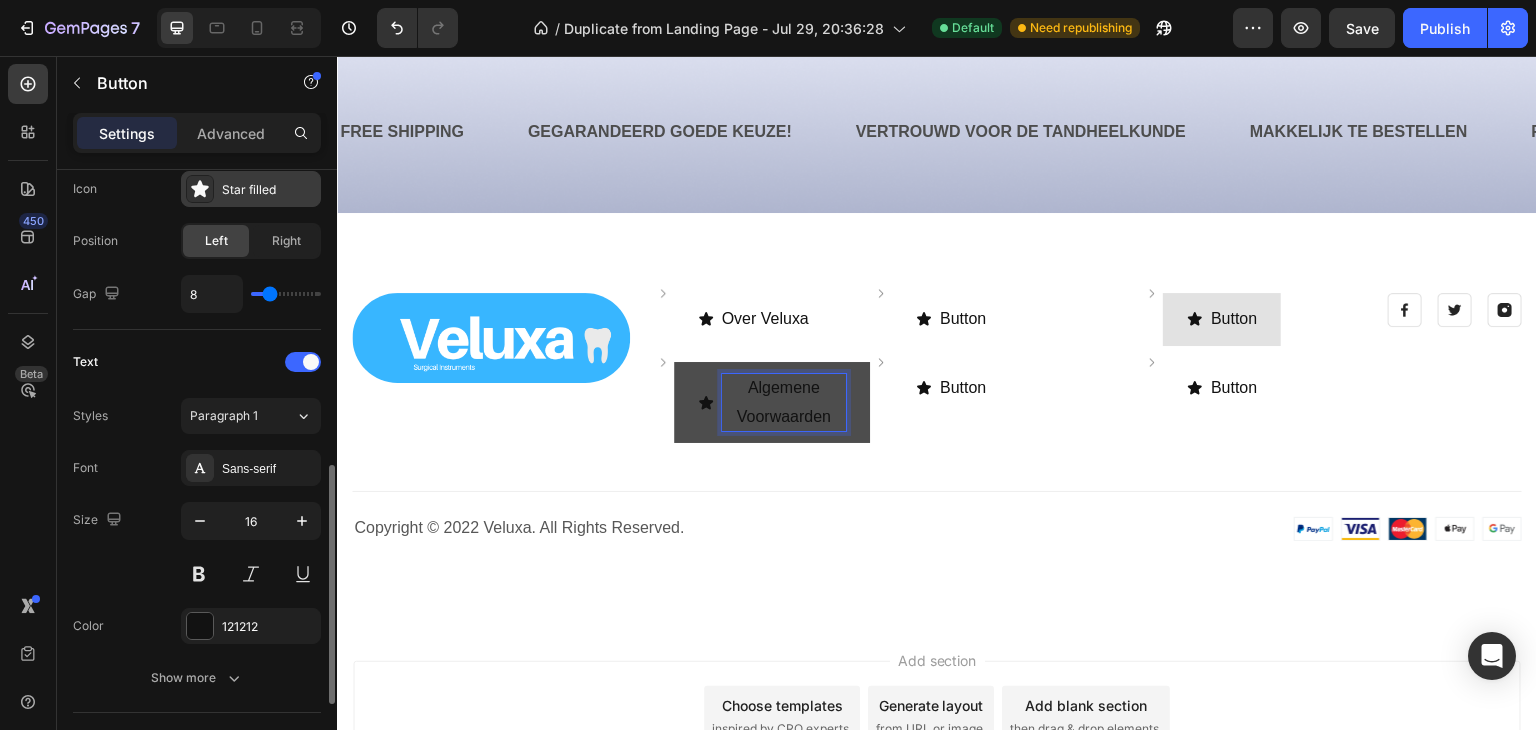 scroll, scrollTop: 696, scrollLeft: 0, axis: vertical 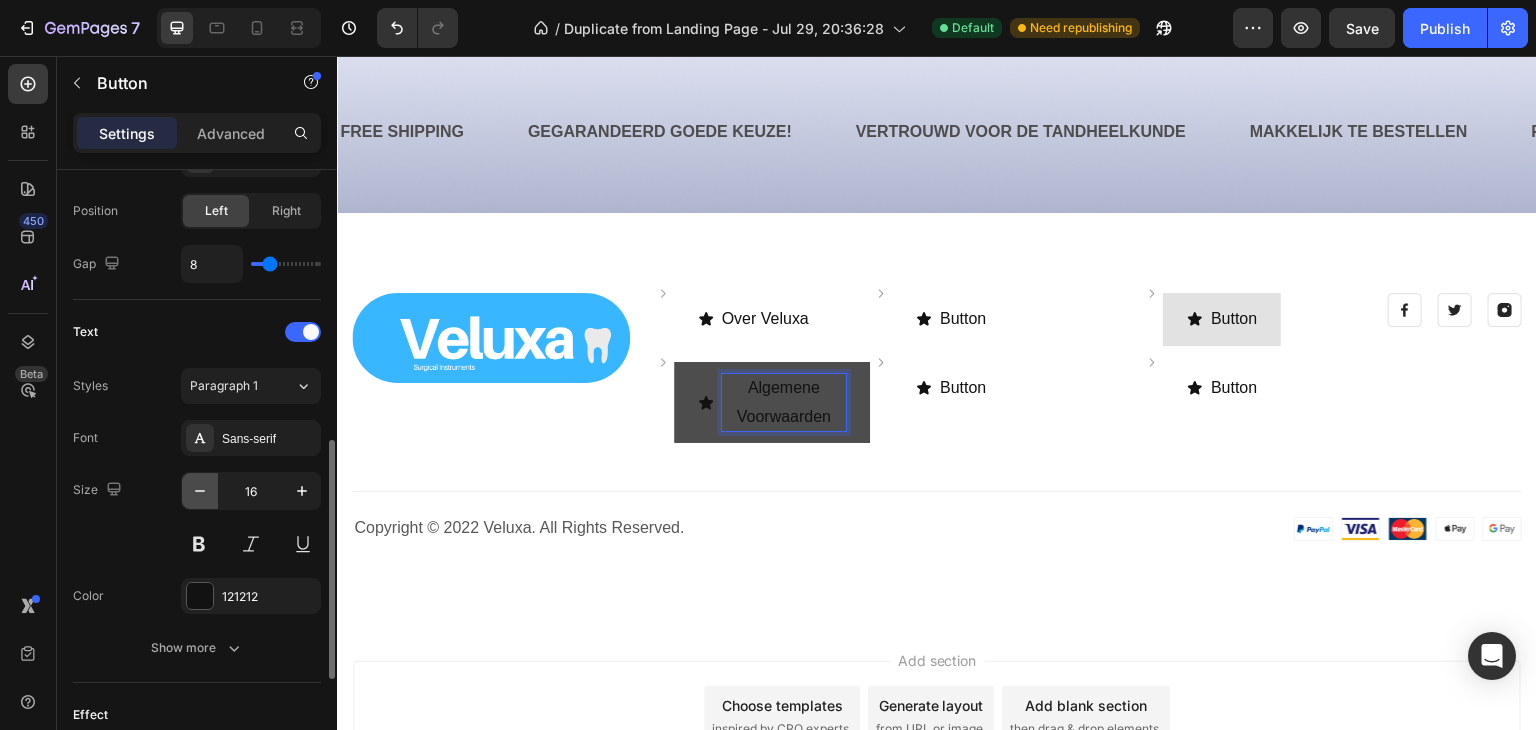 click 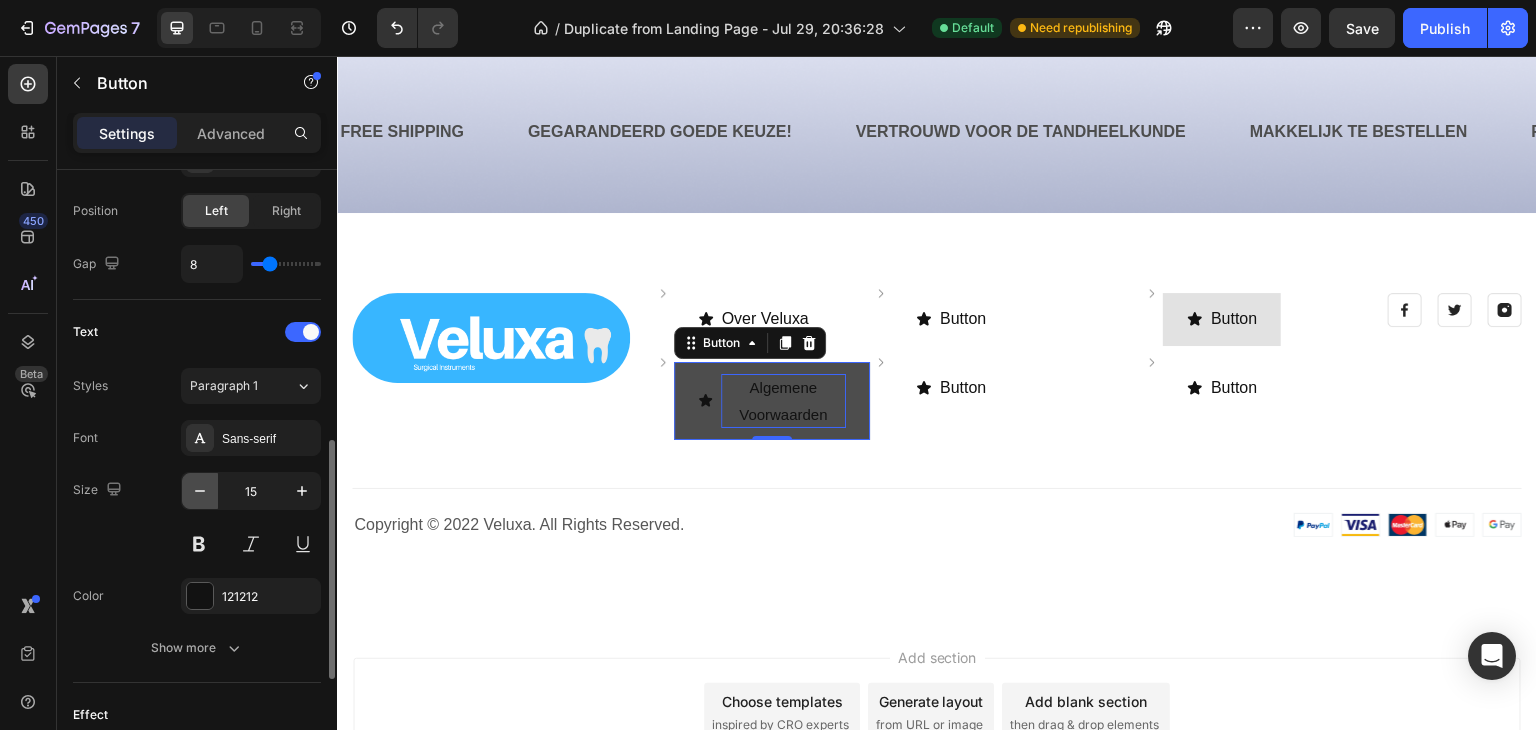 click 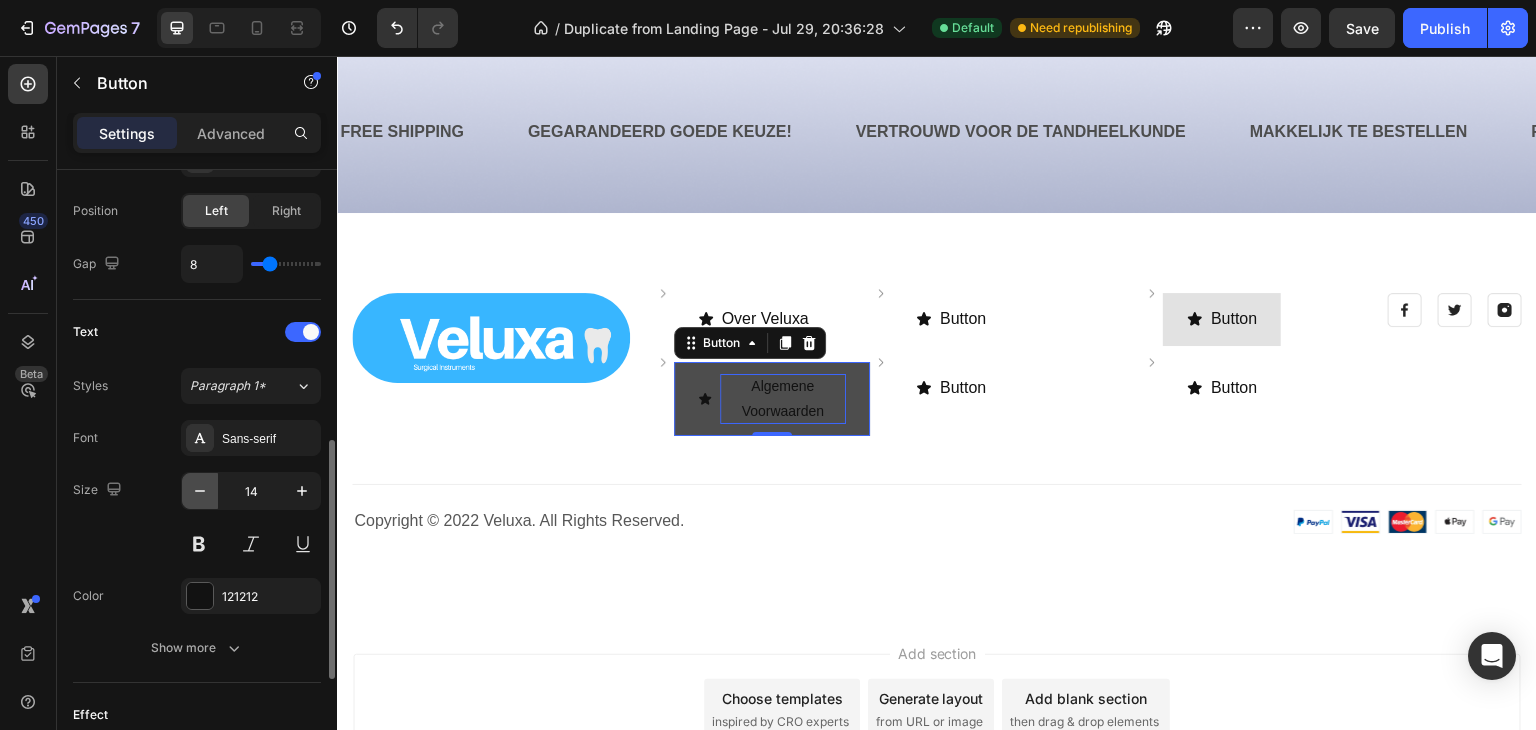 click 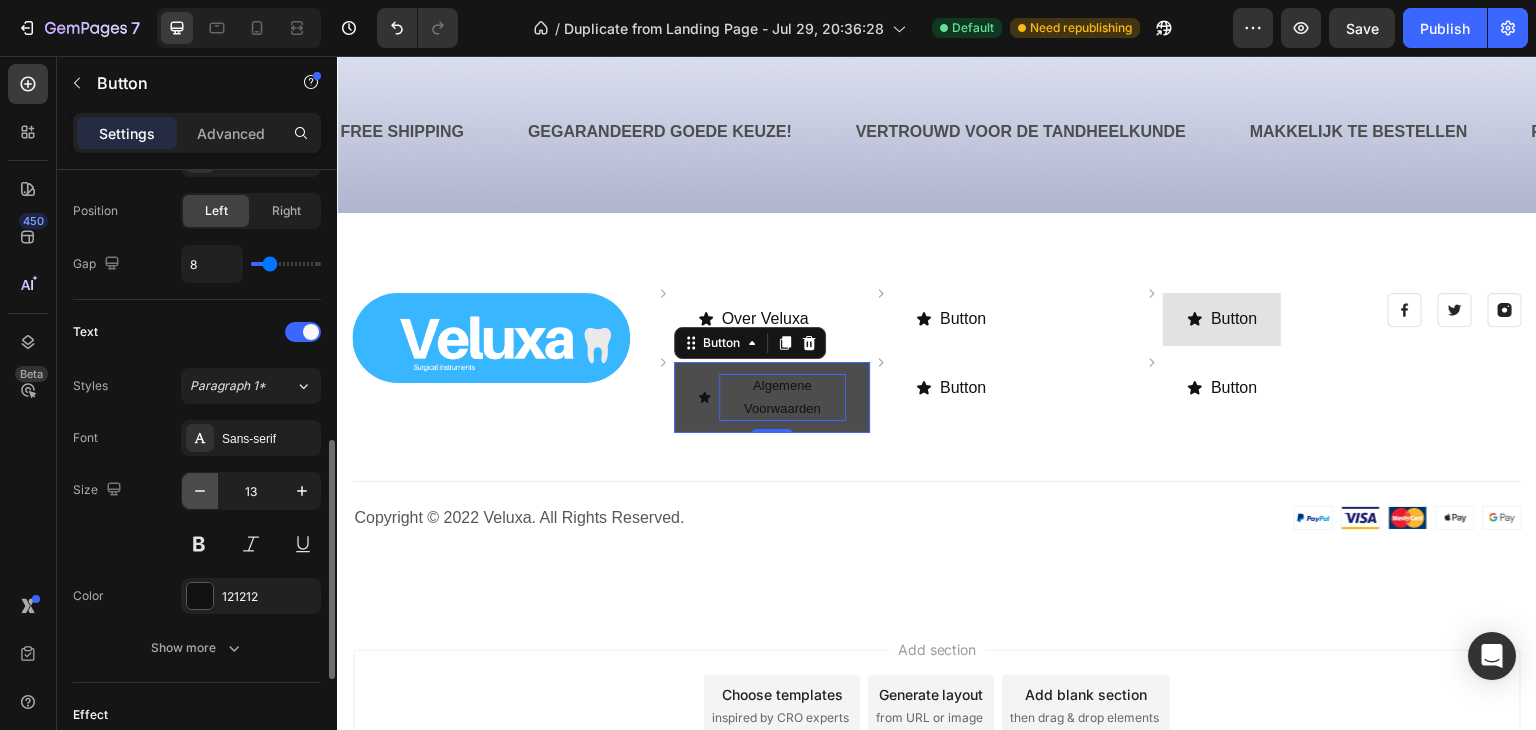 click 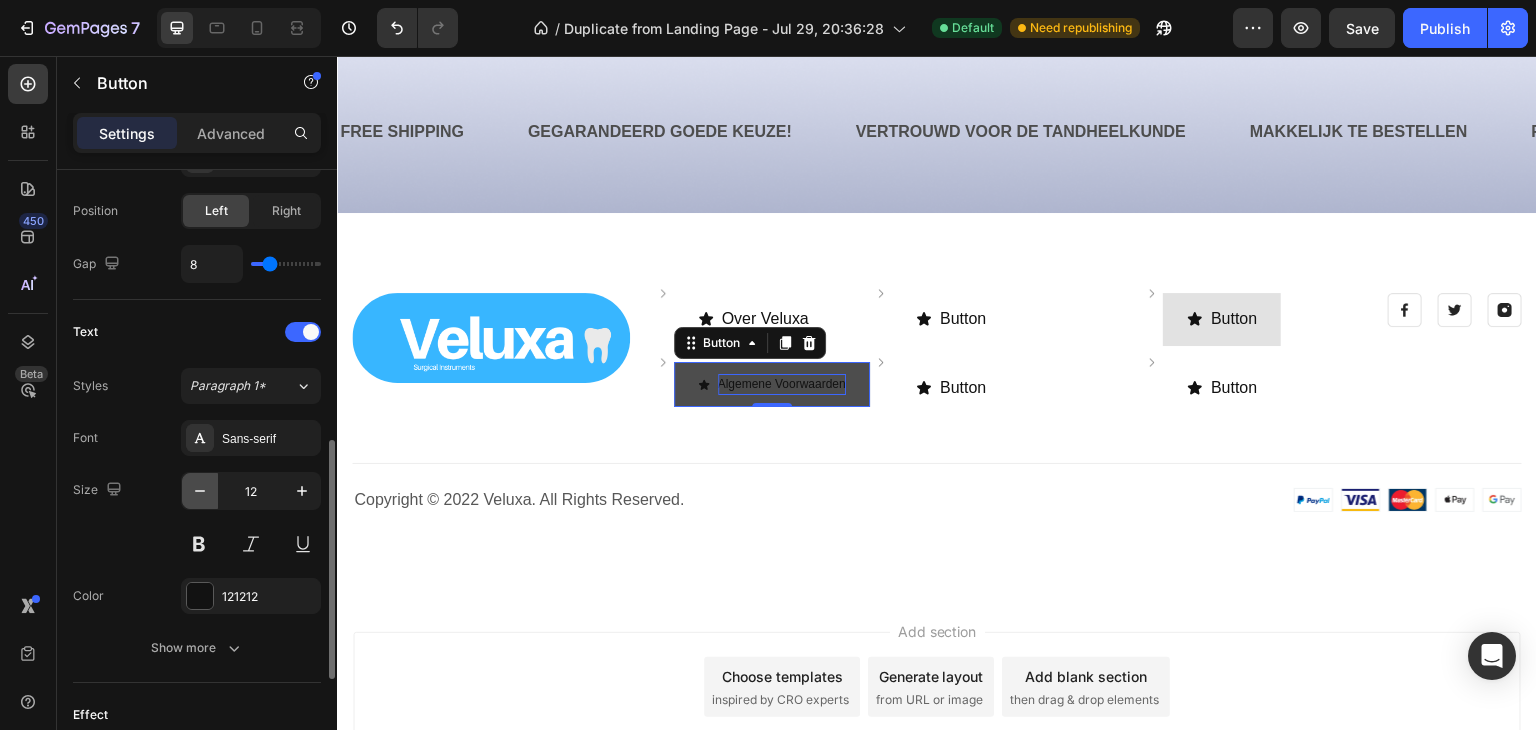 click 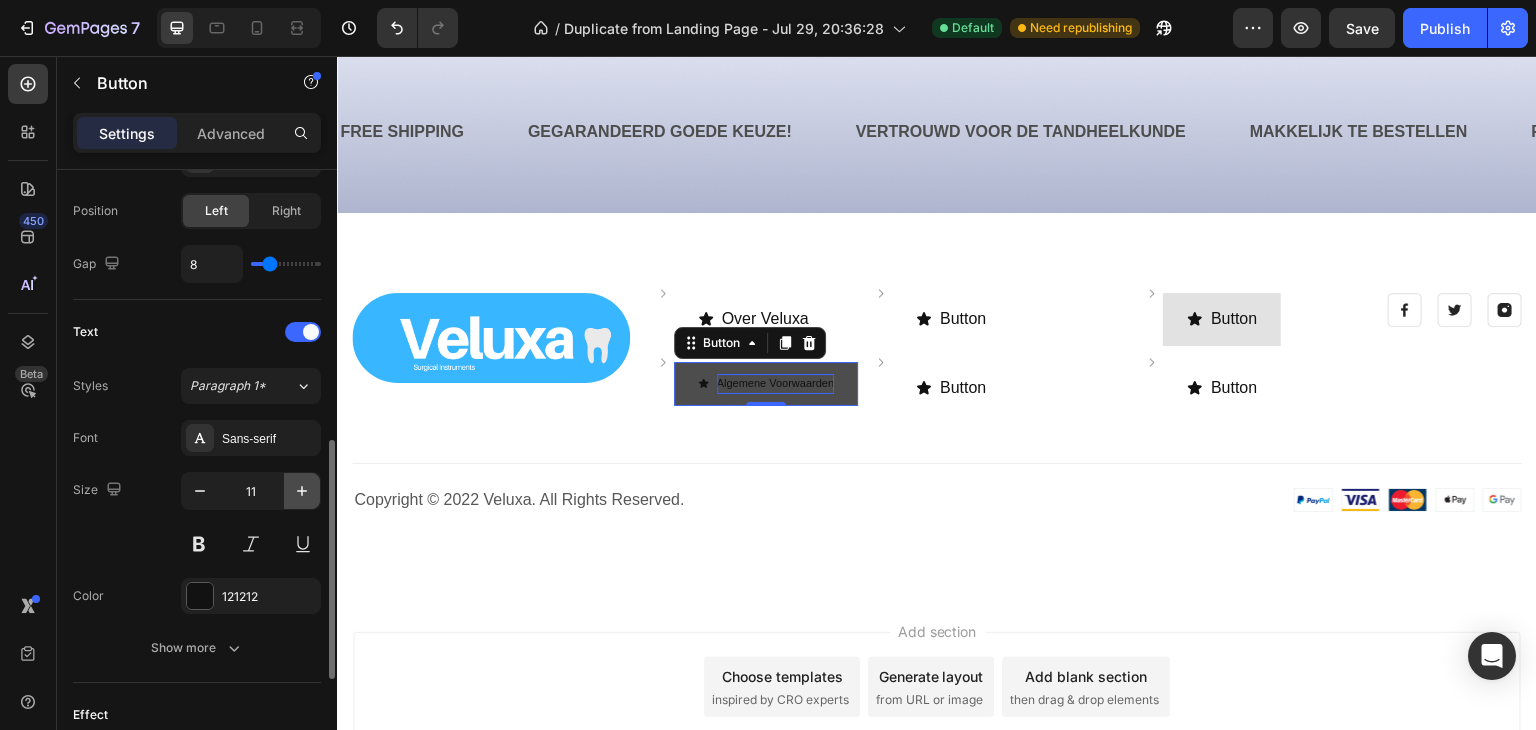 click 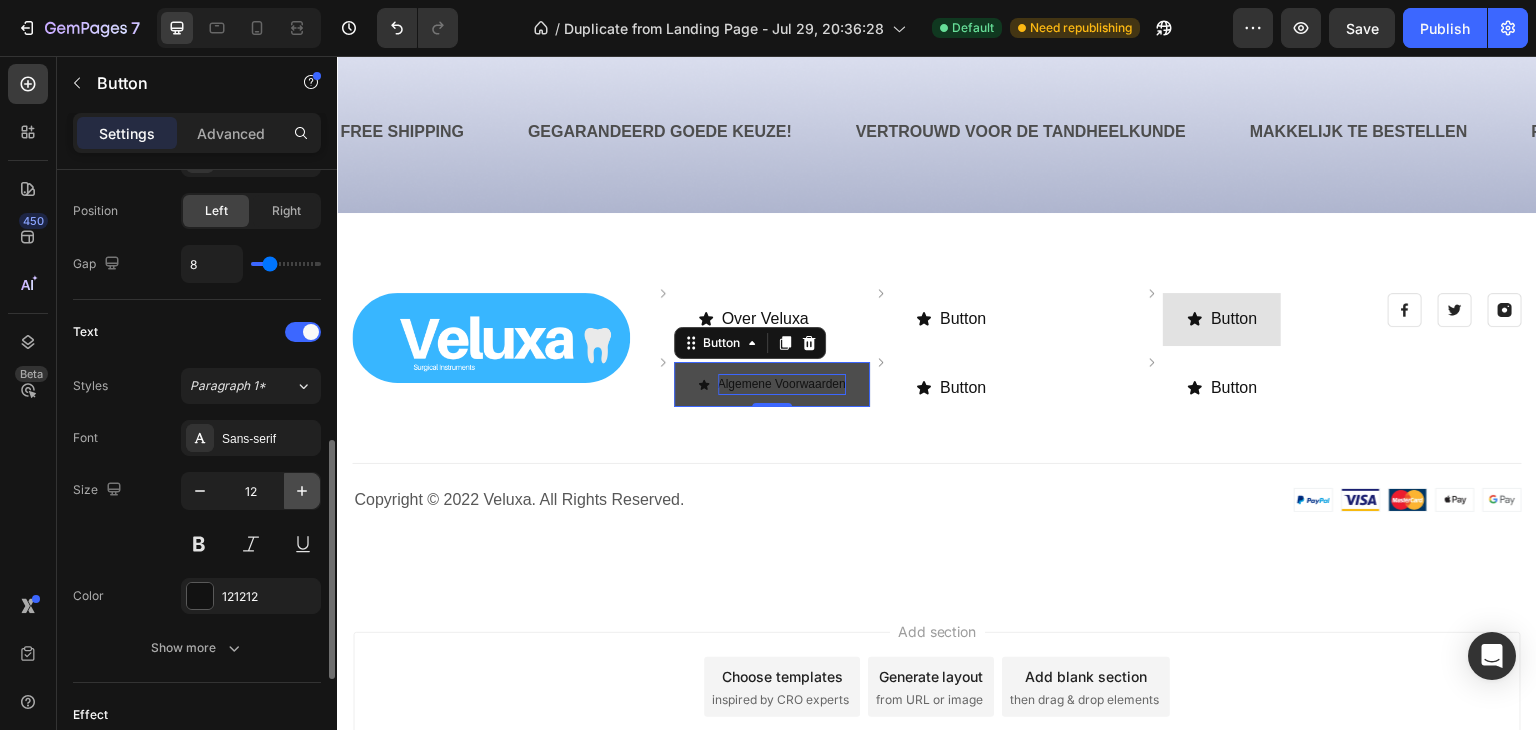 click 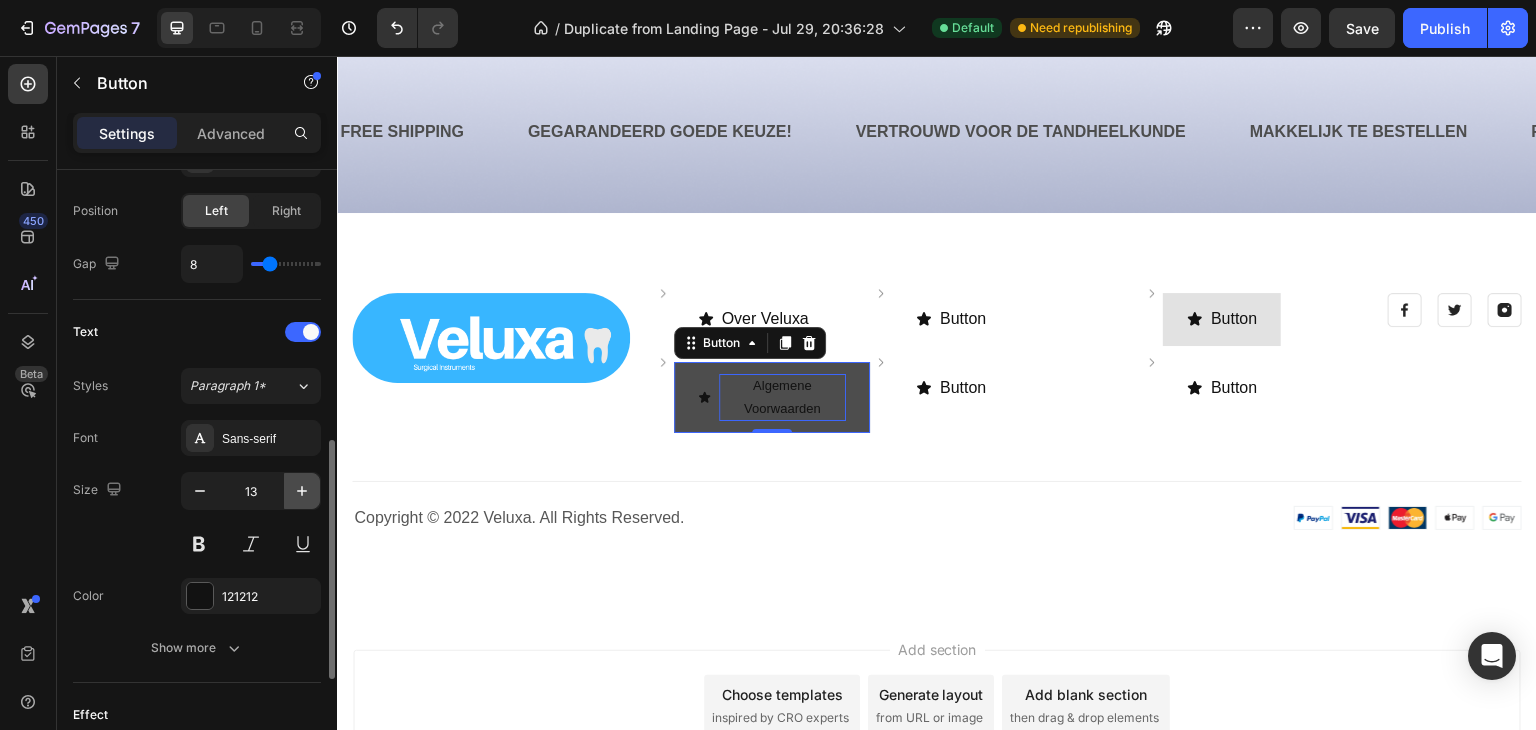 click 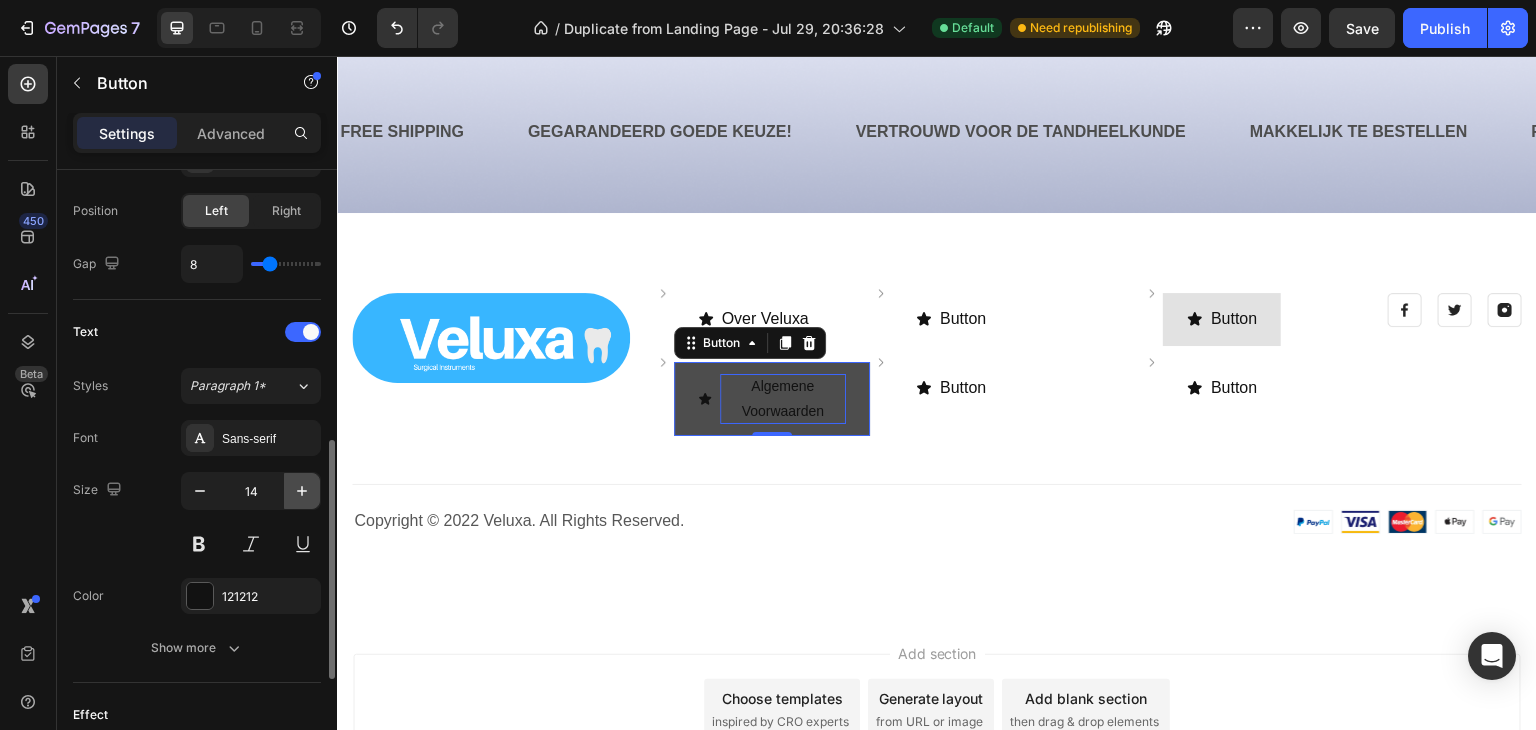 click 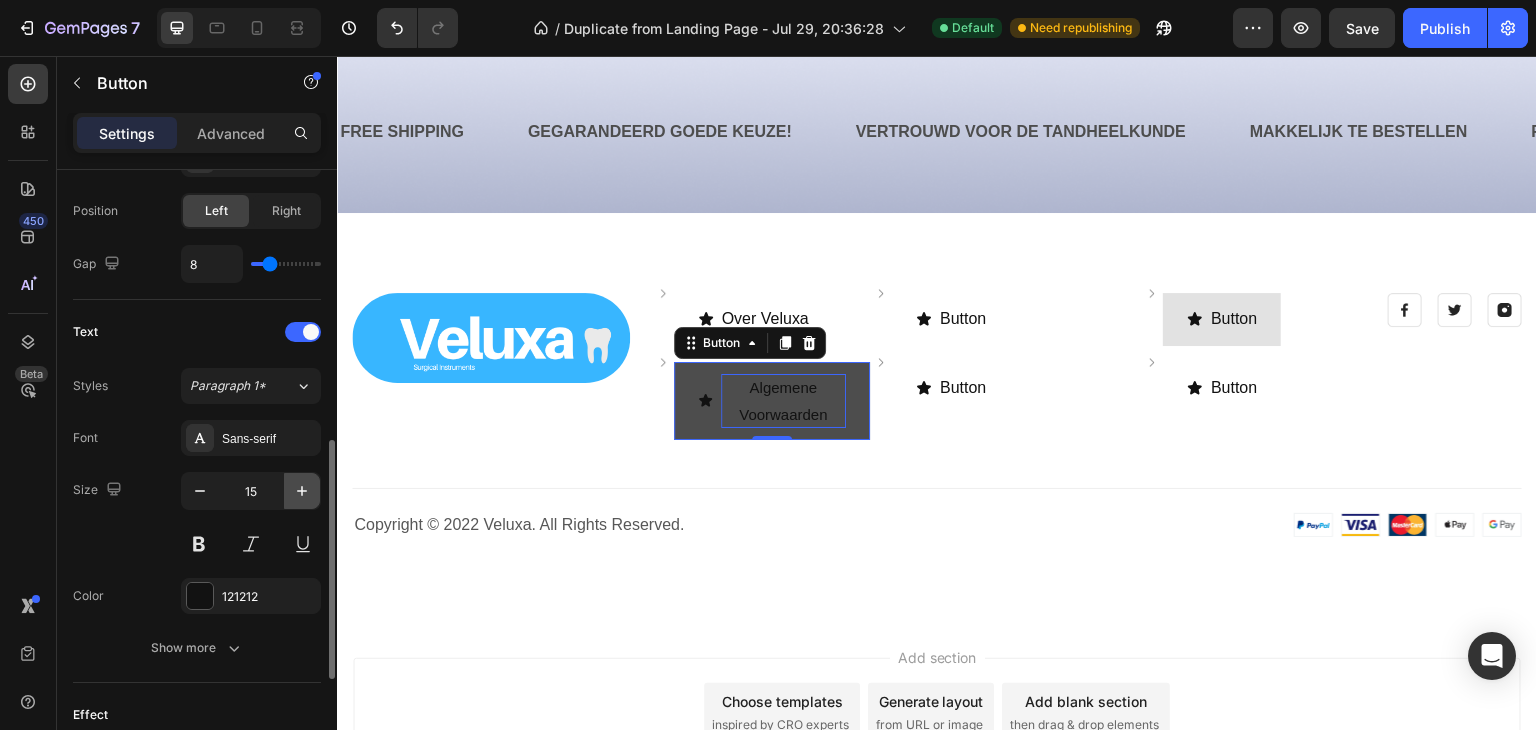 click 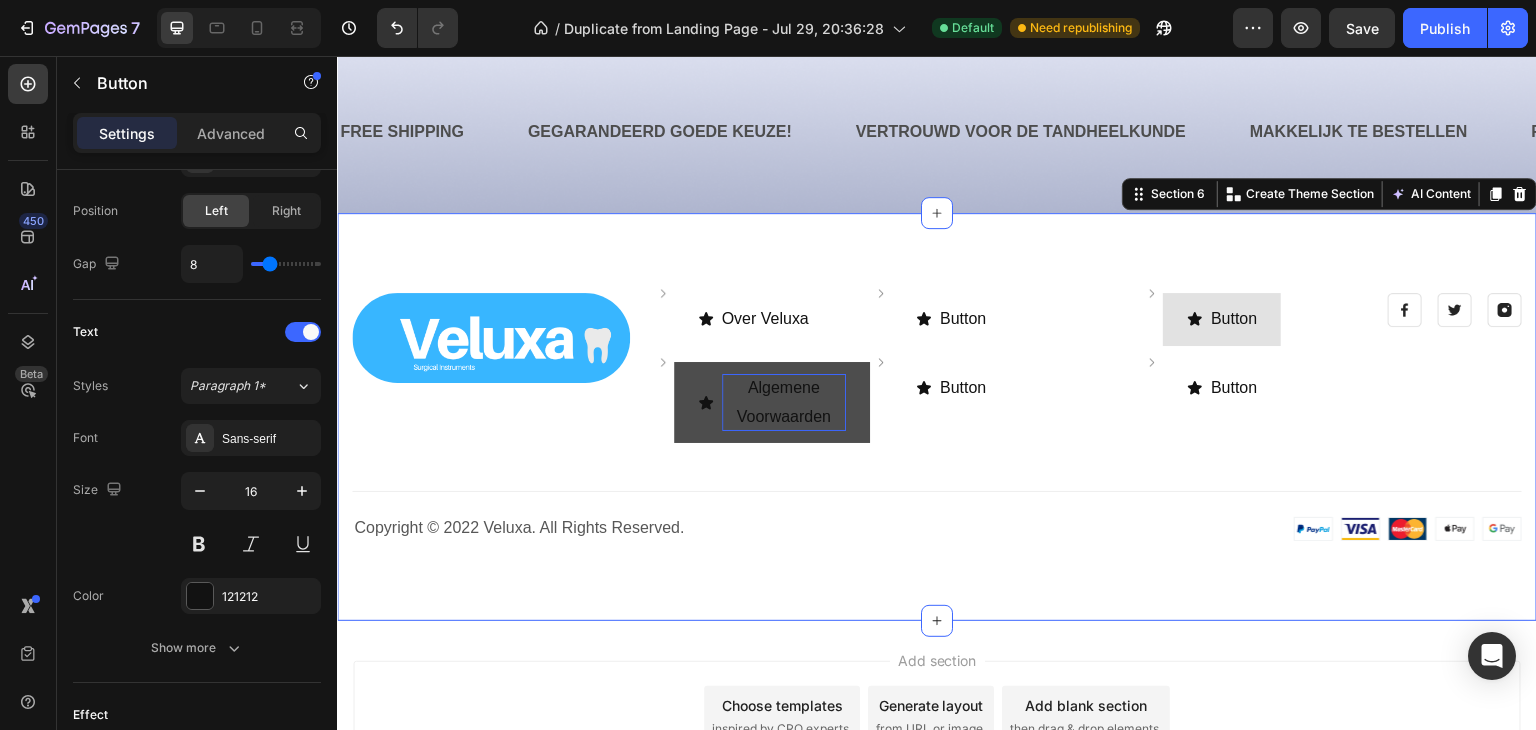 scroll, scrollTop: 0, scrollLeft: 0, axis: both 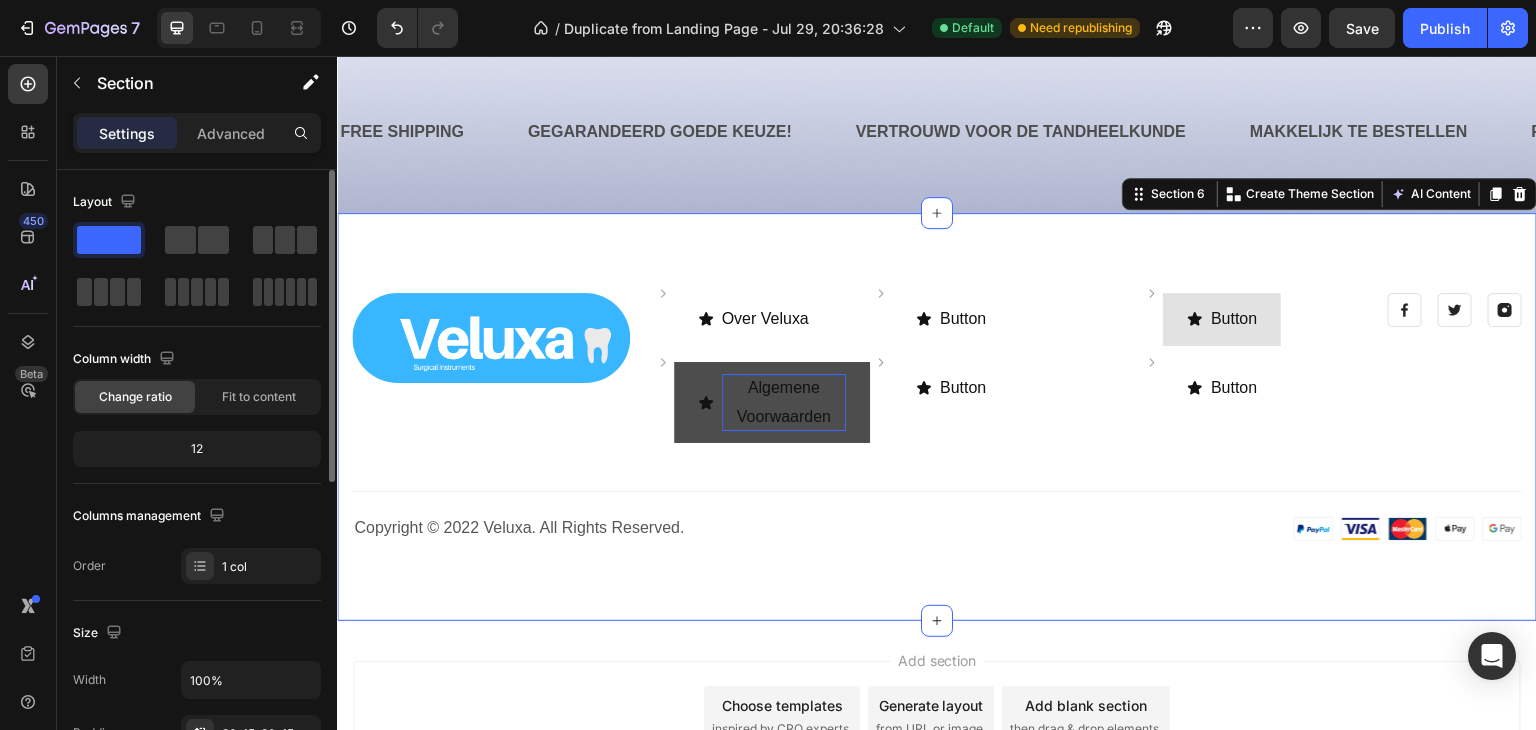click on "Image Image Over Veluxa Button Row Image Algemene Voorwaarden Button Row Image Button Button Row Image Button Button Row Image Button Button Row Image Button Button Row Row Image Image Image Row Row                Title Line Row Copyright © 2022 Veluxa. All Rights Reserved. Heading Image Row" at bounding box center [937, 417] 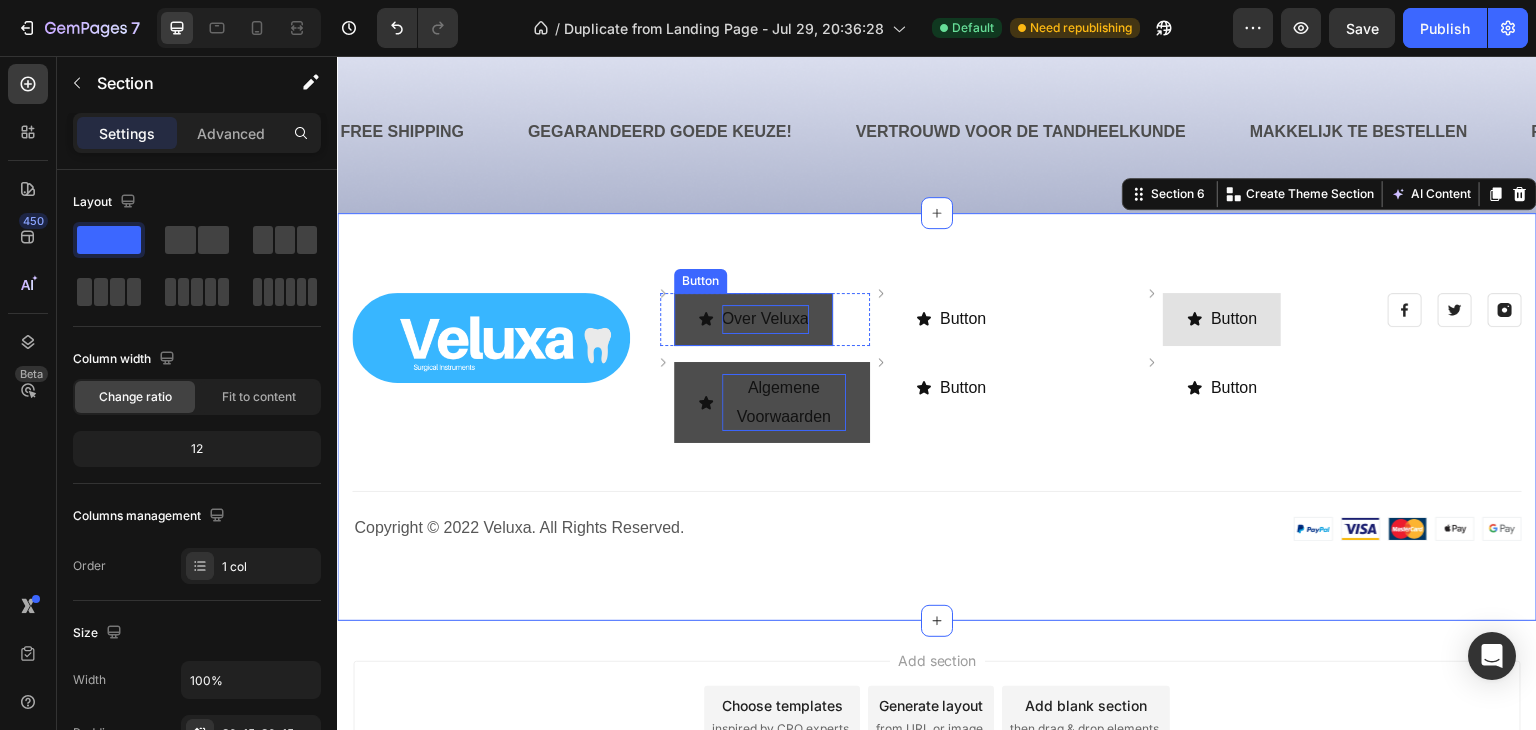 click on "Over Veluxa" at bounding box center [765, 319] 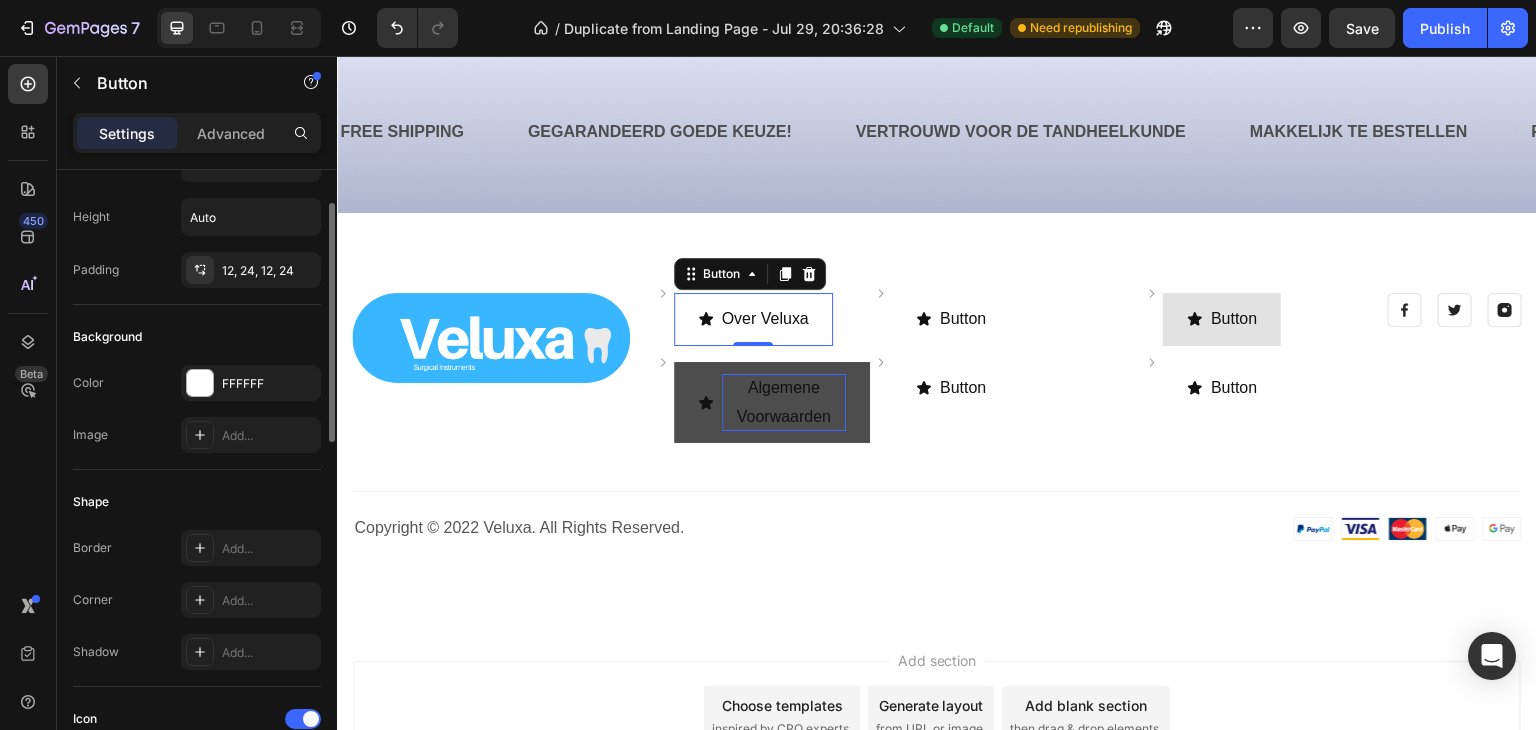 scroll, scrollTop: 85, scrollLeft: 0, axis: vertical 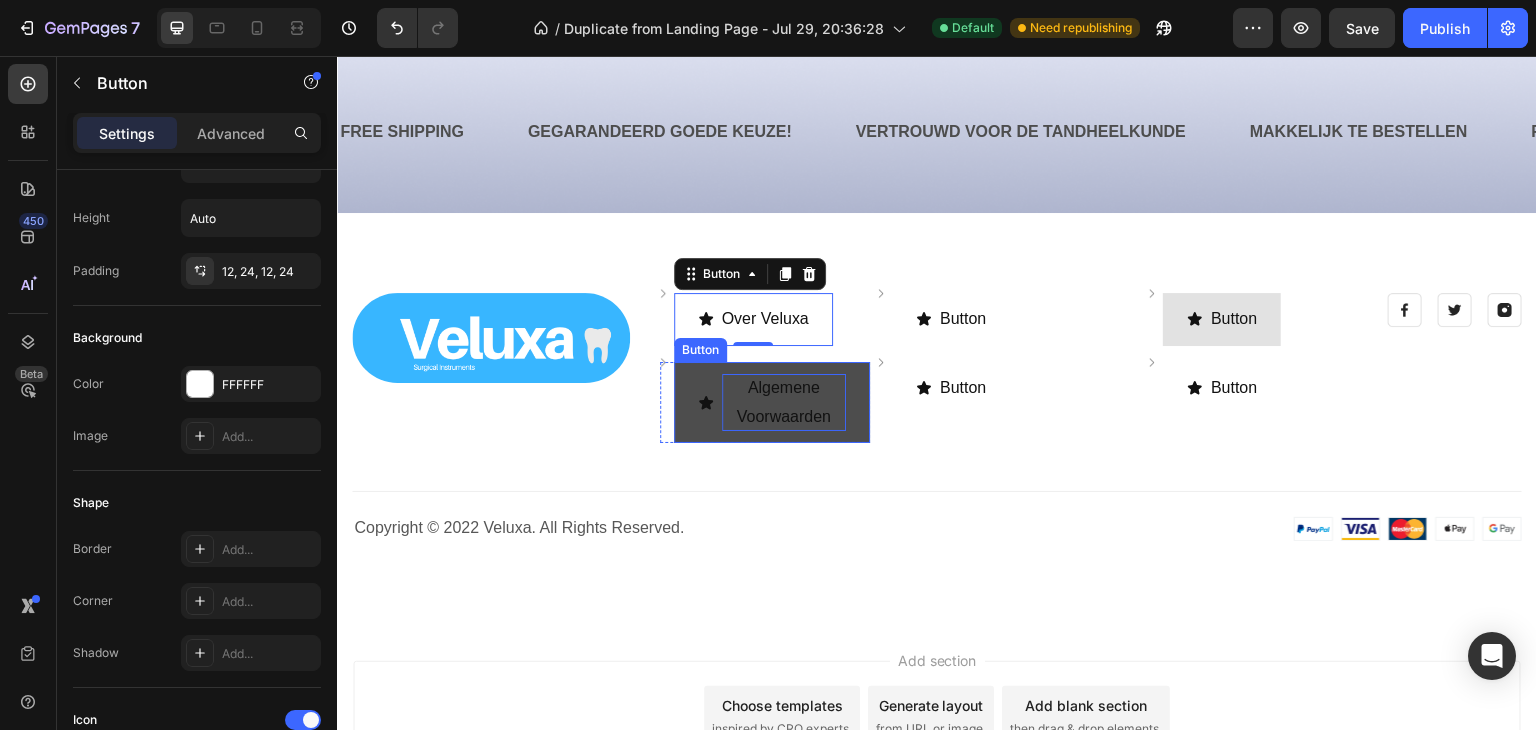 click on "Algemene Voorwaarden" at bounding box center (784, 403) 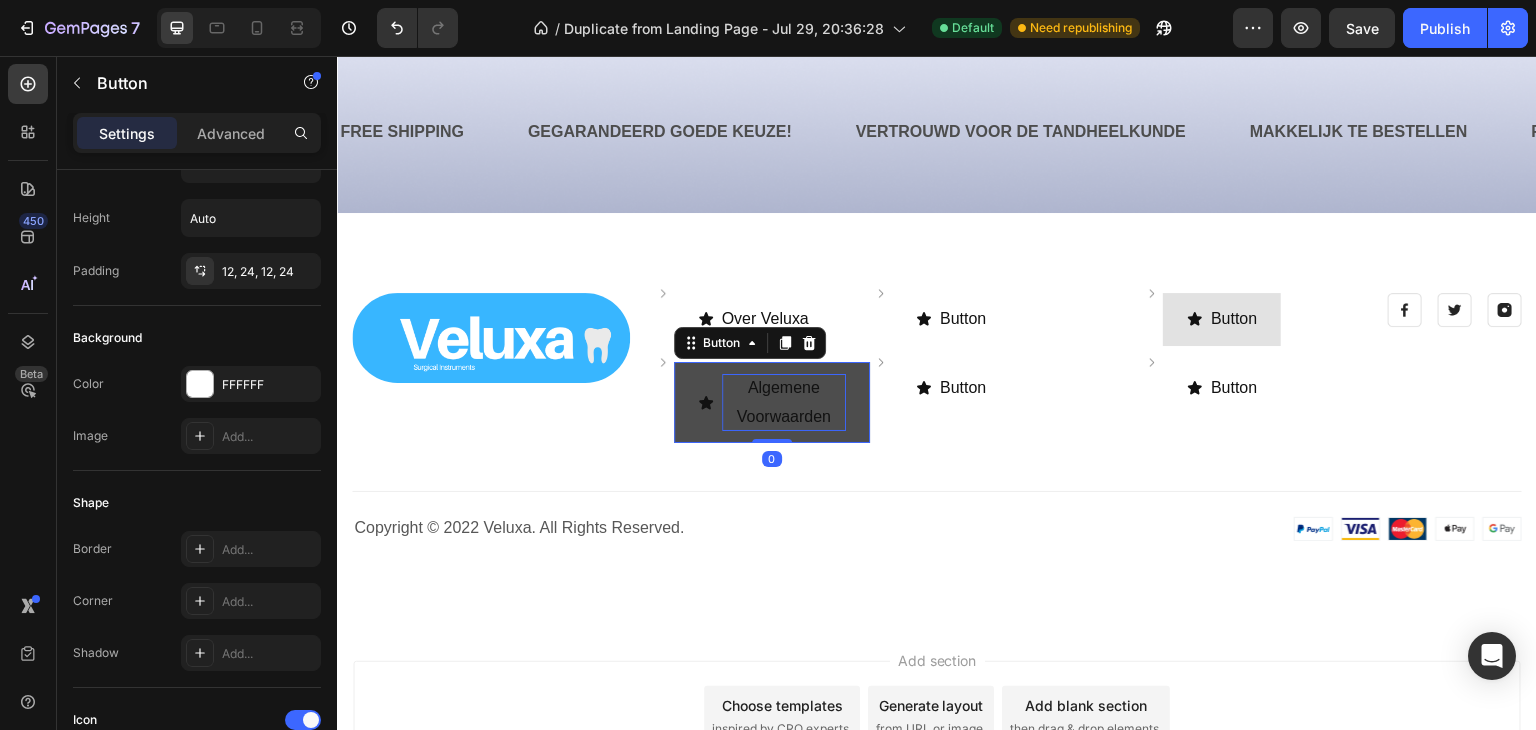 scroll, scrollTop: 84, scrollLeft: 0, axis: vertical 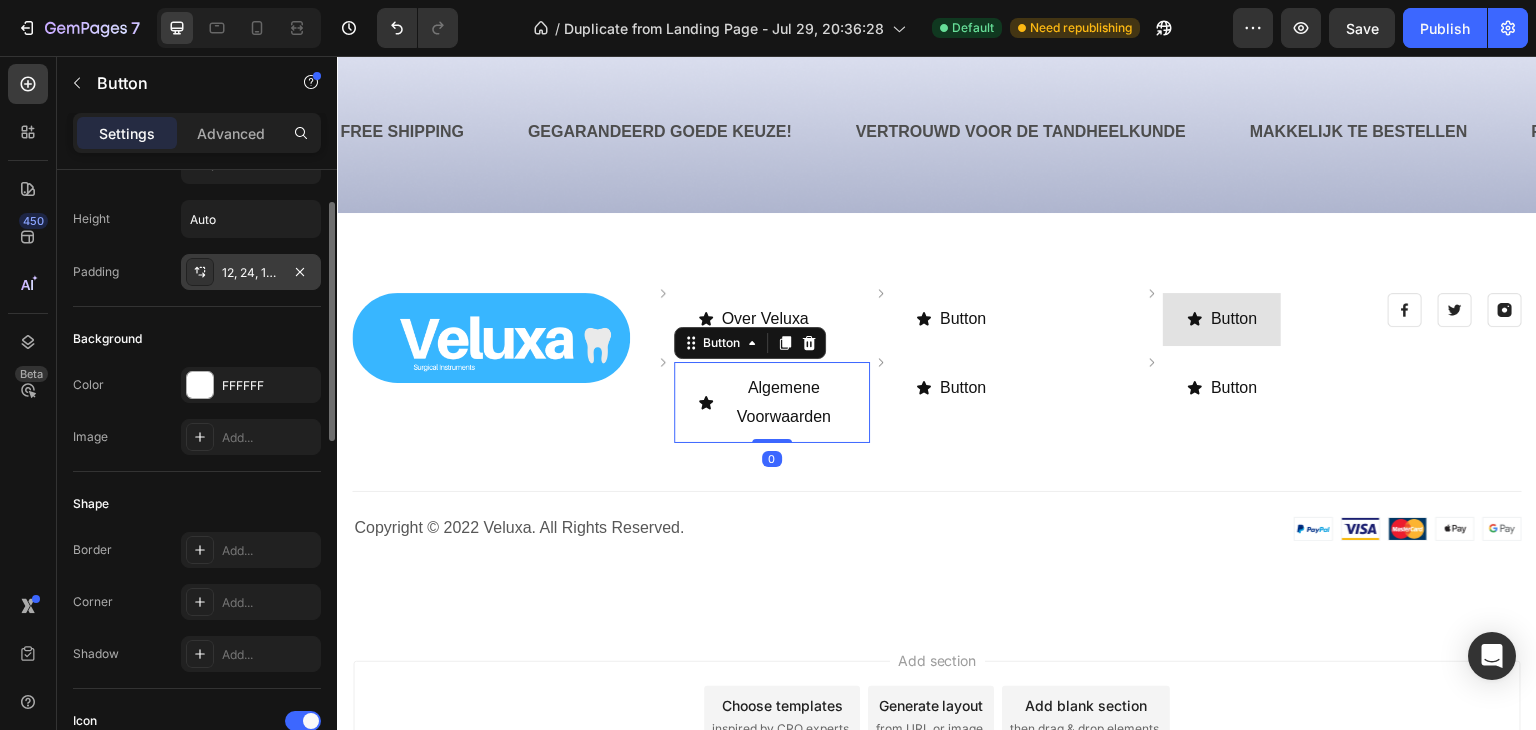 click on "12, 24, 12, 24" at bounding box center [251, 273] 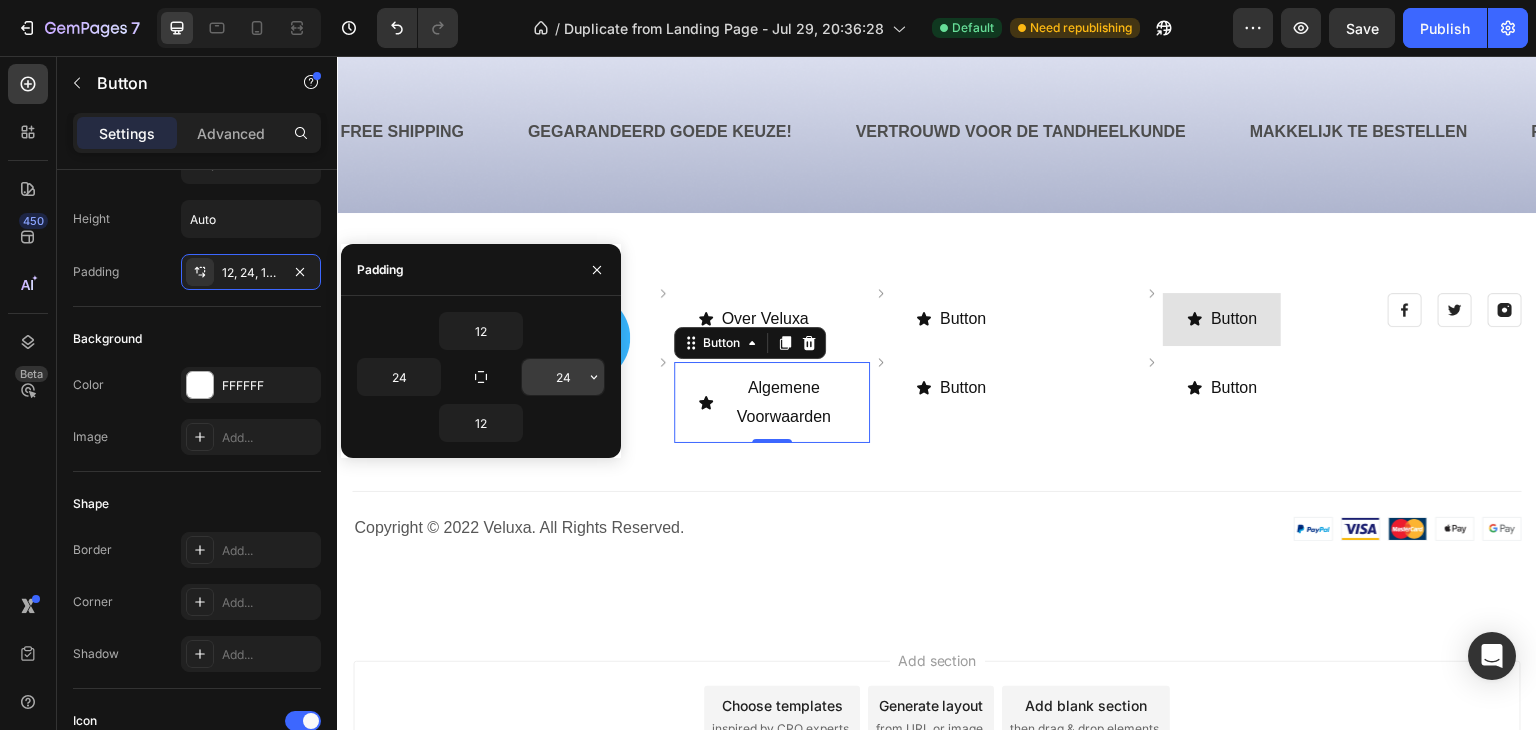 click on "24" at bounding box center [563, 377] 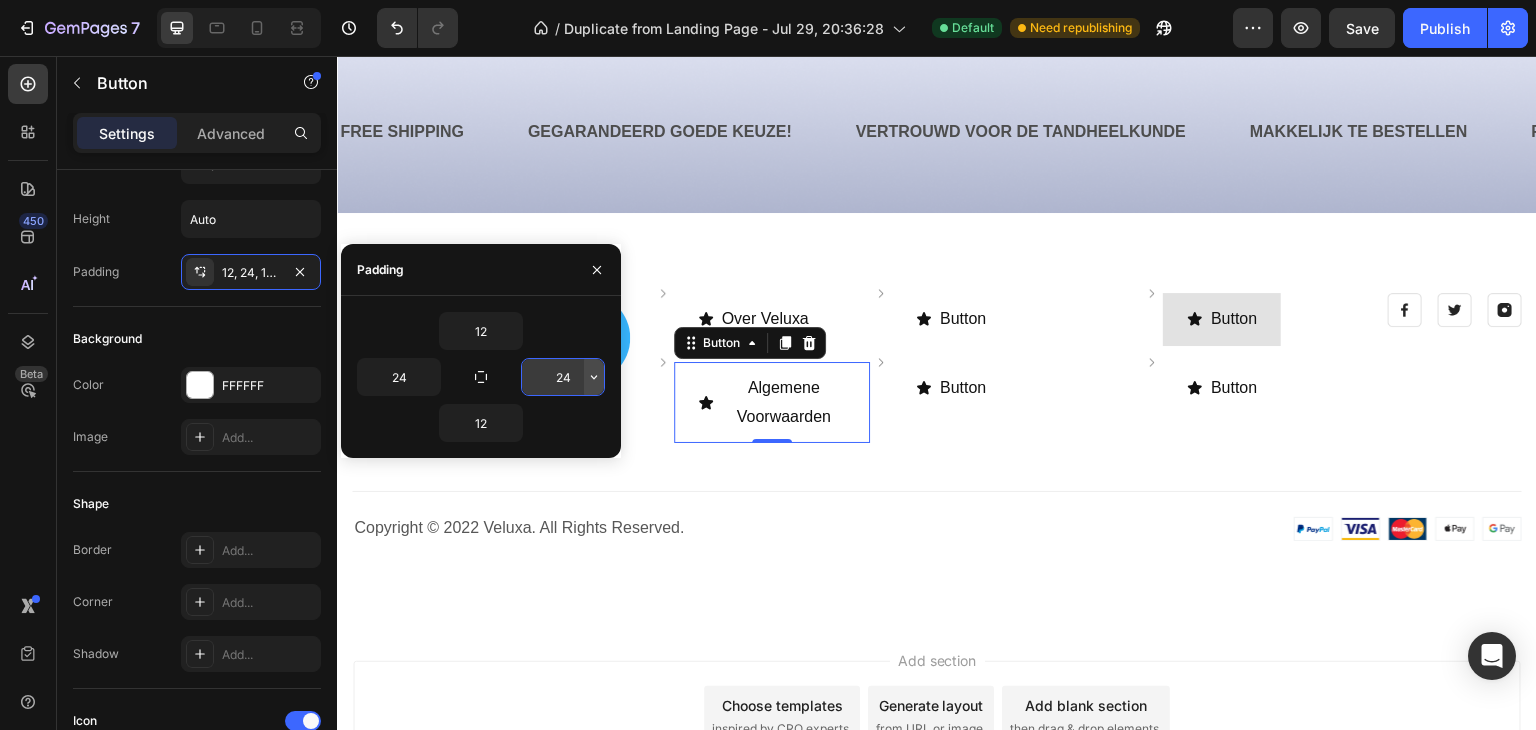 click 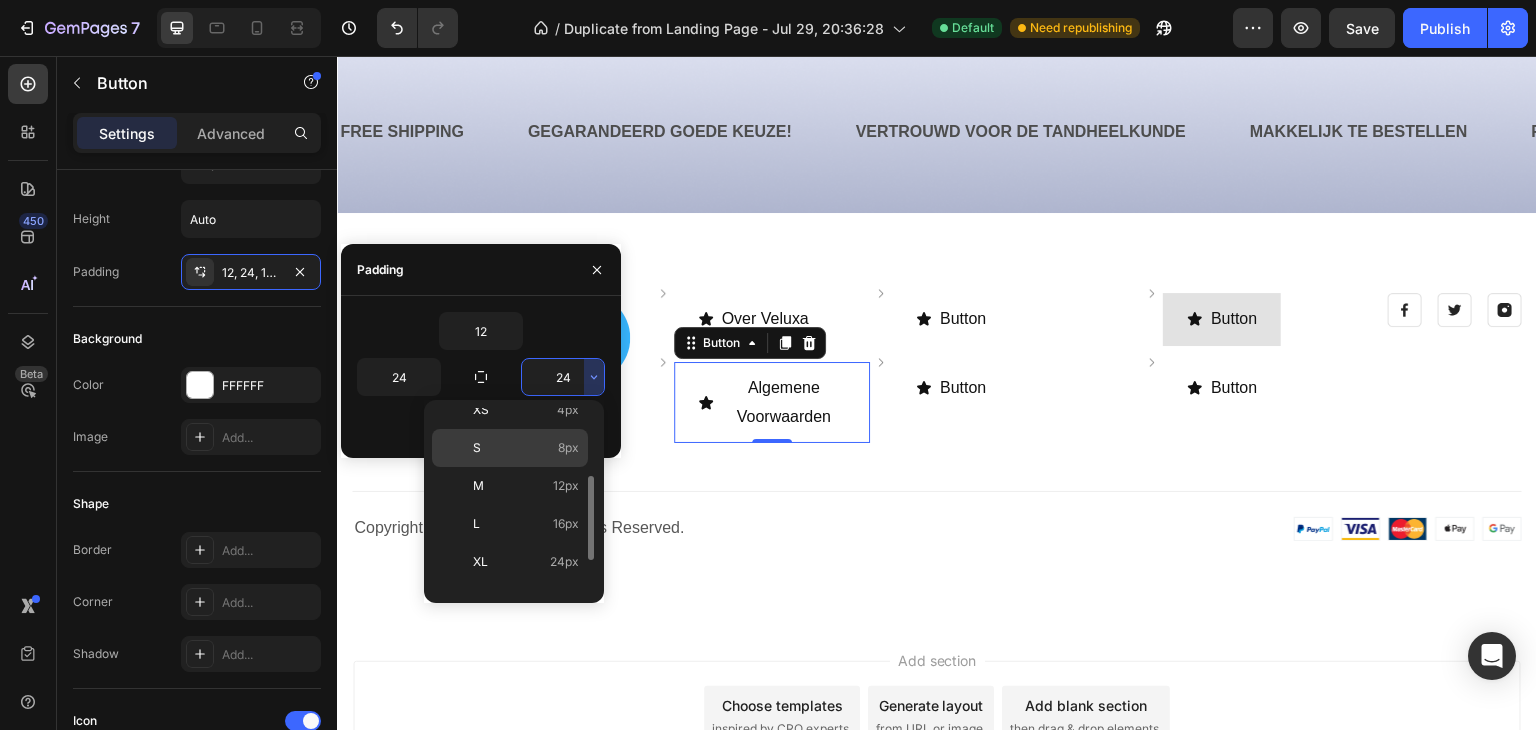 scroll, scrollTop: 112, scrollLeft: 0, axis: vertical 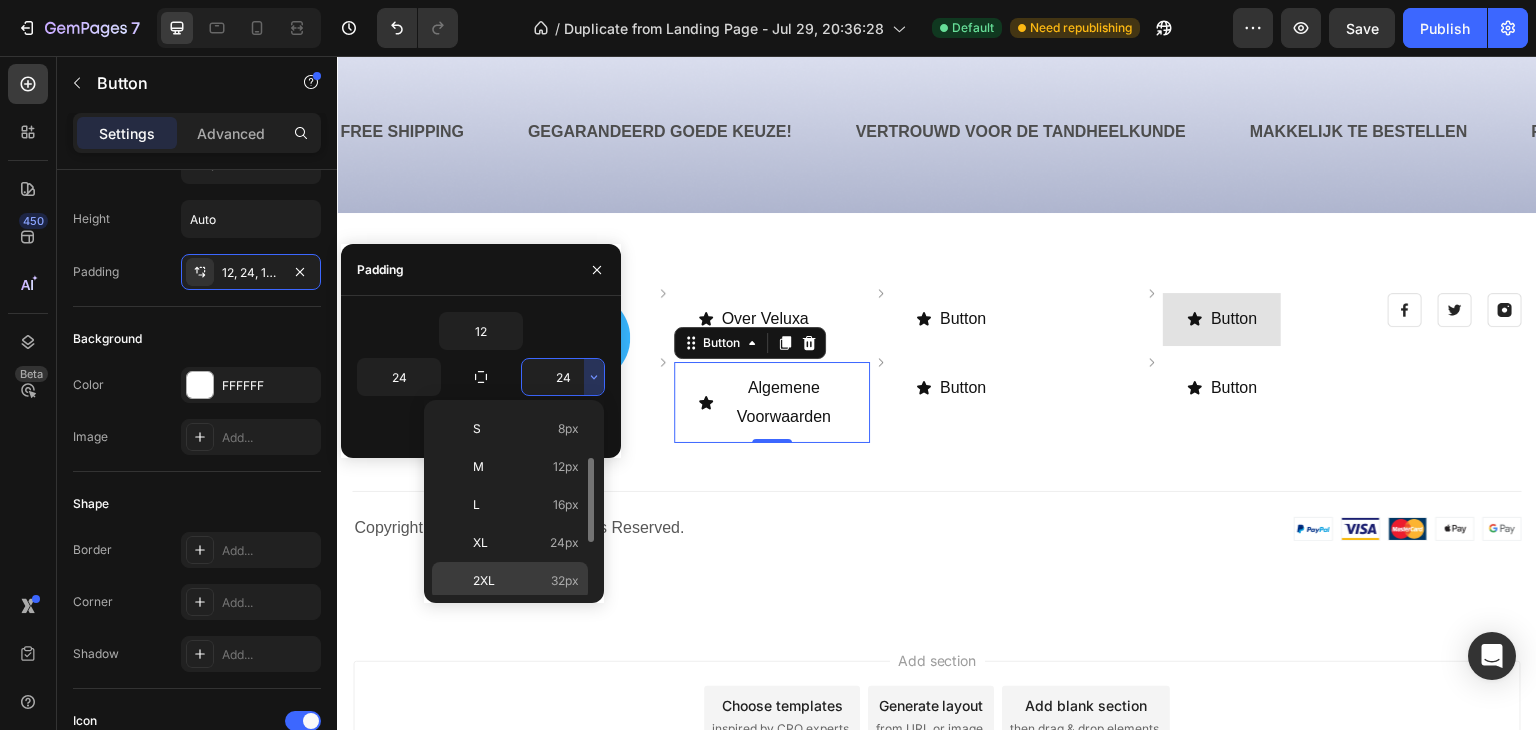 click on "2XL 32px" 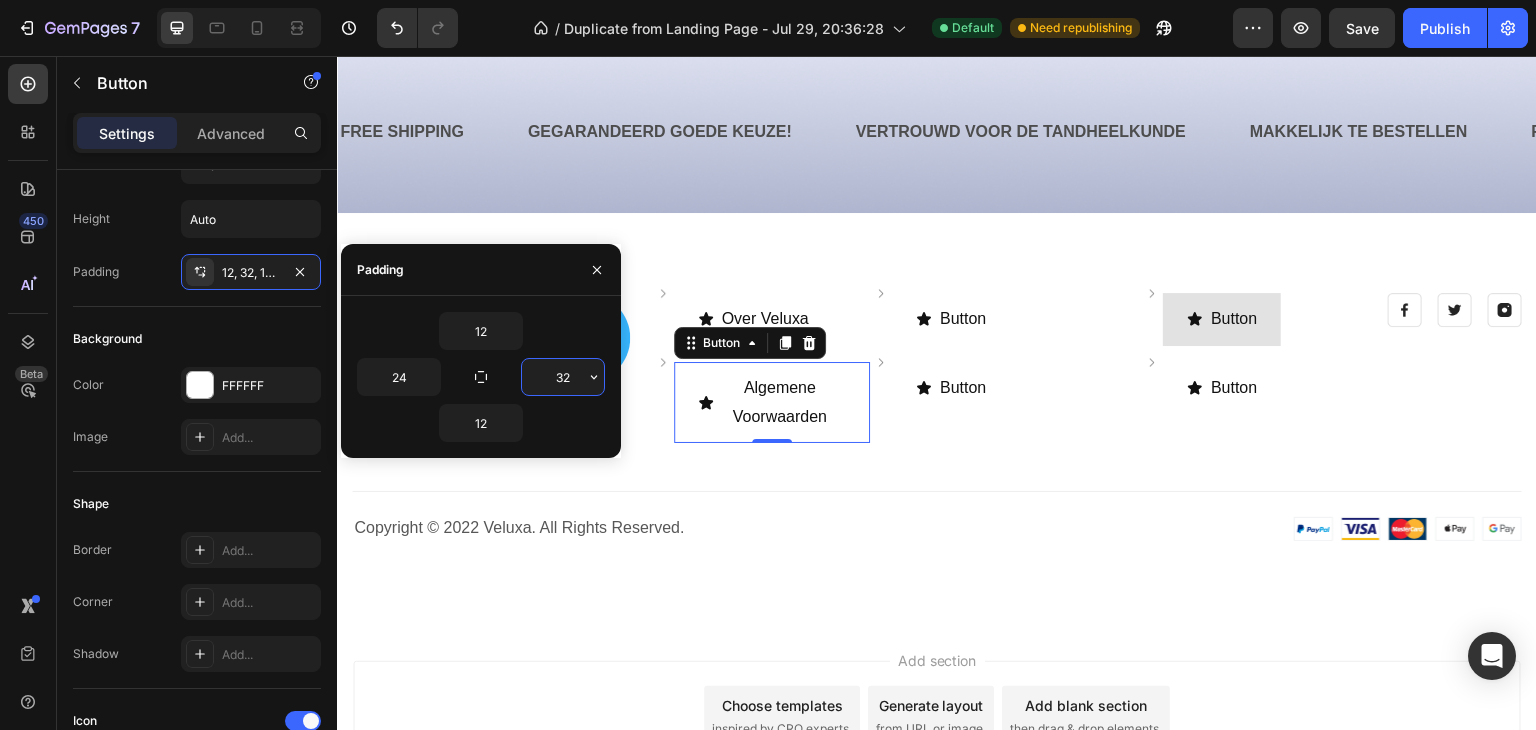 click on "32" at bounding box center [563, 377] 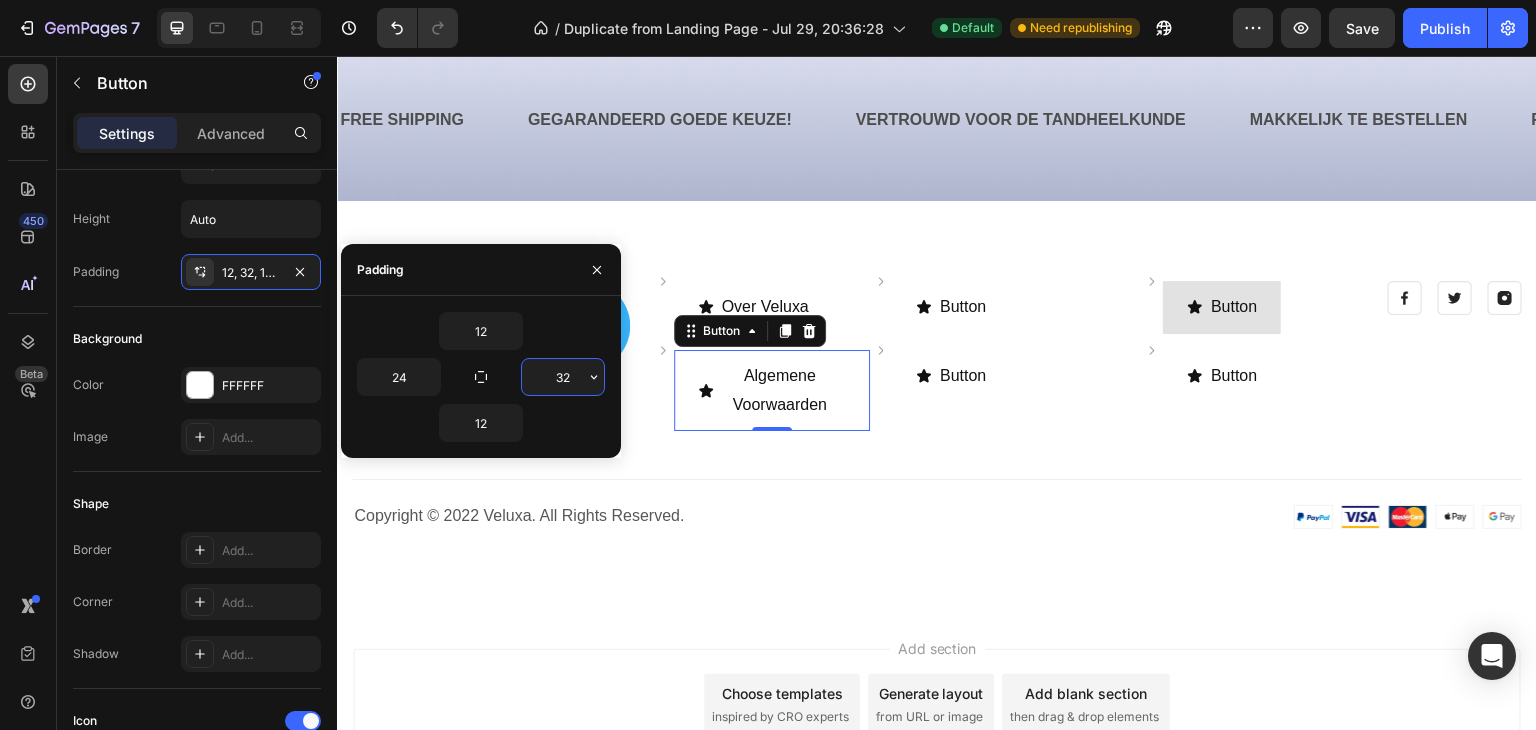 scroll, scrollTop: 2890, scrollLeft: 0, axis: vertical 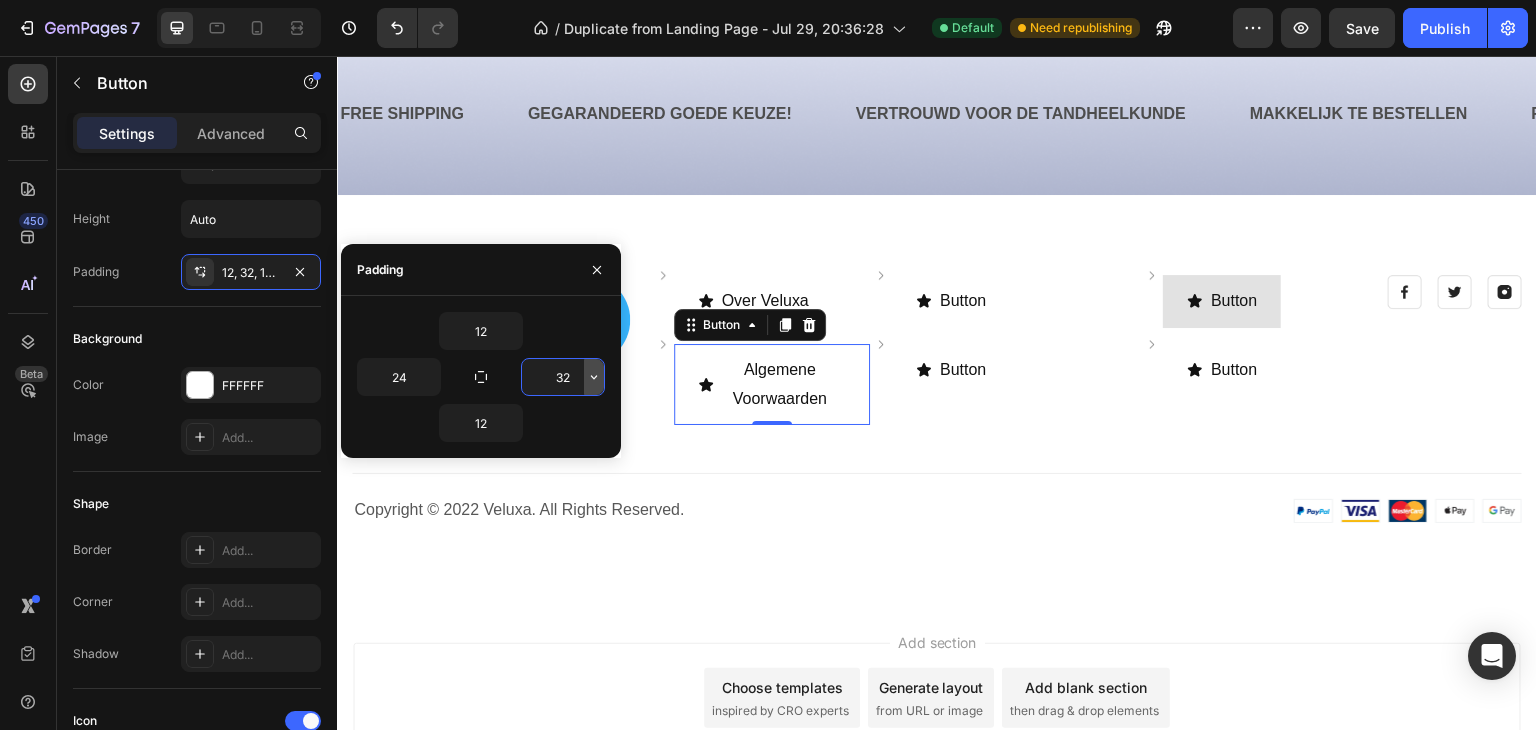click 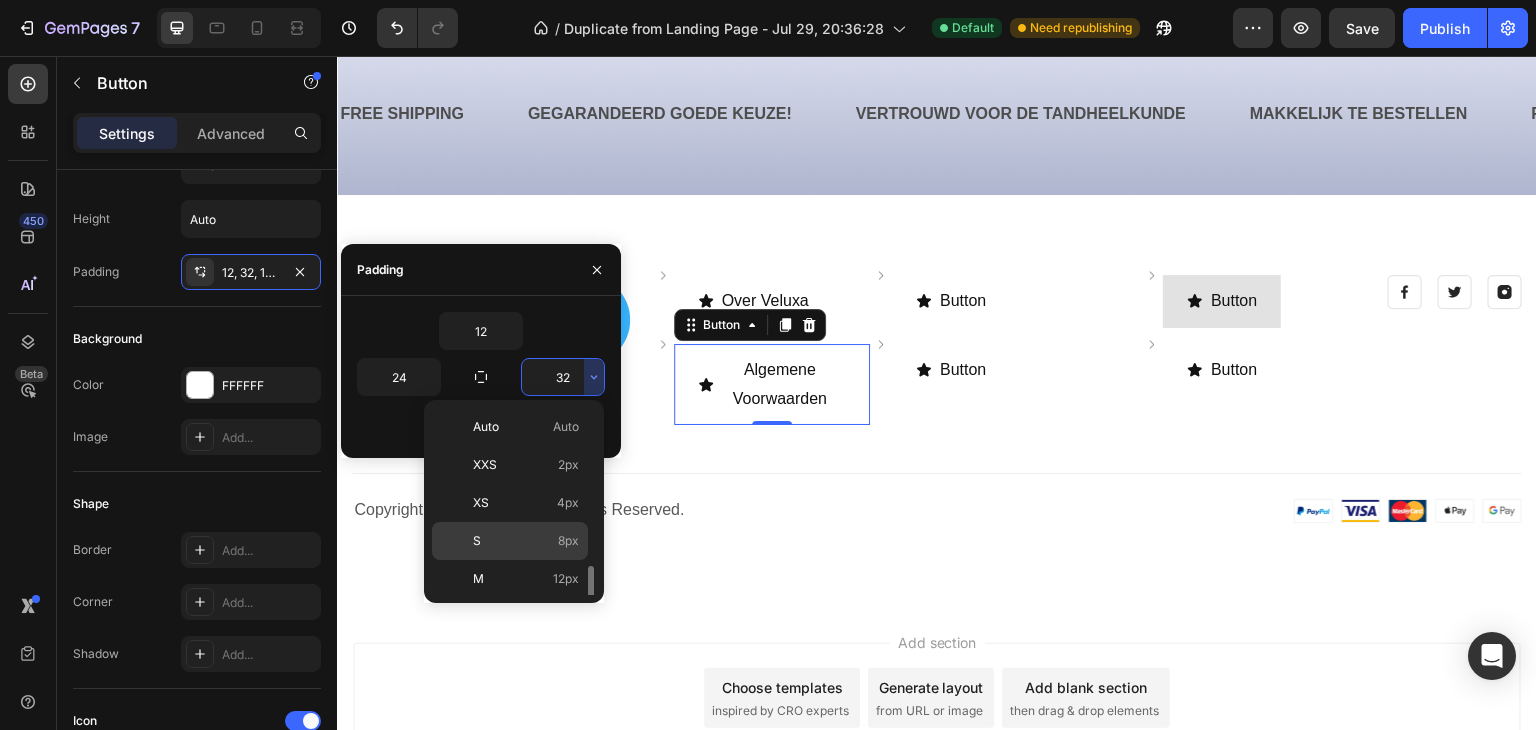 scroll, scrollTop: 109, scrollLeft: 0, axis: vertical 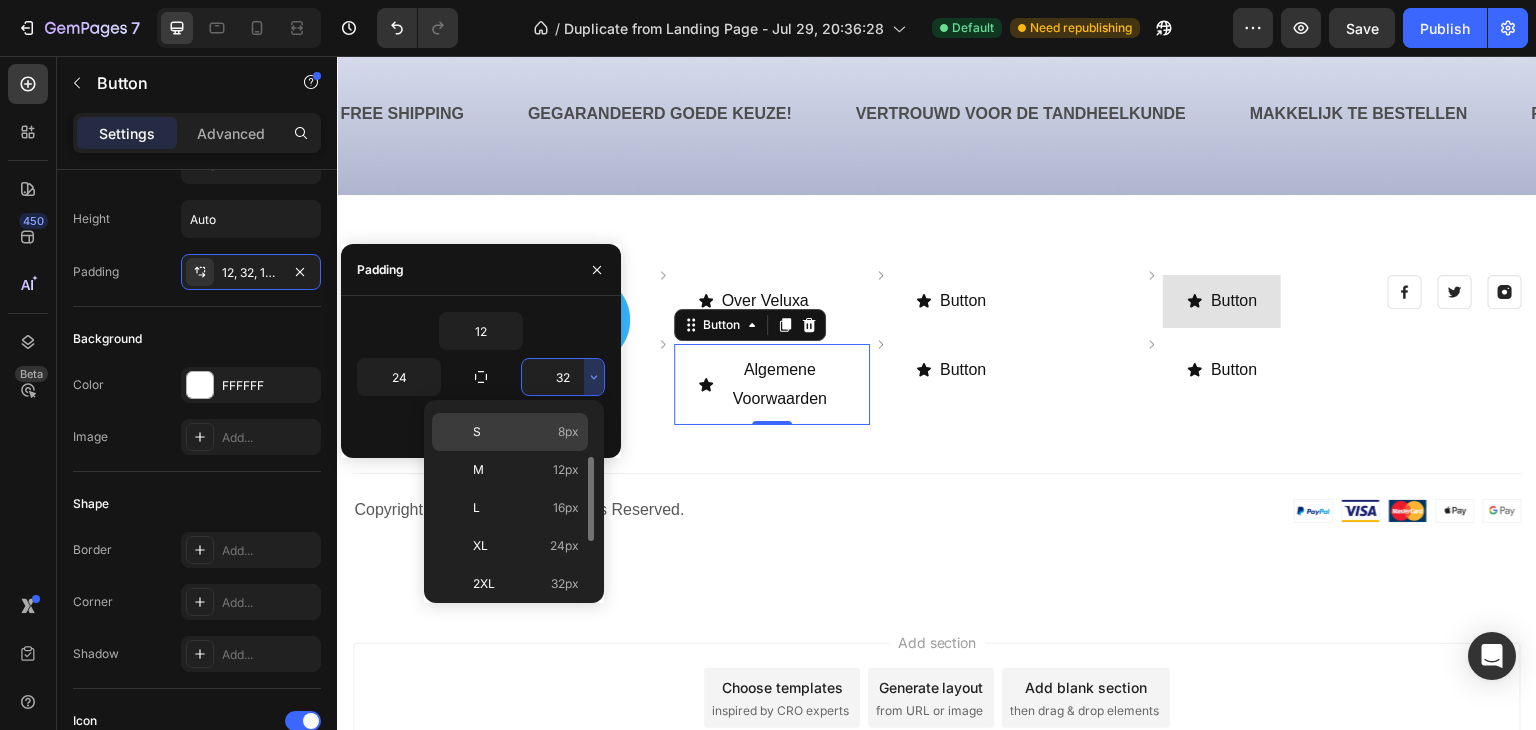 click on "XL 24px" 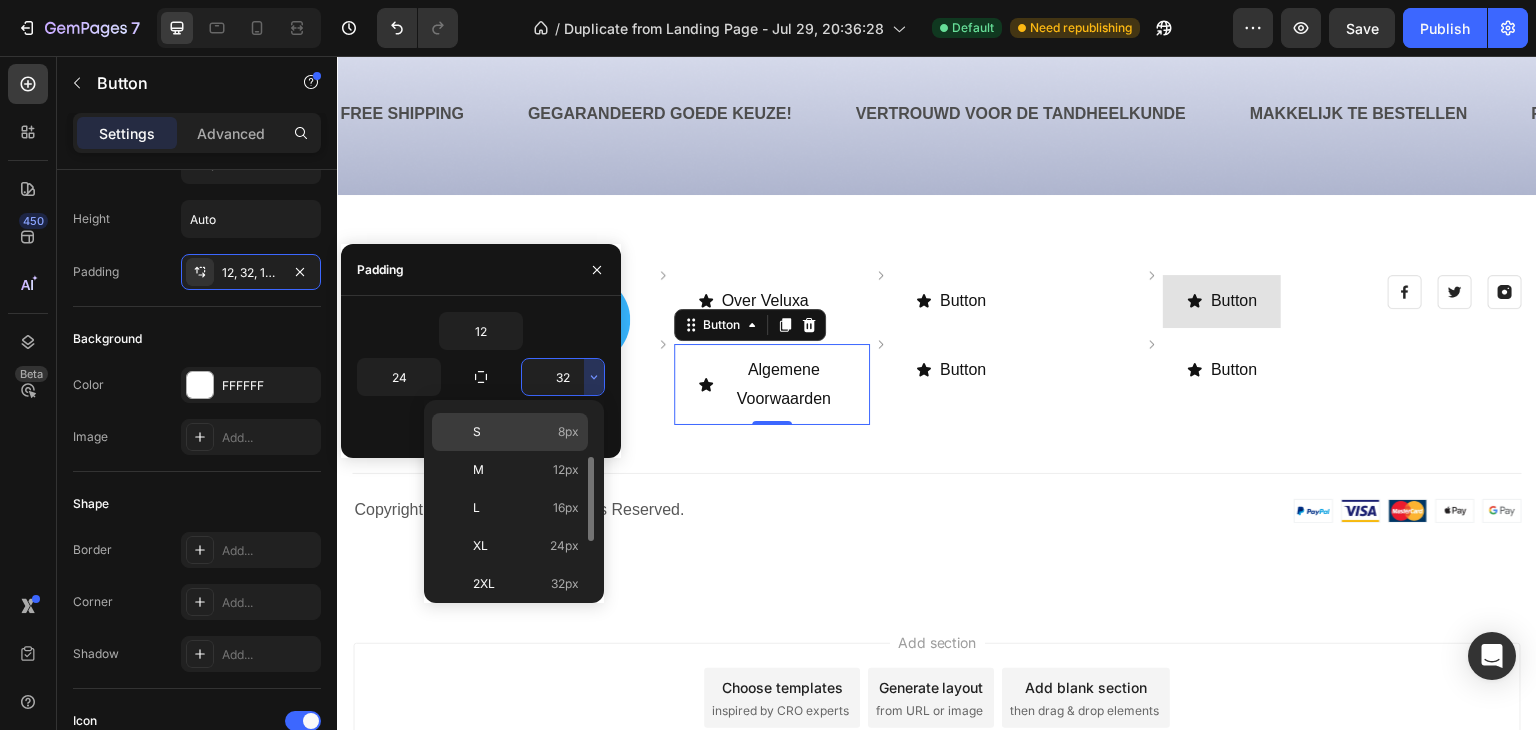 type on "24" 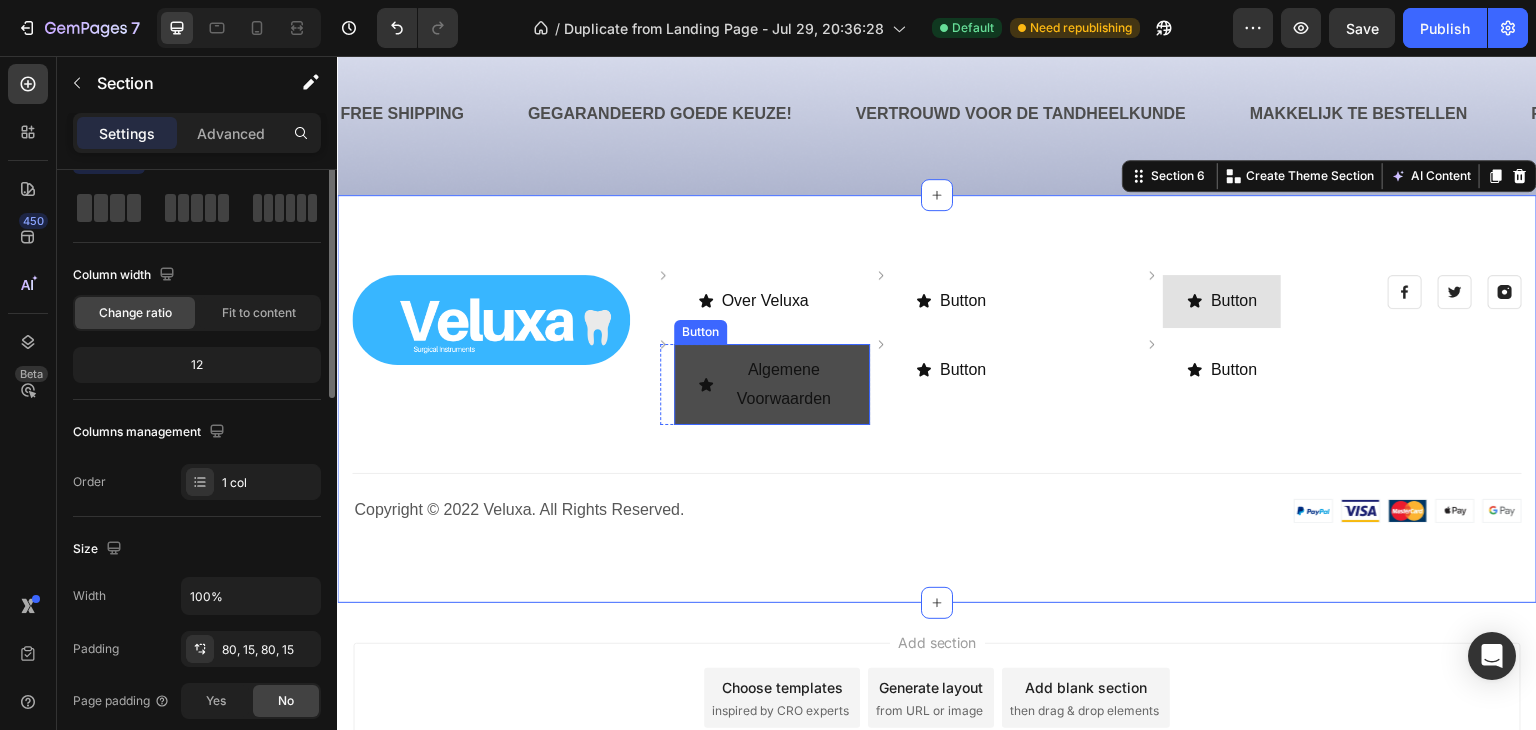 scroll, scrollTop: 0, scrollLeft: 0, axis: both 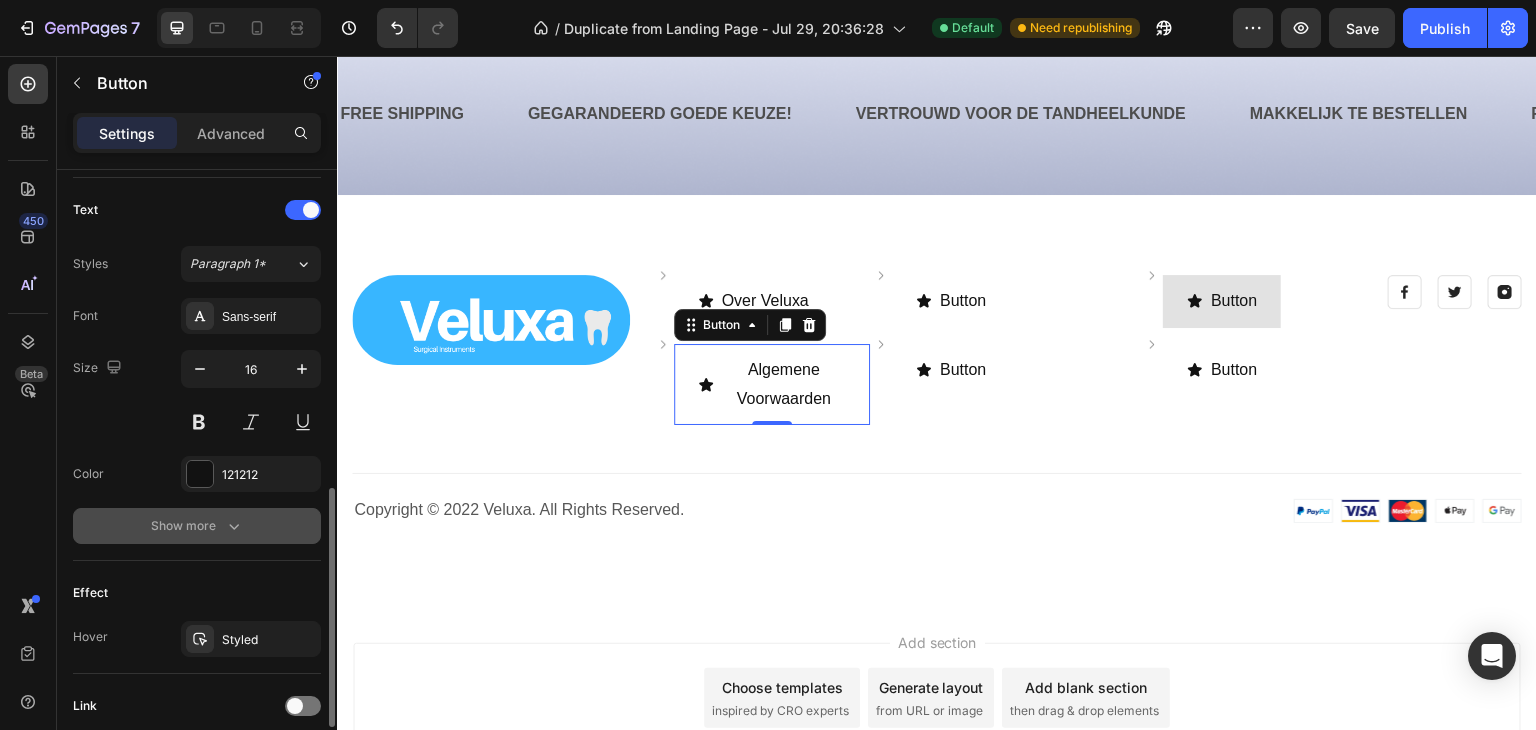 click on "Show more" at bounding box center (197, 526) 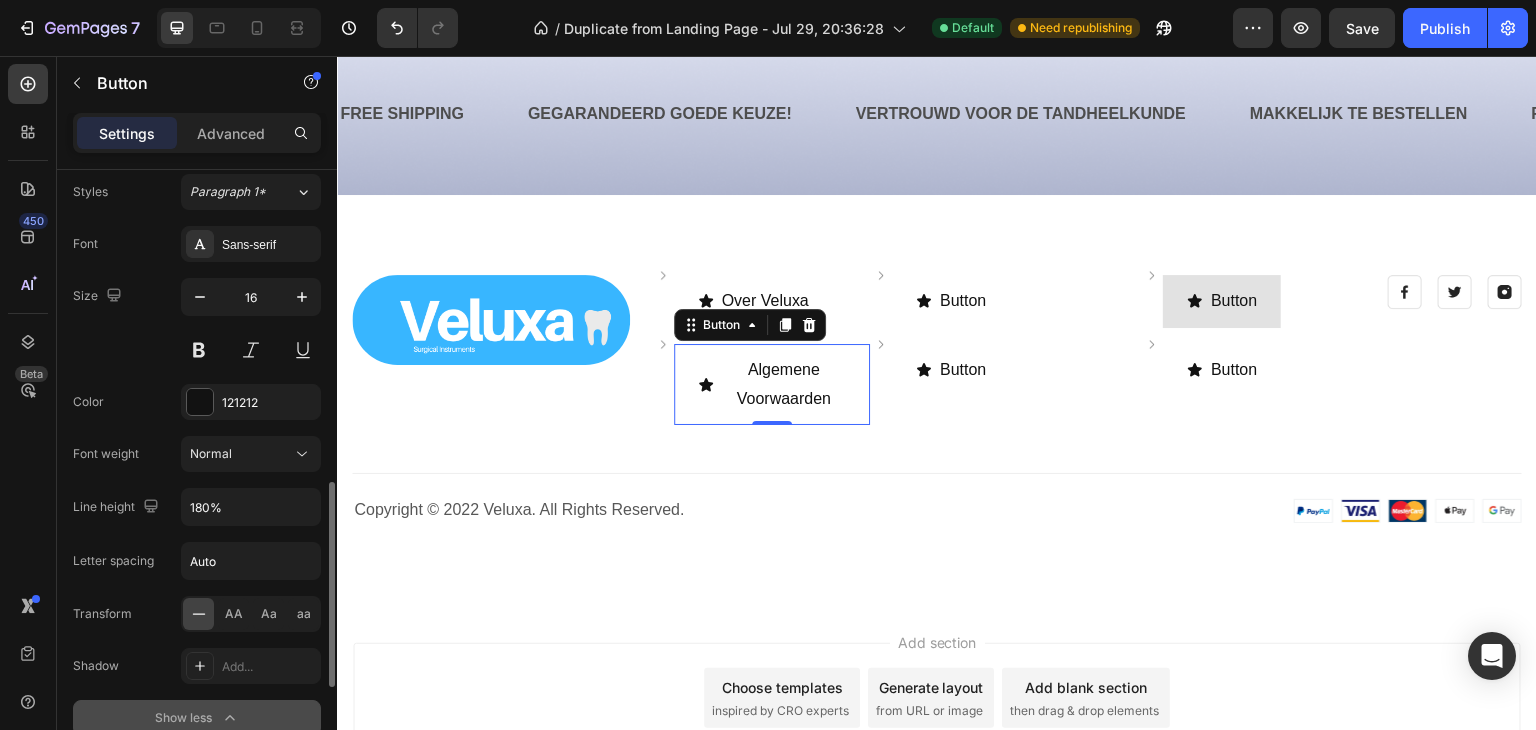 scroll, scrollTop: 903, scrollLeft: 0, axis: vertical 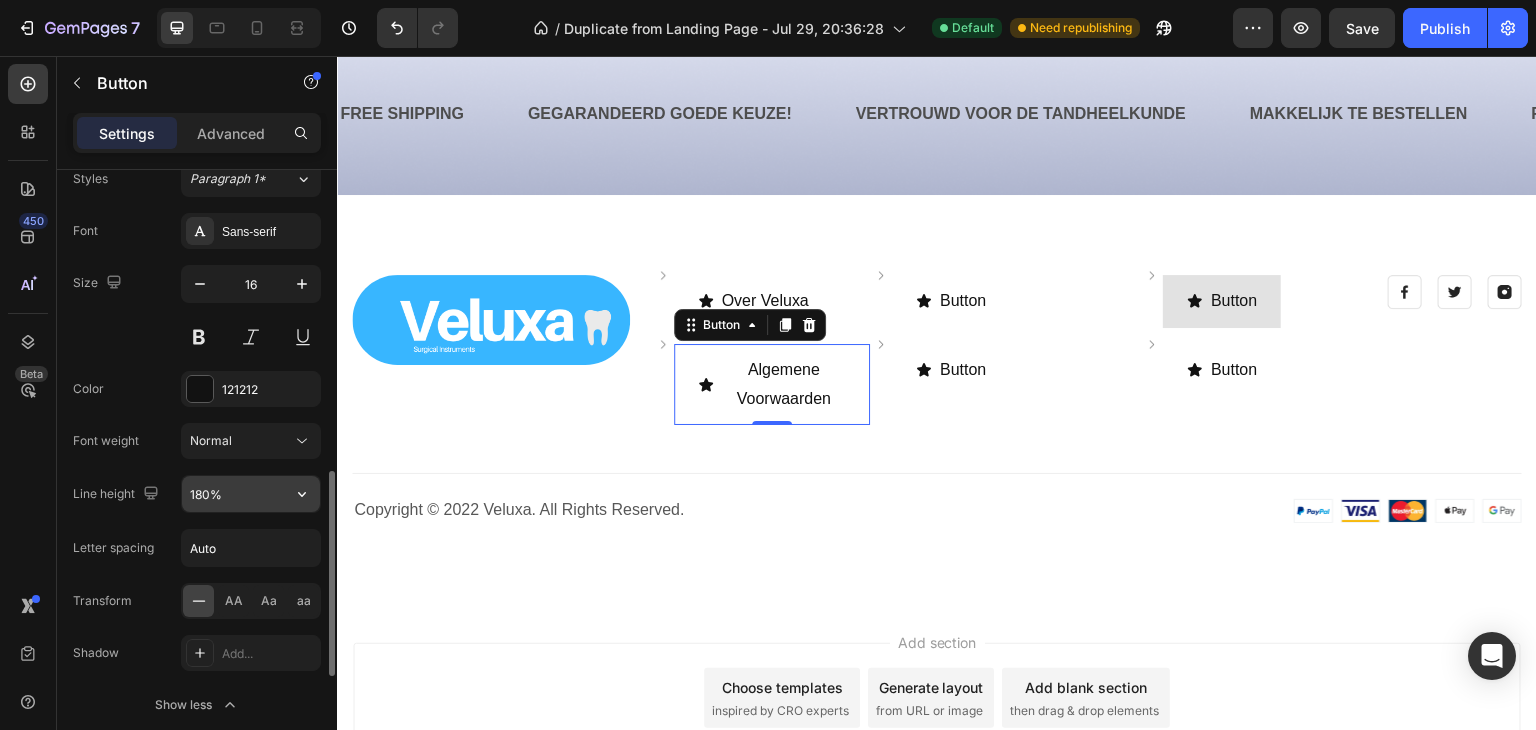 click on "180%" at bounding box center (251, 494) 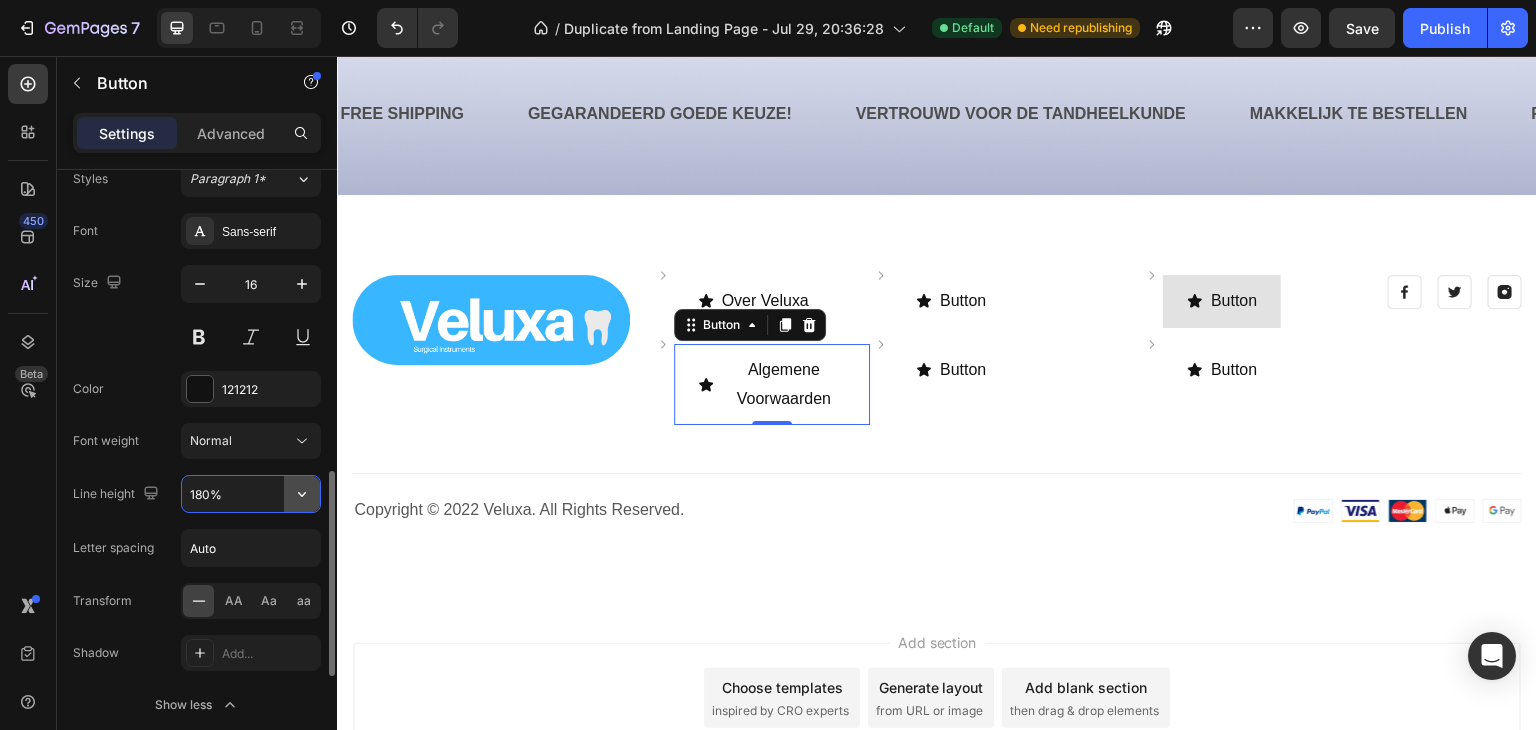 click 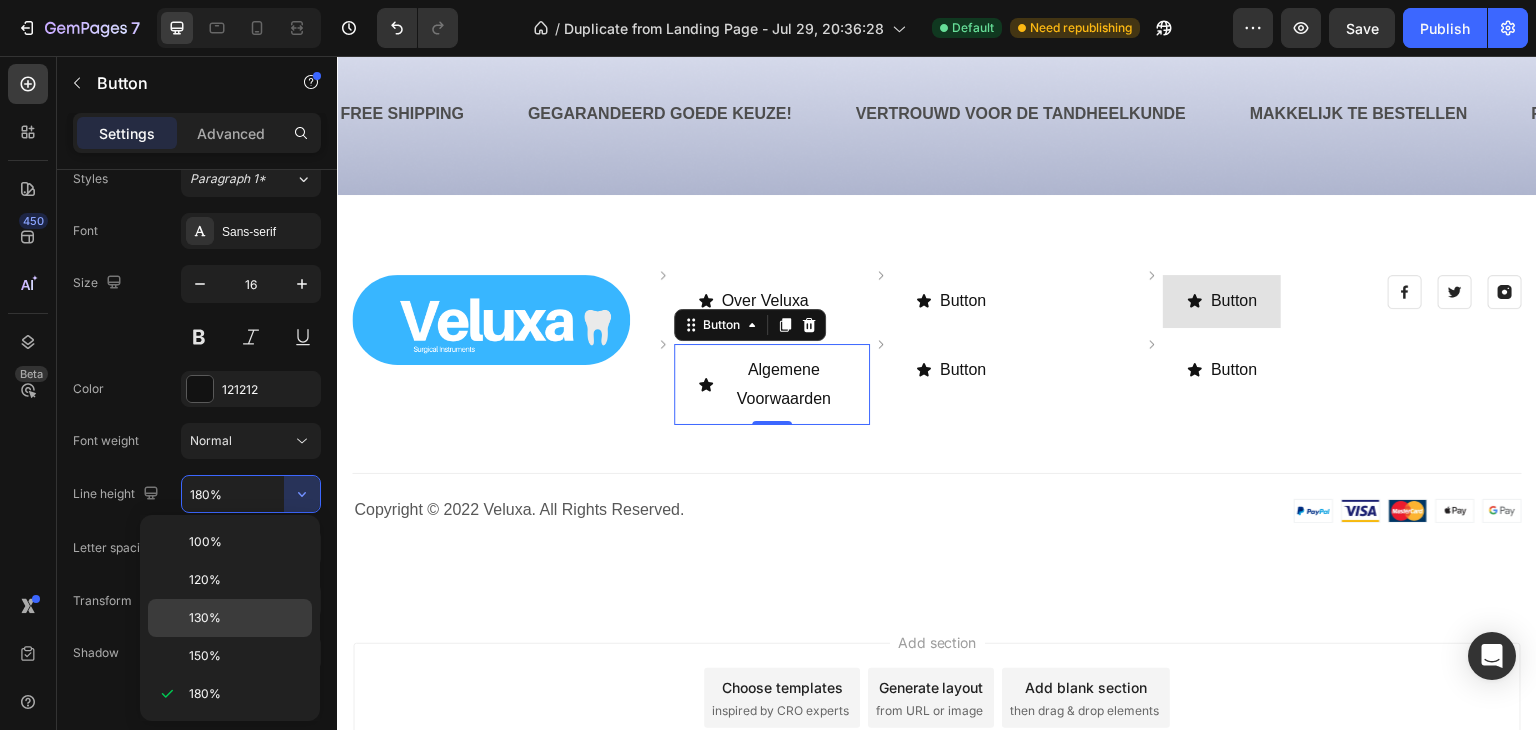 click on "130%" 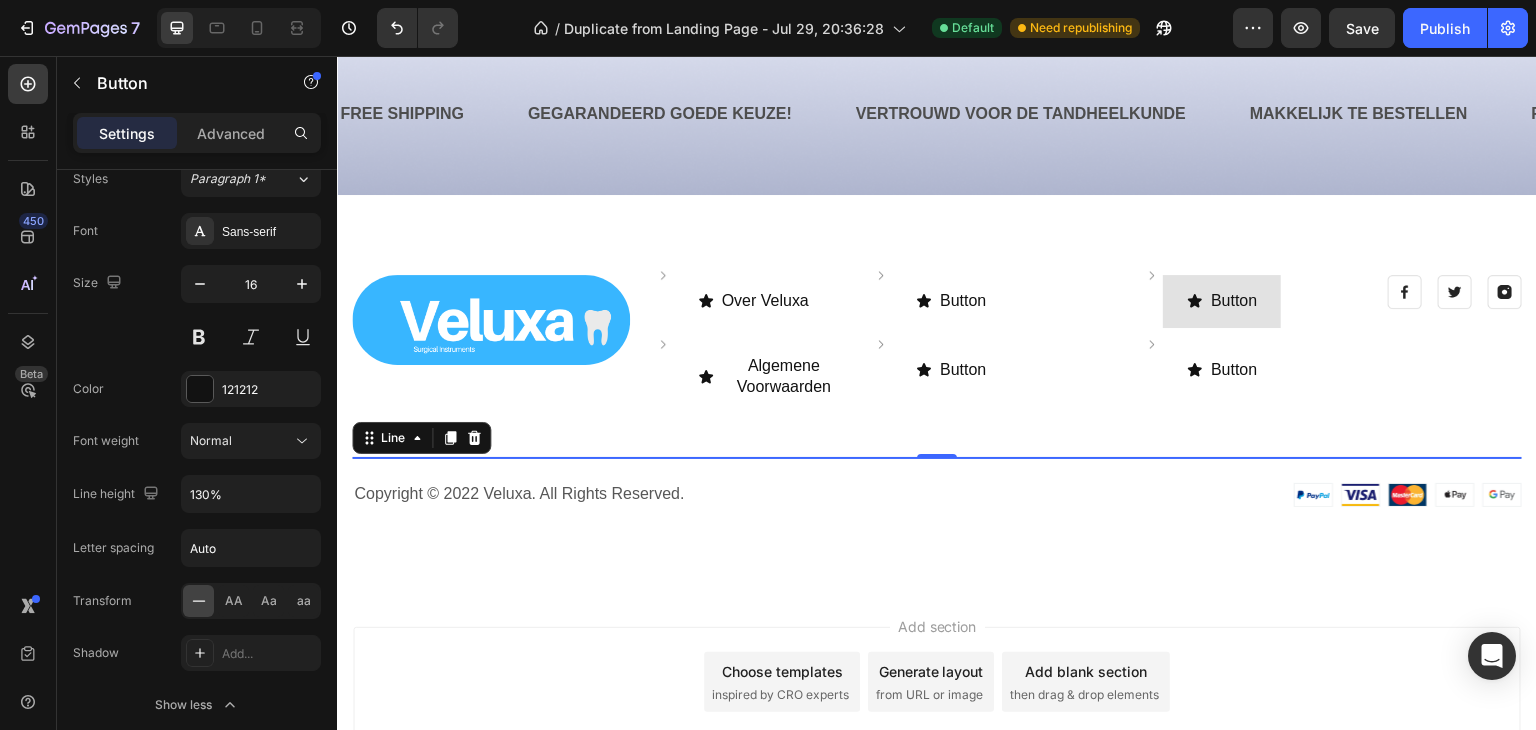 scroll, scrollTop: 0, scrollLeft: 0, axis: both 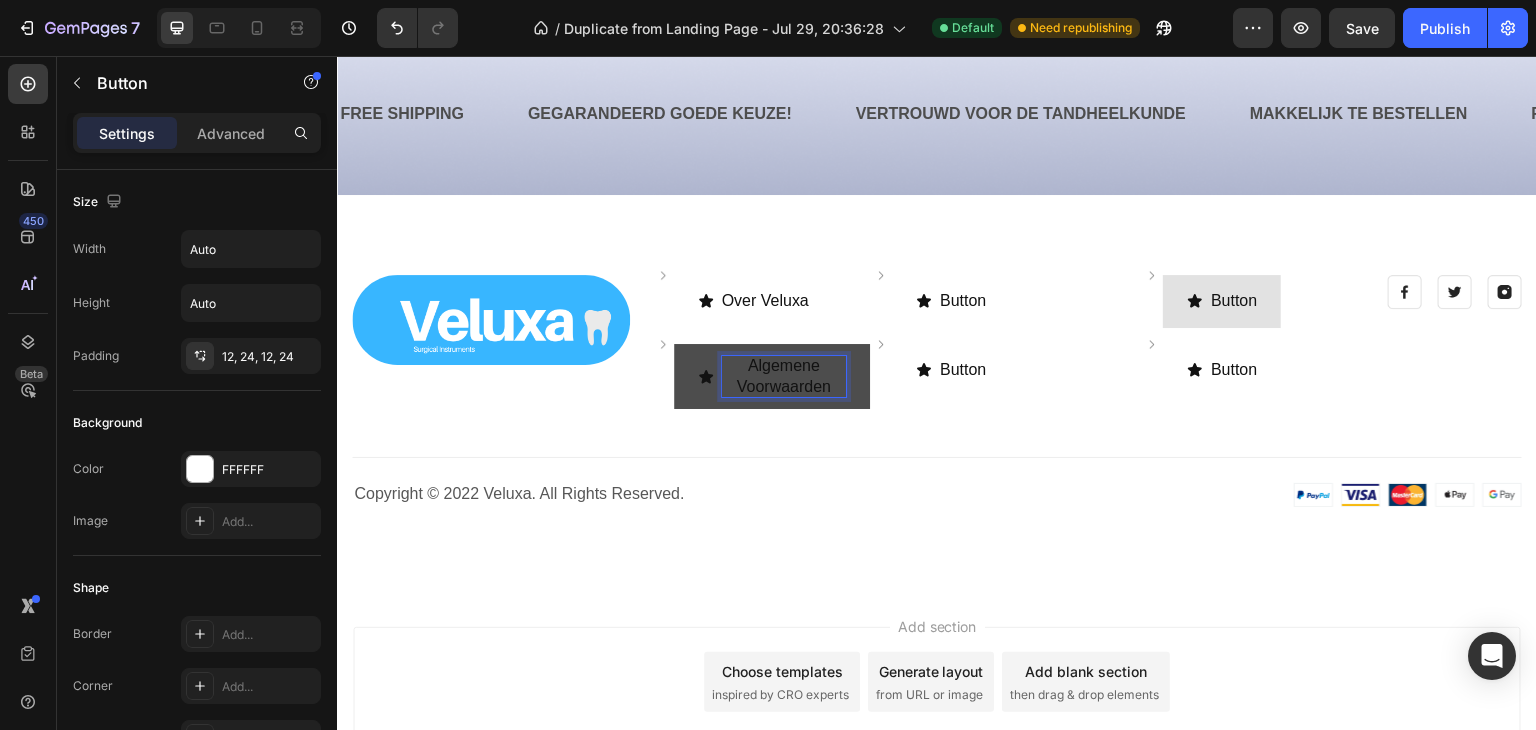click on "Algemene Voorwaarden" at bounding box center [784, 377] 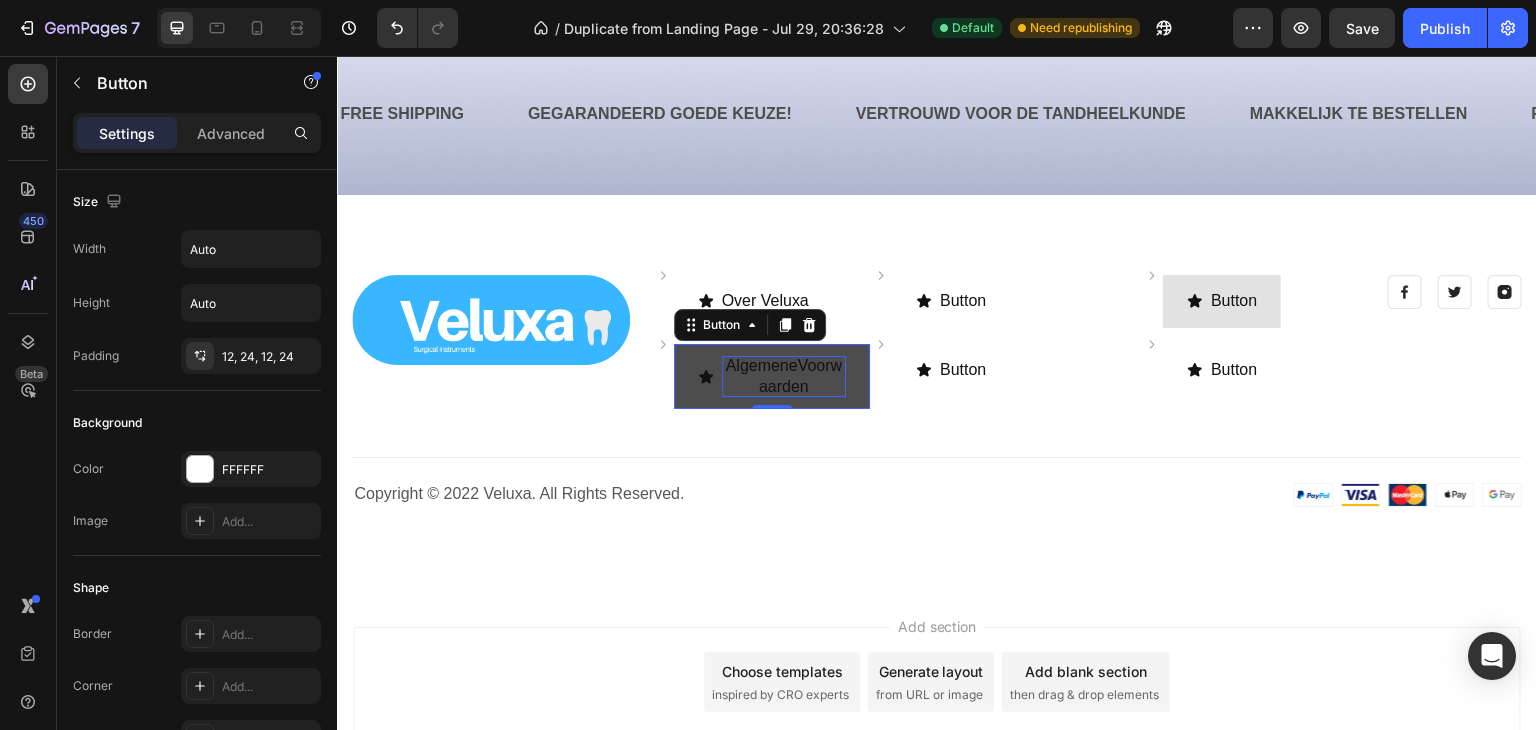 type 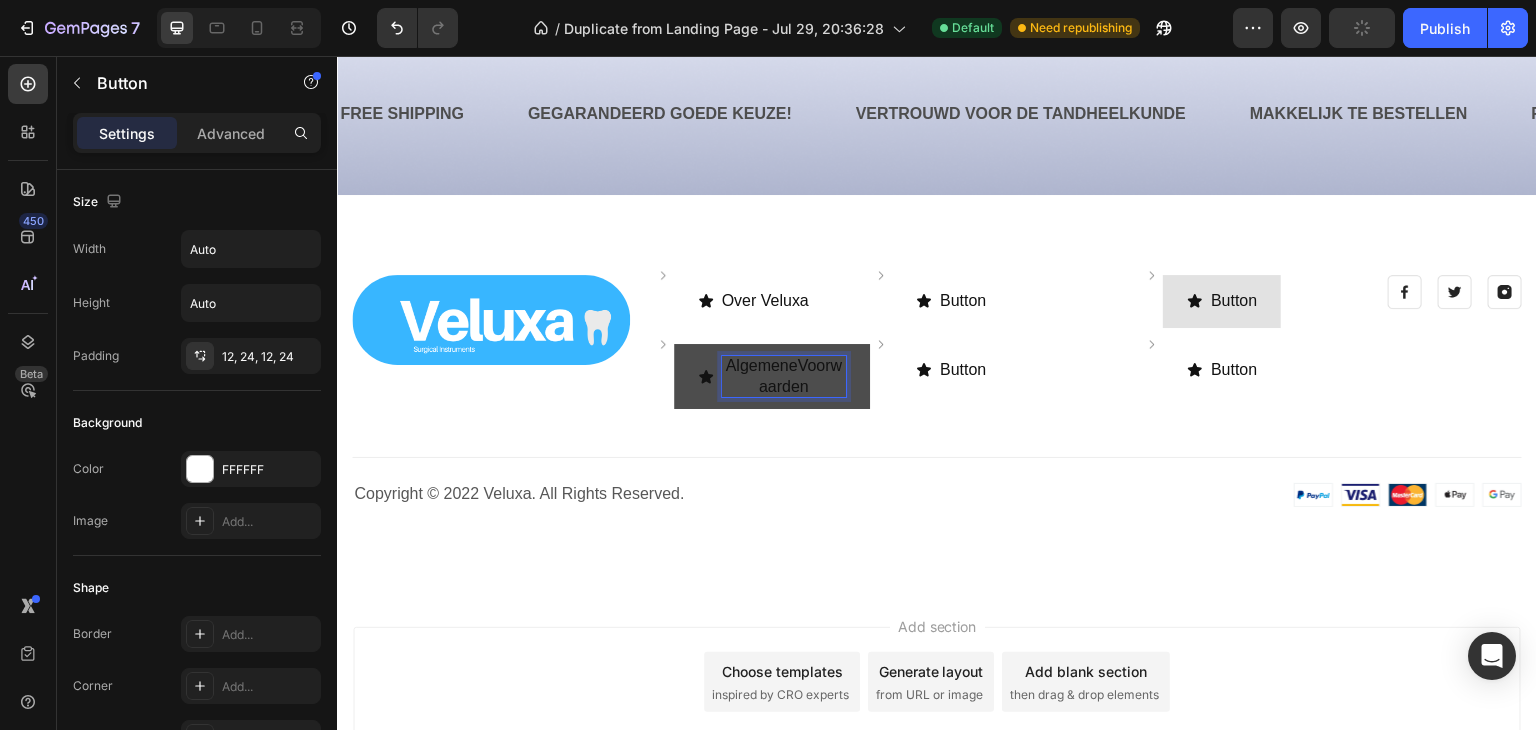 click on "AlgemeneVoorwaarden" at bounding box center [784, 377] 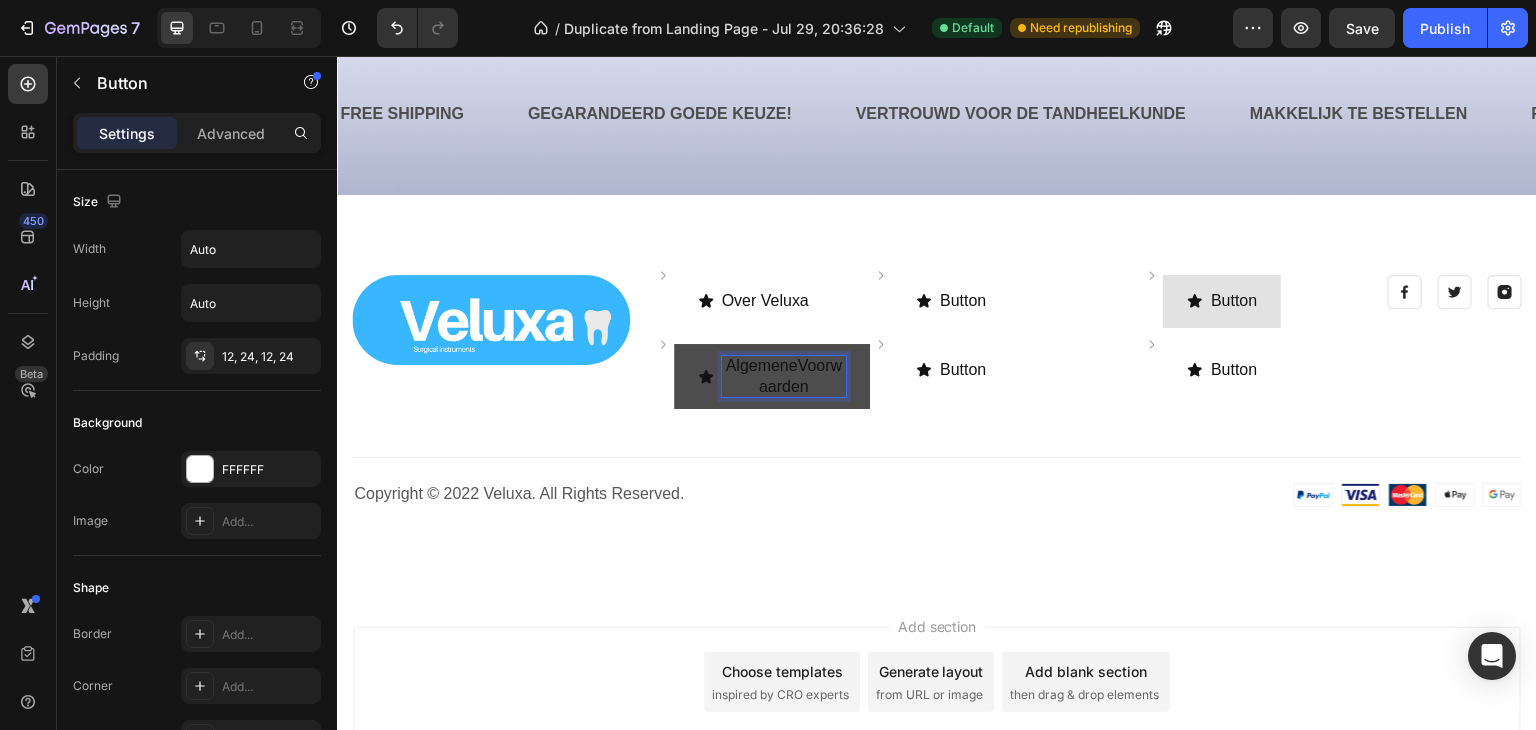 click on "AlgemeneVoorwaarden" at bounding box center (784, 377) 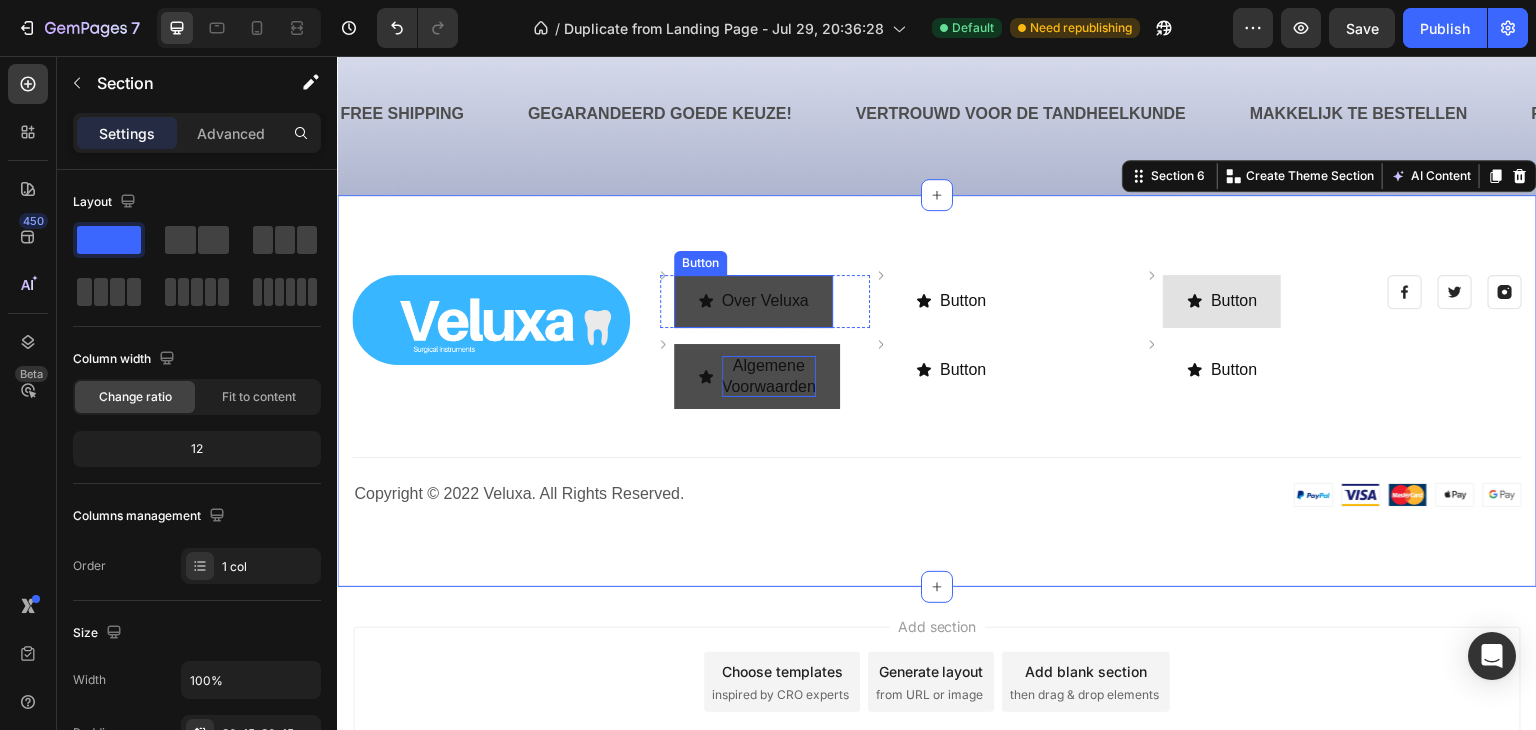 click on "Over Veluxa" at bounding box center (753, 301) 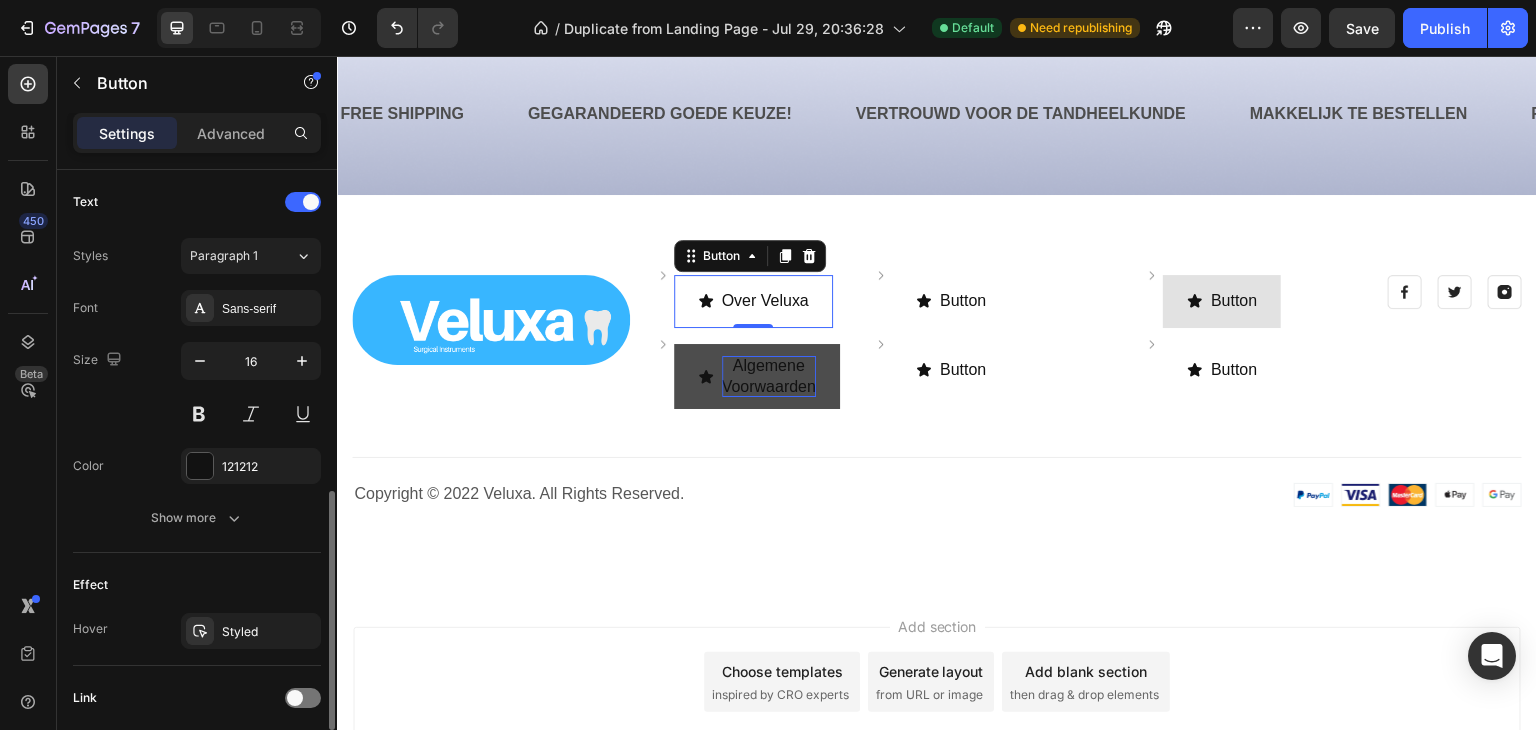 scroll, scrollTop: 972, scrollLeft: 0, axis: vertical 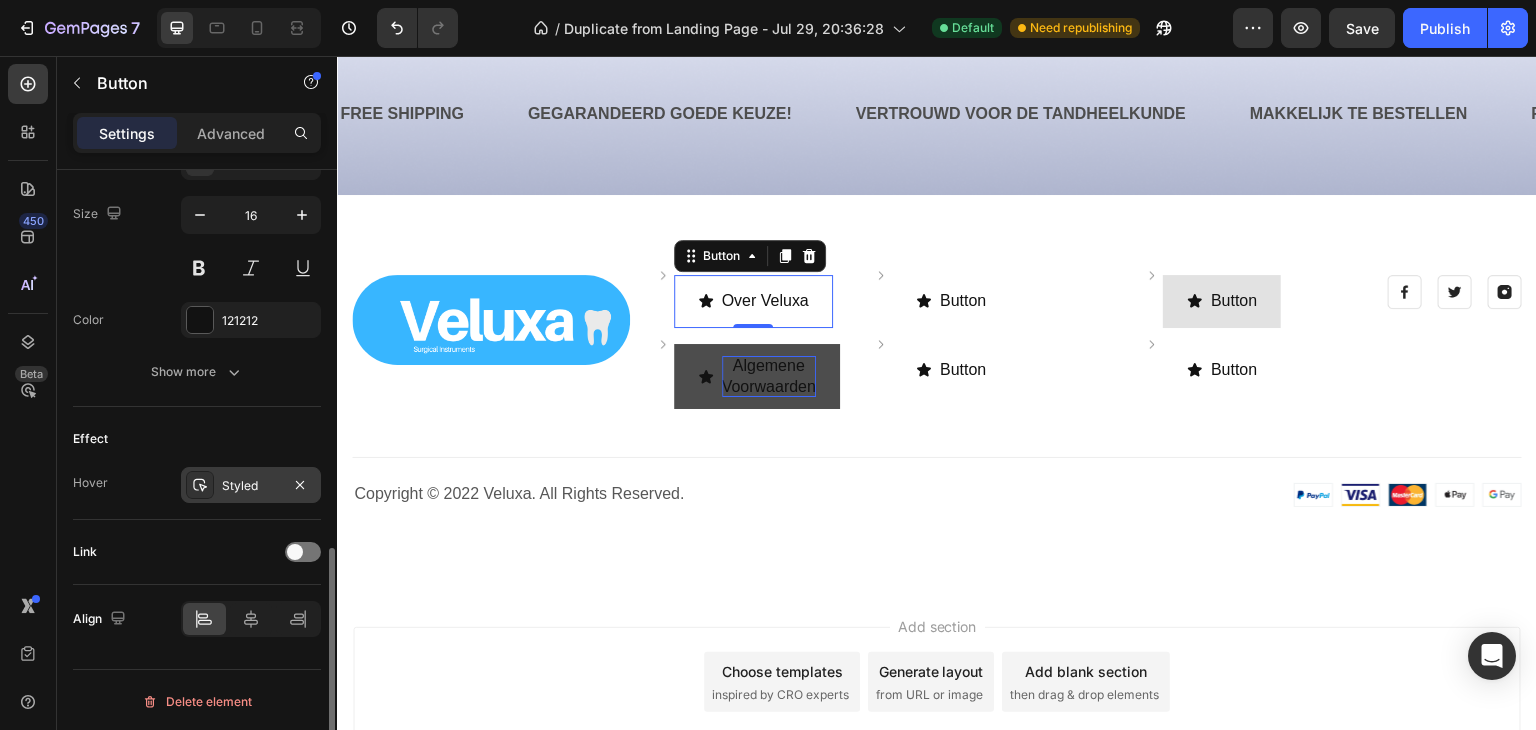 click on "Styled" at bounding box center [251, 486] 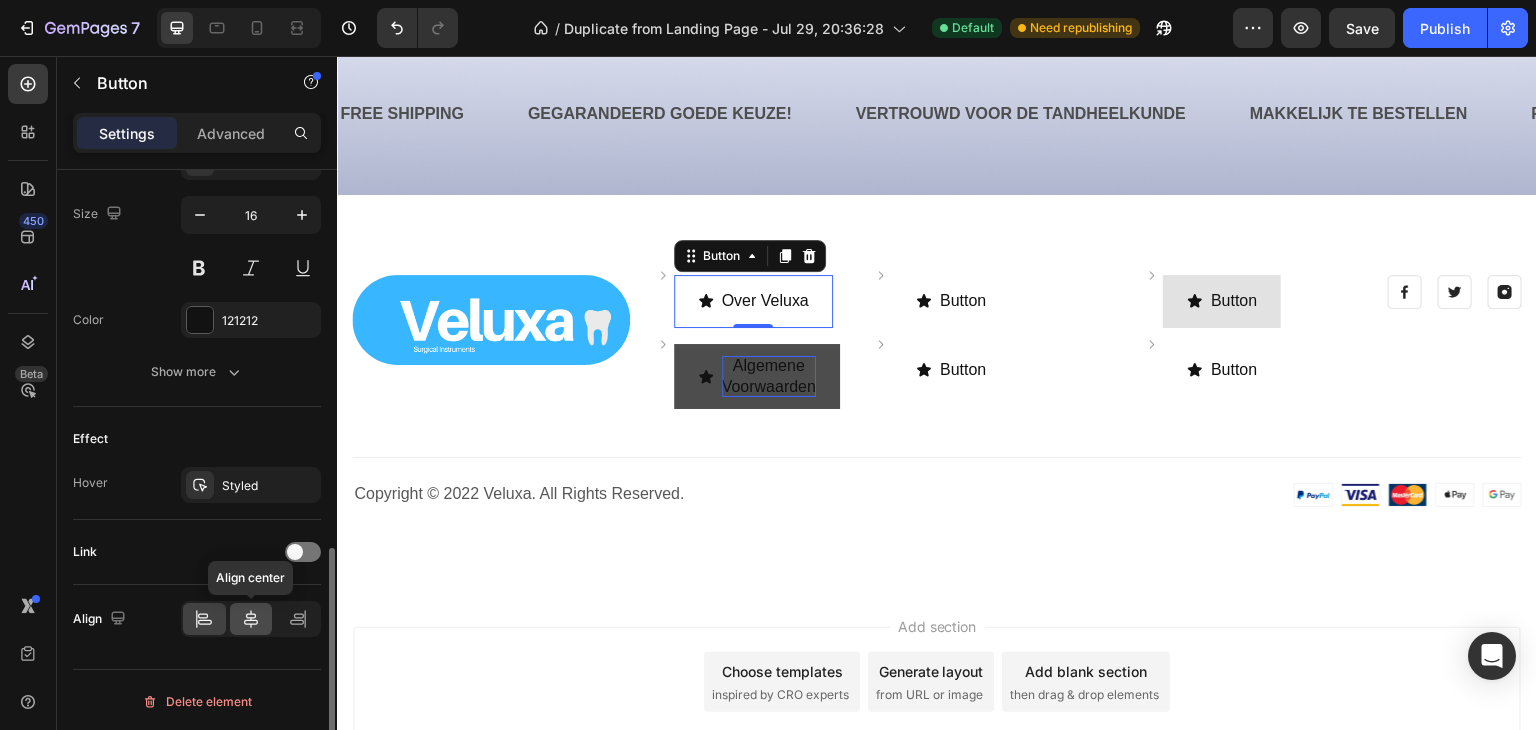 click 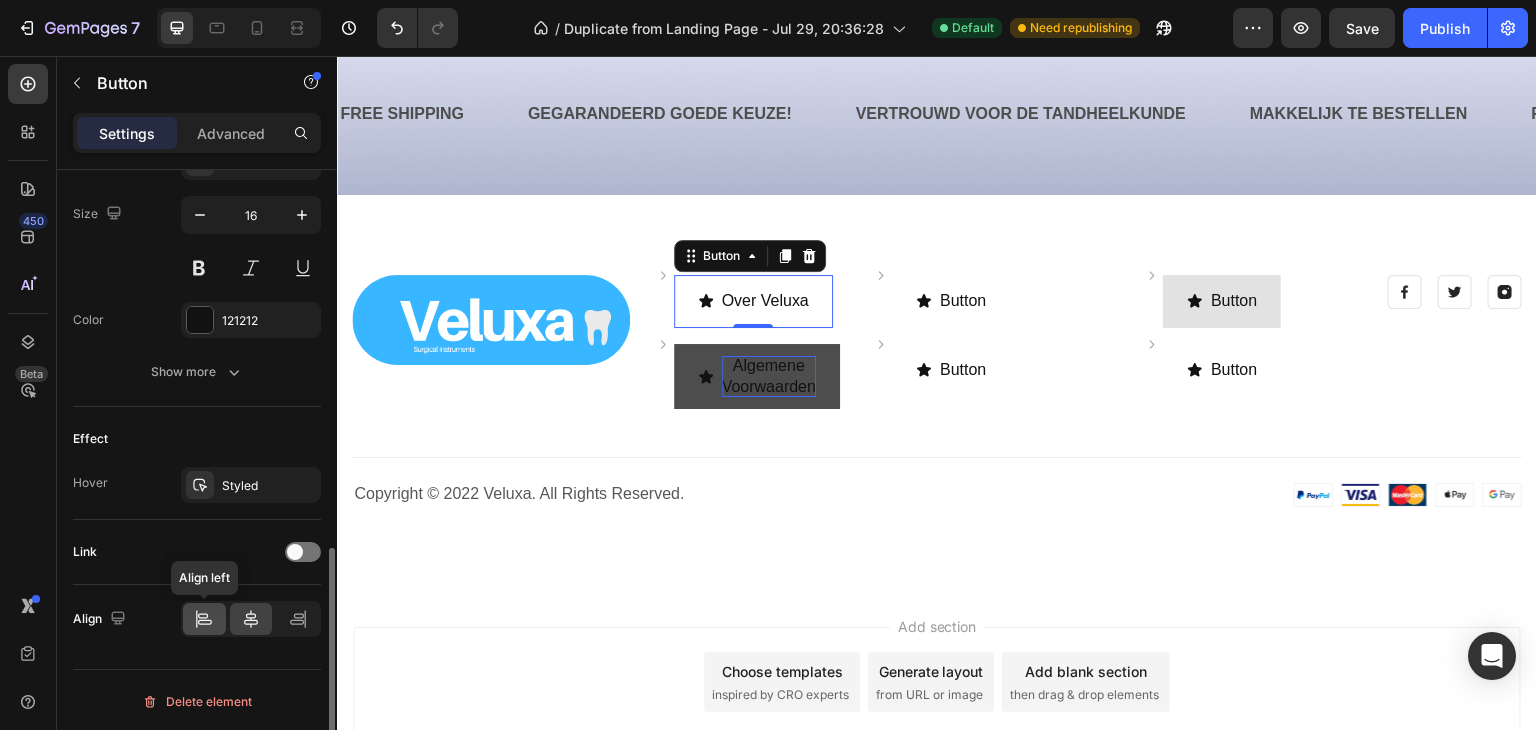 click 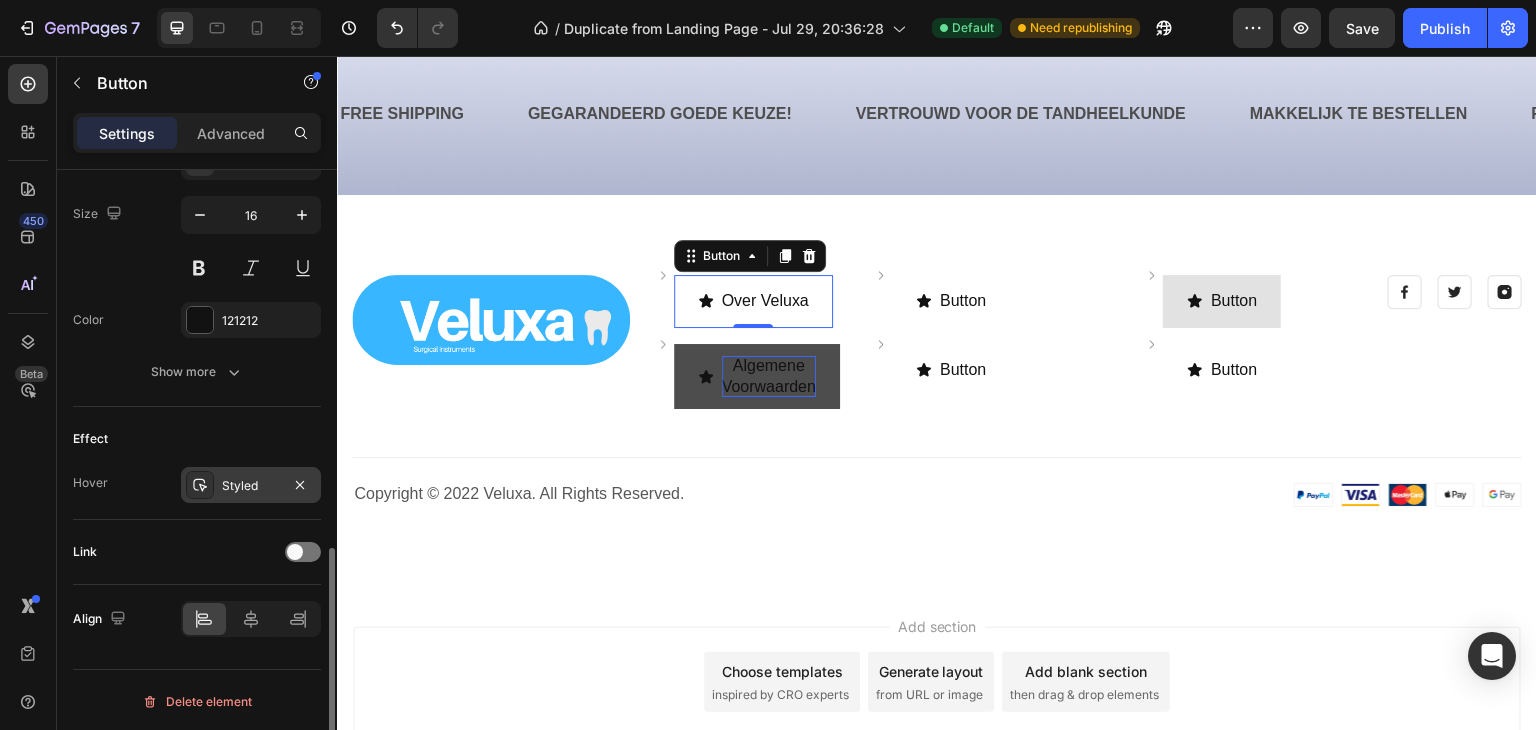 click on "Styled" at bounding box center [251, 485] 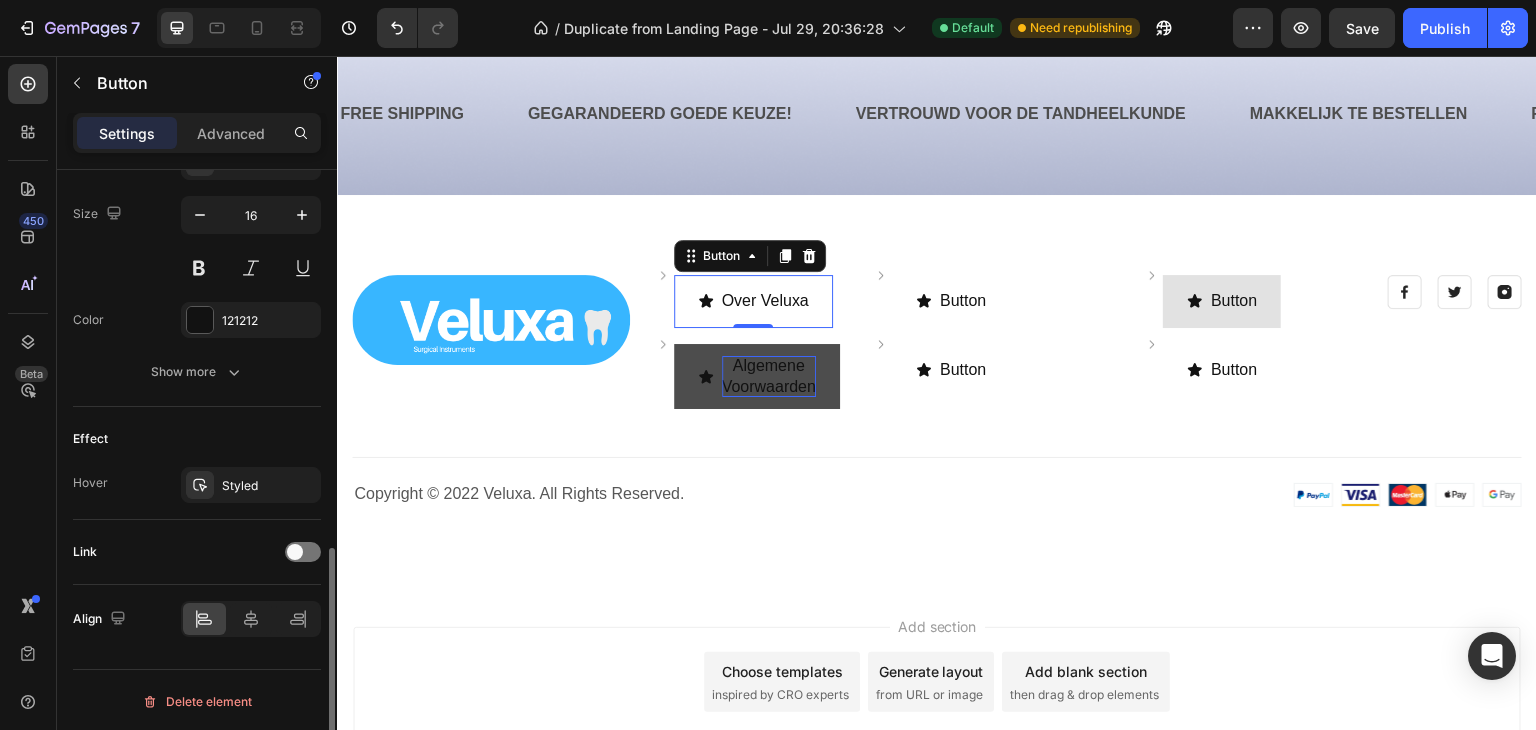 click on "Effect" at bounding box center (197, 439) 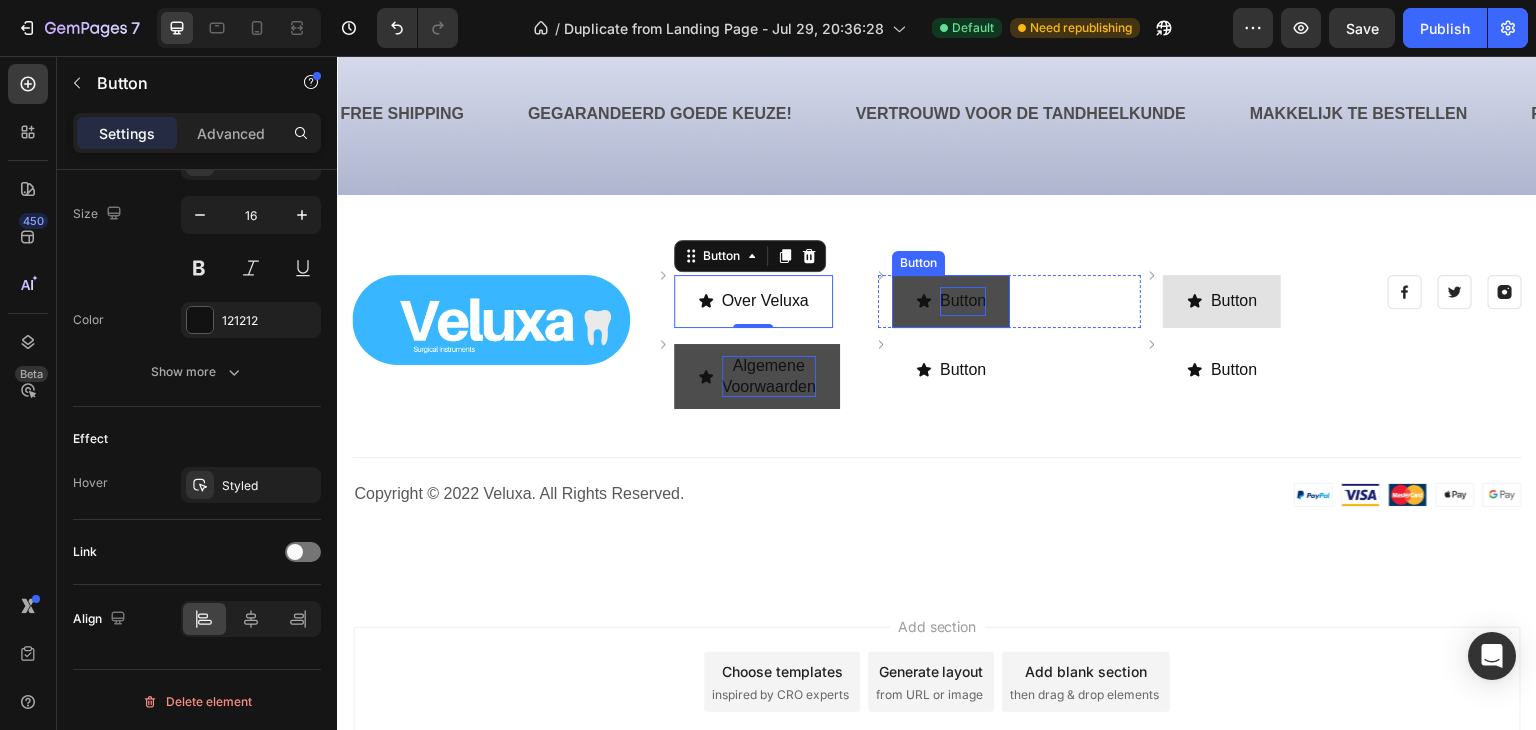 click on "Button" at bounding box center [963, 301] 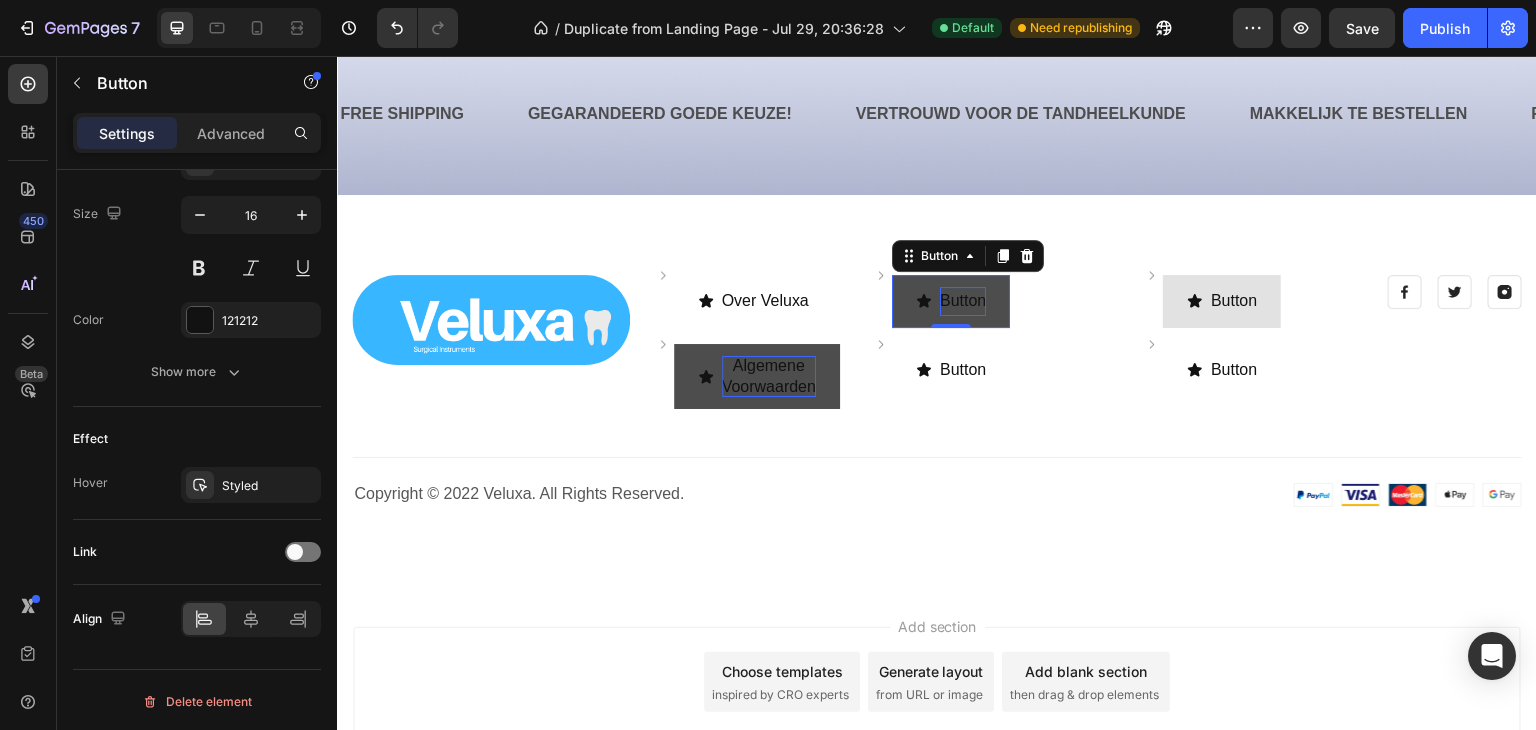 click on "Button" at bounding box center (963, 301) 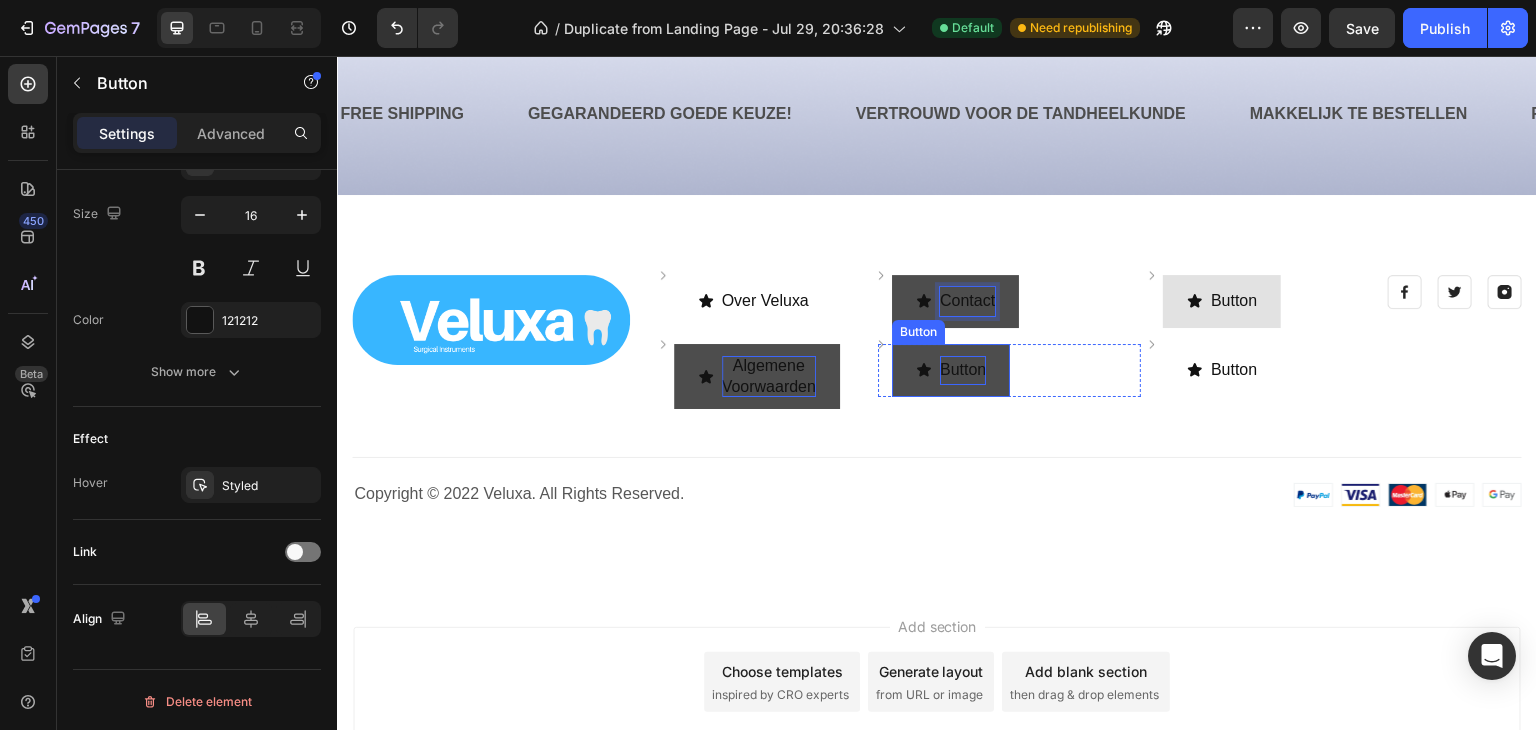 click on "Button" at bounding box center [963, 370] 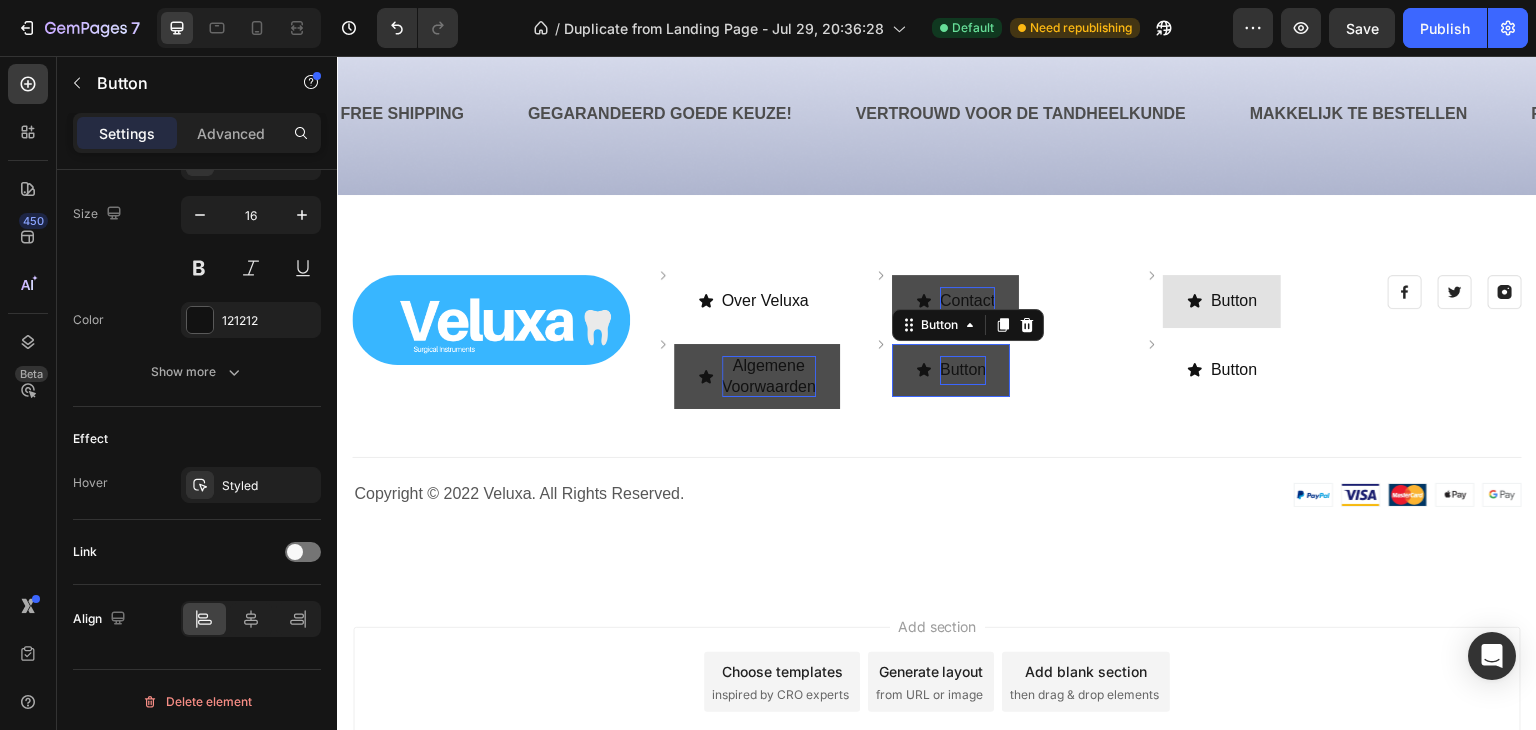 click on "Button" at bounding box center (963, 370) 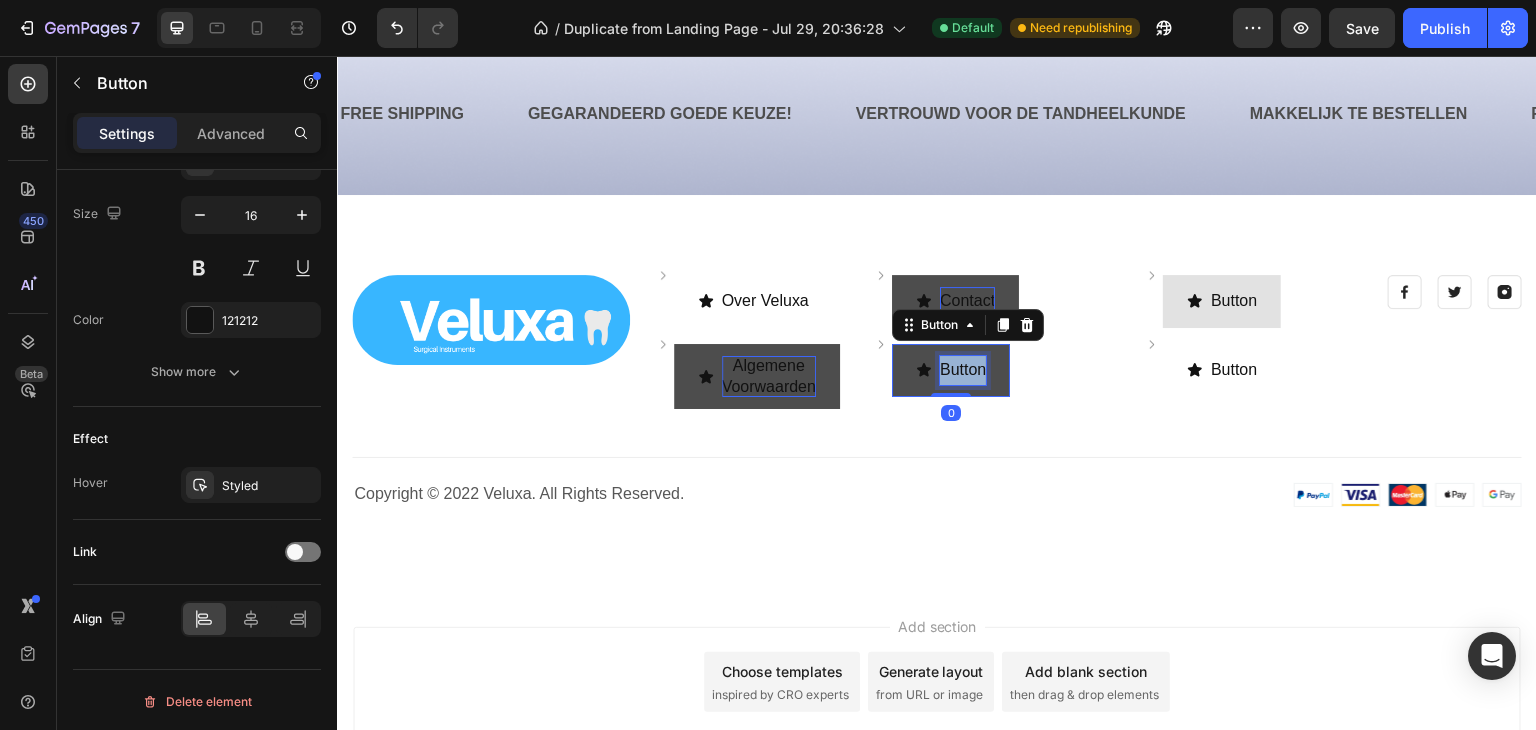 click on "Button" at bounding box center [963, 370] 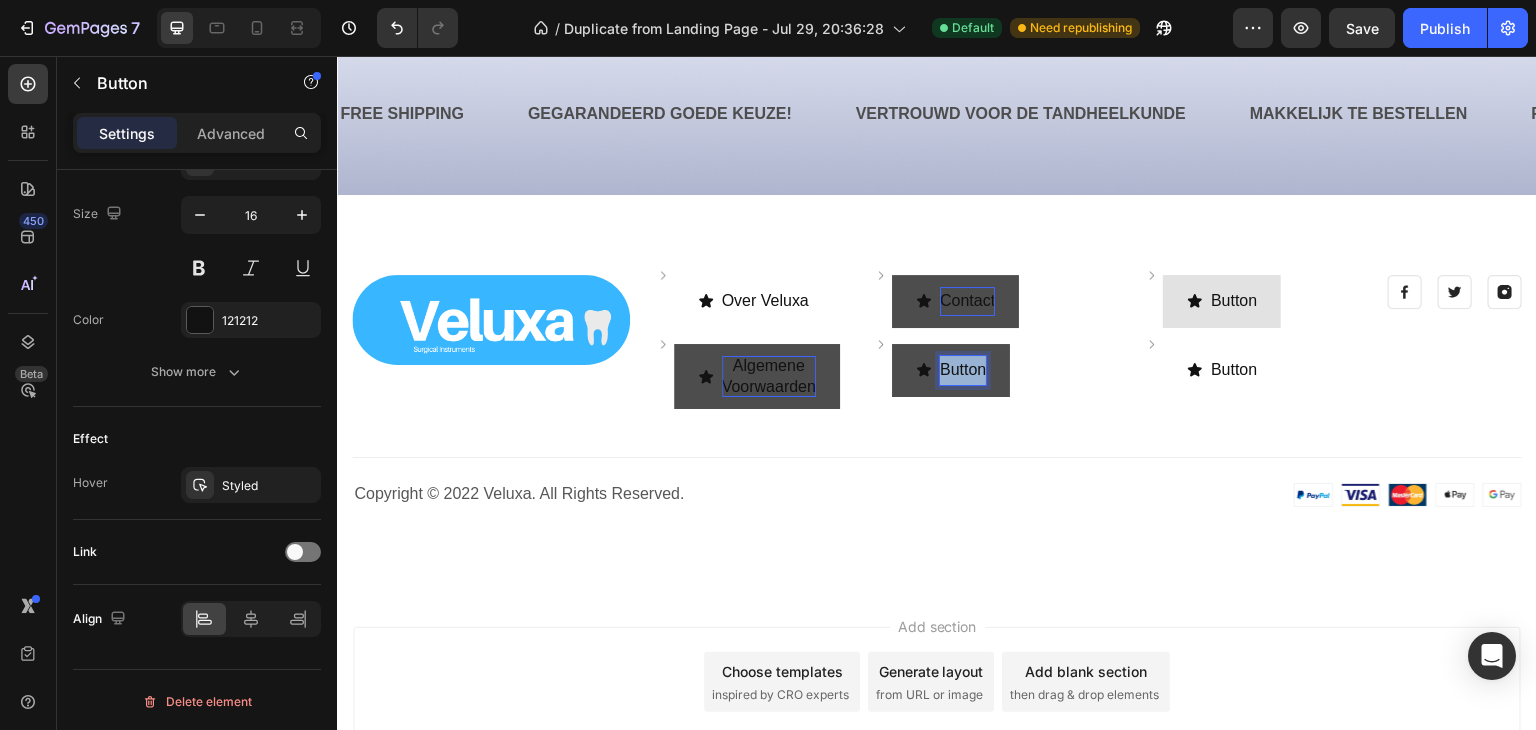 click on "Button" at bounding box center [963, 370] 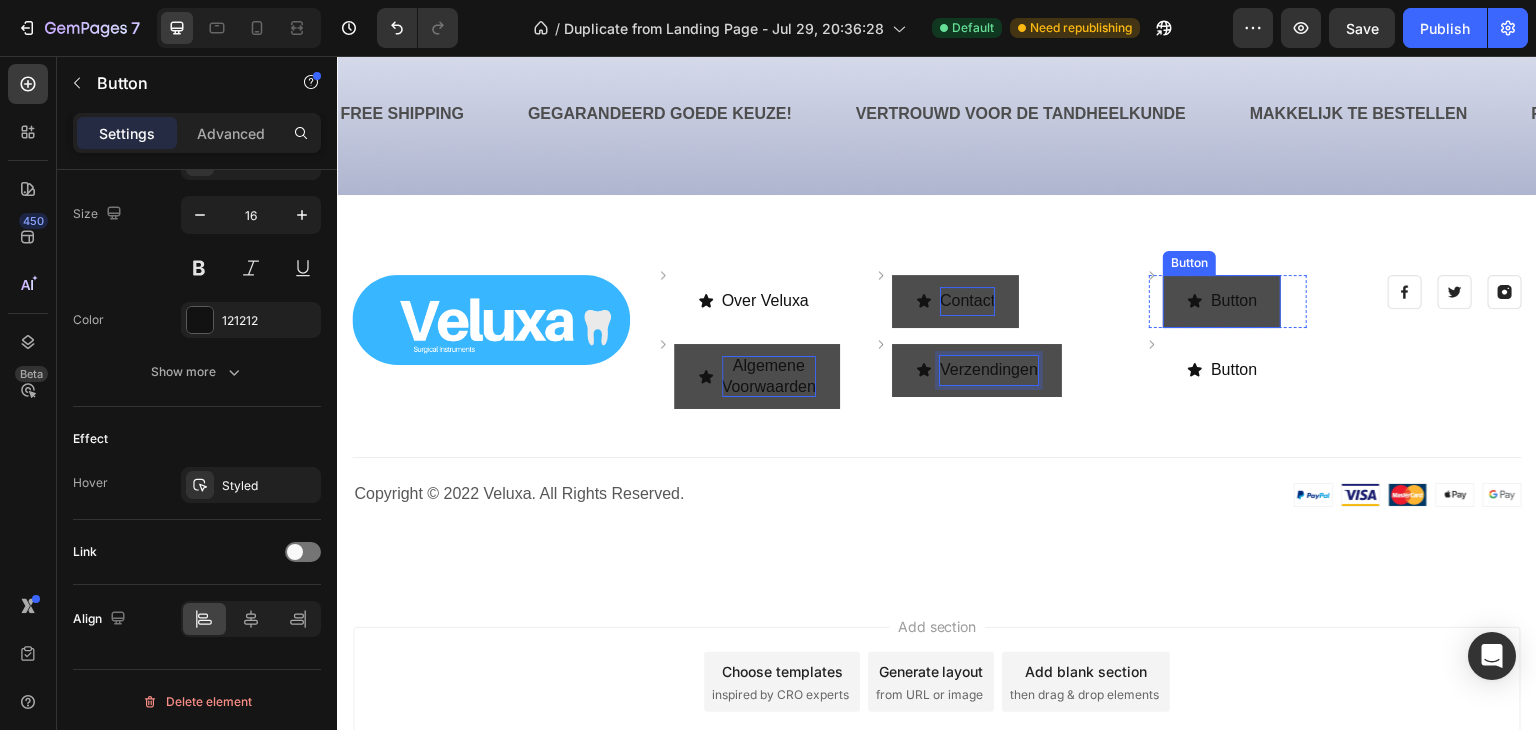 click on "Button" at bounding box center [1222, 301] 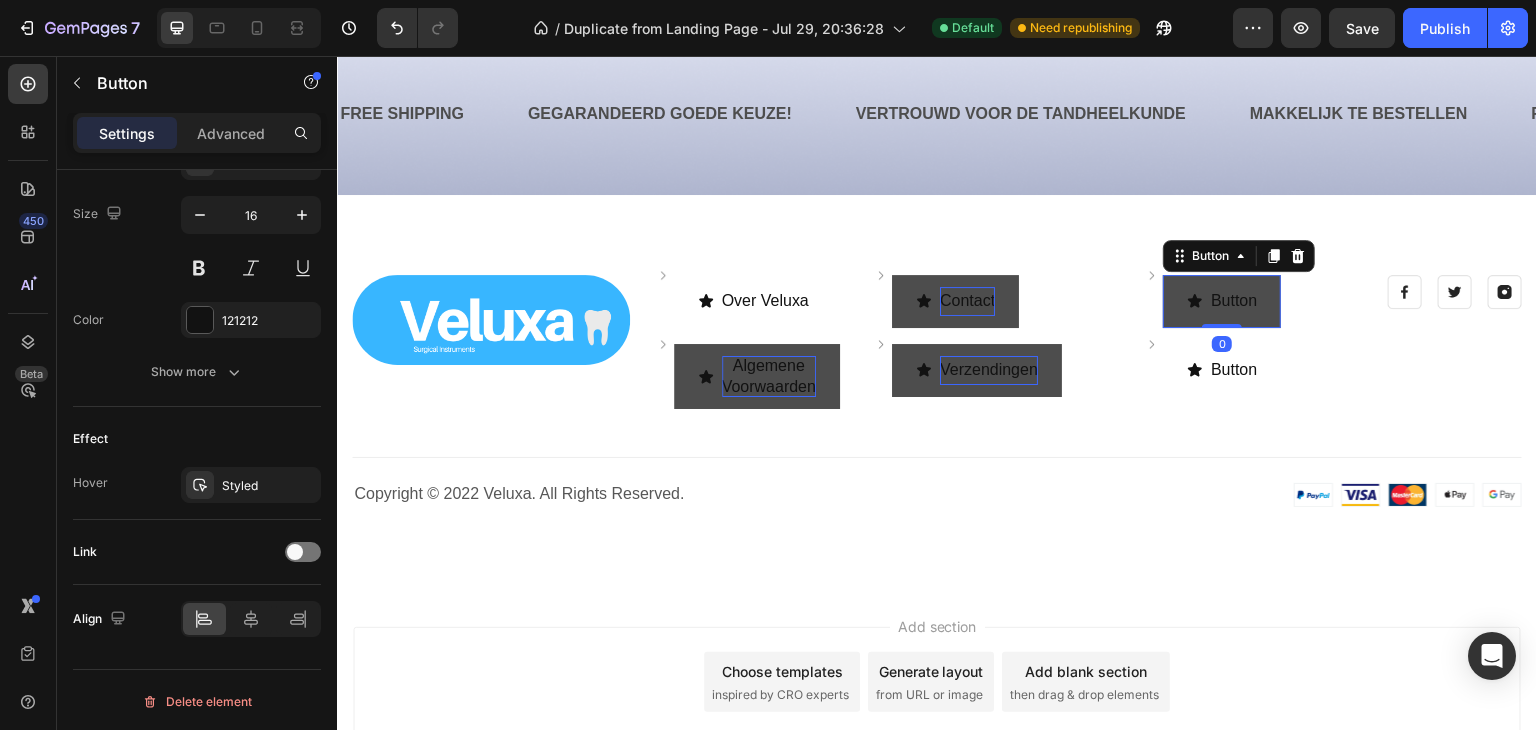 click on "Button" at bounding box center [1222, 301] 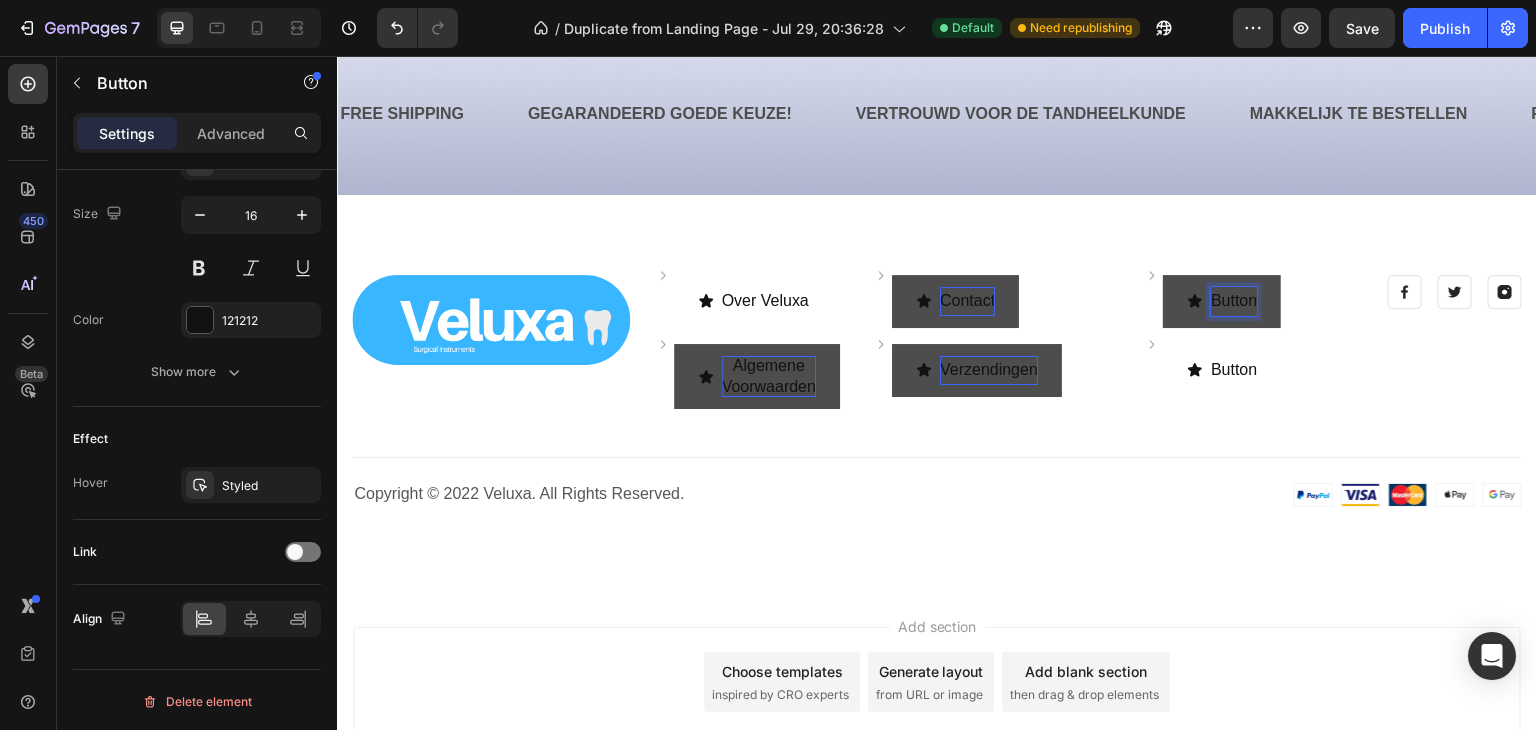 click on "Button" at bounding box center (1234, 301) 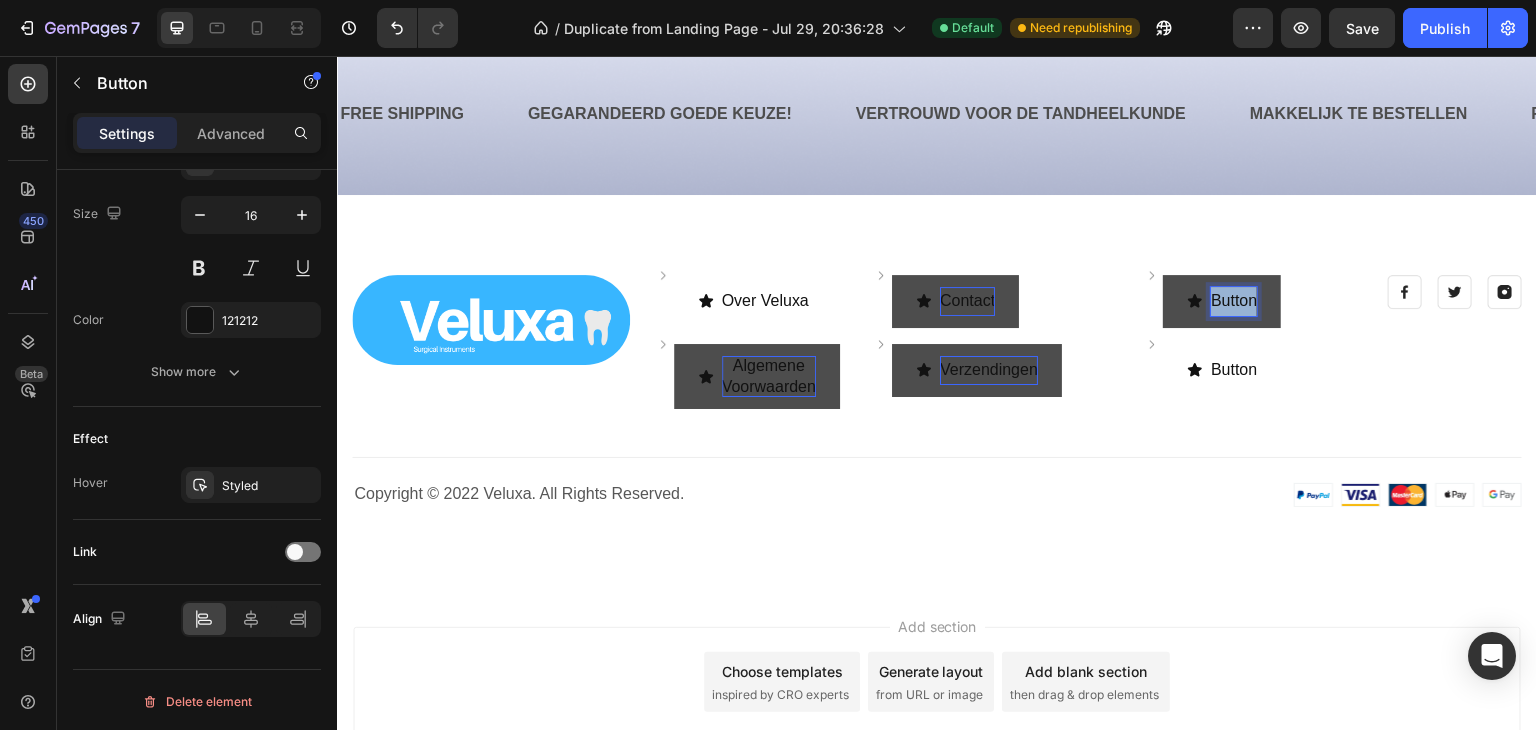 click on "Button" at bounding box center (1234, 301) 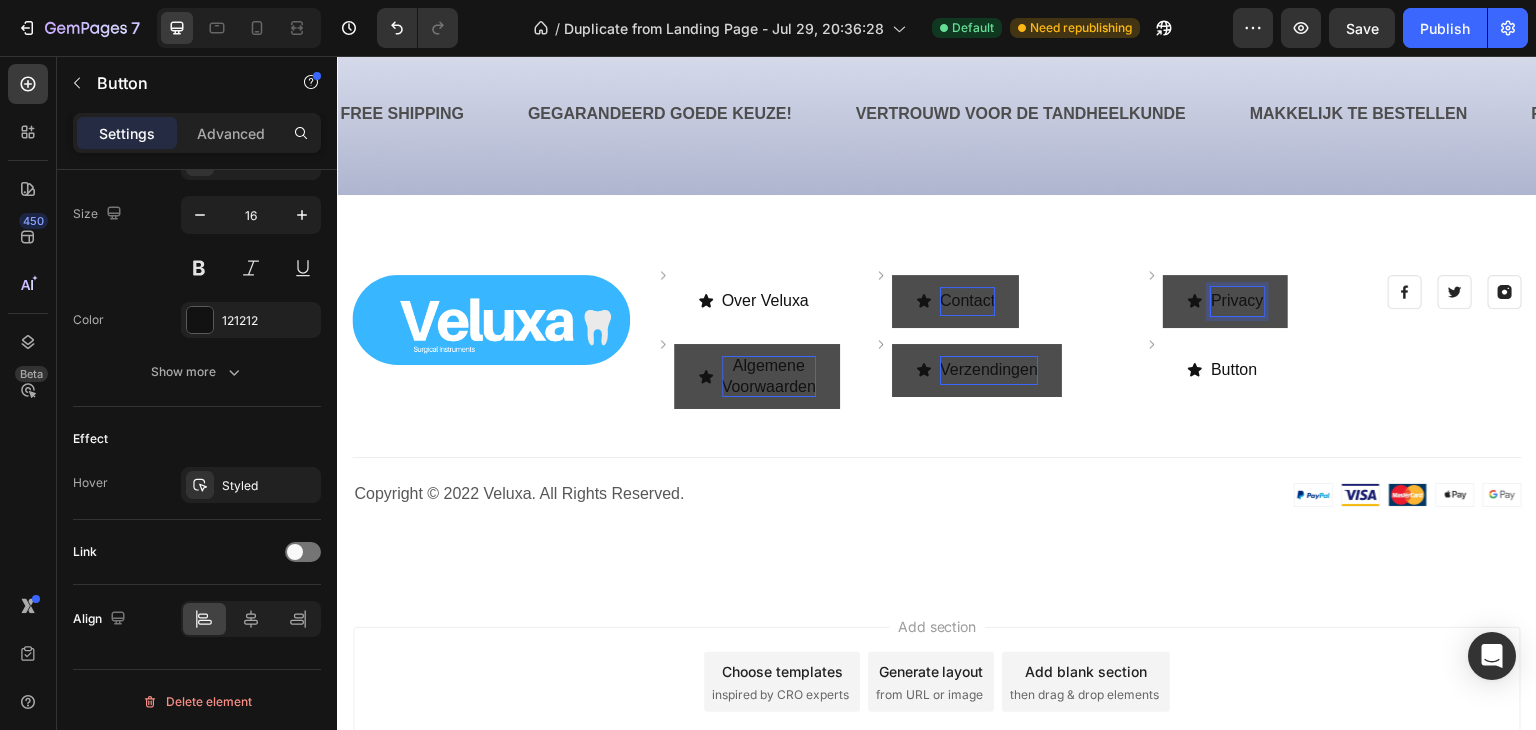 click on "Privacy" at bounding box center [1225, 301] 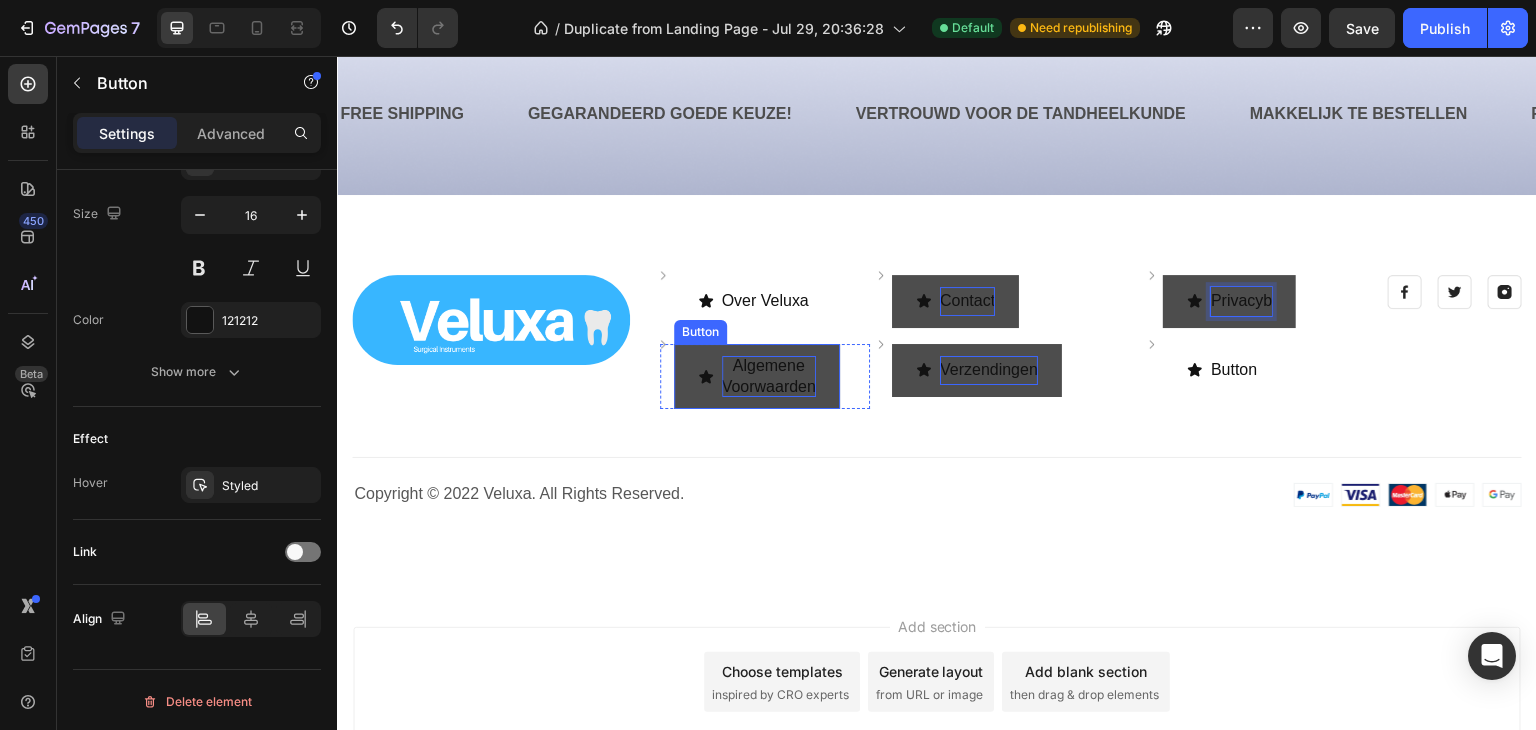 click on "Algemene Voorwaarden" at bounding box center (769, 377) 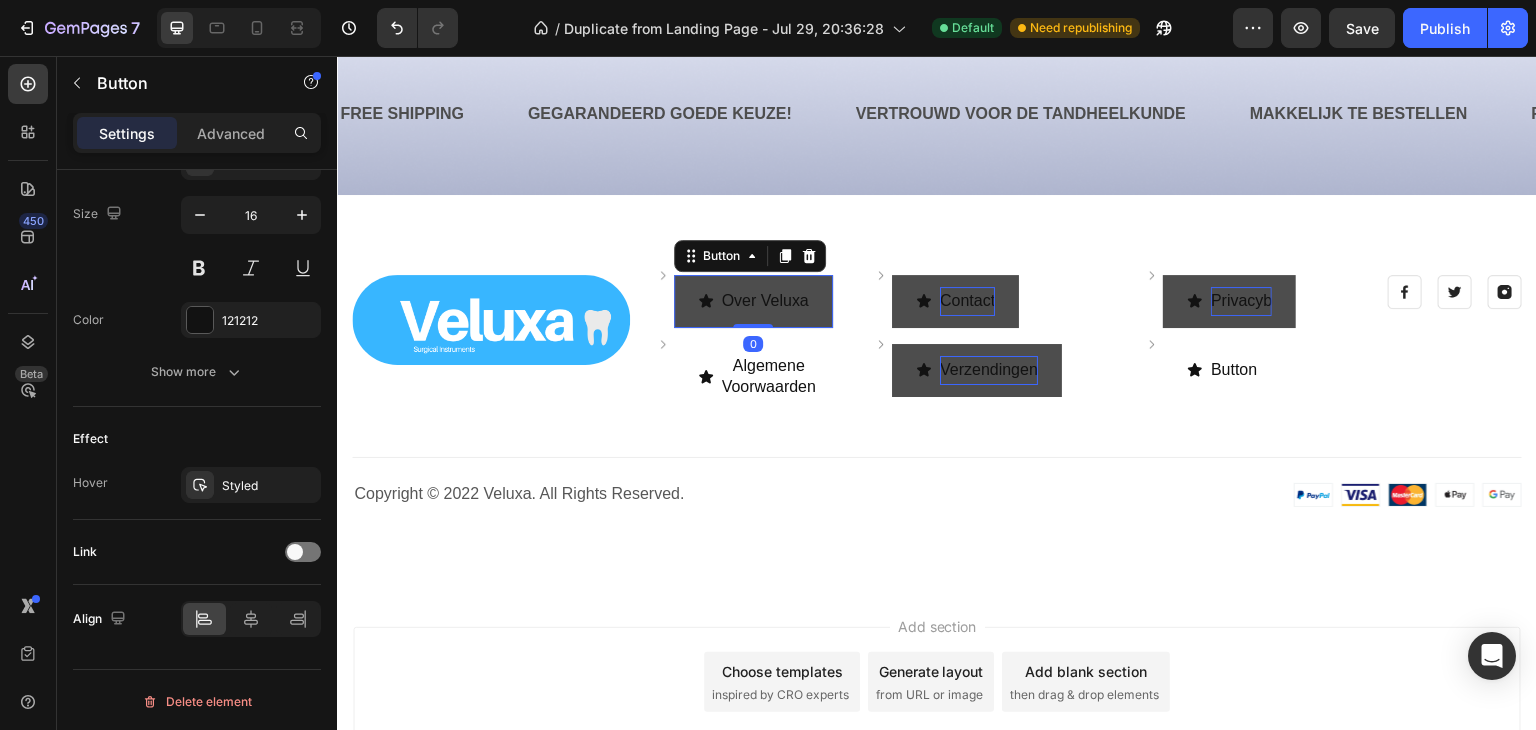 click on "Over Veluxa" at bounding box center [753, 301] 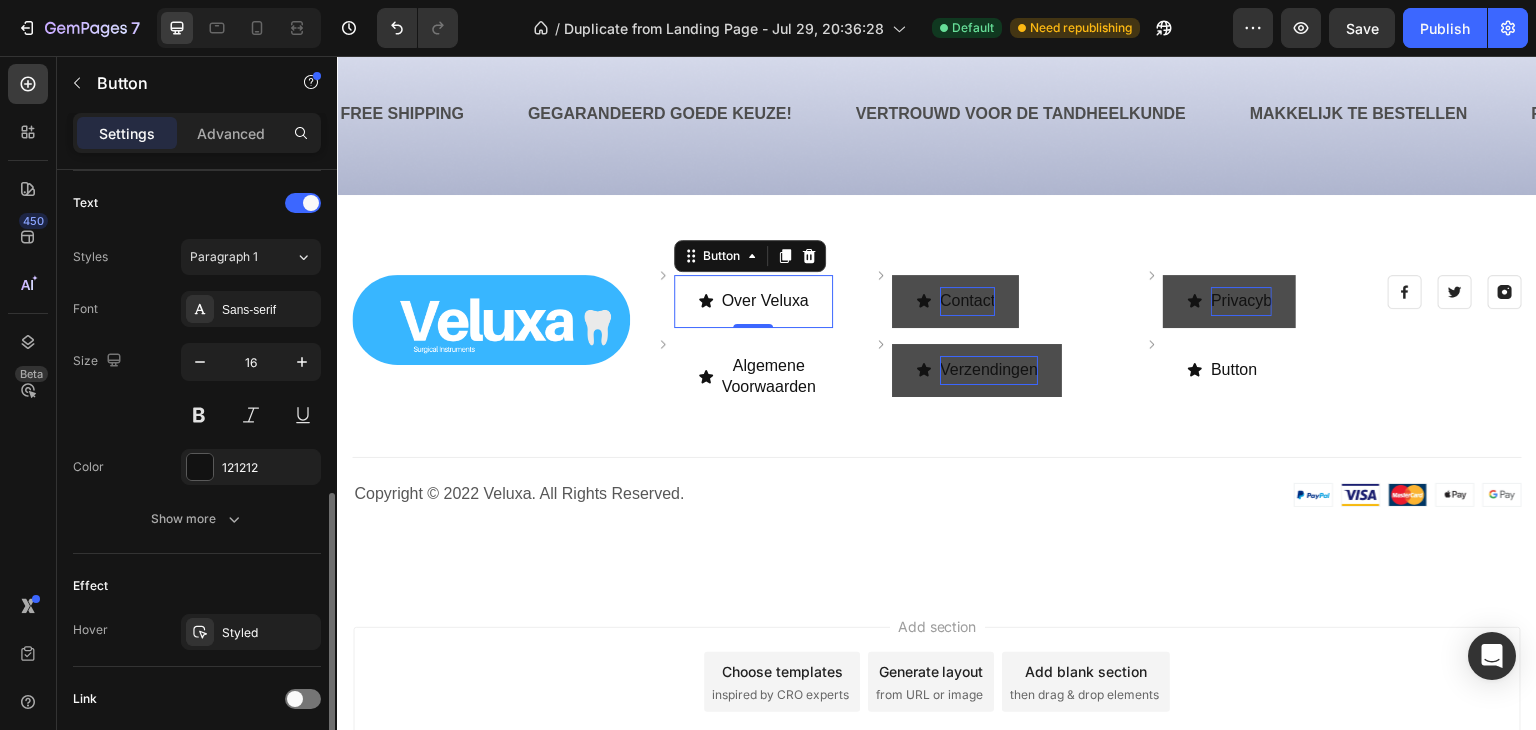 scroll, scrollTop: 828, scrollLeft: 0, axis: vertical 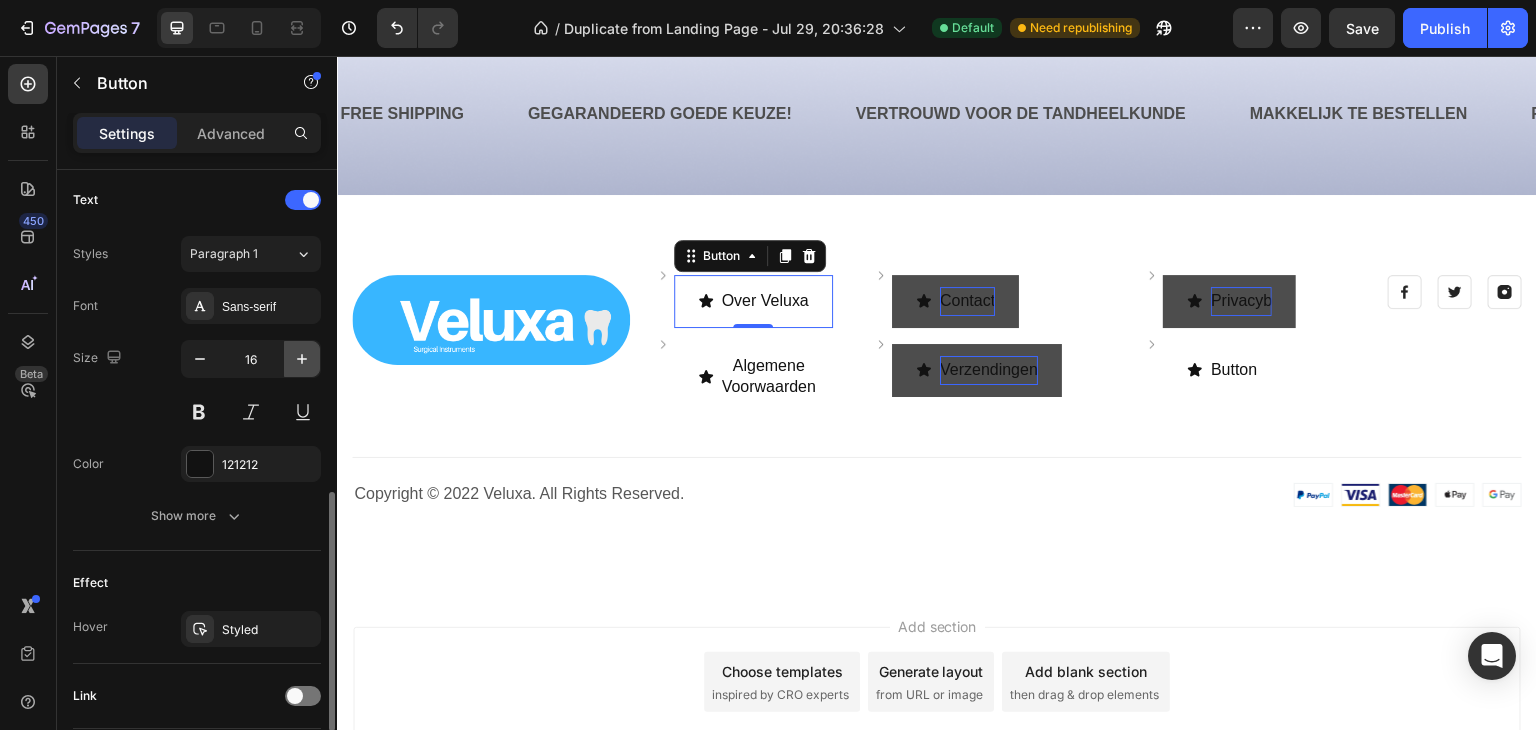 click 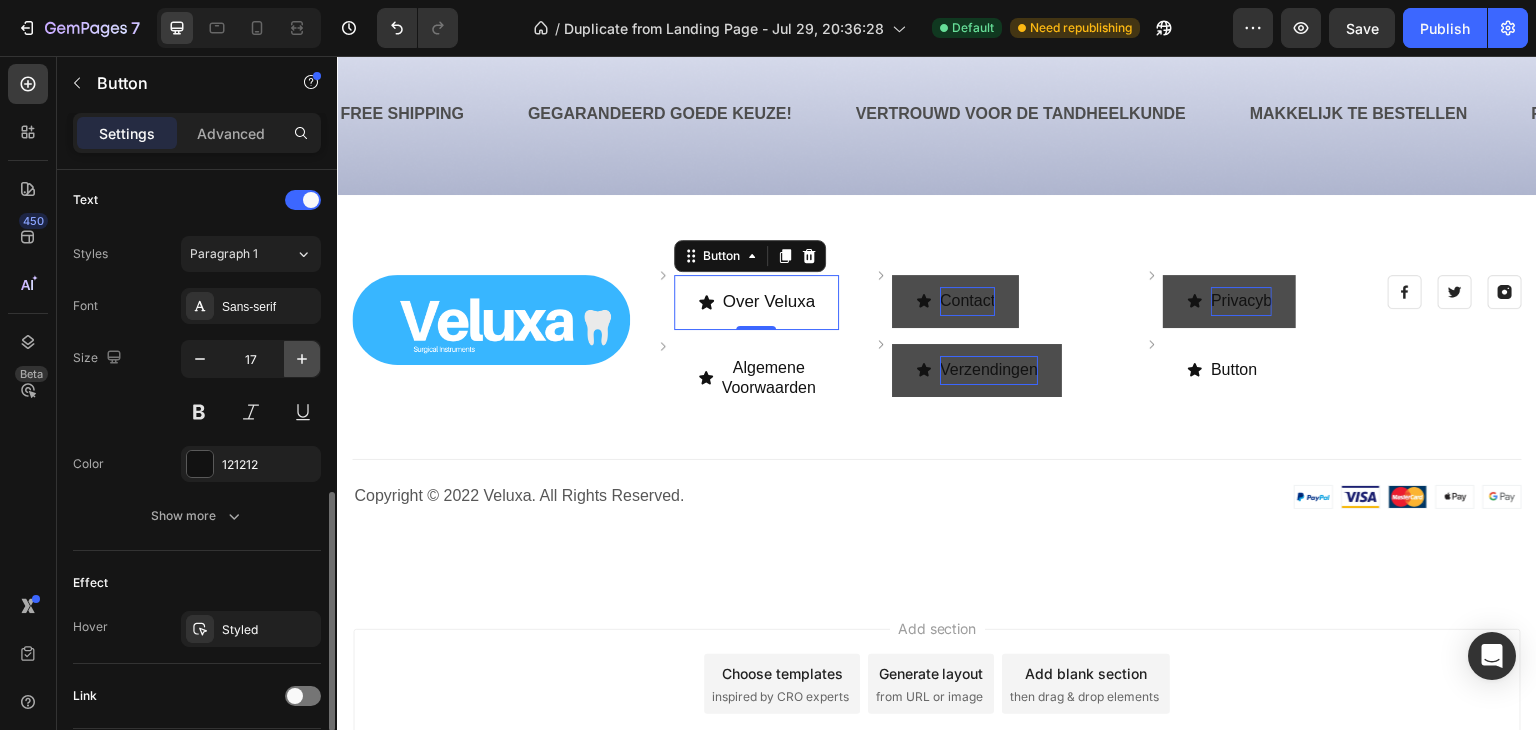 click 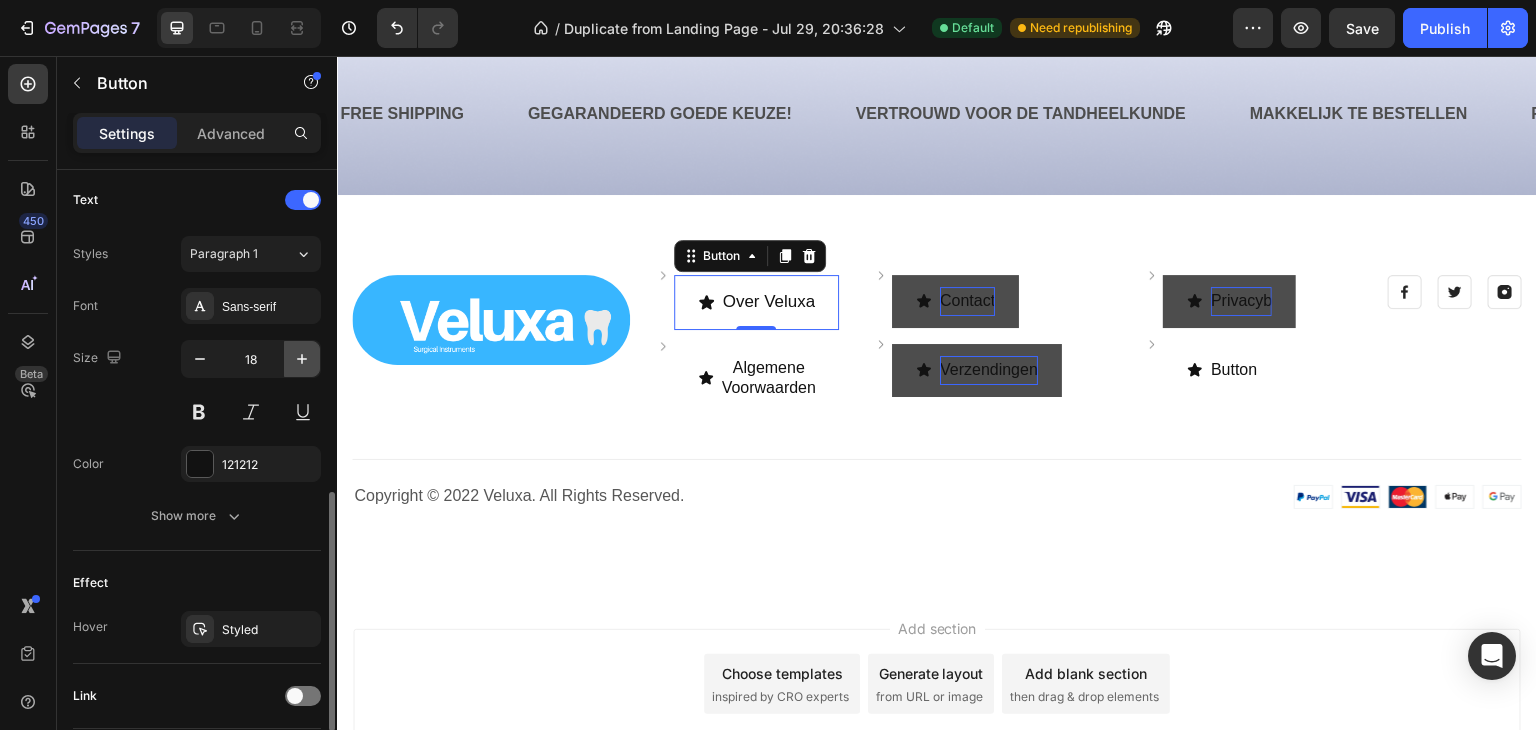 click 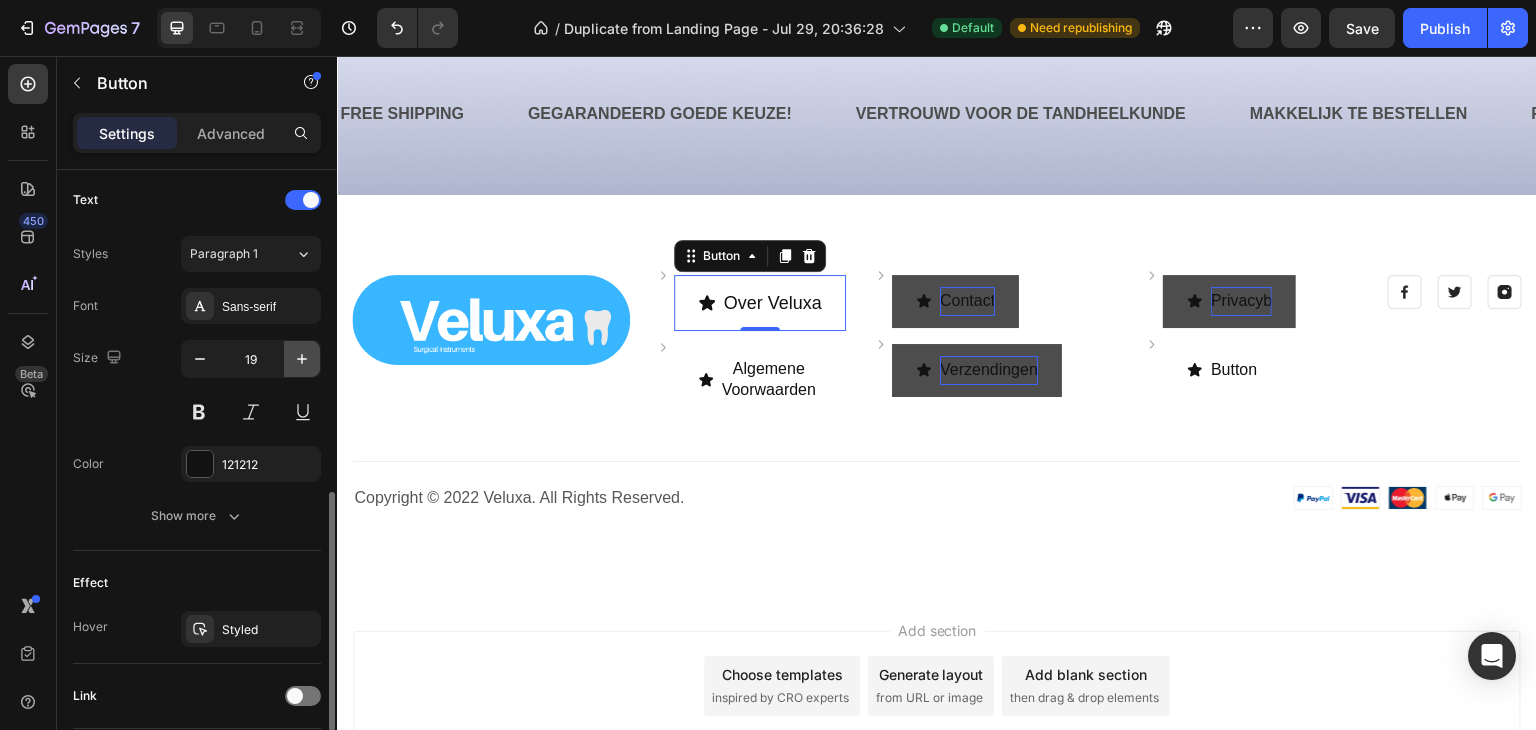 click 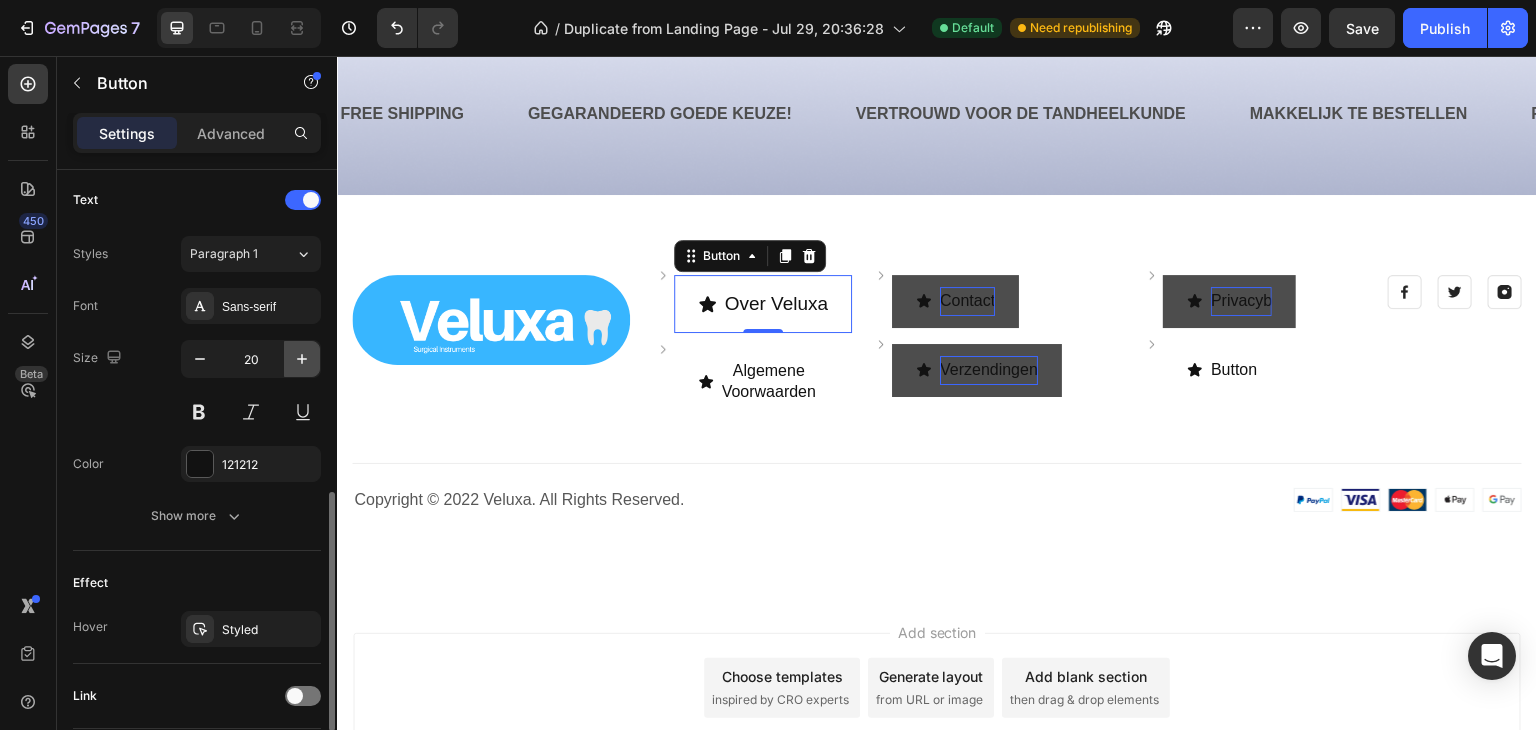 click 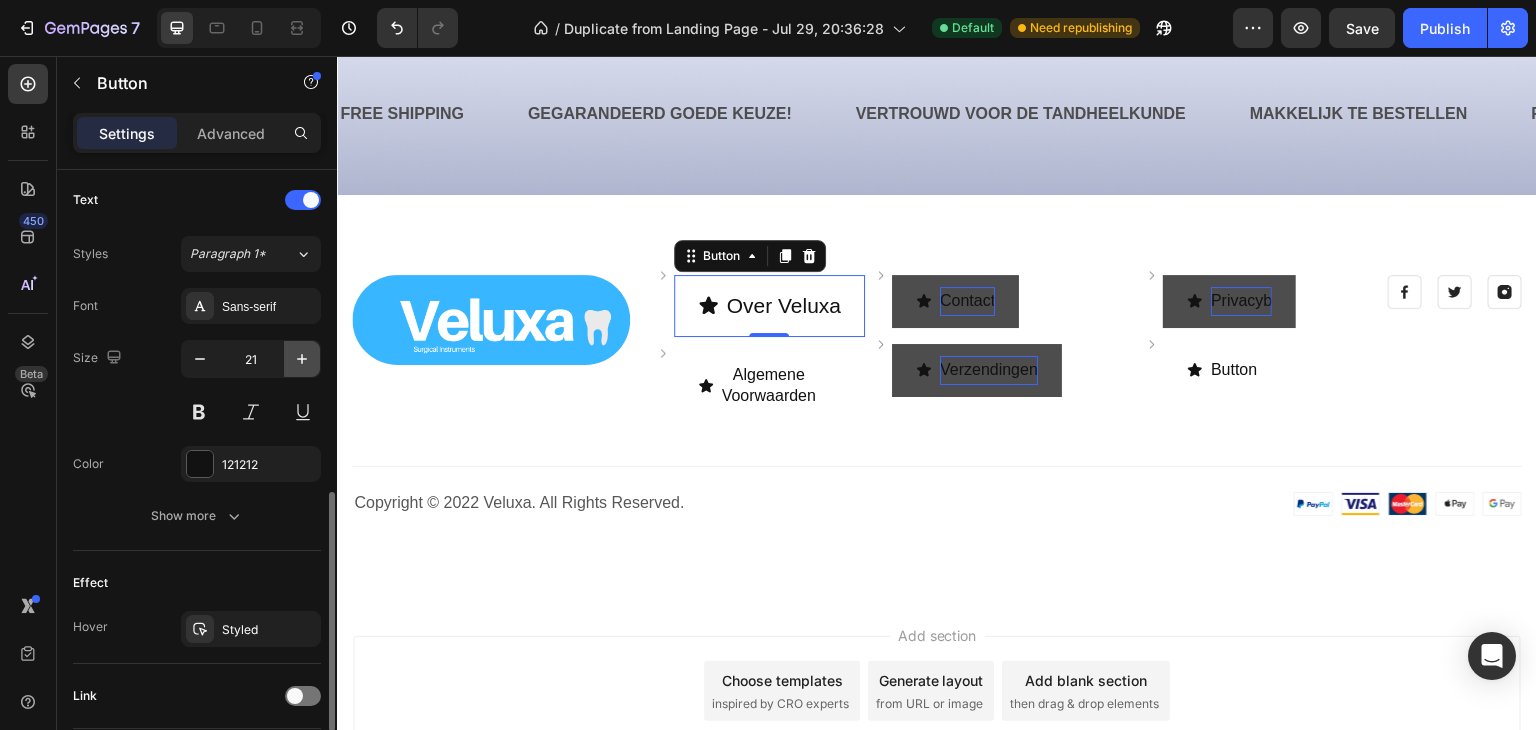 click 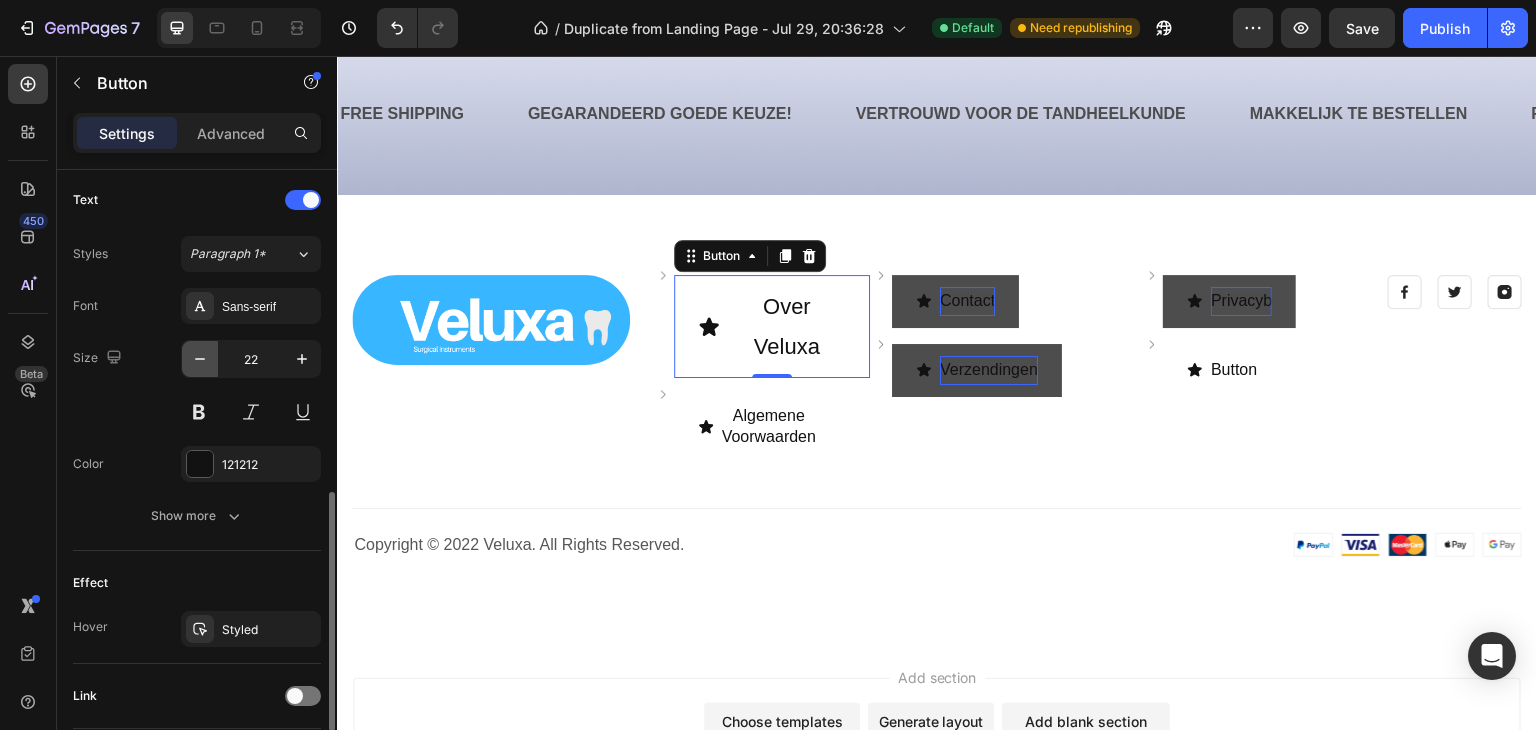 click 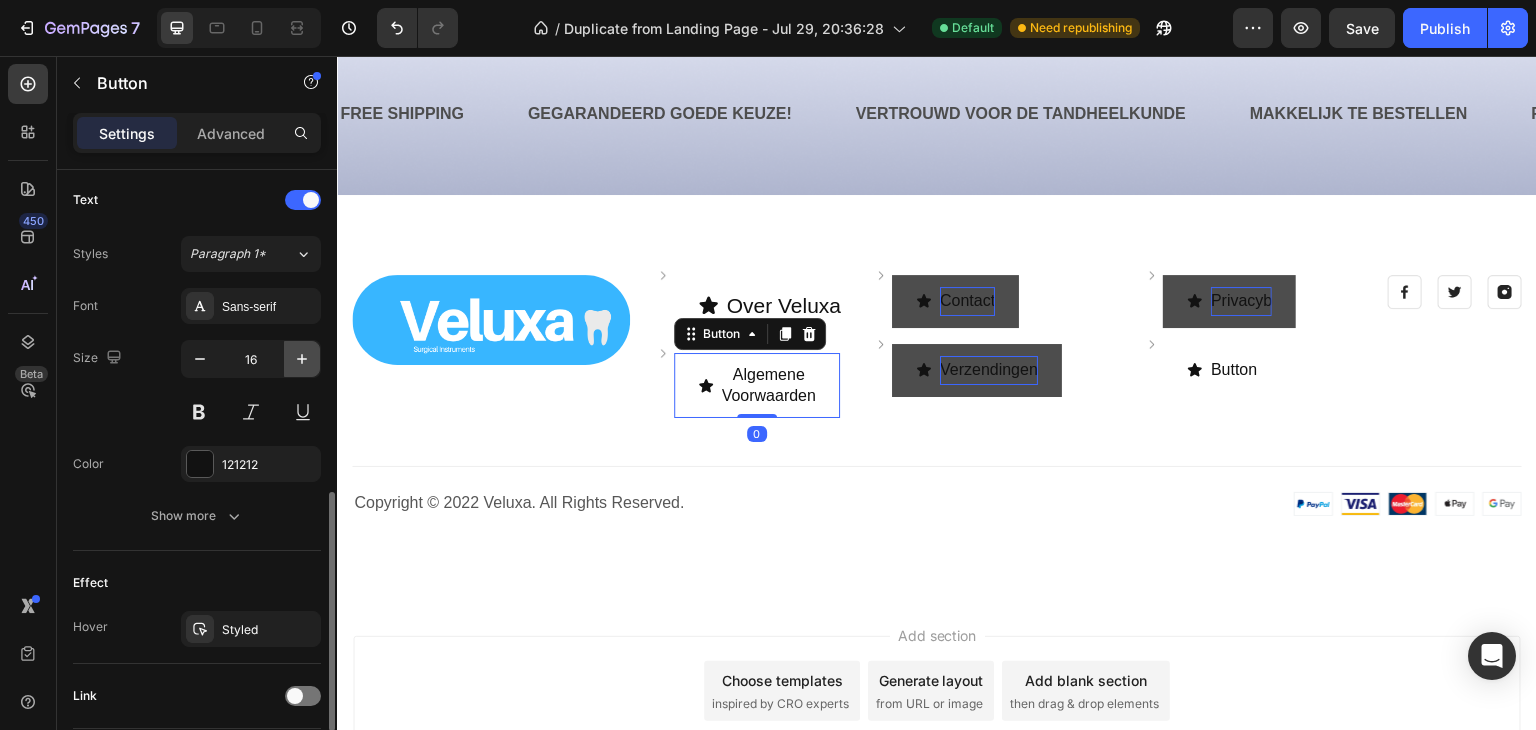 click 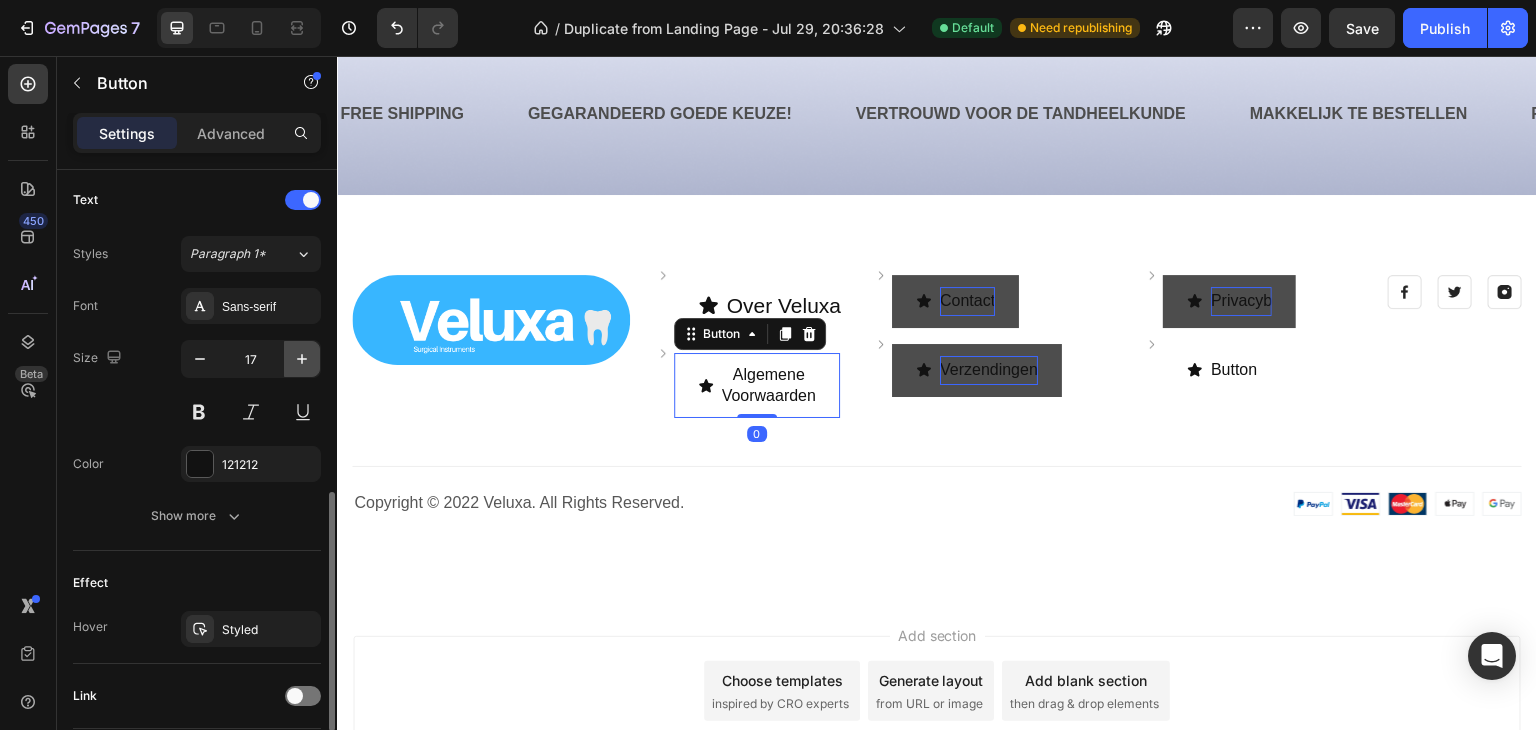 click 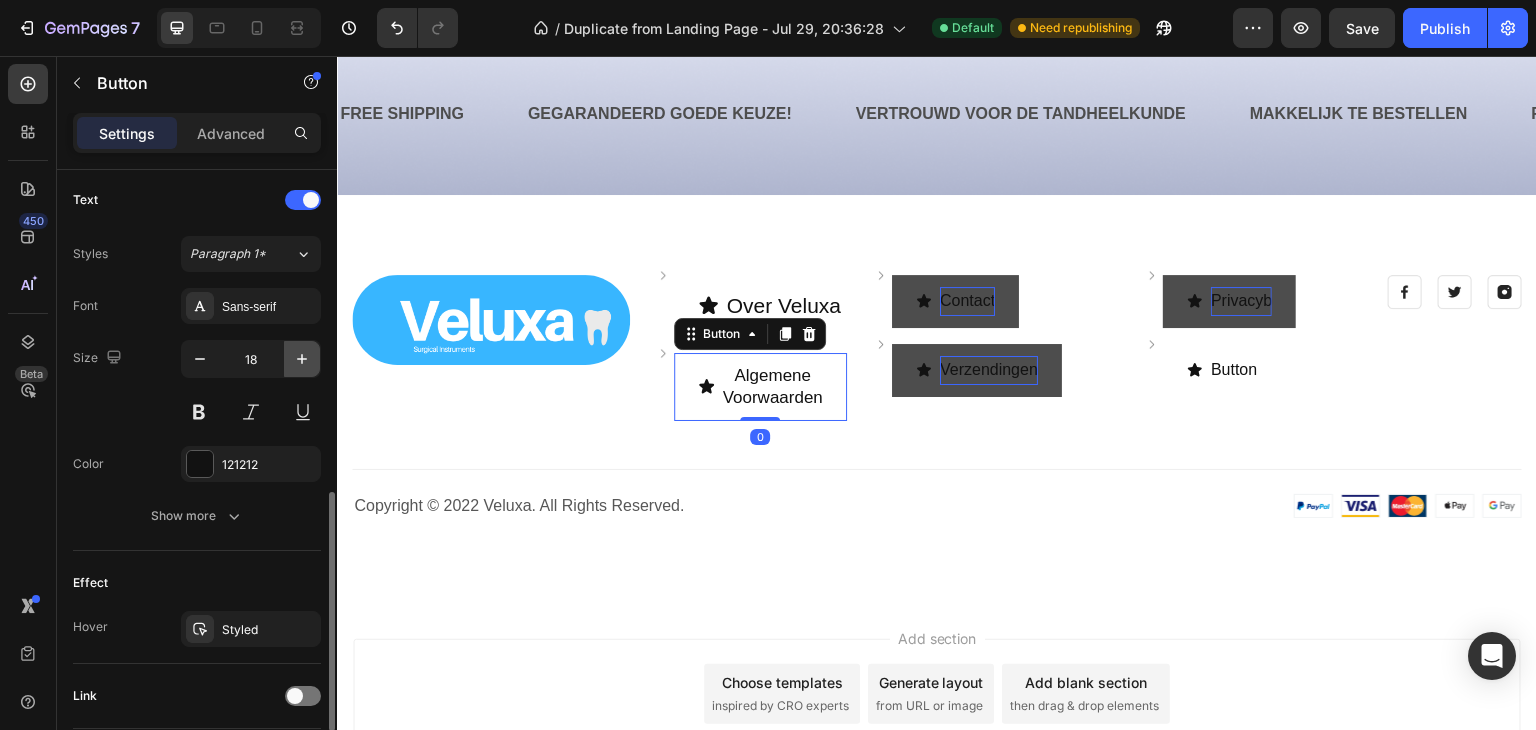 click 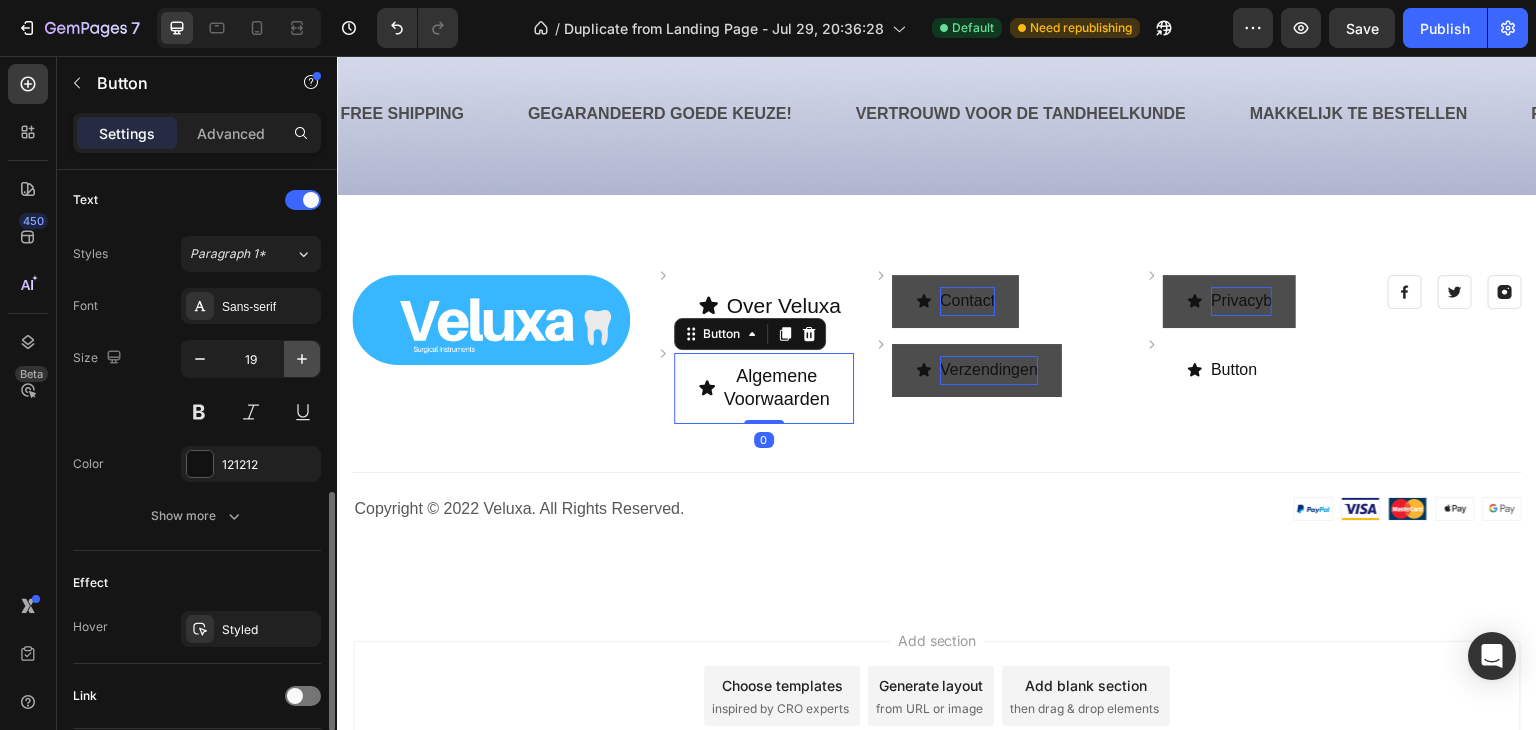click 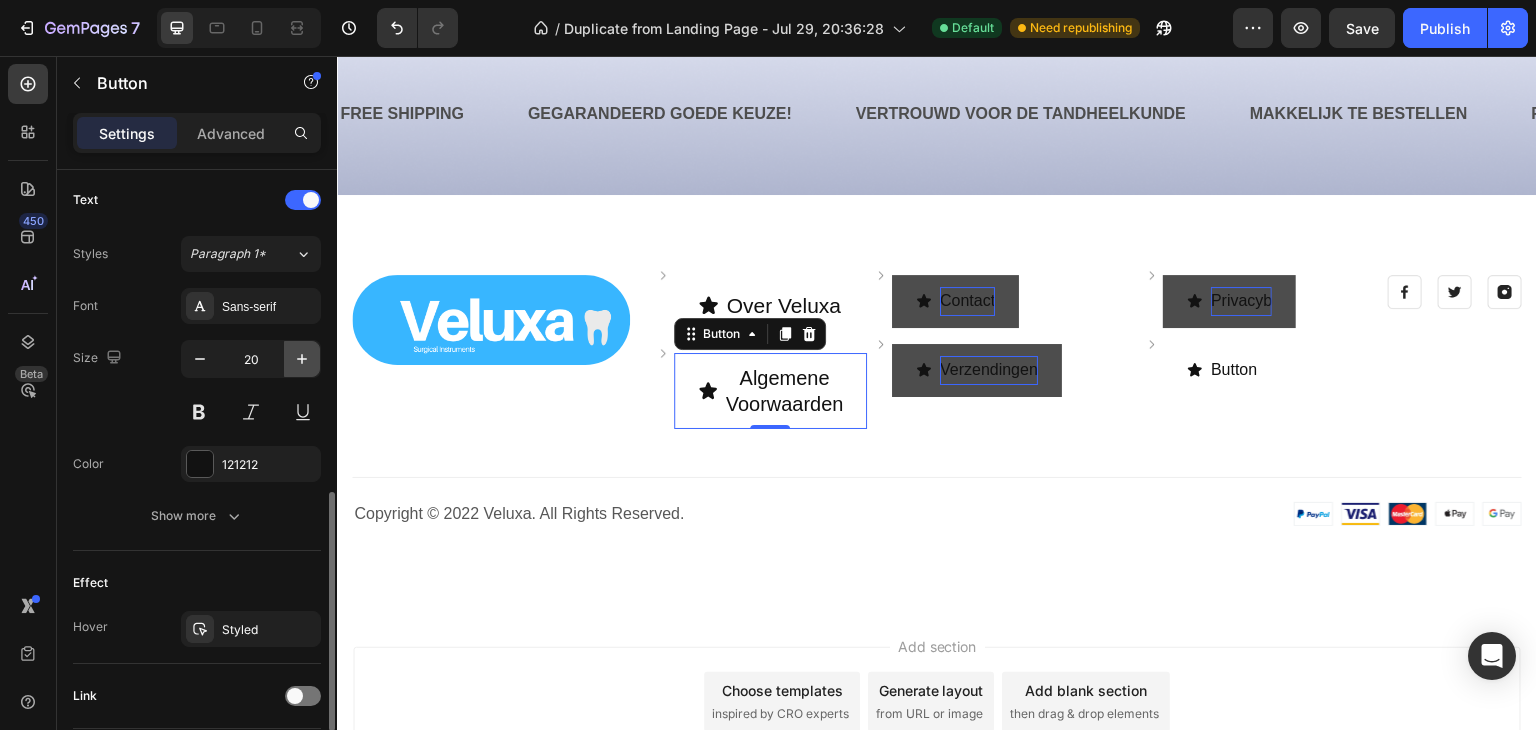 click 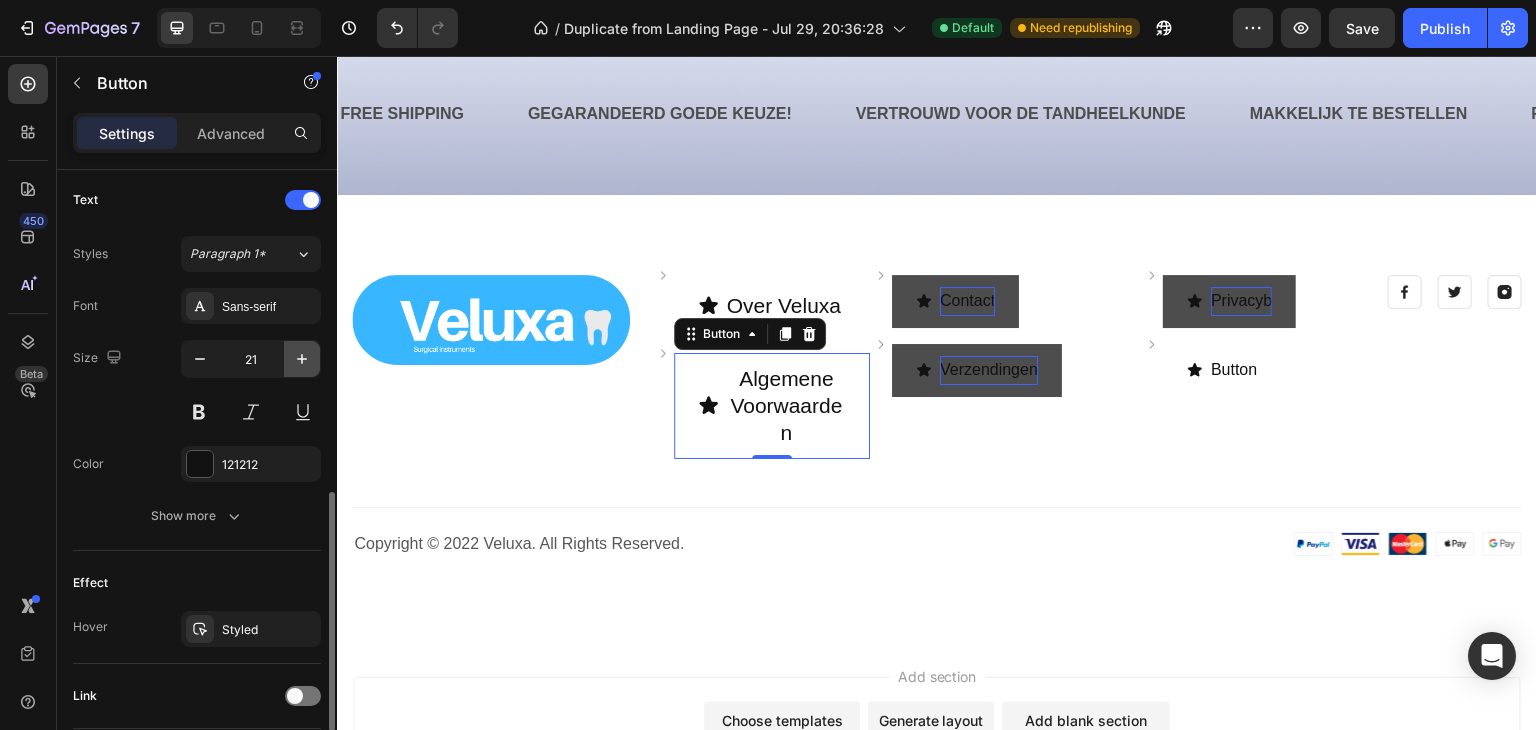 click 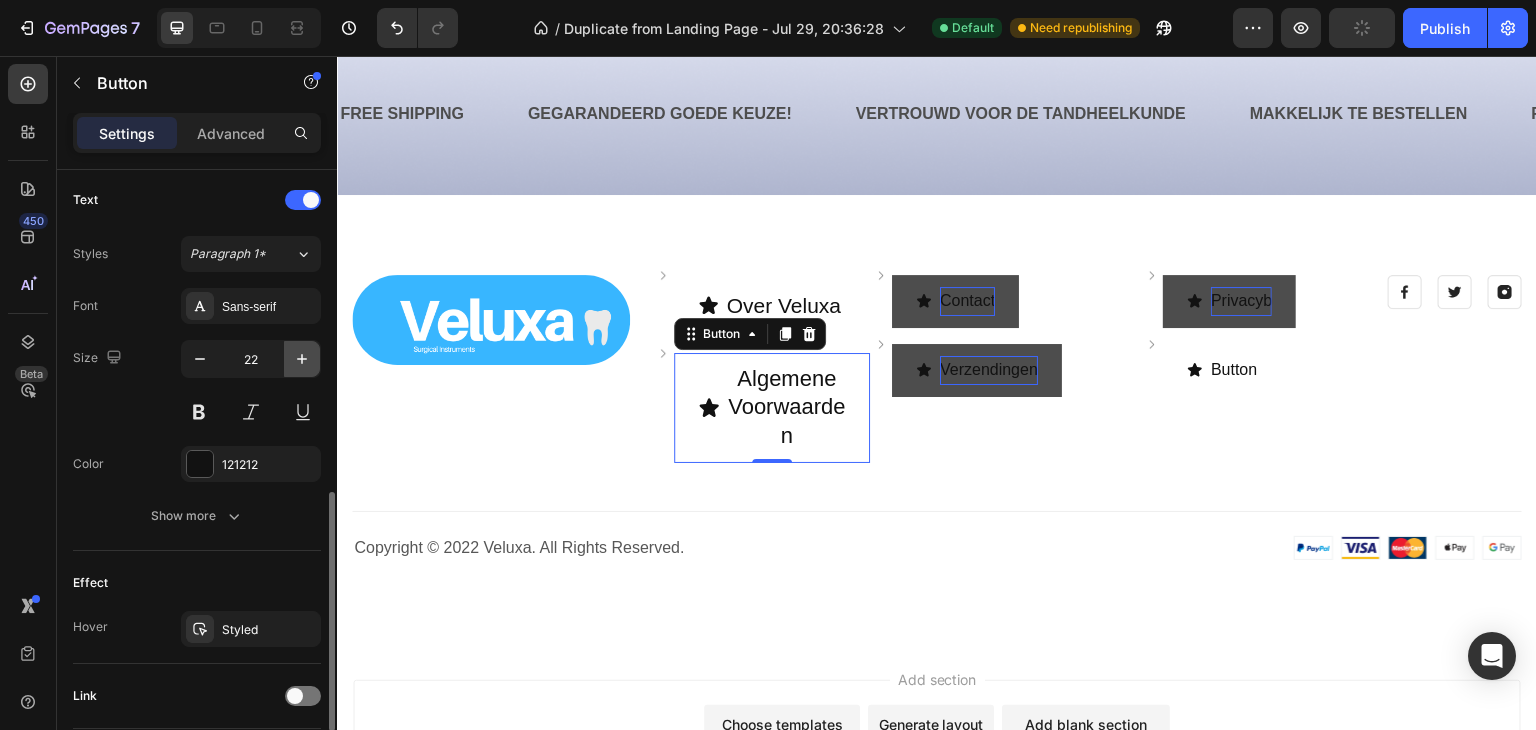 click 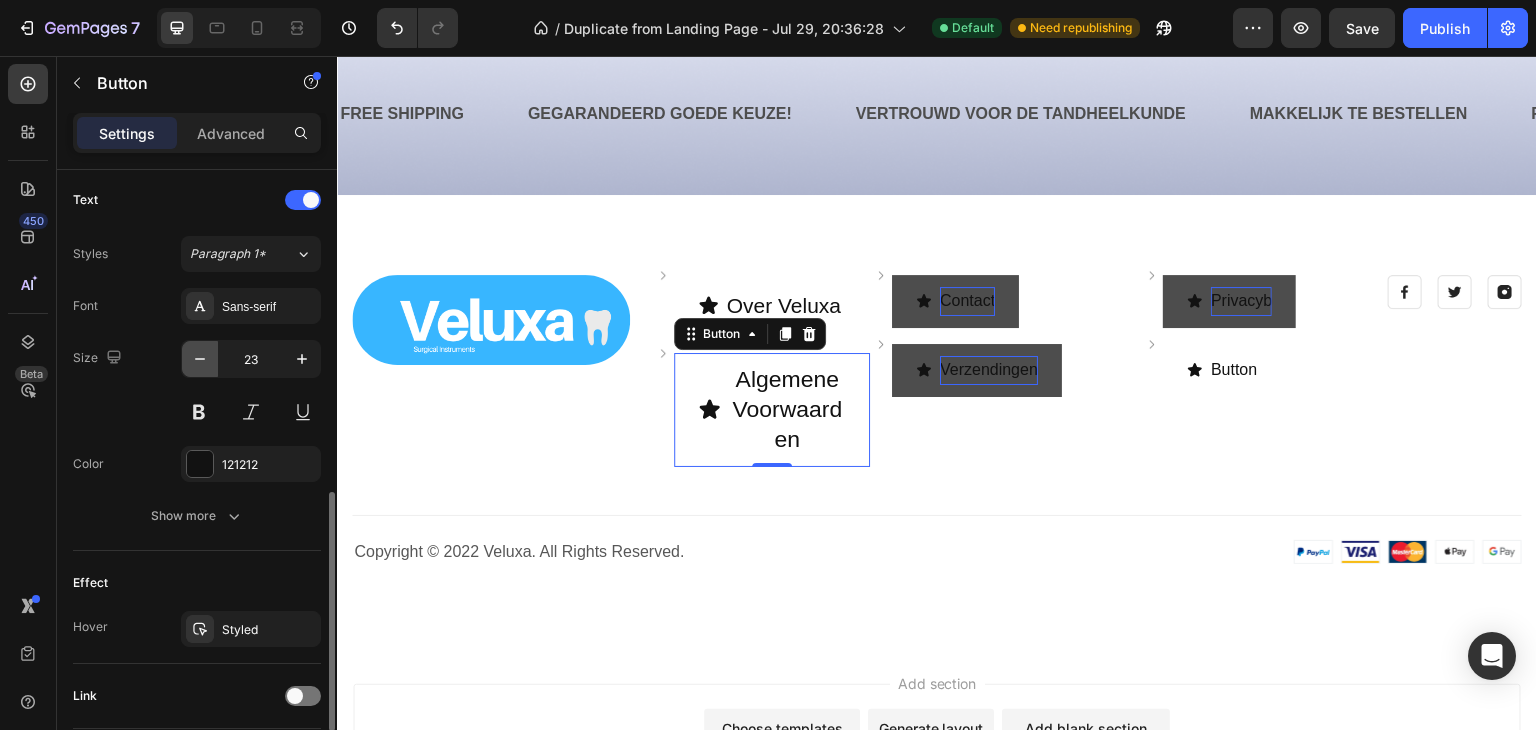 click at bounding box center (200, 359) 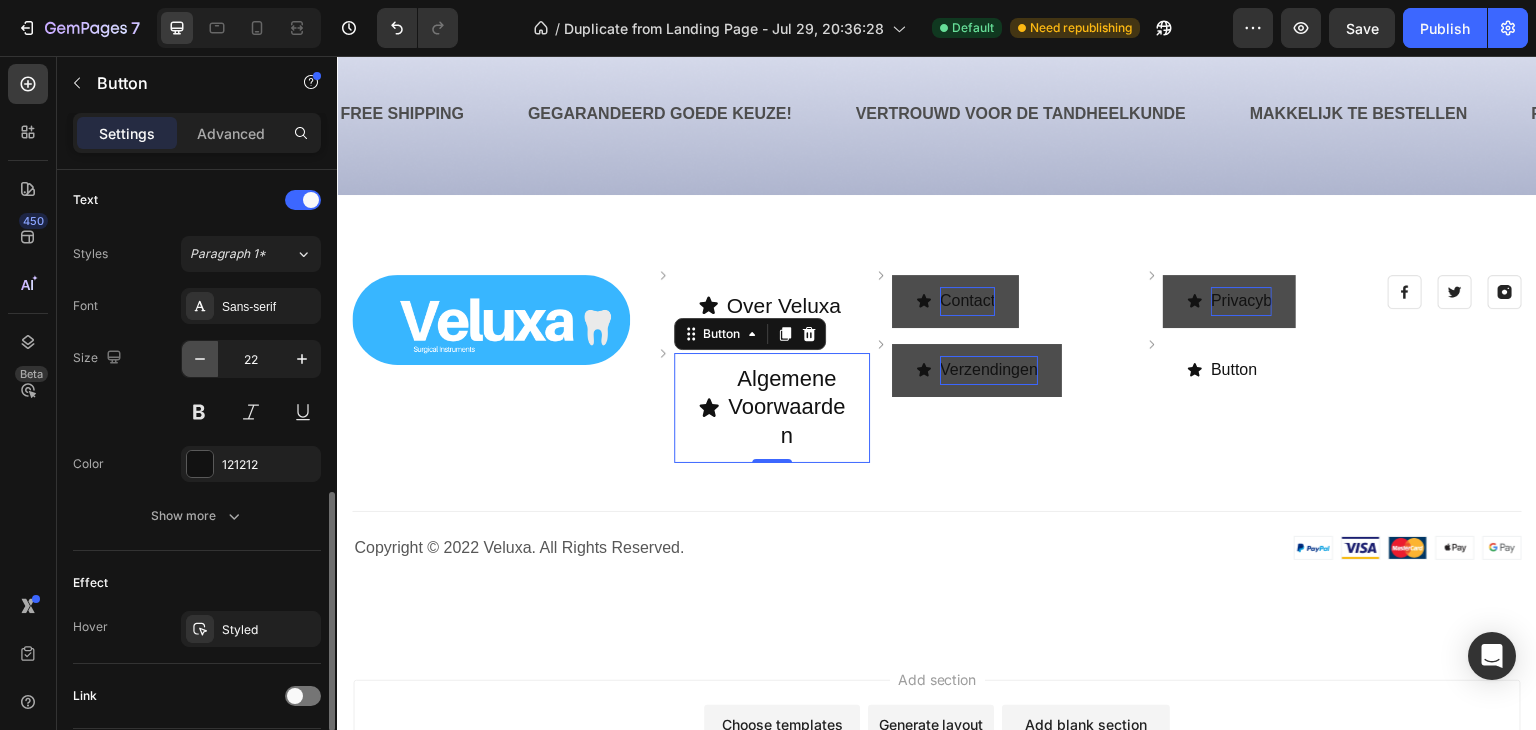 click at bounding box center (200, 359) 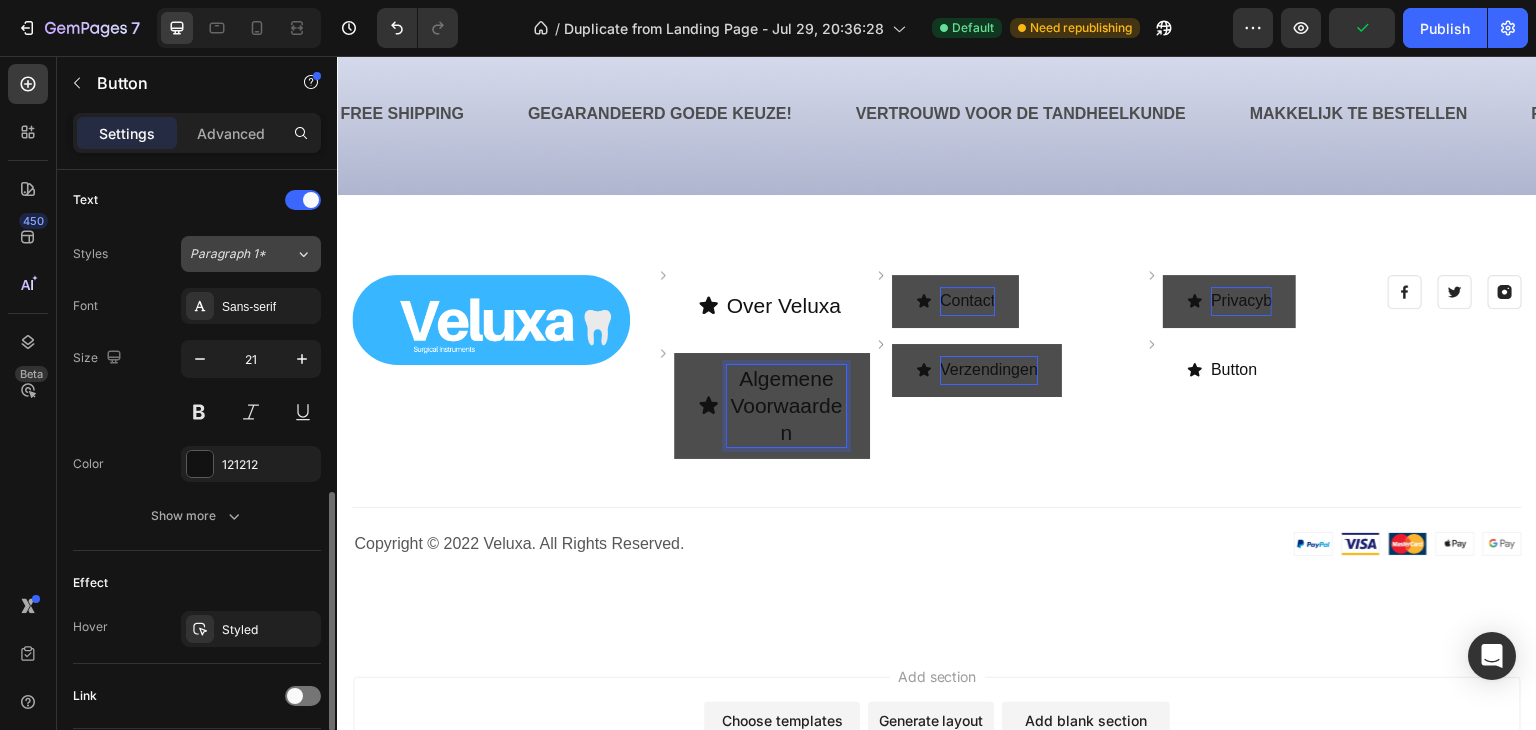 click 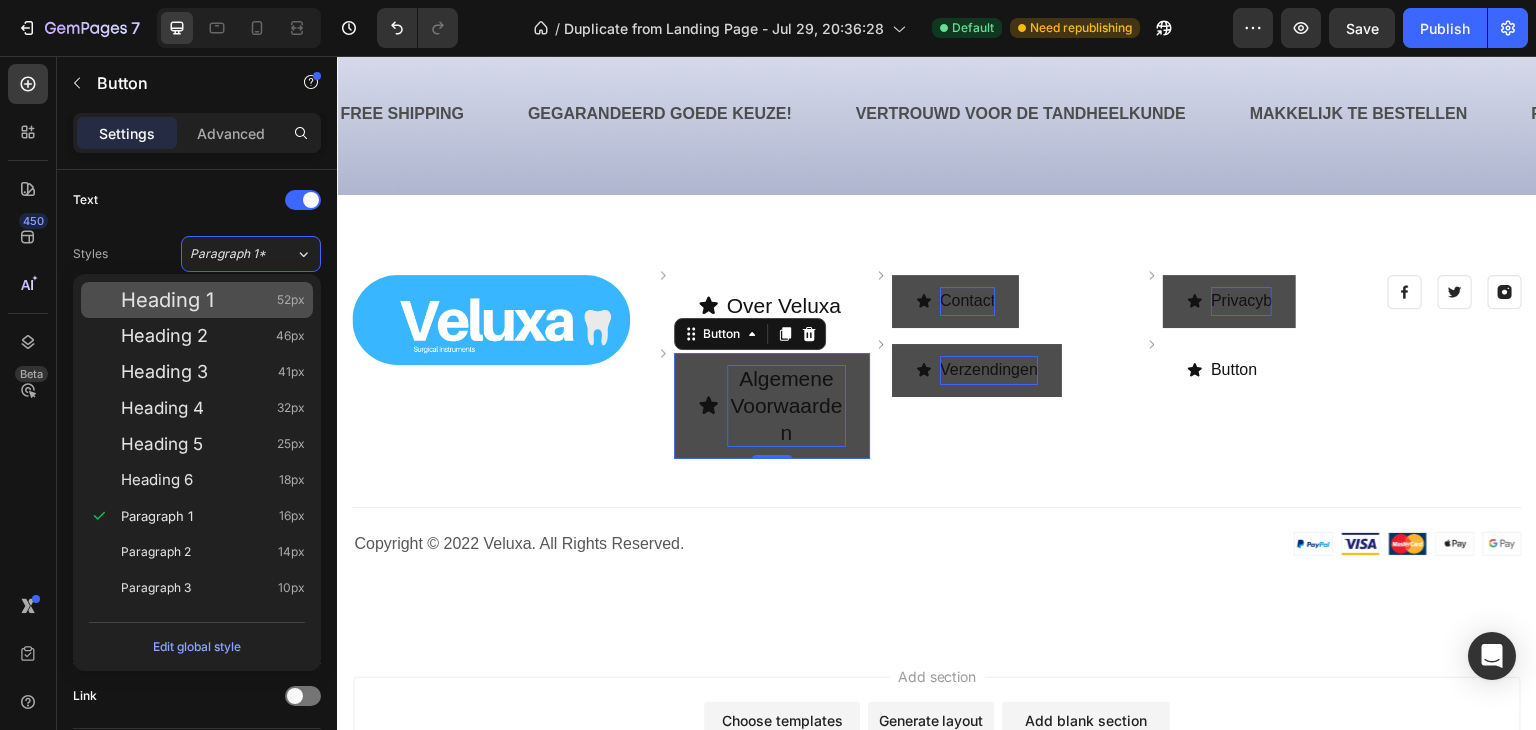 click on "Heading 1 52px" at bounding box center [213, 300] 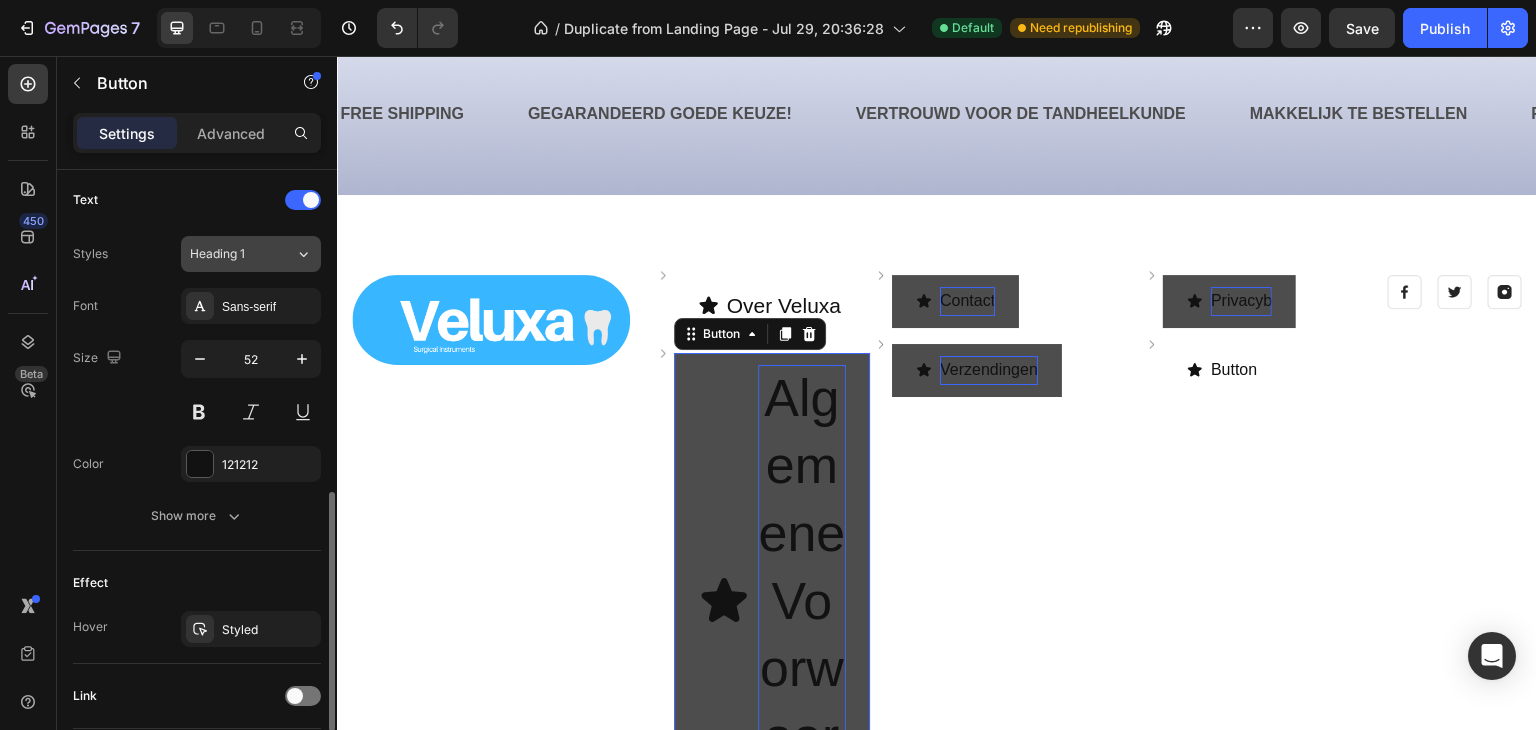 click 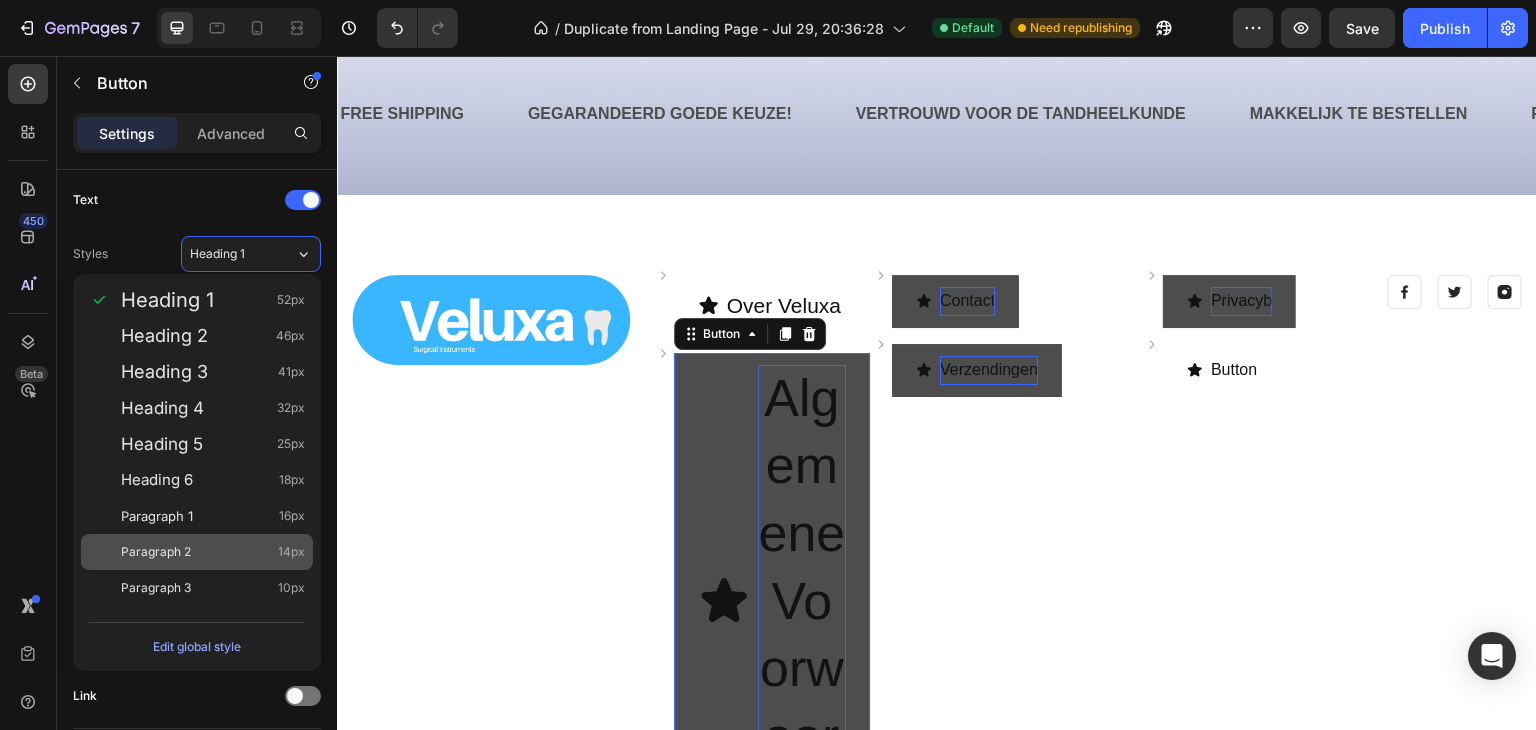 click on "Paragraph 2 14px" at bounding box center [197, 552] 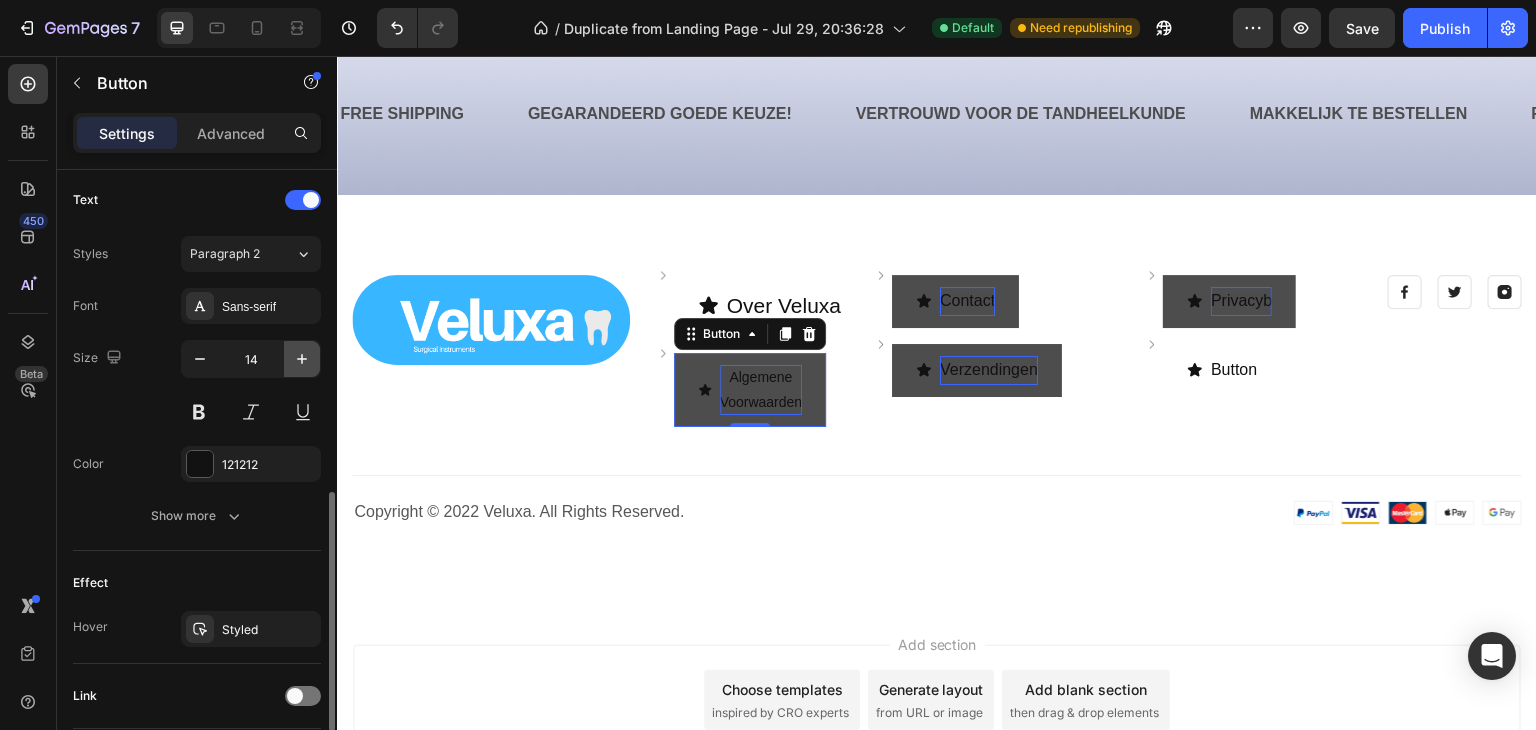 click 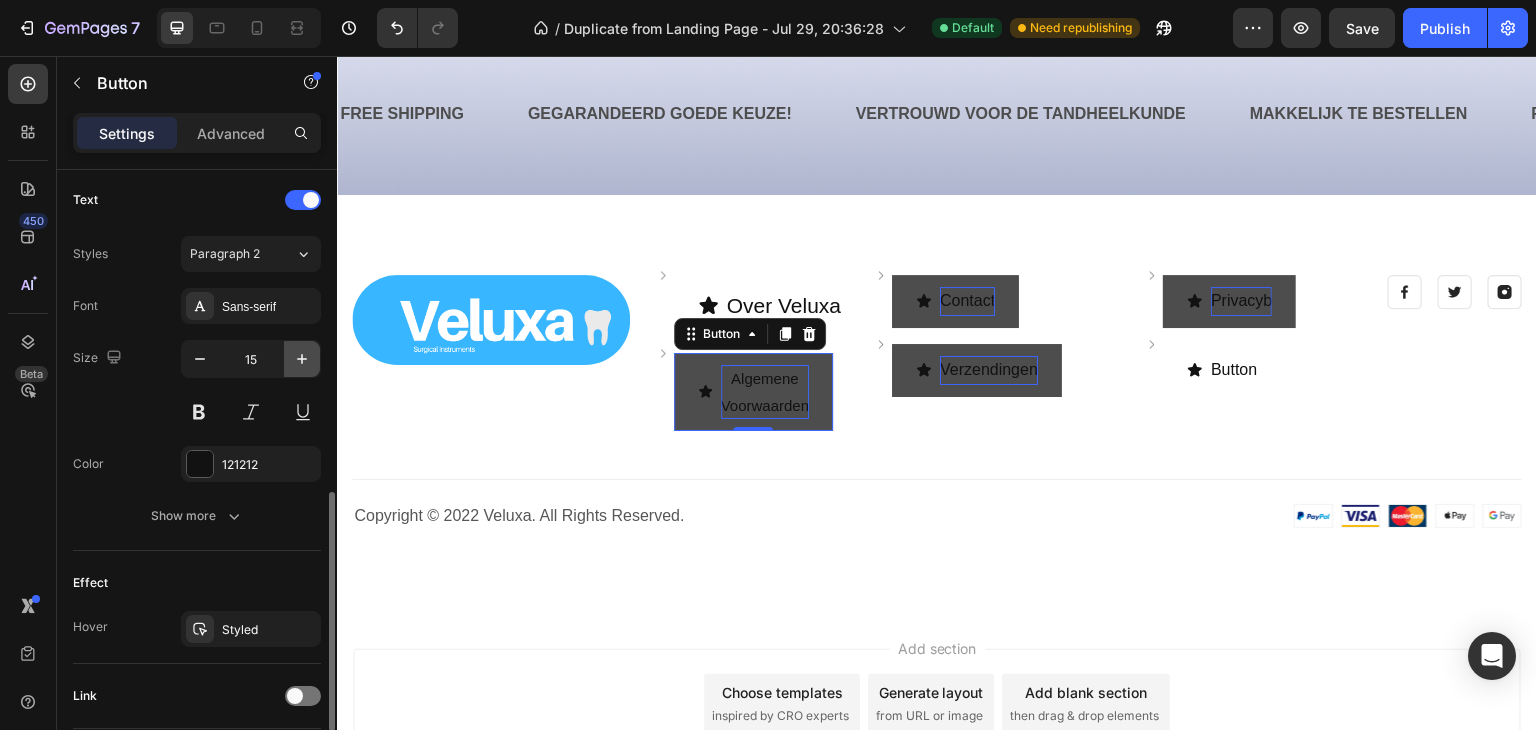 click 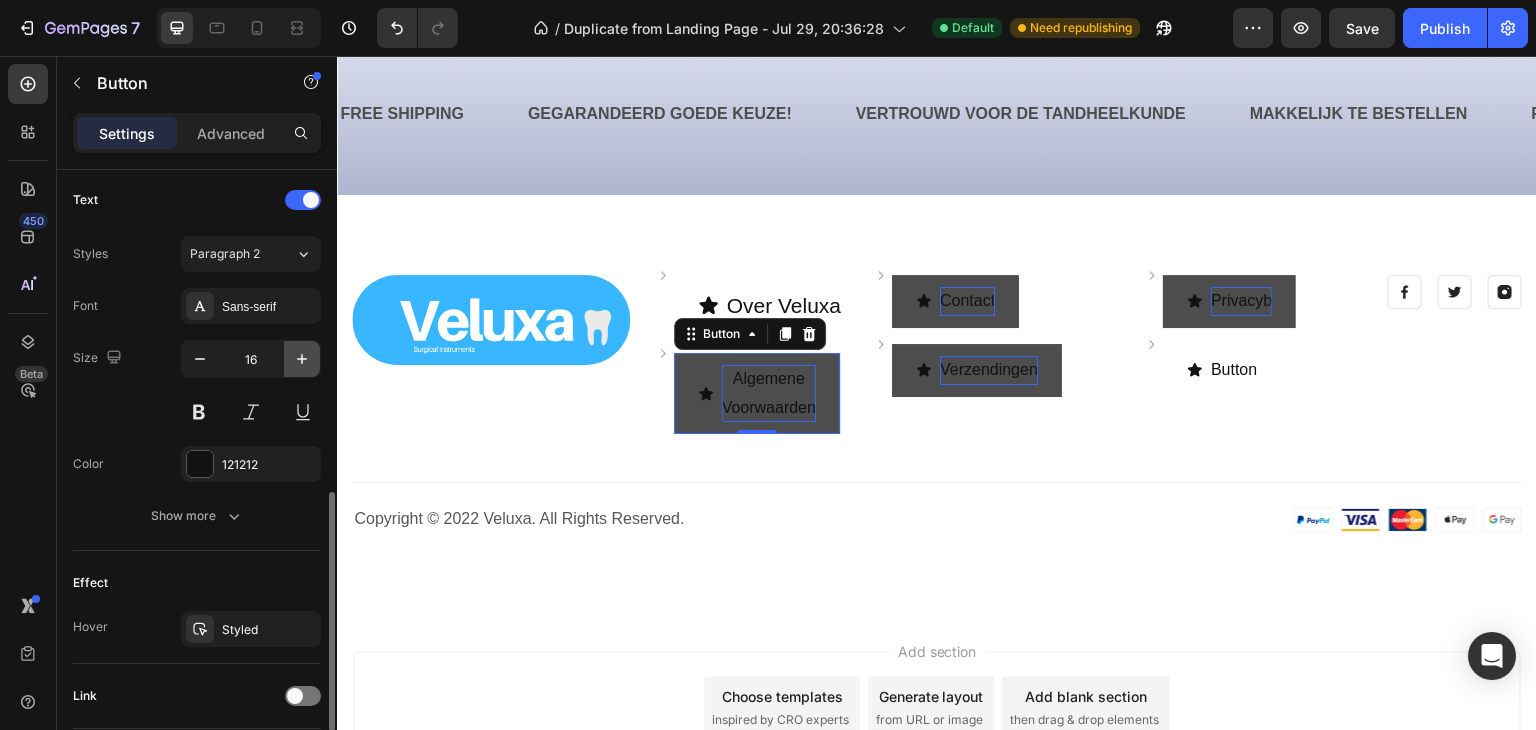 click 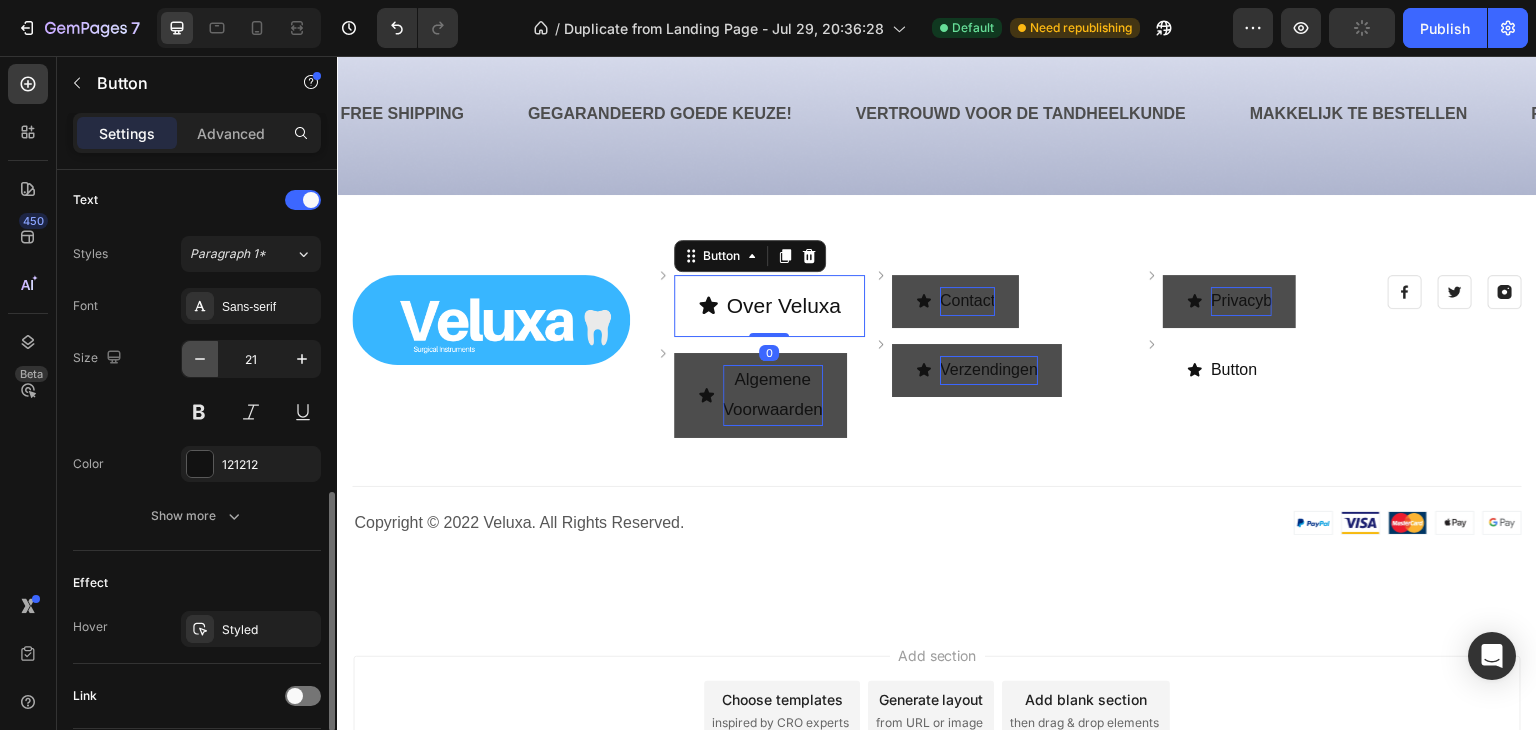 click 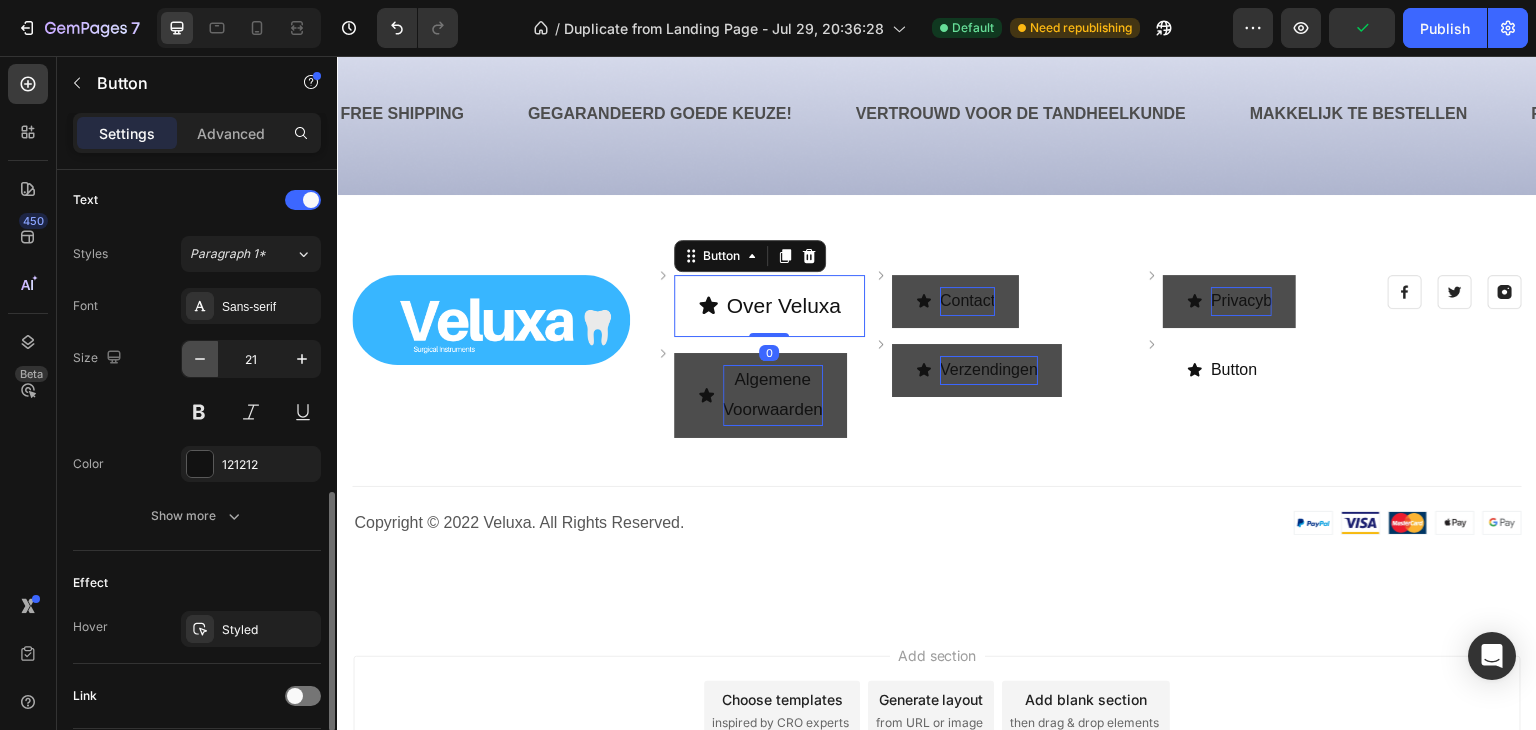click 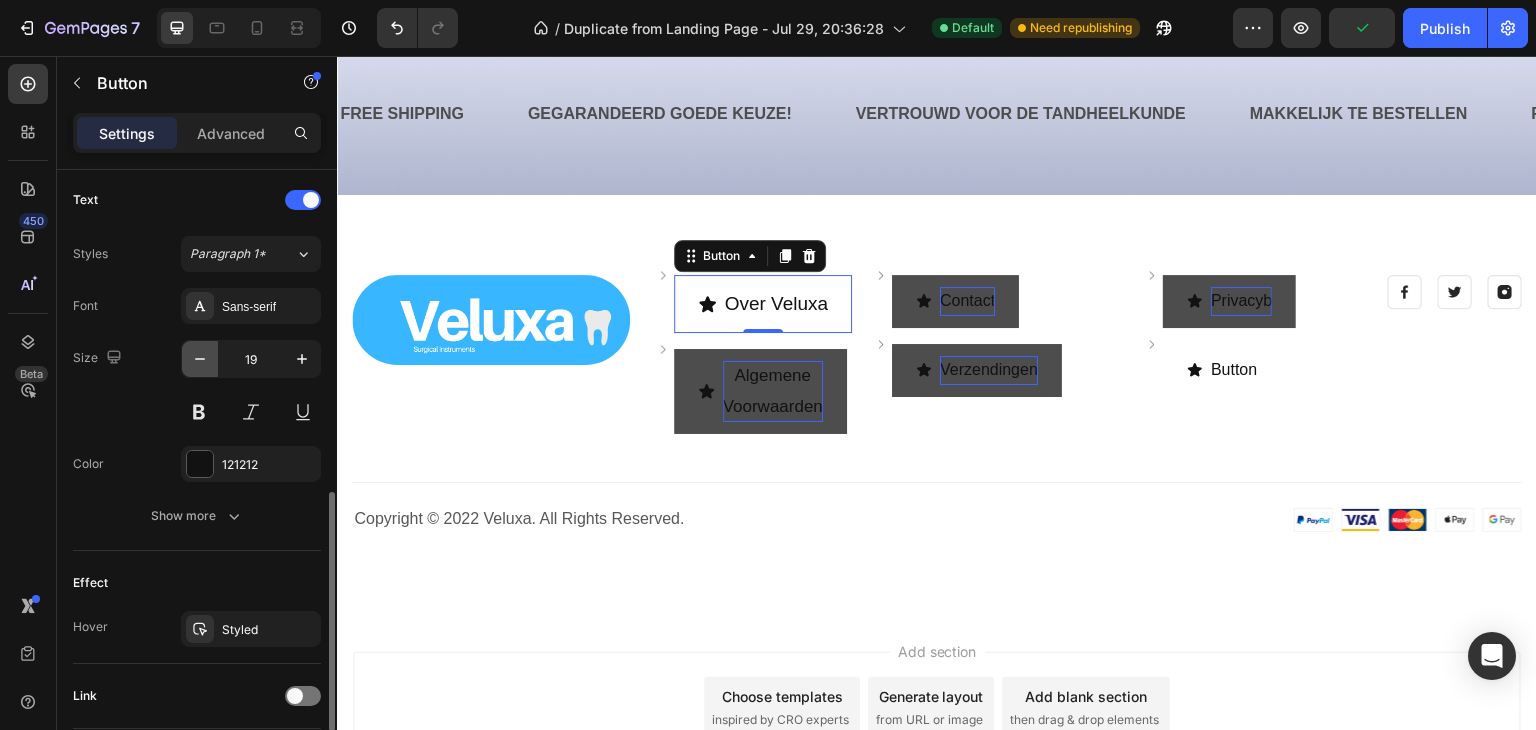 click 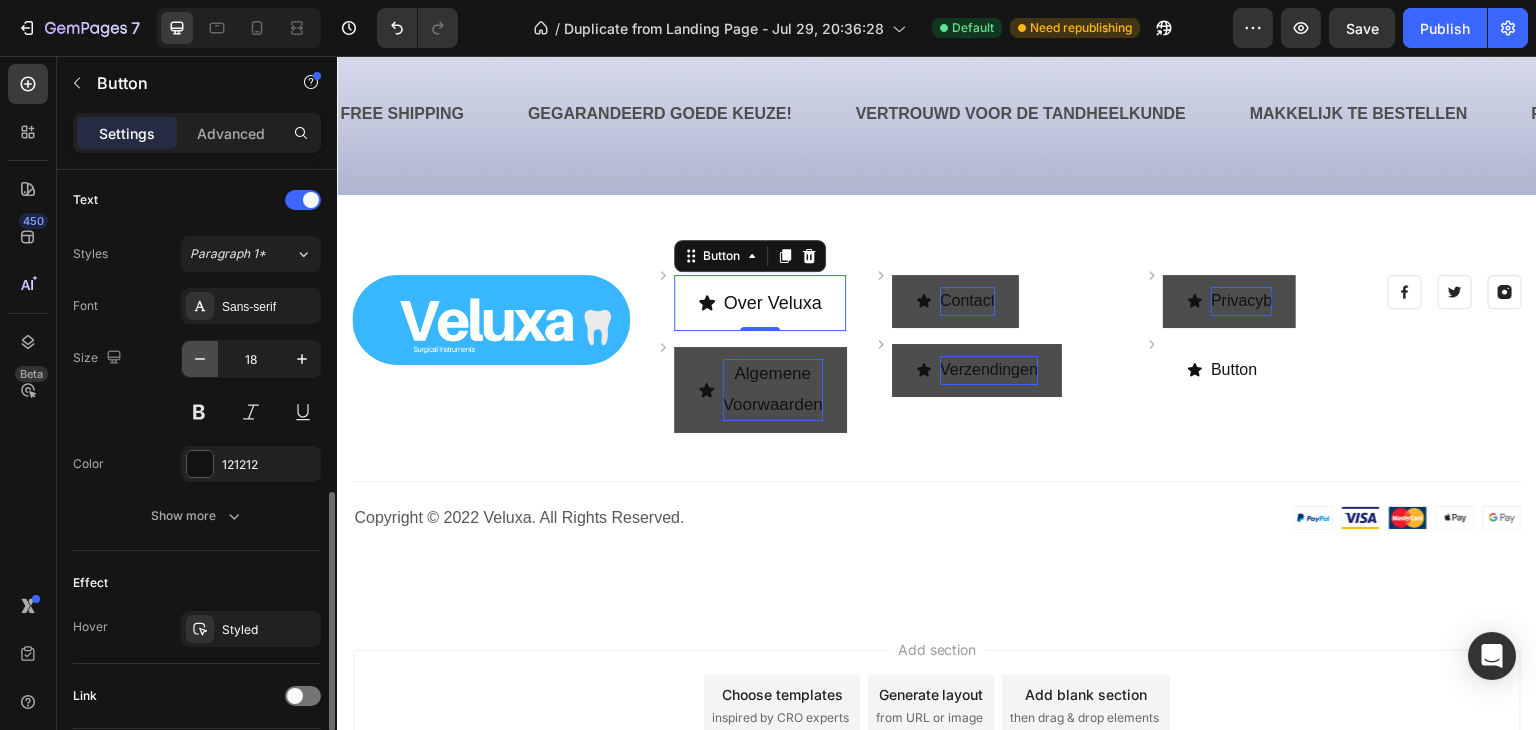click 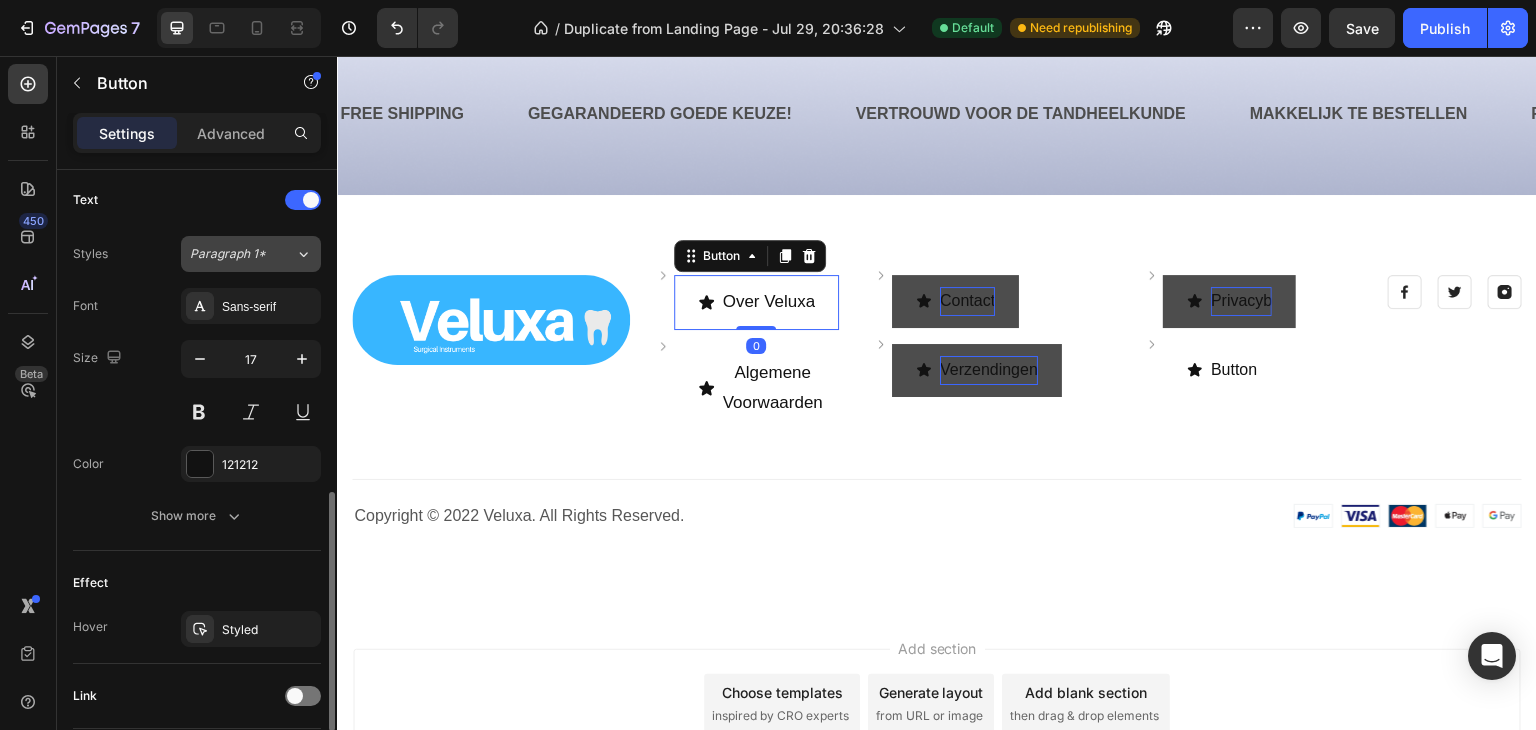 click on "Paragraph 1*" at bounding box center [242, 254] 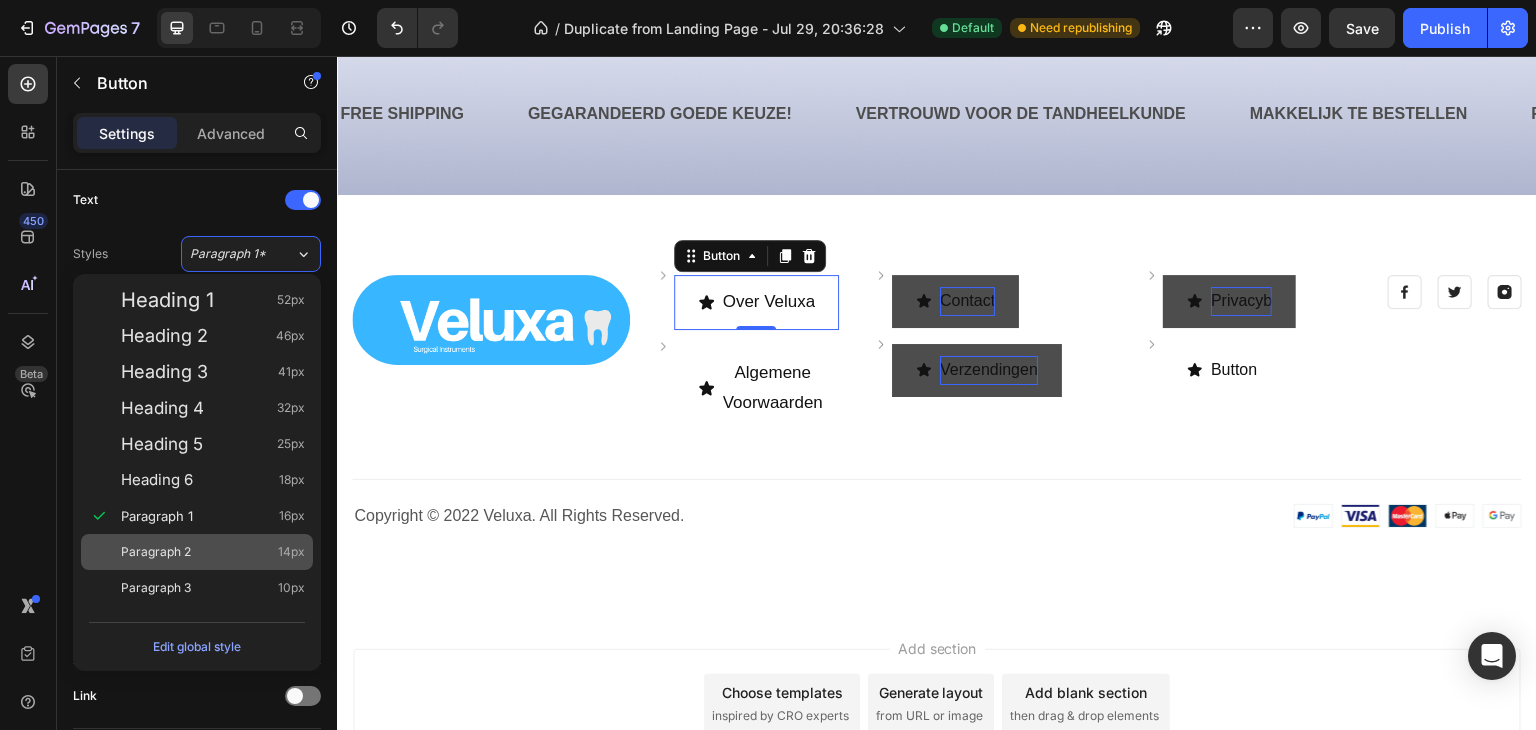 click on "Paragraph 2 14px" at bounding box center [213, 552] 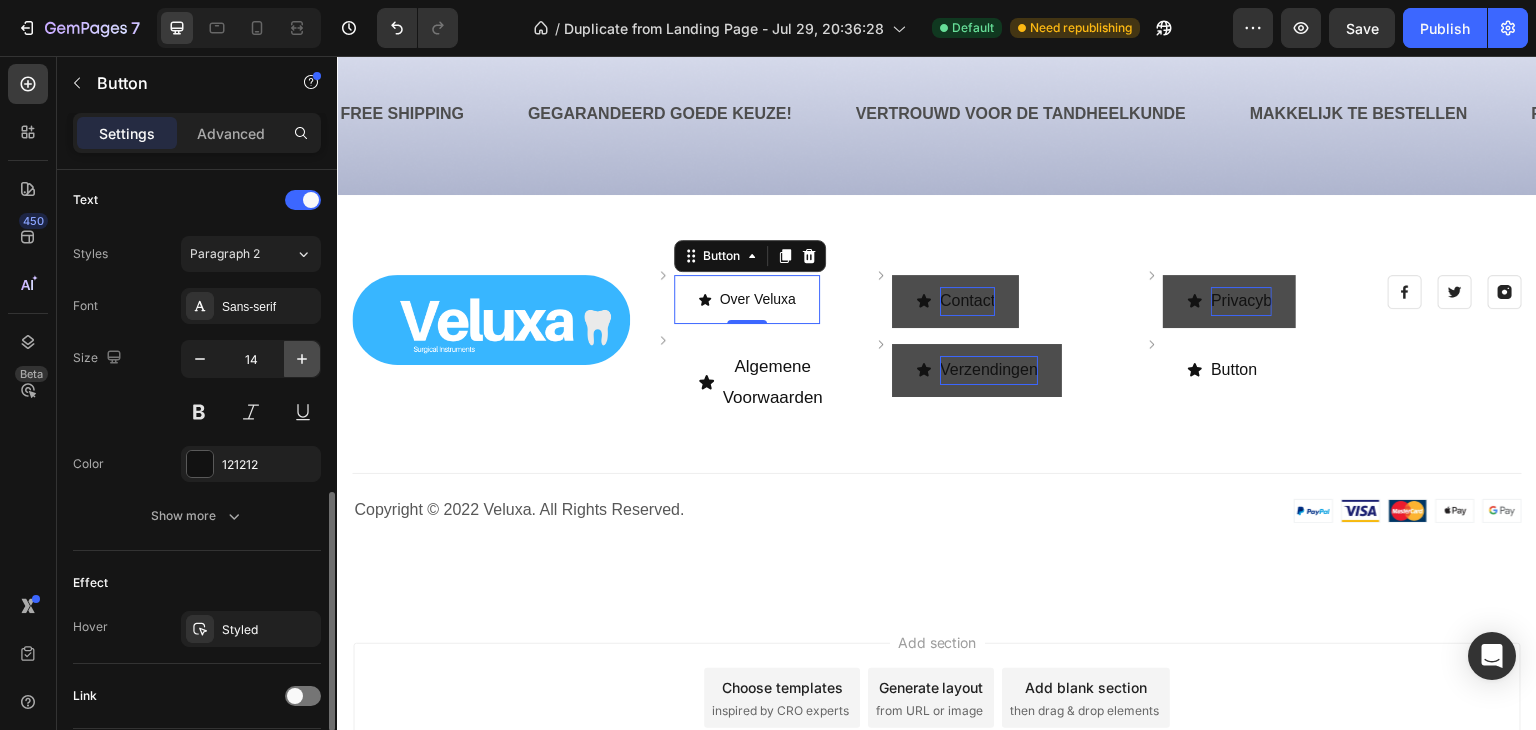 click 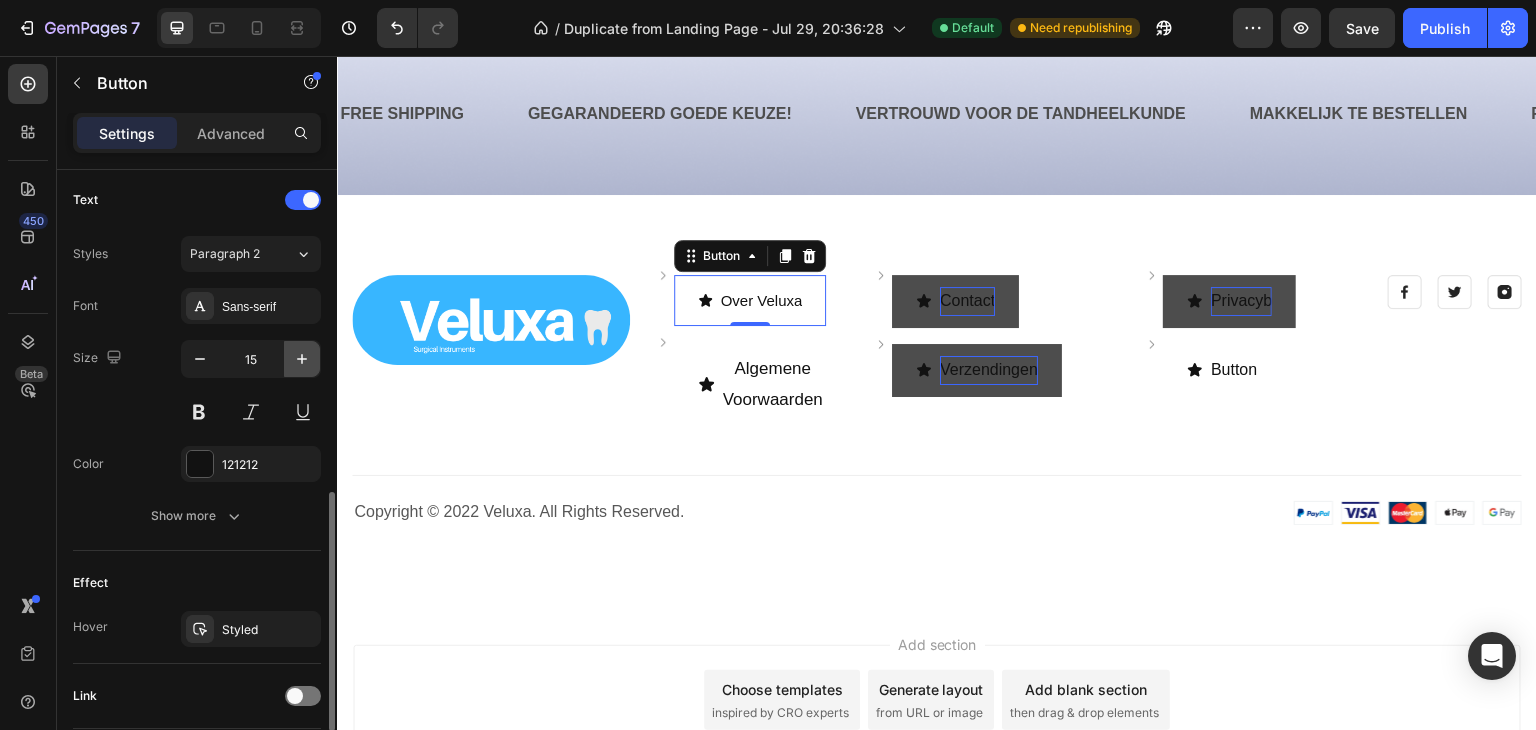 click 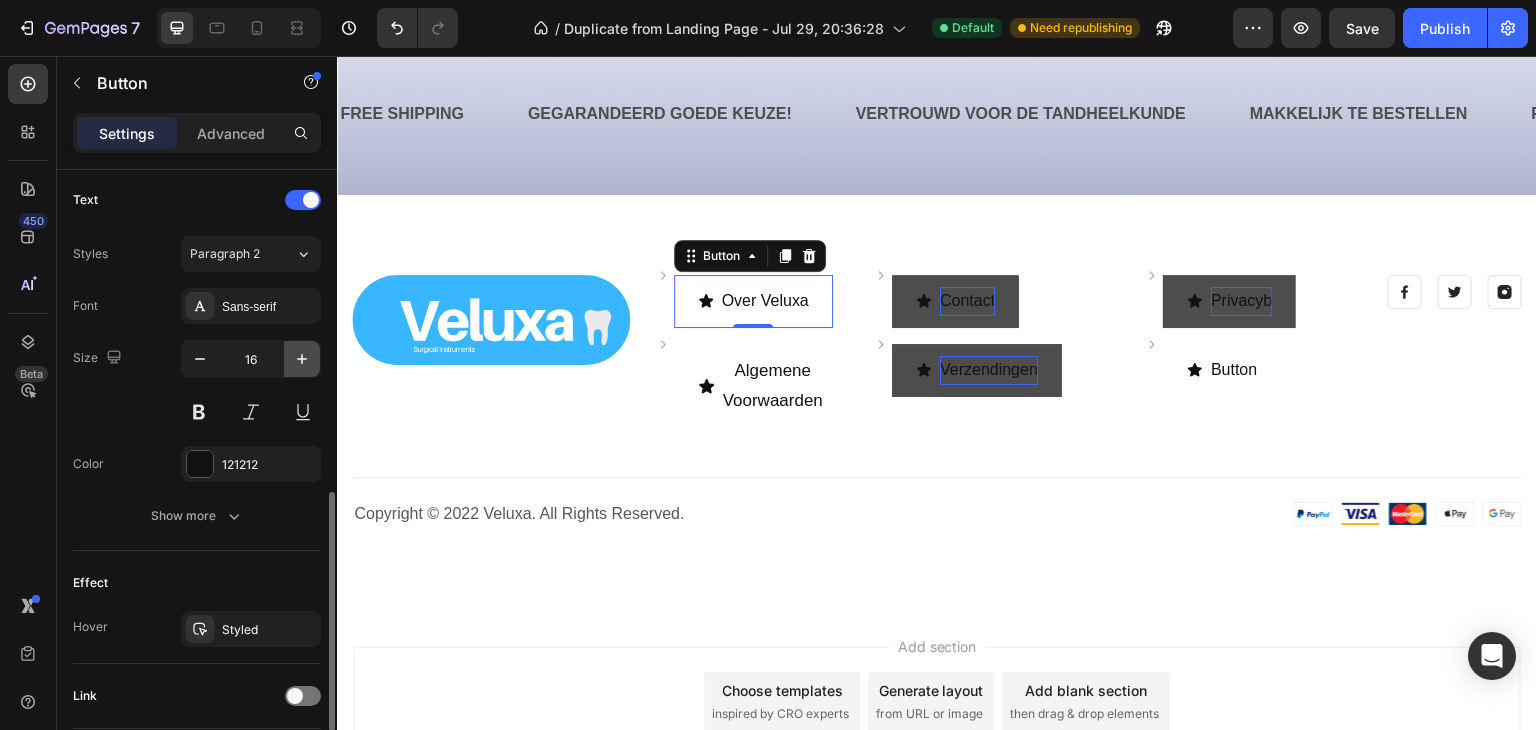 click 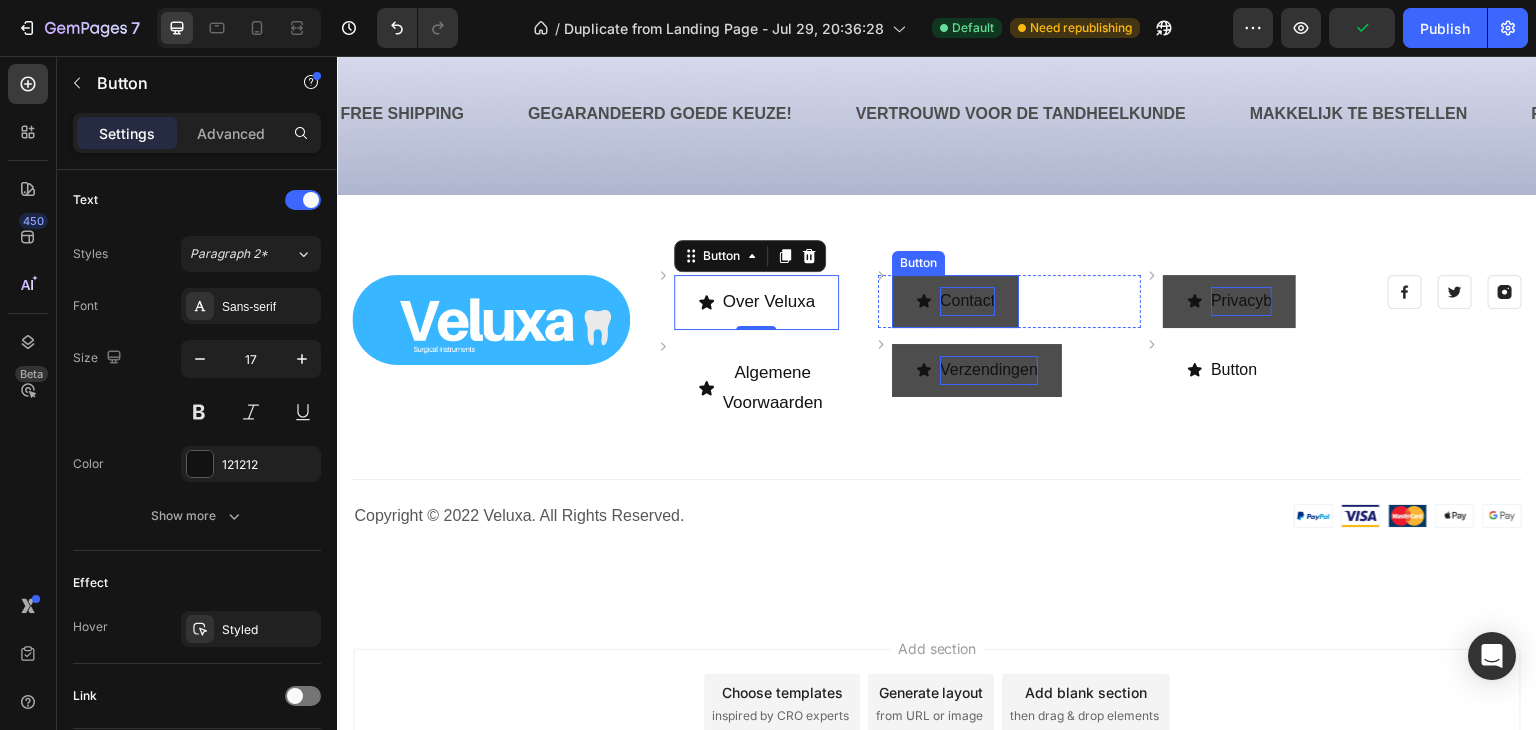 click on "Contact" at bounding box center (967, 301) 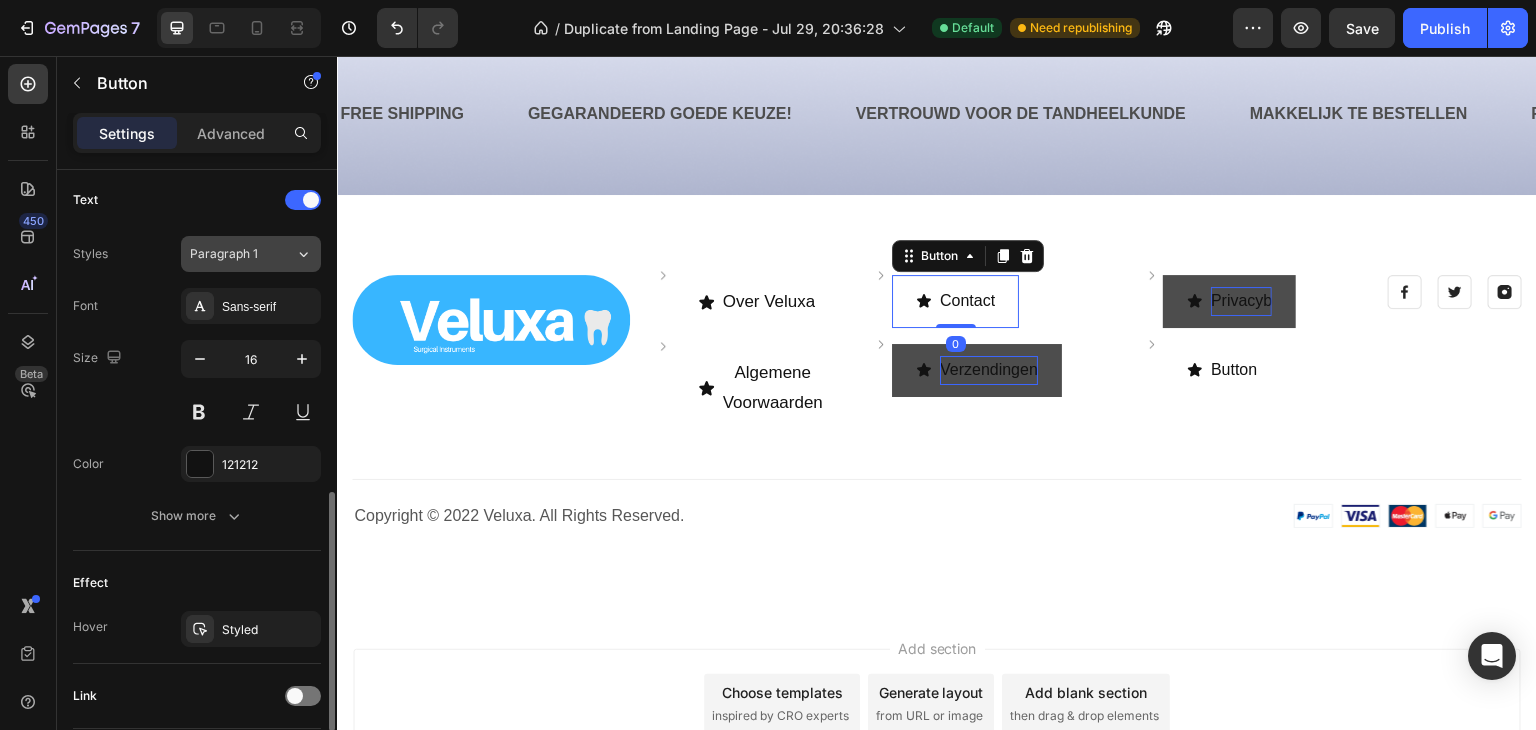 click on "Paragraph 1" 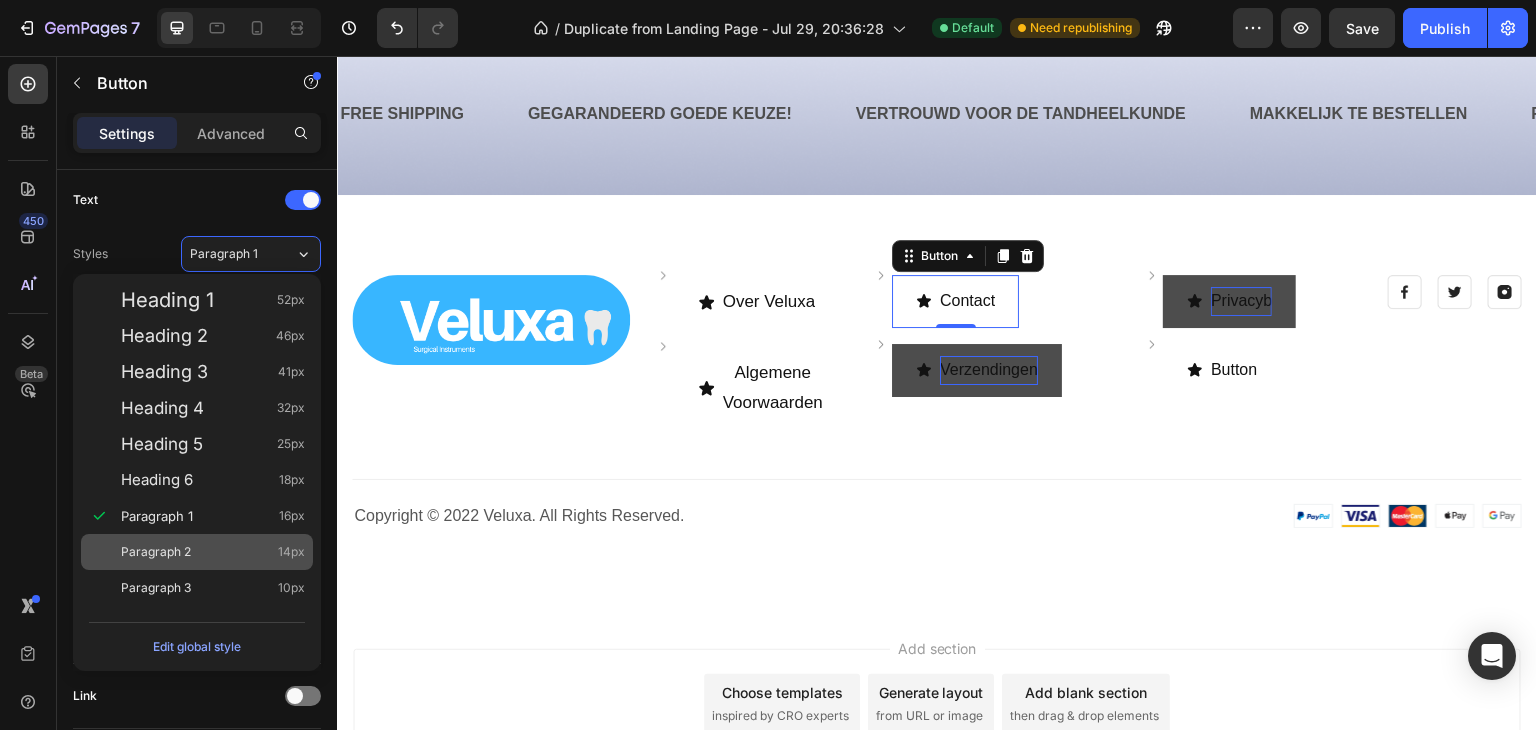 click on "Paragraph 2 14px" at bounding box center [213, 552] 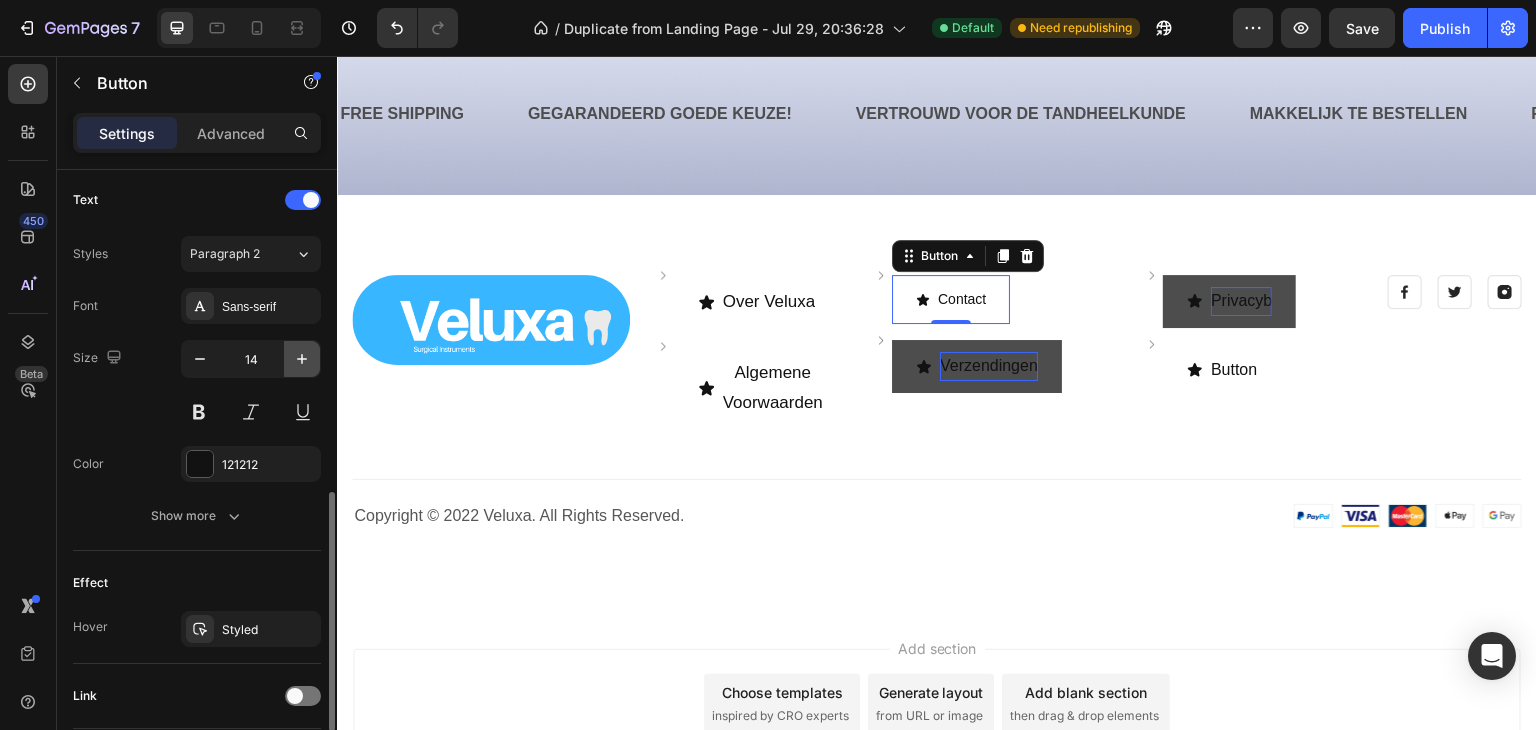 click at bounding box center (302, 359) 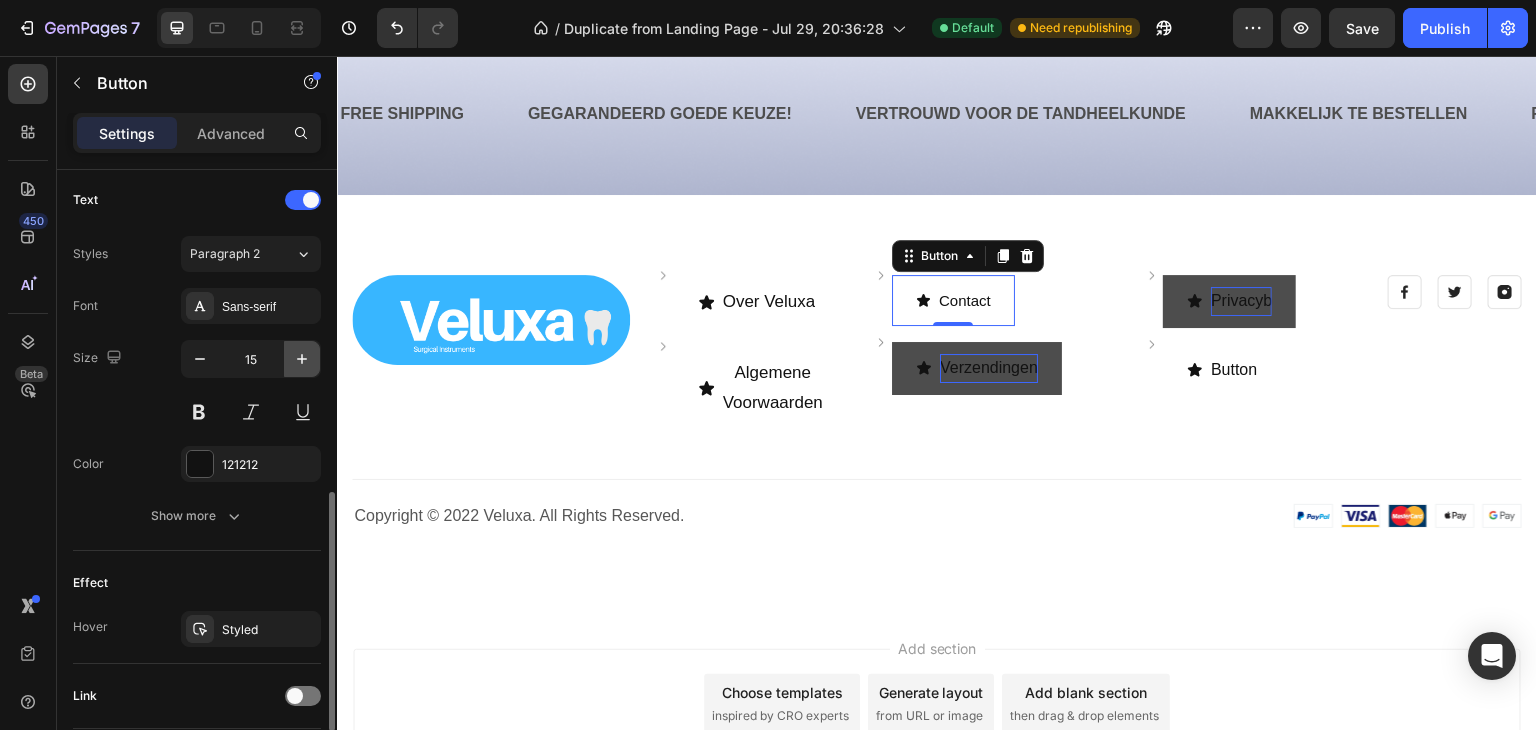 click at bounding box center (302, 359) 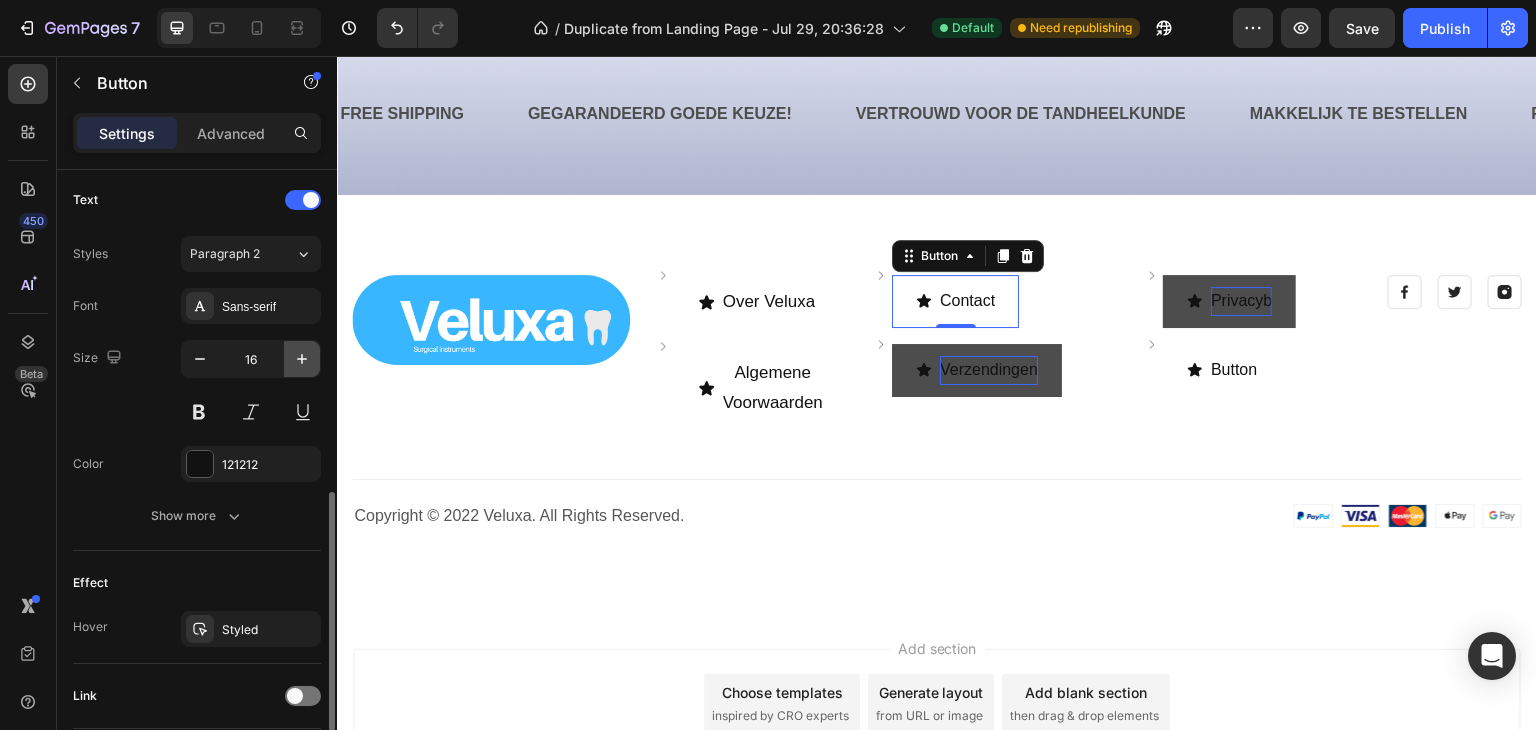 click at bounding box center [302, 359] 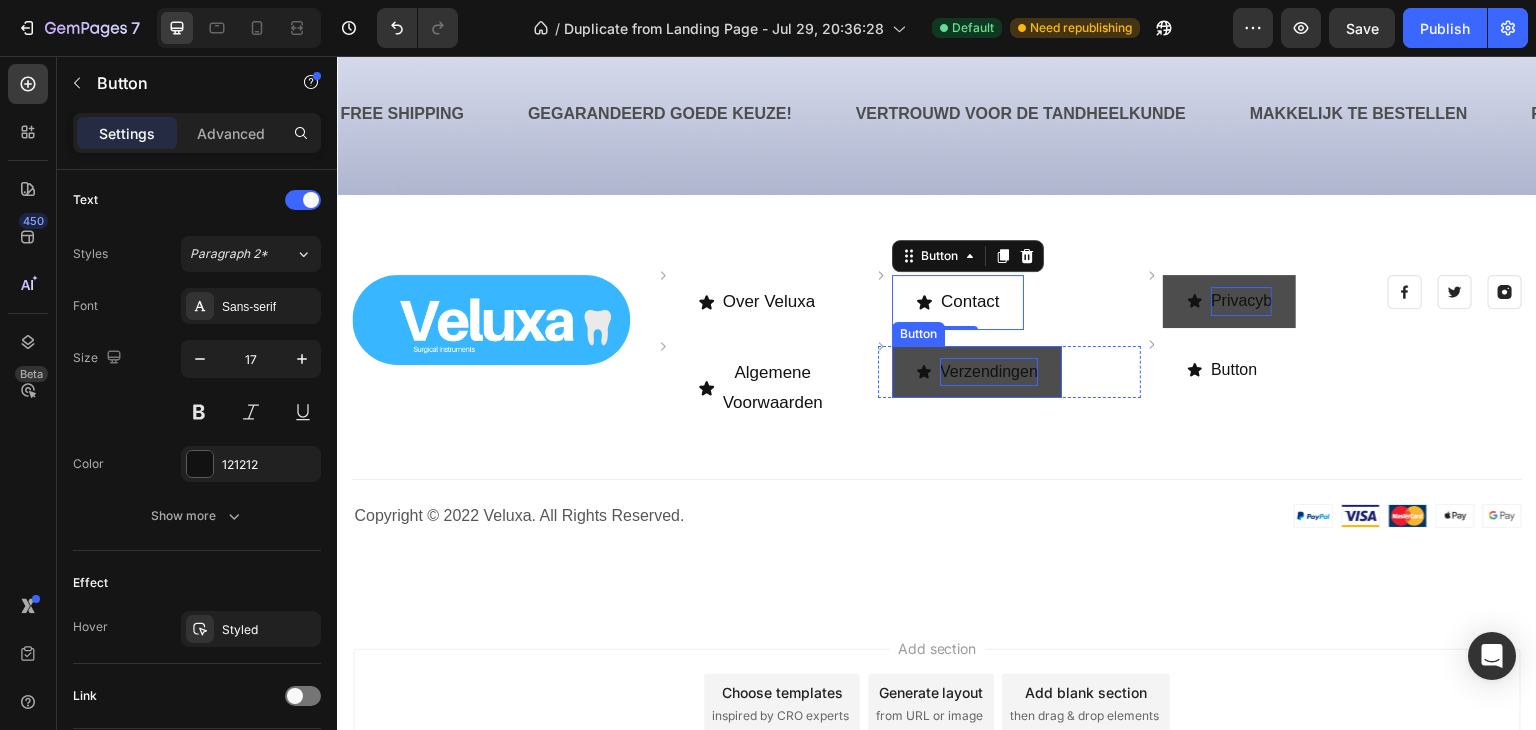 click on "Verzendingen" at bounding box center (989, 372) 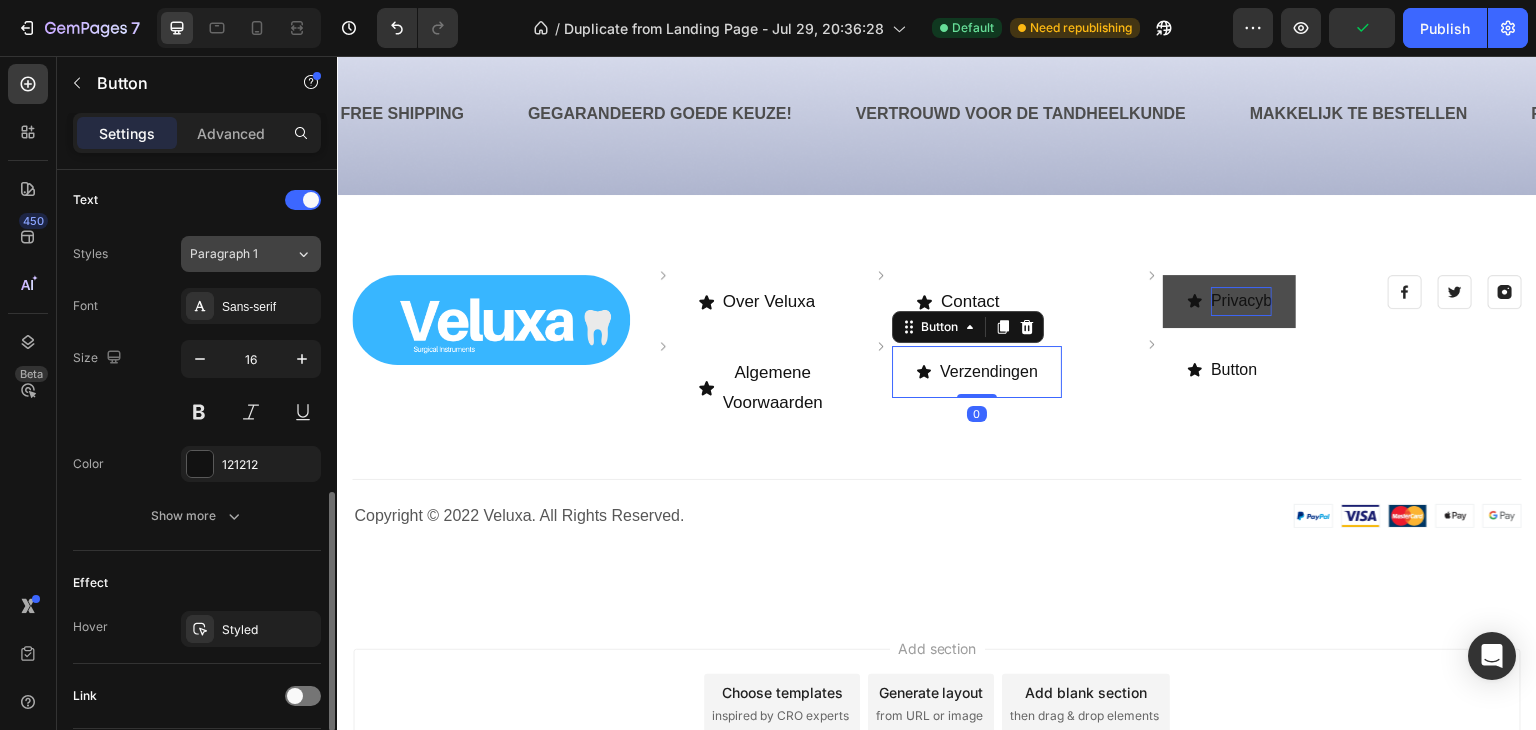 click on "Paragraph 1" at bounding box center [230, 254] 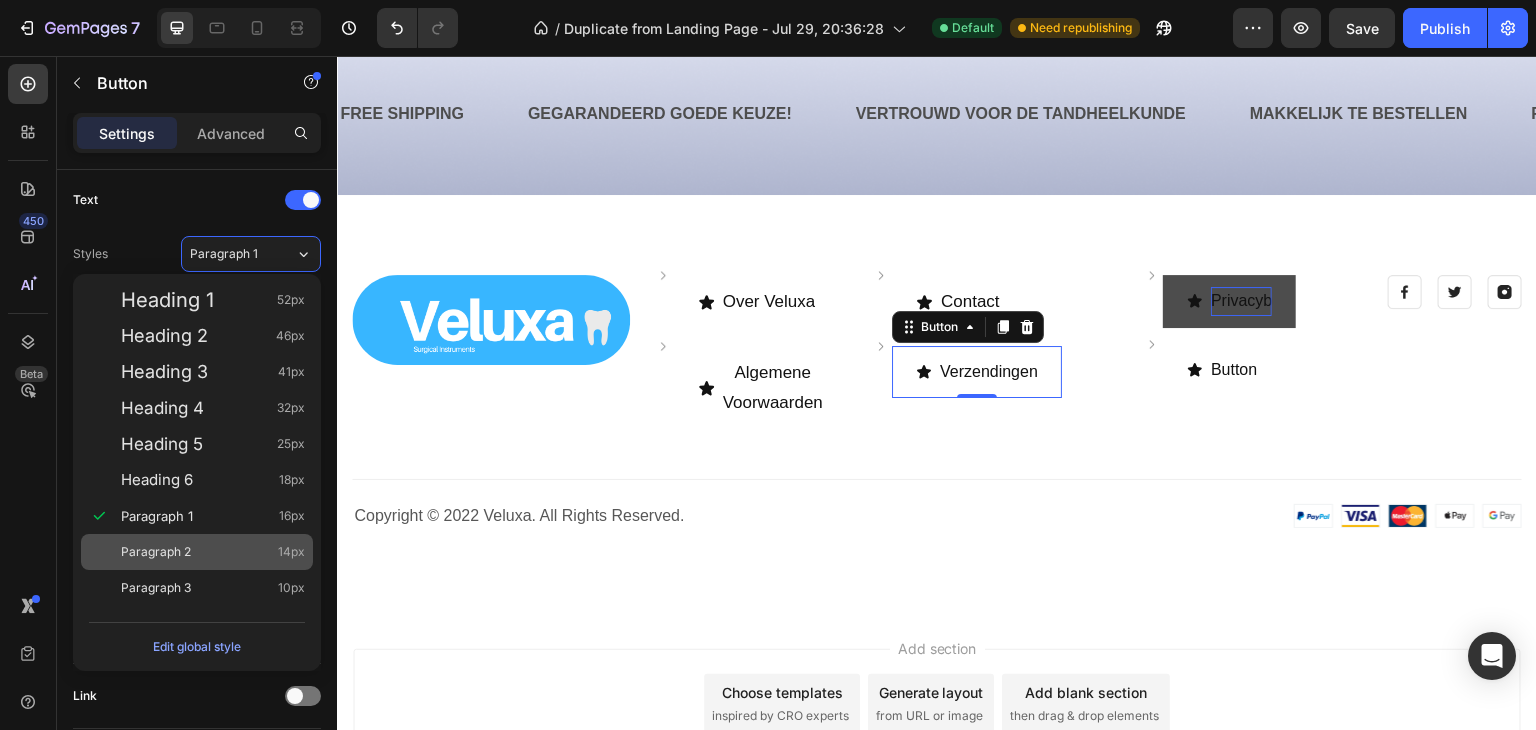 click on "Paragraph 2 14px" at bounding box center [197, 552] 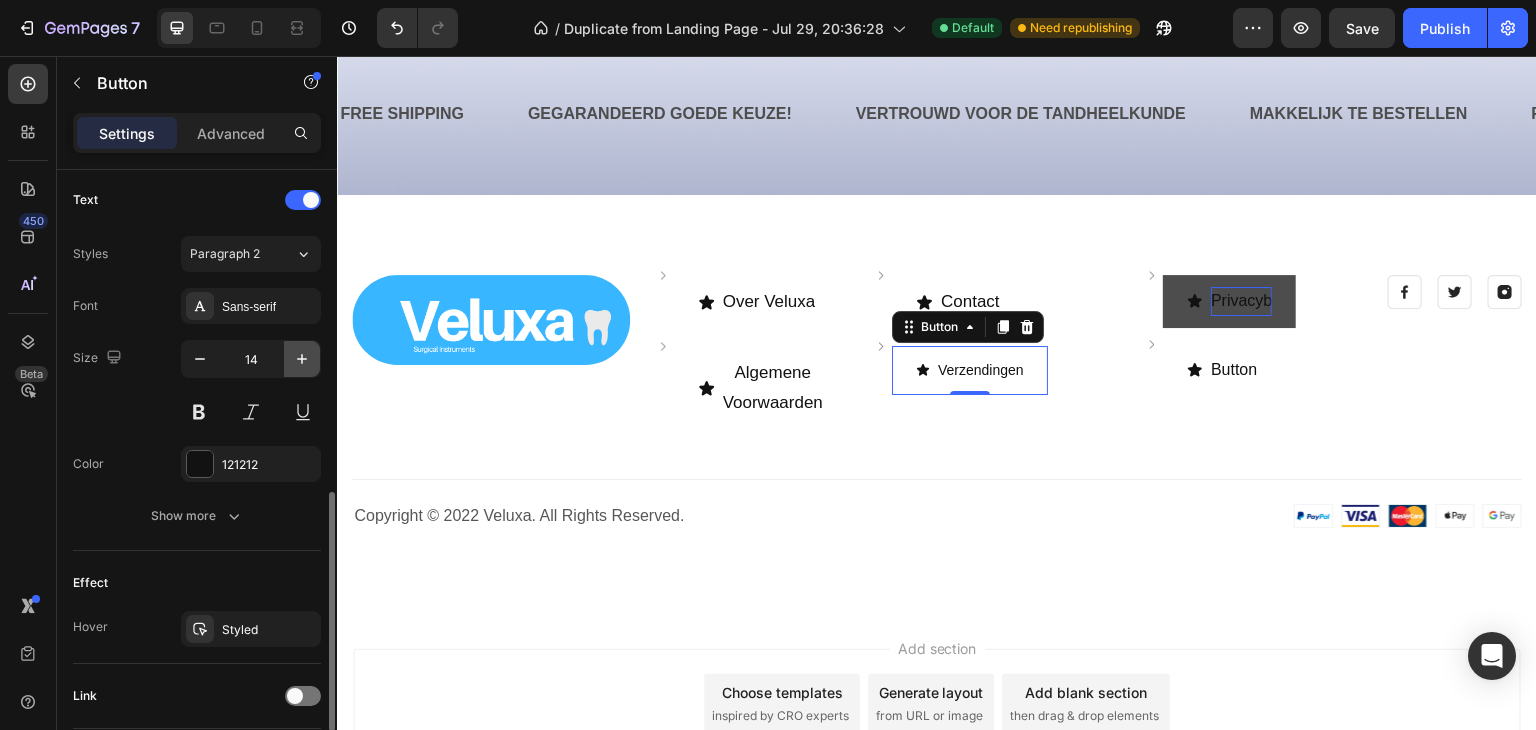 click 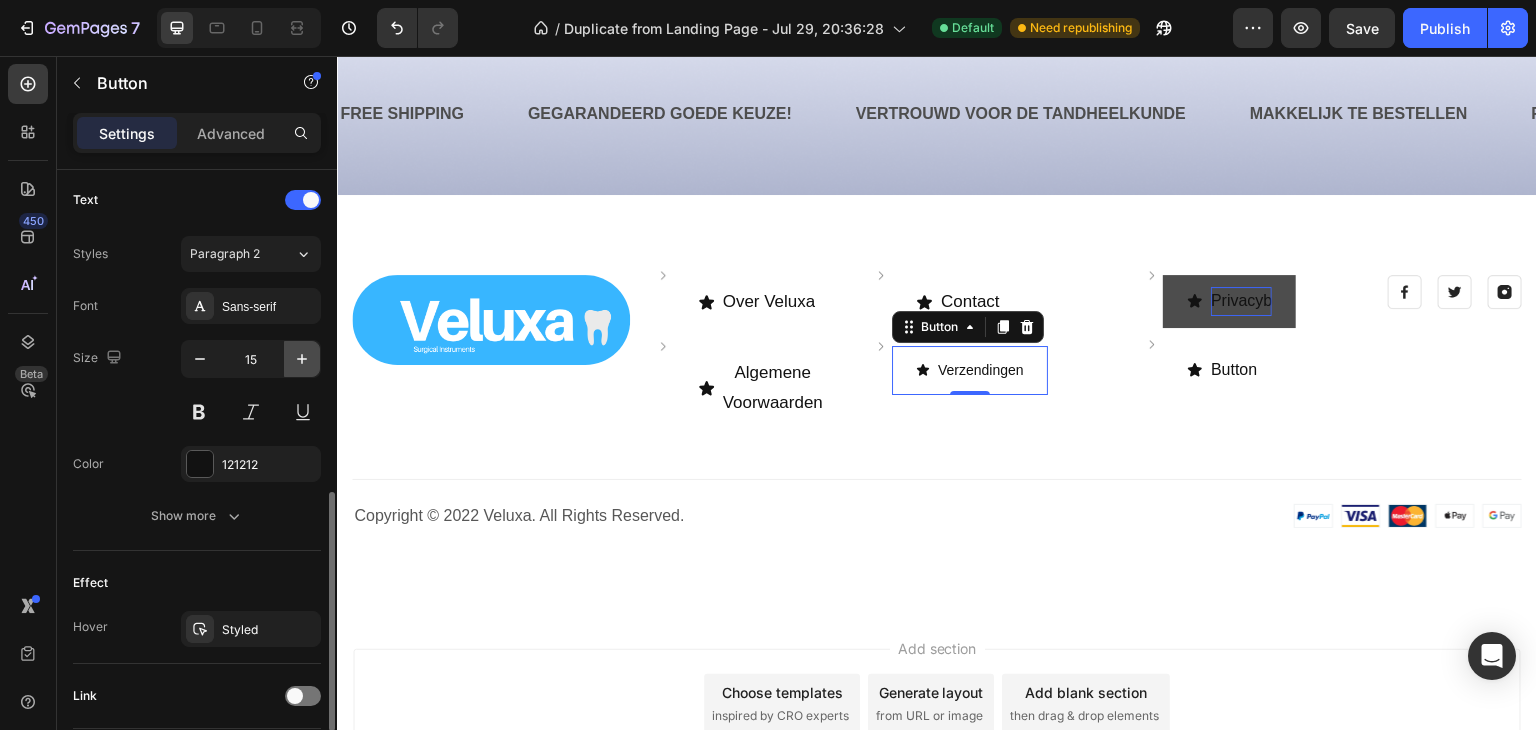 click 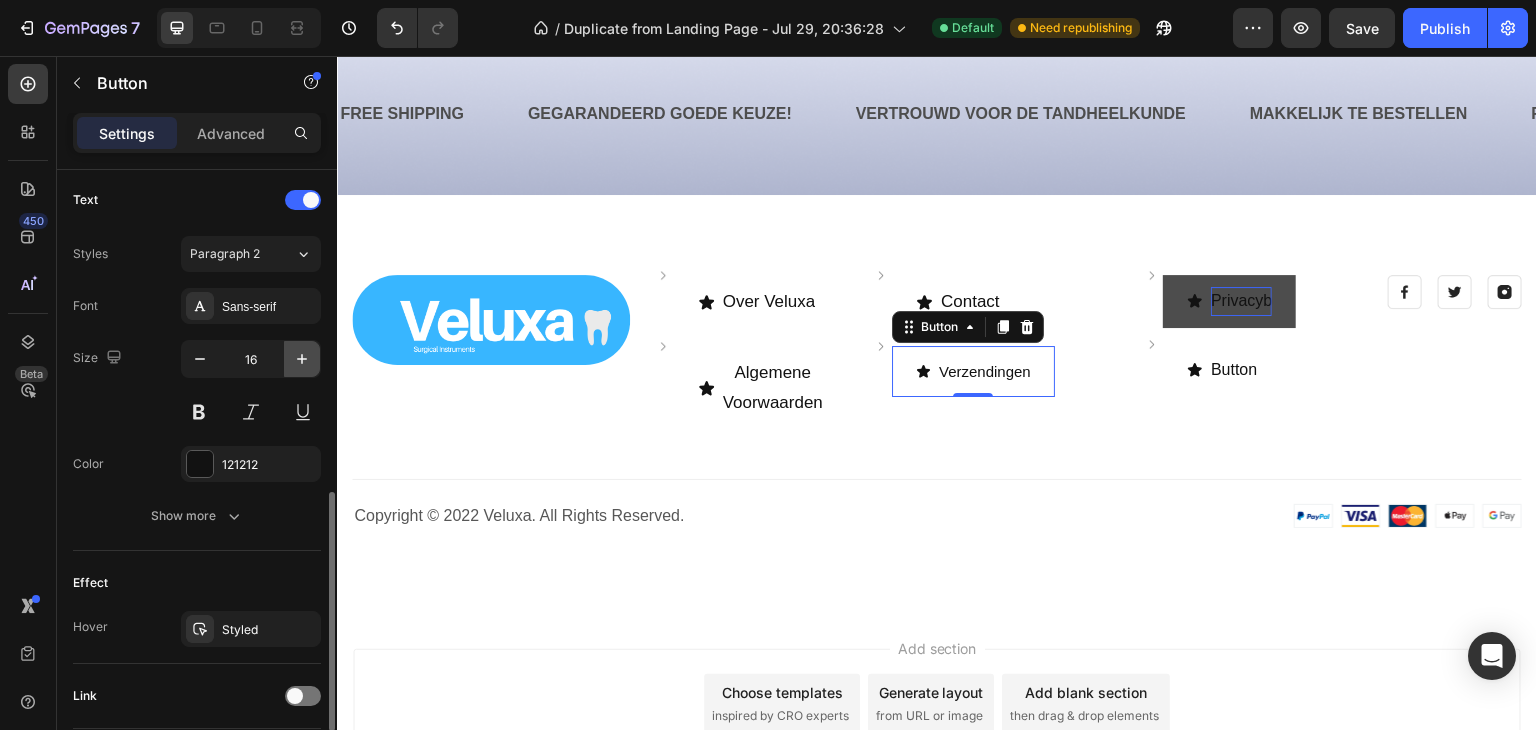 click 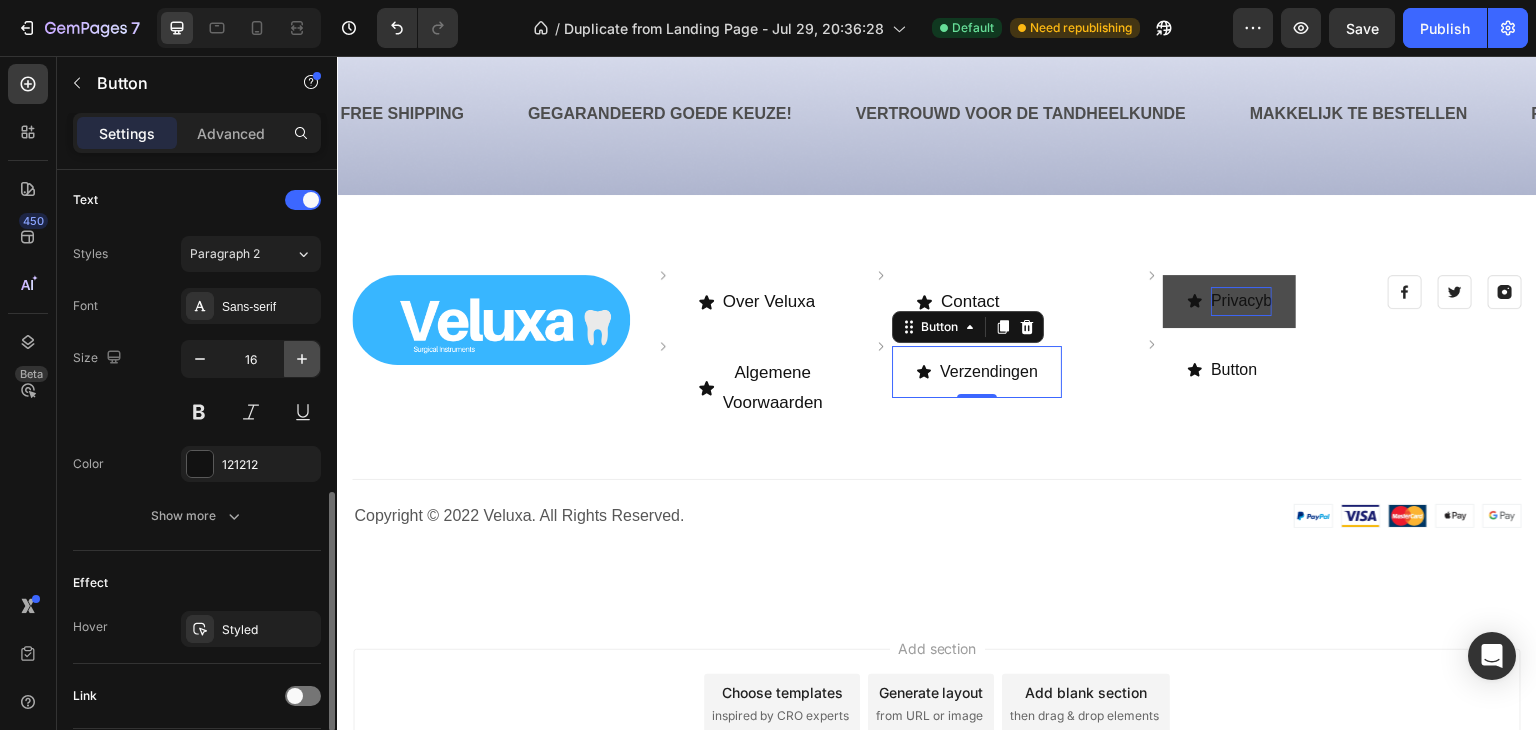 type on "17" 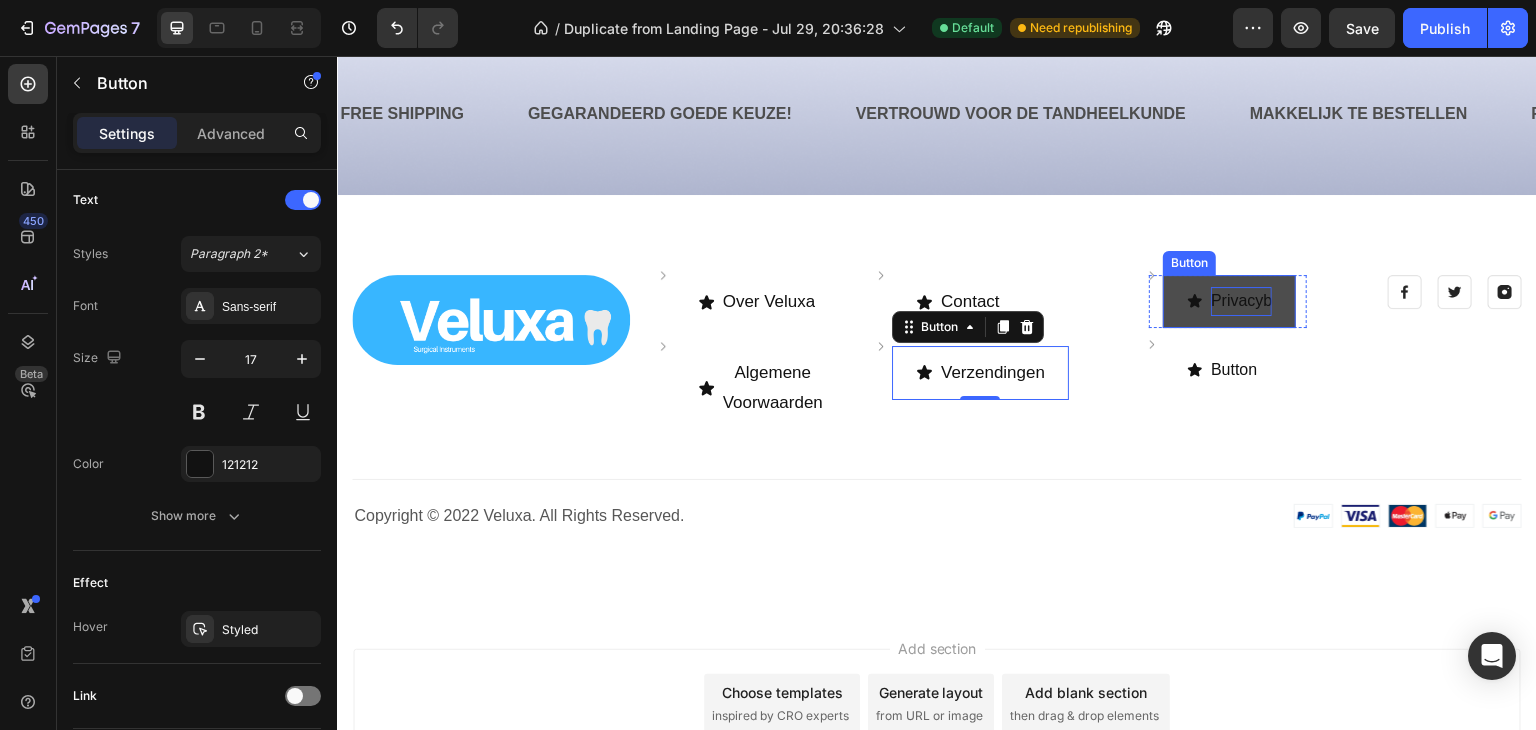 click on "Privacyb" at bounding box center (1241, 301) 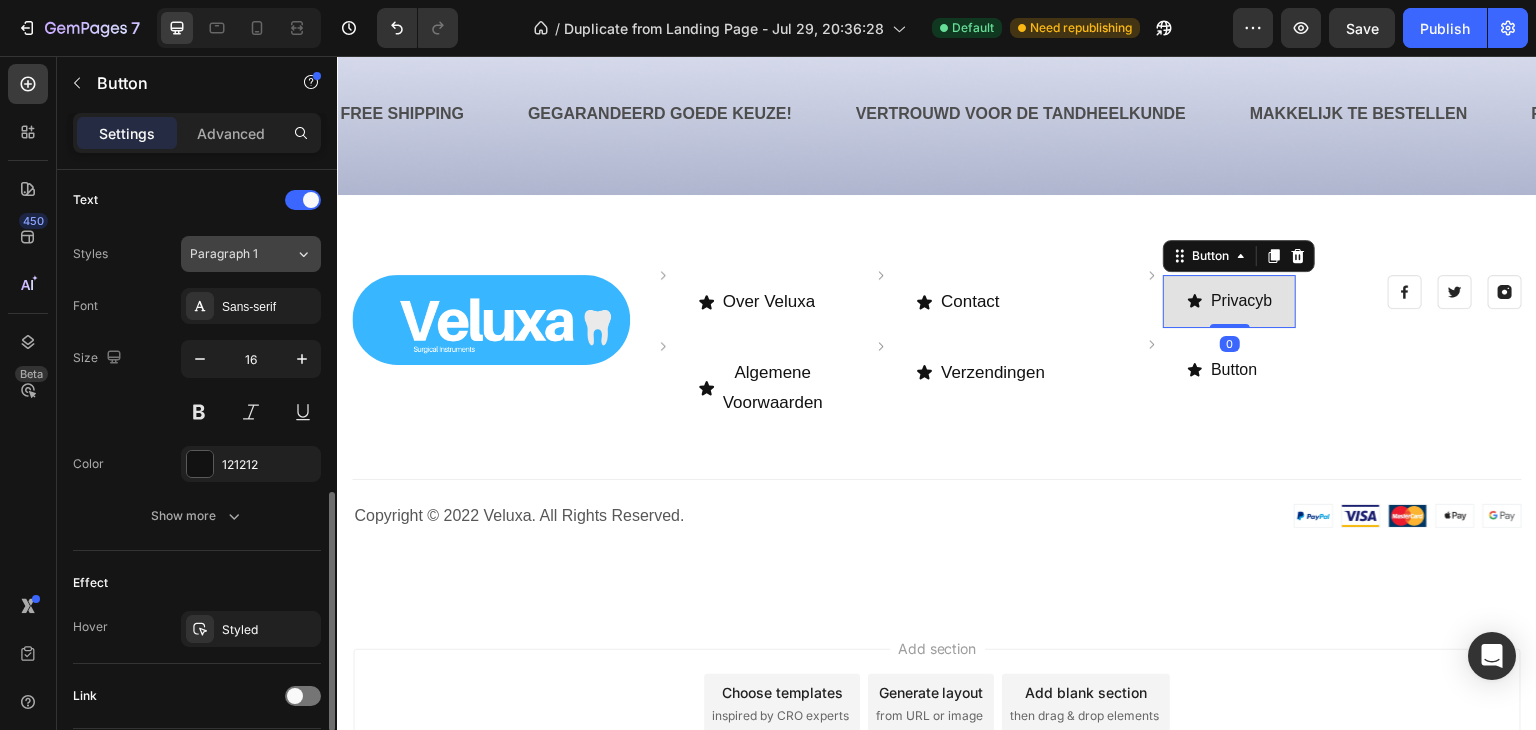 click on "Paragraph 1" 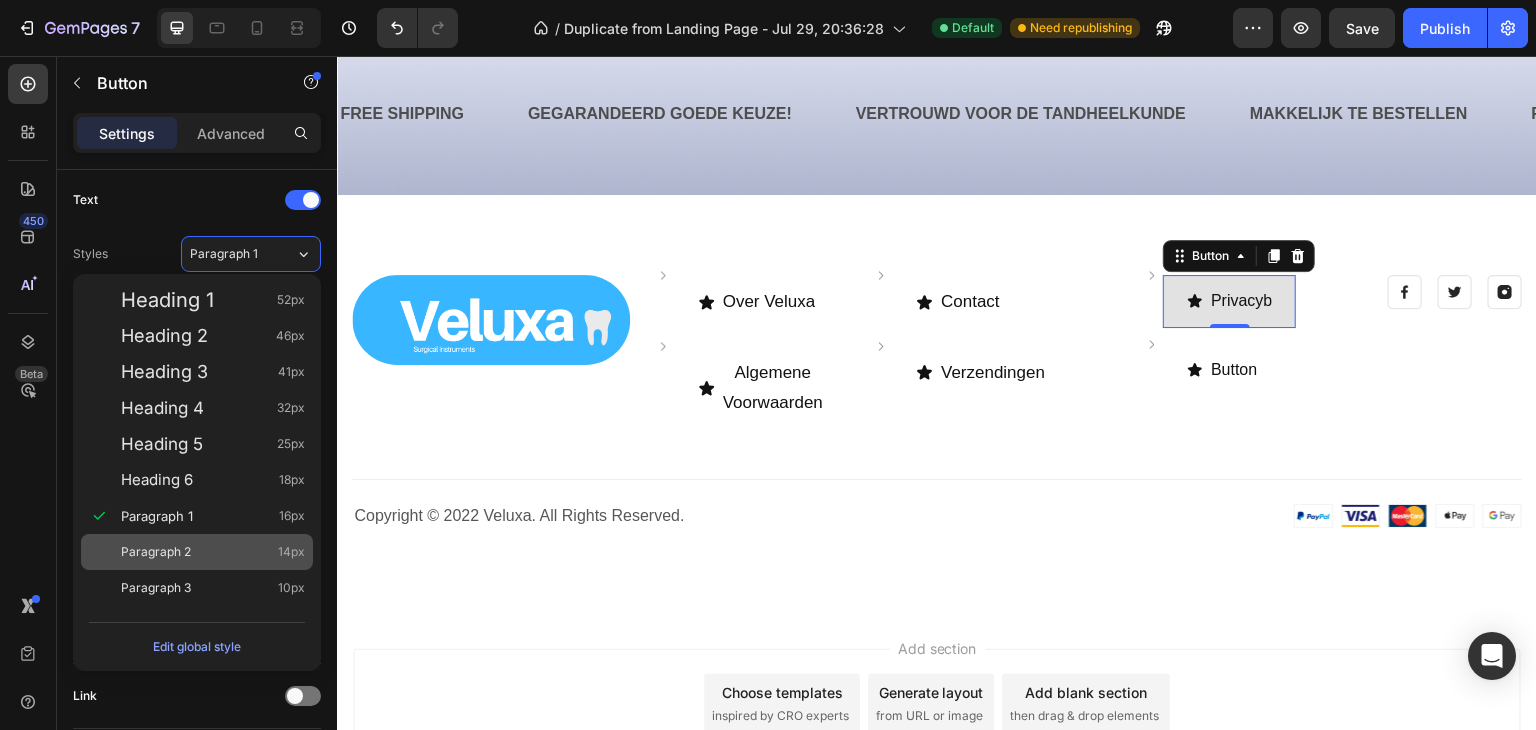 click on "Paragraph 2 14px" at bounding box center [213, 552] 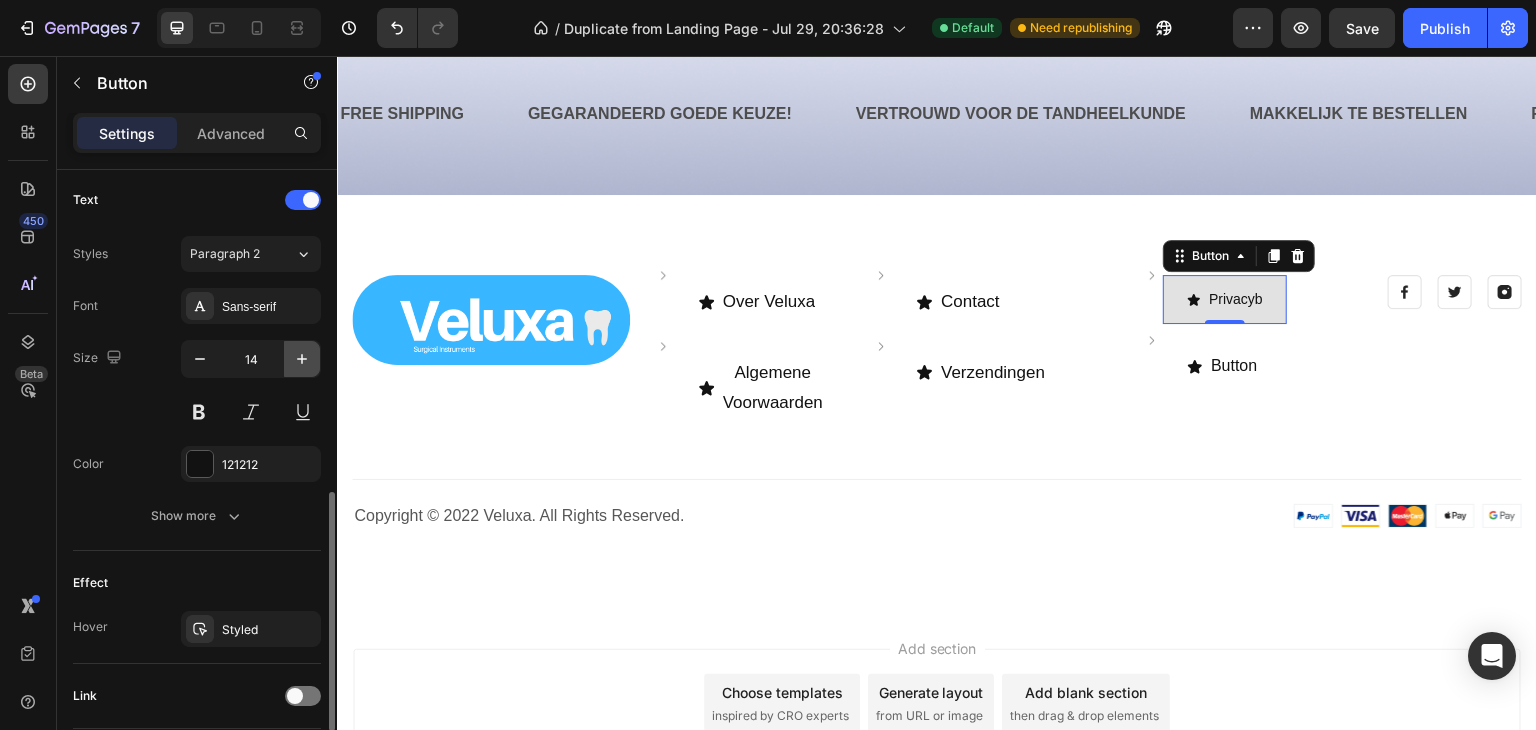 click 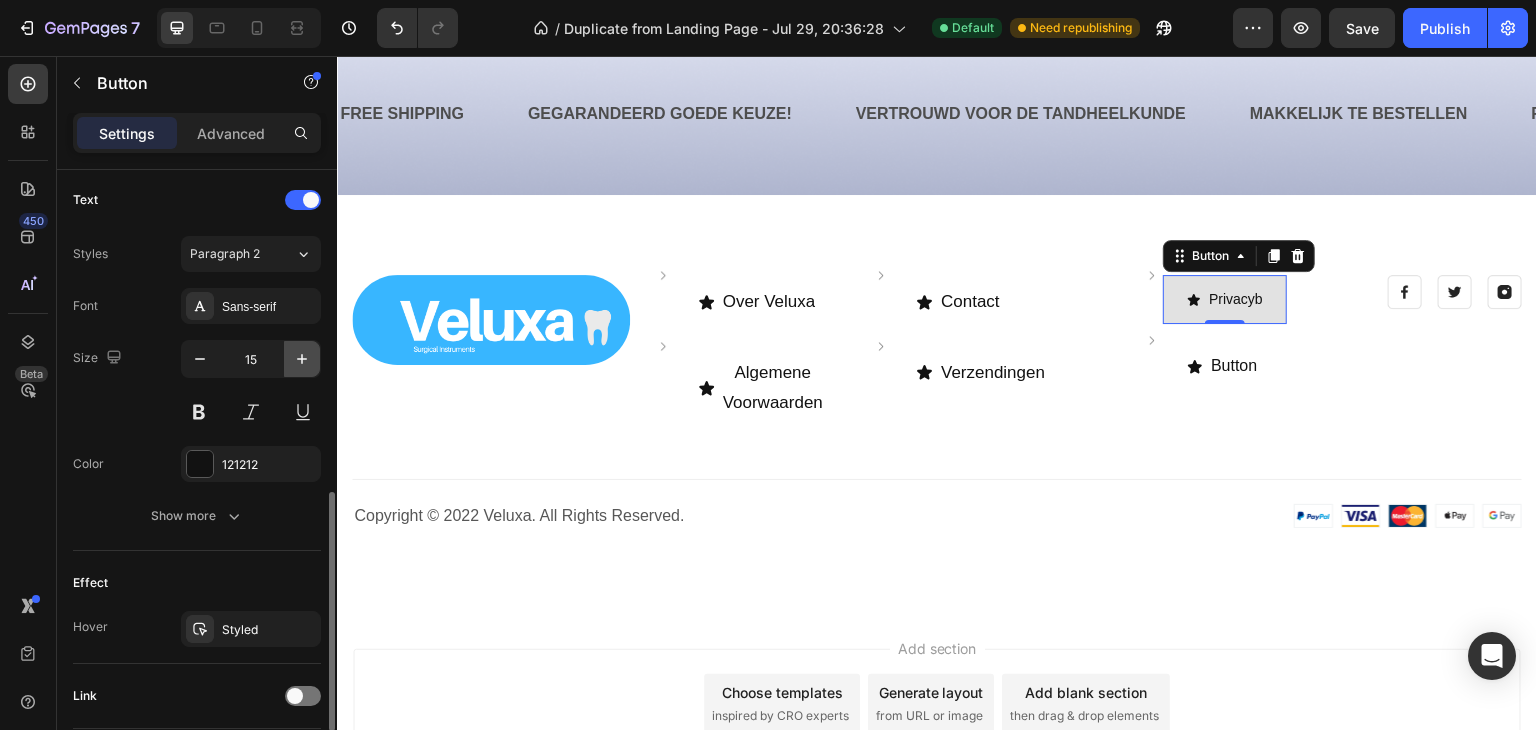 click 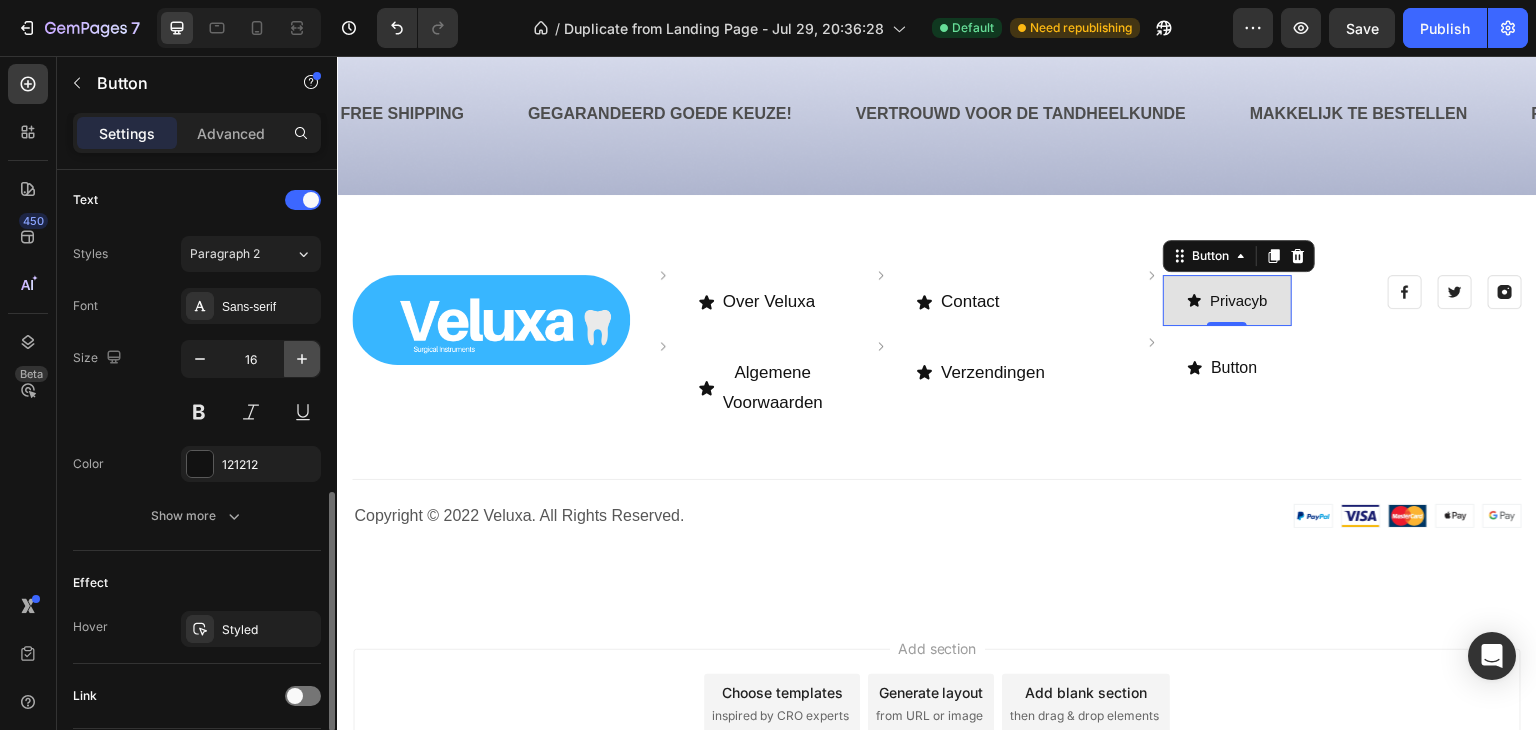 click 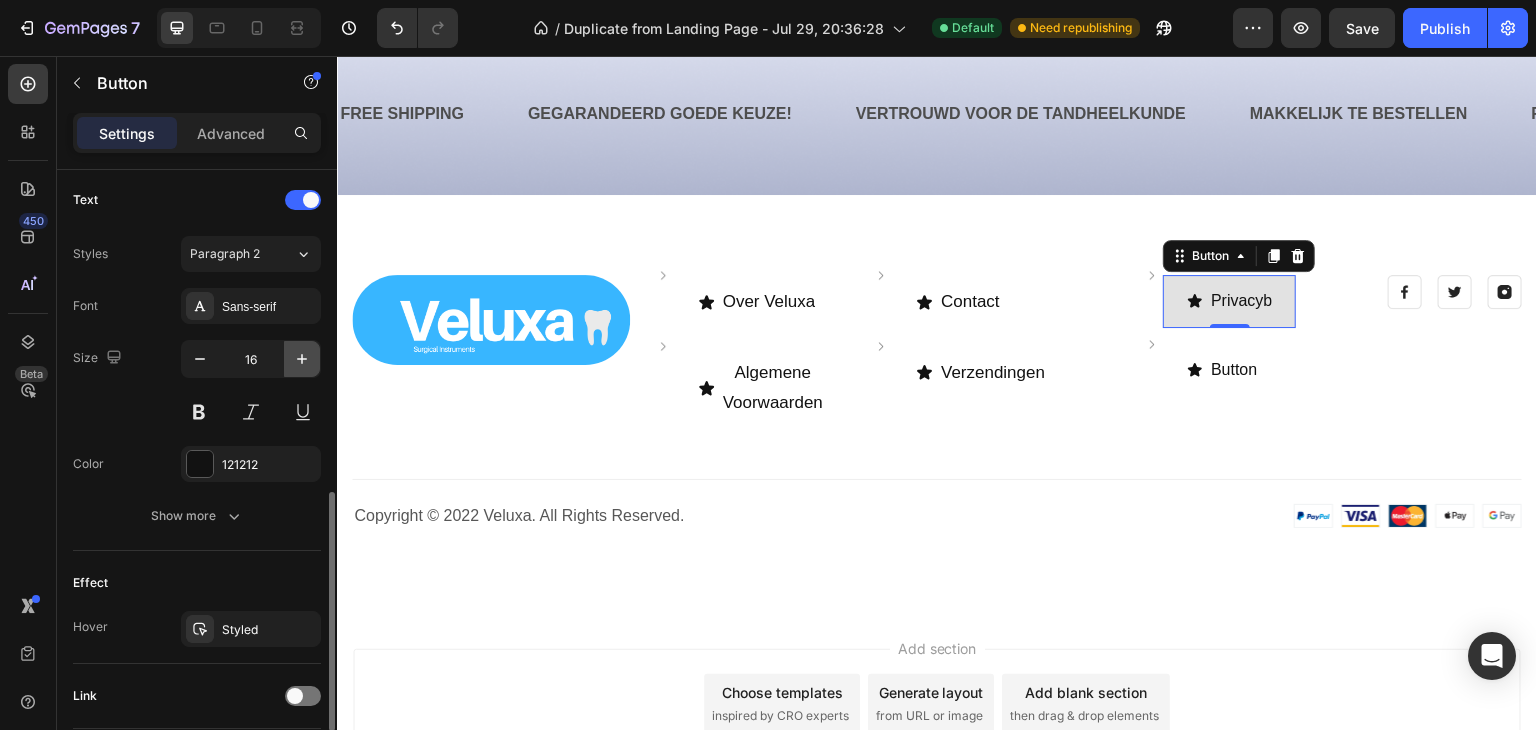 type on "17" 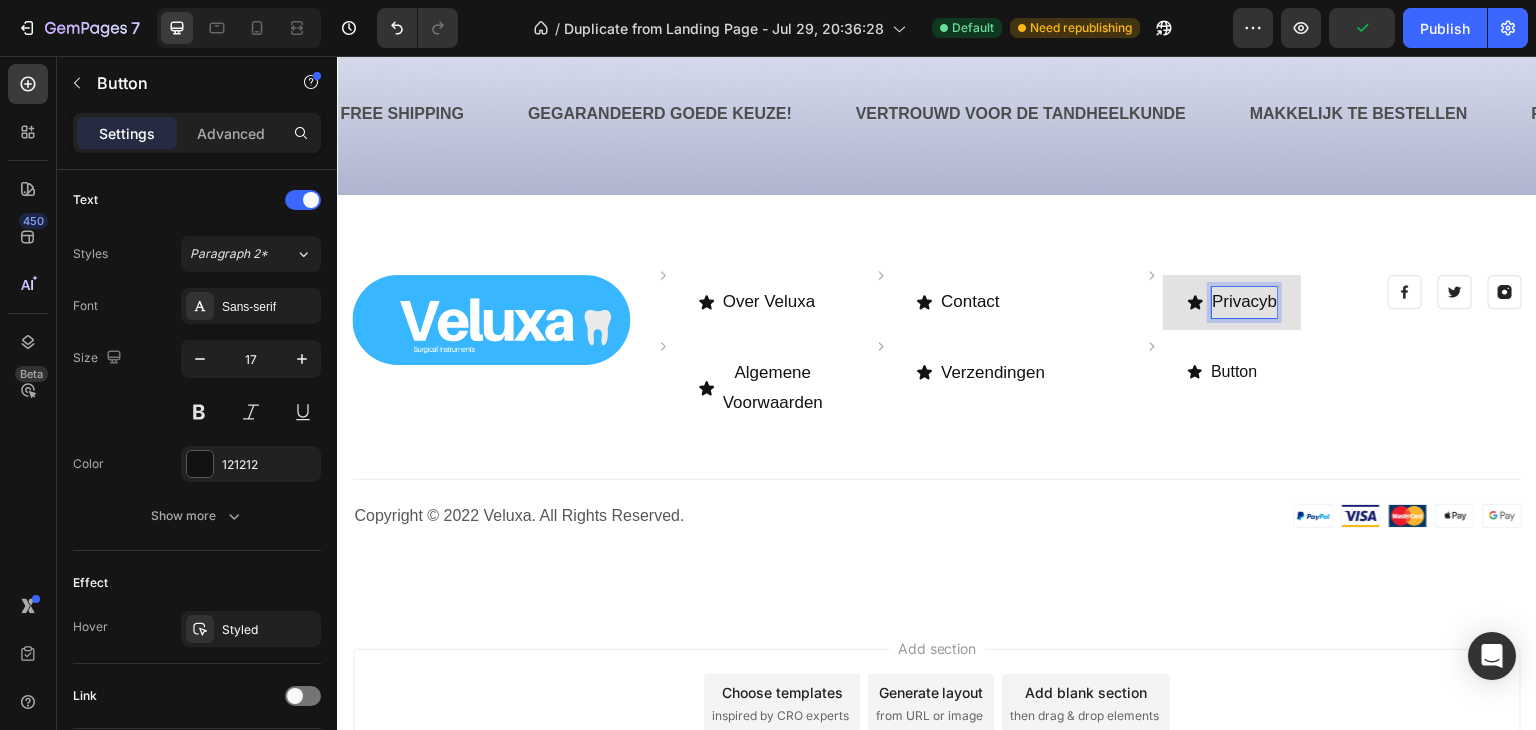 click on "Privacyb" at bounding box center [1244, 302] 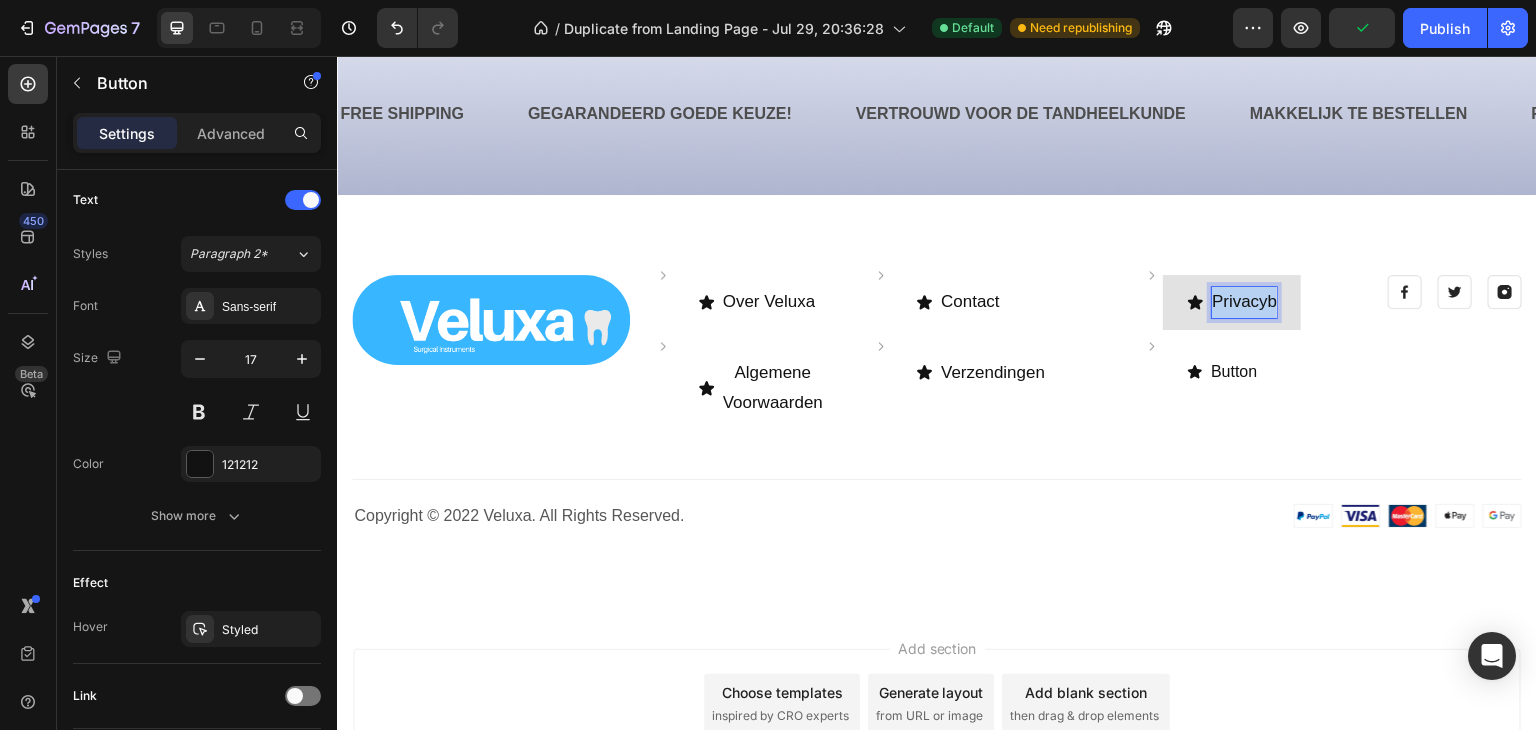 click on "Privacyb" at bounding box center [1244, 302] 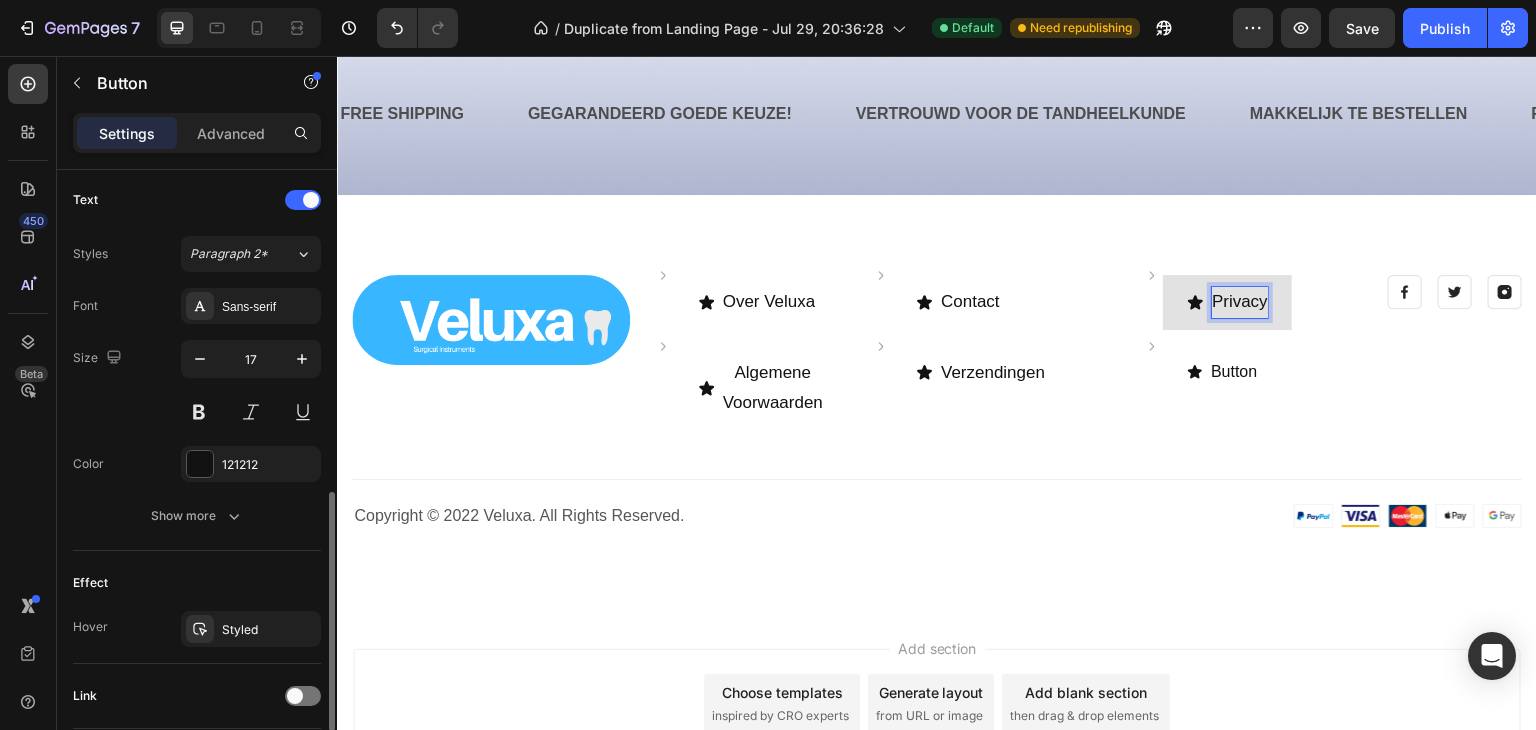 click on "Privacy" at bounding box center (1227, 302) 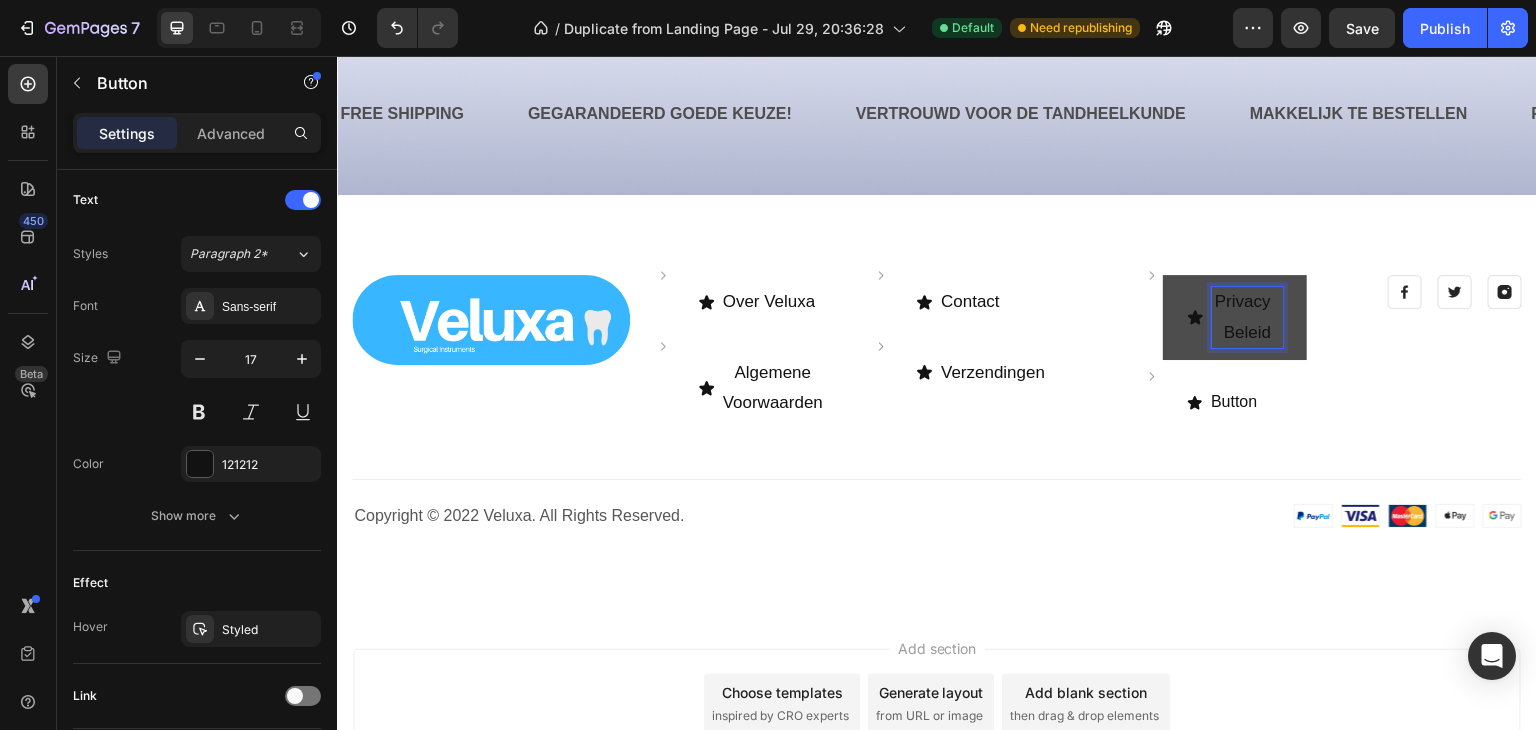 click on "Privacy   Beleid" at bounding box center (1247, 317) 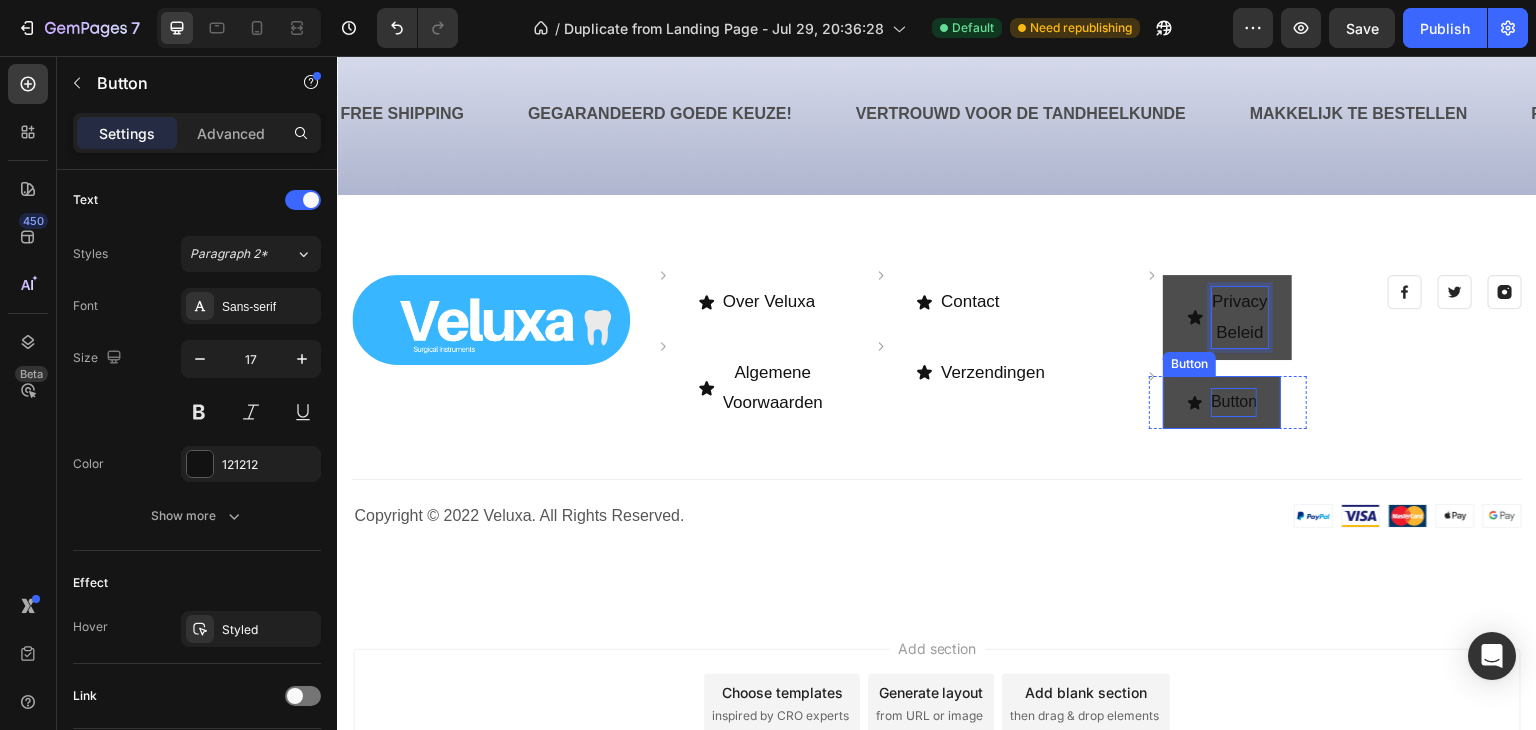 click on "Button" at bounding box center (1234, 402) 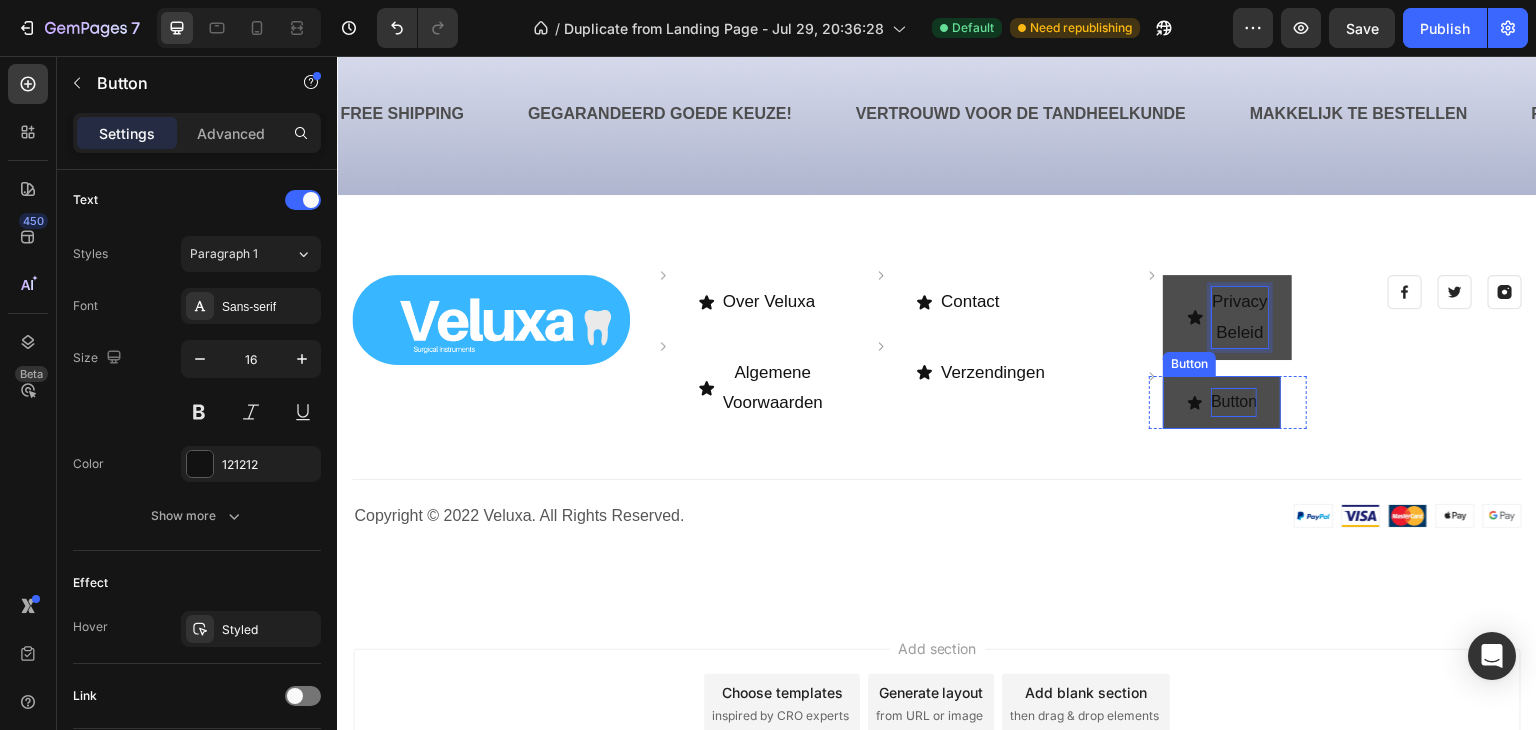 click on "Button" at bounding box center (1234, 402) 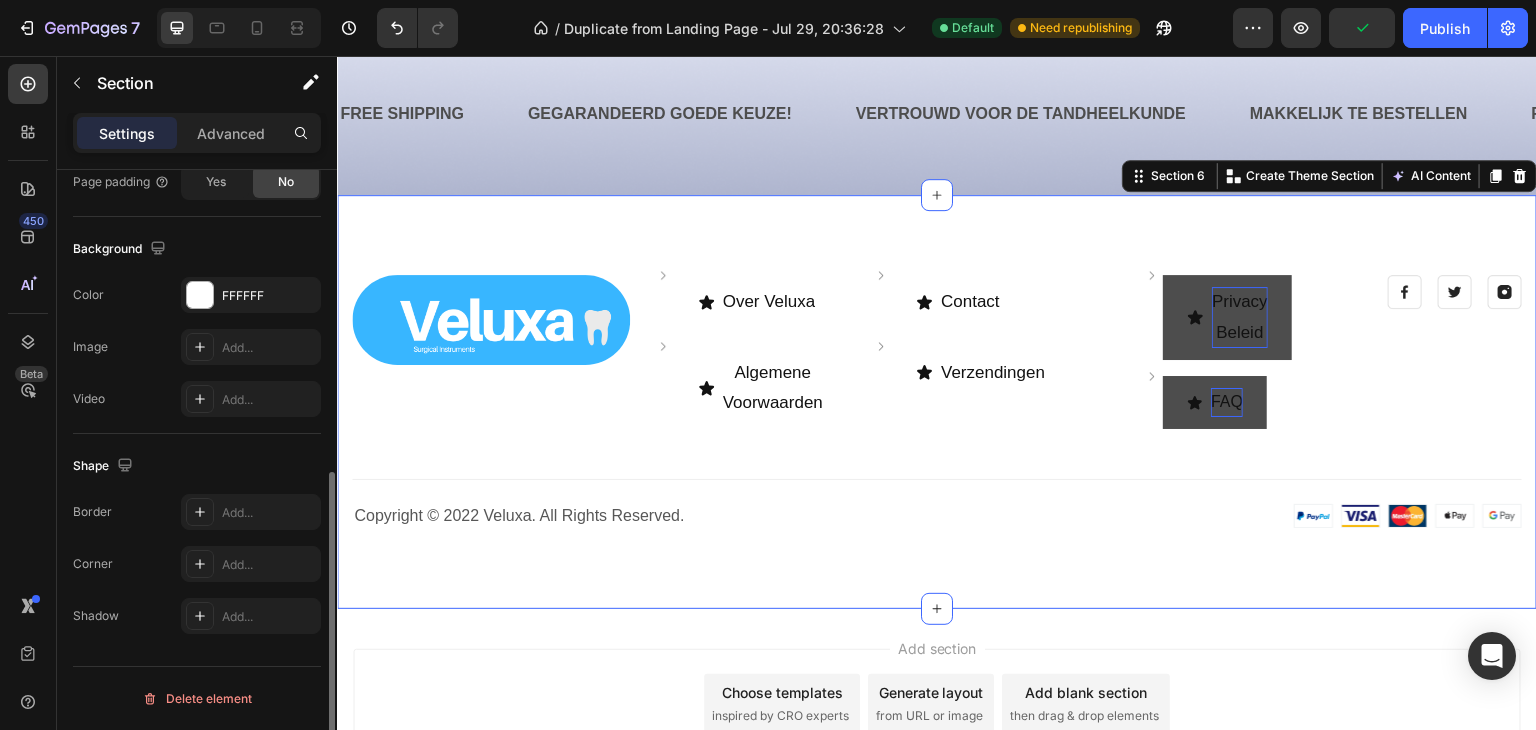 scroll, scrollTop: 0, scrollLeft: 0, axis: both 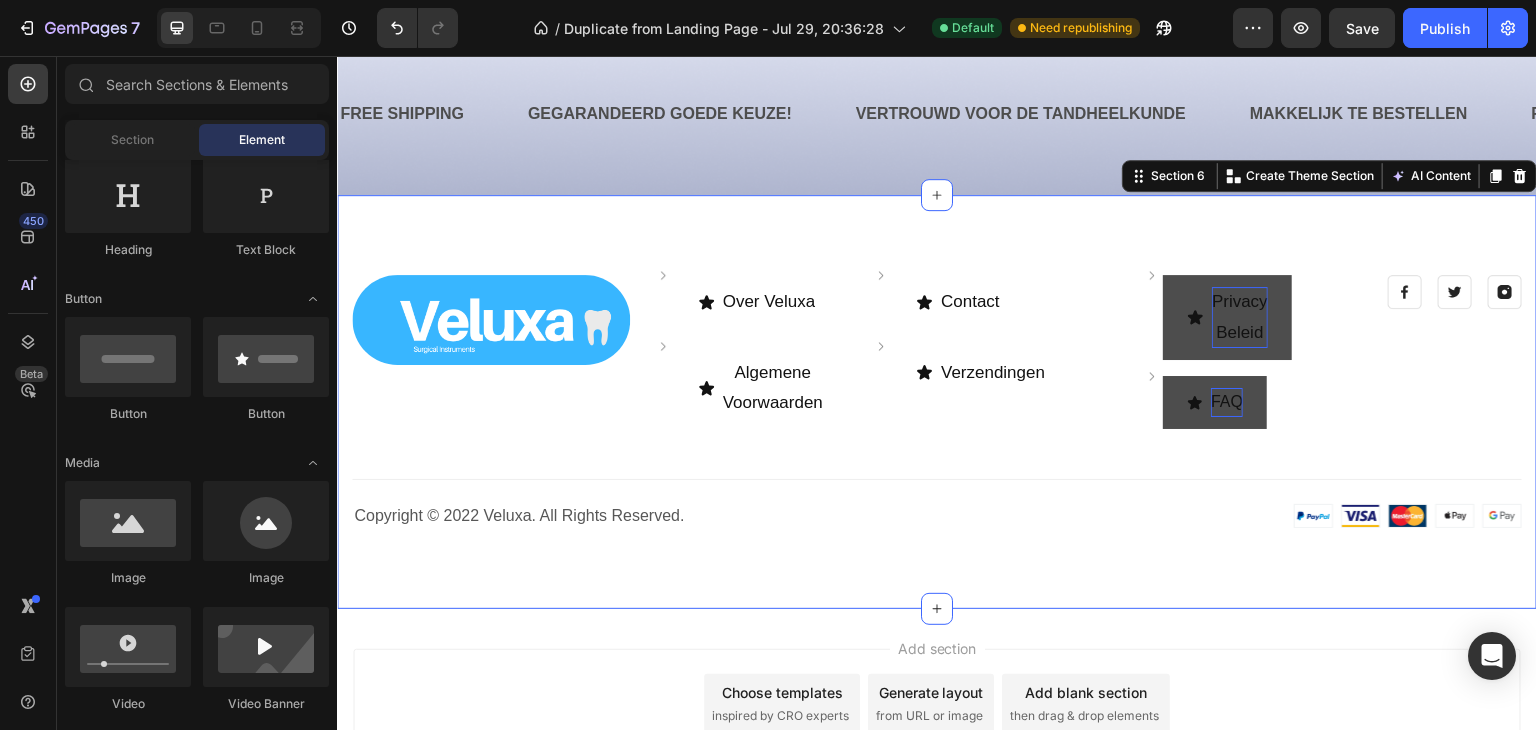 click on "Add section Choose templates inspired by CRO experts Generate layout from URL or image Add blank section then drag & drop elements" at bounding box center (937, 704) 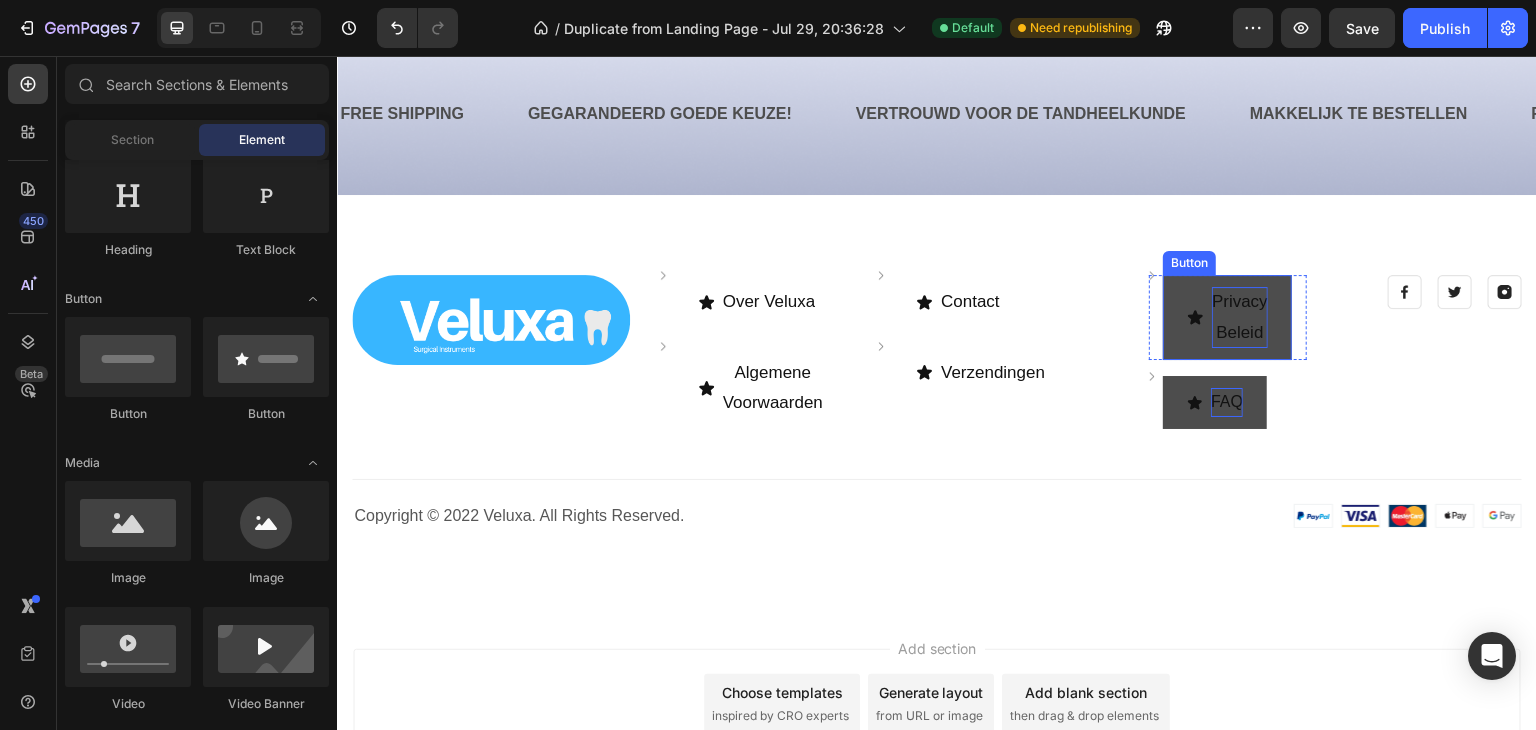 click on "Privacy Beleid" at bounding box center (1227, 317) 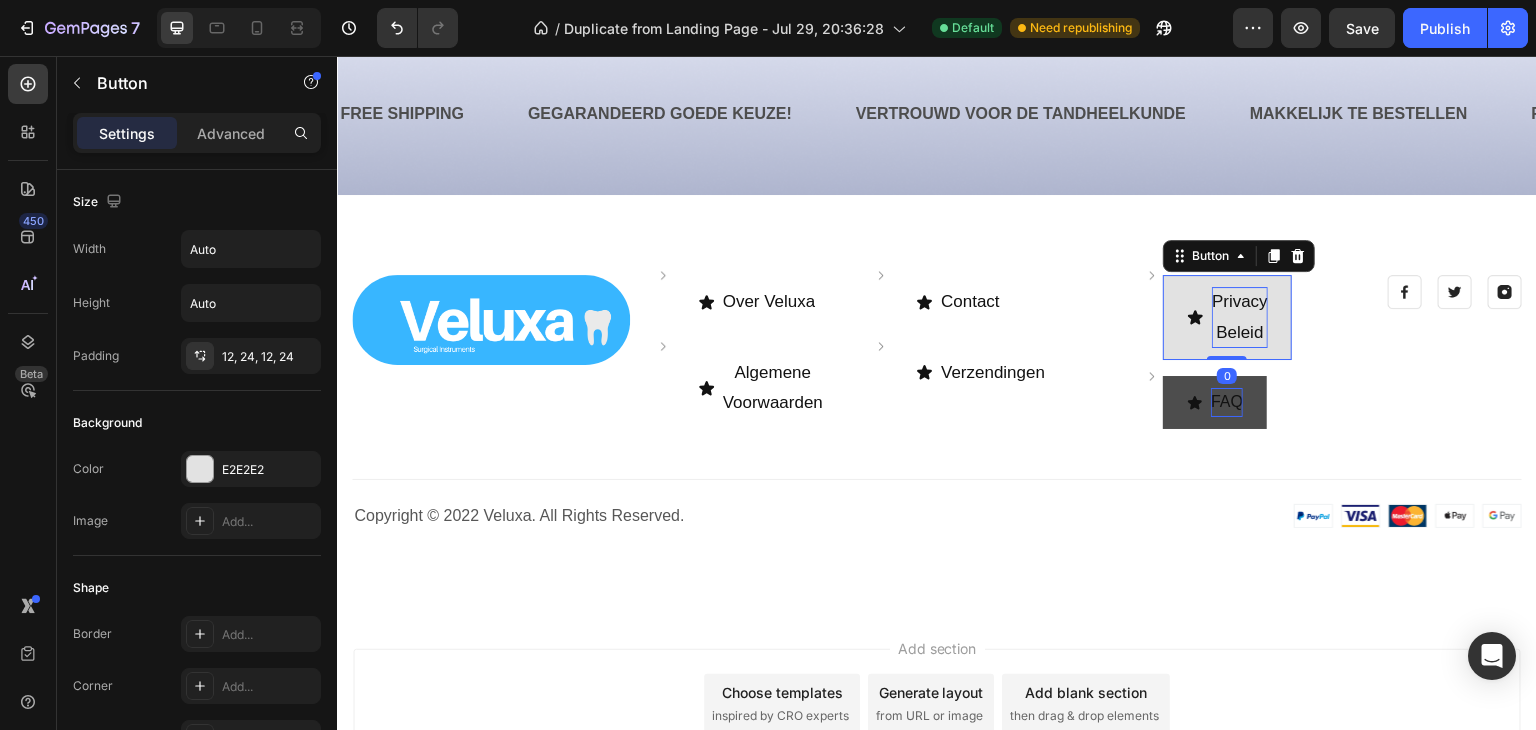 click on "Image Image Image Row" at bounding box center [1429, 353] 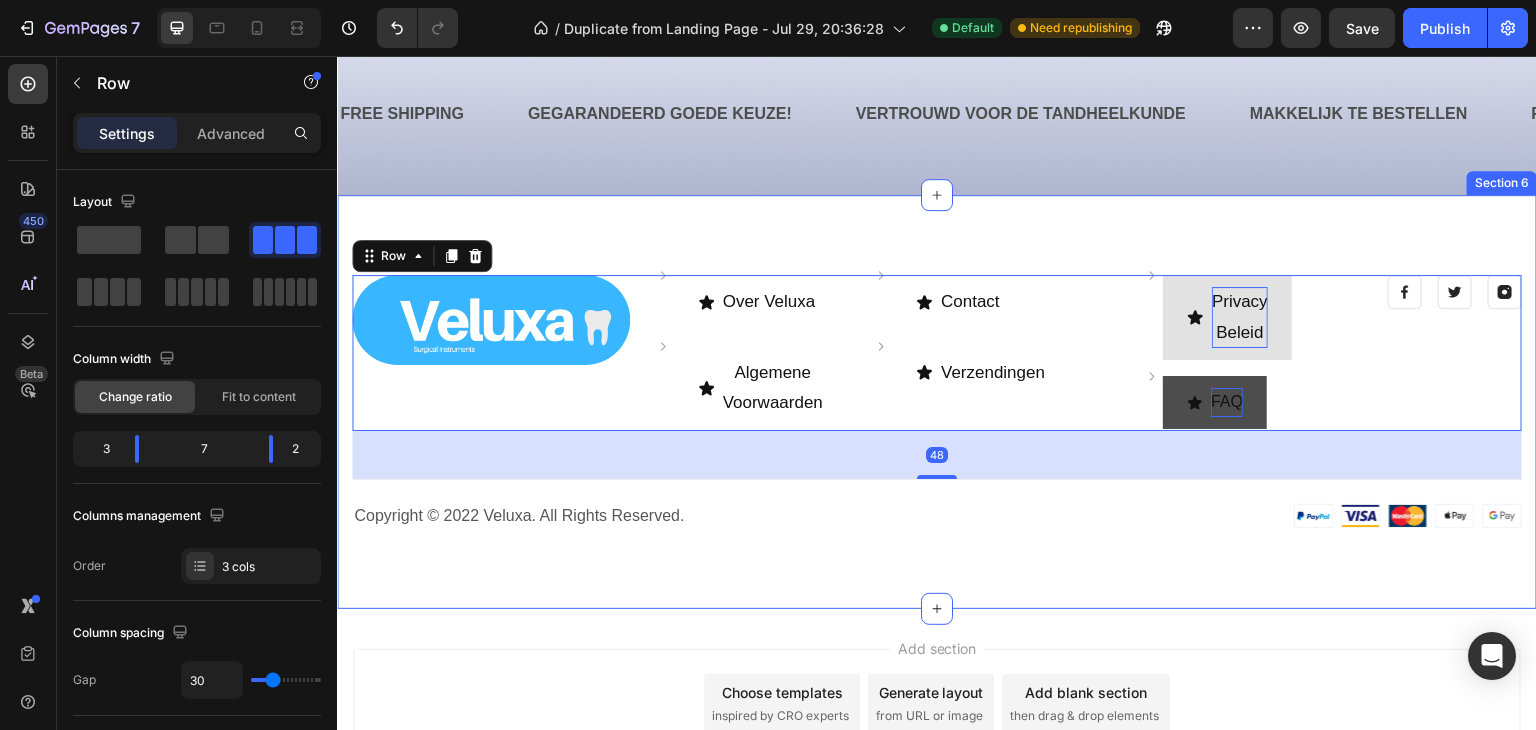 click on "Image Image Over Veluxa Button Row Image Algemene Voorwaarden Button Row Image Contact Button Row Image Verzendingen Button Row Image Privacy Beleid Button Row Image FAQ Button Row Row Image Image Image Row Row   48                Title Line Row Copyright © 2022 Veluxa. All Rights Reserved. Heading Image Row Section 6" at bounding box center [937, 402] 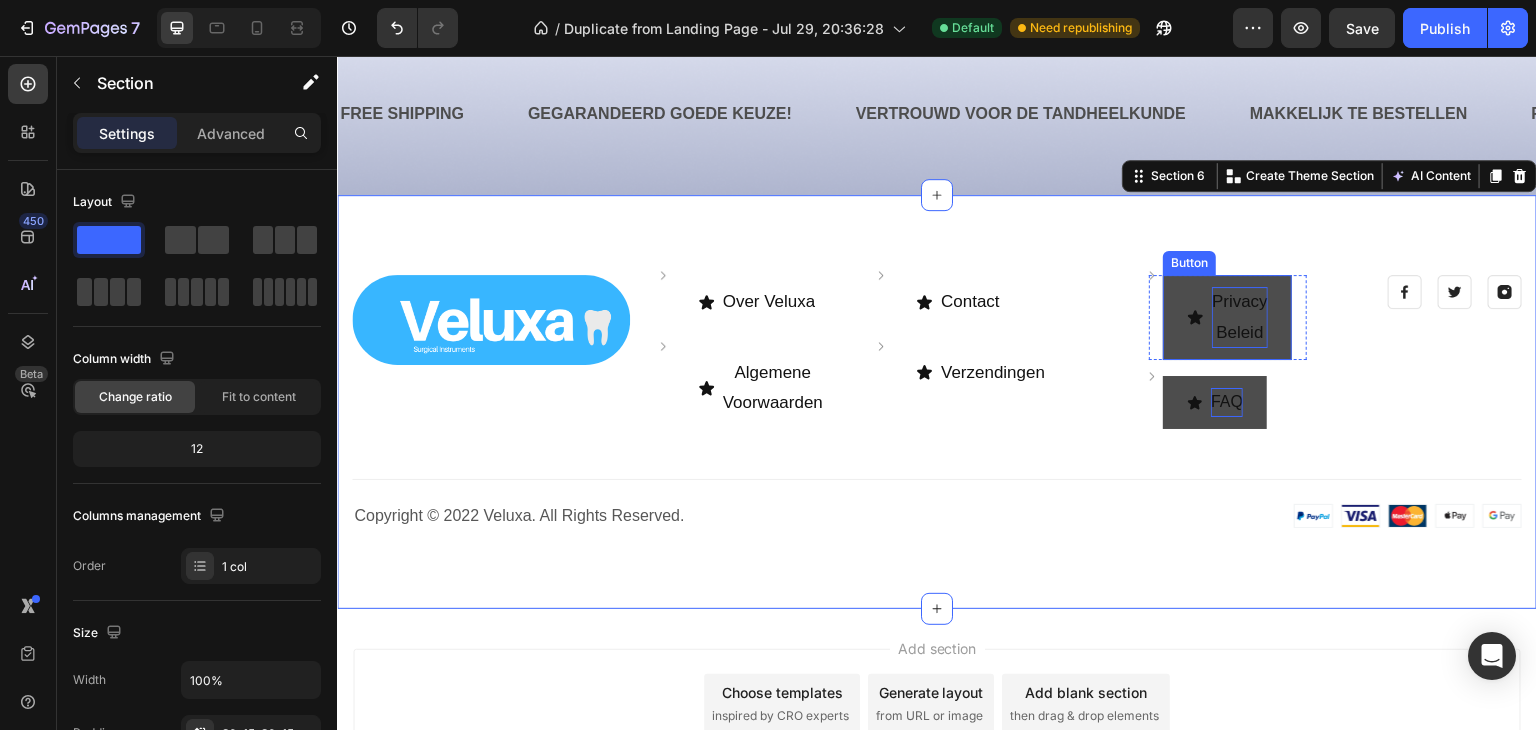 click on "Privacy Beleid" at bounding box center (1227, 317) 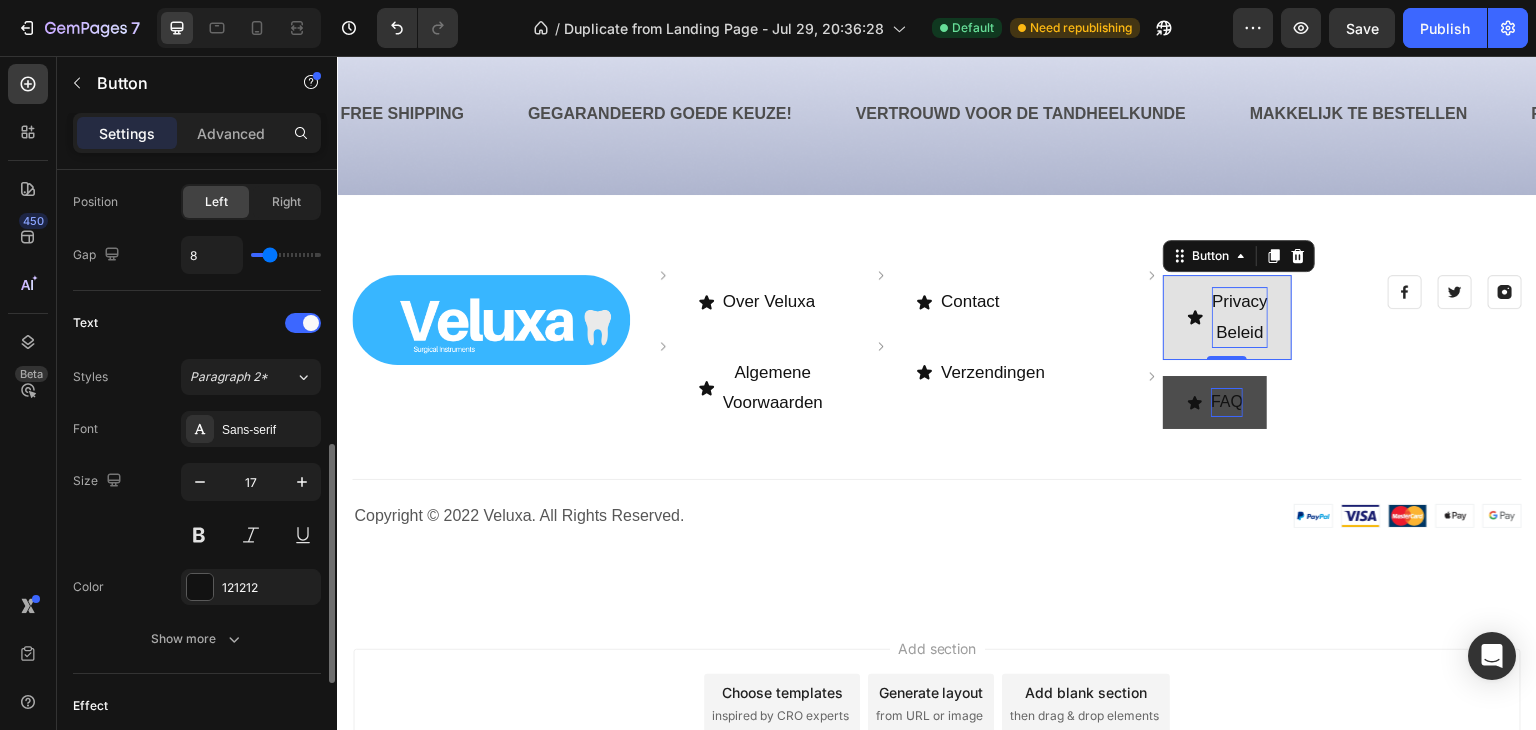 scroll, scrollTop: 703, scrollLeft: 0, axis: vertical 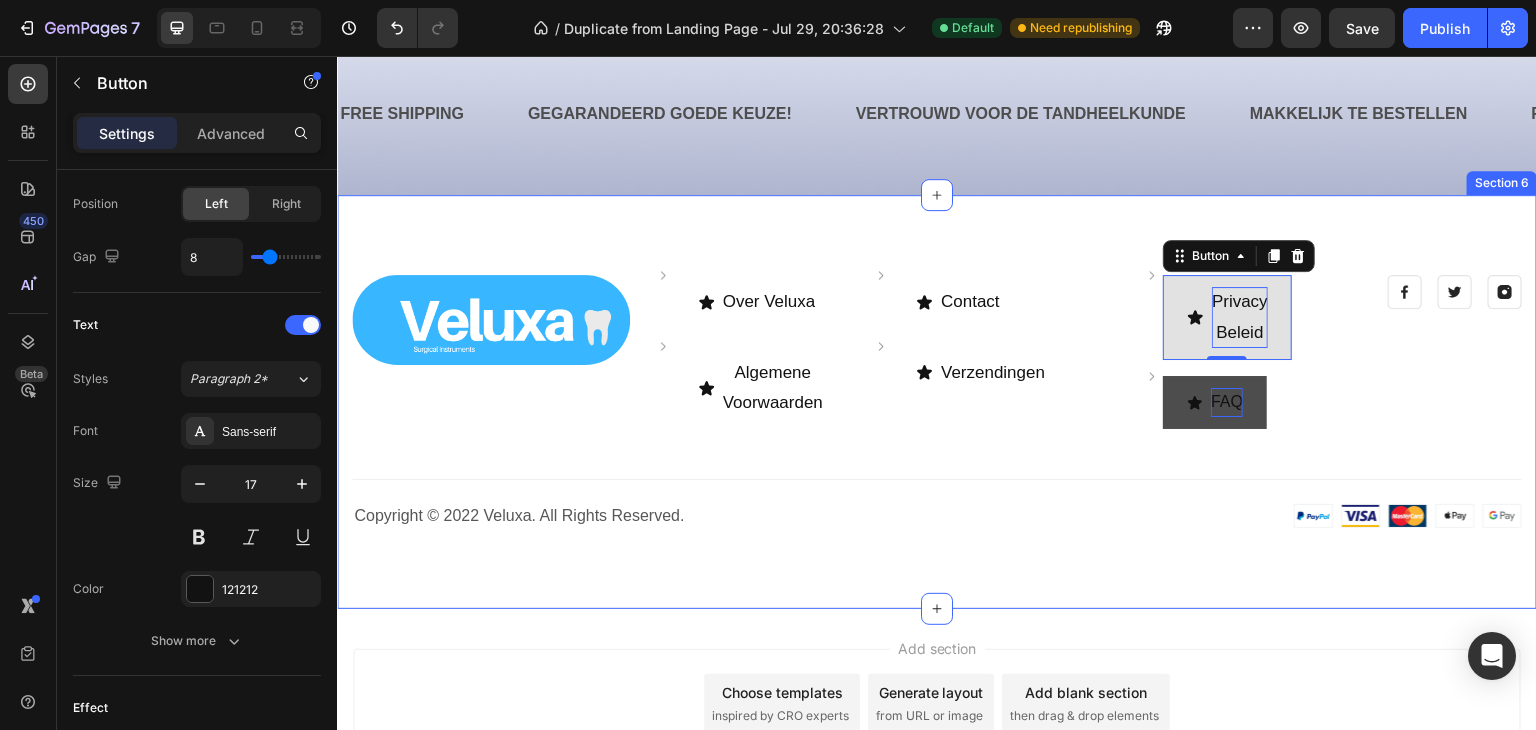 click on "Image Image Over Veluxa Button Row Image Algemene Voorwaarden Button Row Image Contact Button Row Image Verzendingen Button Row Image Privacy Beleid Button   0 Row Image FAQ Button Row Row Image Image Image Row Row                Title Line Row Copyright © 2022 Veluxa. All Rights Reserved. Heading Image Row" at bounding box center (937, 402) 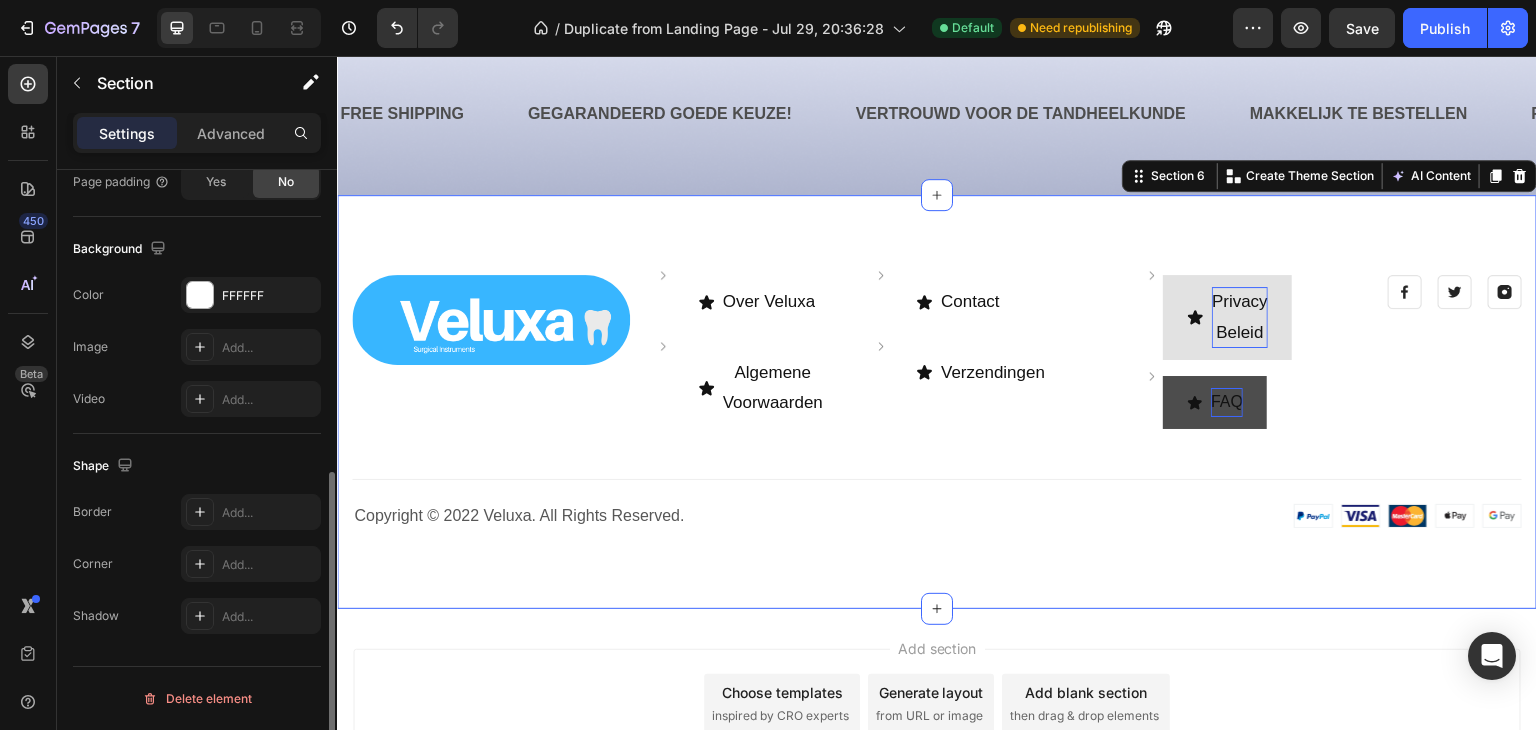 scroll, scrollTop: 0, scrollLeft: 0, axis: both 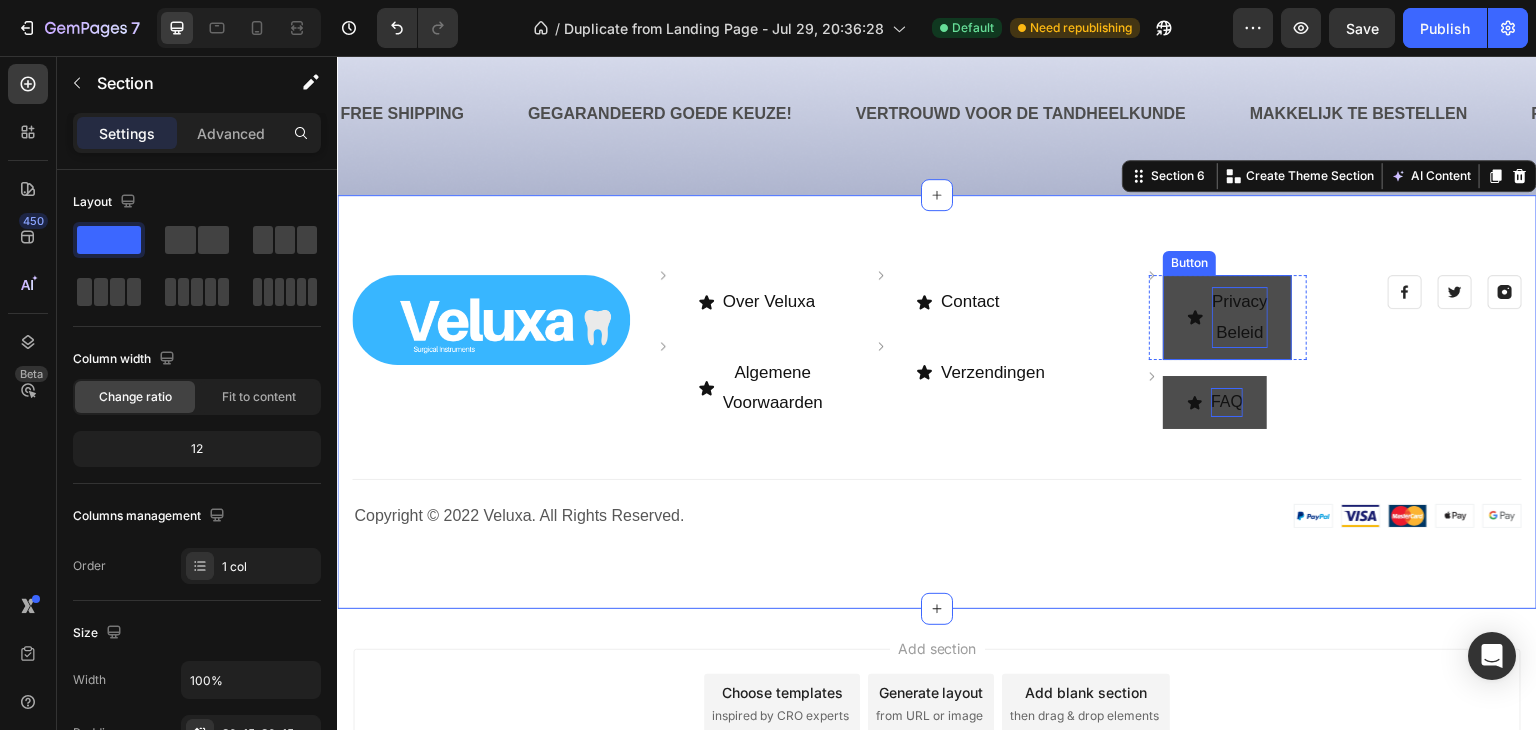 click on "Privacy Beleid" at bounding box center (1227, 317) 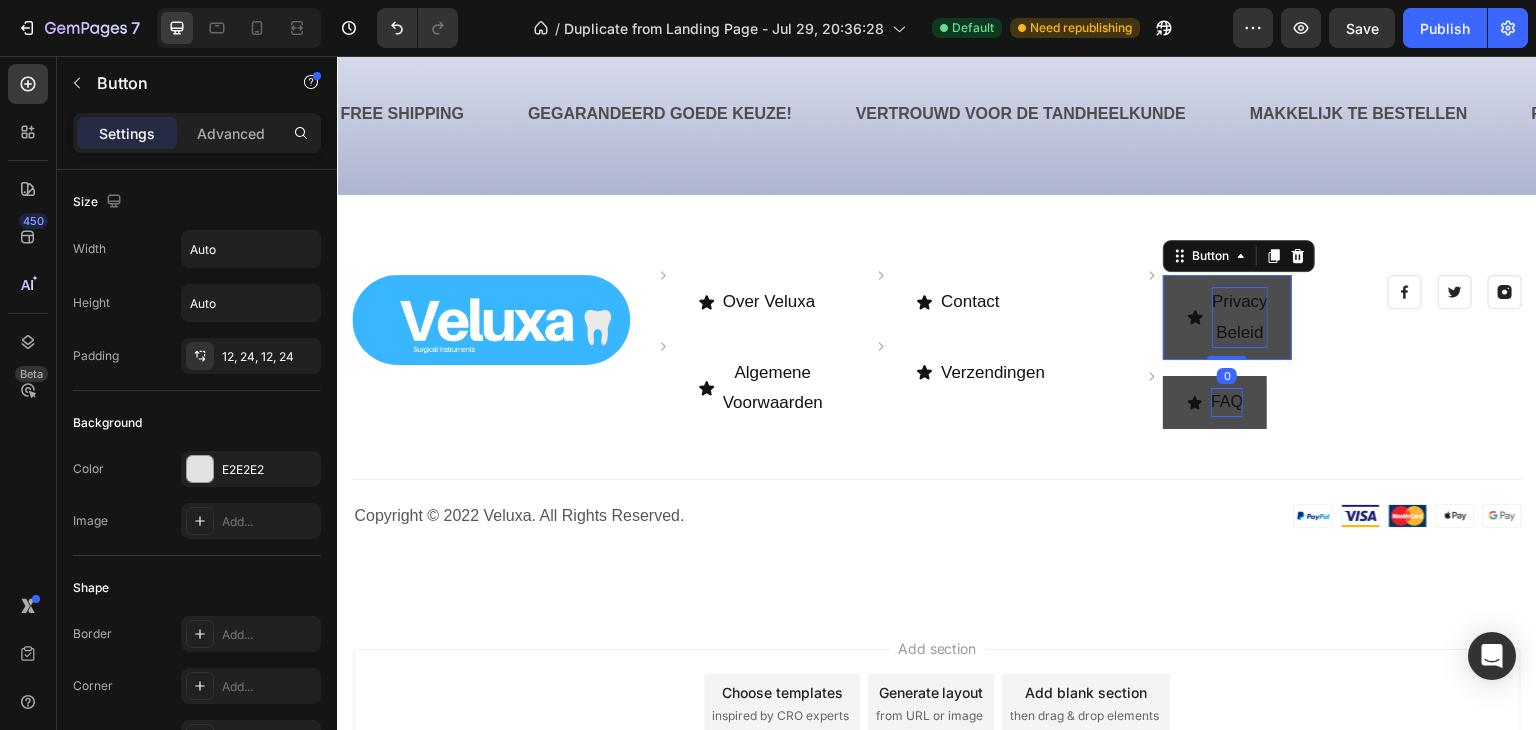 click on "Privacy Beleid" at bounding box center [1227, 317] 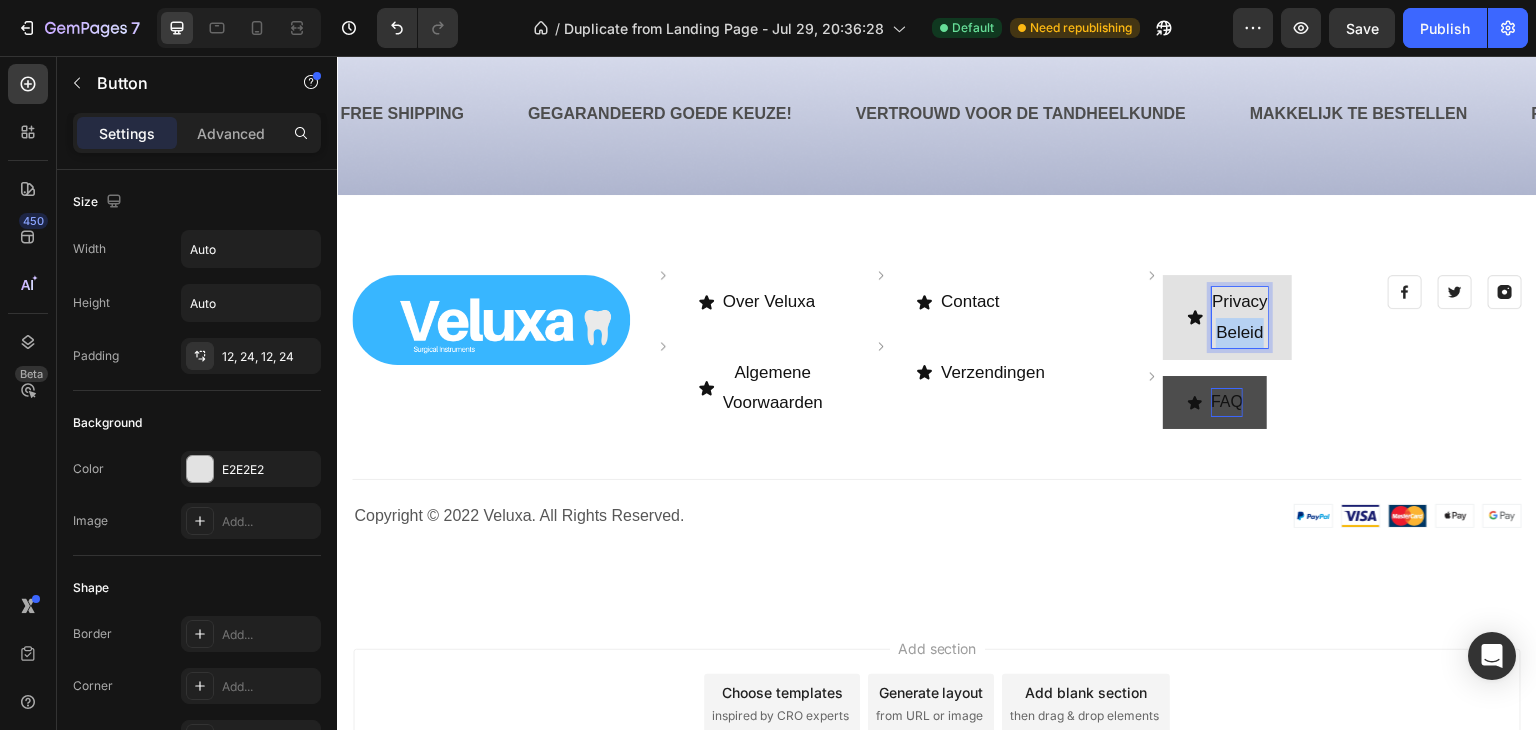 click on "Privacy Beleid" at bounding box center (1240, 317) 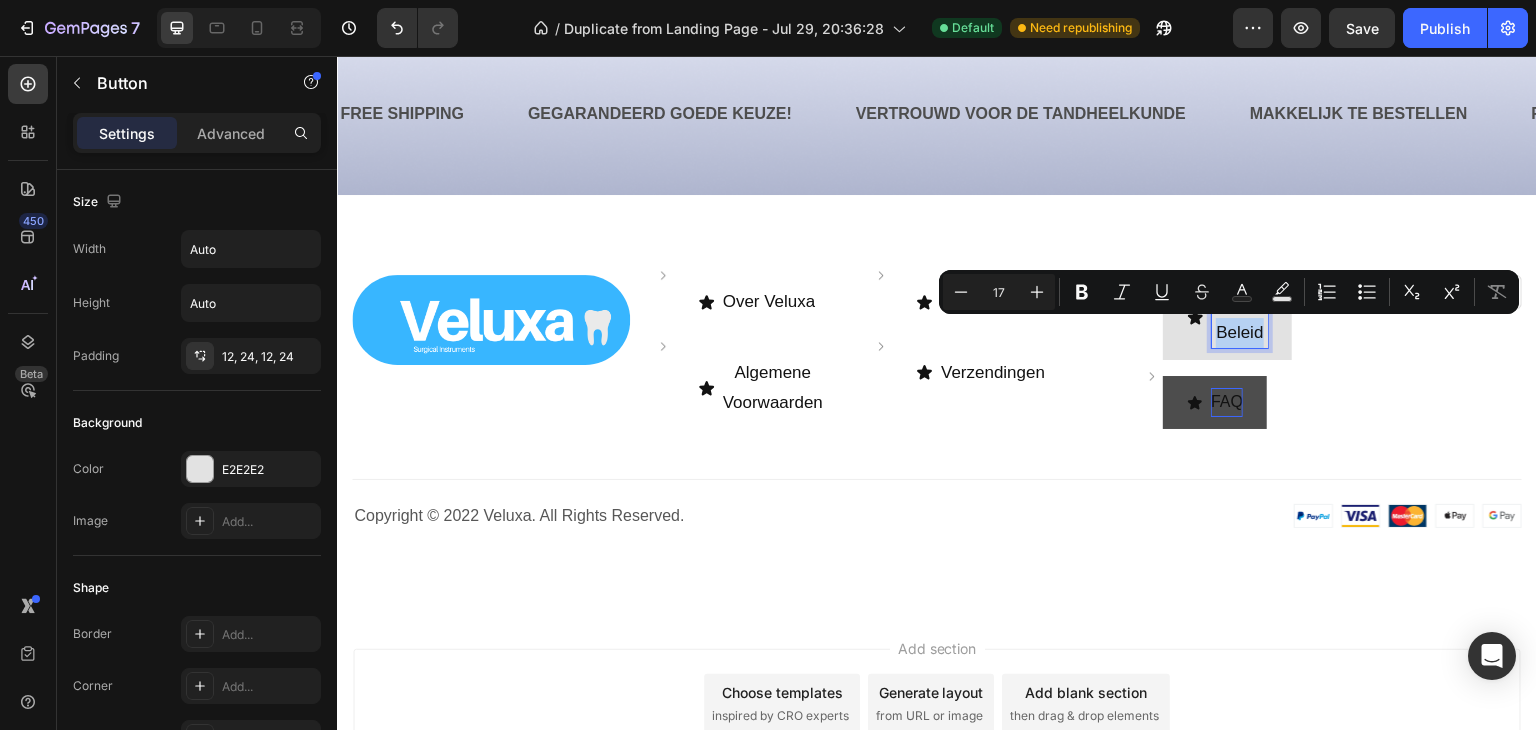 click on "Privacy Beleid" at bounding box center (1240, 317) 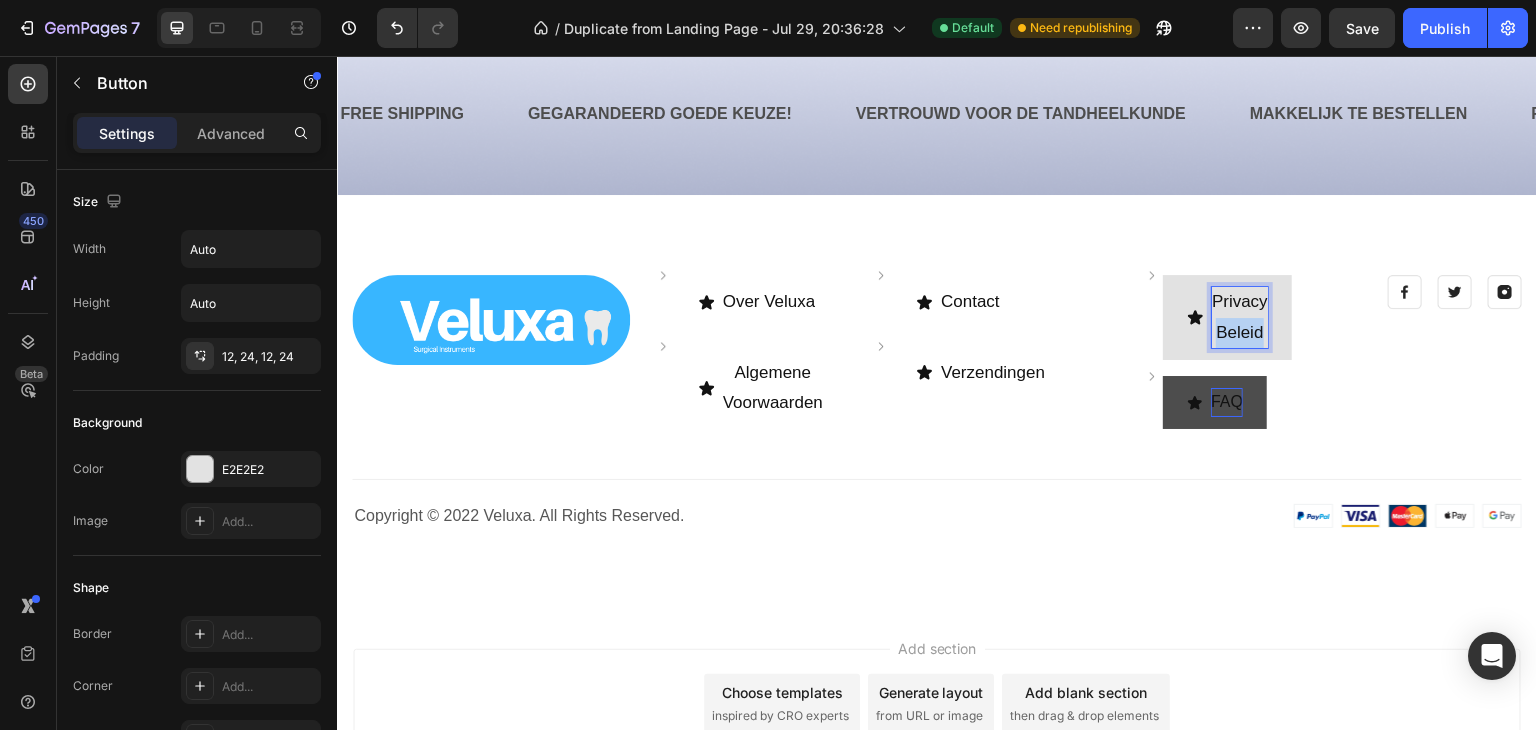 click on "Privacy Beleid" at bounding box center [1240, 317] 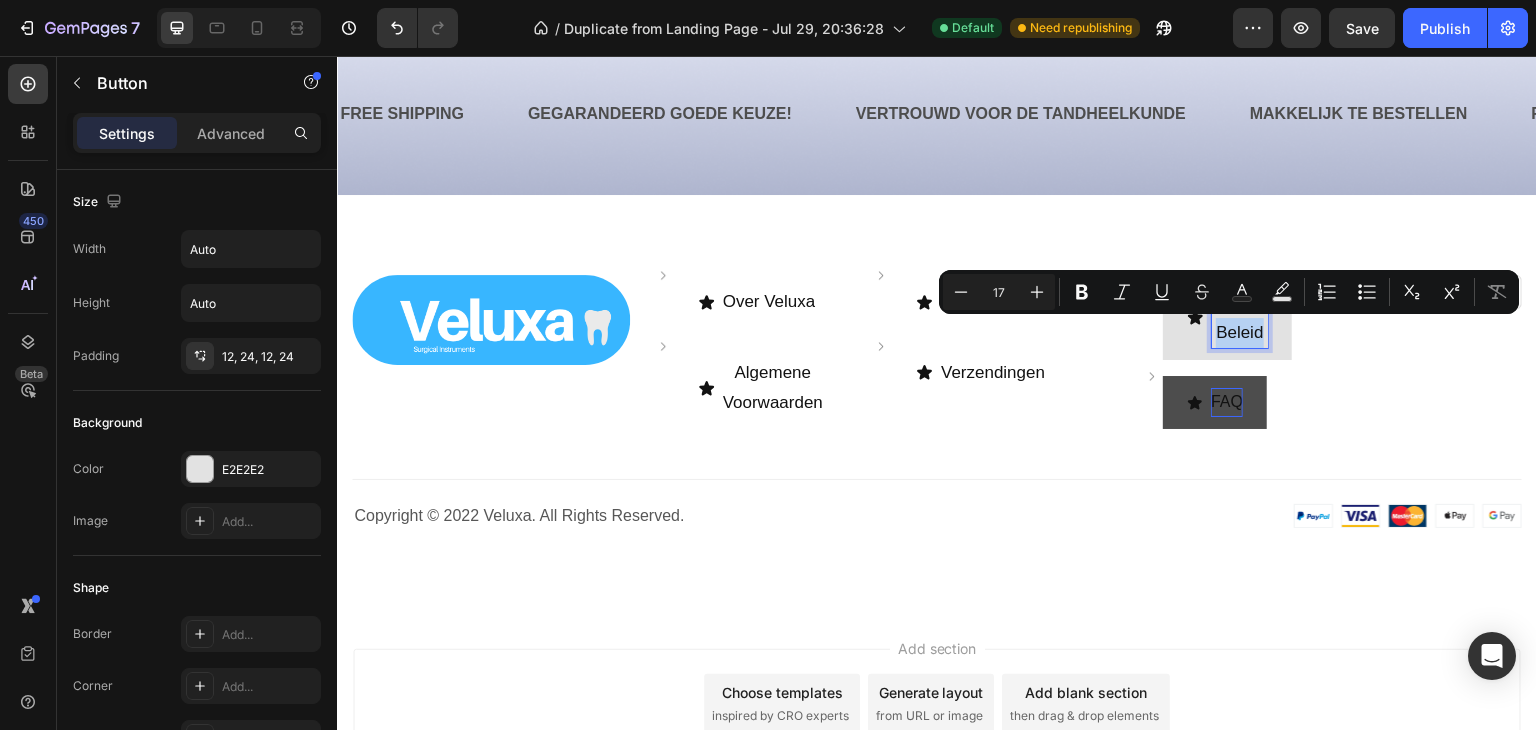 click on "Privacy Beleid" at bounding box center (1240, 317) 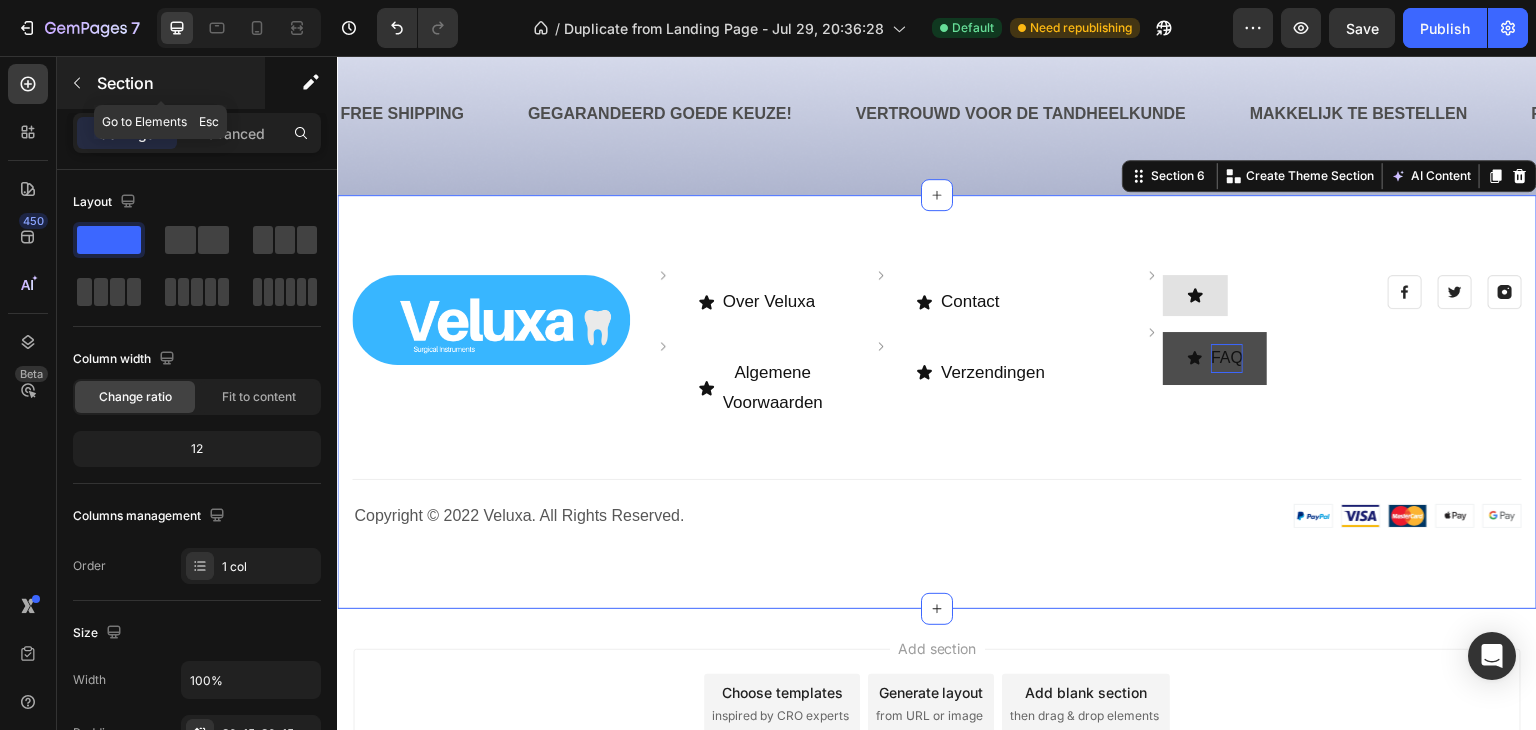 click on "Section" at bounding box center (179, 83) 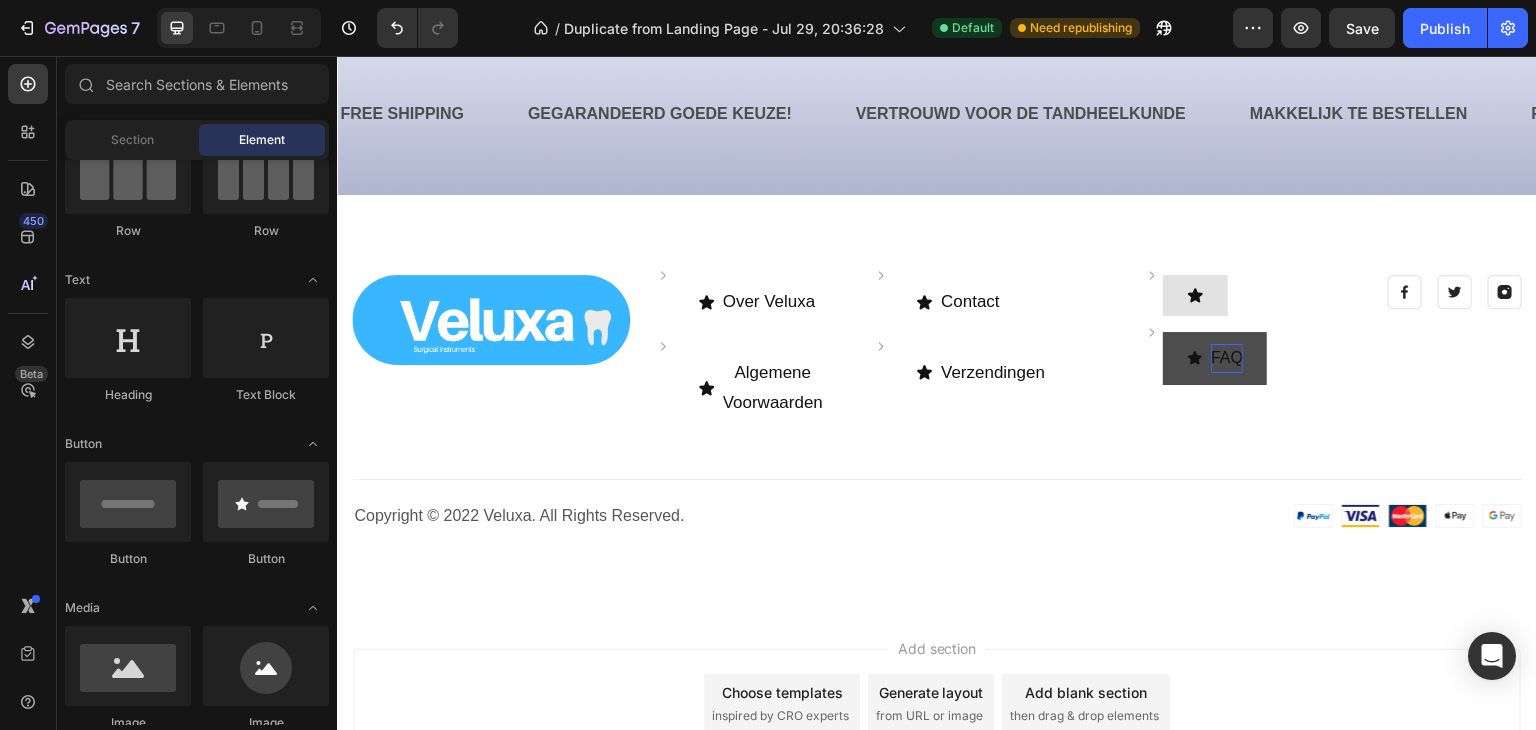 scroll, scrollTop: 0, scrollLeft: 0, axis: both 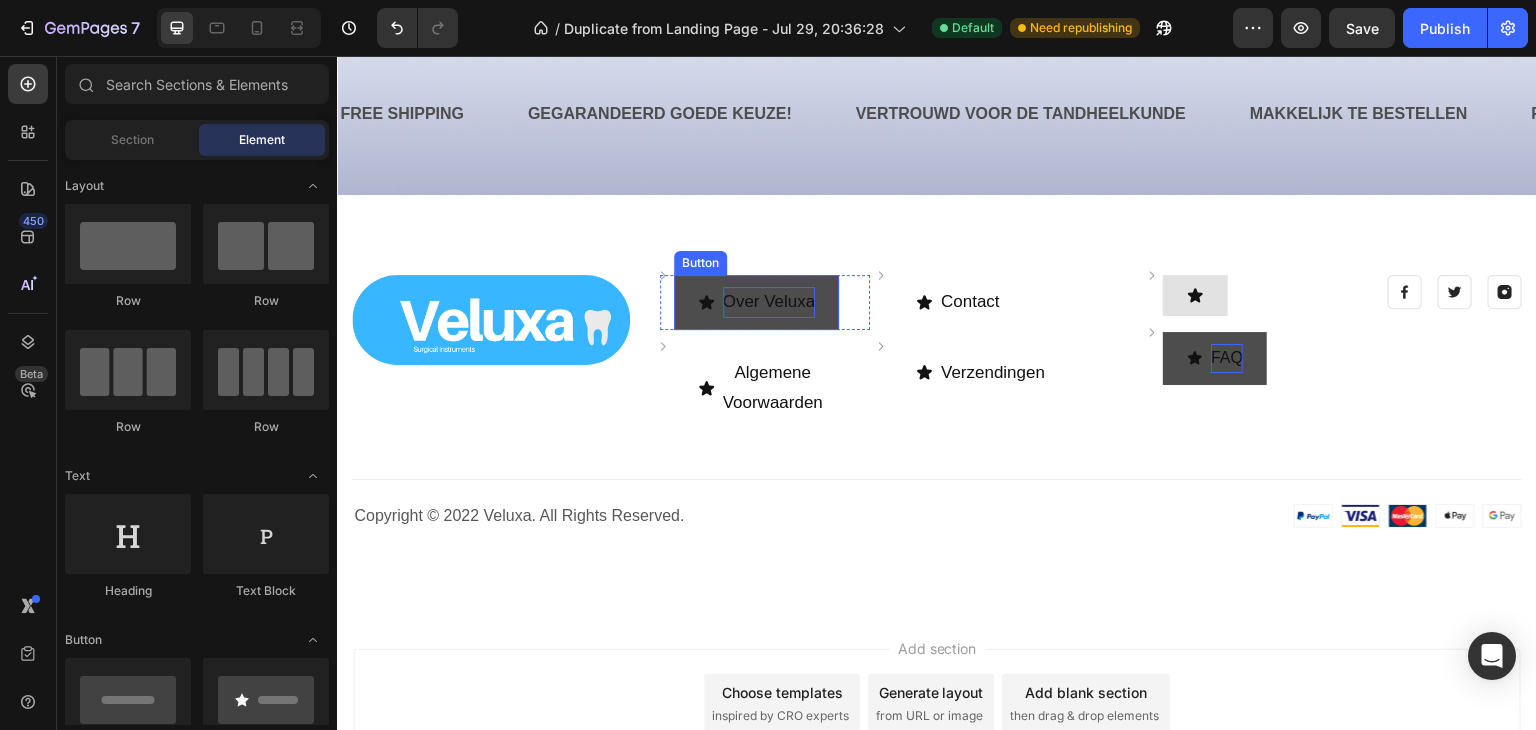 click on "Over Veluxa" at bounding box center (769, 302) 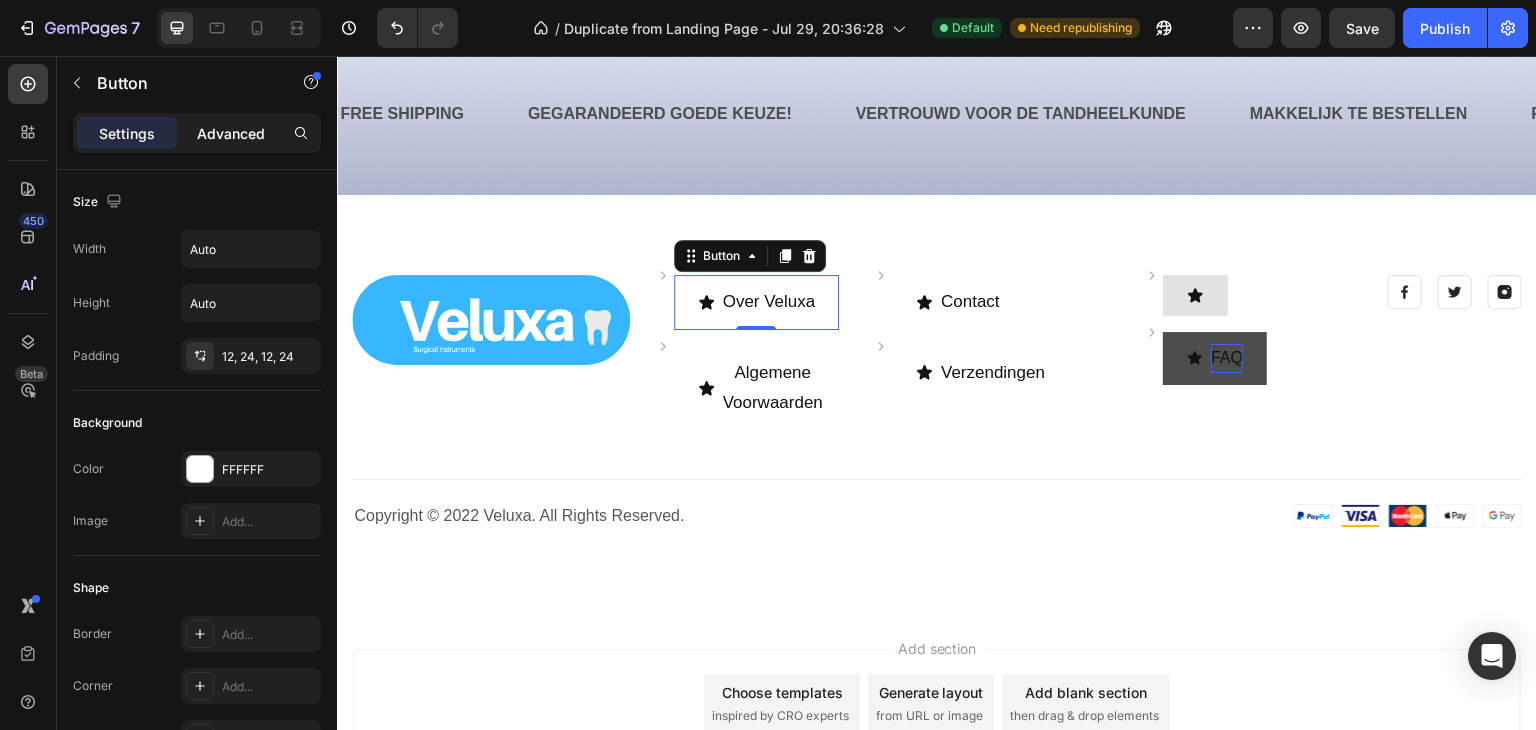 click on "Advanced" at bounding box center (231, 133) 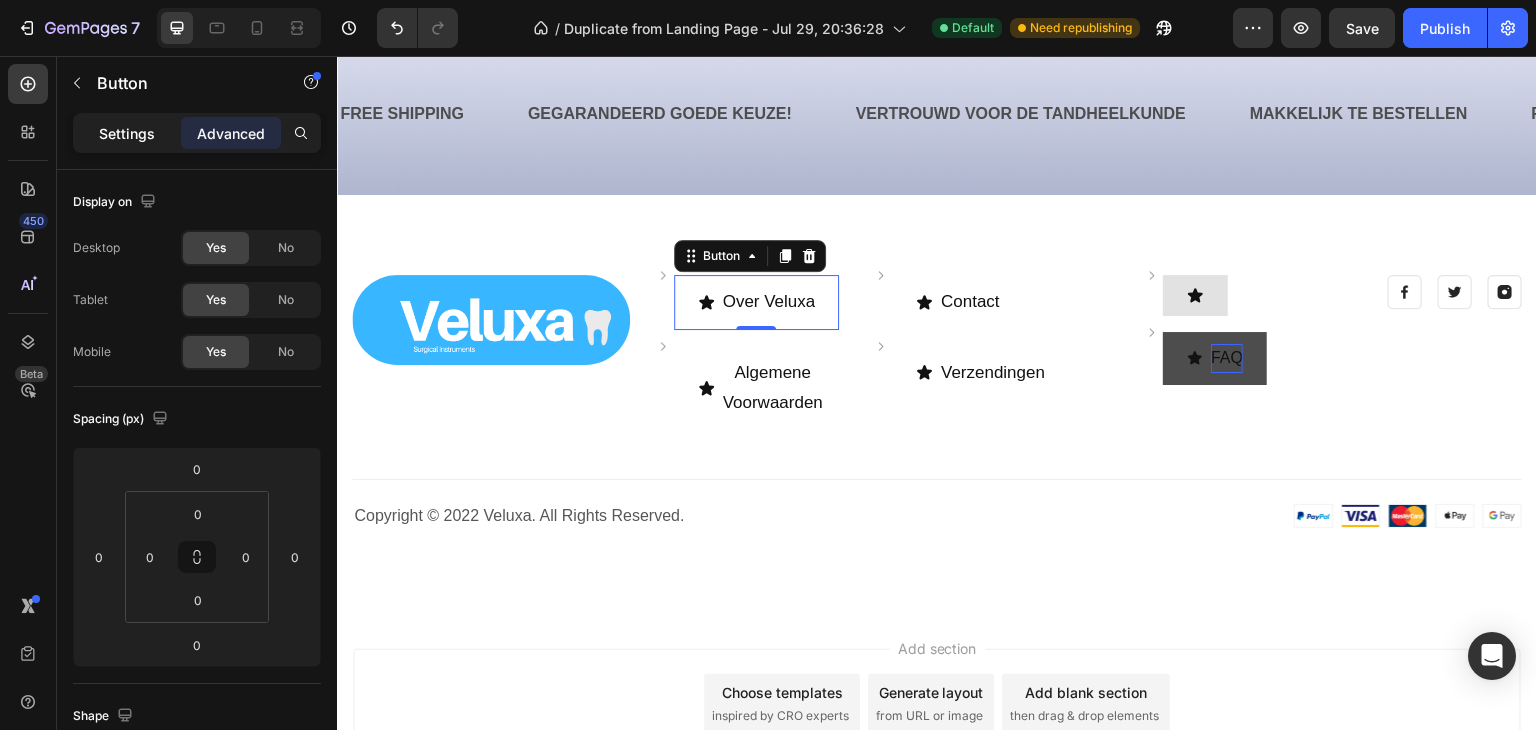click on "Settings" 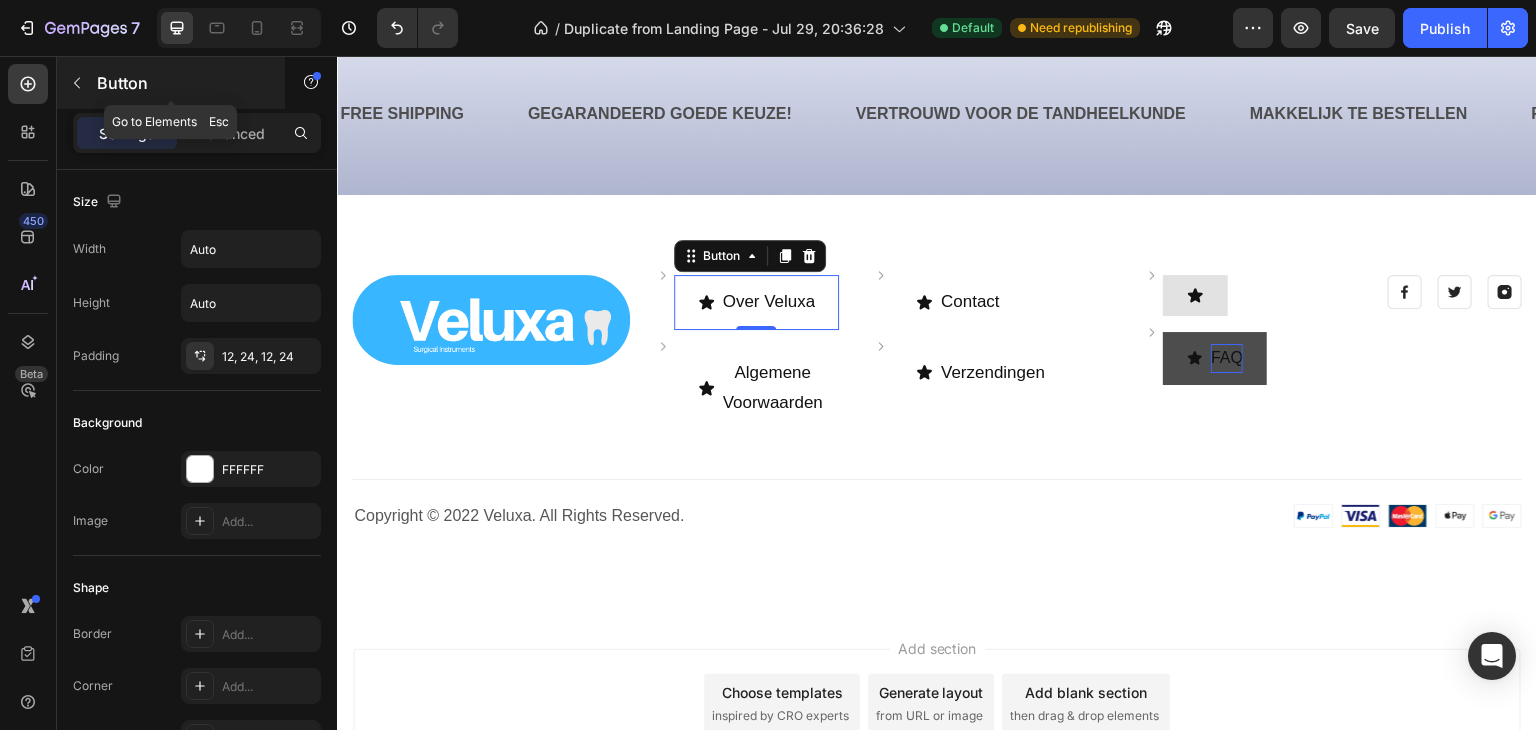 click at bounding box center [77, 83] 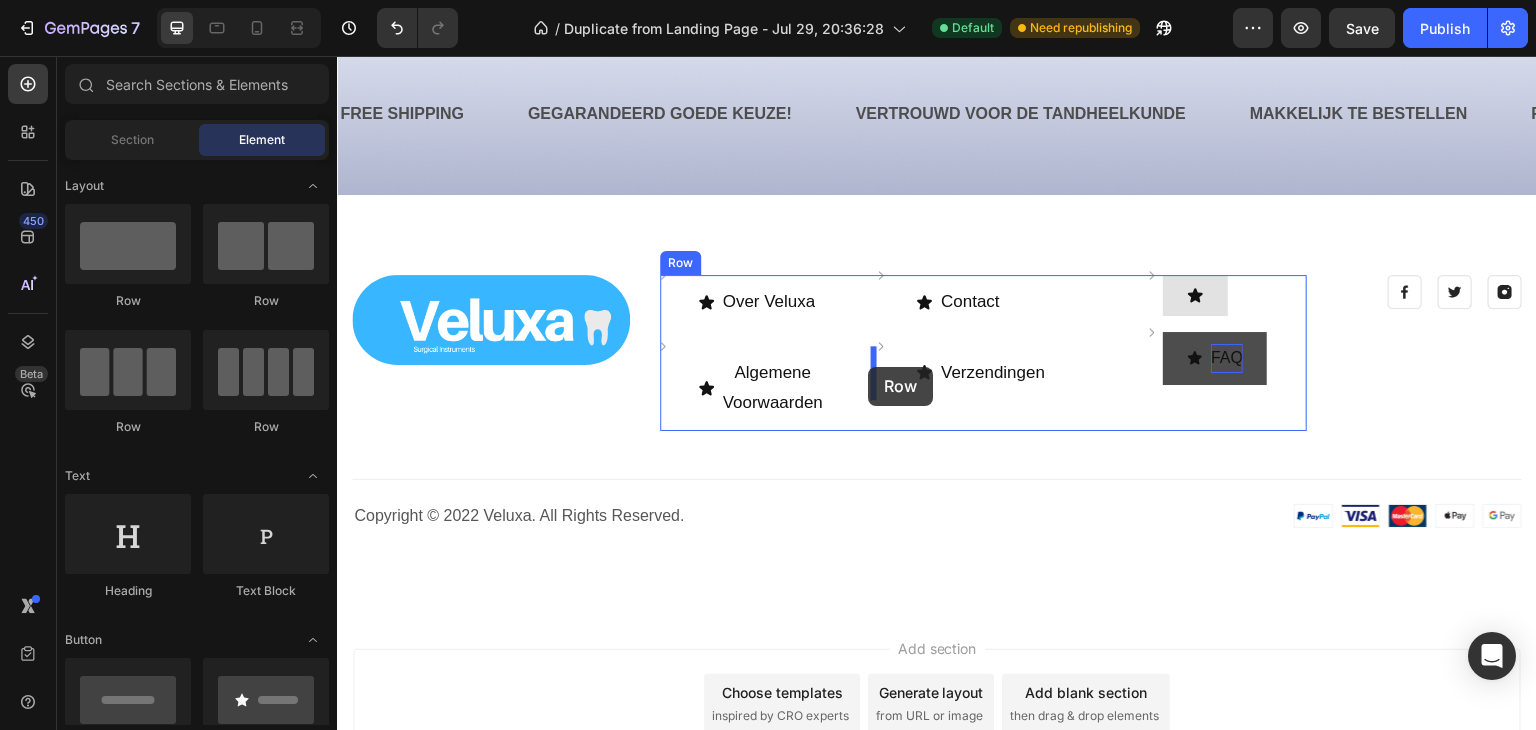 drag, startPoint x: 623, startPoint y: 443, endPoint x: 868, endPoint y: 367, distance: 256.51706 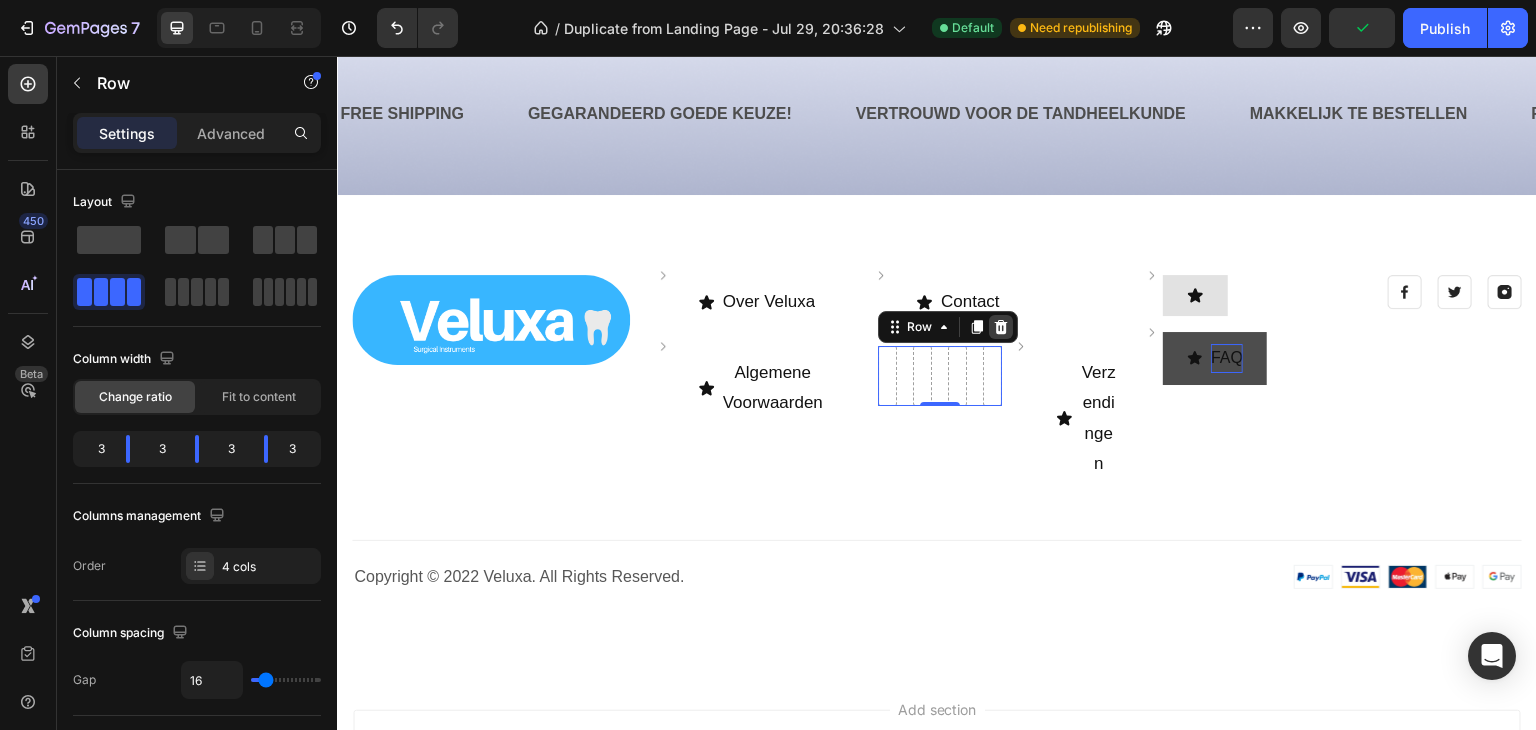 click 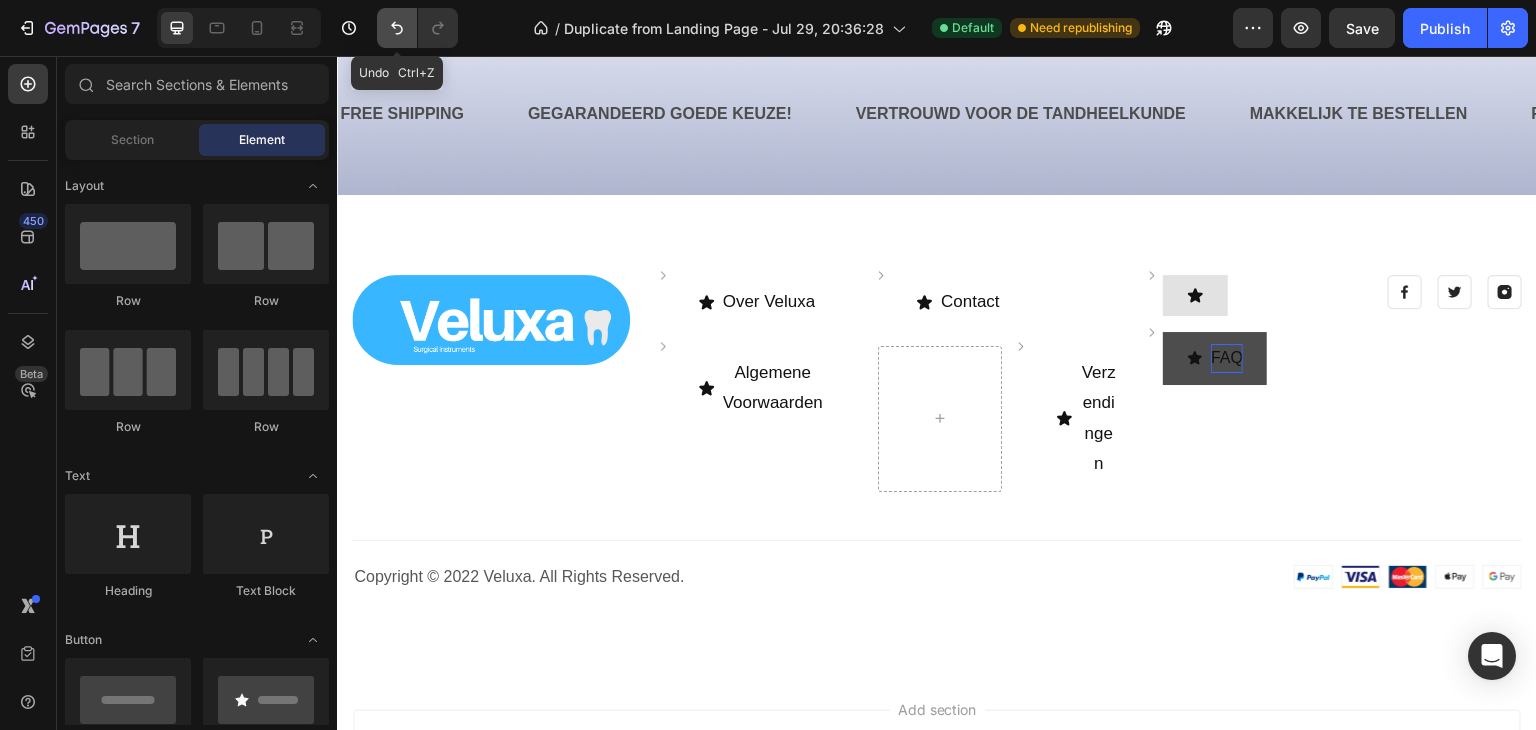 click 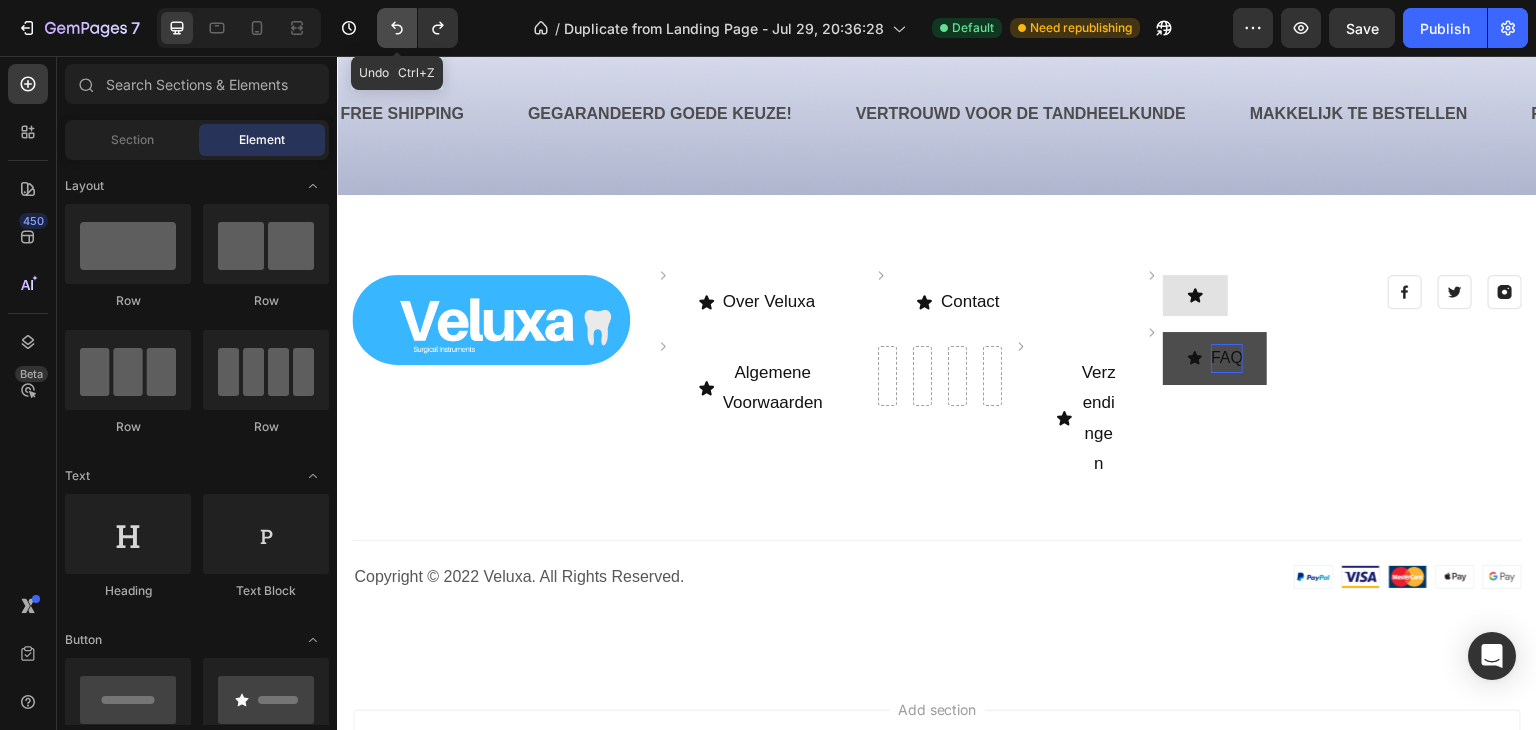 click 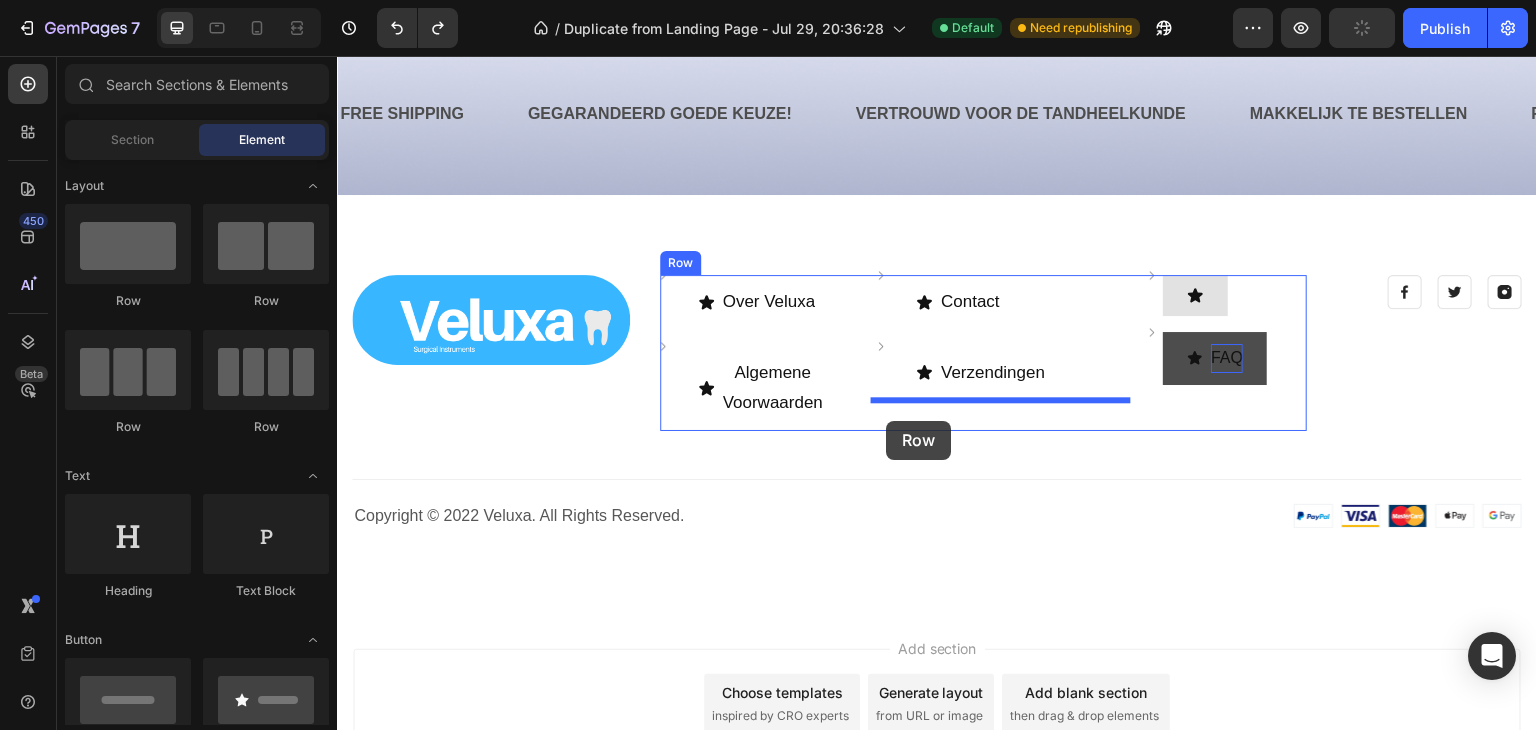drag, startPoint x: 588, startPoint y: 449, endPoint x: 886, endPoint y: 421, distance: 299.31253 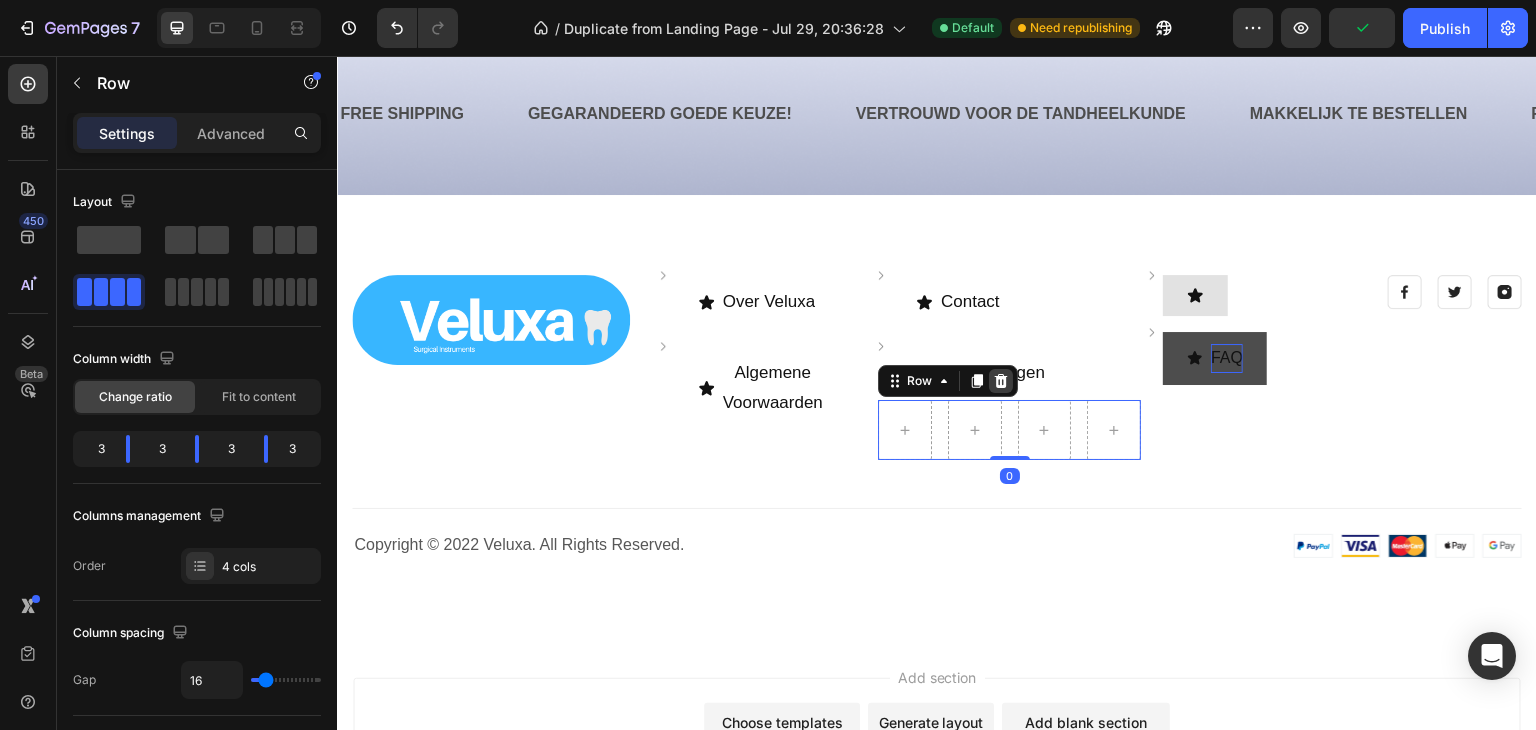 click 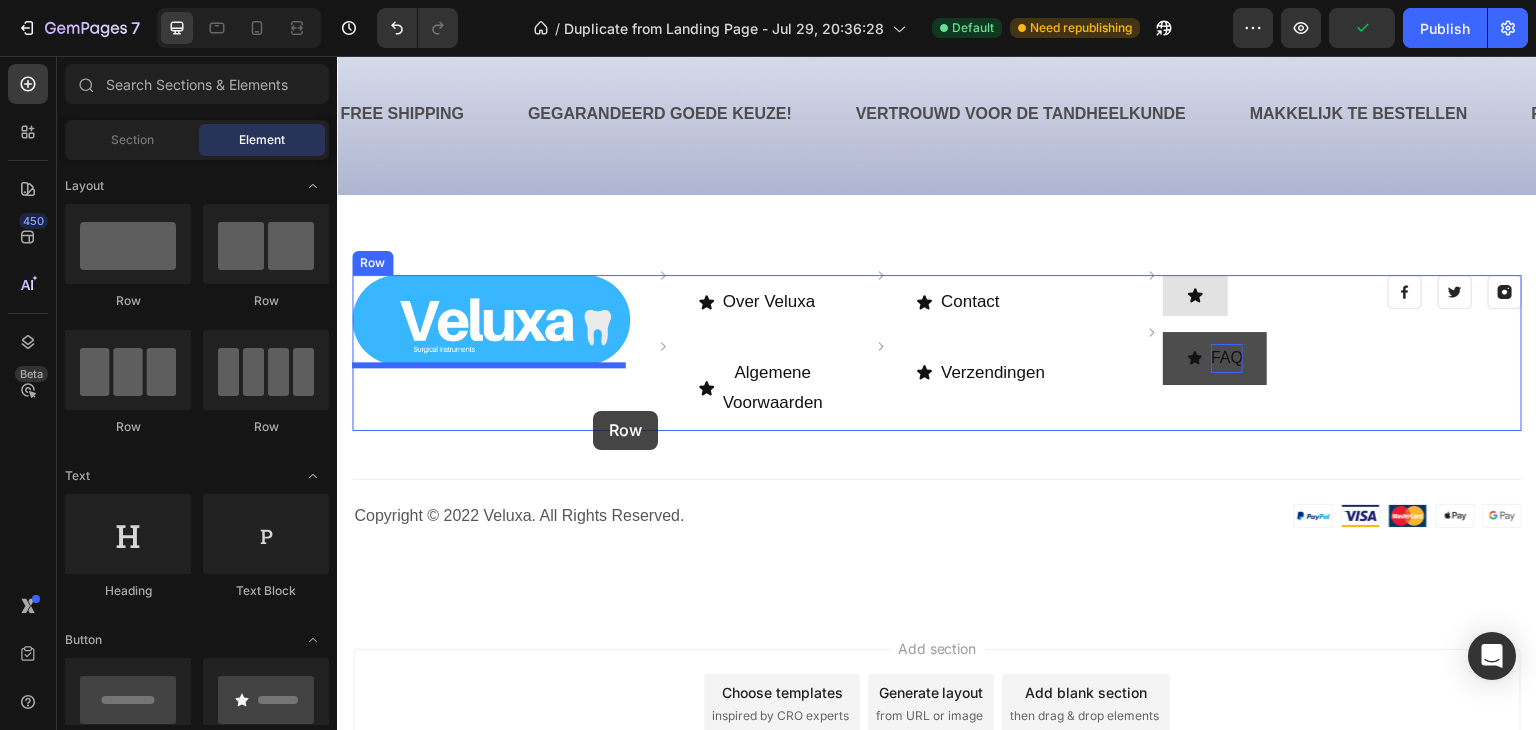 drag, startPoint x: 603, startPoint y: 449, endPoint x: 593, endPoint y: 411, distance: 39.293766 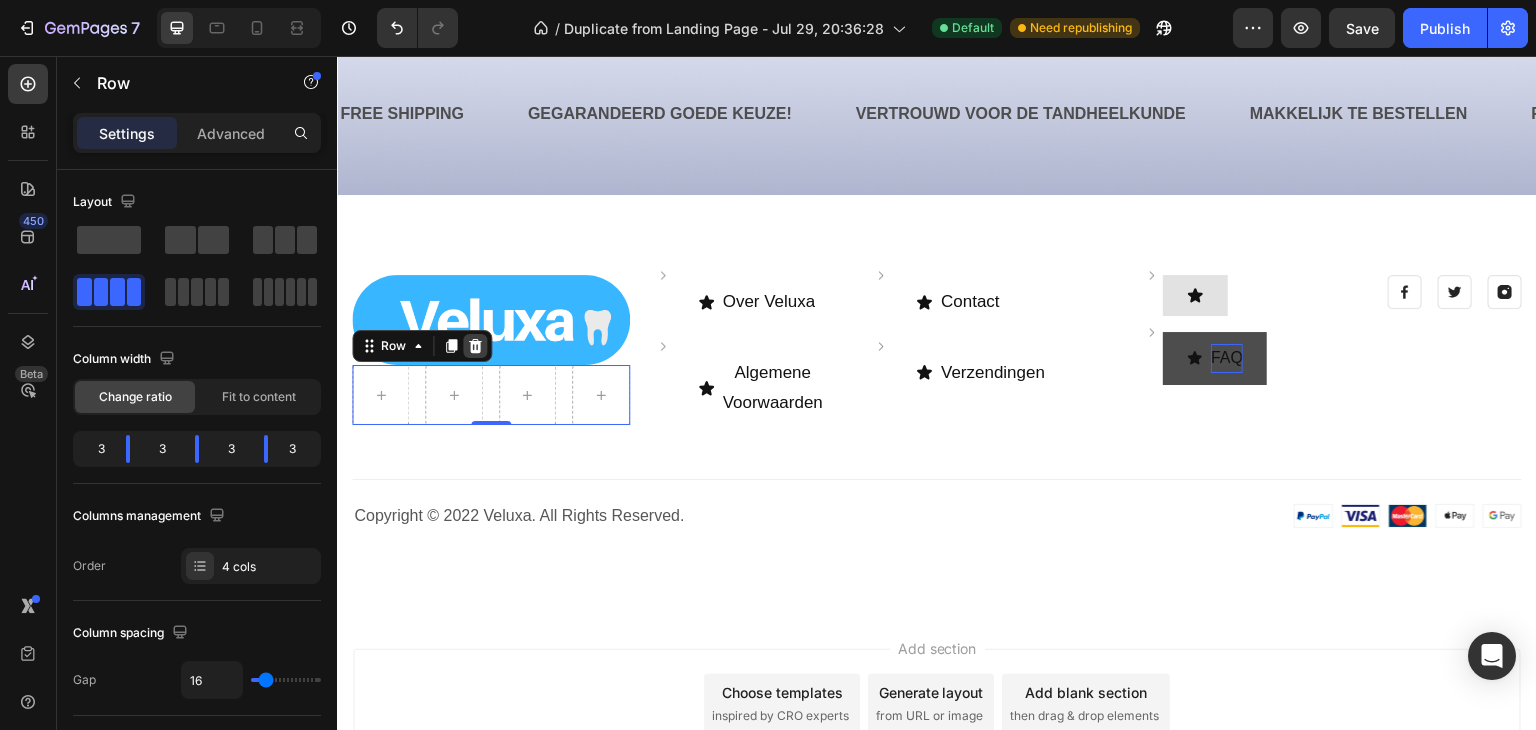 click at bounding box center [475, 346] 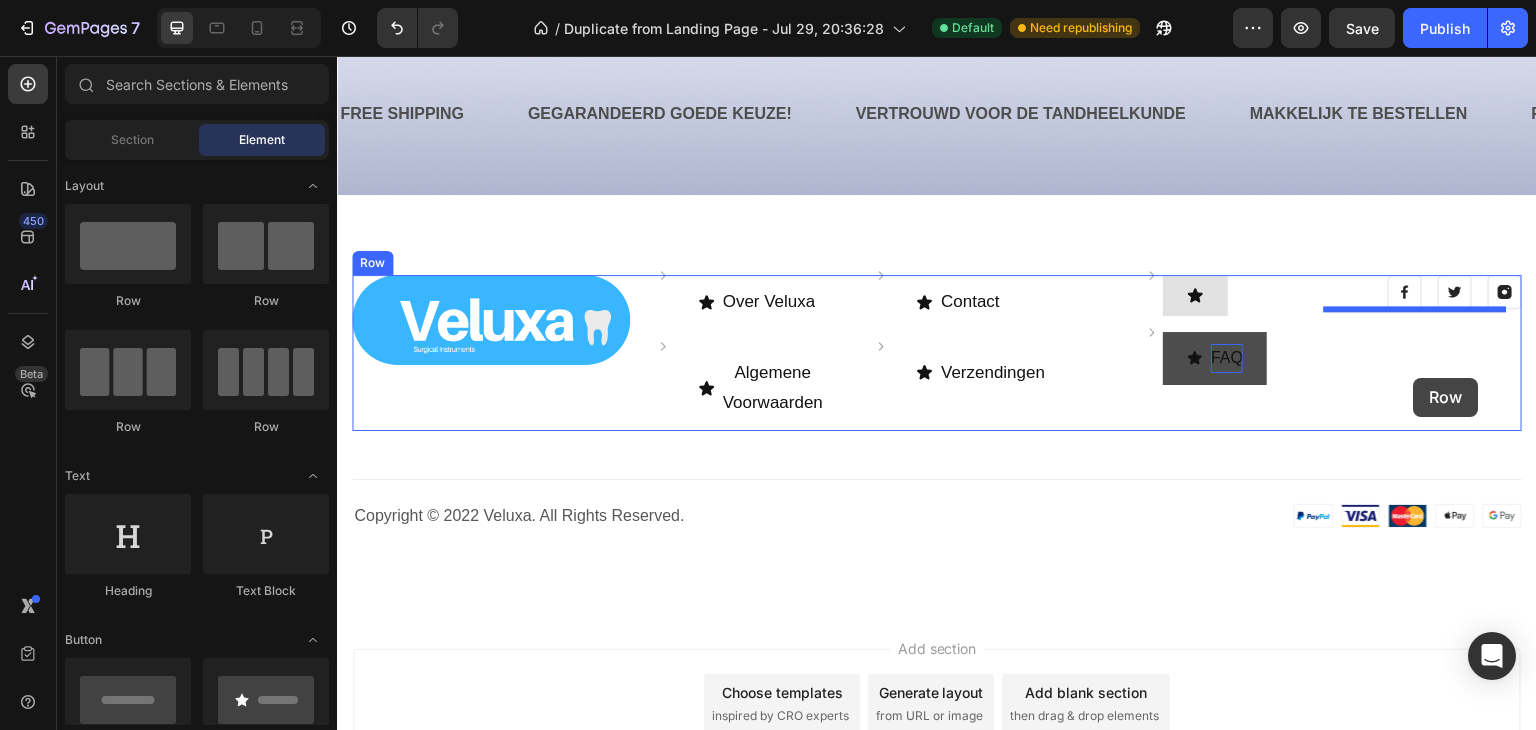 drag, startPoint x: 589, startPoint y: 428, endPoint x: 1414, endPoint y: 378, distance: 826.51373 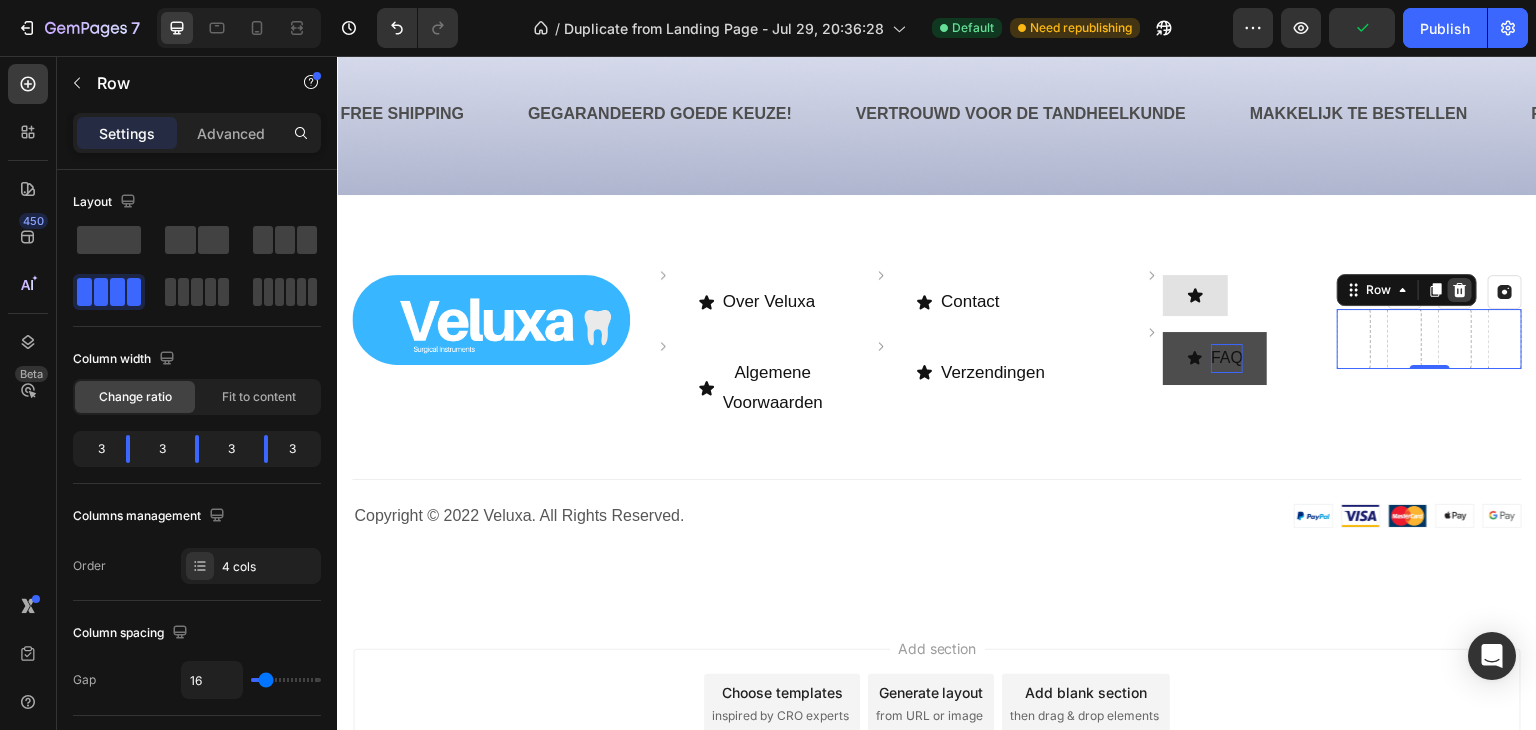 click 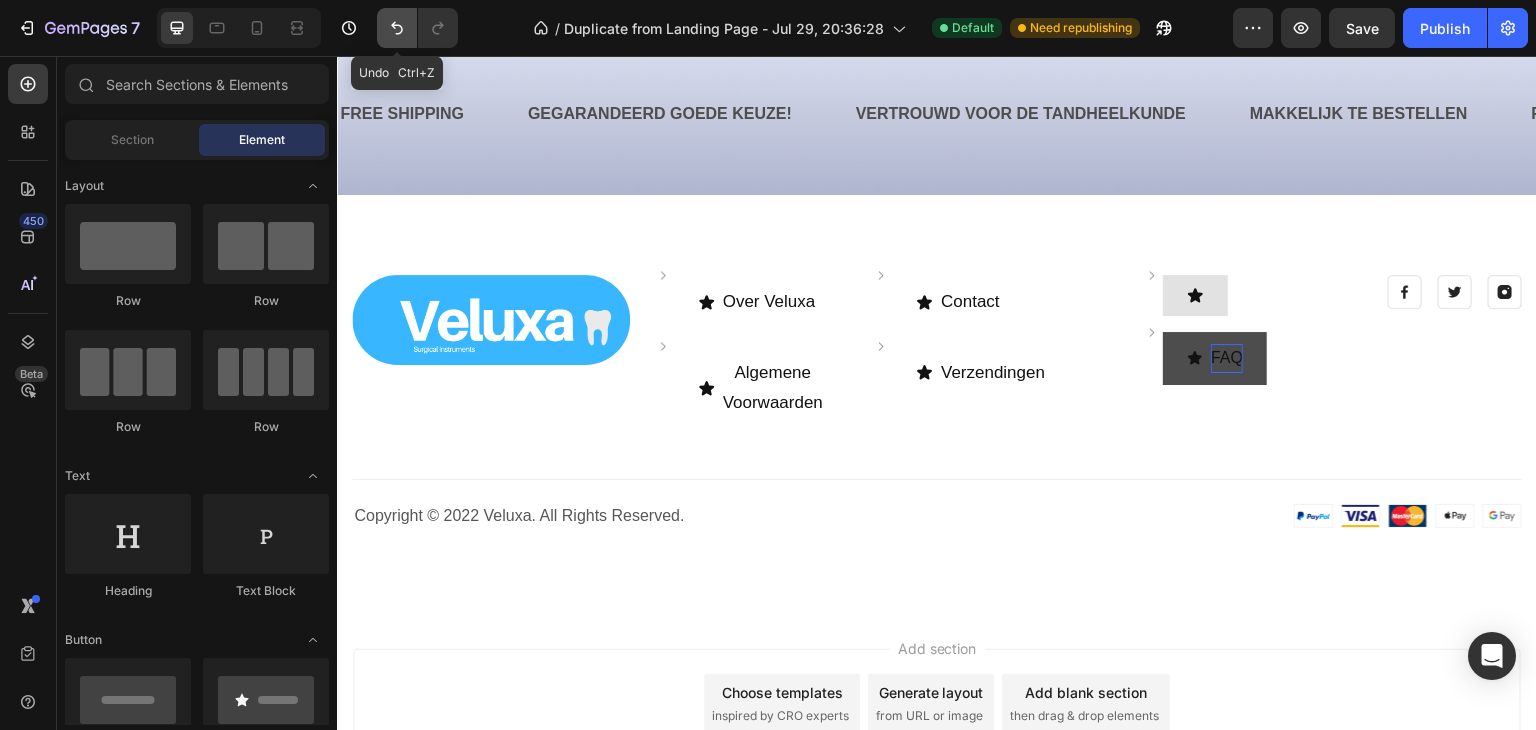 click 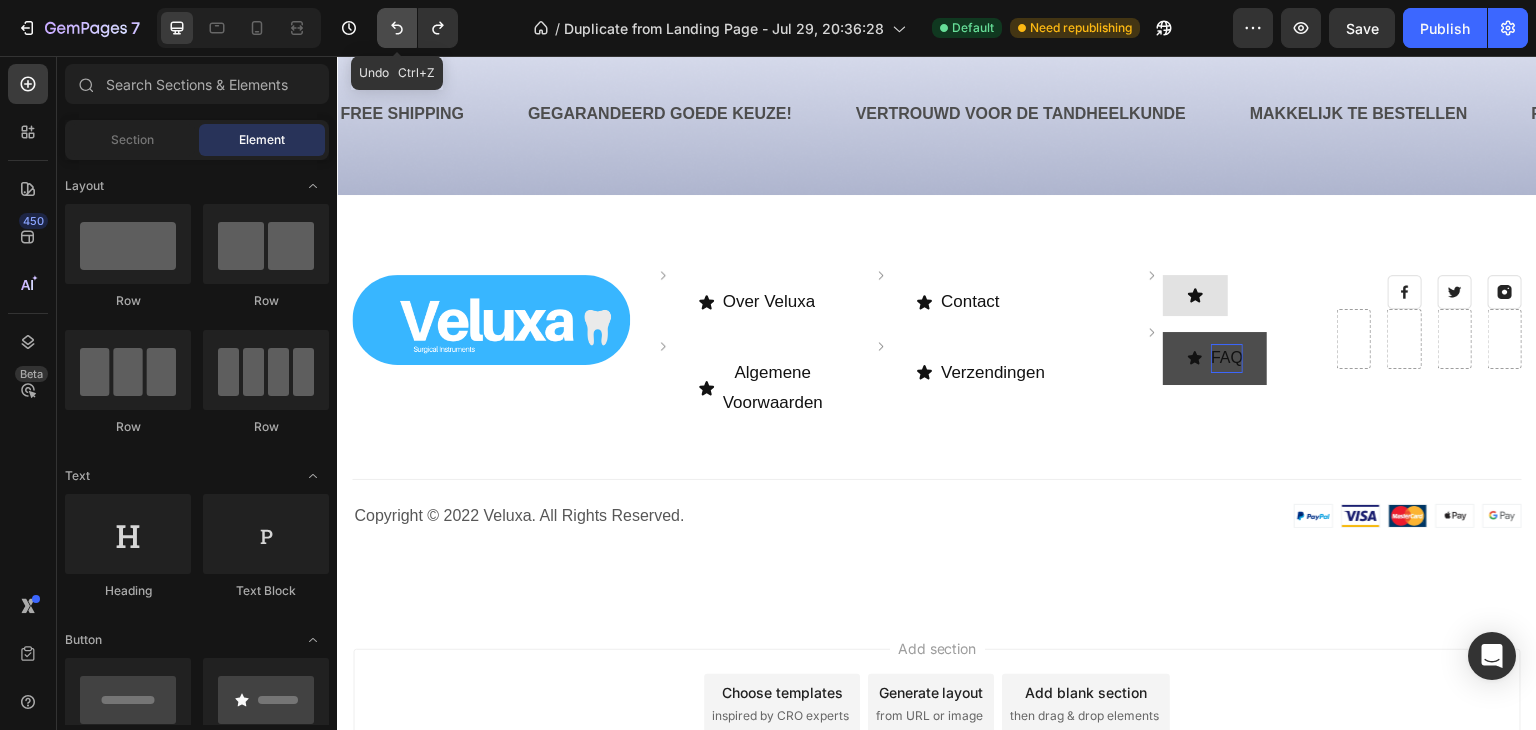 click 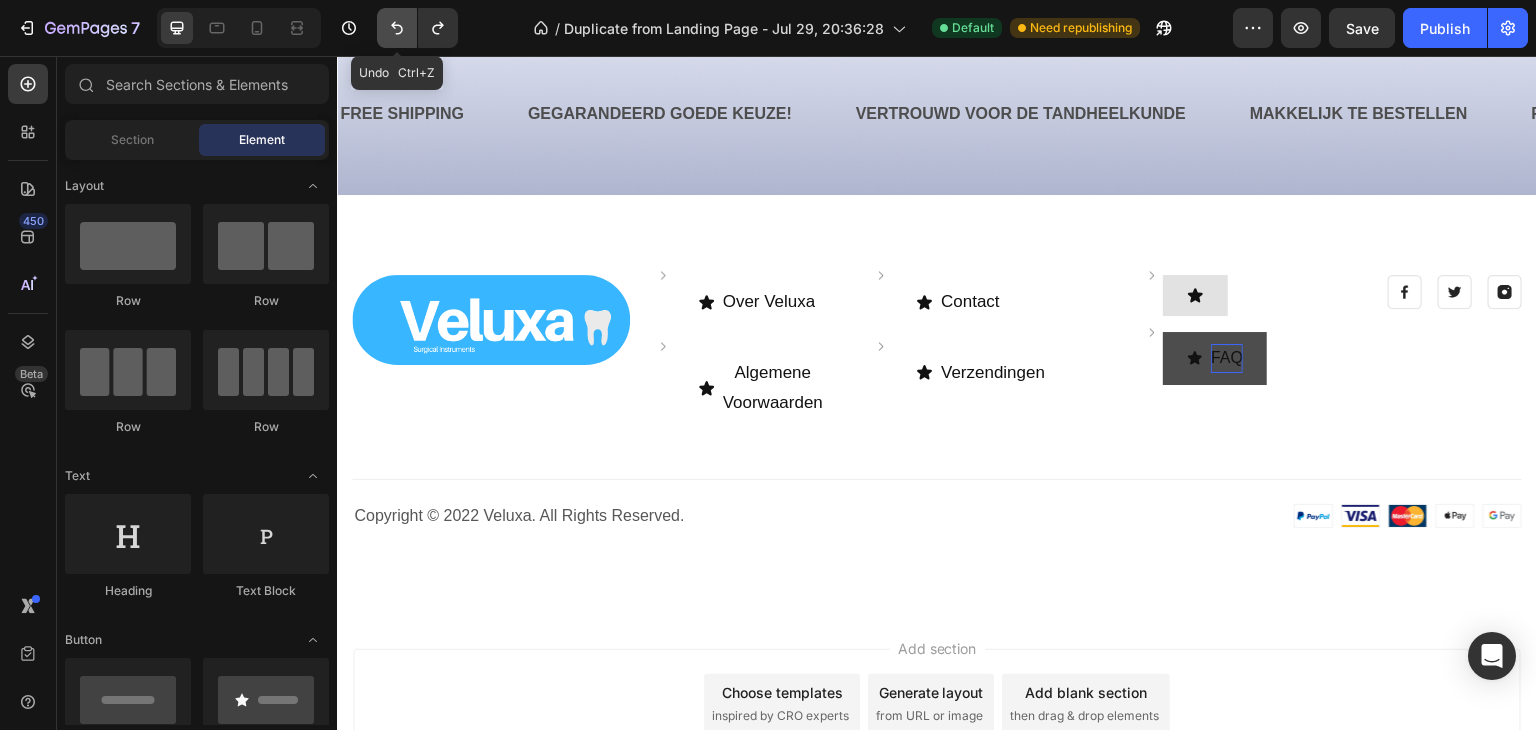click 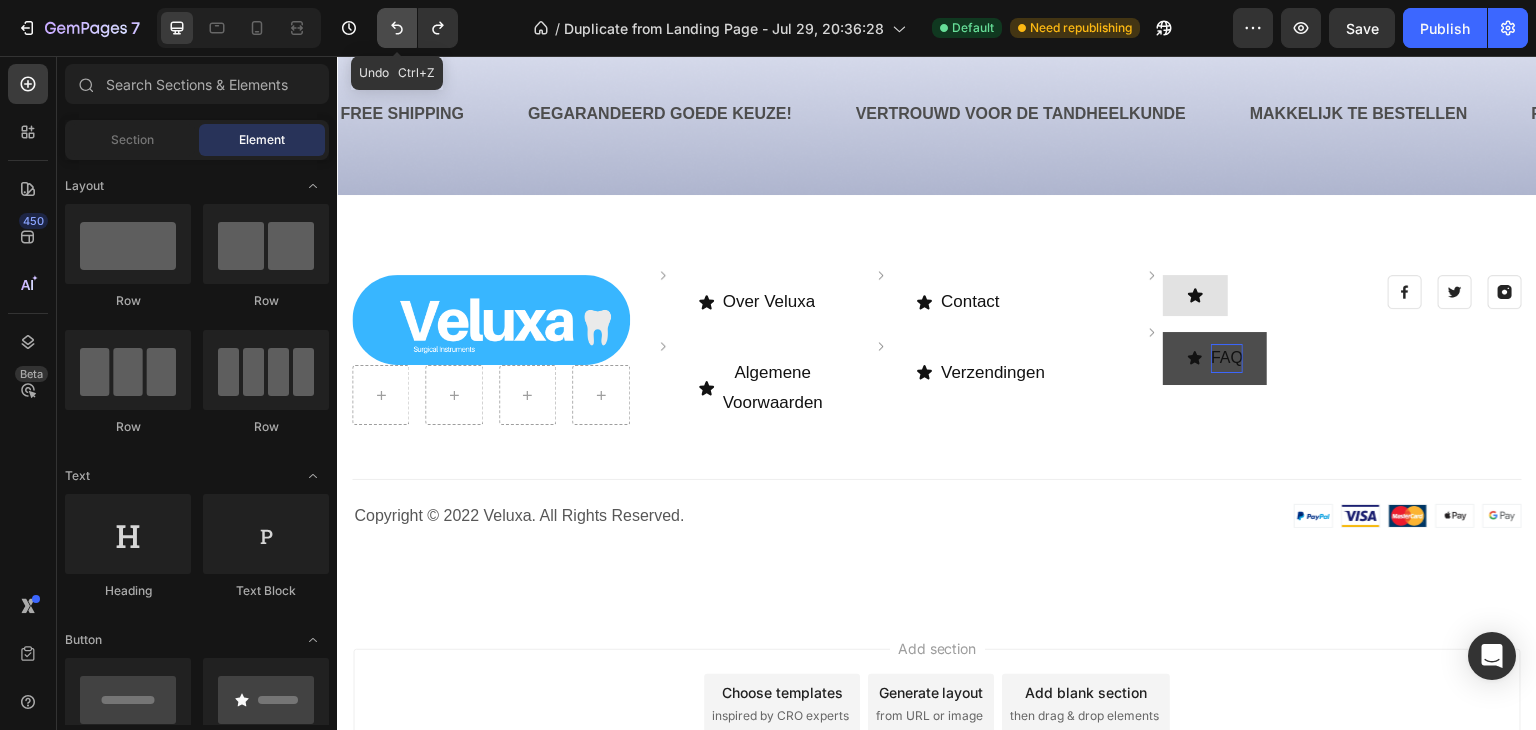 click 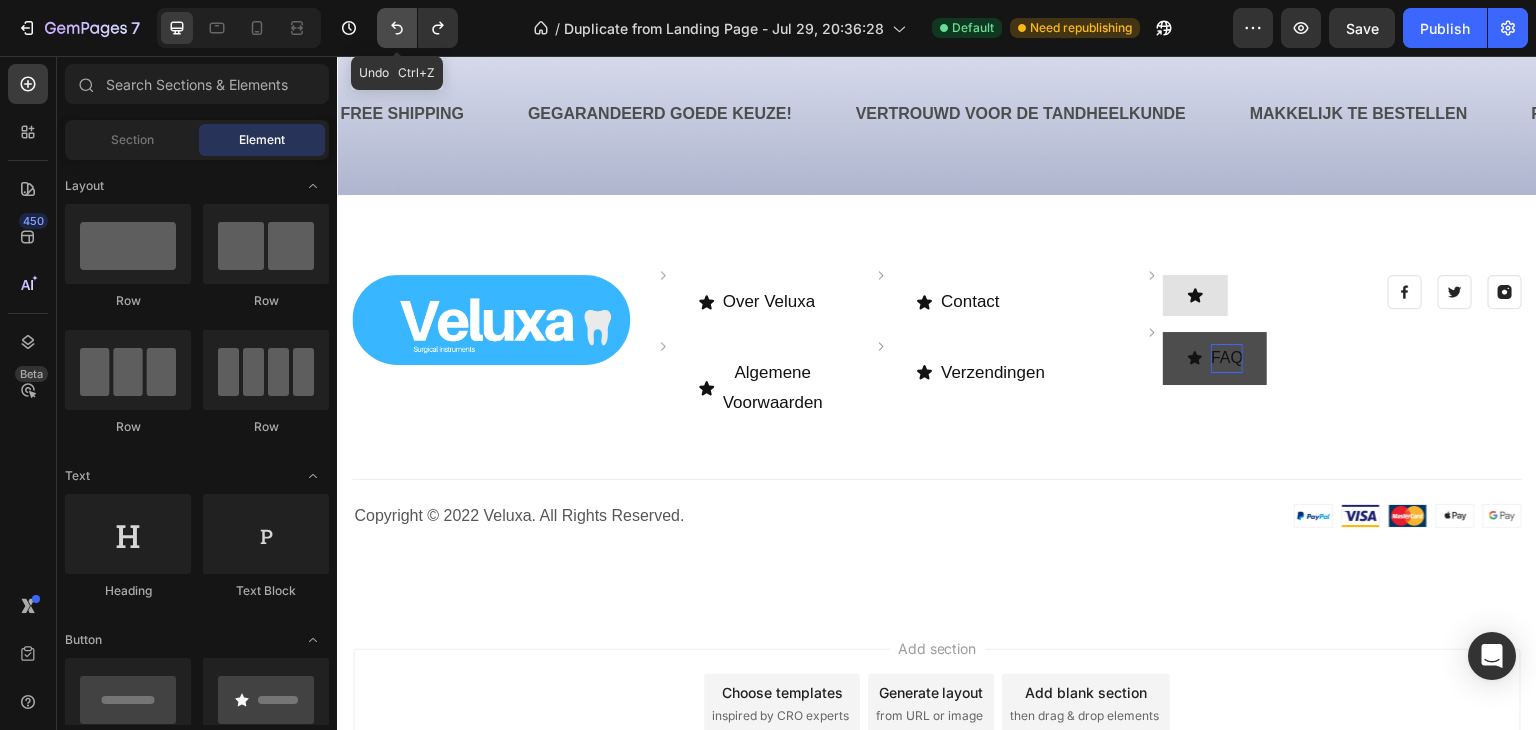 click 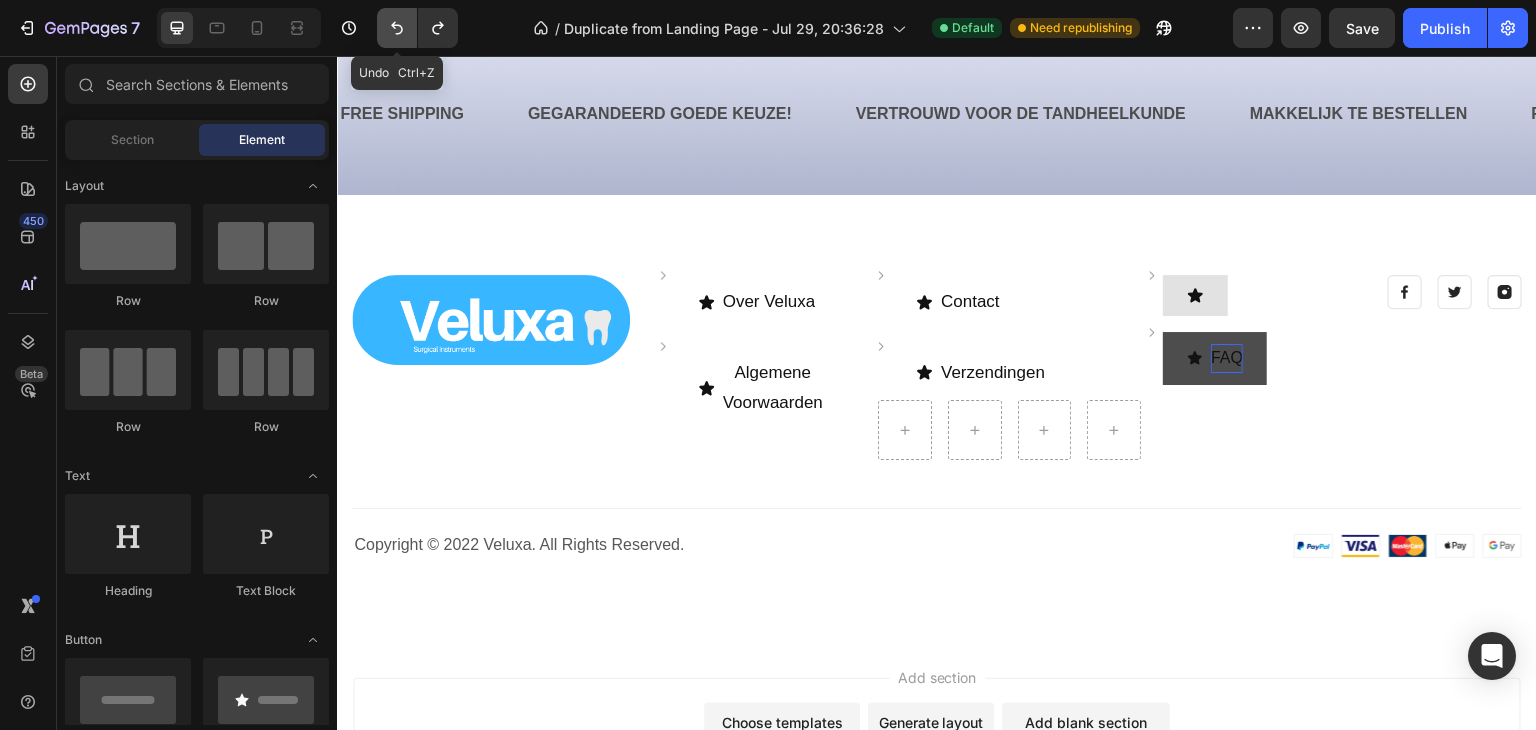 click 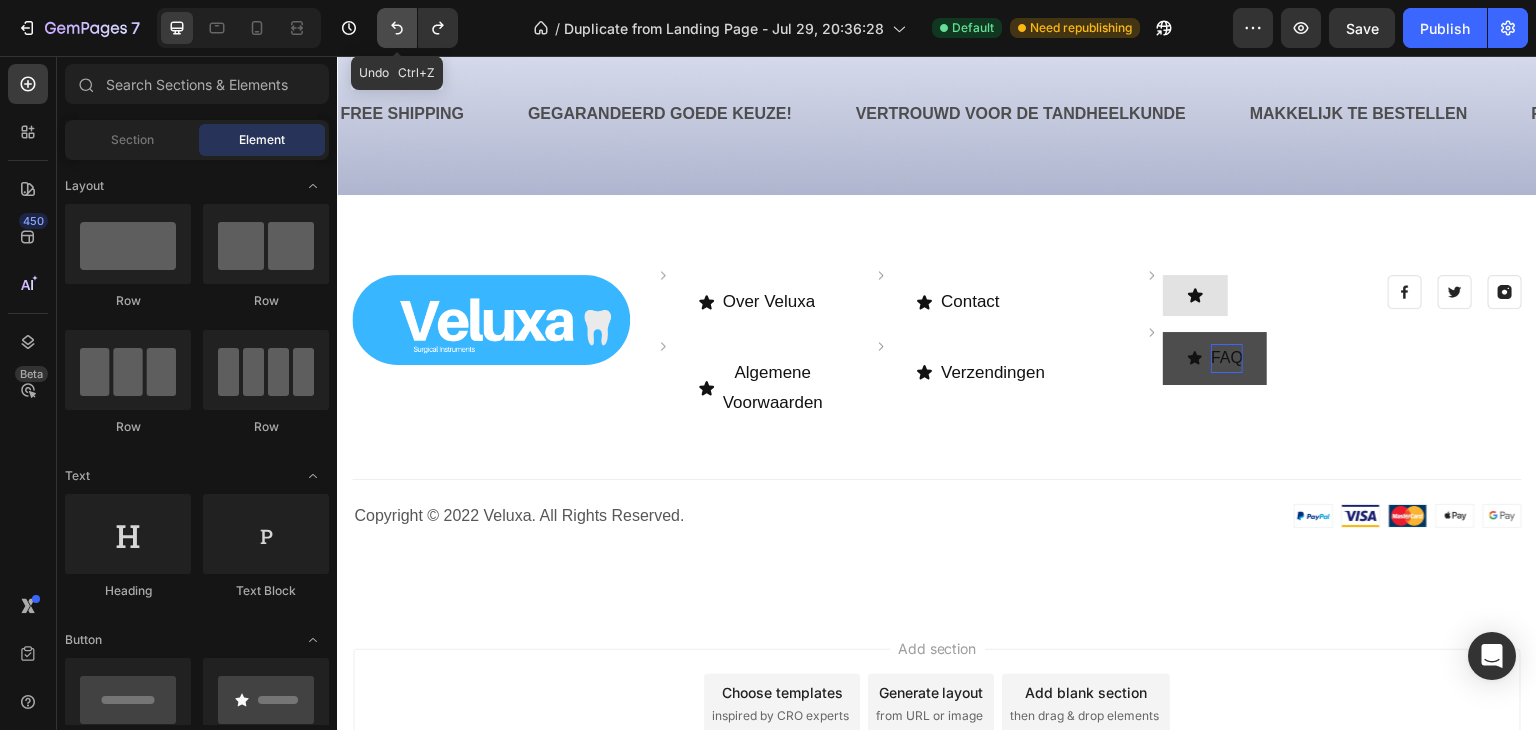 click 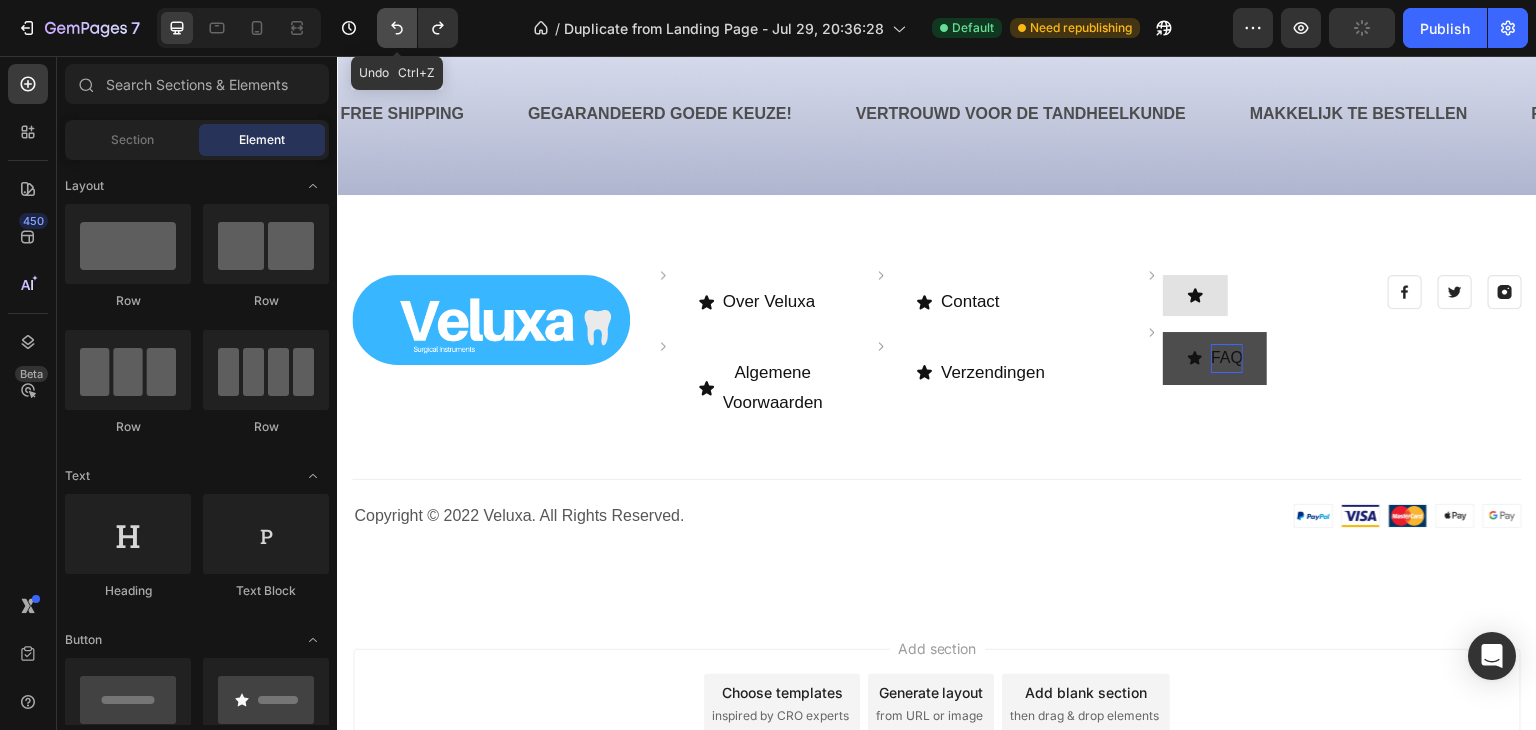 click 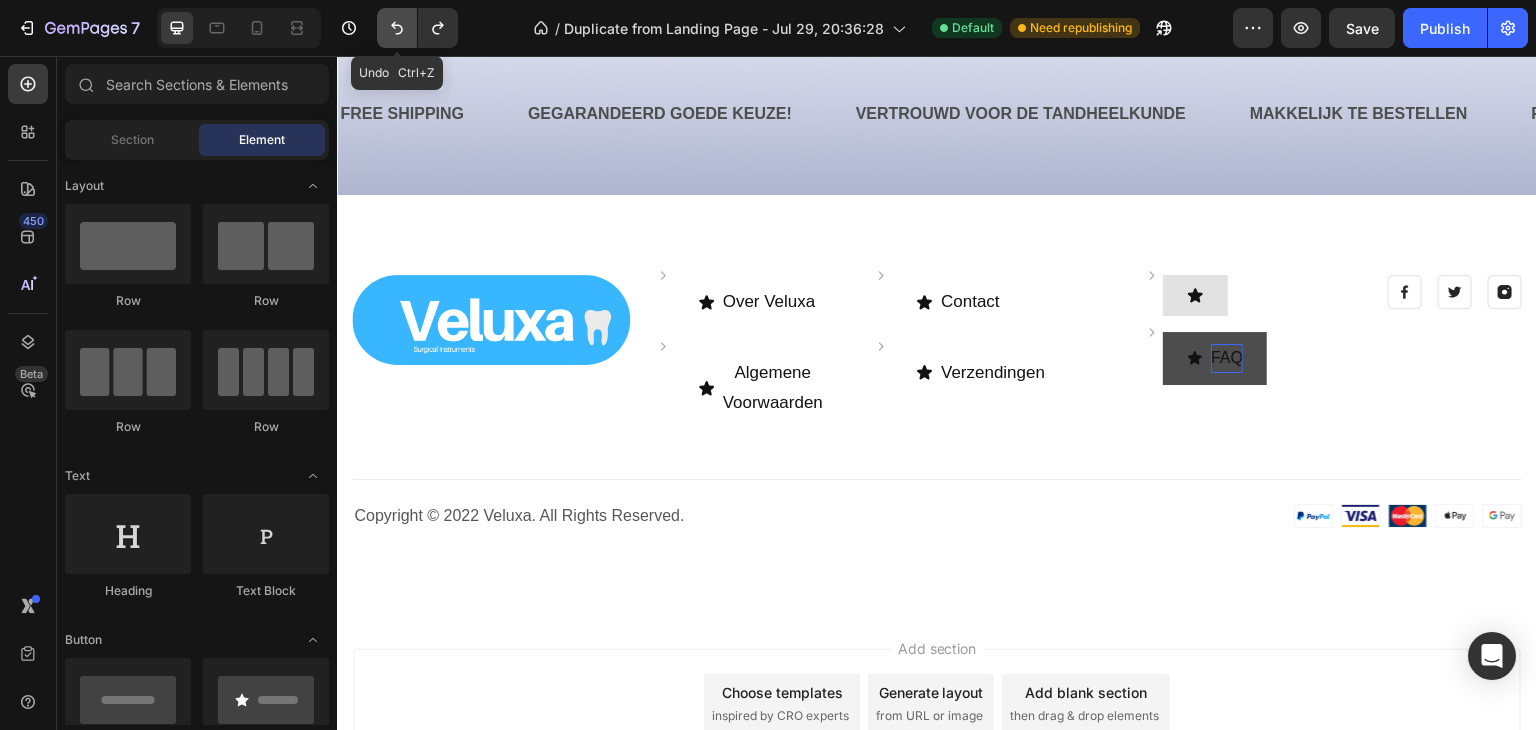 click 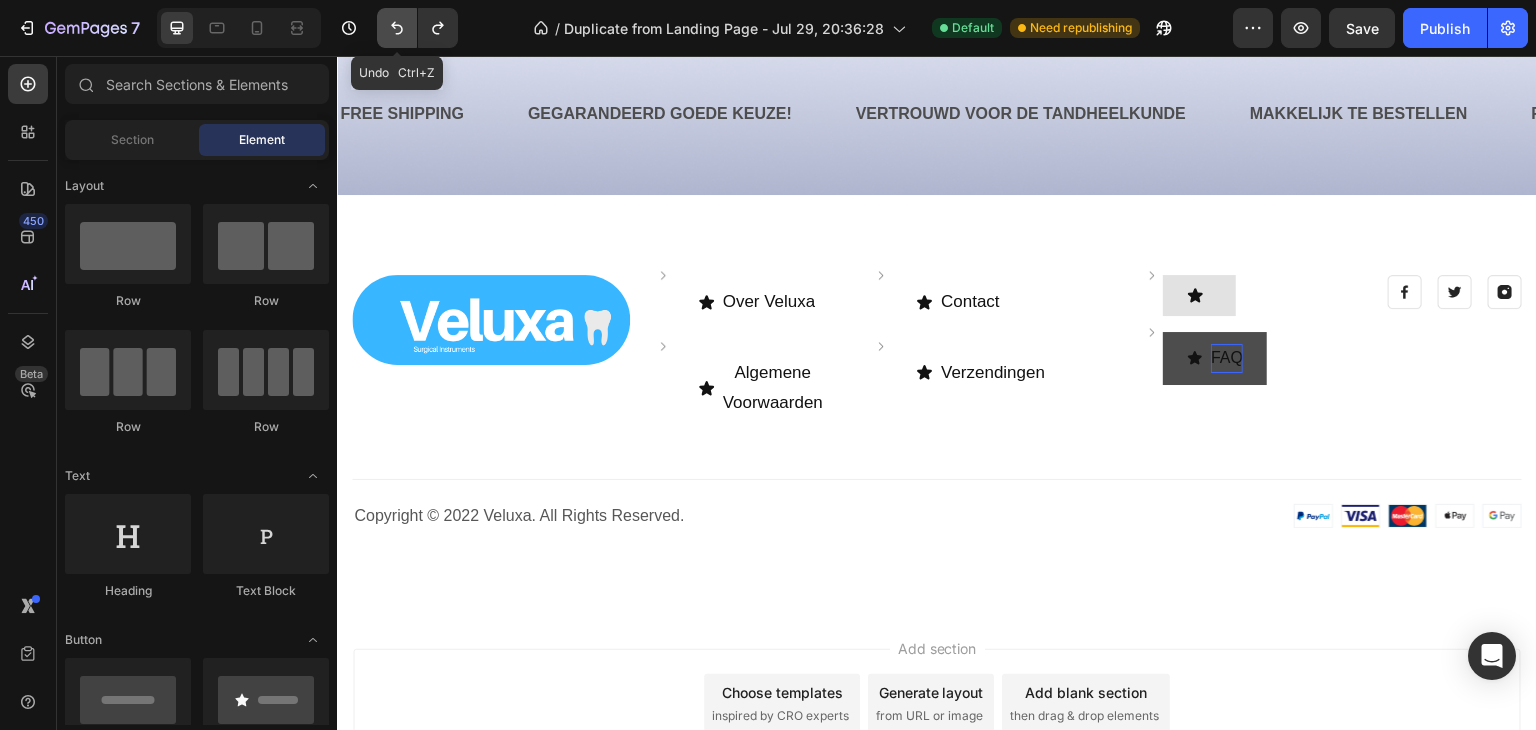 click 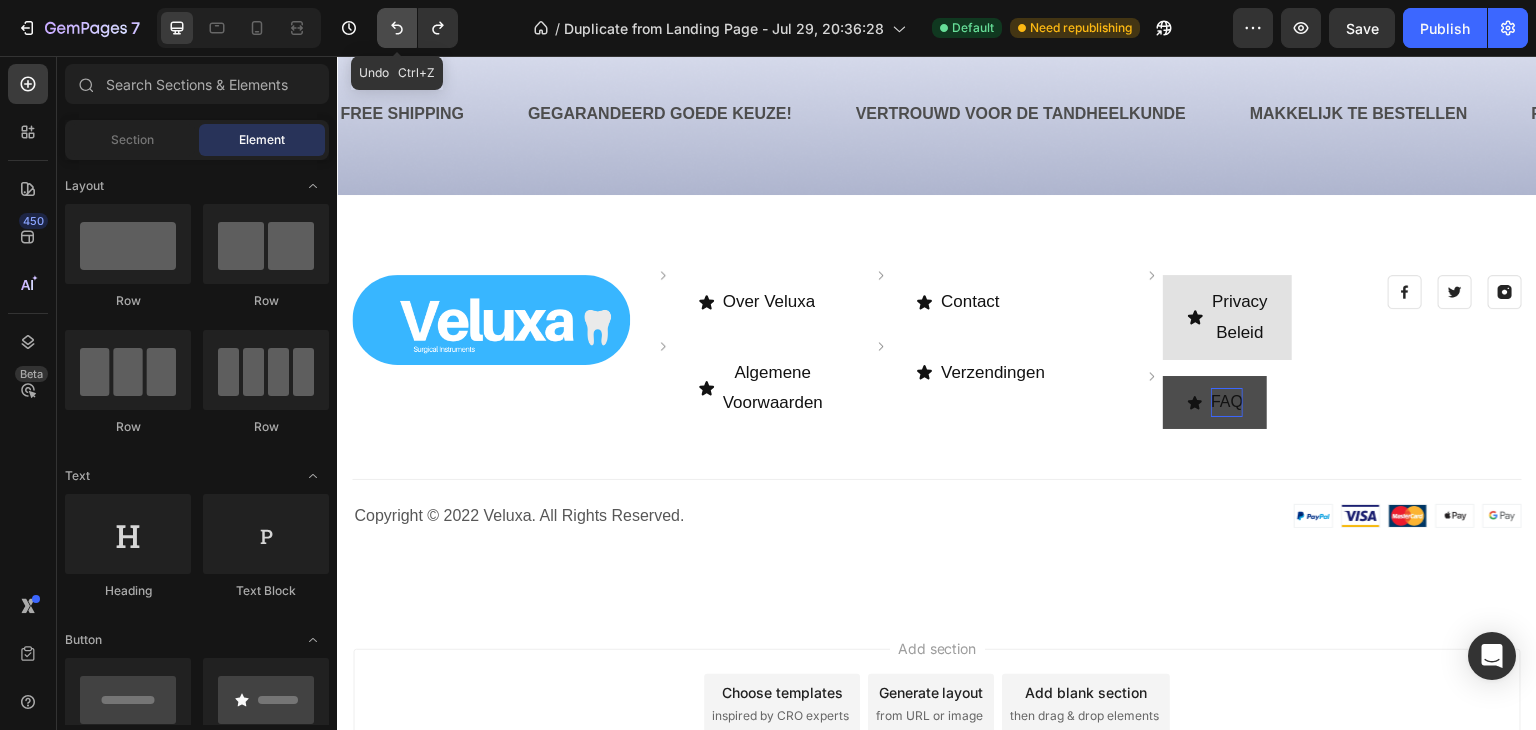 click 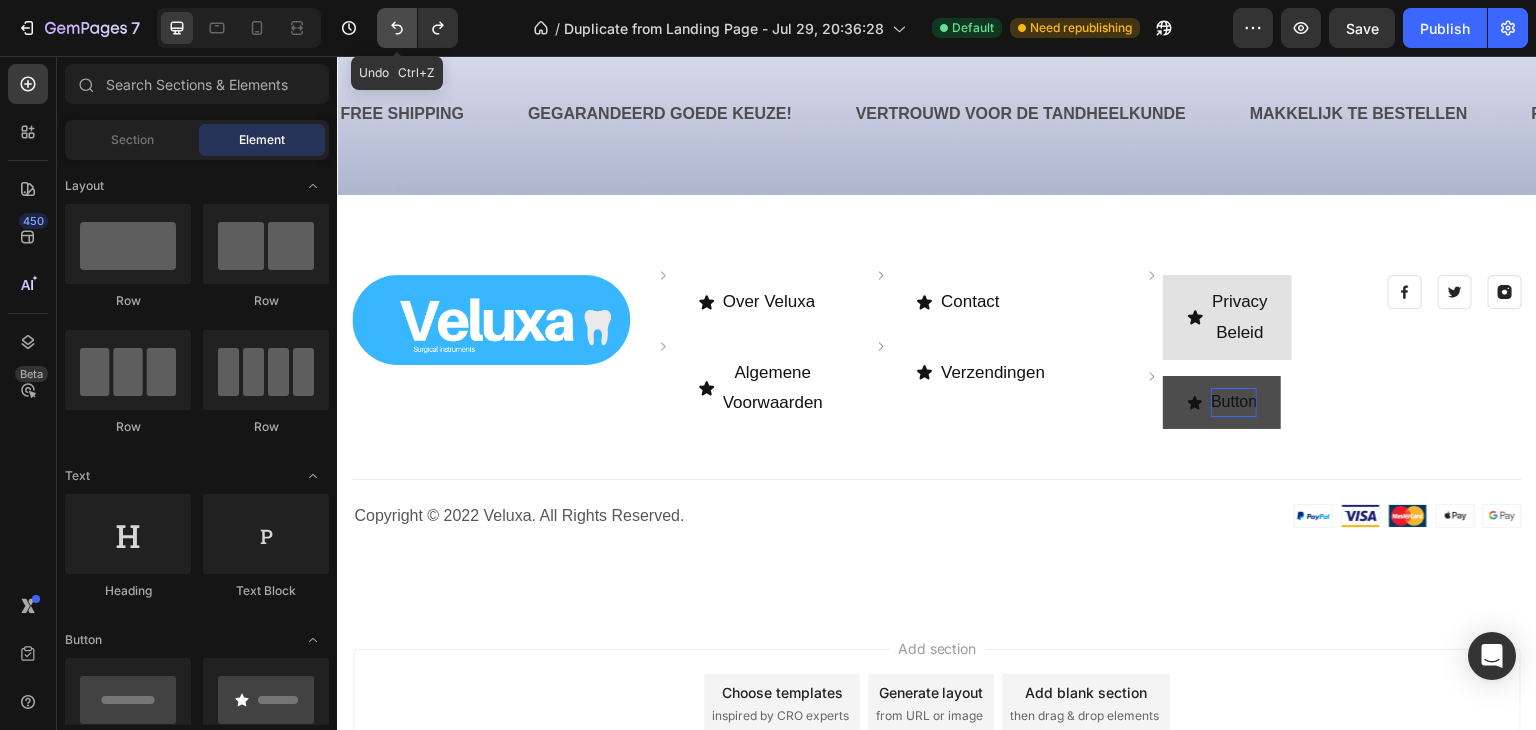 click 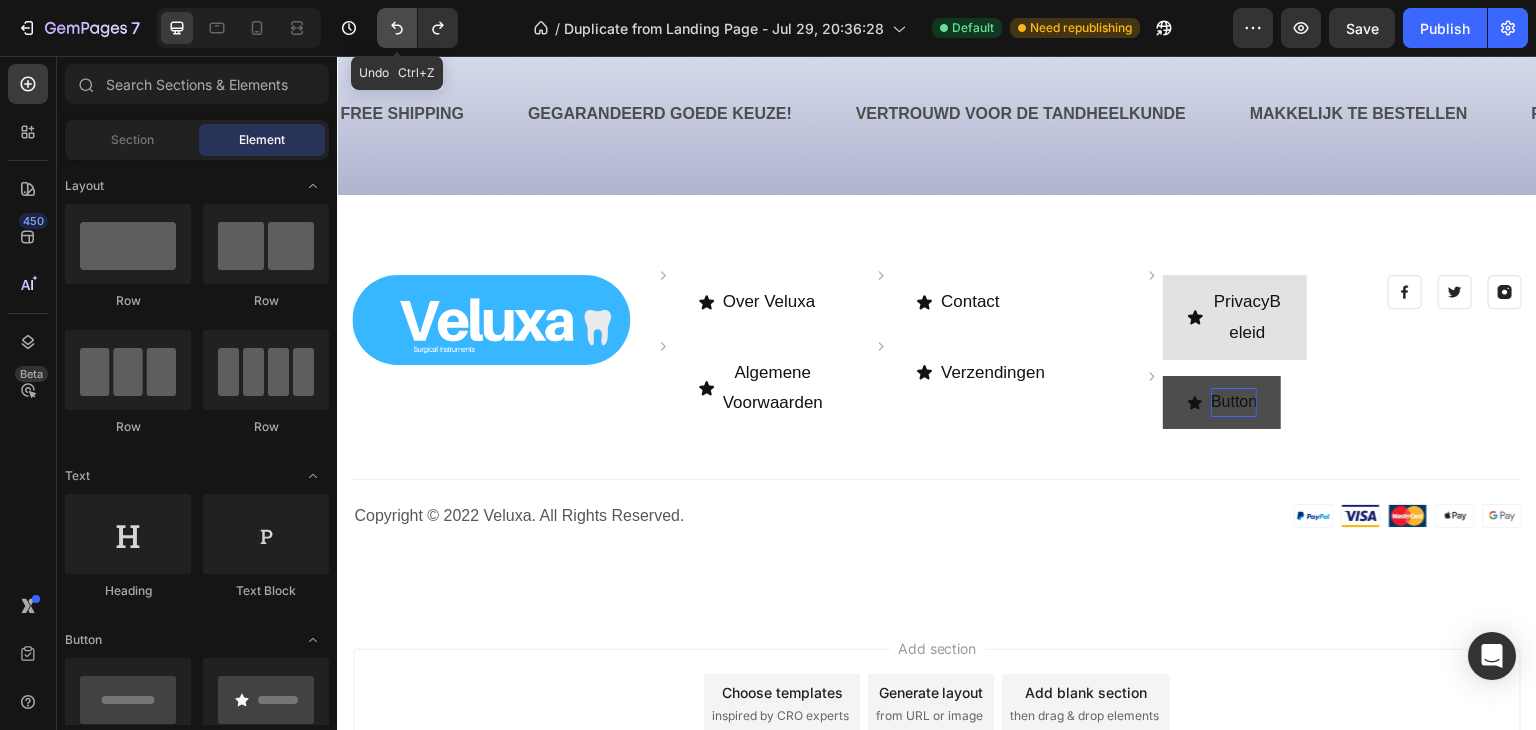 click 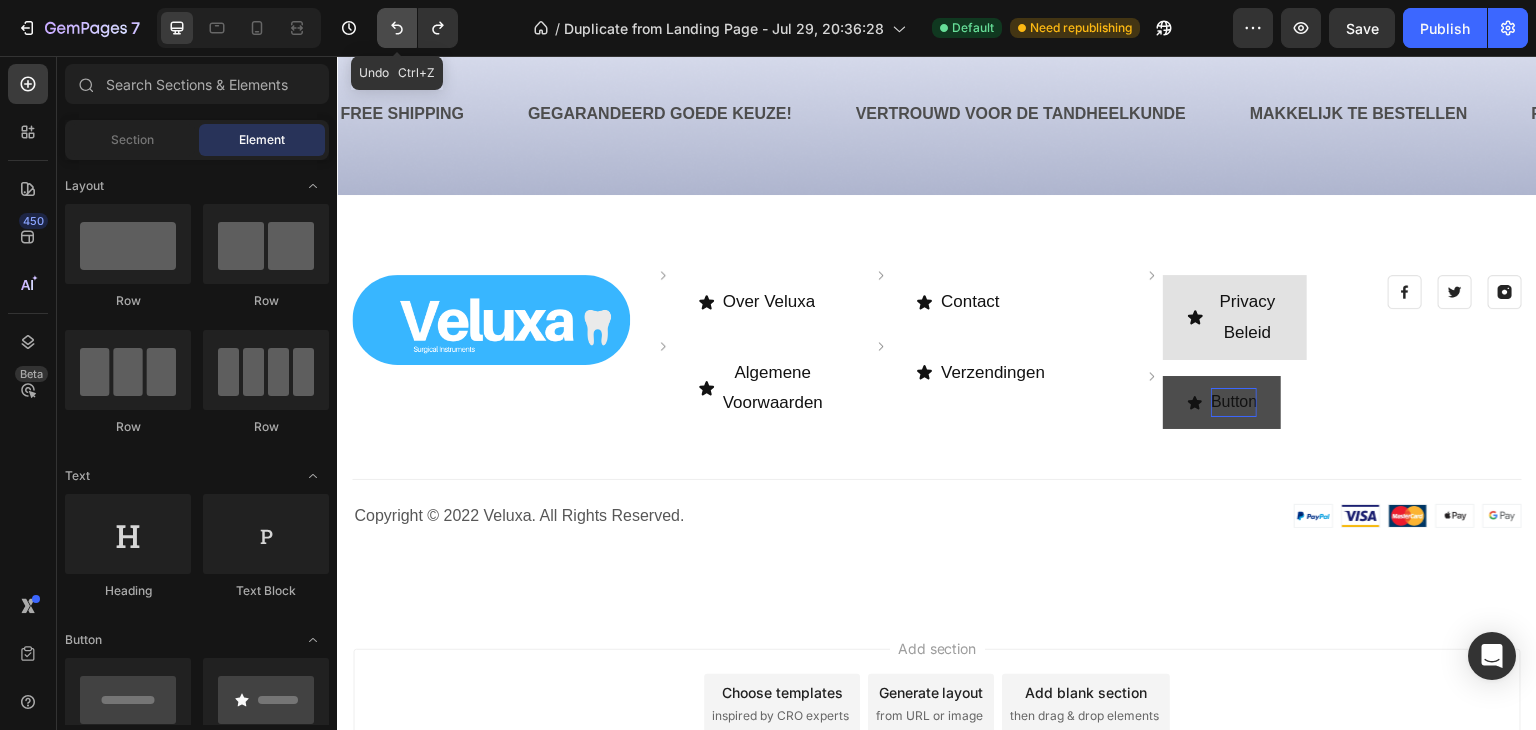 click 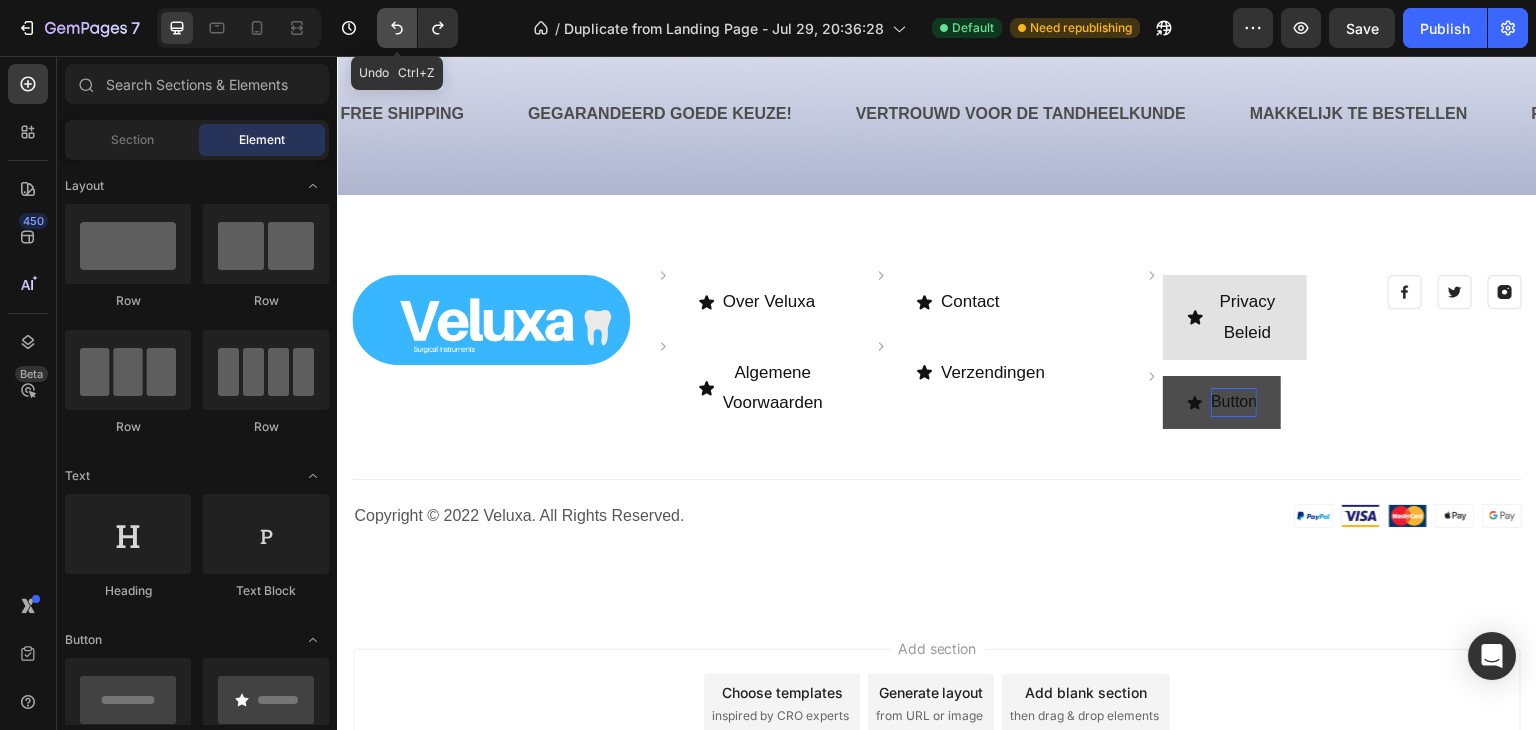 click 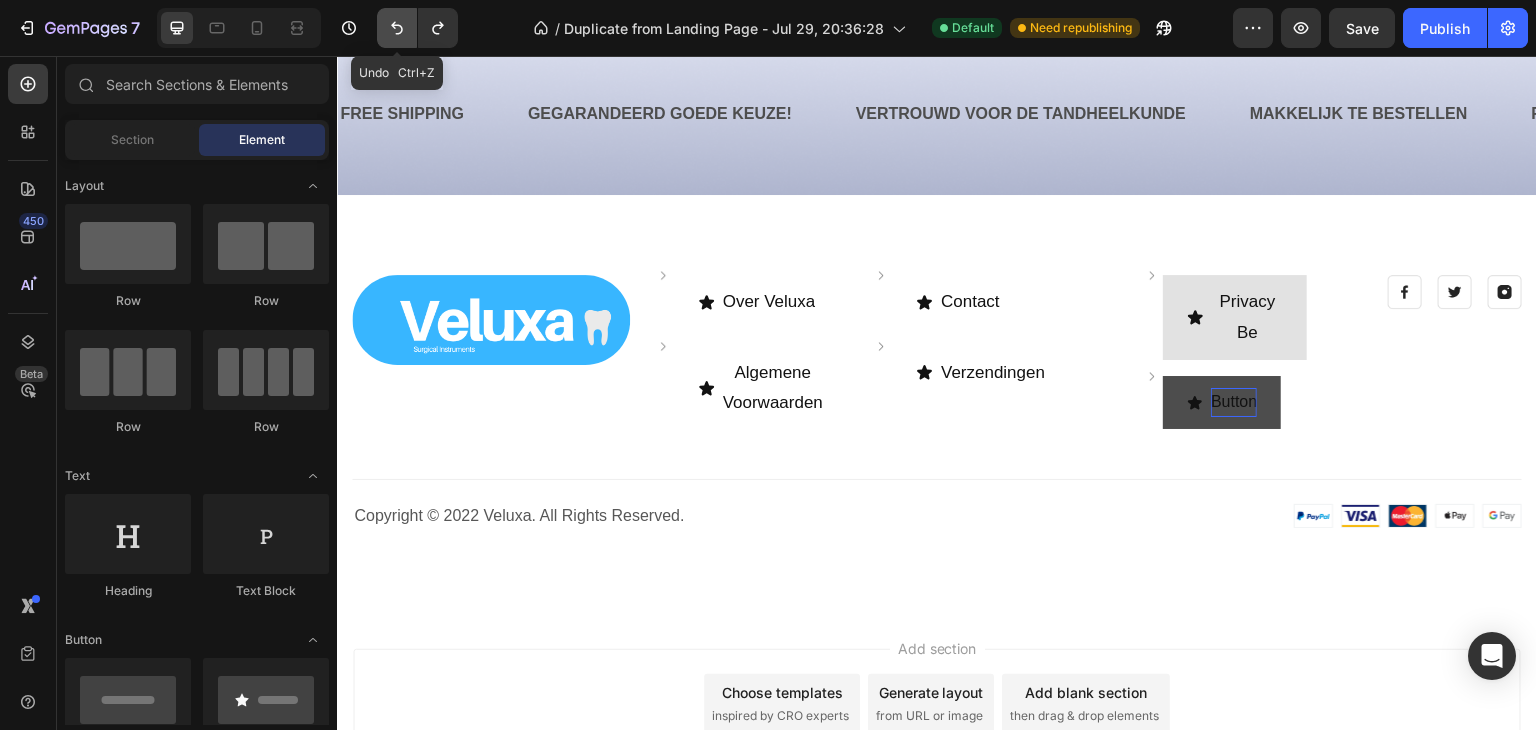 click 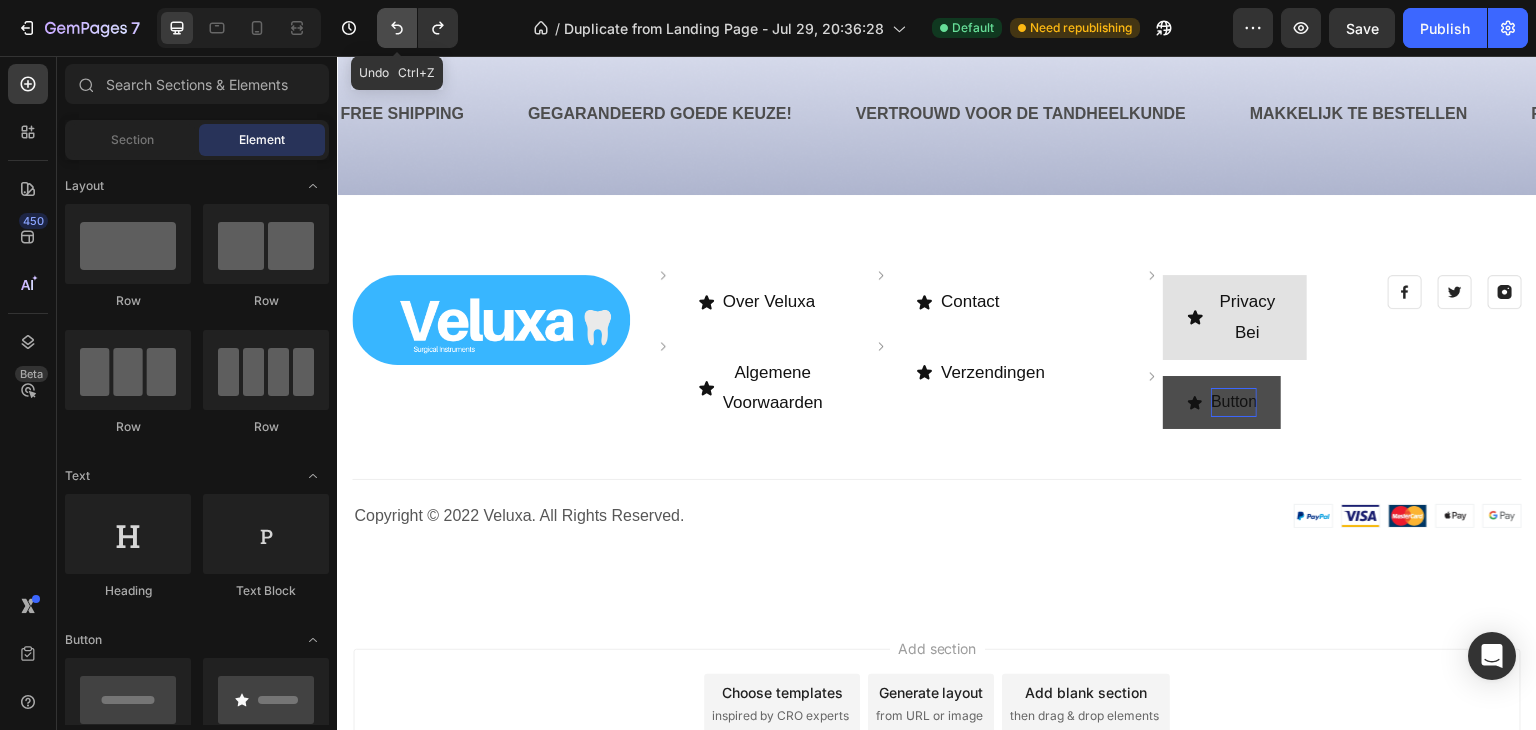 click 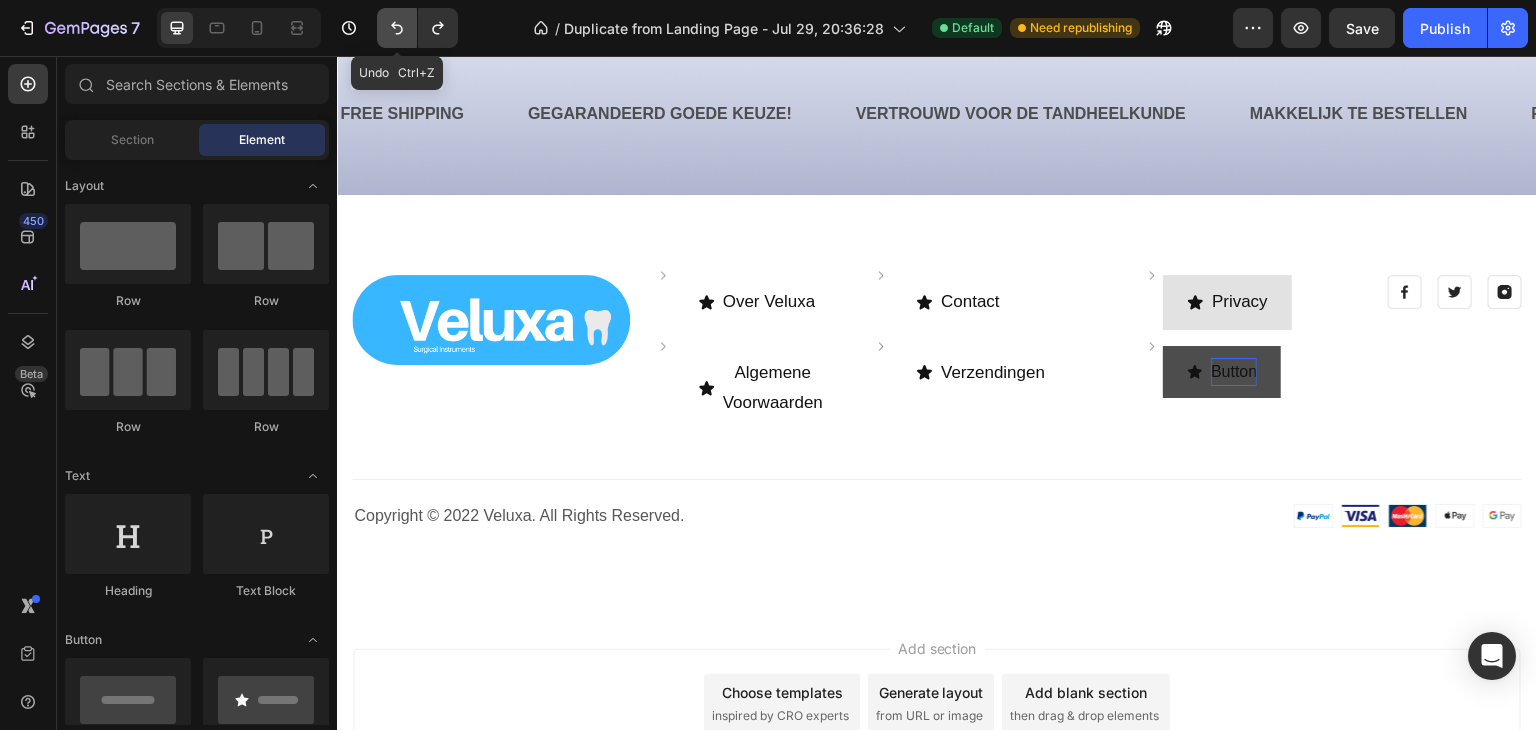 click 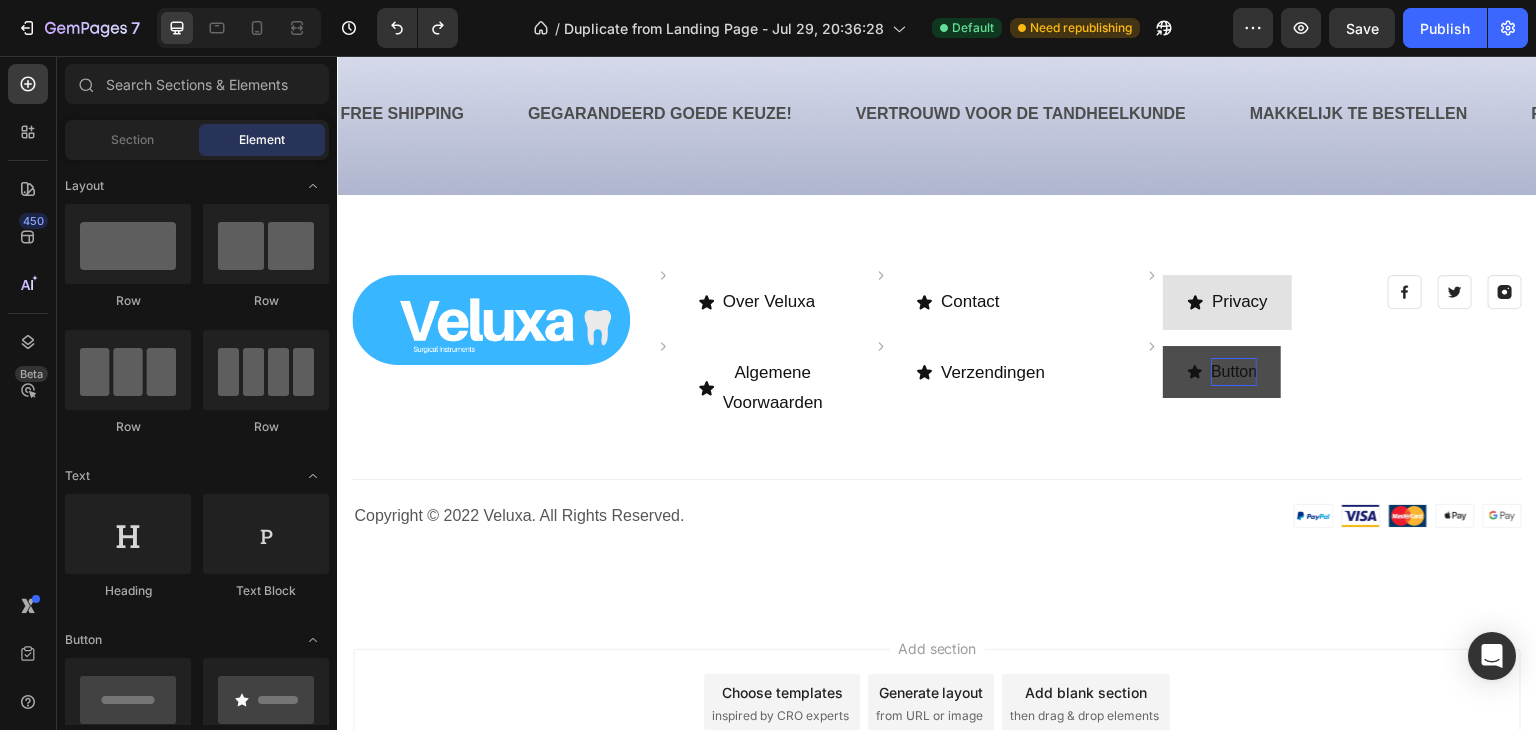 click on "Add section Choose templates inspired by CRO experts Generate layout from URL or image Add blank section then drag & drop elements" at bounding box center [937, 732] 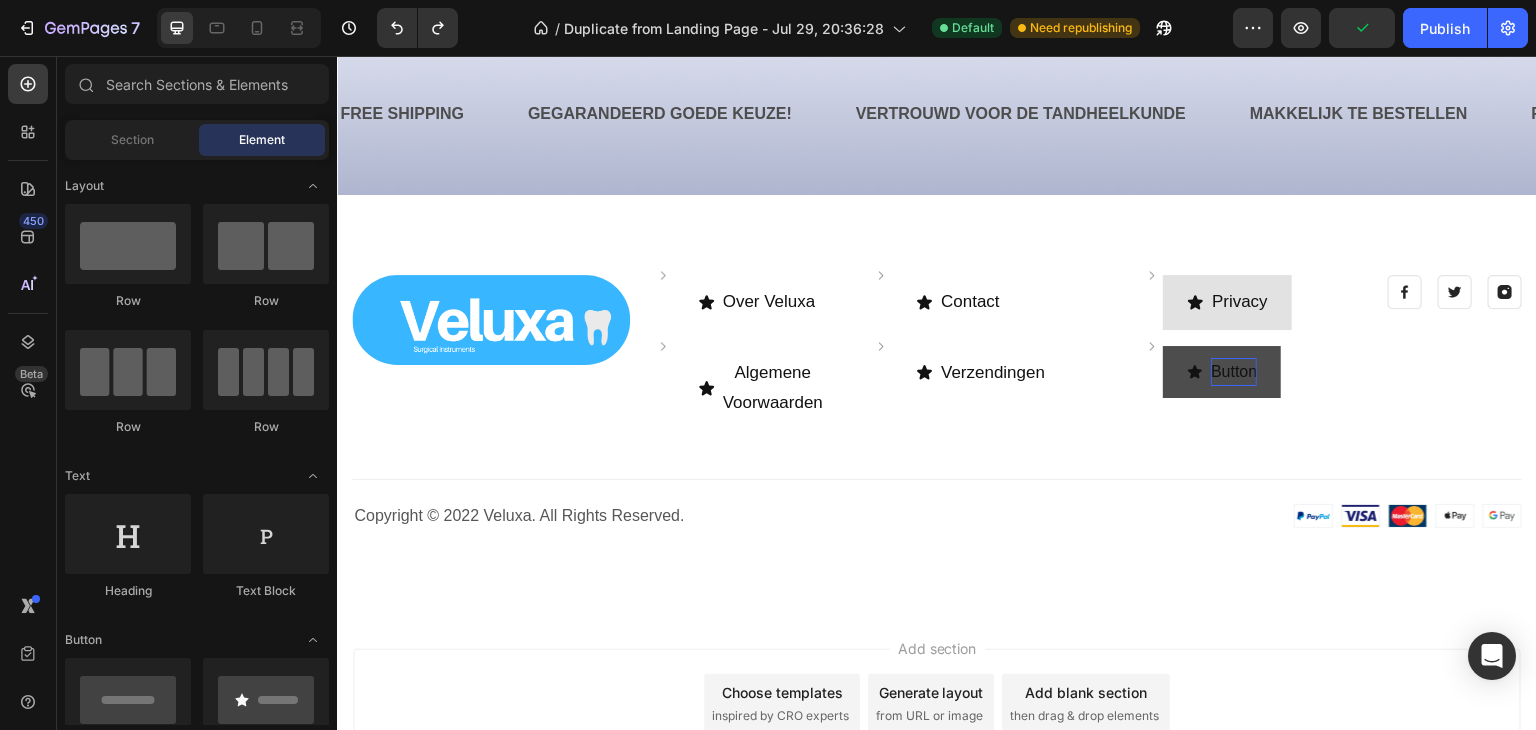 click on "Add section Choose templates inspired by CRO experts Generate layout from URL or image Add blank section then drag & drop elements" at bounding box center [937, 732] 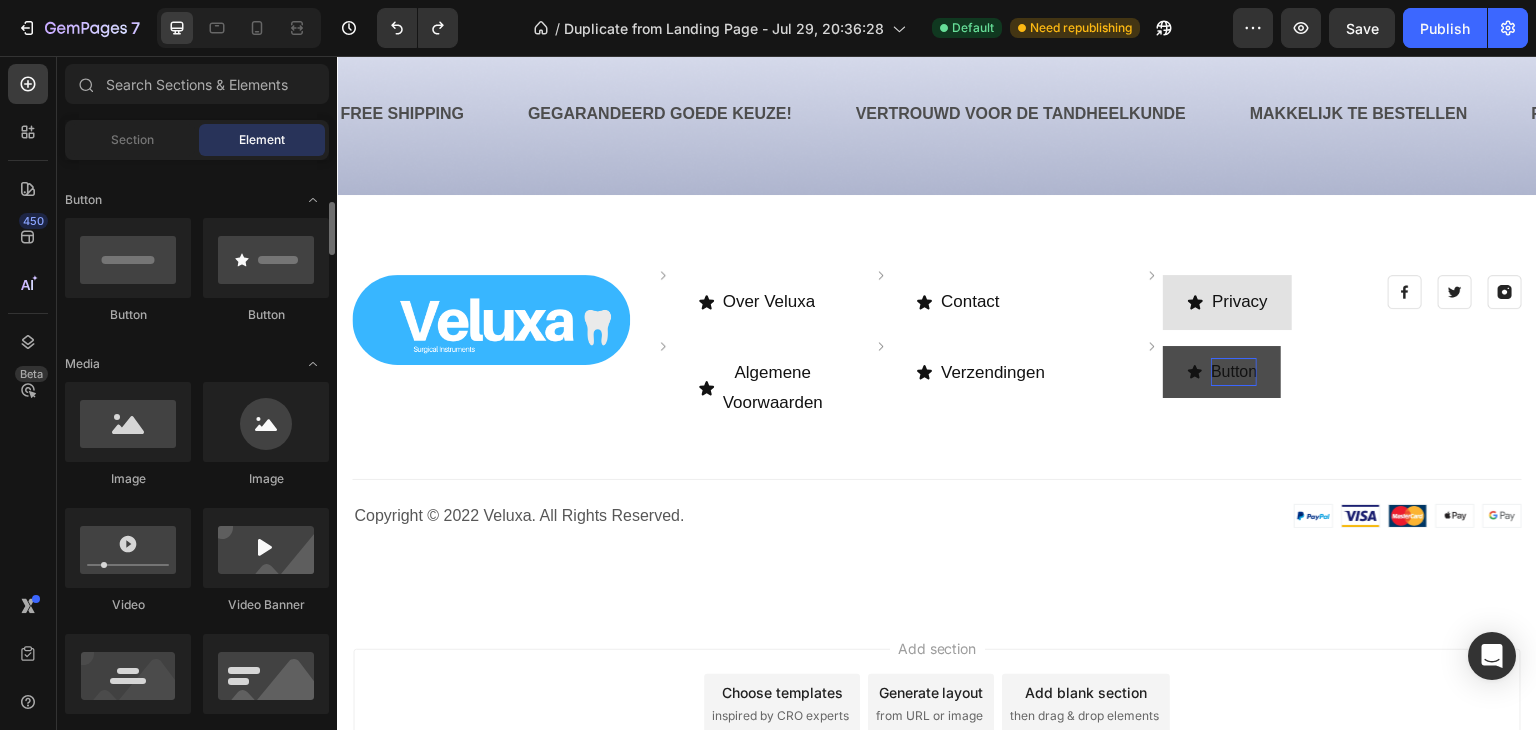 scroll, scrollTop: 440, scrollLeft: 0, axis: vertical 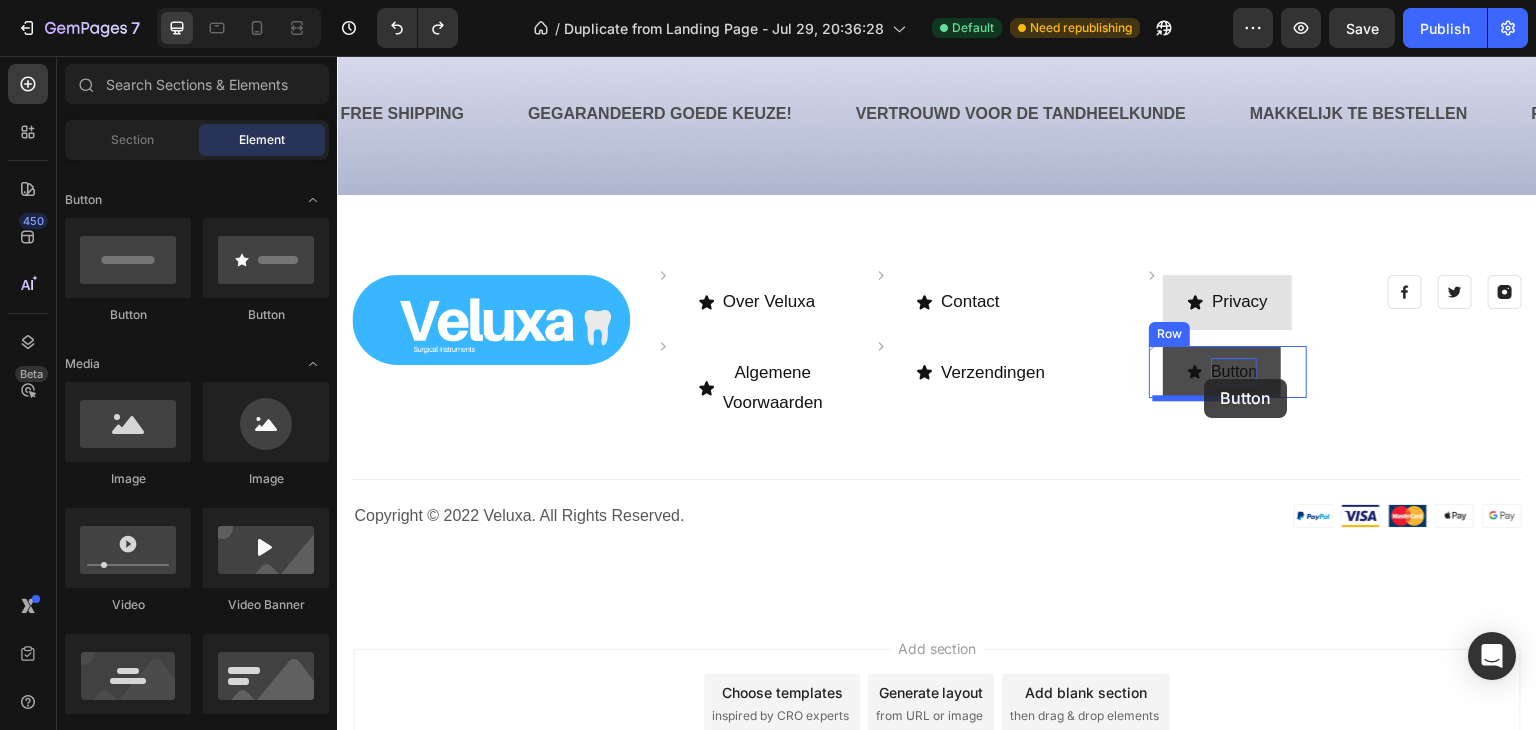 drag, startPoint x: 487, startPoint y: 338, endPoint x: 1159, endPoint y: 476, distance: 686.0233 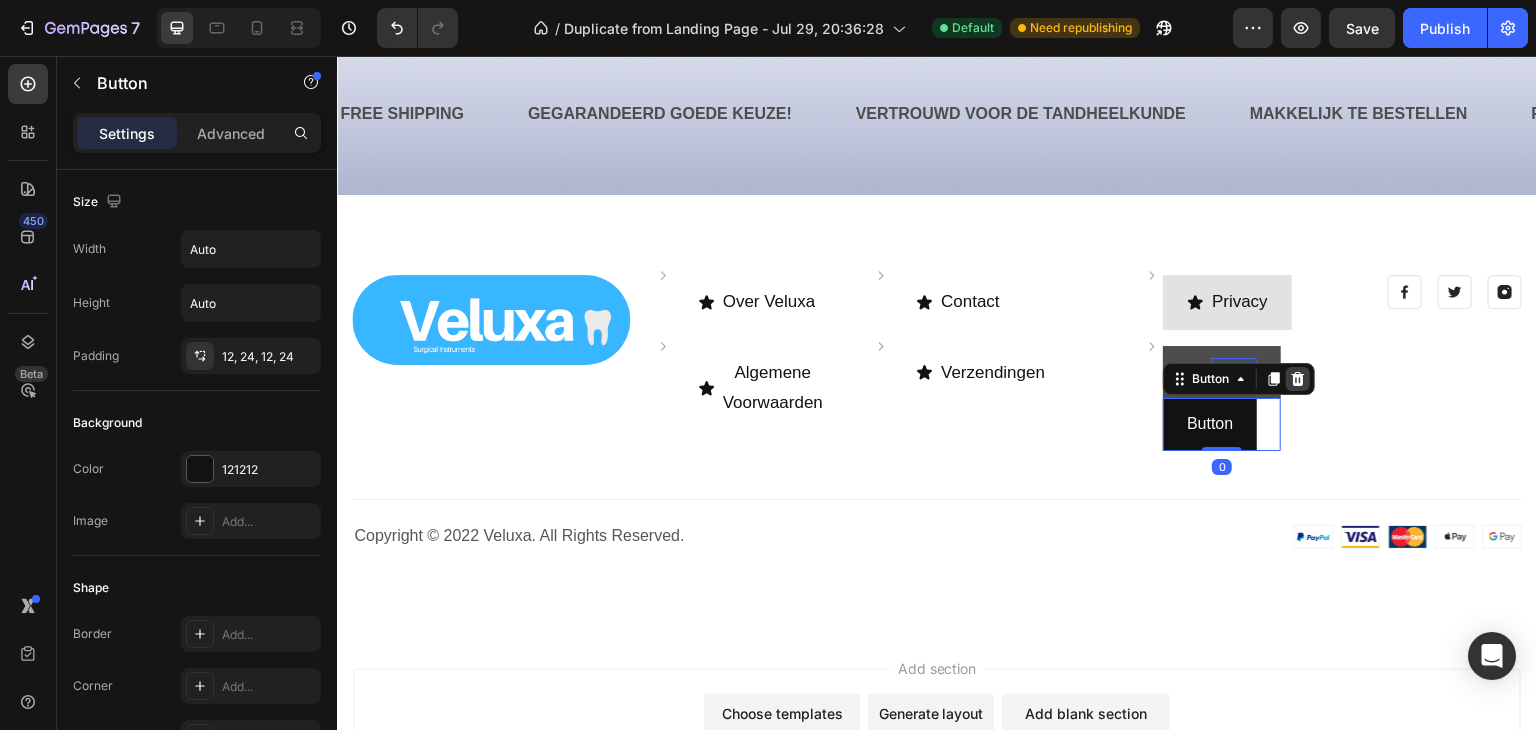 click 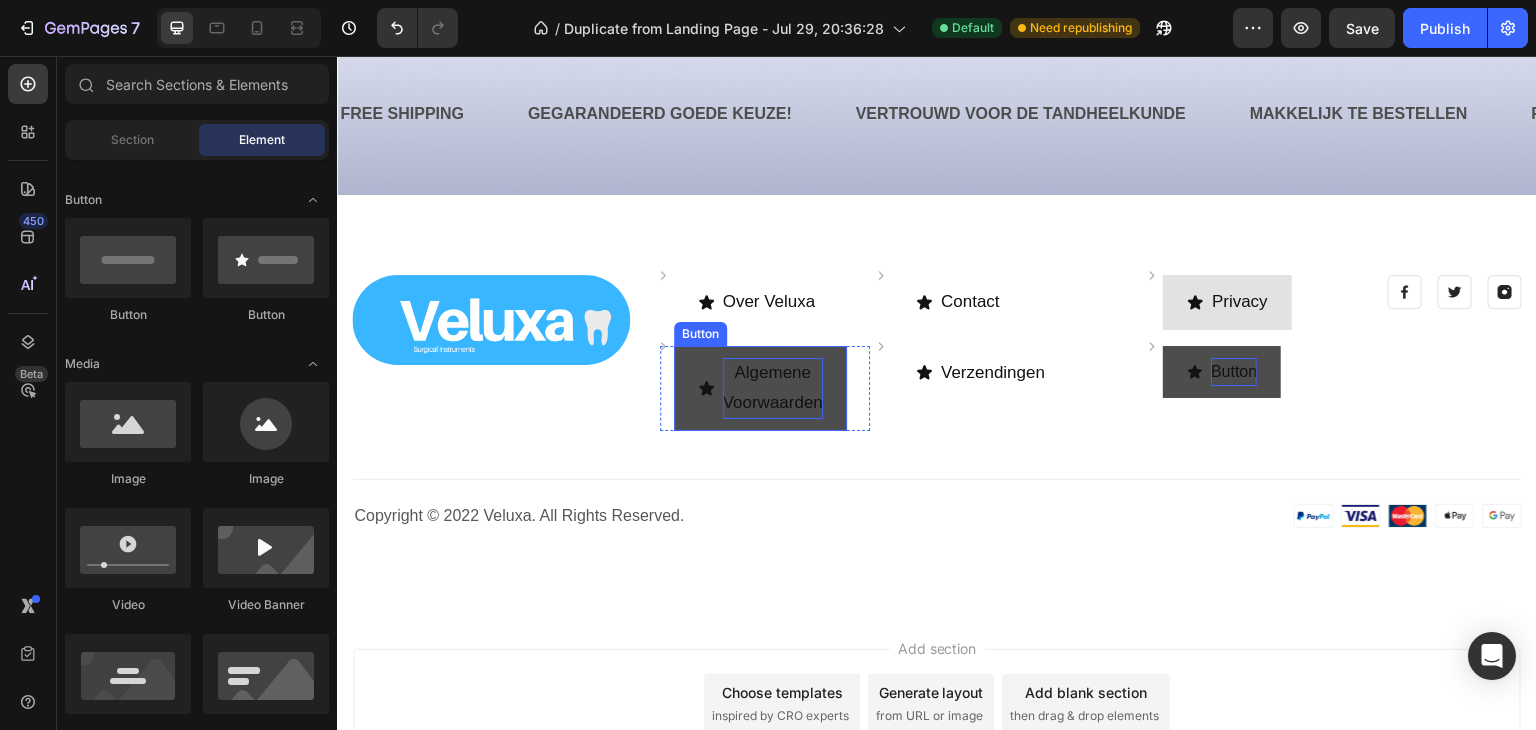 click on "Algemene Voorwaarden" at bounding box center [773, 388] 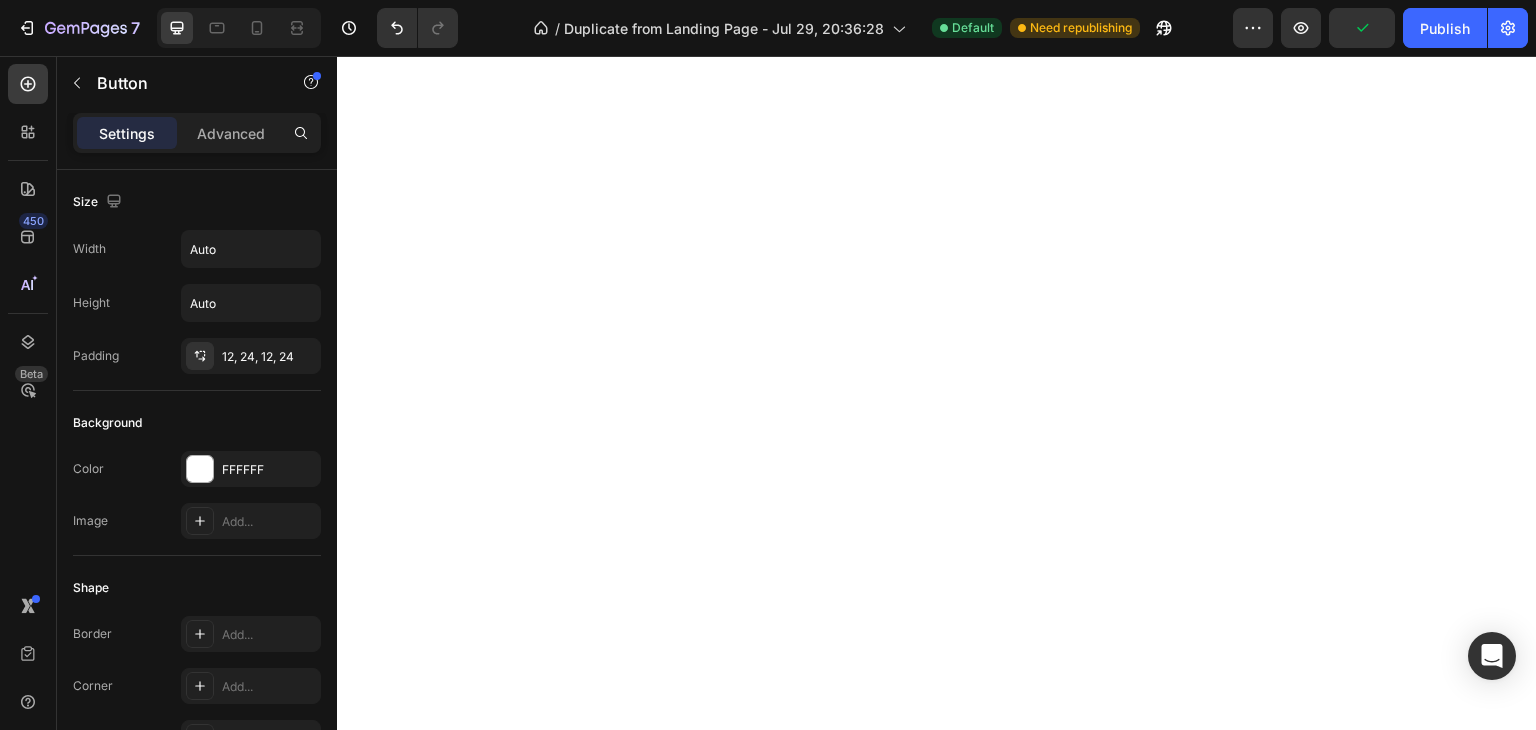 scroll, scrollTop: 0, scrollLeft: 0, axis: both 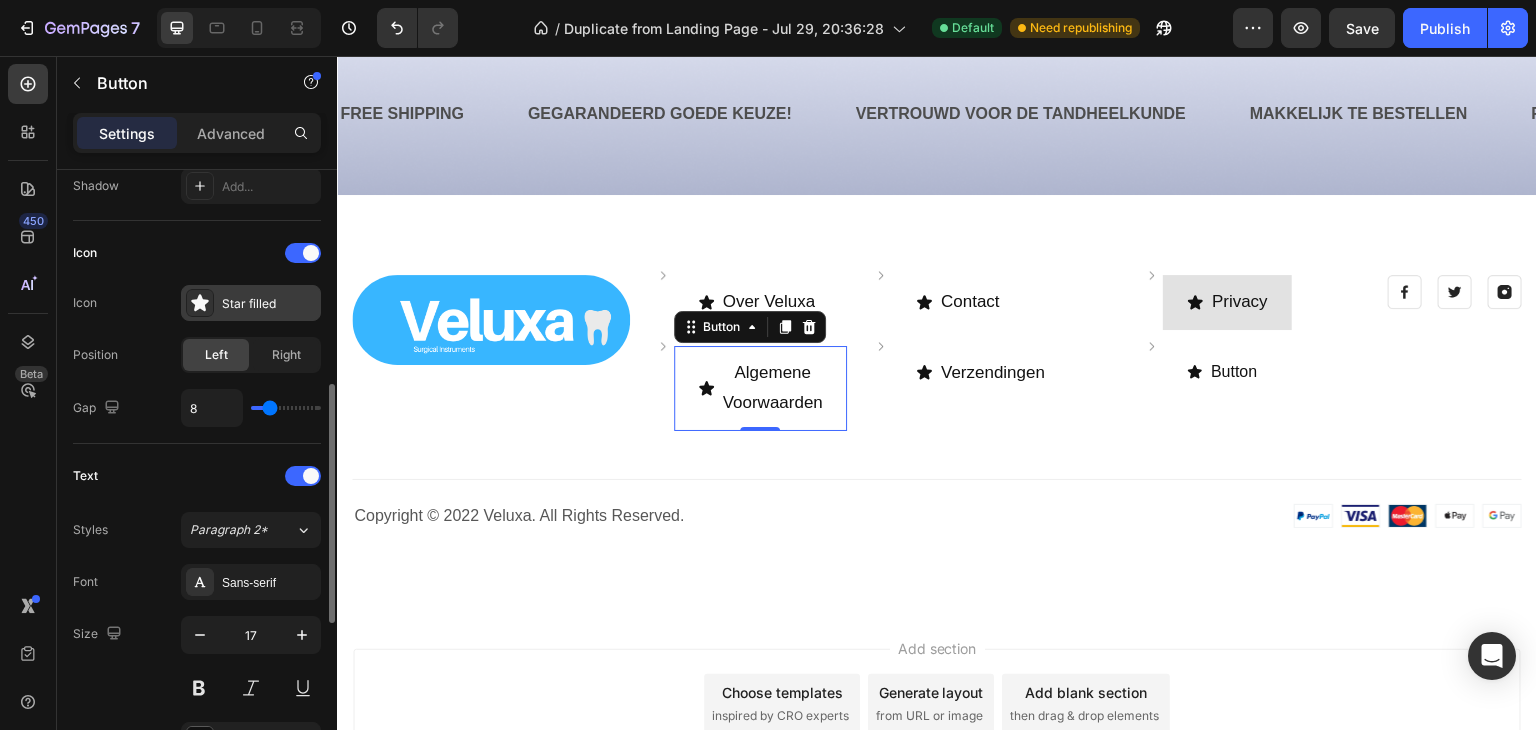 click on "Paragraph 2*" 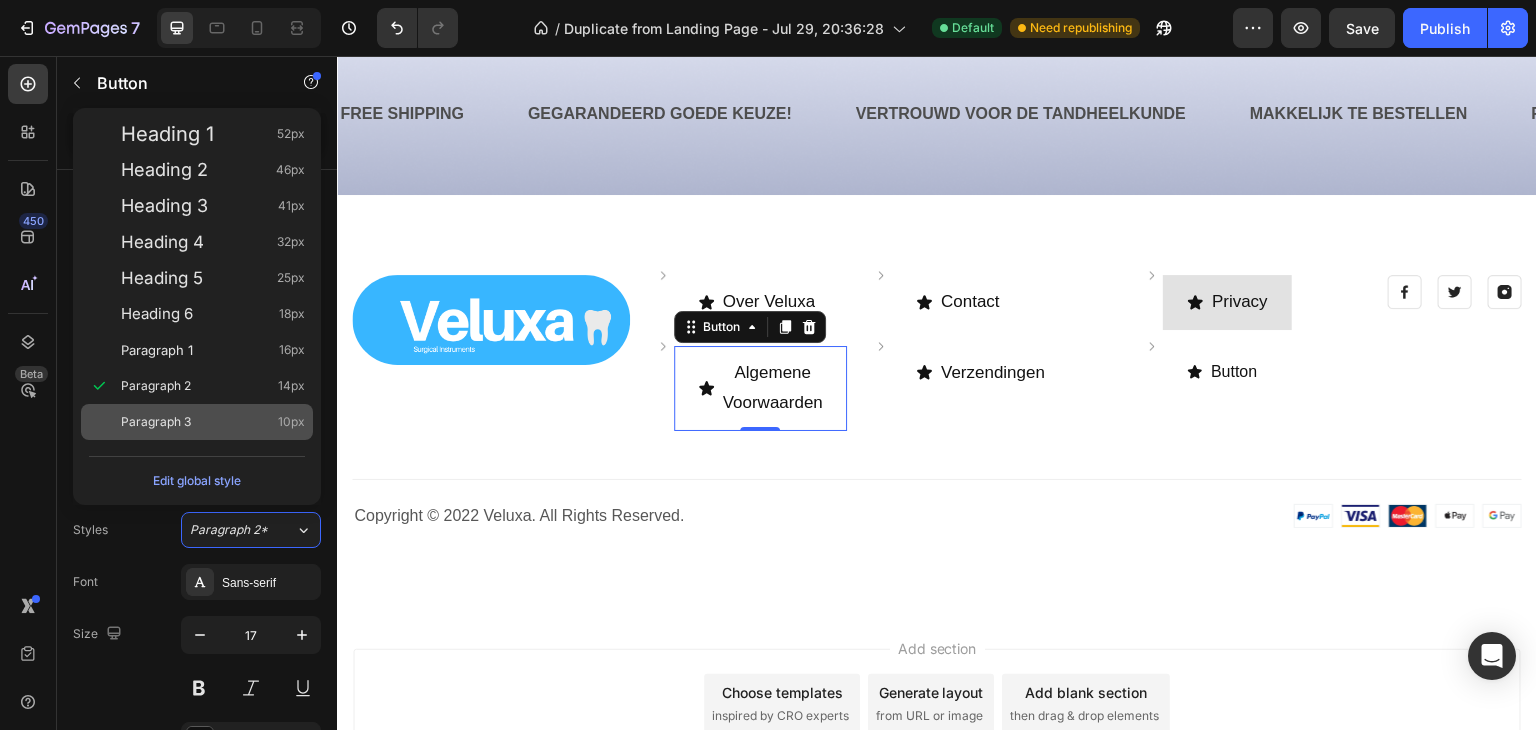click on "Paragraph 3 10px" at bounding box center (197, 422) 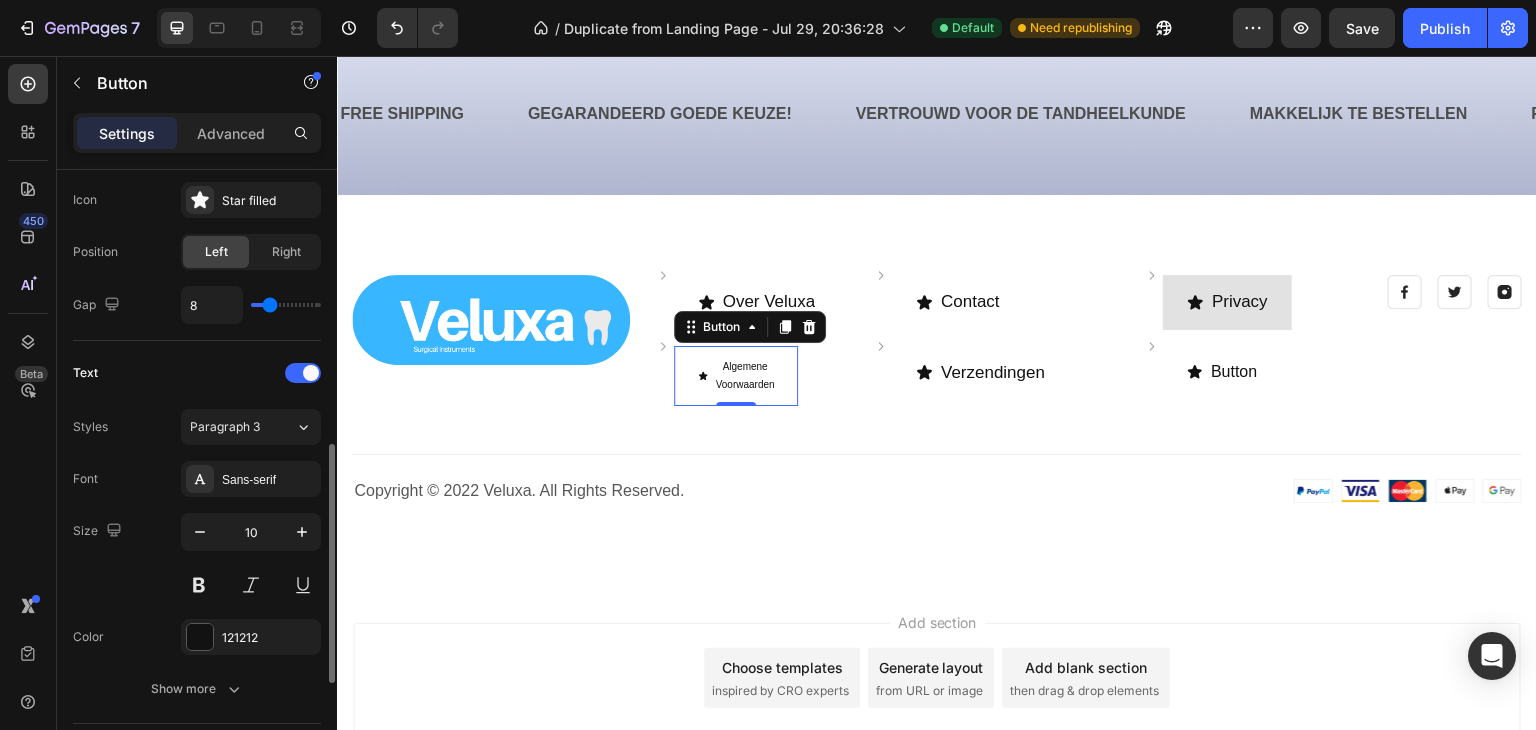 scroll, scrollTop: 672, scrollLeft: 0, axis: vertical 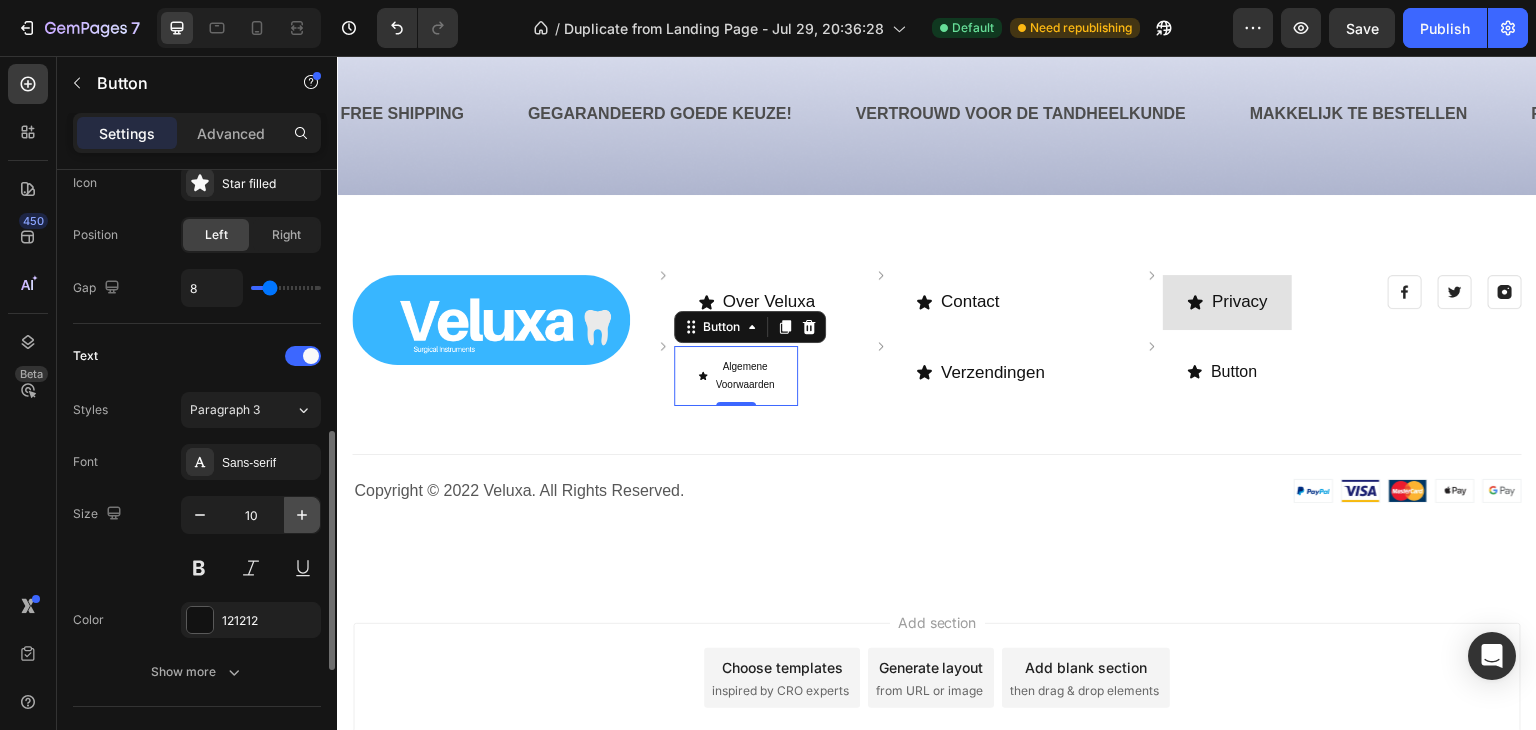 click 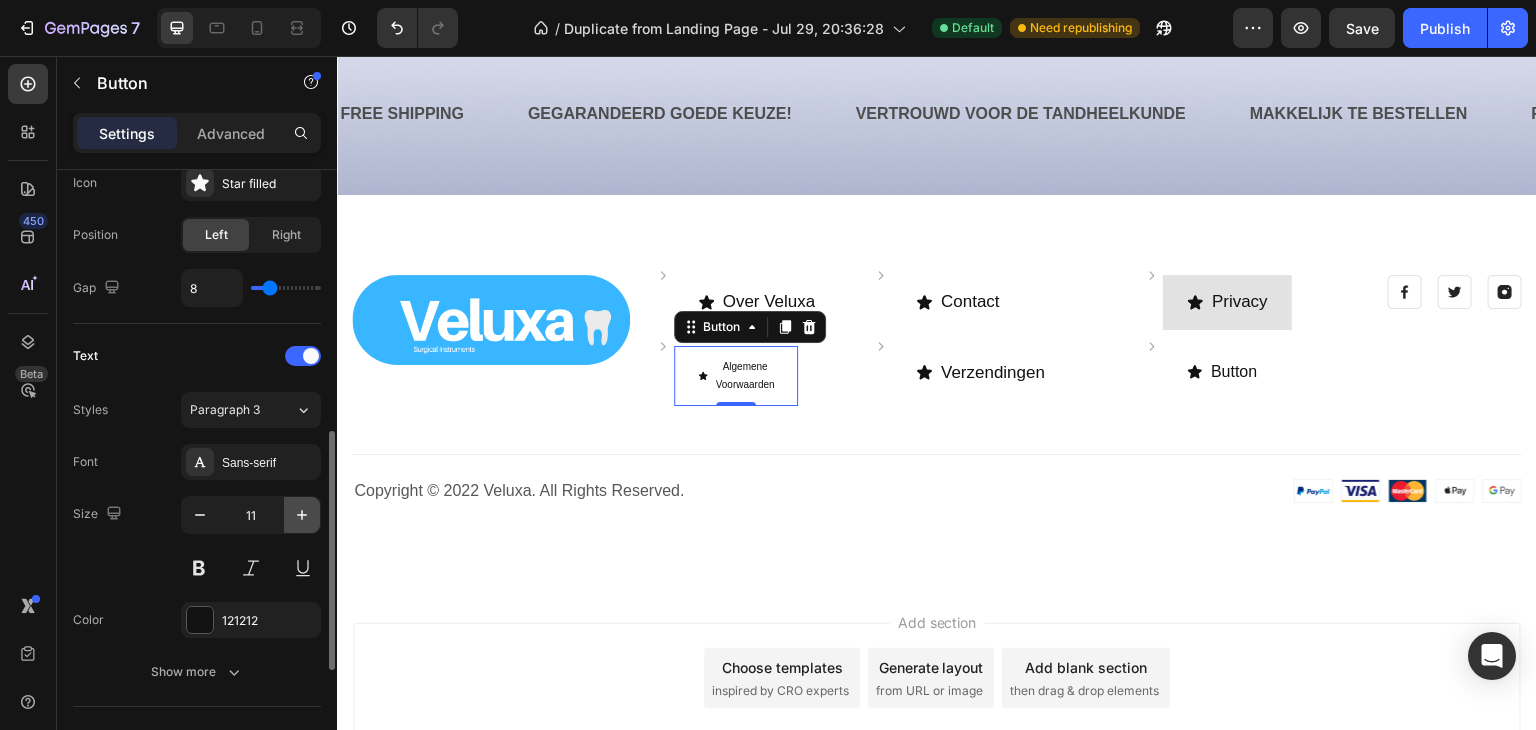 click 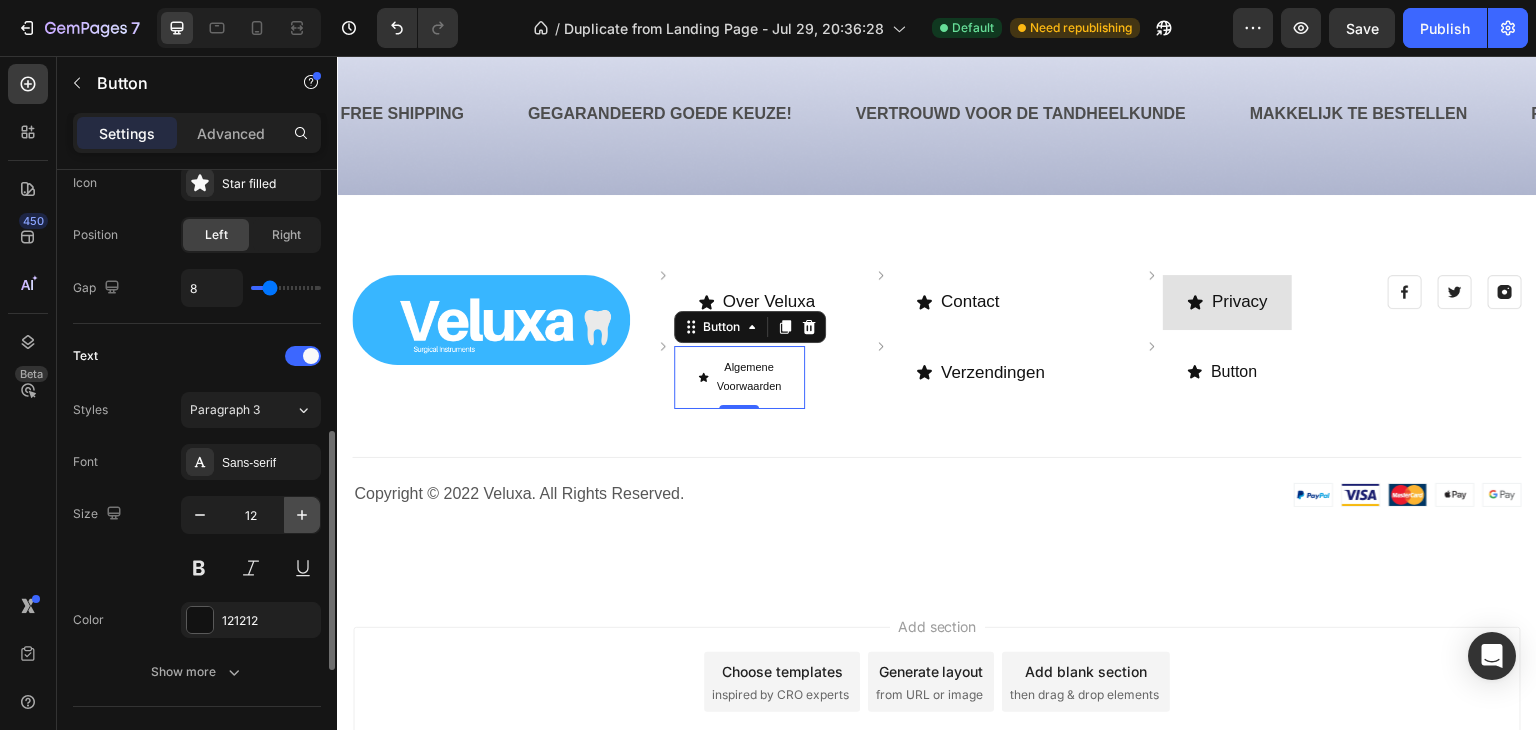 click 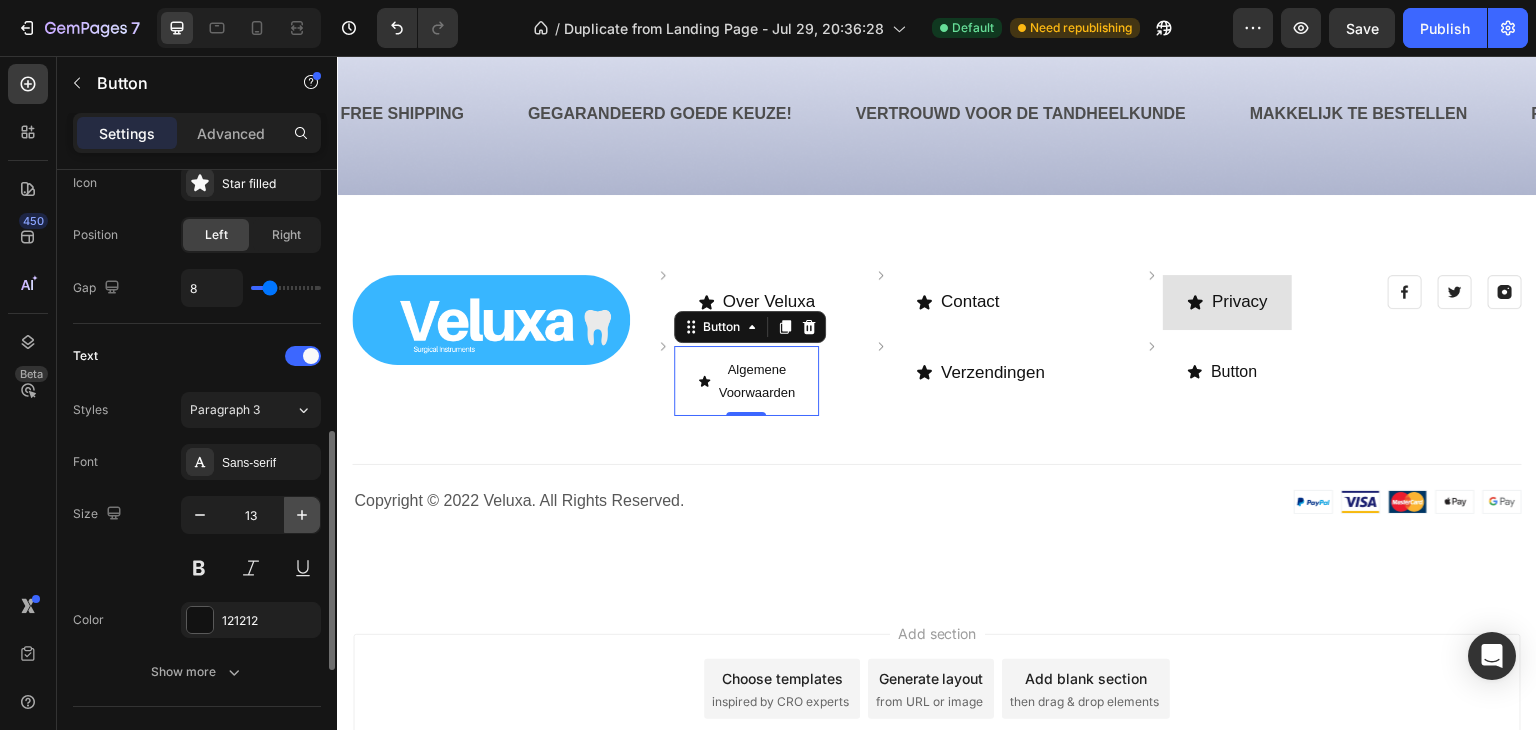 click 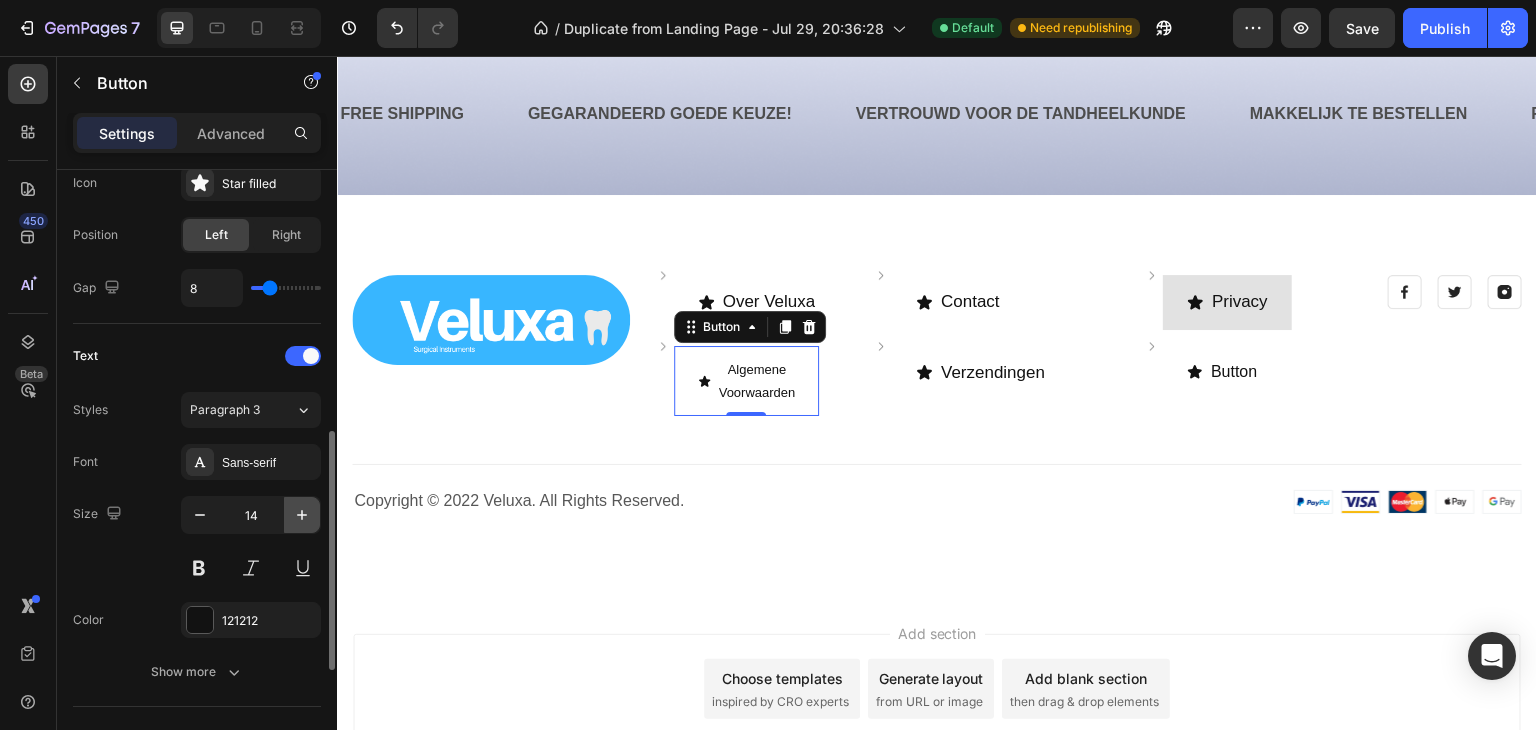 click 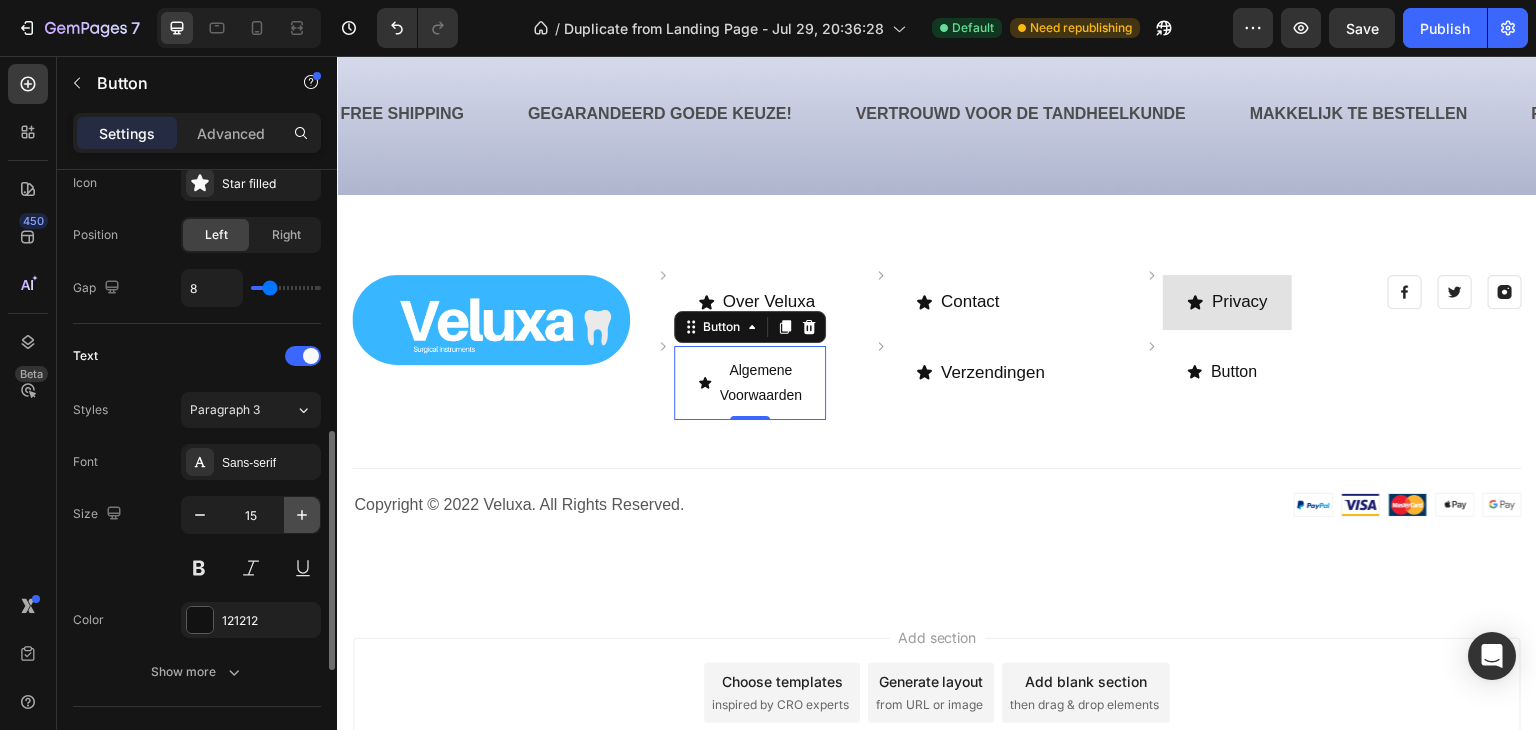 click 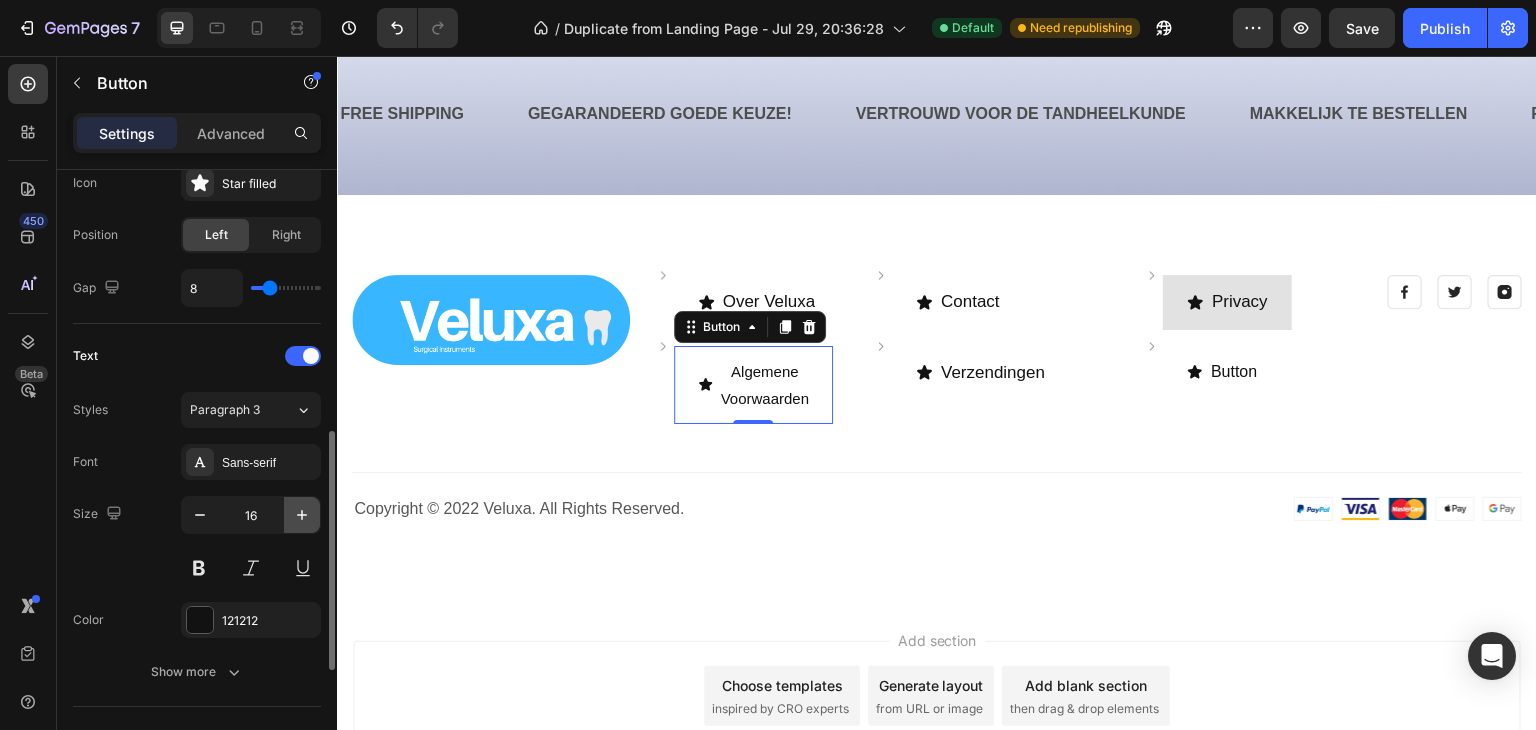 click 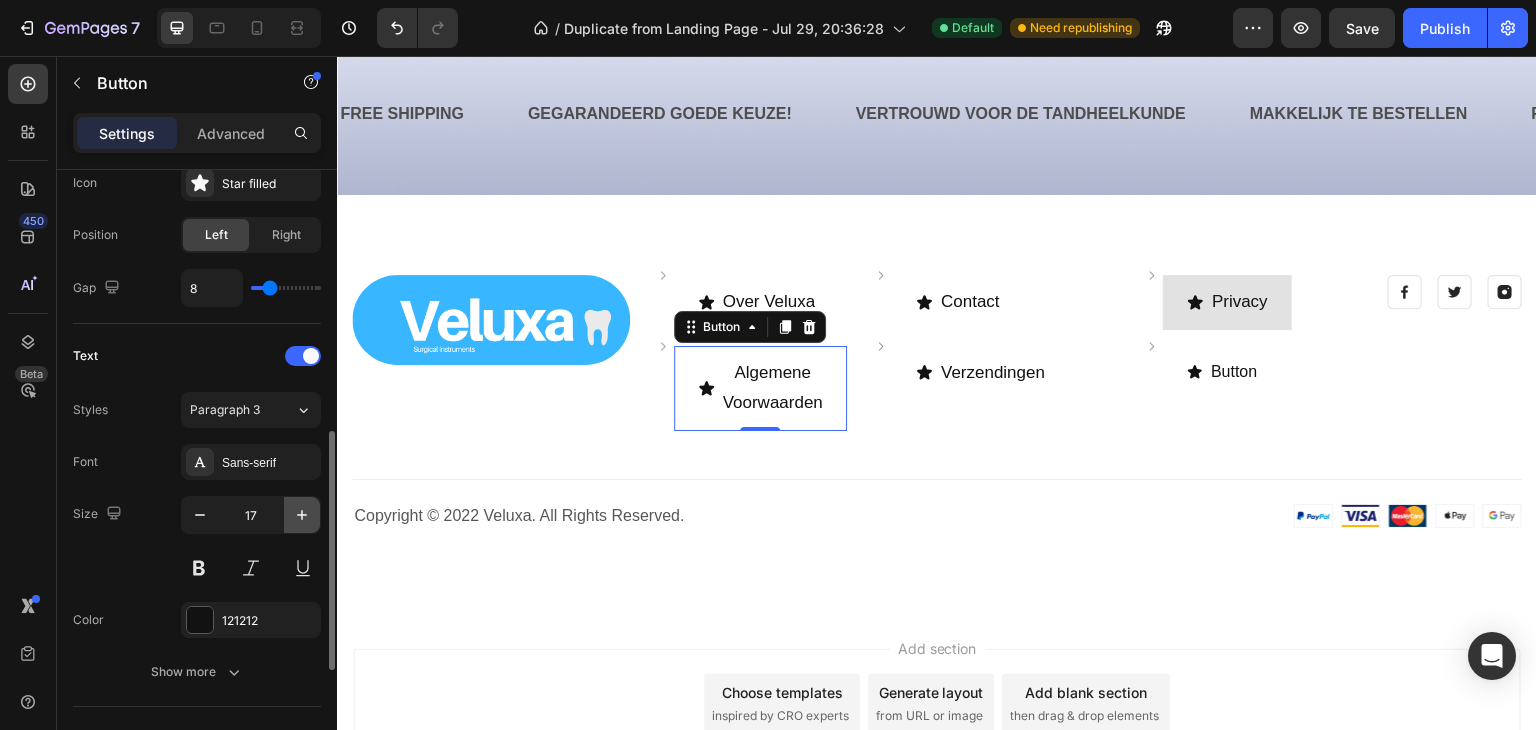 click 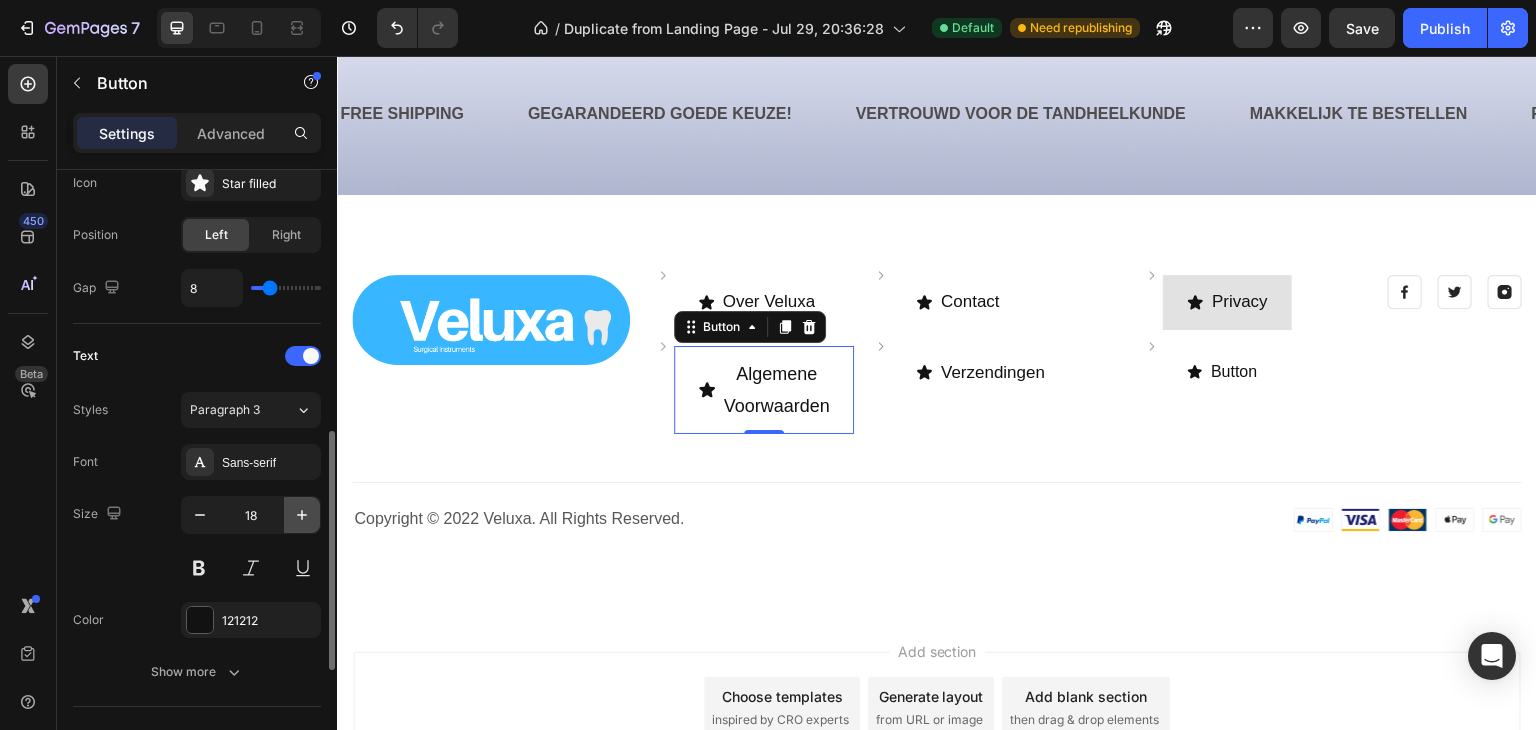 click 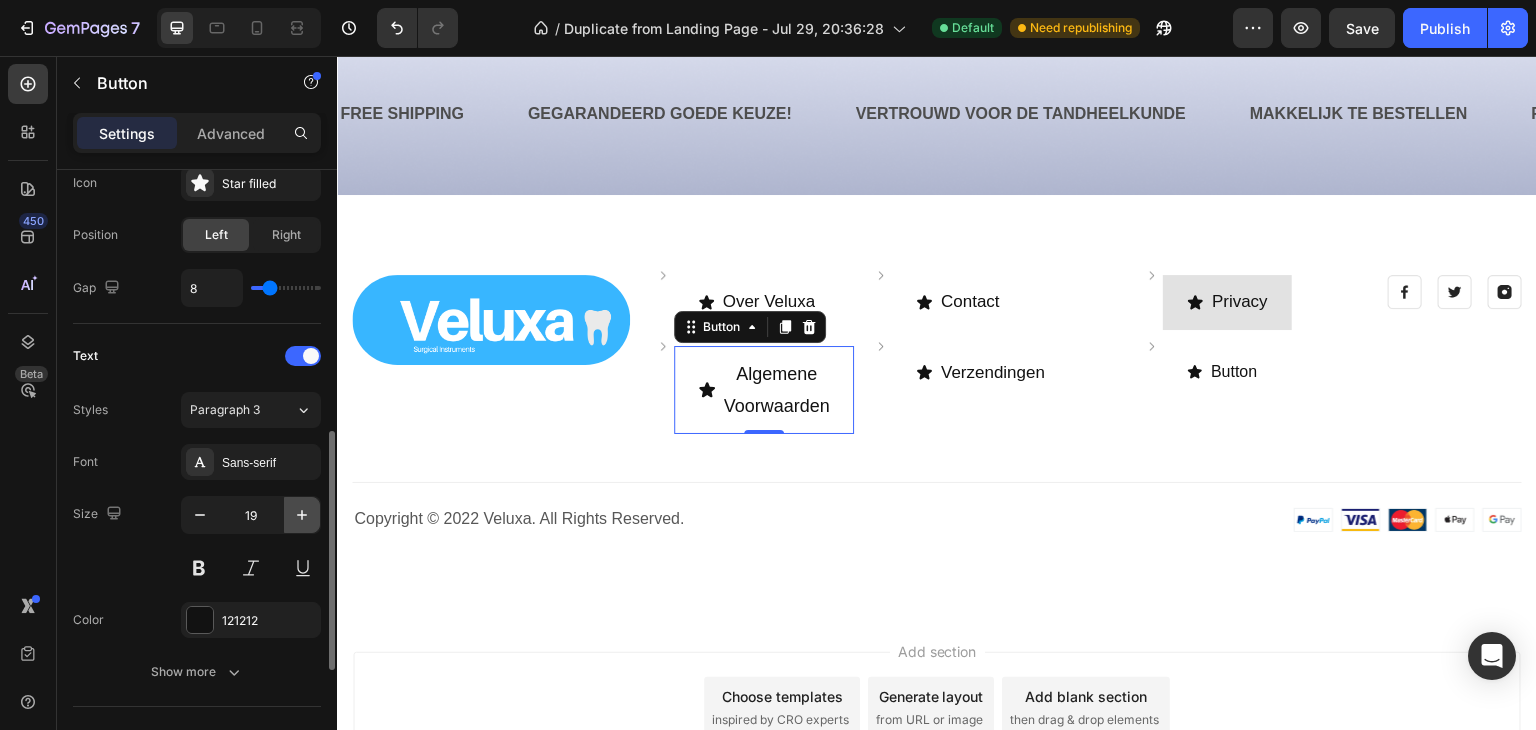 click 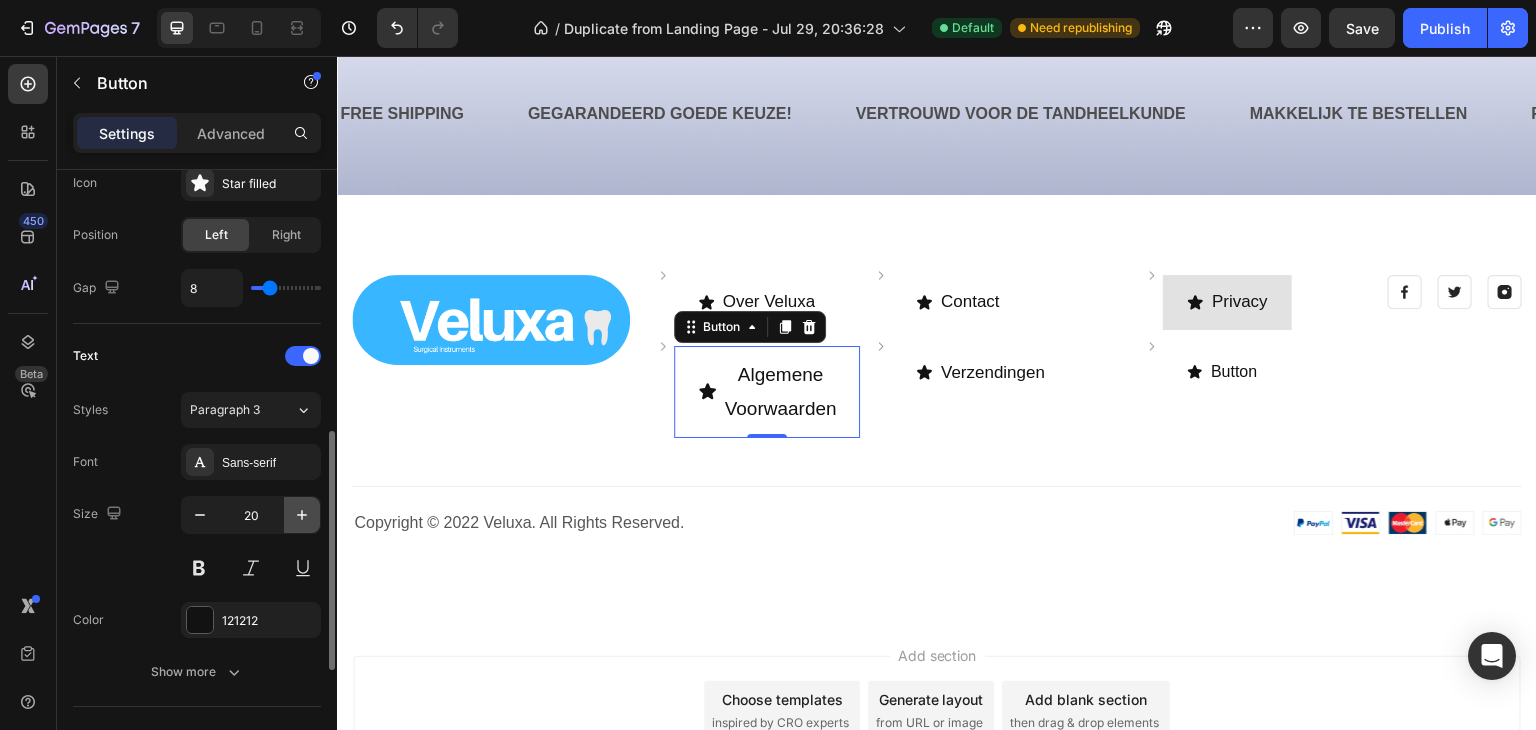 click 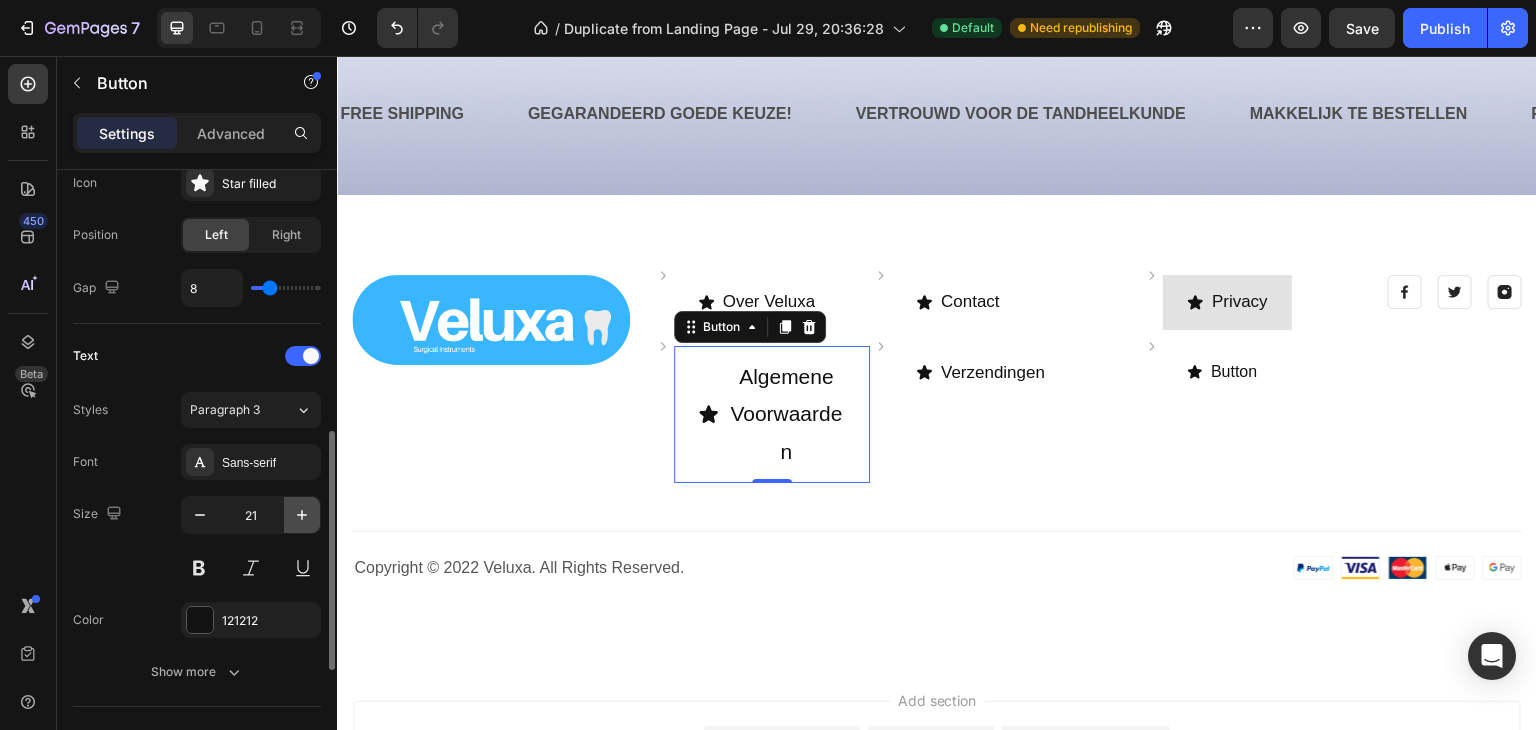 click 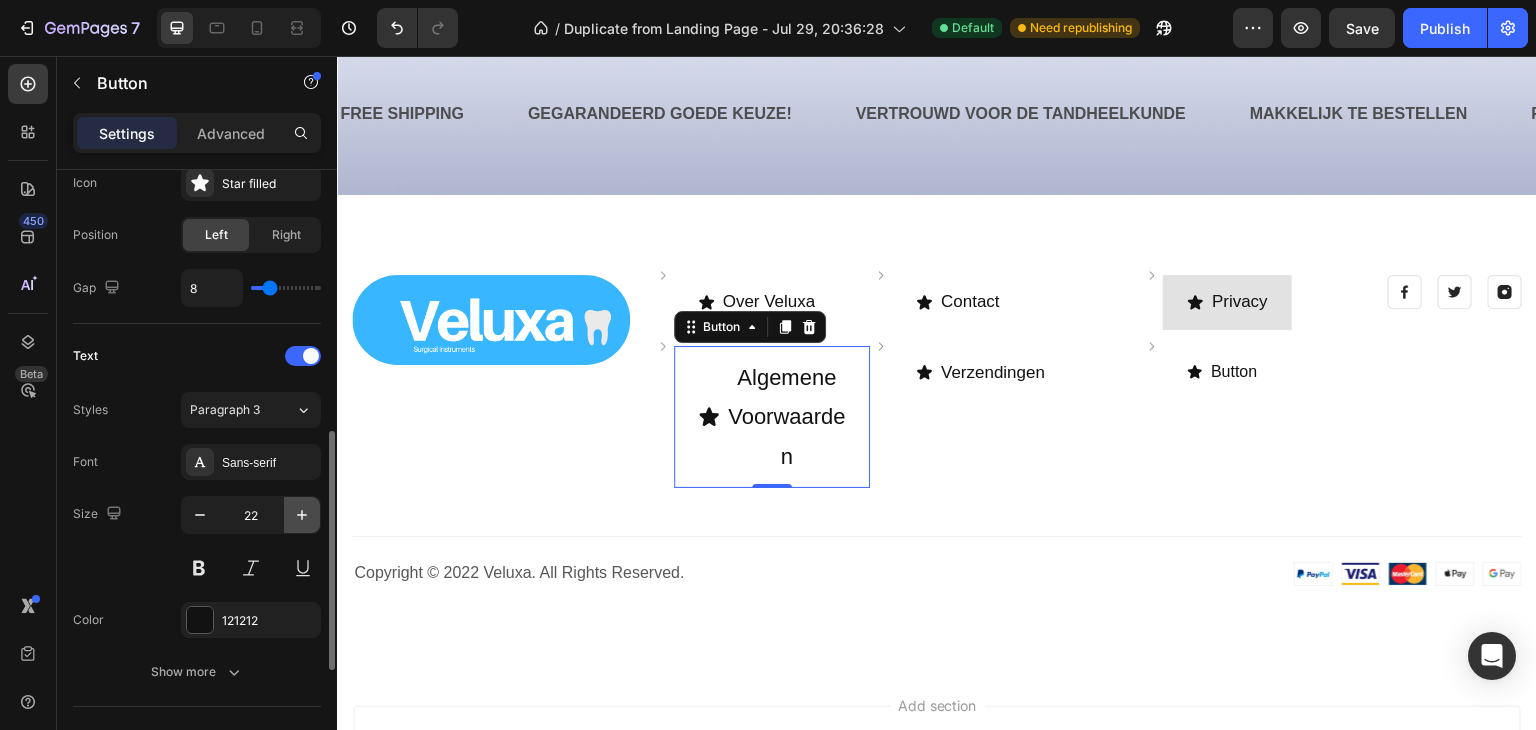 click 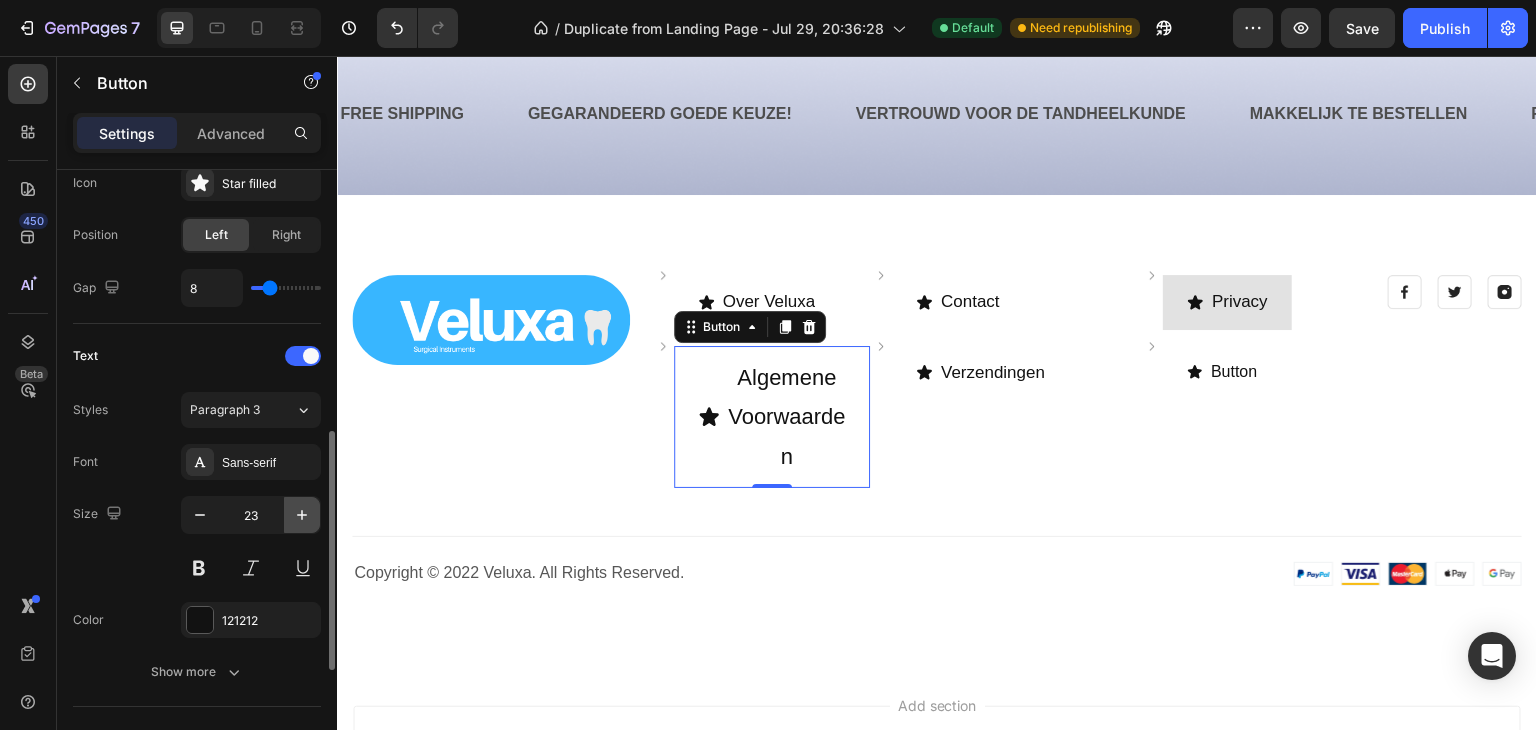 click 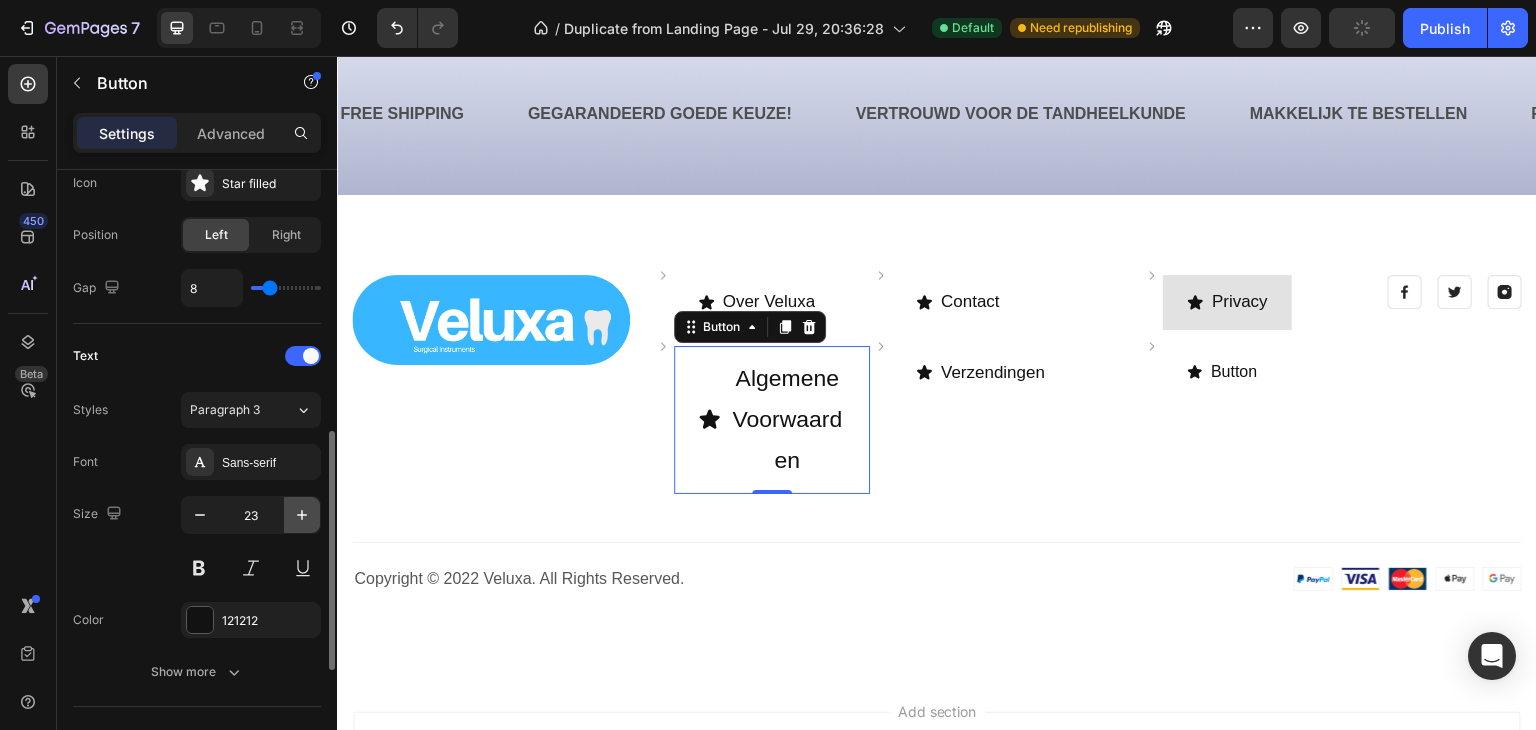 click 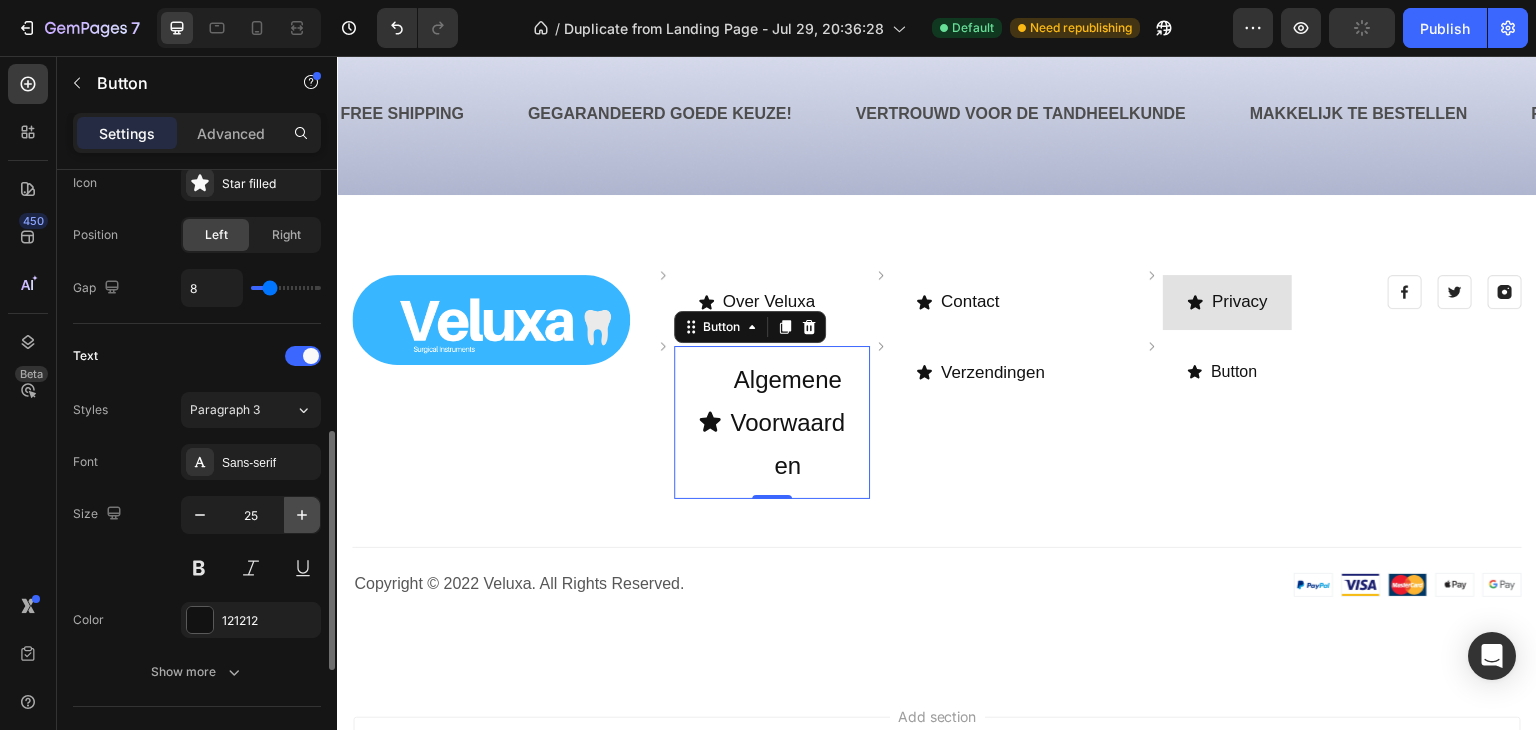 click 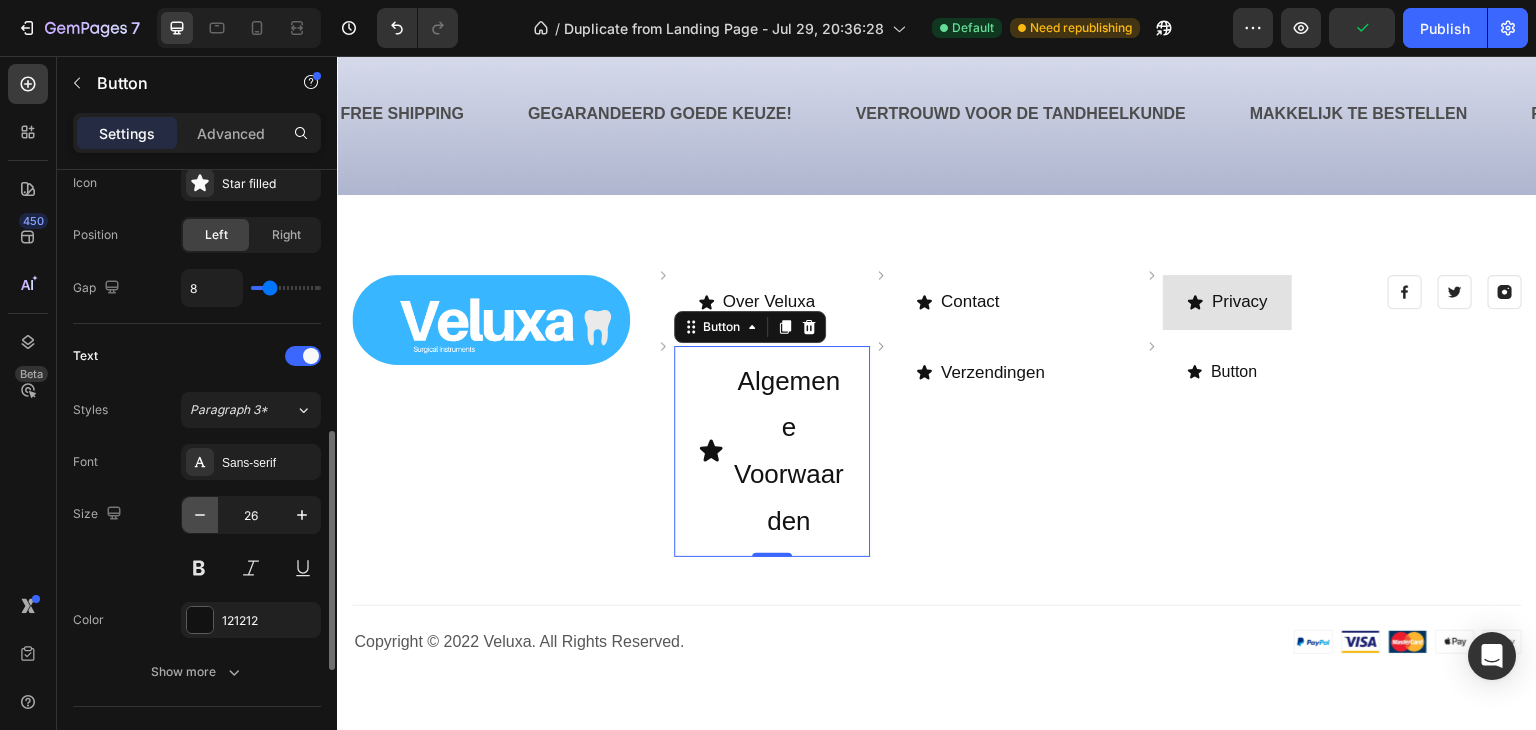 click at bounding box center [200, 515] 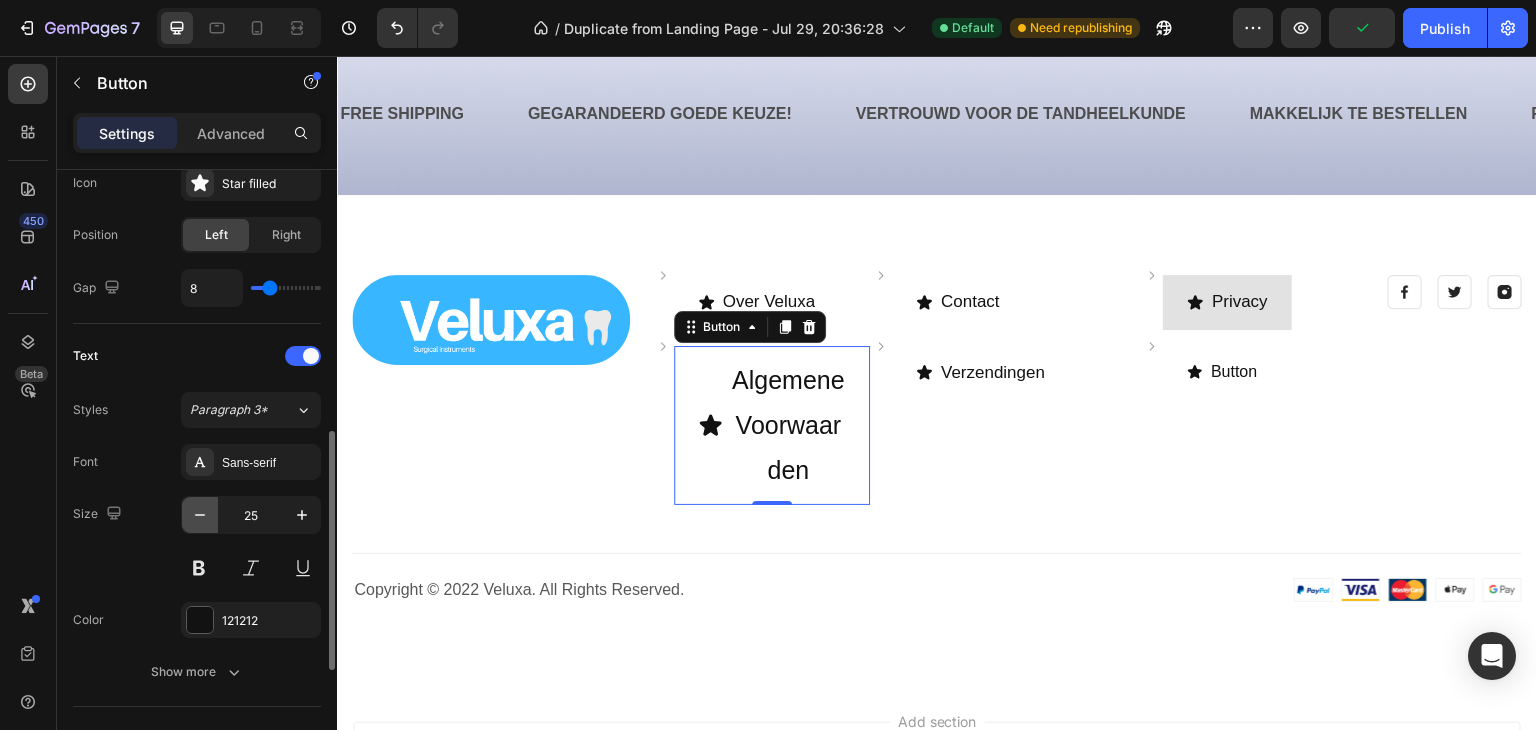 click at bounding box center [200, 515] 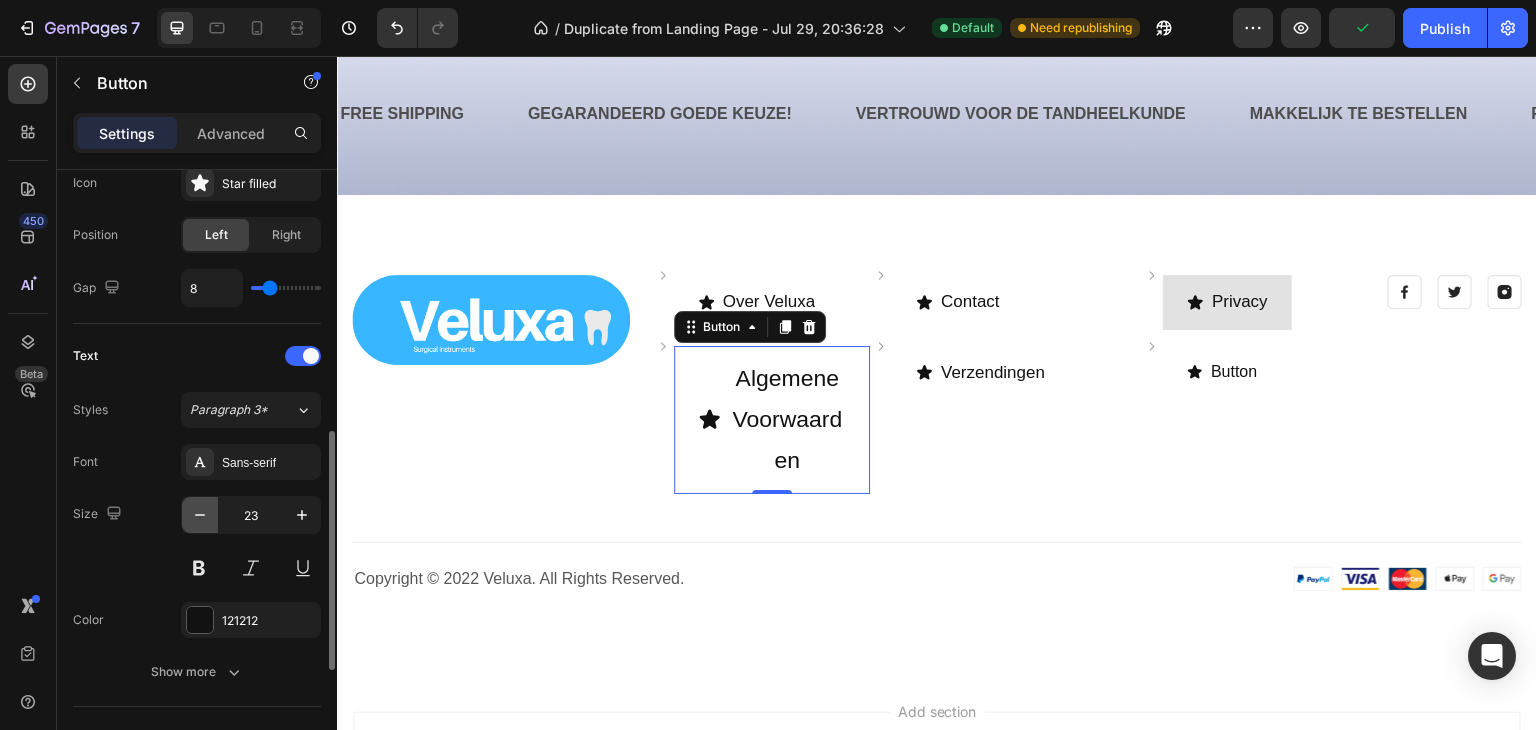click at bounding box center (200, 515) 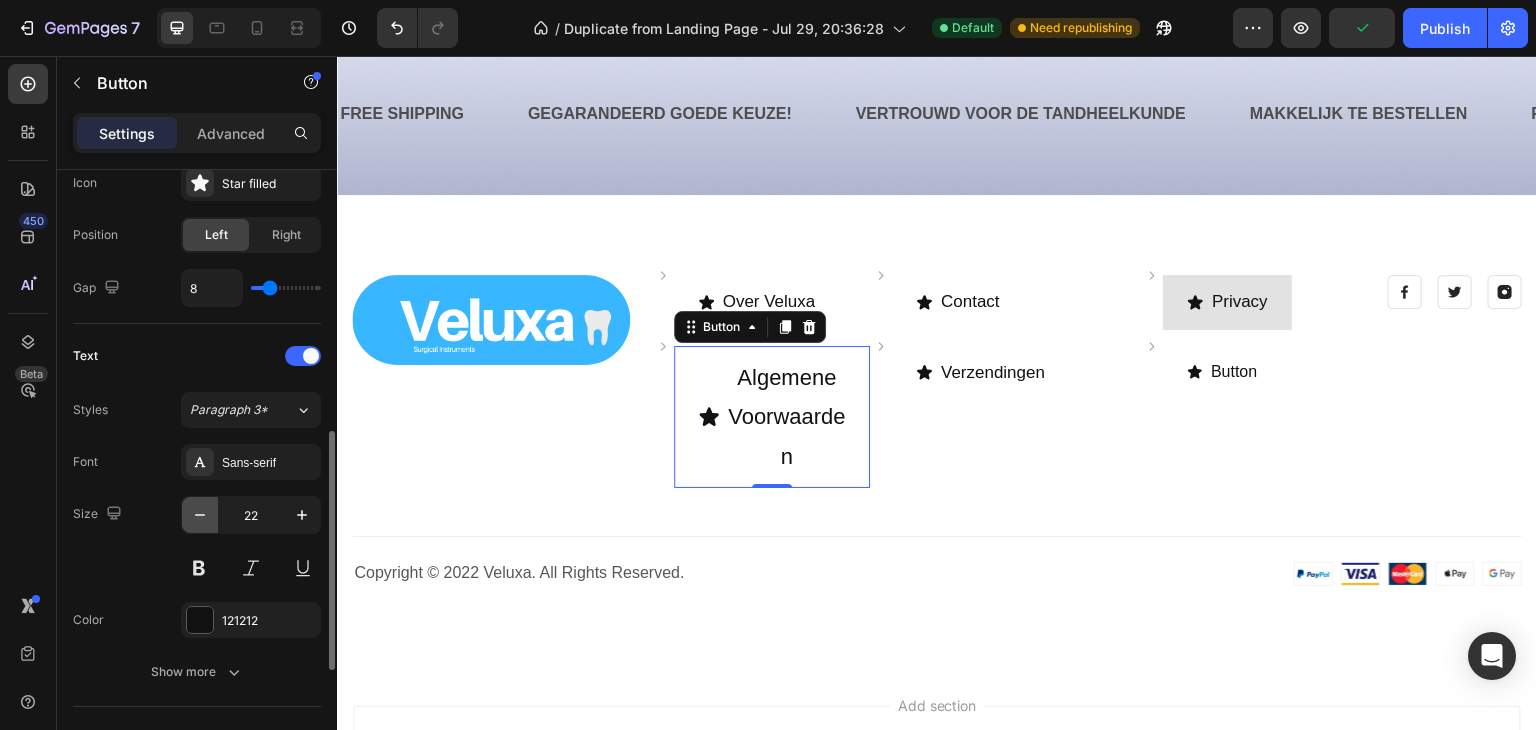click at bounding box center [200, 515] 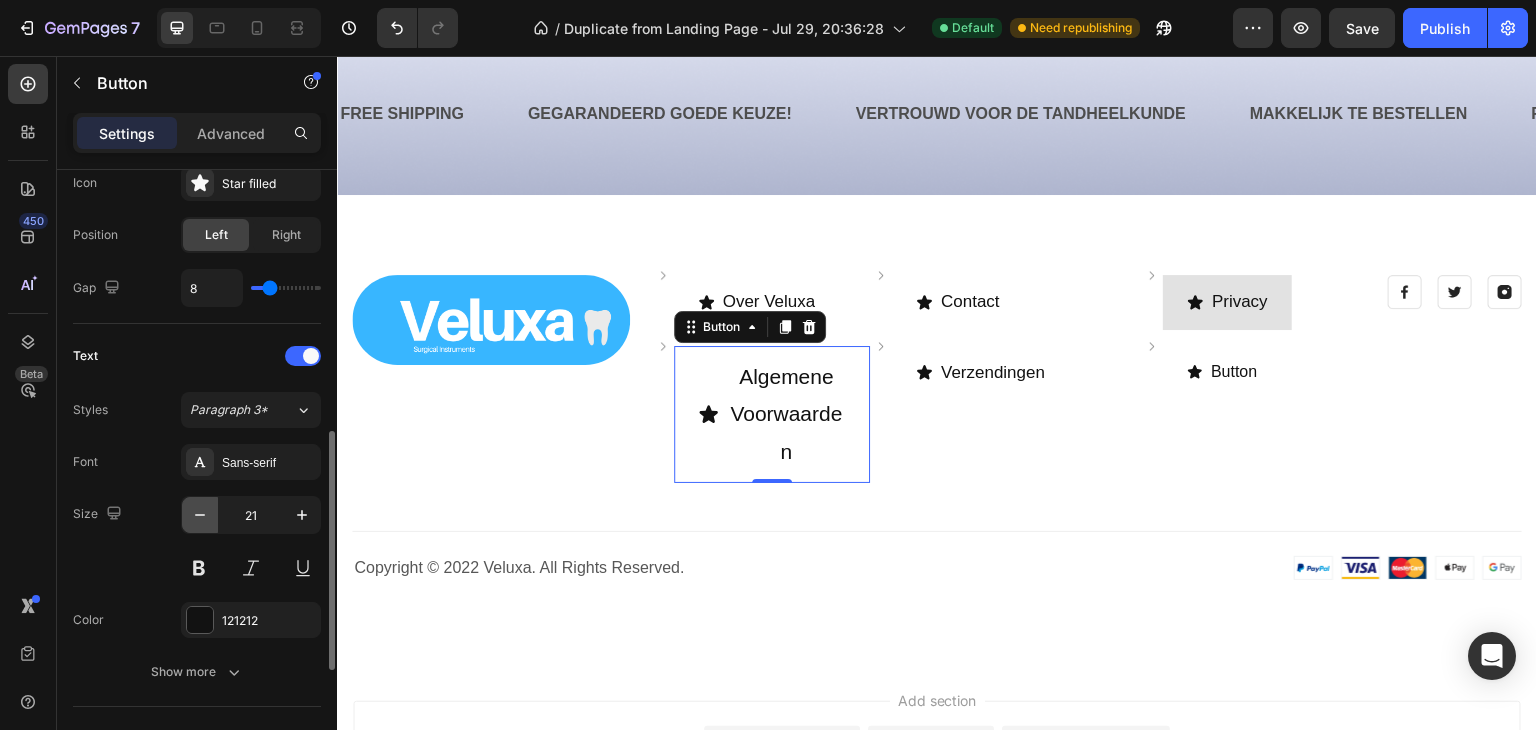 click at bounding box center (200, 515) 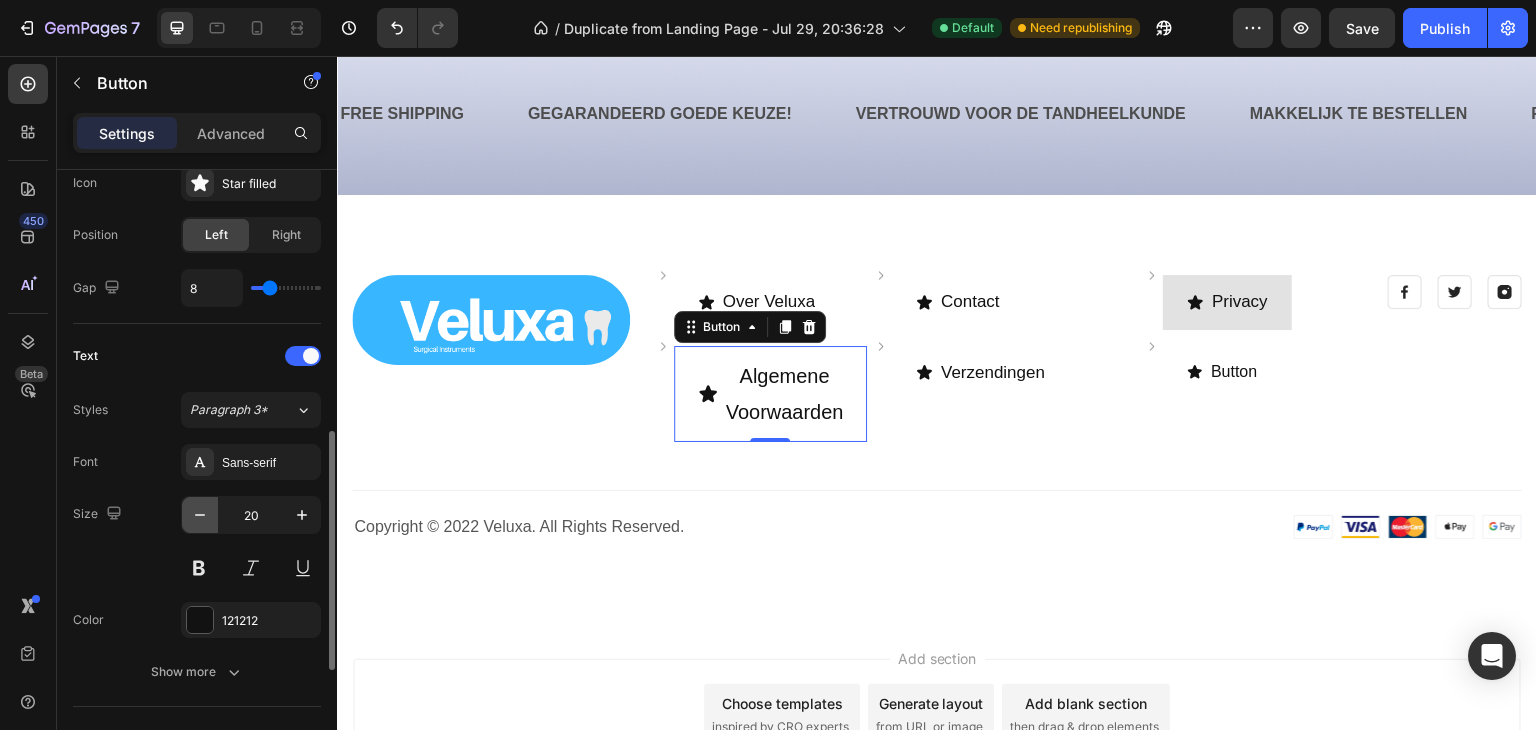 click at bounding box center [200, 515] 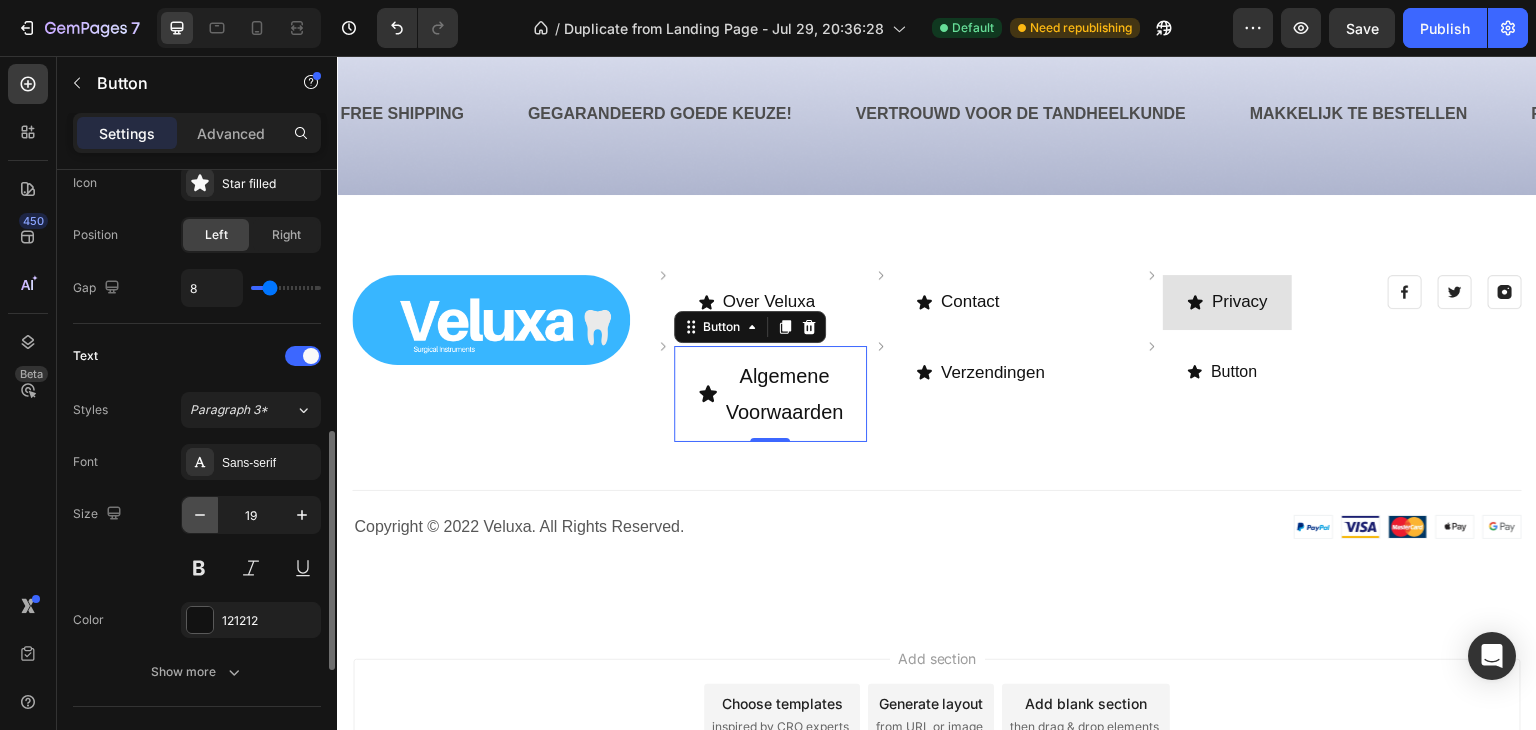 click at bounding box center [200, 515] 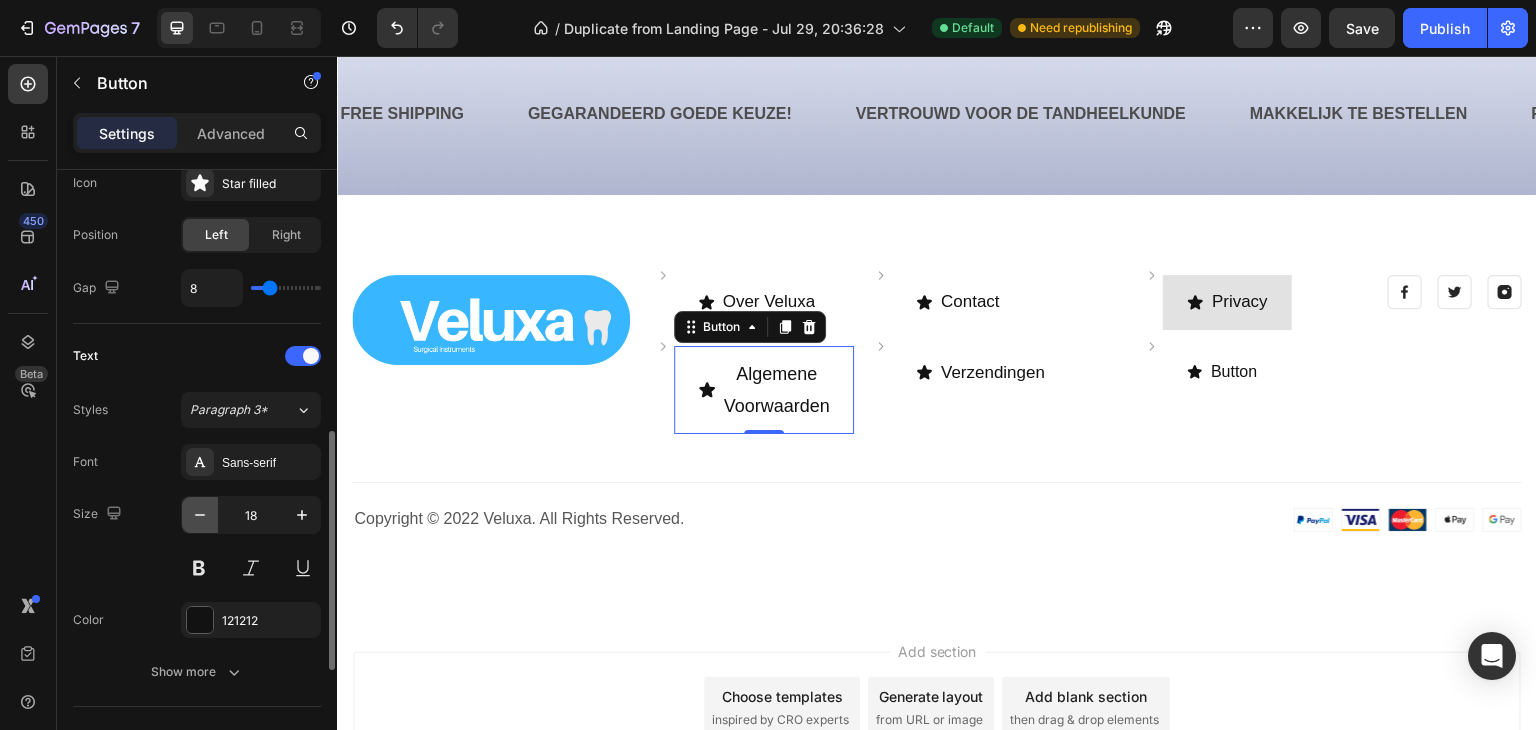 click at bounding box center (200, 515) 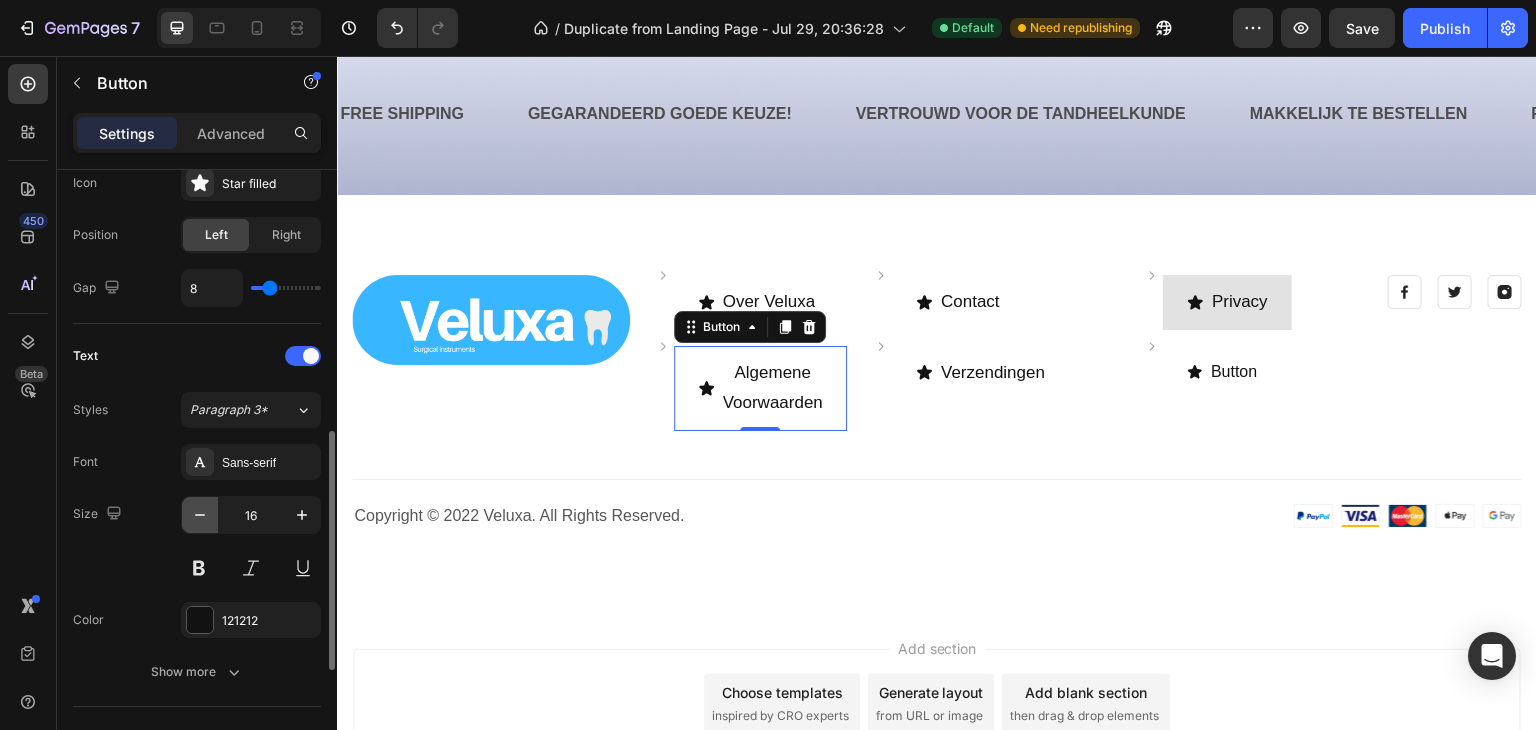 click at bounding box center (200, 515) 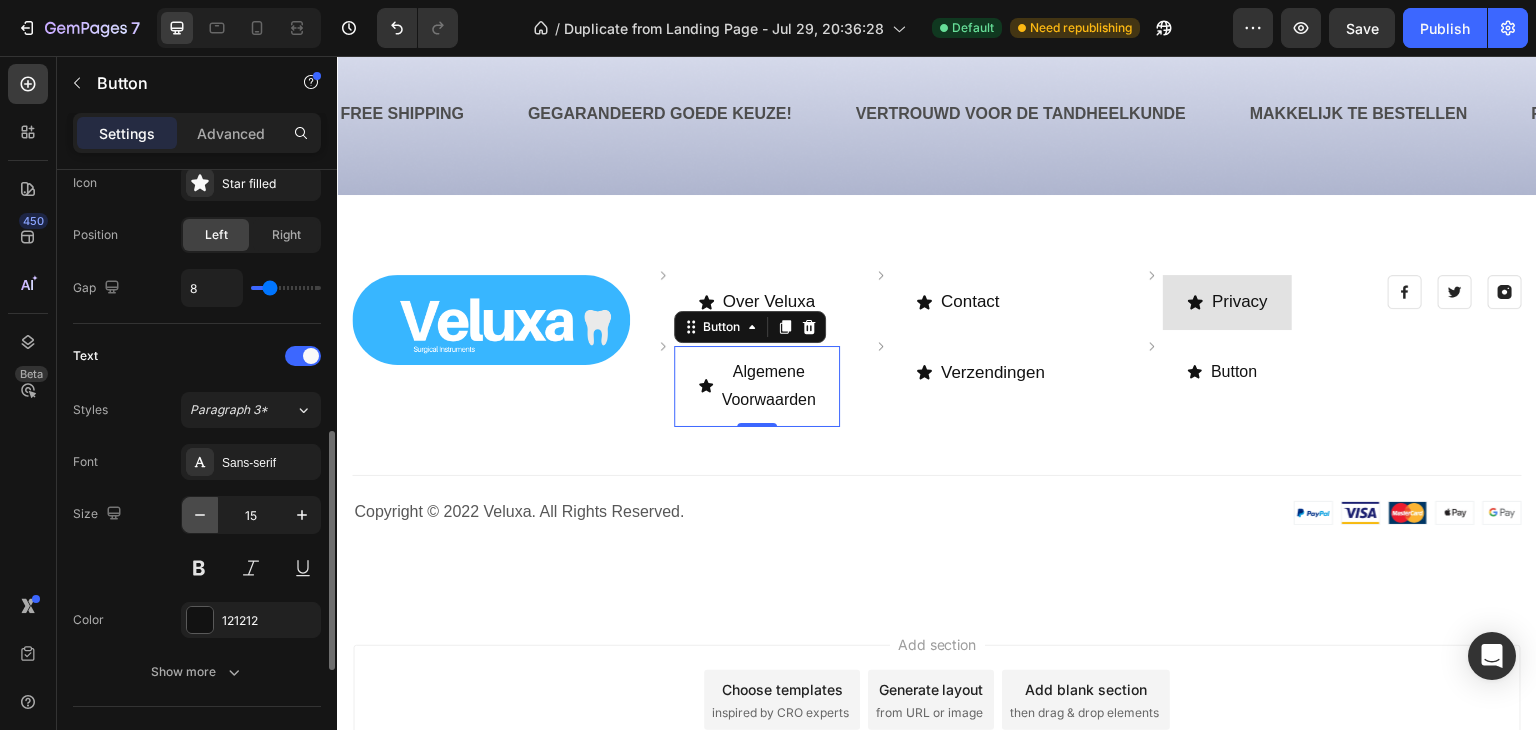 click at bounding box center (200, 515) 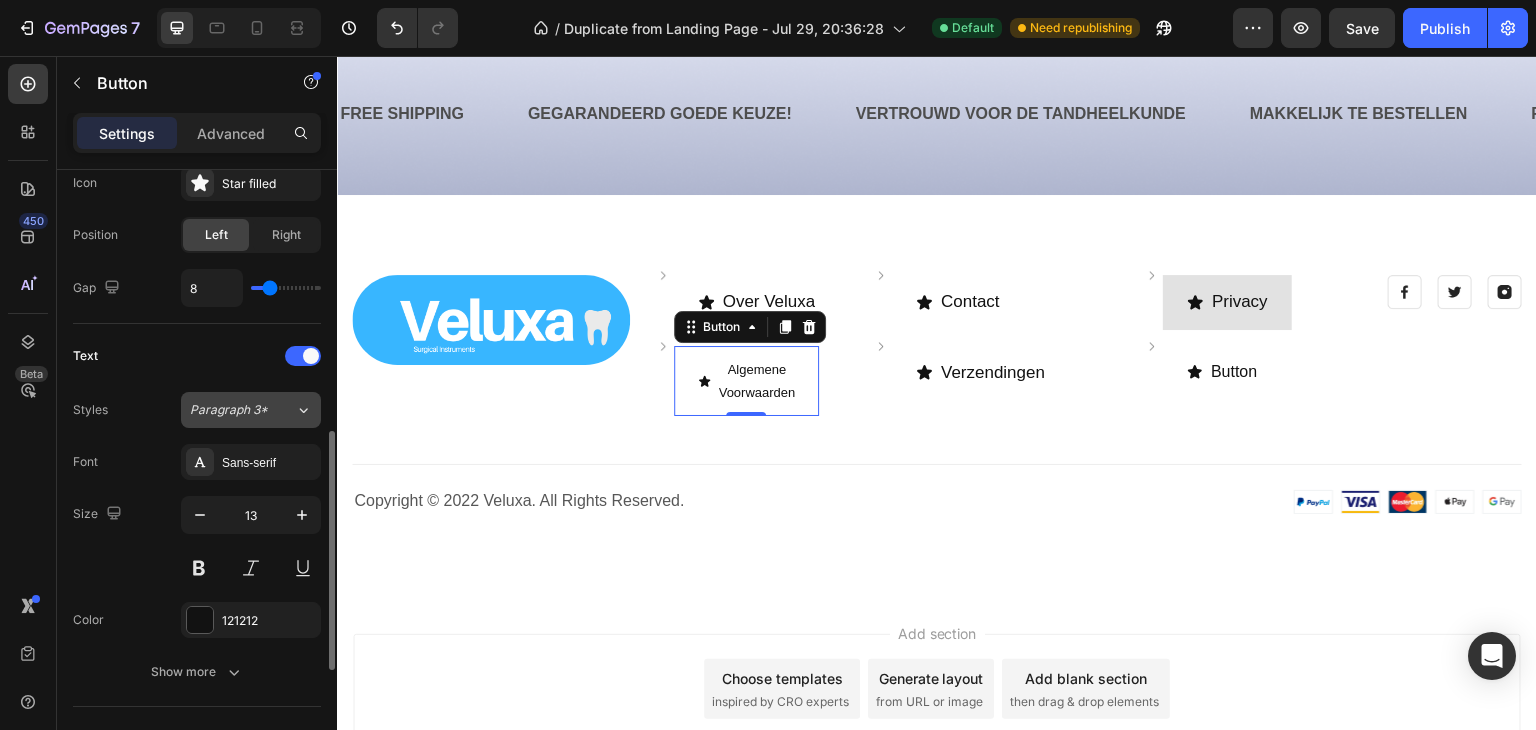 click on "Paragraph 3*" at bounding box center [230, 410] 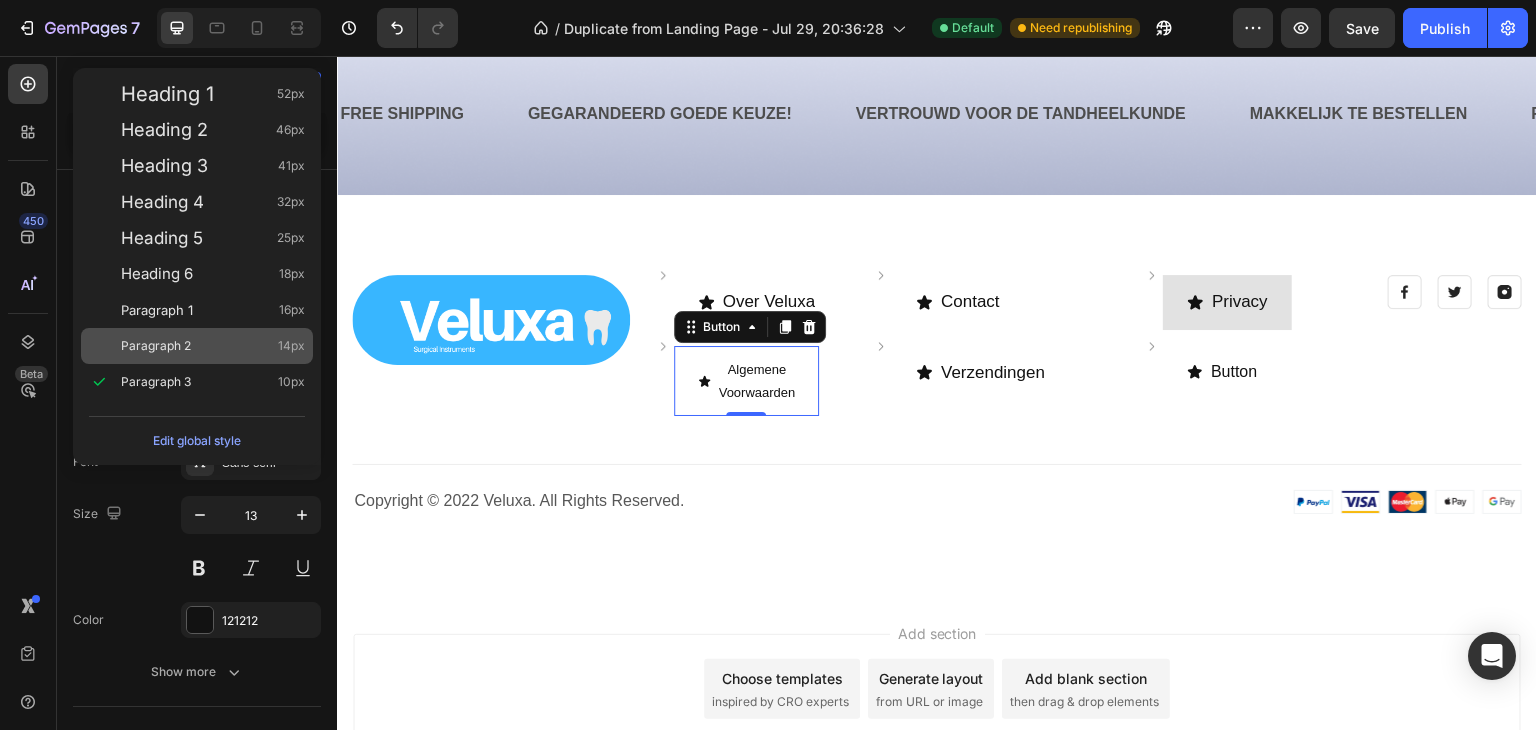 click on "Paragraph 2 14px" at bounding box center [213, 346] 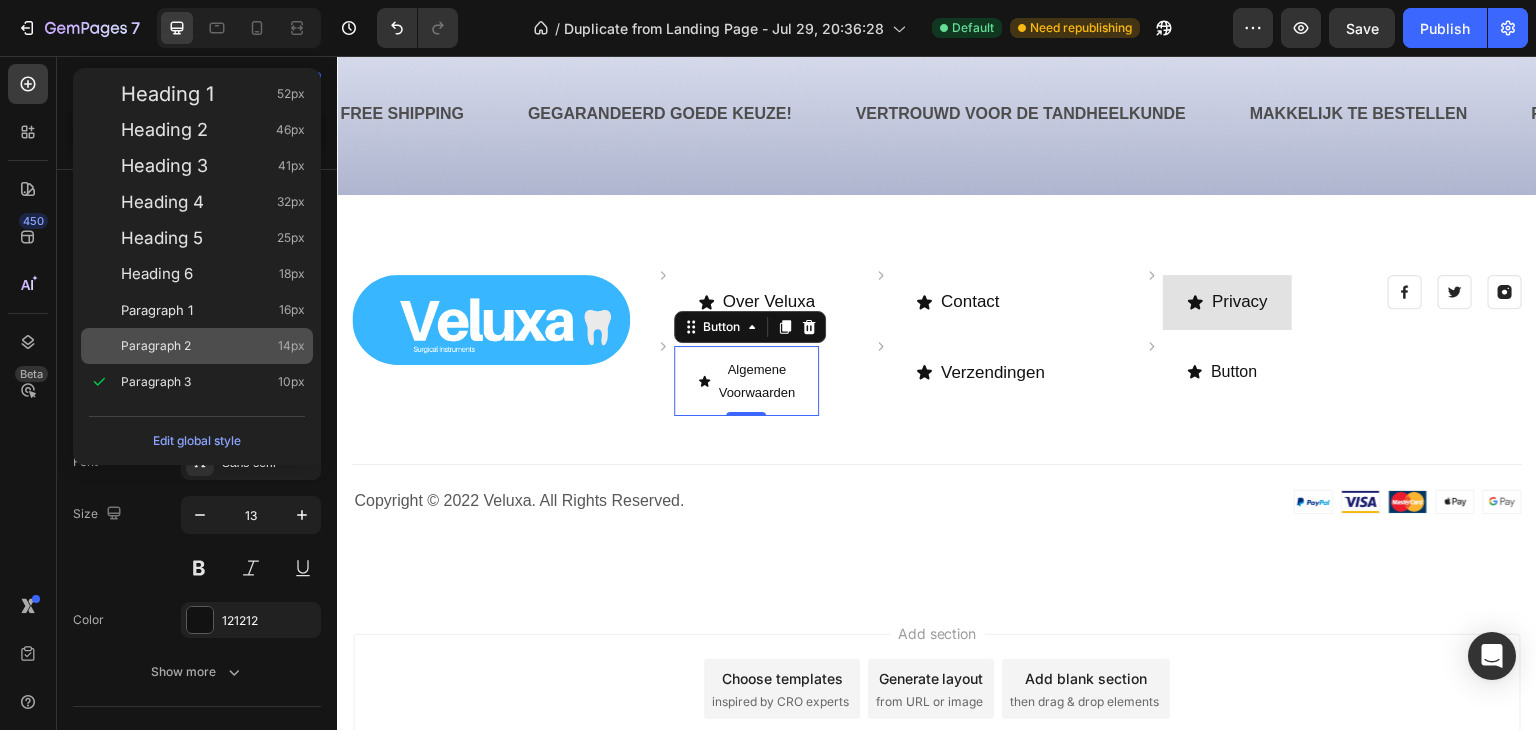 type on "14" 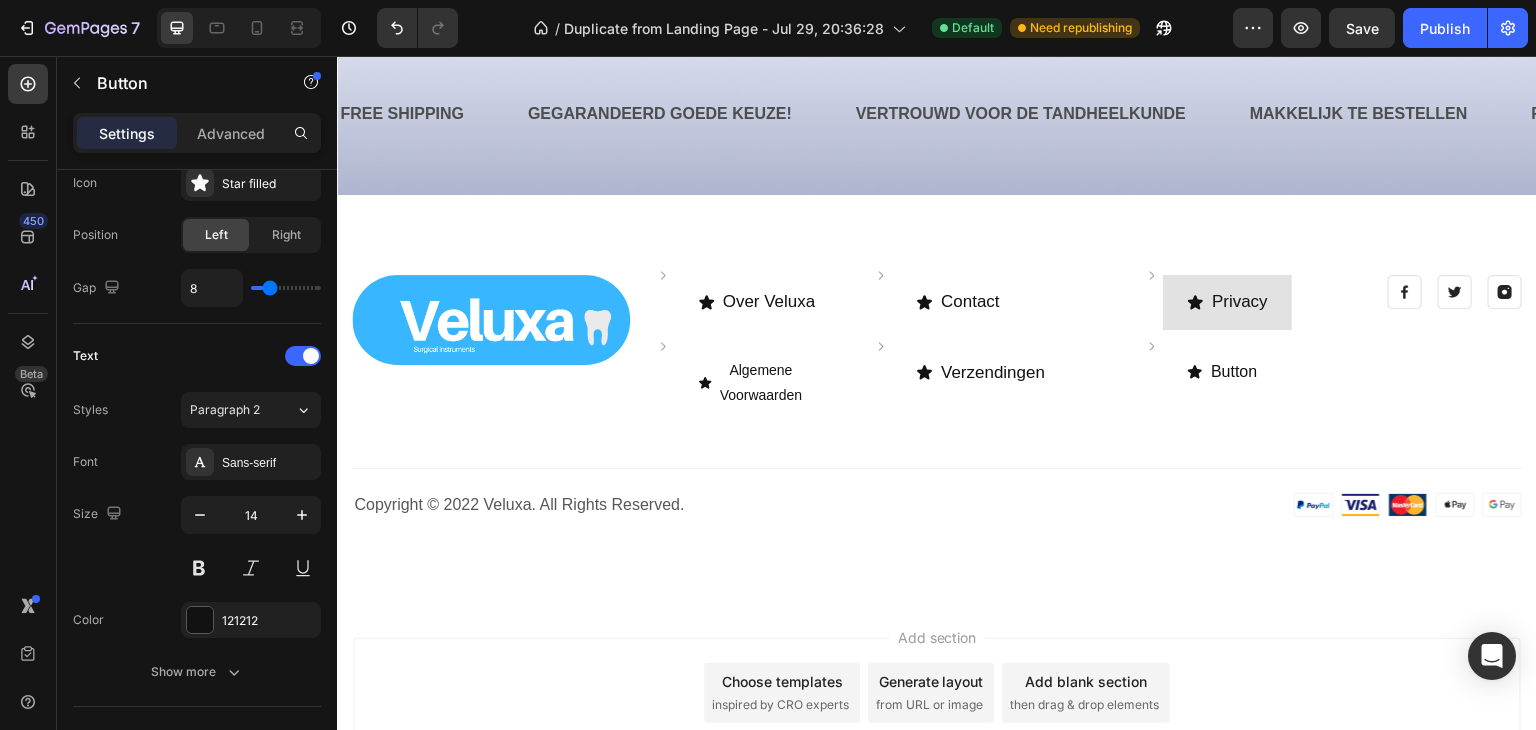 click on "Add section Choose templates inspired by CRO experts Generate layout from URL or image Add blank section then drag & drop elements" at bounding box center (937, 721) 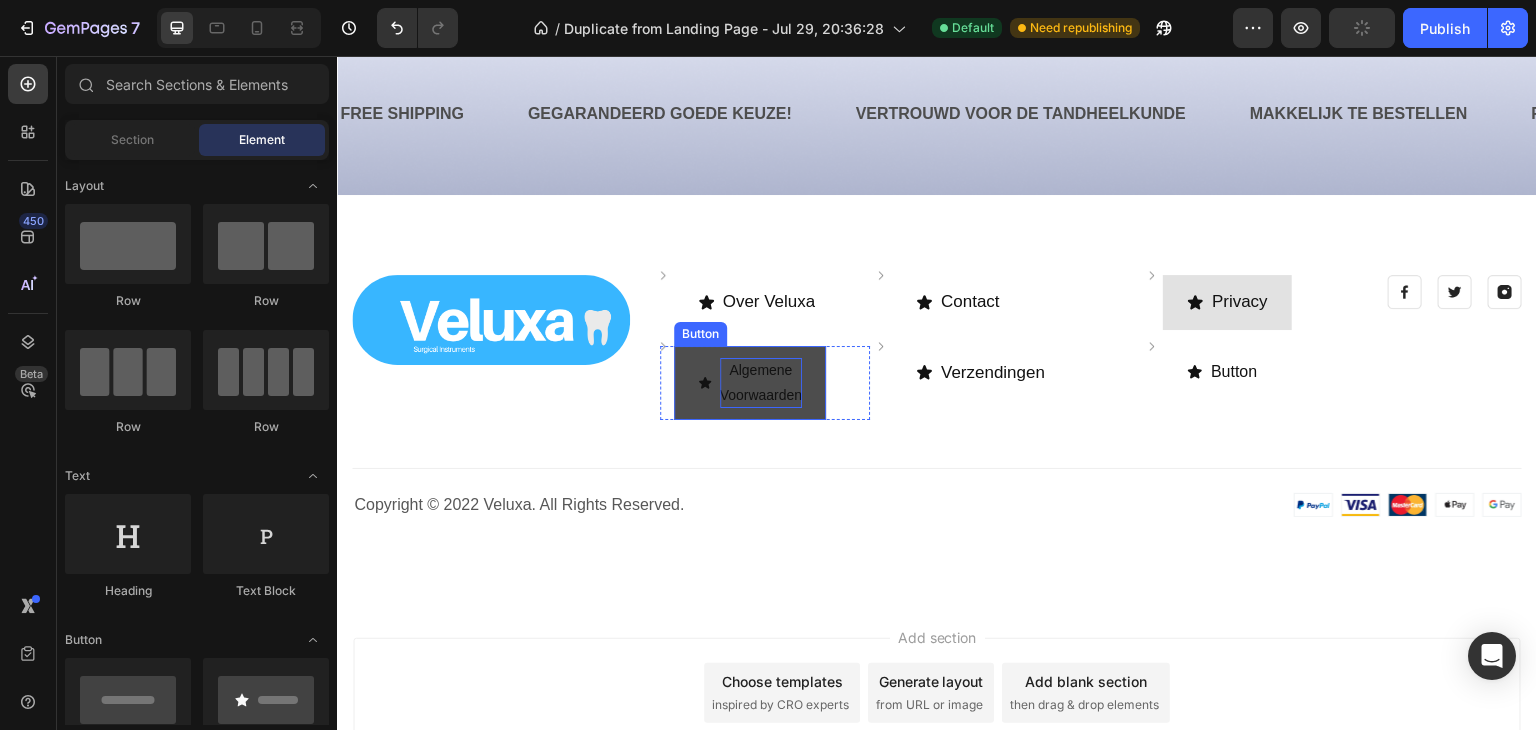 click on "Algemene Voorwaarden" at bounding box center [761, 383] 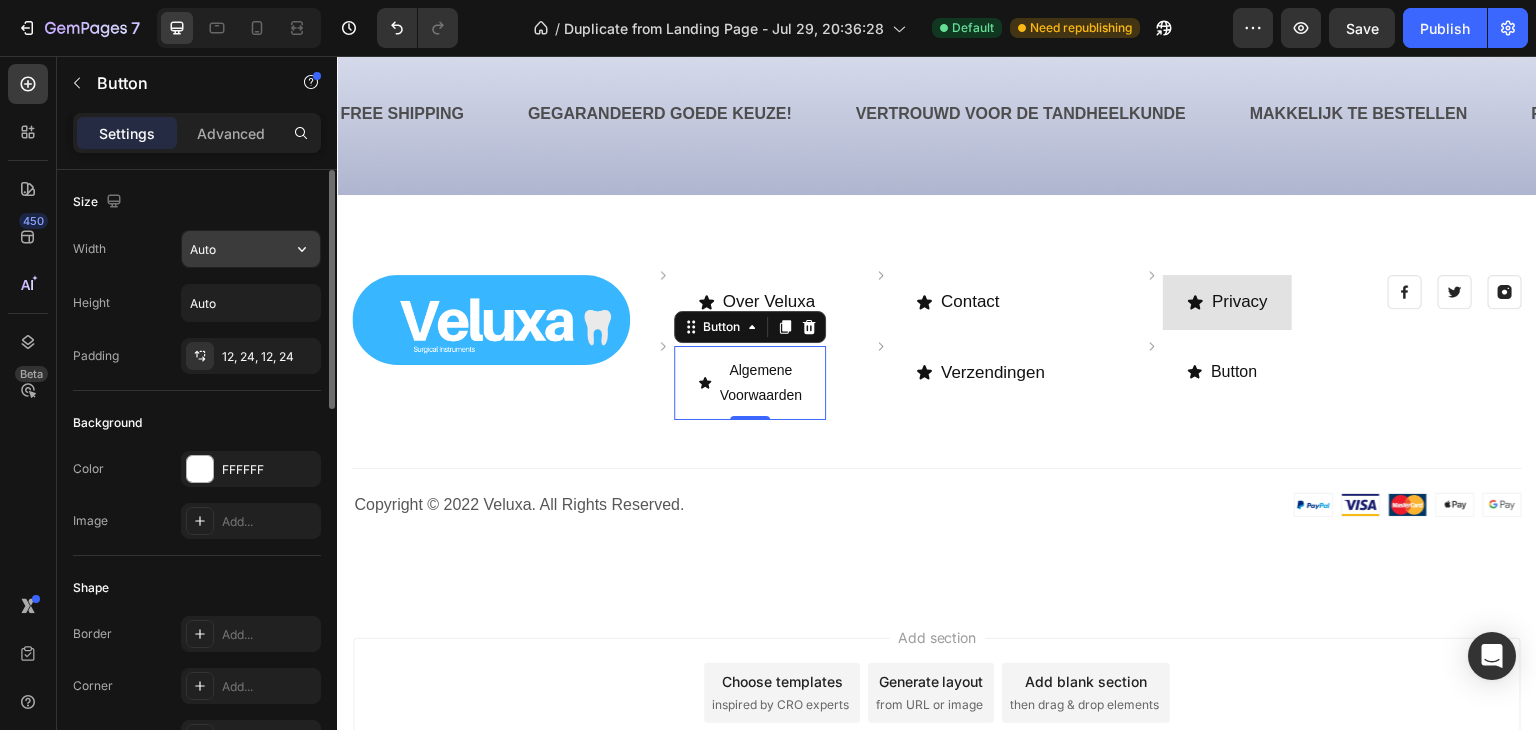 click on "Auto" at bounding box center (251, 249) 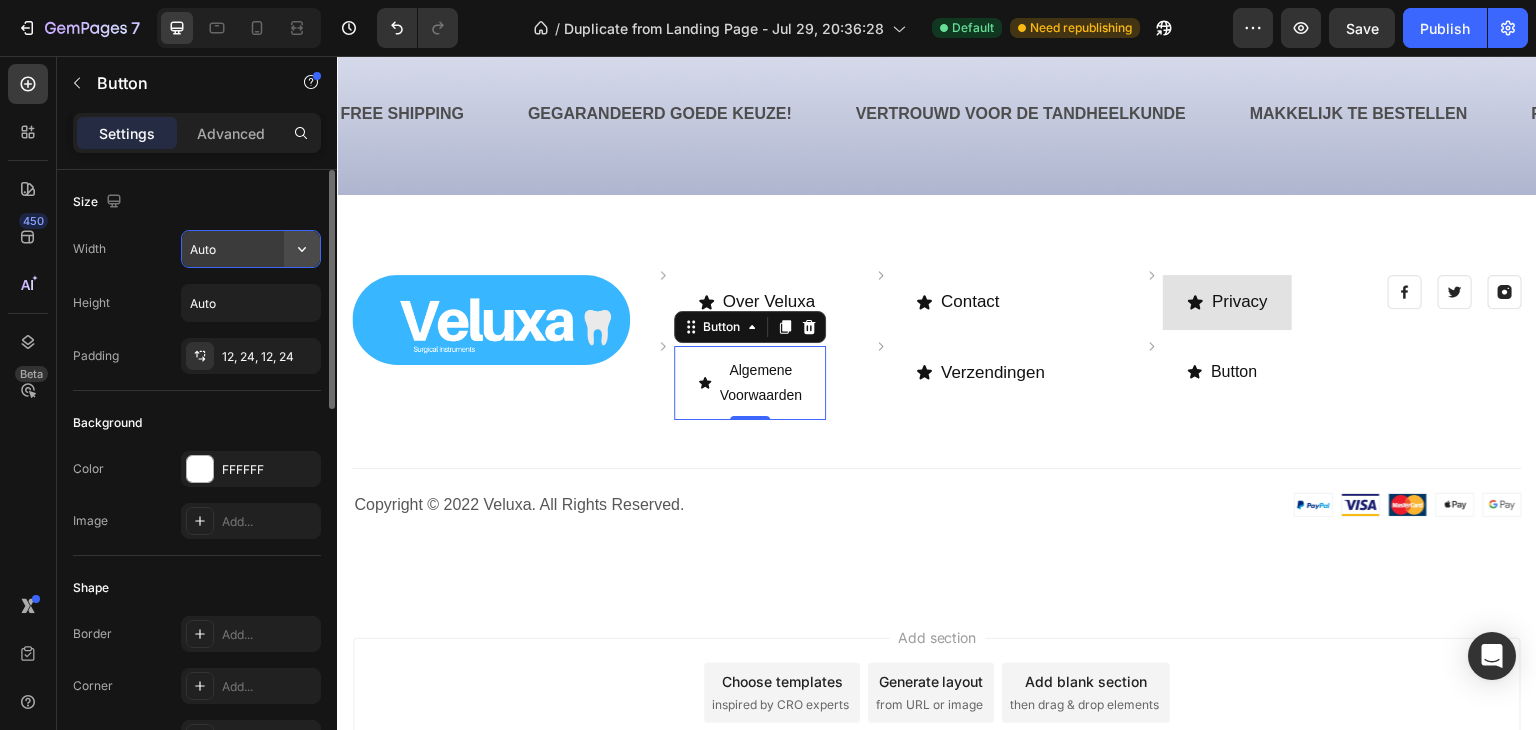 click 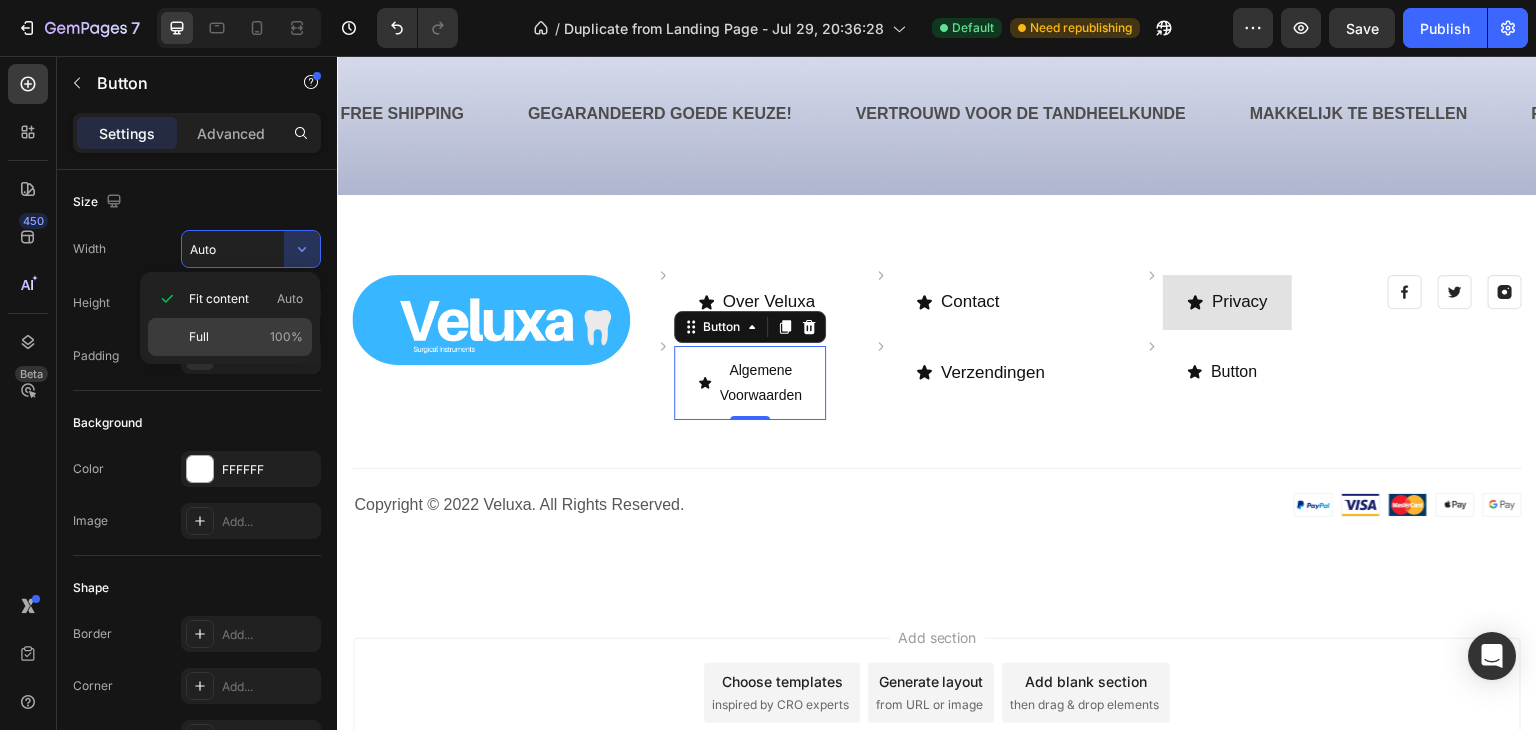 click on "Full 100%" at bounding box center (246, 337) 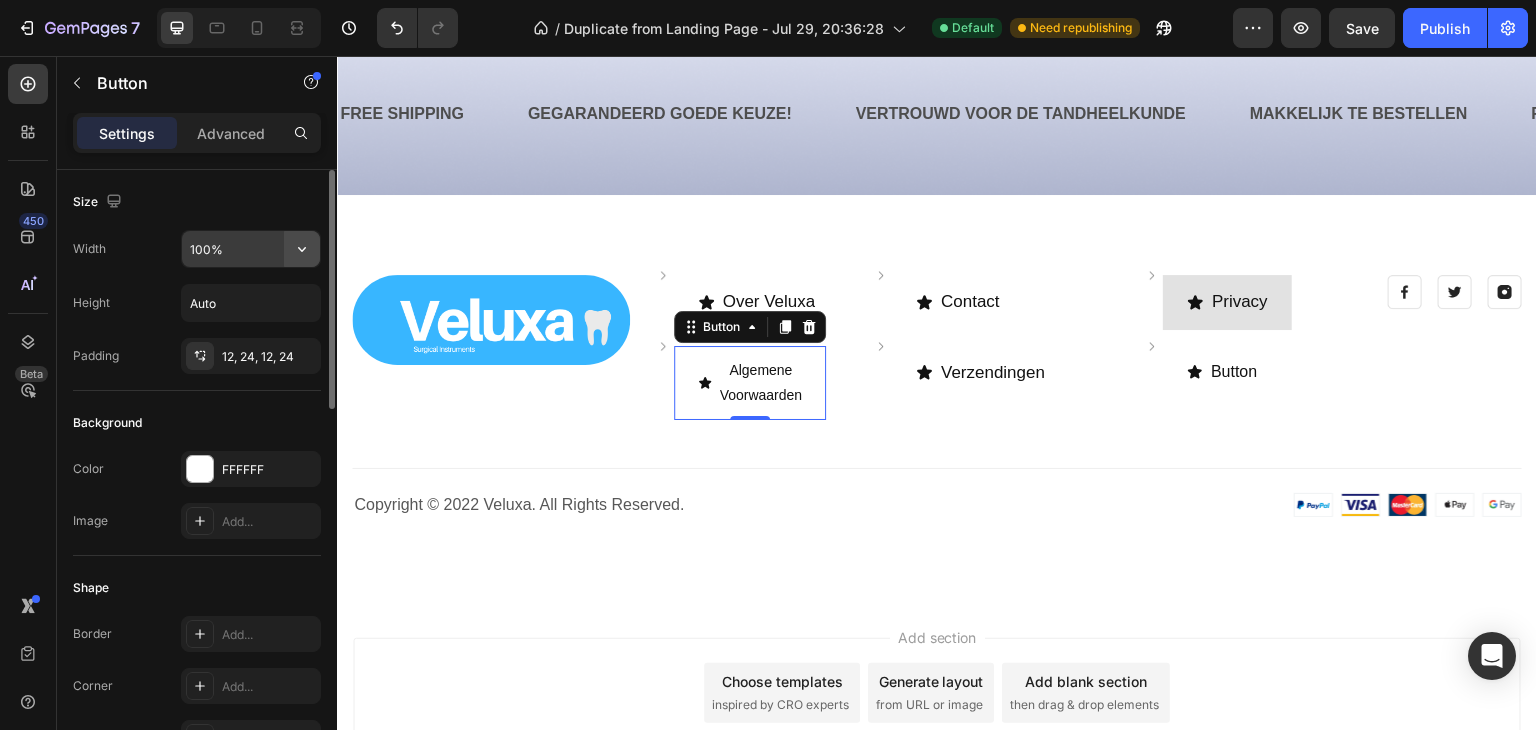 click 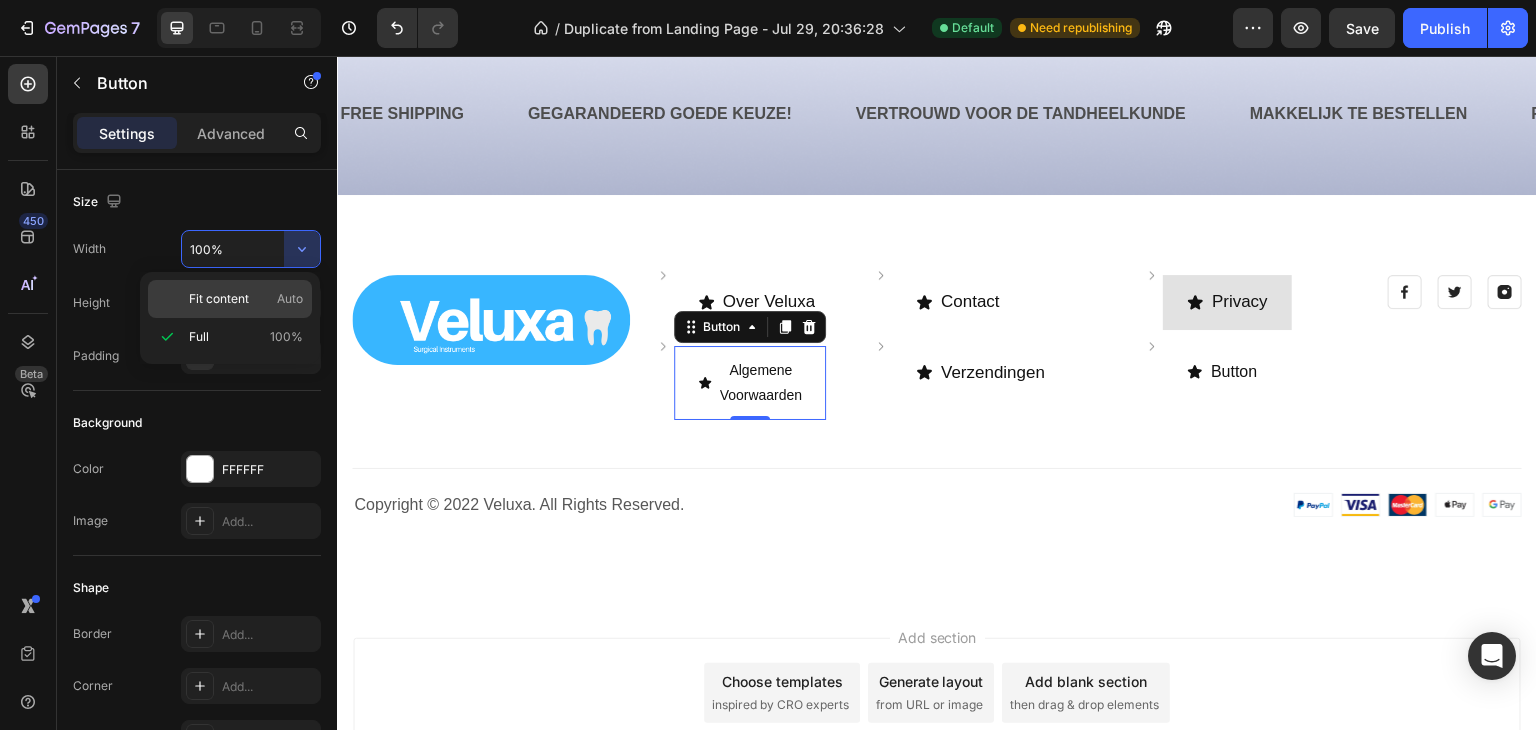 click on "Fit content" at bounding box center (219, 299) 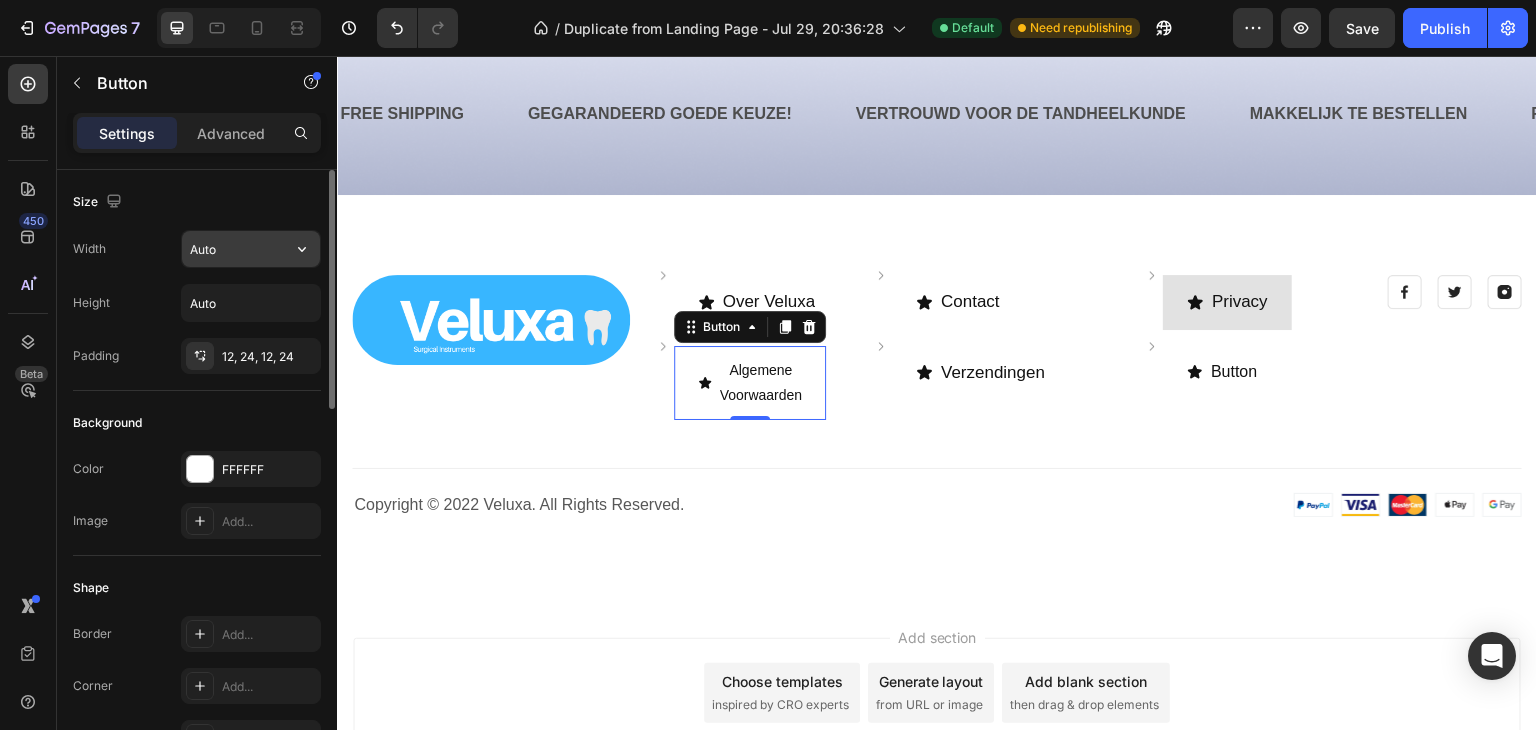 click on "Auto" at bounding box center [251, 249] 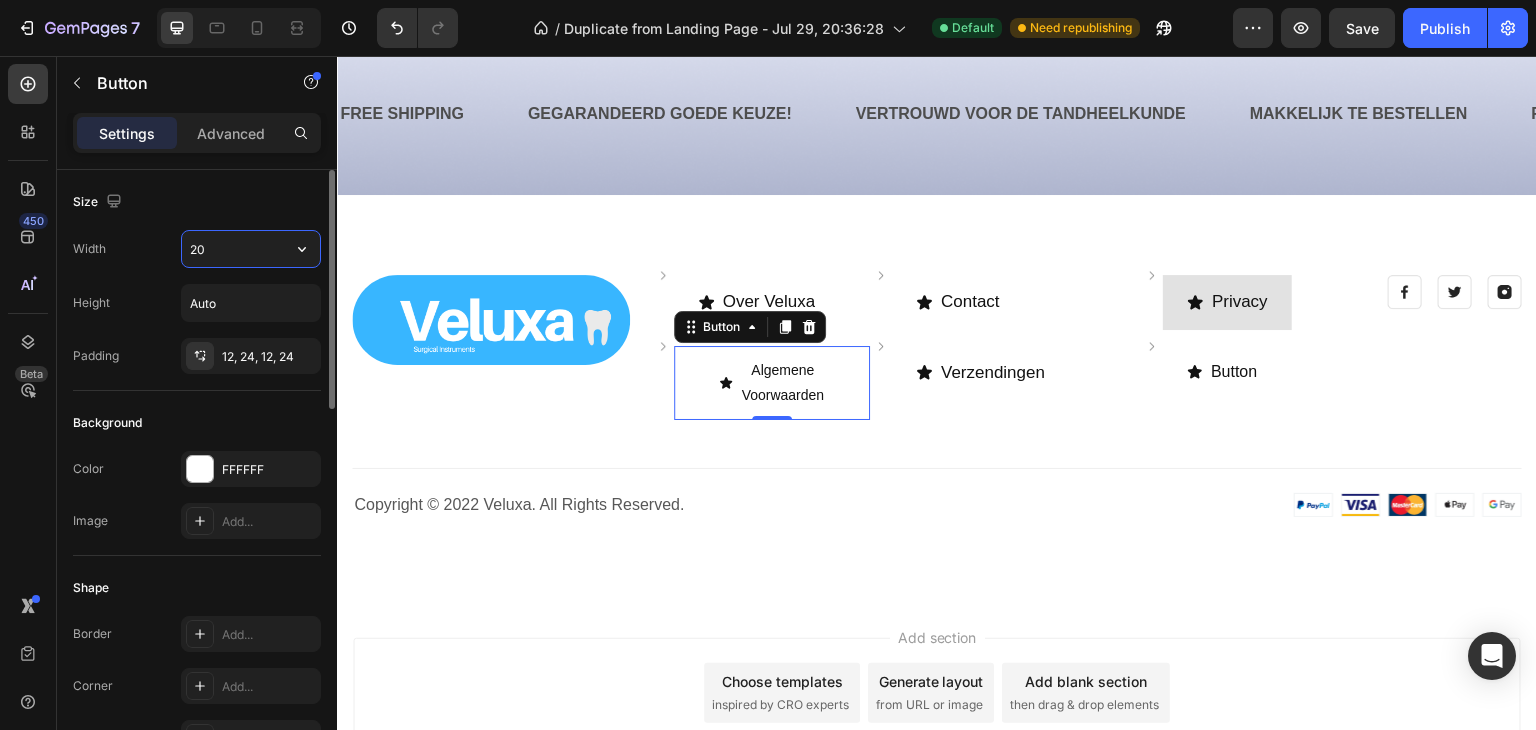 type on "2" 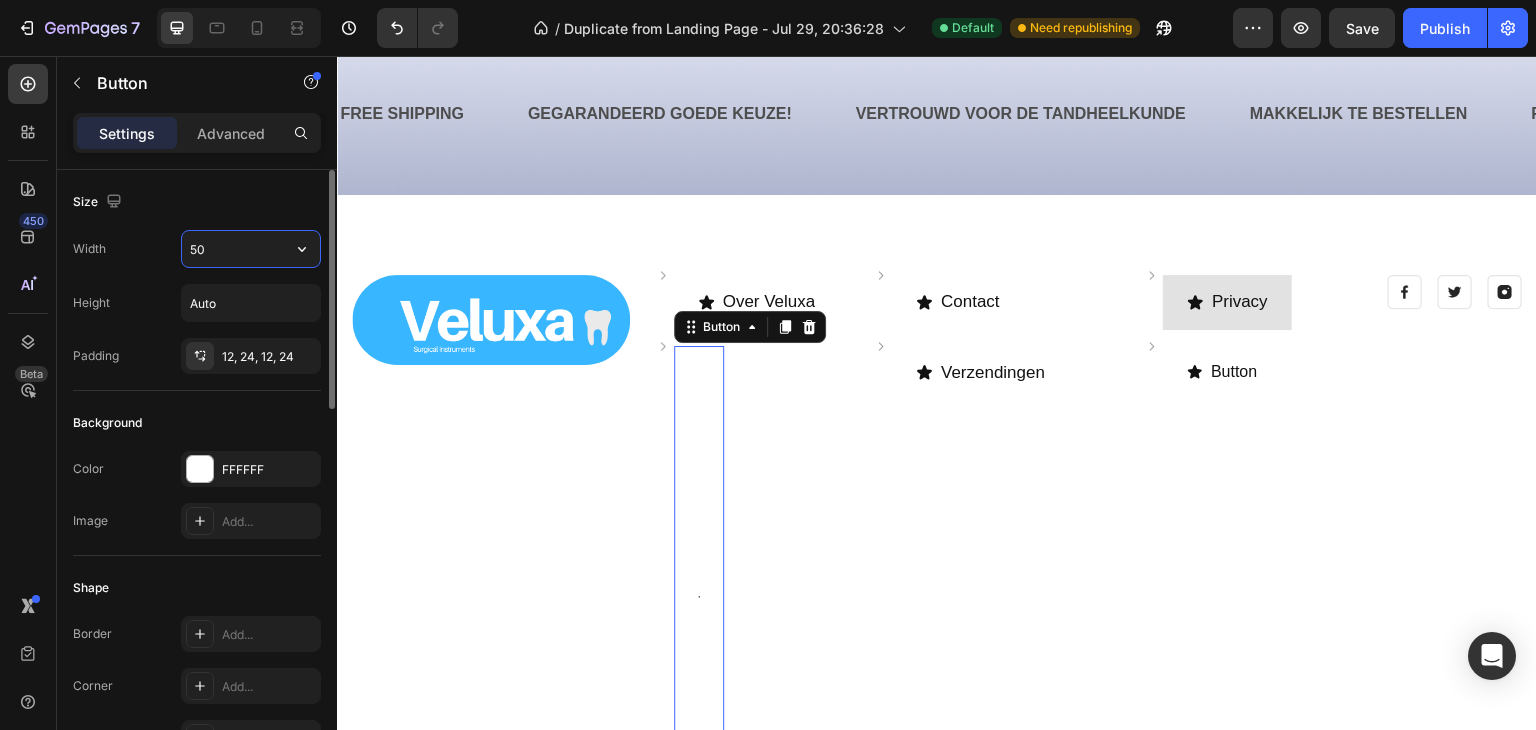 type on "5" 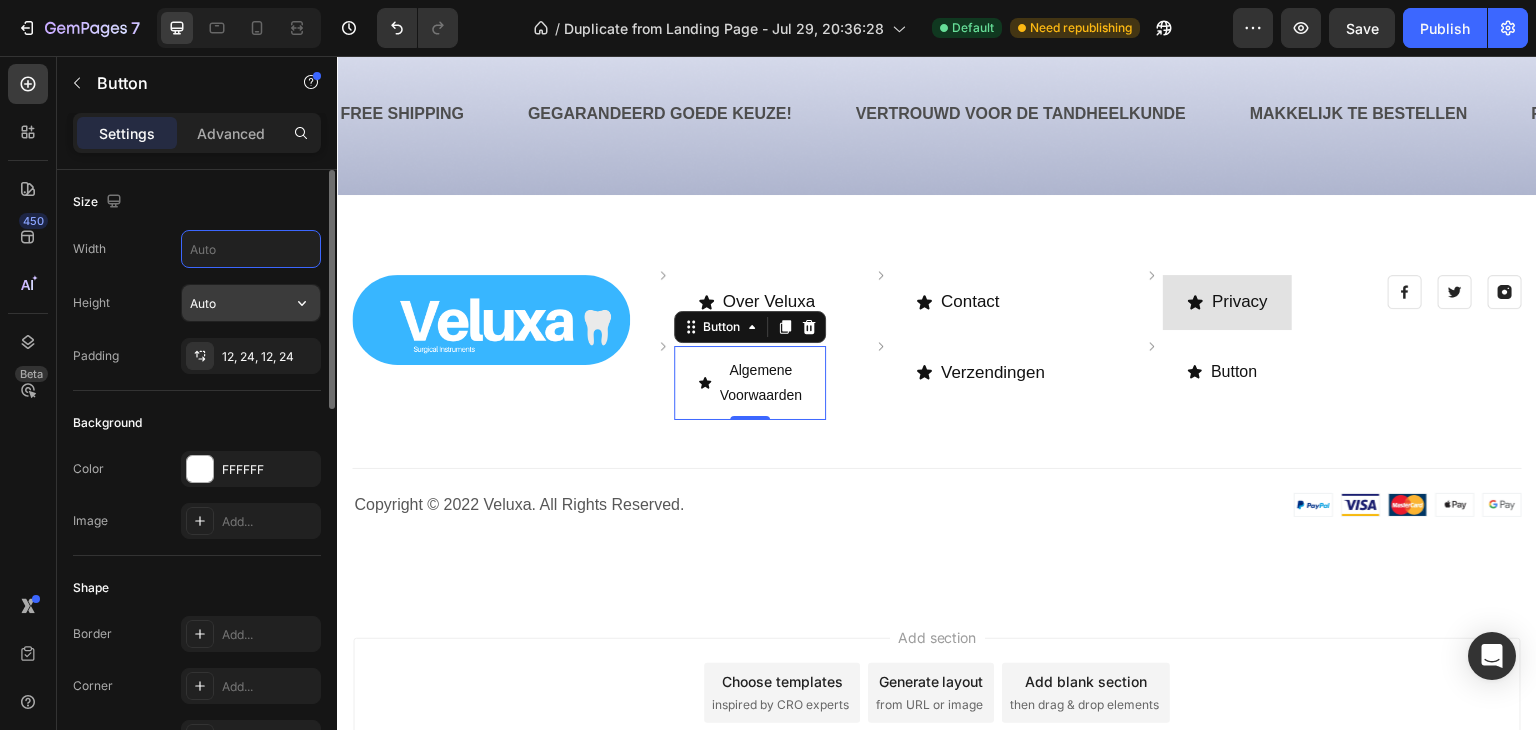 type 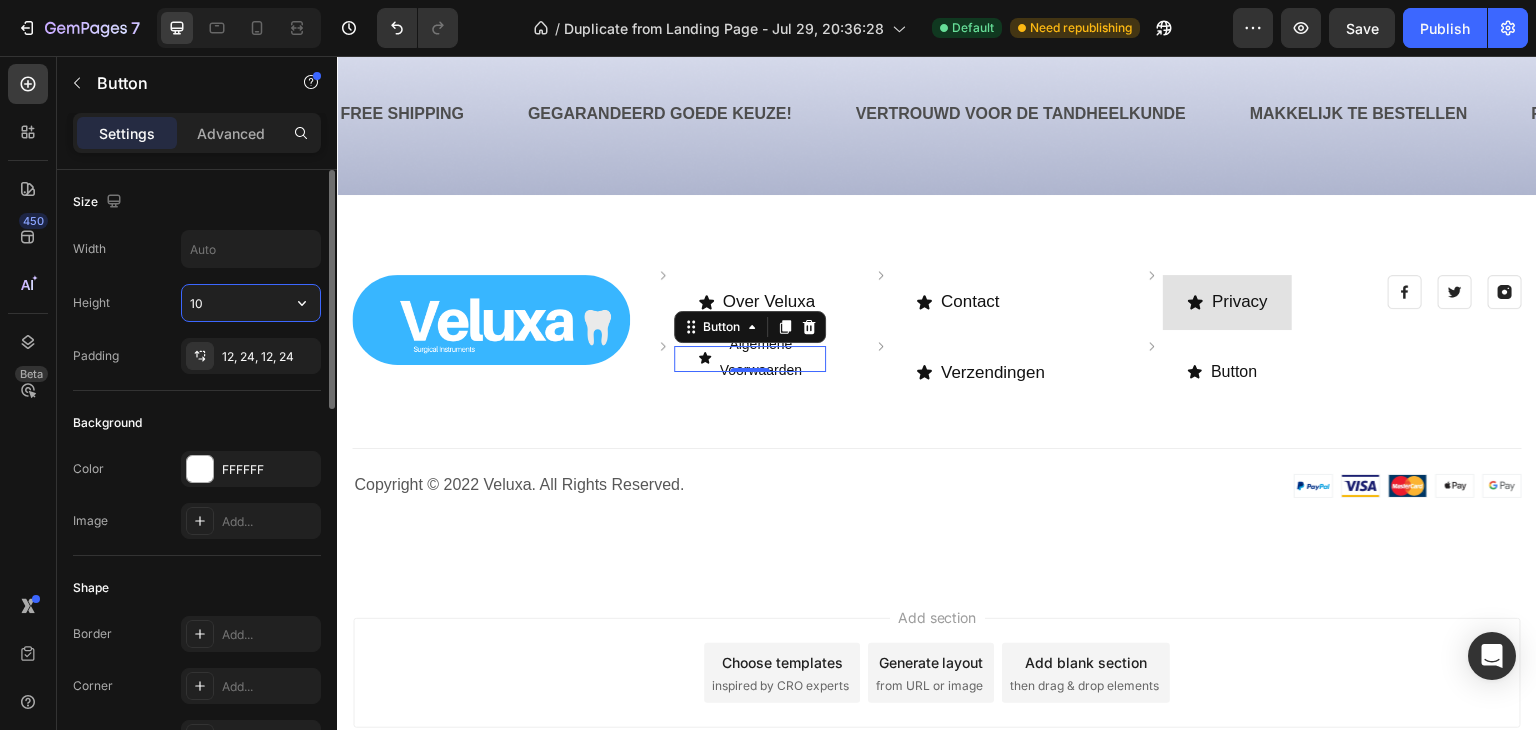 type on "1" 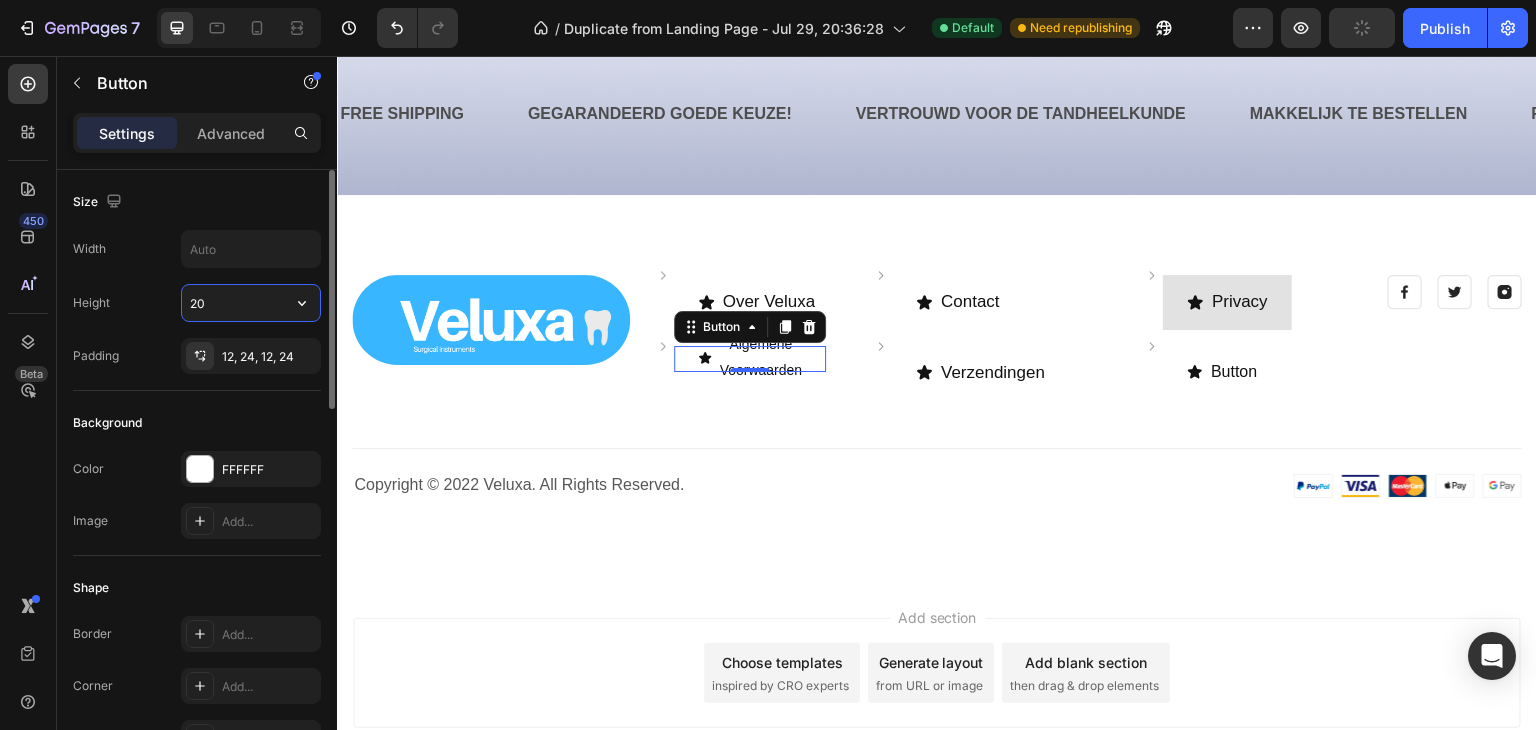 type on "2" 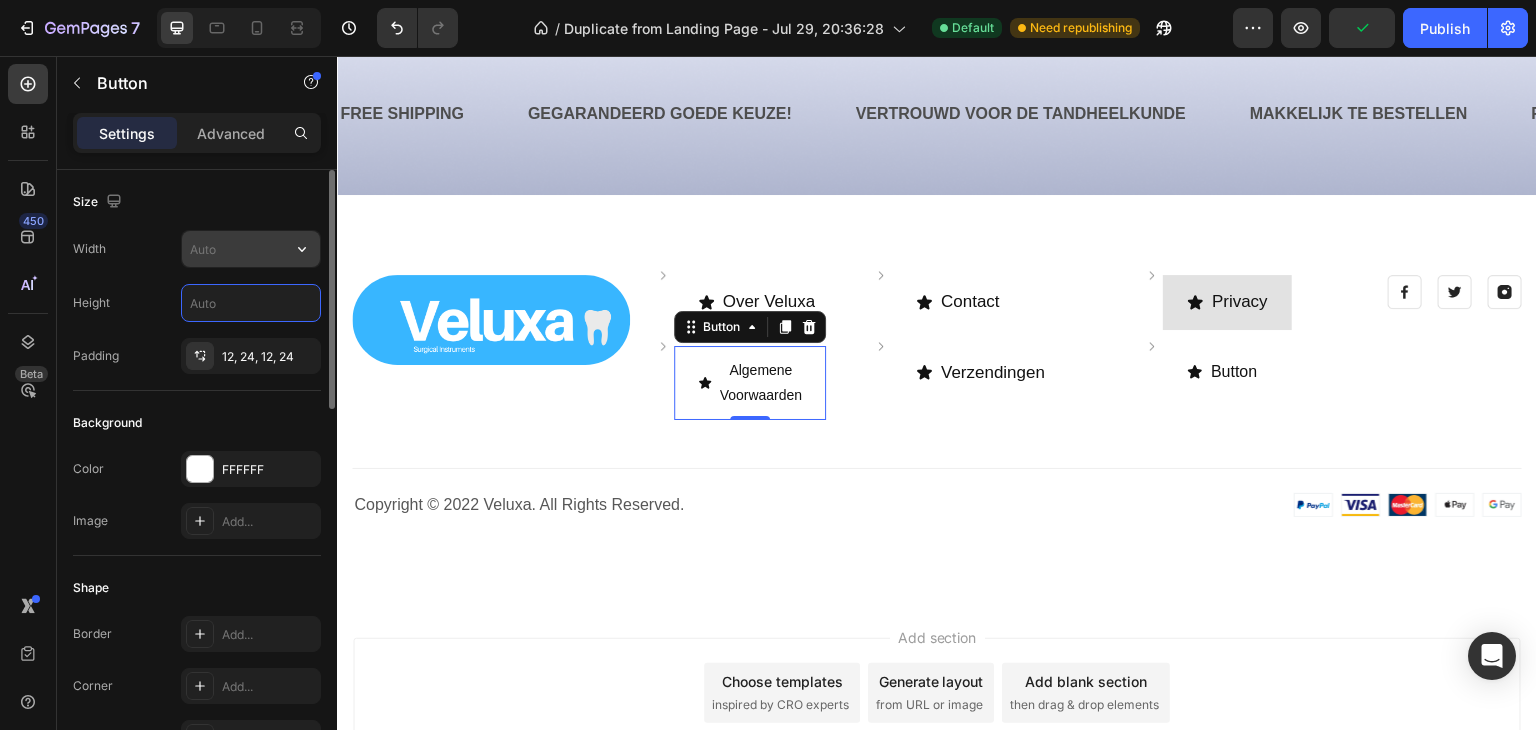 type 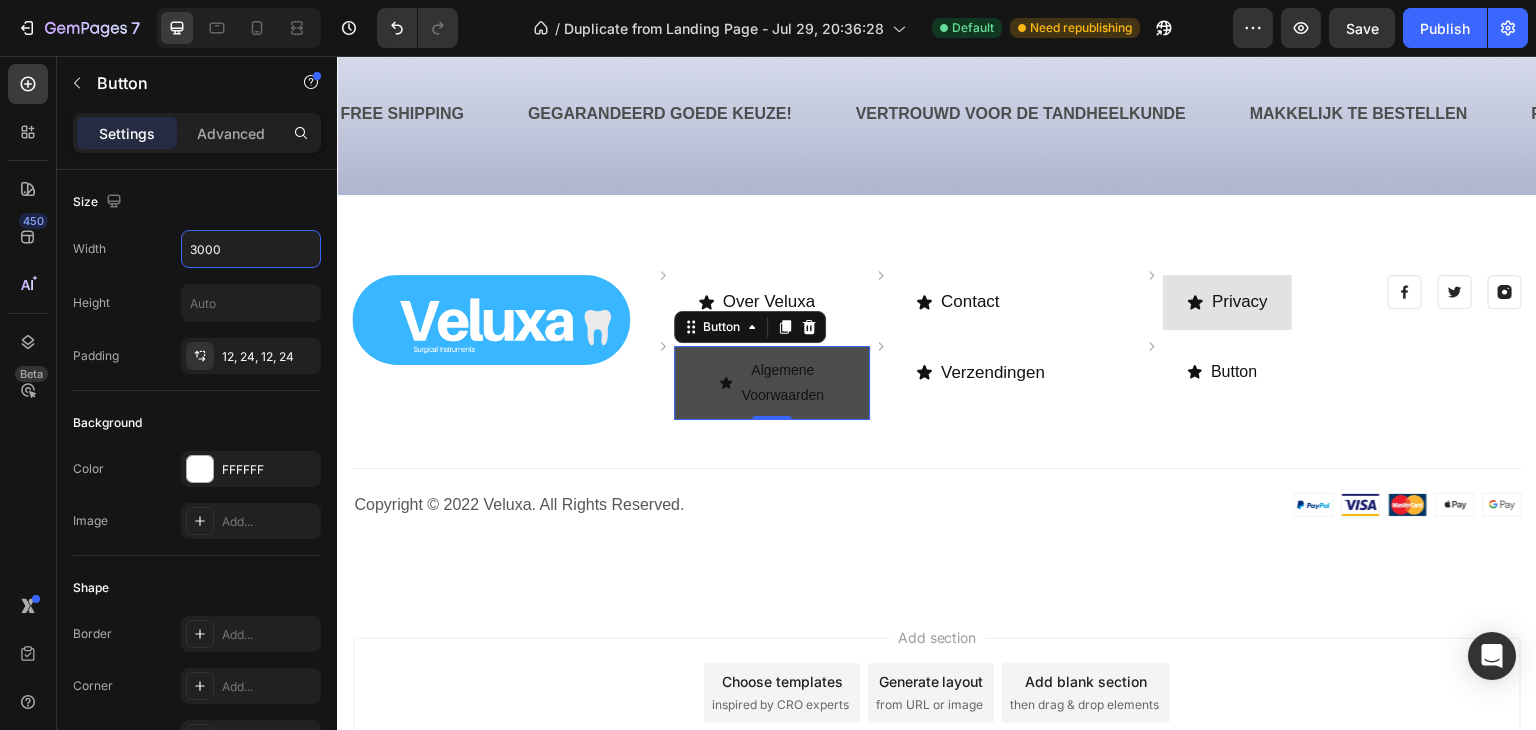 type on "3000" 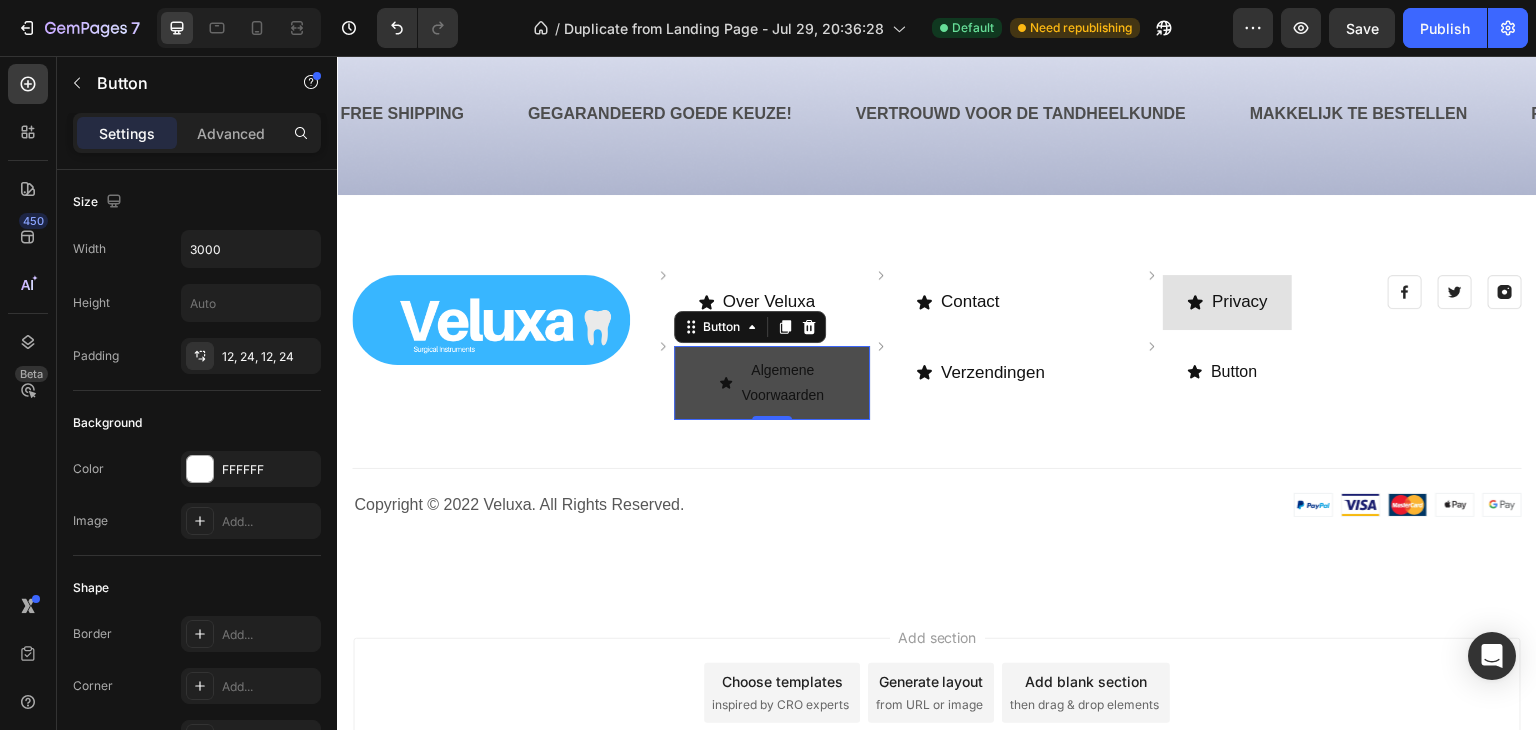 click on "Algemene Voorwaarden" at bounding box center [772, 383] 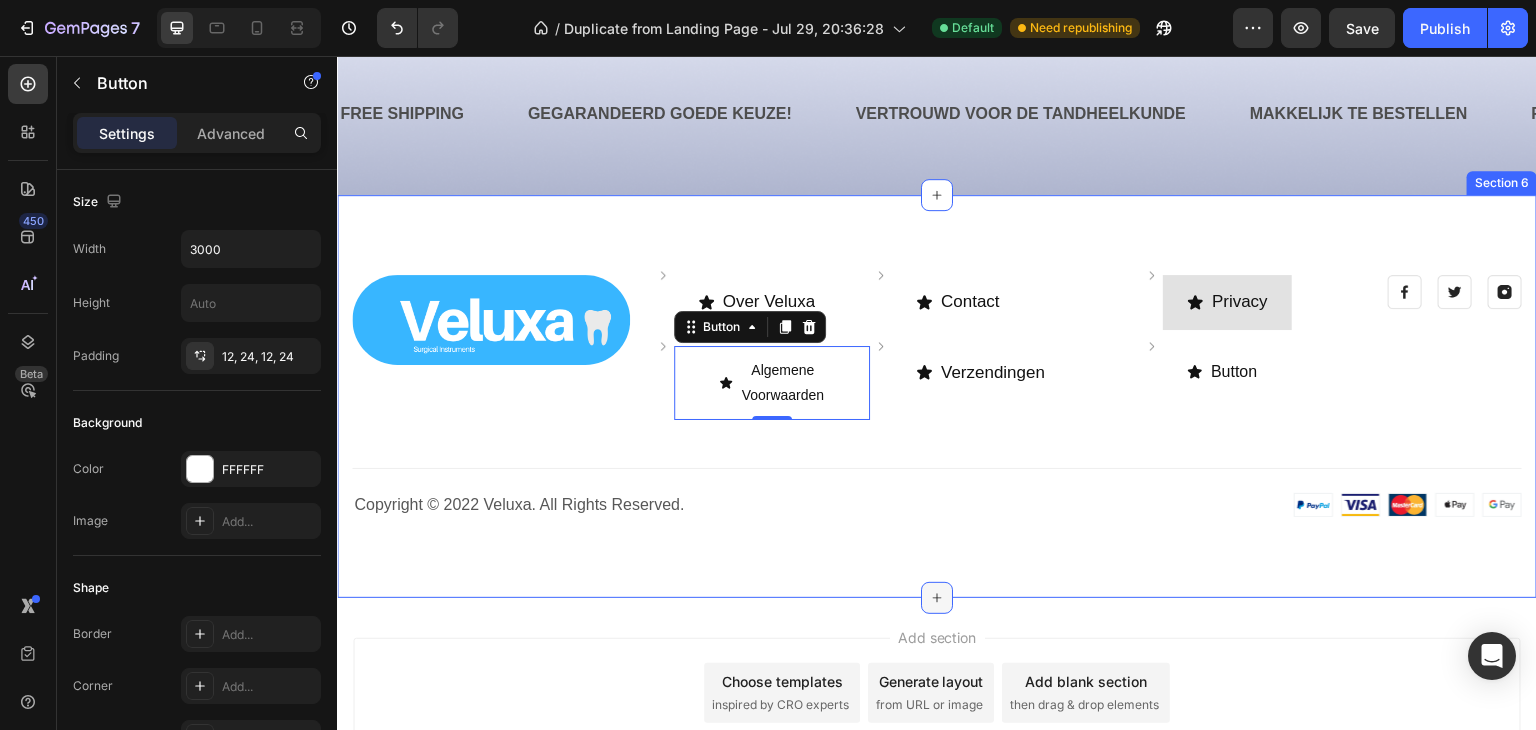 click at bounding box center (937, 598) 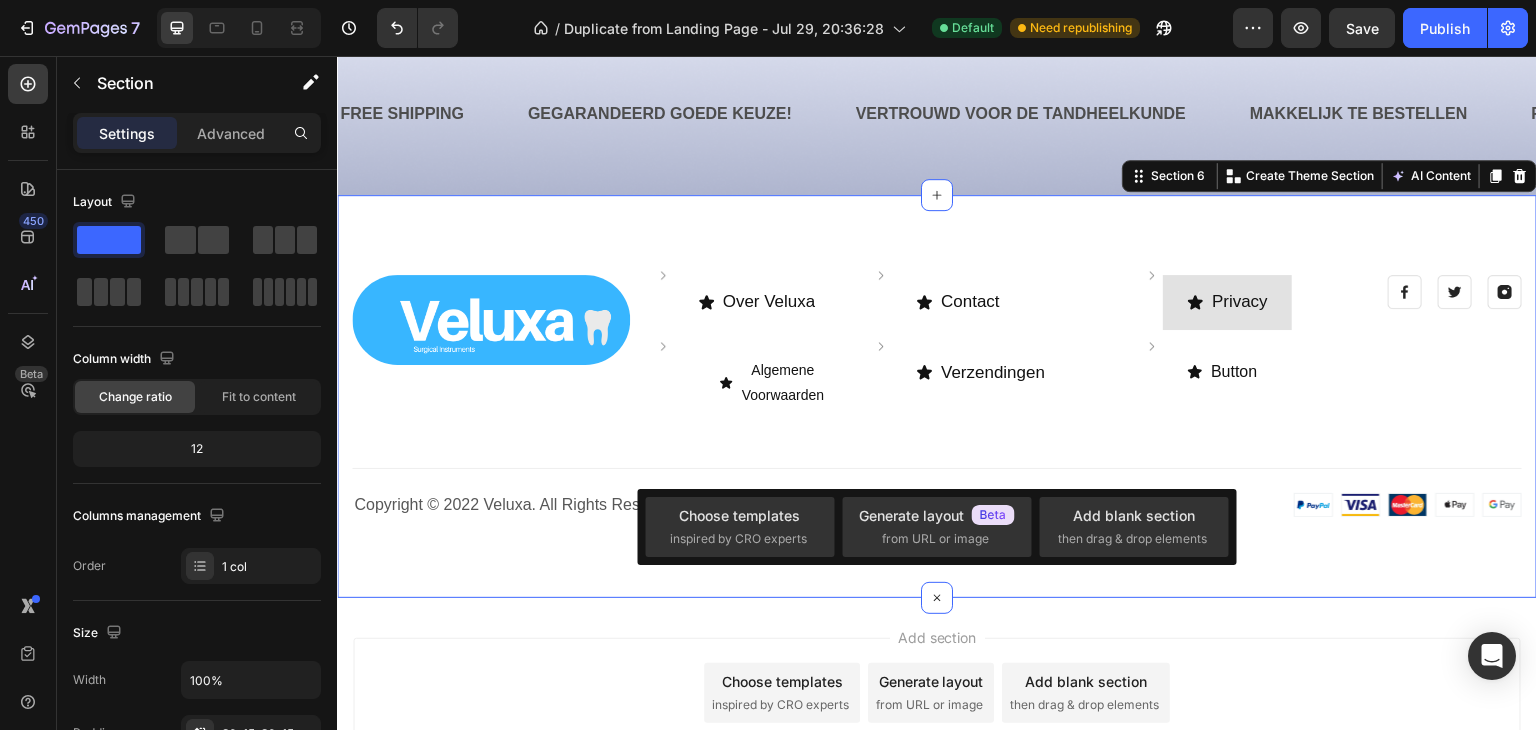click on "Image Image Over Veluxa Button Row Image Algemene Voorwaarden Button Row Image Contact Button Row Image Verzendingen Button Row Image Privacy    Button Row Image Button Button Row Row Image Image Image Row Row                Title Line Row Copyright © 2022 Veluxa. All Rights Reserved. Heading Image Row" at bounding box center [937, 396] 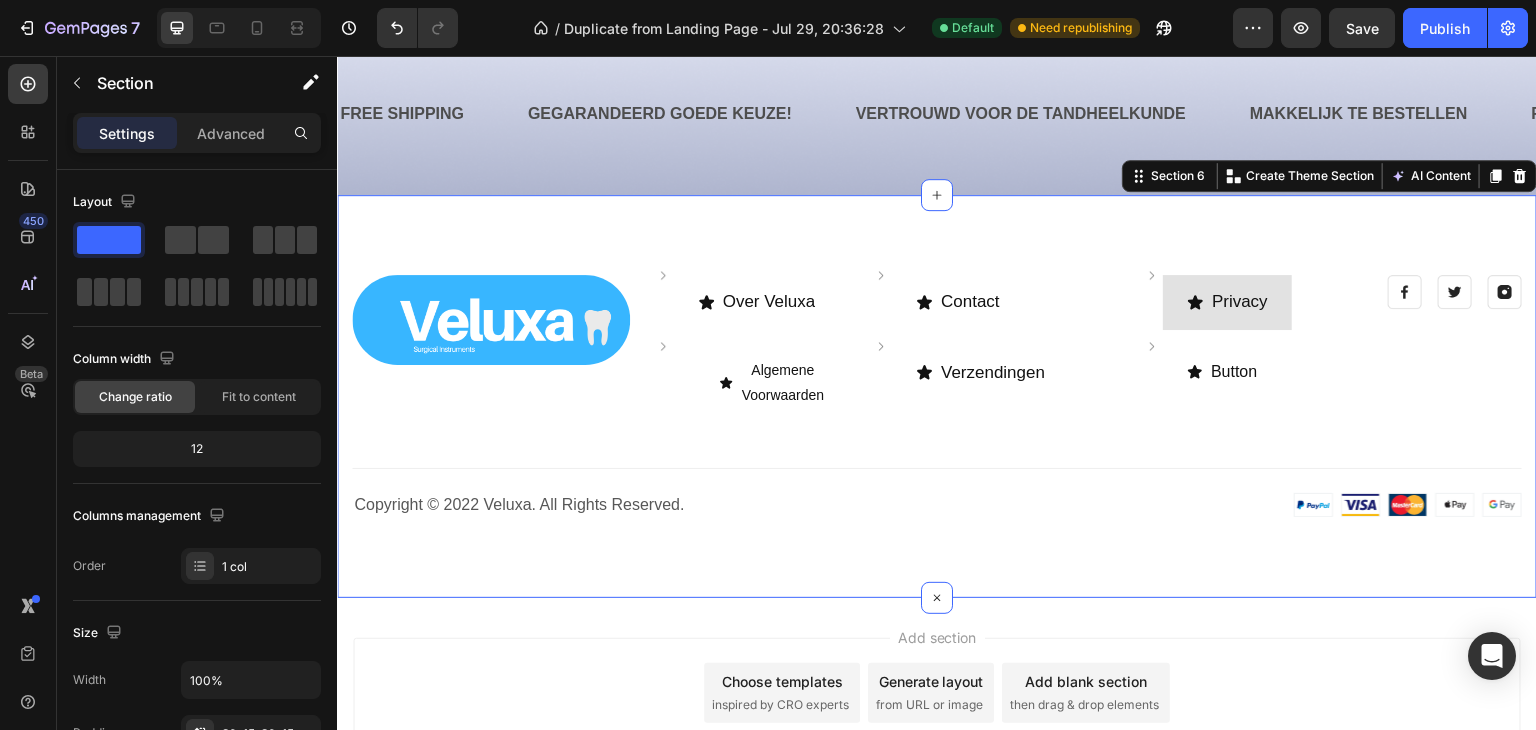 click on "Image Image Over Veluxa Button Row Image Algemene Voorwaarden Button Row Image Contact Button Row Image Verzendingen Button Row Image Privacy    Button Row Image Button Button Row Row Image Image Image Row Row                Title Line Row Copyright © 2022 Veluxa. All Rights Reserved. Heading Image Row" at bounding box center [937, 396] 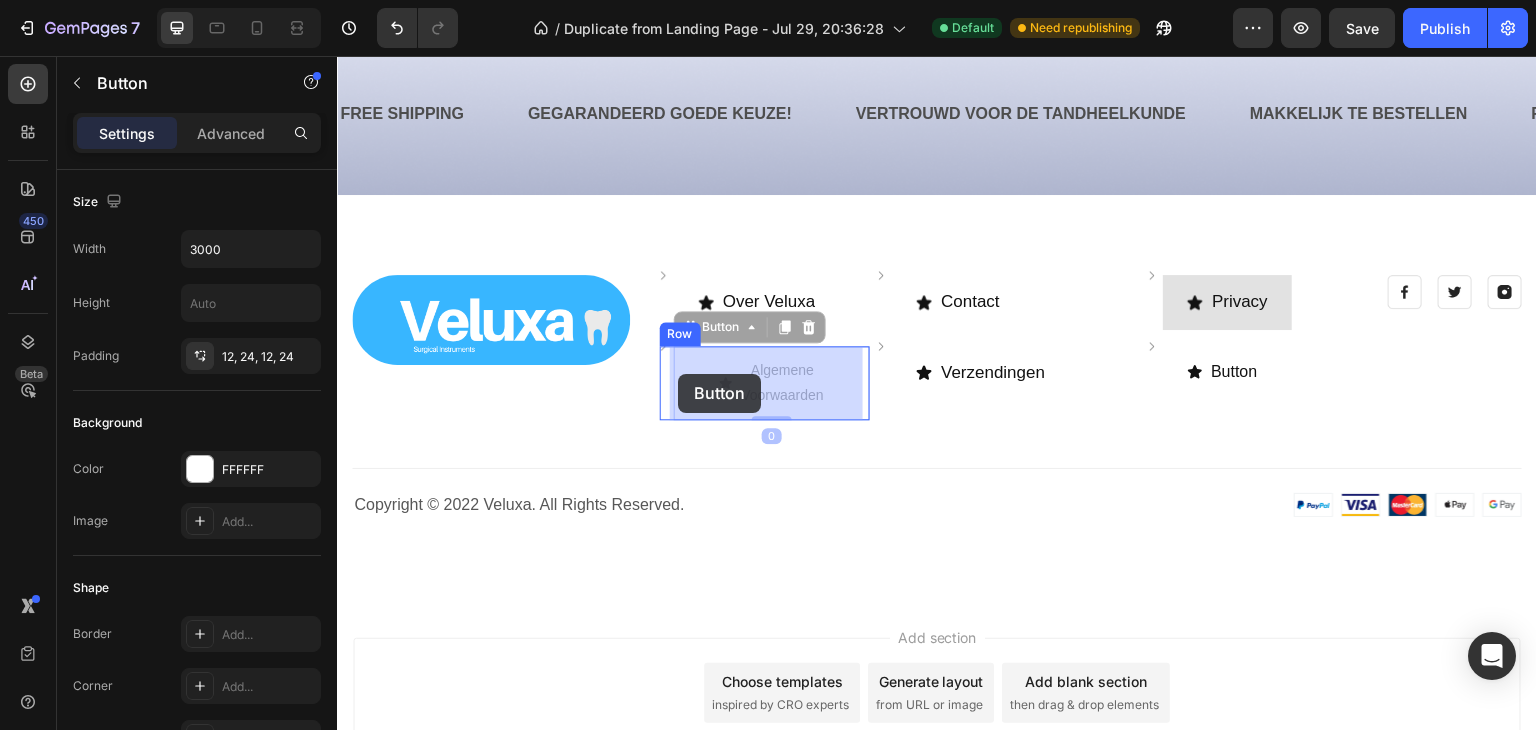 drag, startPoint x: 716, startPoint y: 375, endPoint x: 678, endPoint y: 374, distance: 38.013157 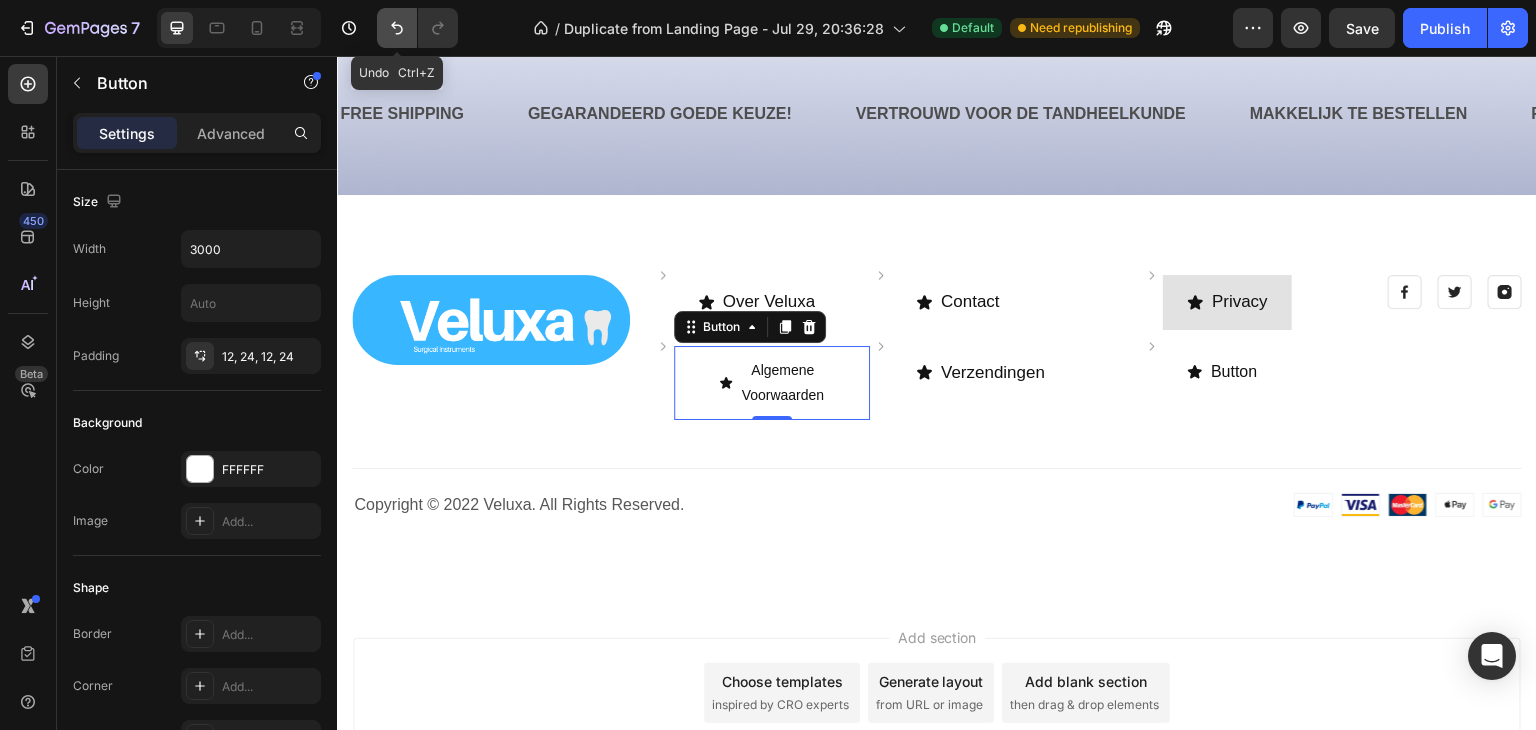click 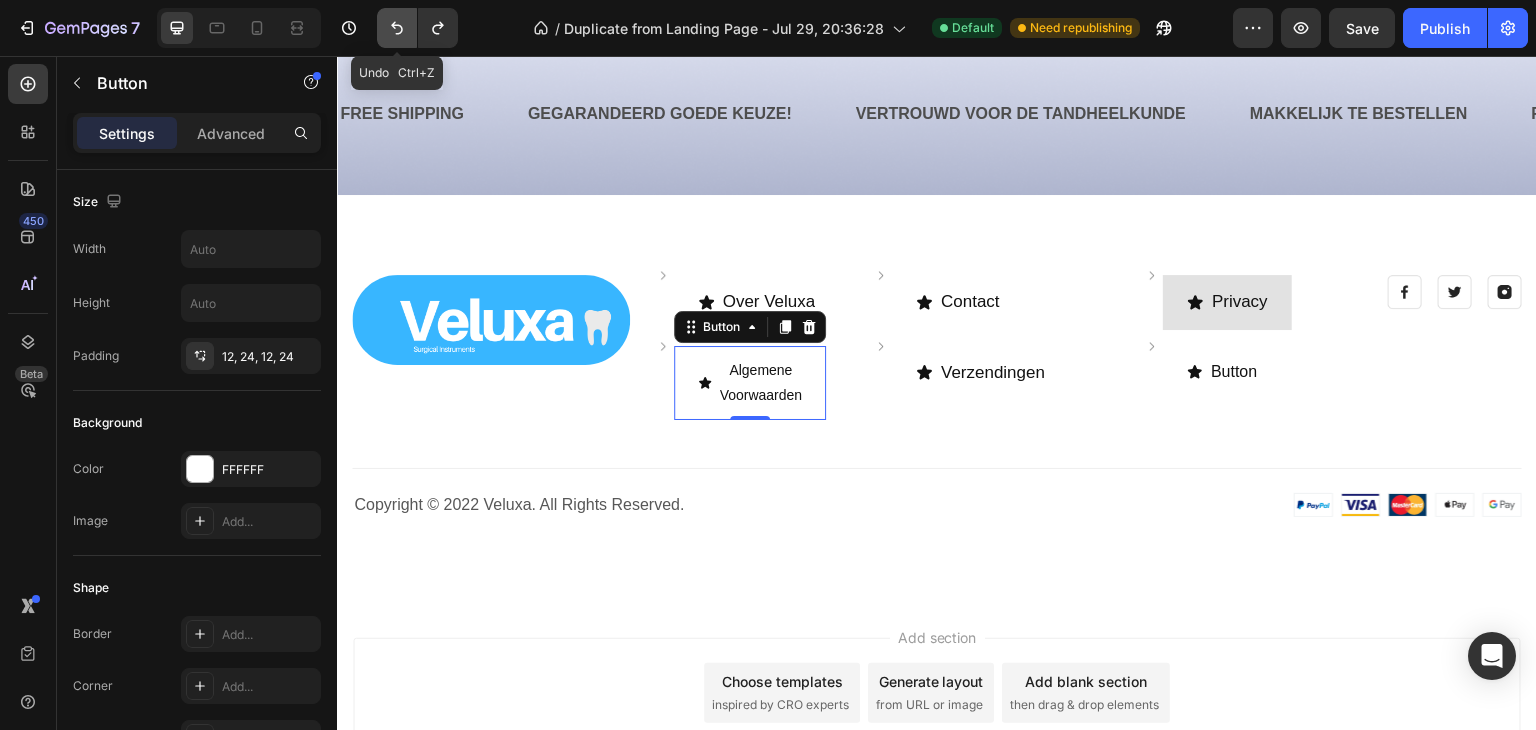click 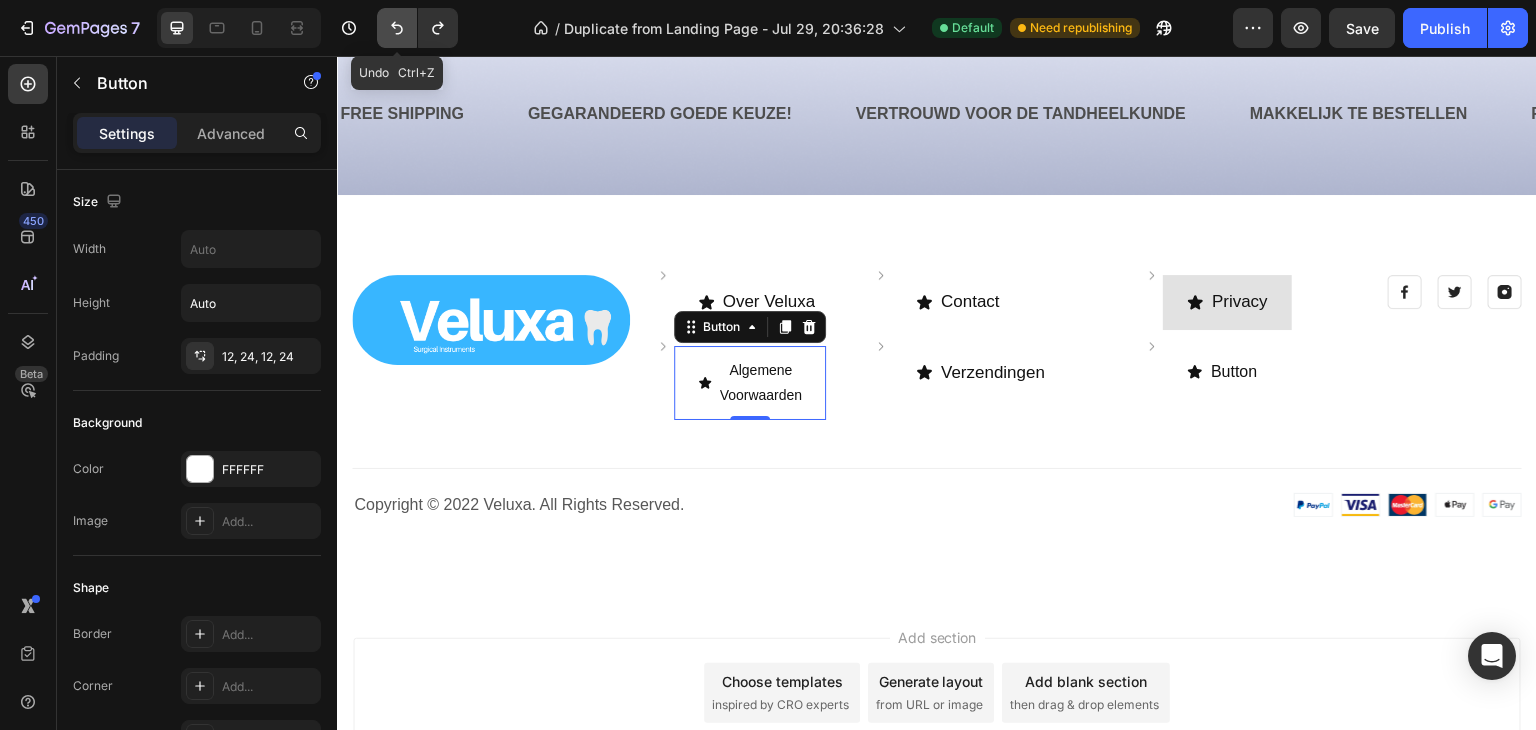 click 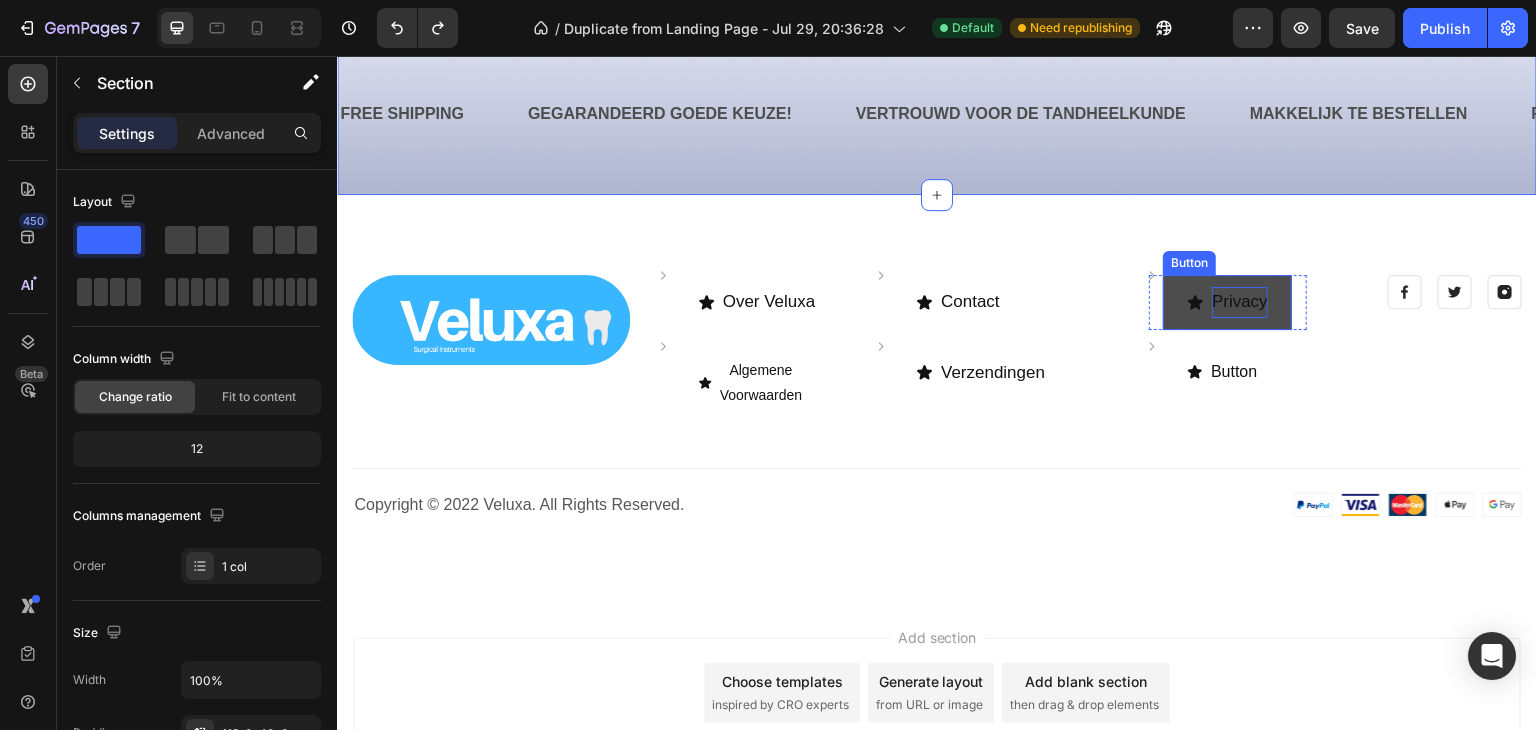 click on "Privacy" at bounding box center (1240, 302) 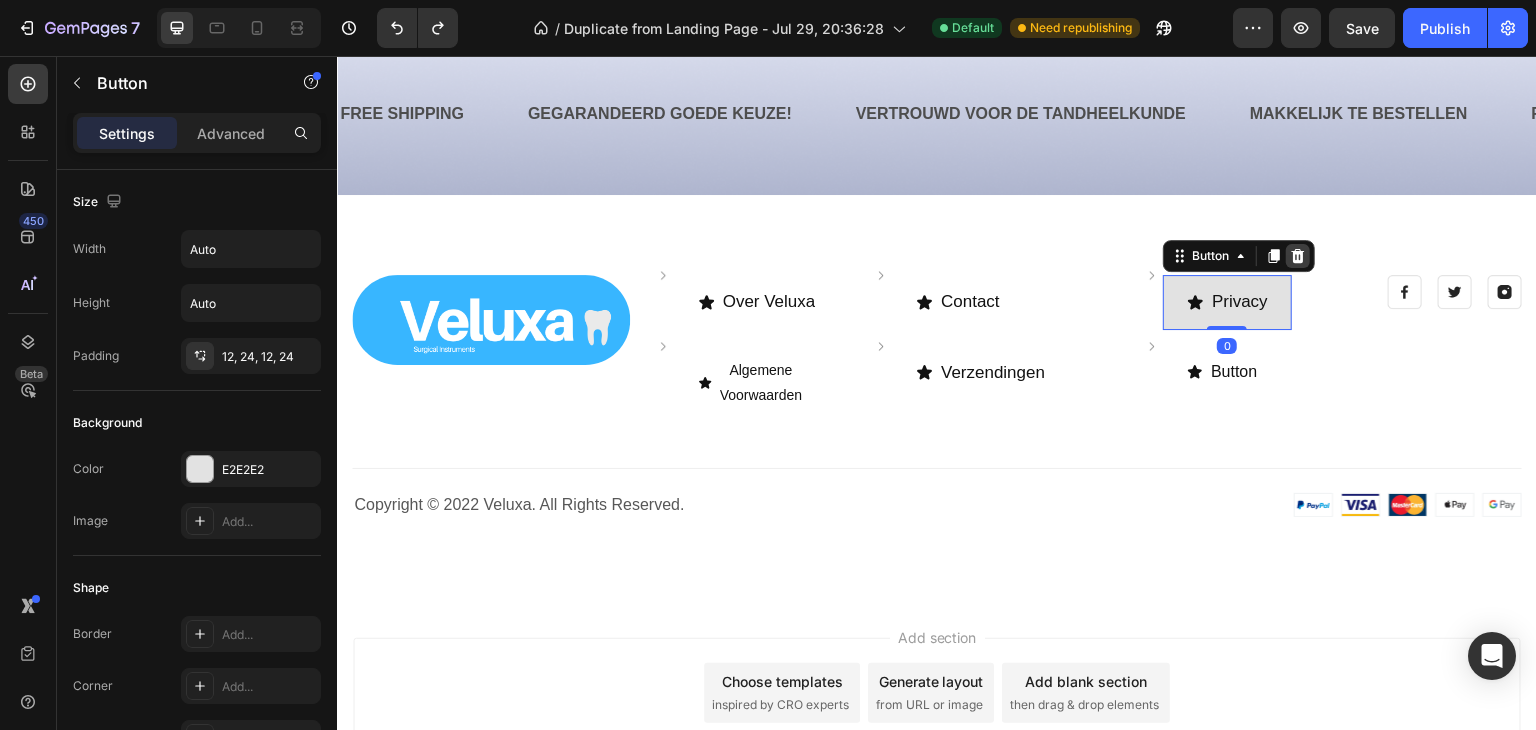 click 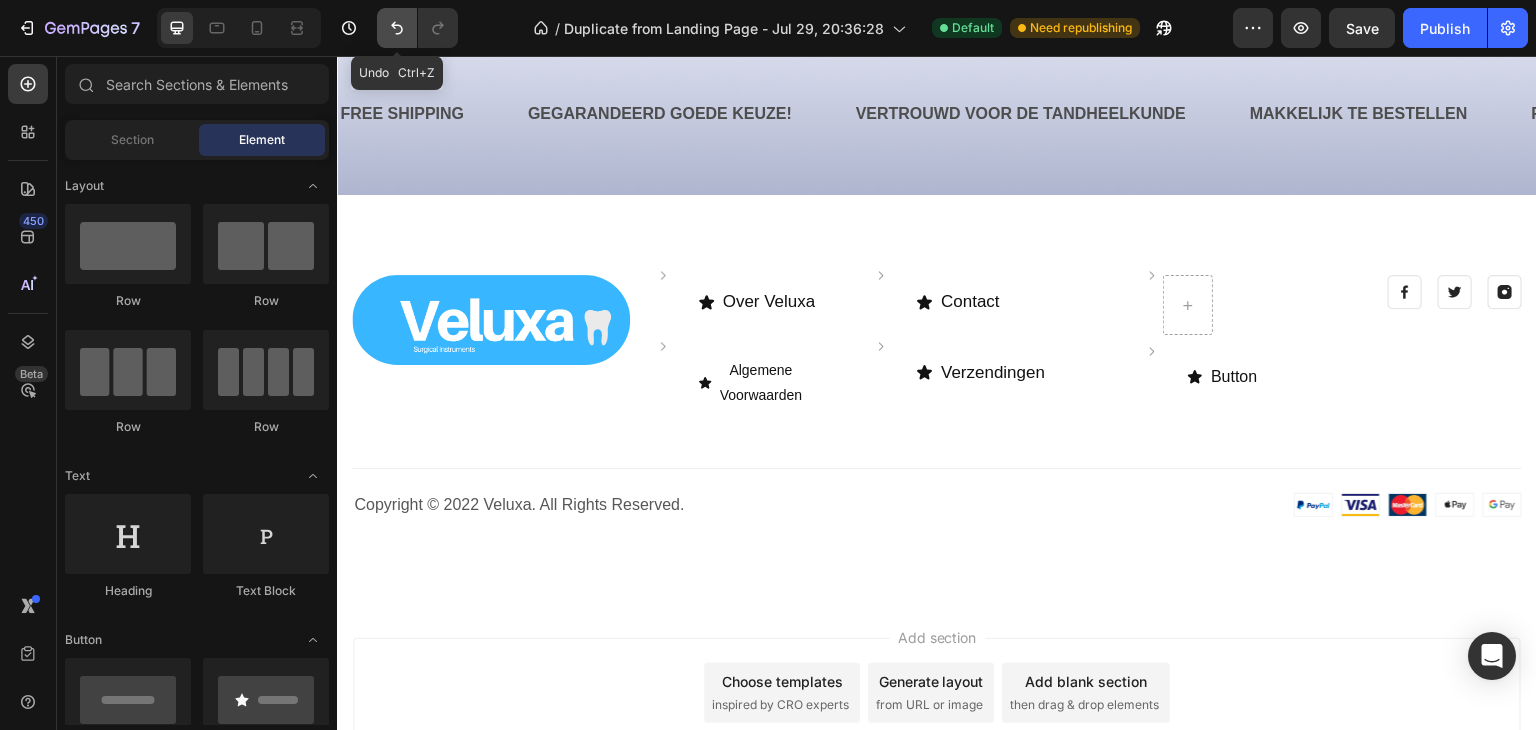 click 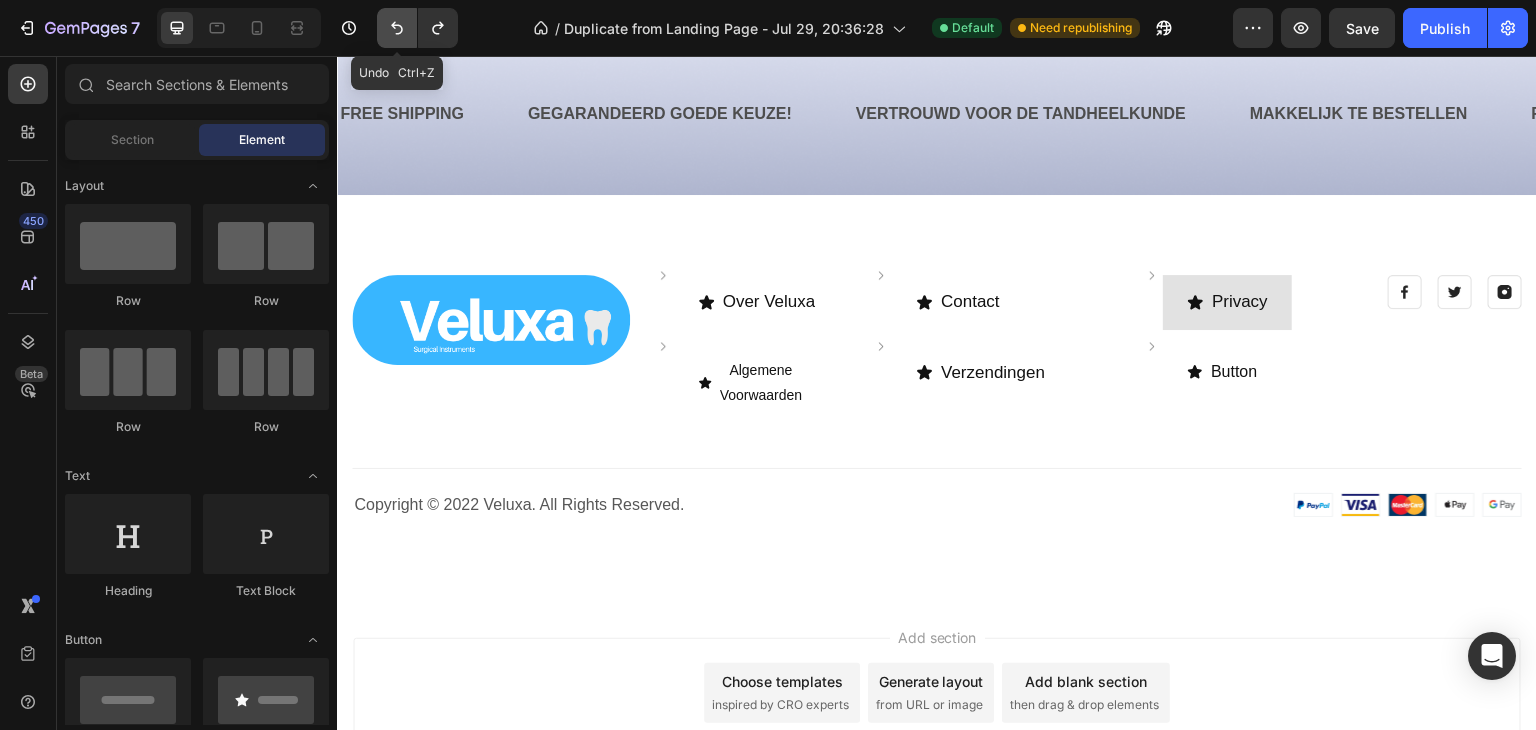 click 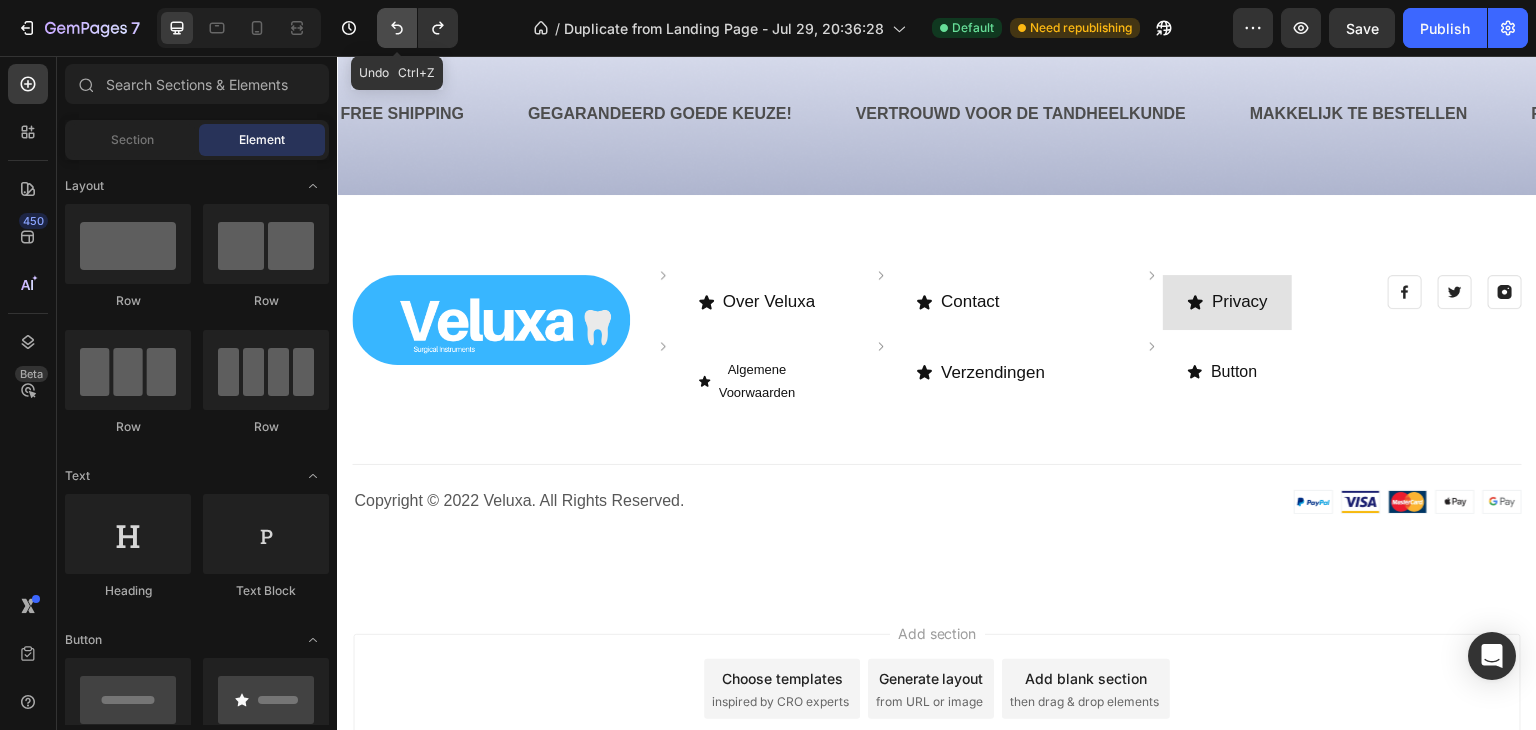 click 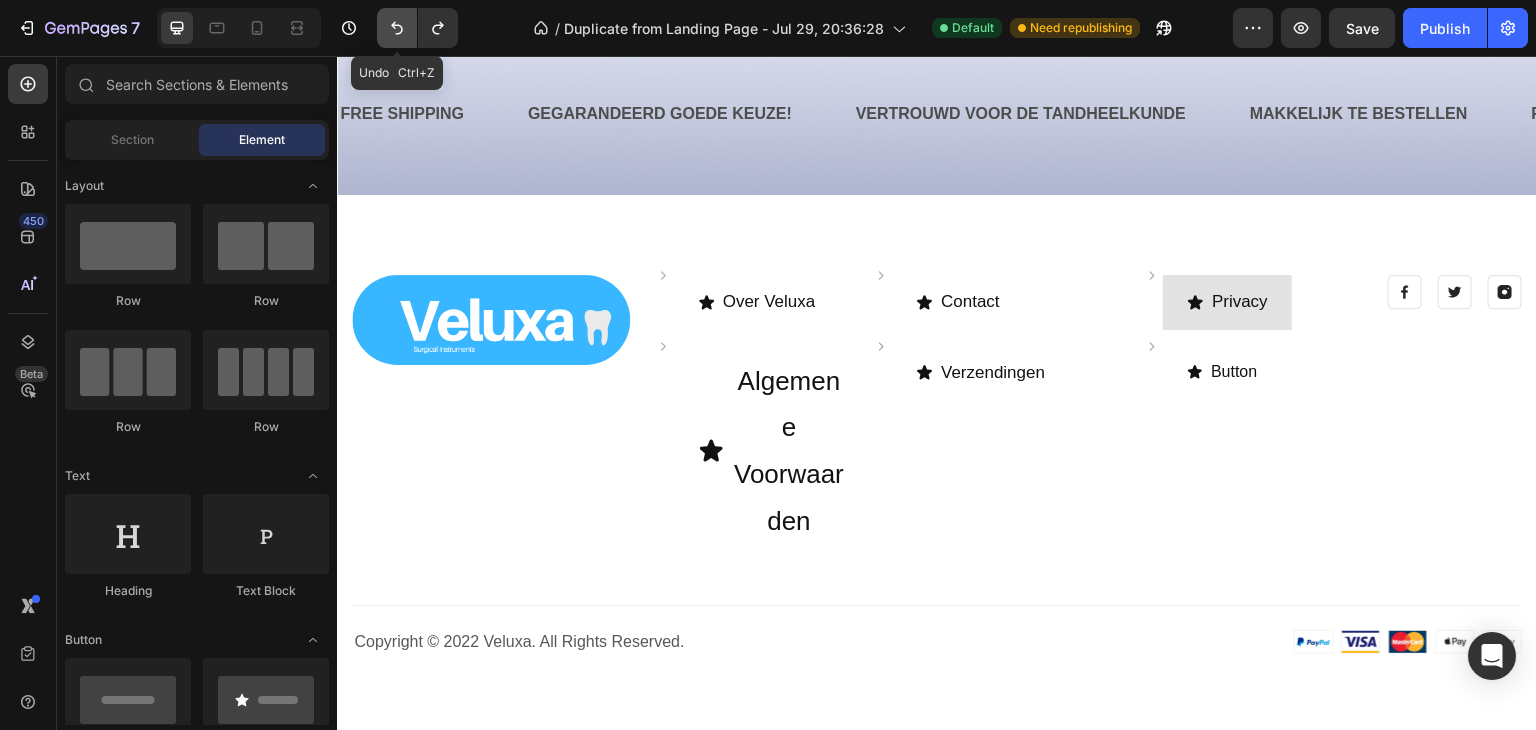 click 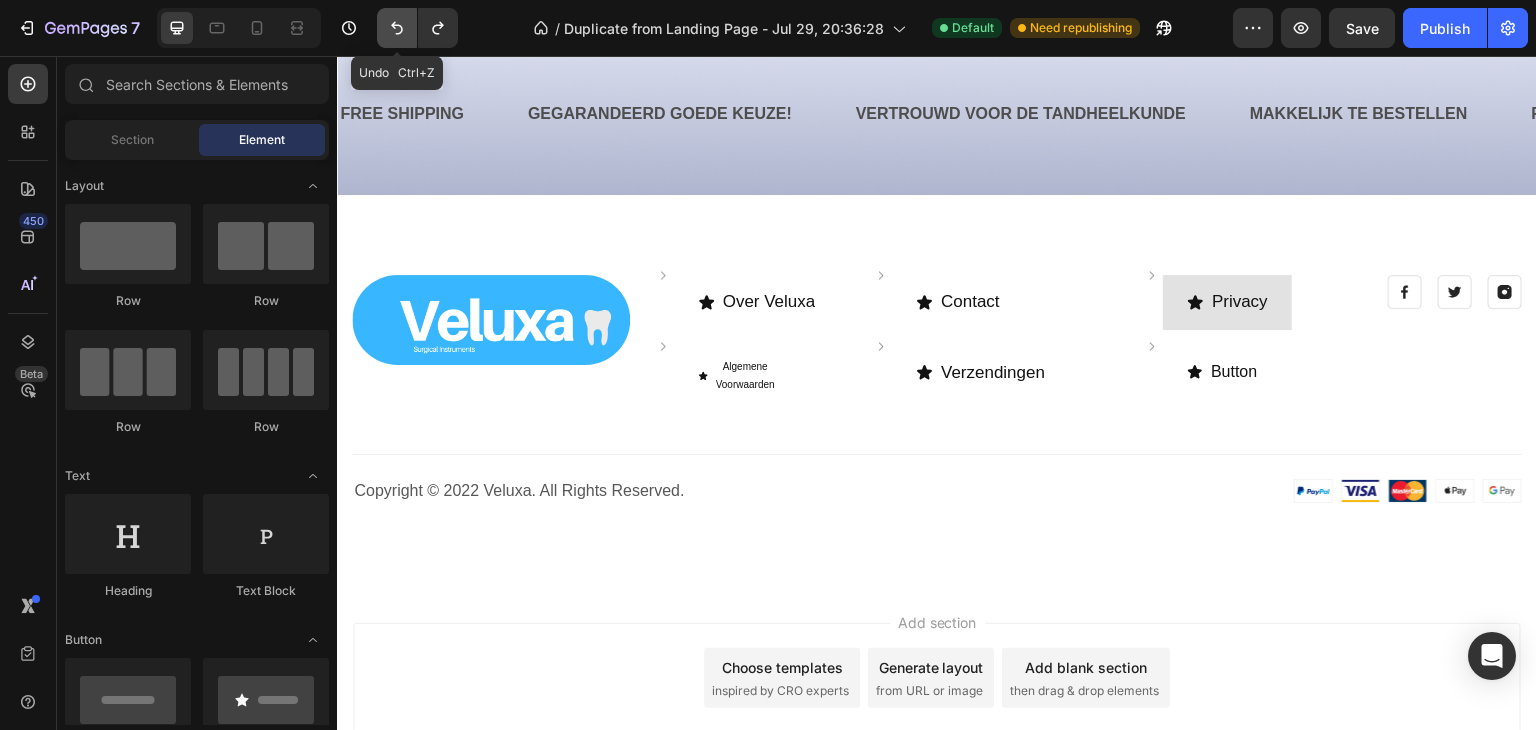click 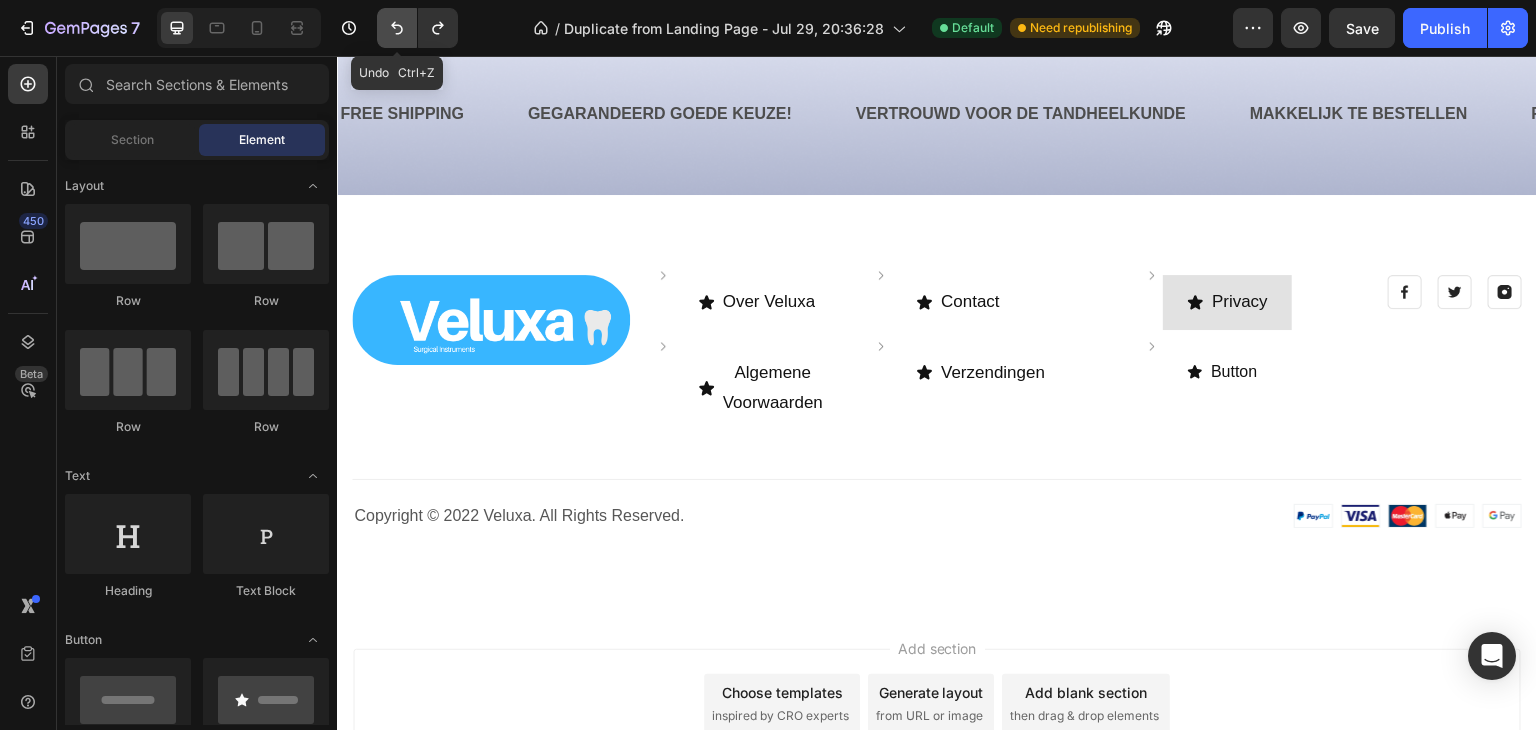 click 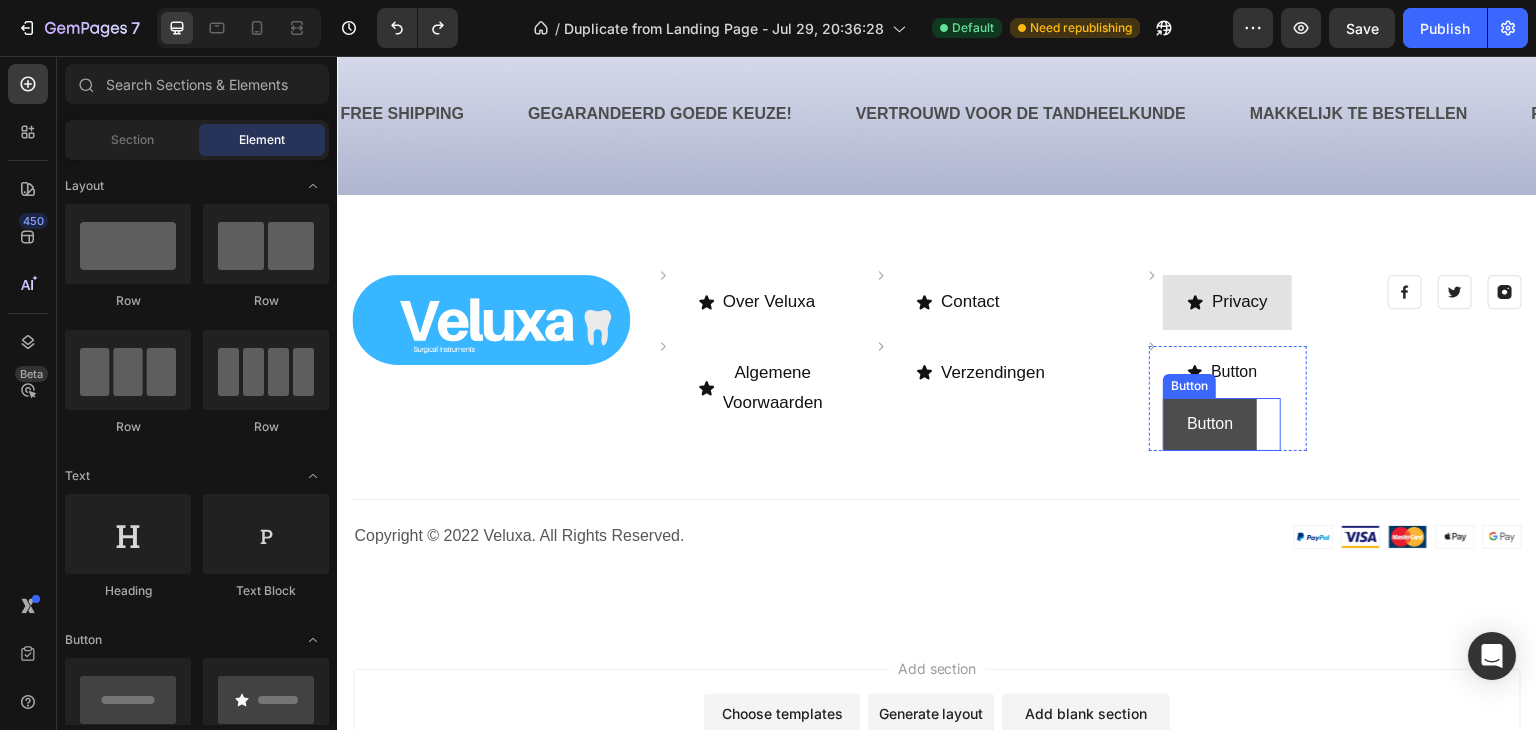 click on "Button" at bounding box center [1210, 424] 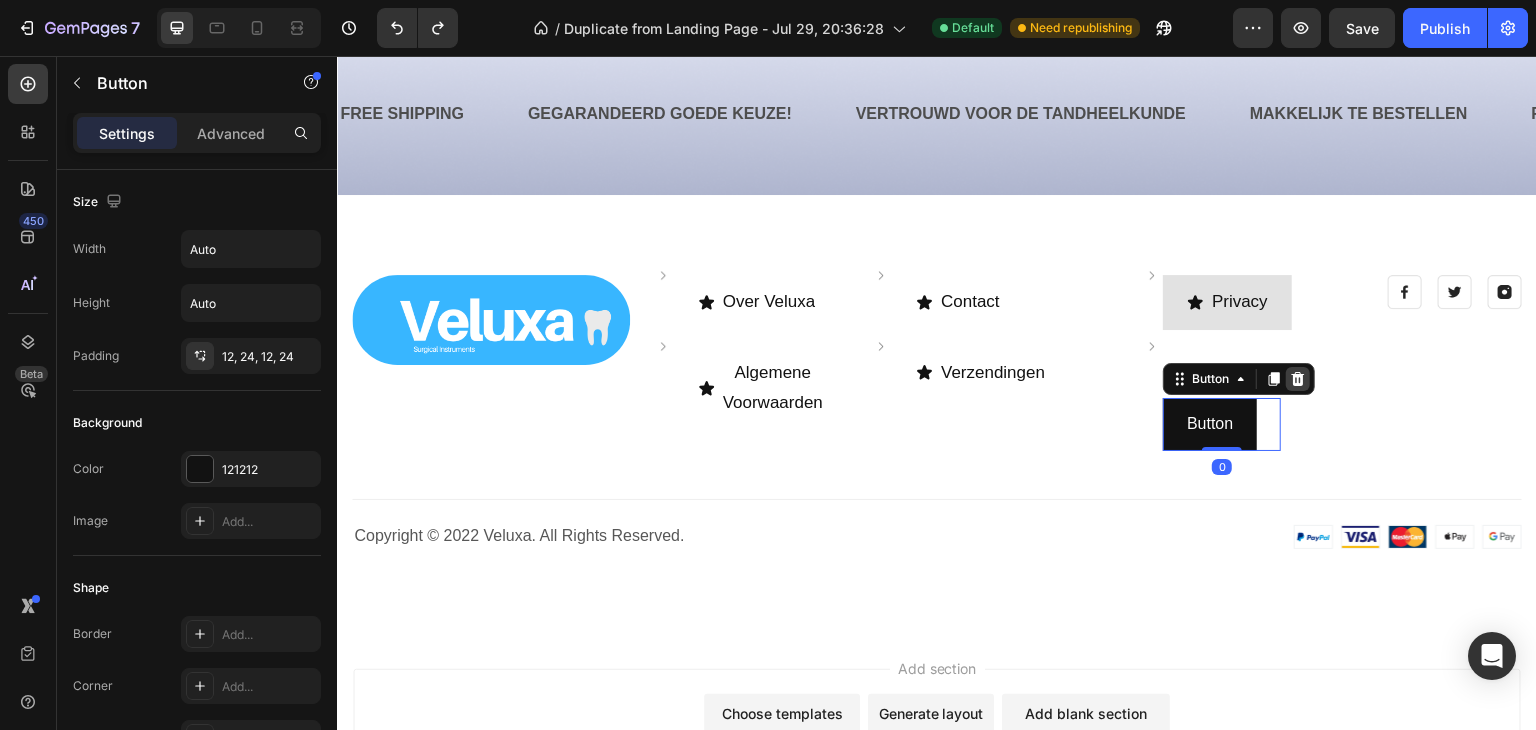 click at bounding box center [1298, 379] 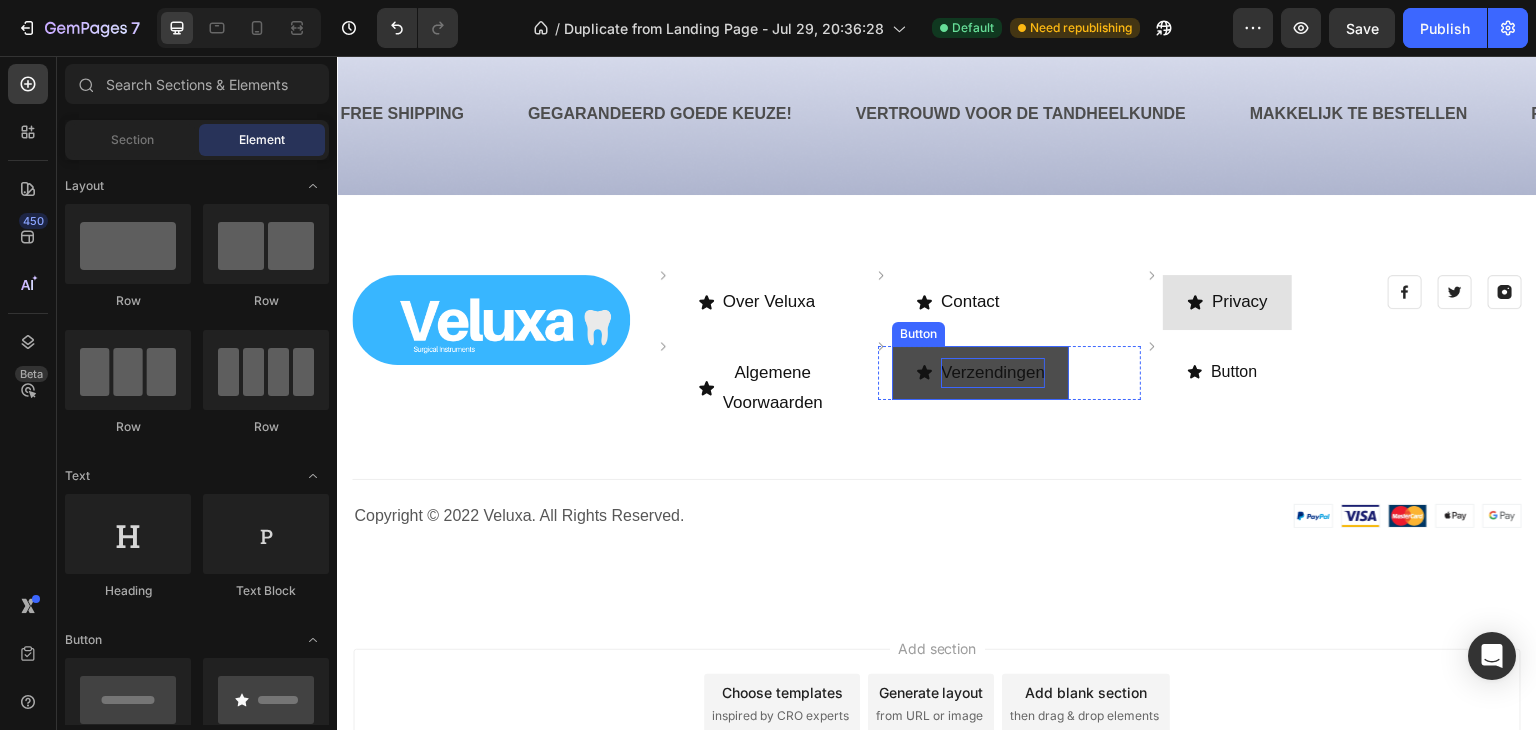 click on "Verzendingen" at bounding box center [993, 373] 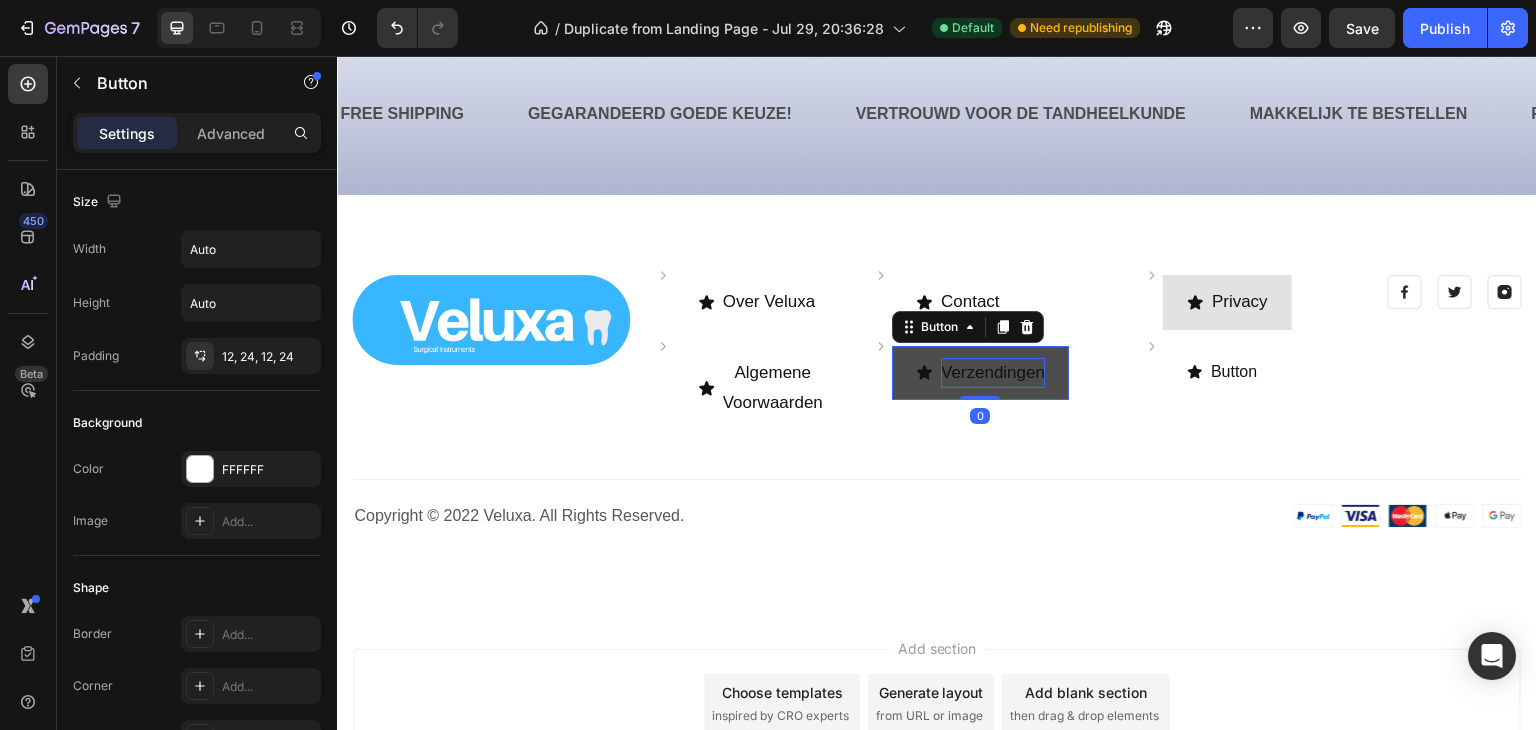 click on "Verzendingen" at bounding box center [993, 373] 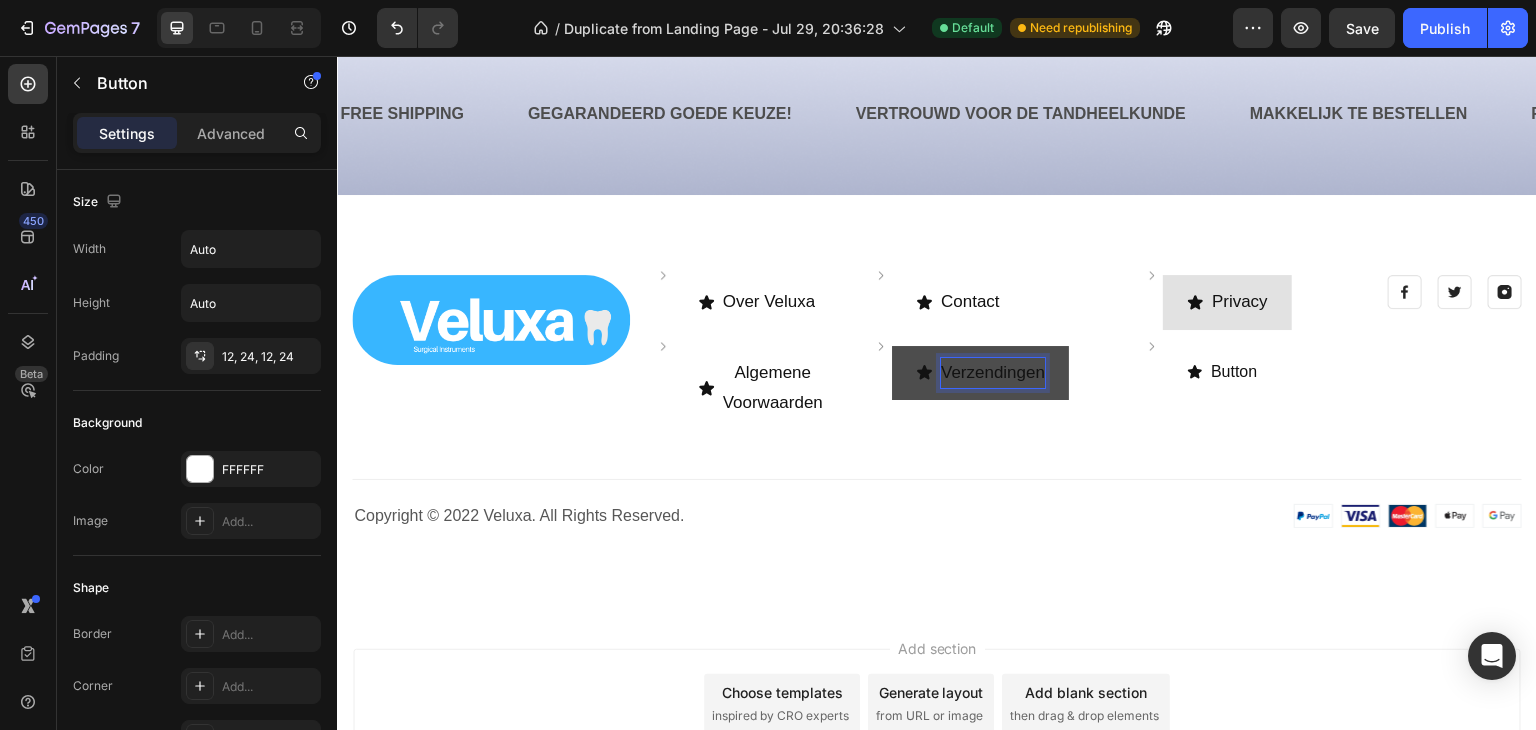 click on "Verzendingen" at bounding box center (980, 373) 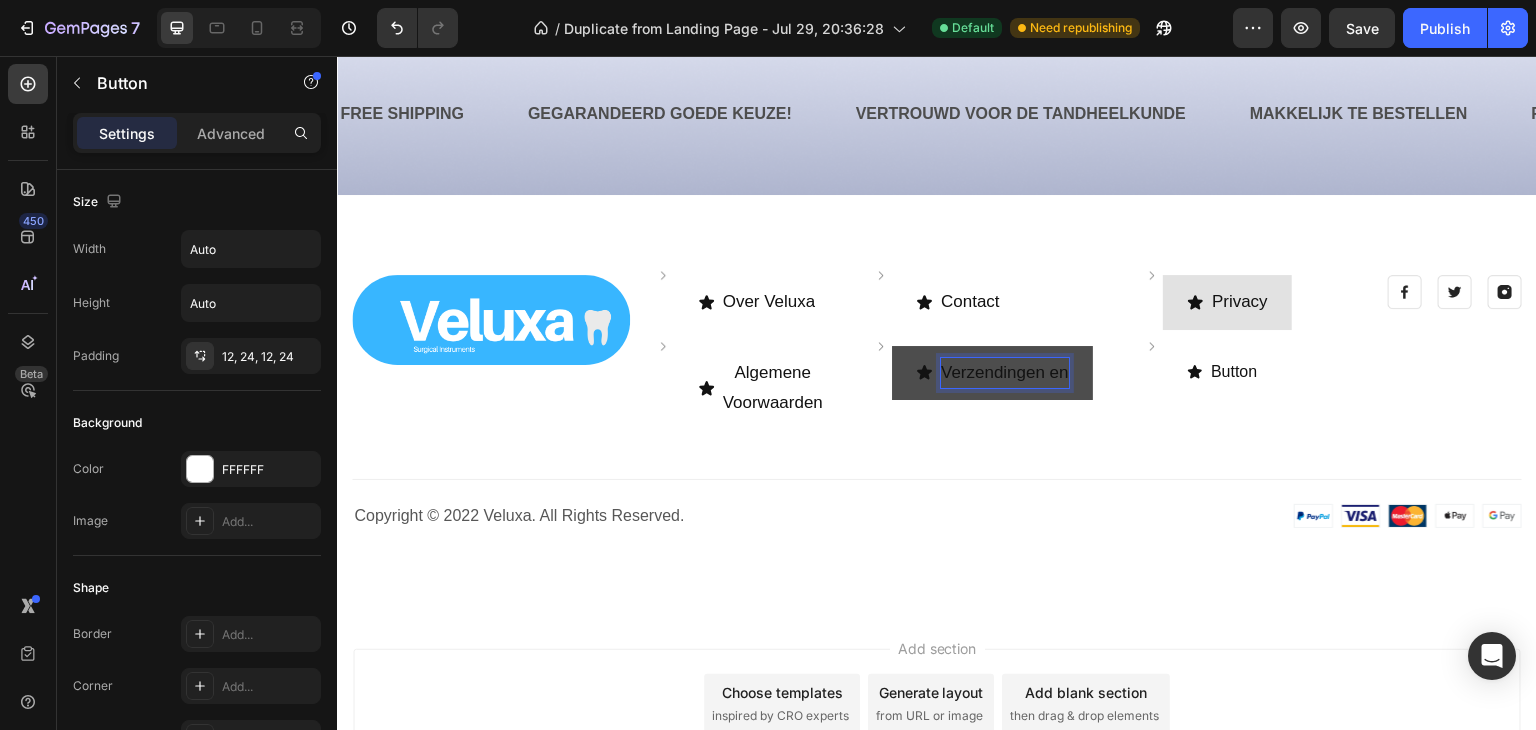 click on "Verzendingen en" at bounding box center (992, 373) 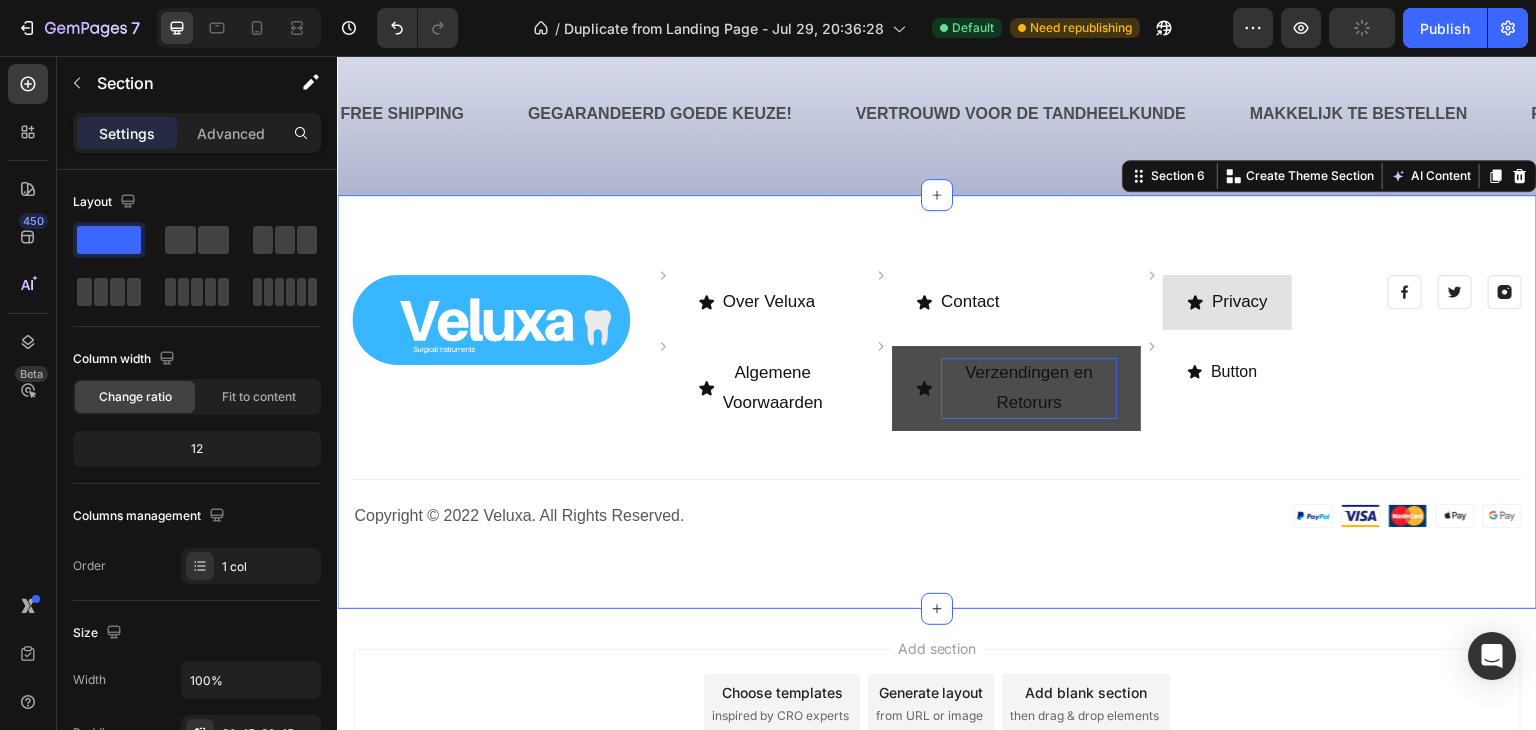 click on "Image Image Over Veluxa Button Row Image Algemene Voorwaarden Button Row Image Contact Button Row Image Verzendingen en Retorurs Button Row Image Privacy    Button Row Image Button Button Row Row Image Image Image Row Row                Title Line Row Copyright © 2022 Veluxa. All Rights Reserved. Heading Image Row" at bounding box center [937, 402] 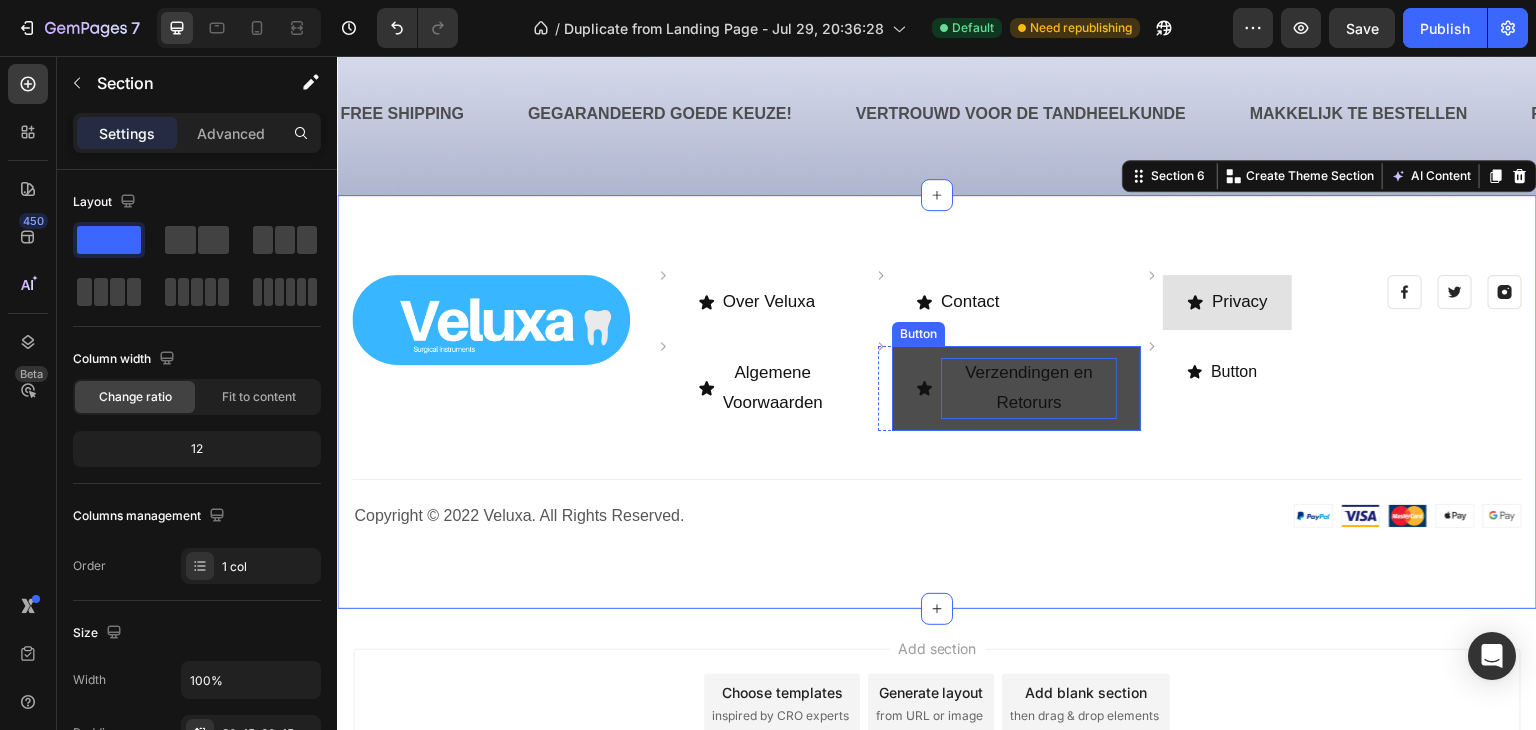 click on "Verzendingen en Retorurs" at bounding box center (1029, 388) 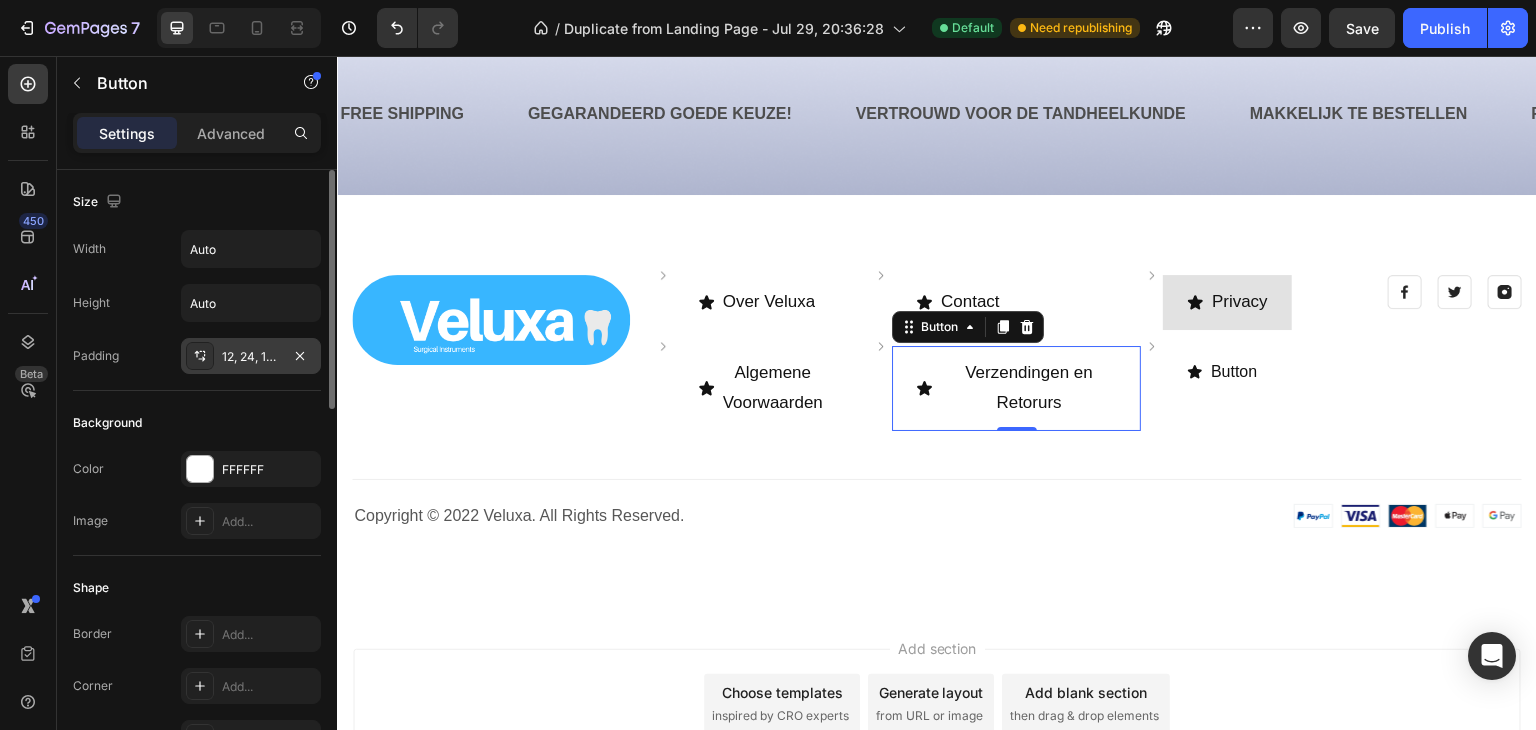 click on "12, 24, 12, 24" at bounding box center (251, 357) 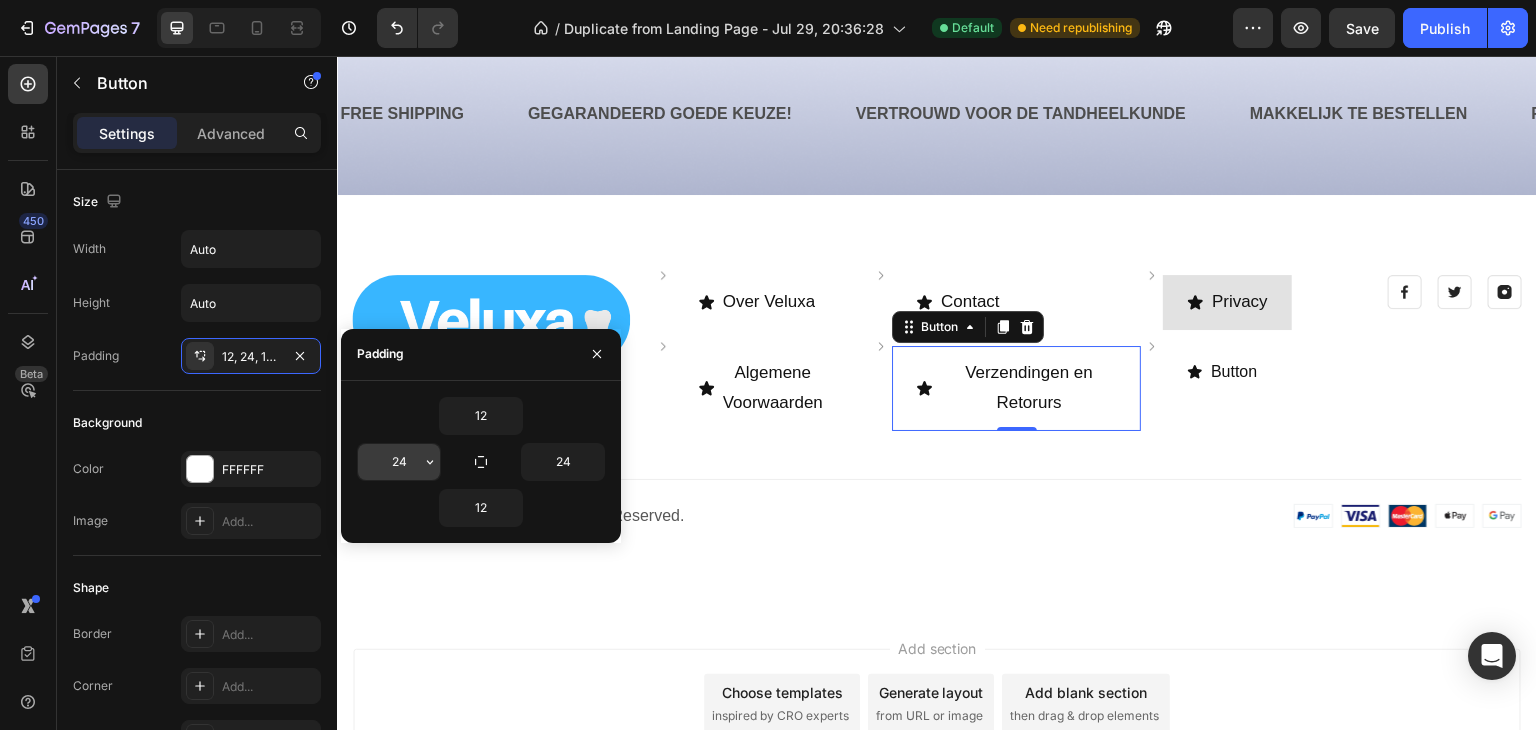 click on "24" at bounding box center [399, 462] 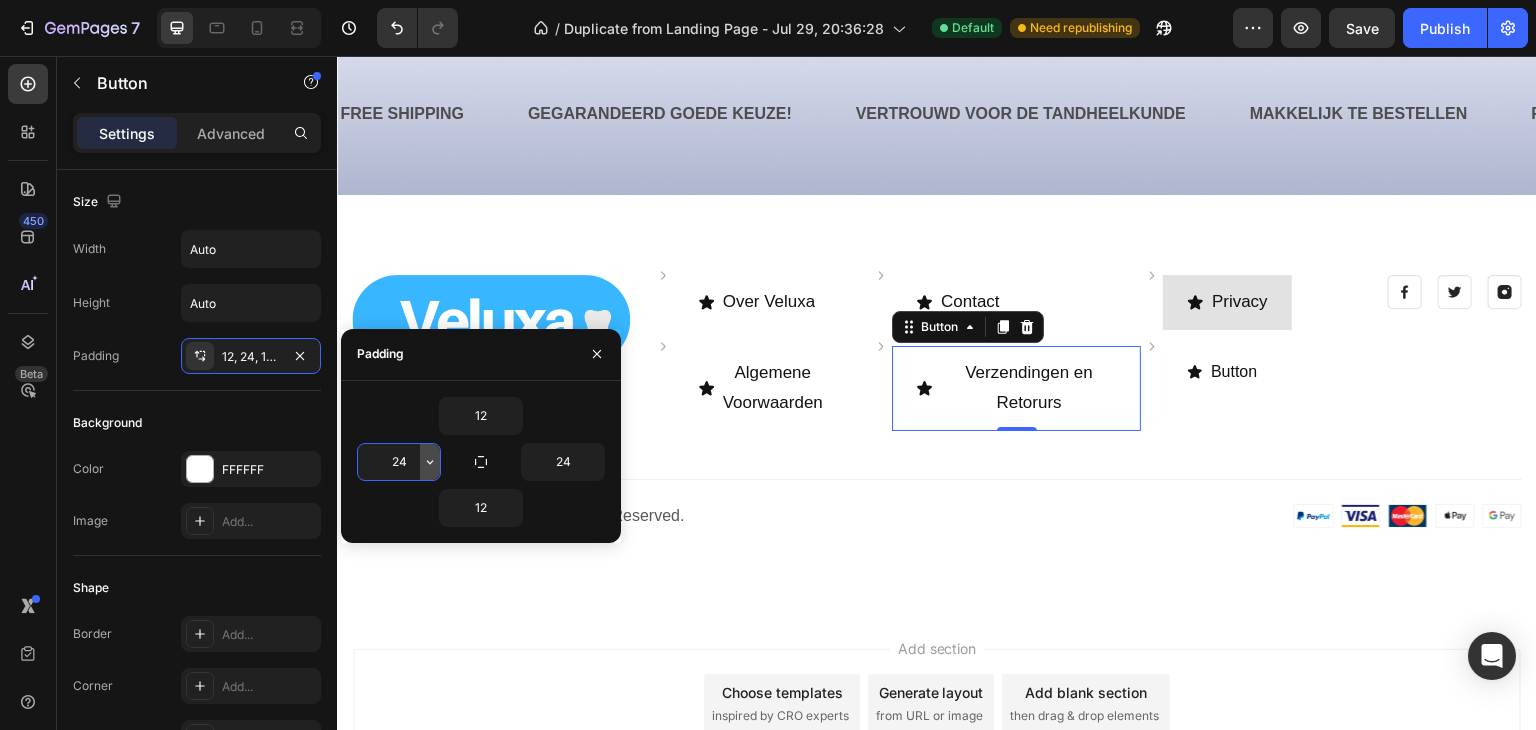 click 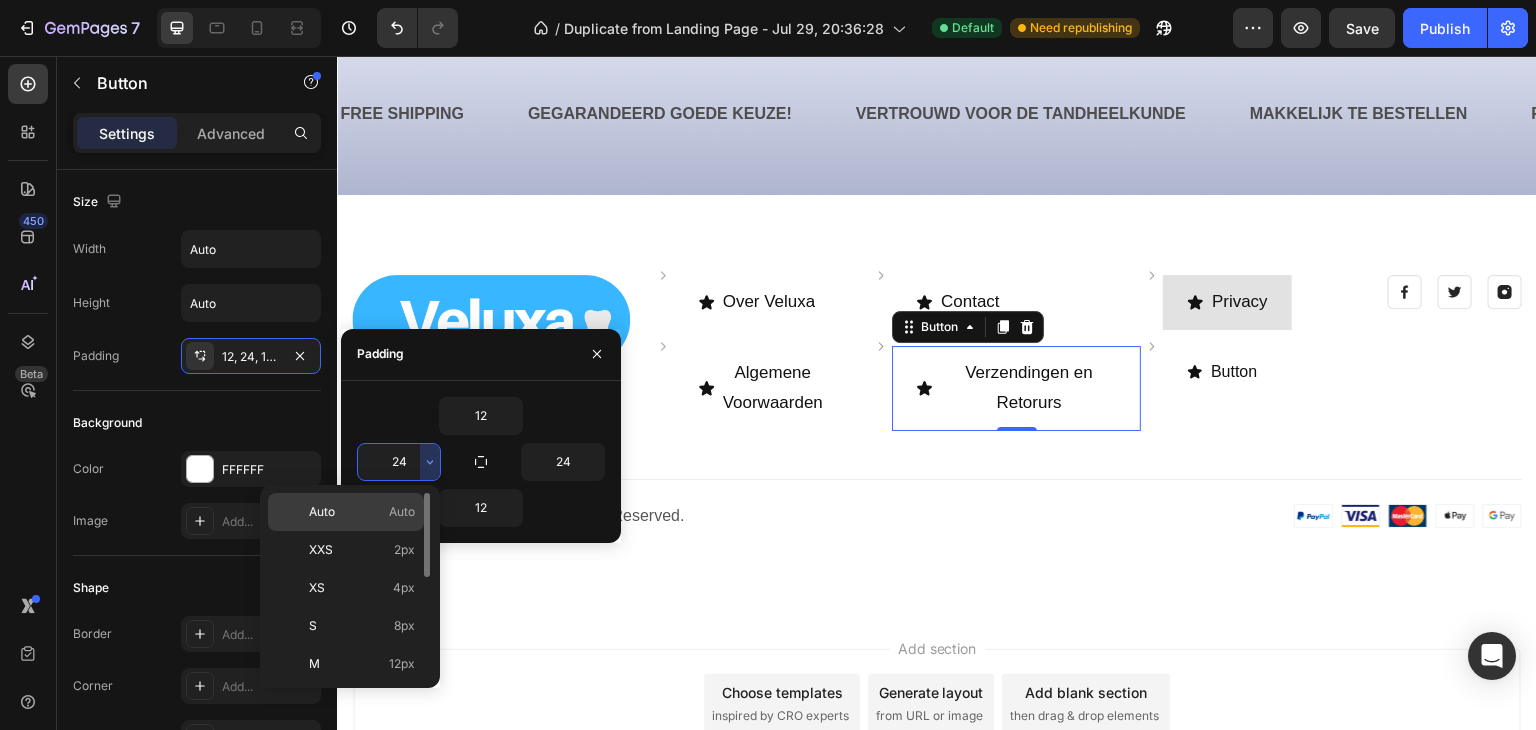click on "Auto Auto" 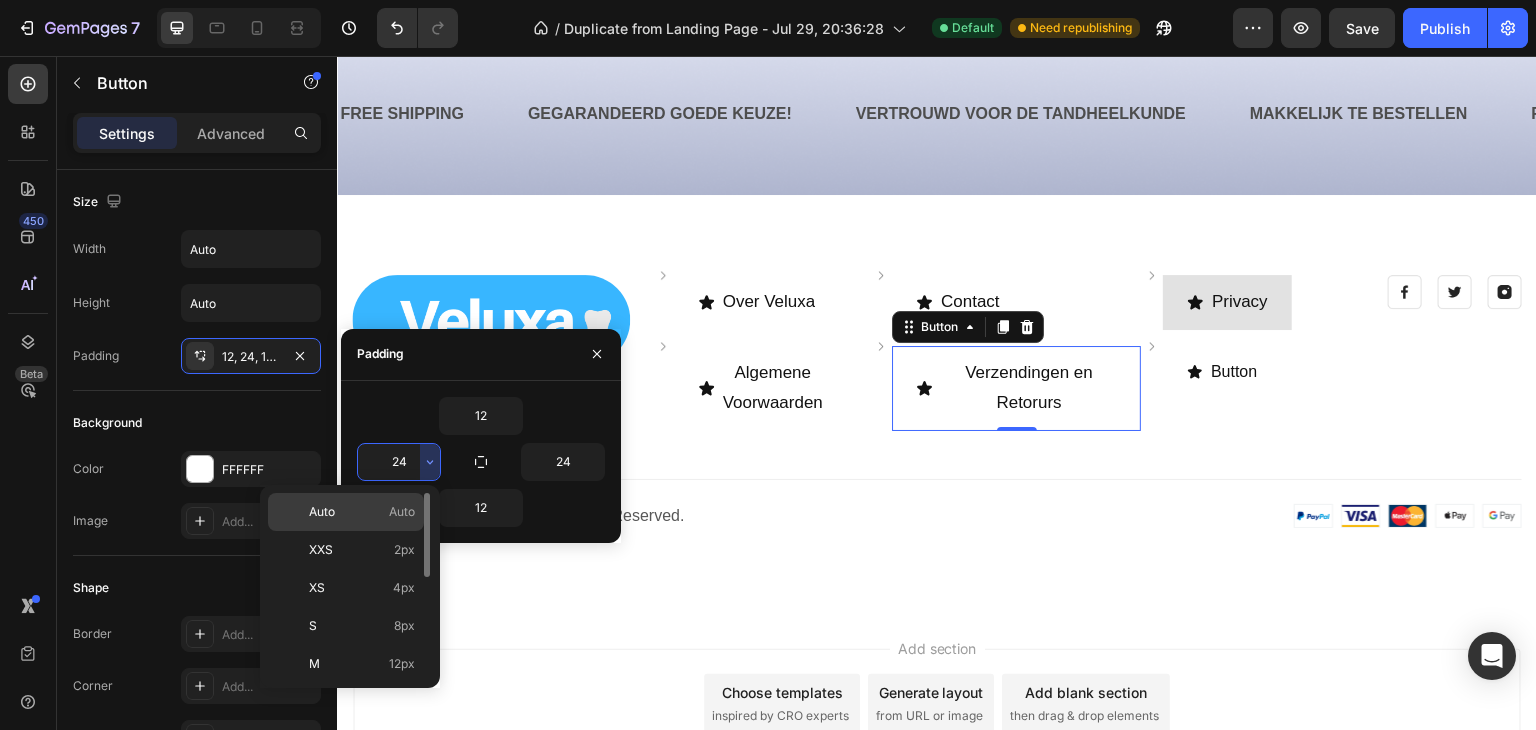 type on "Auto" 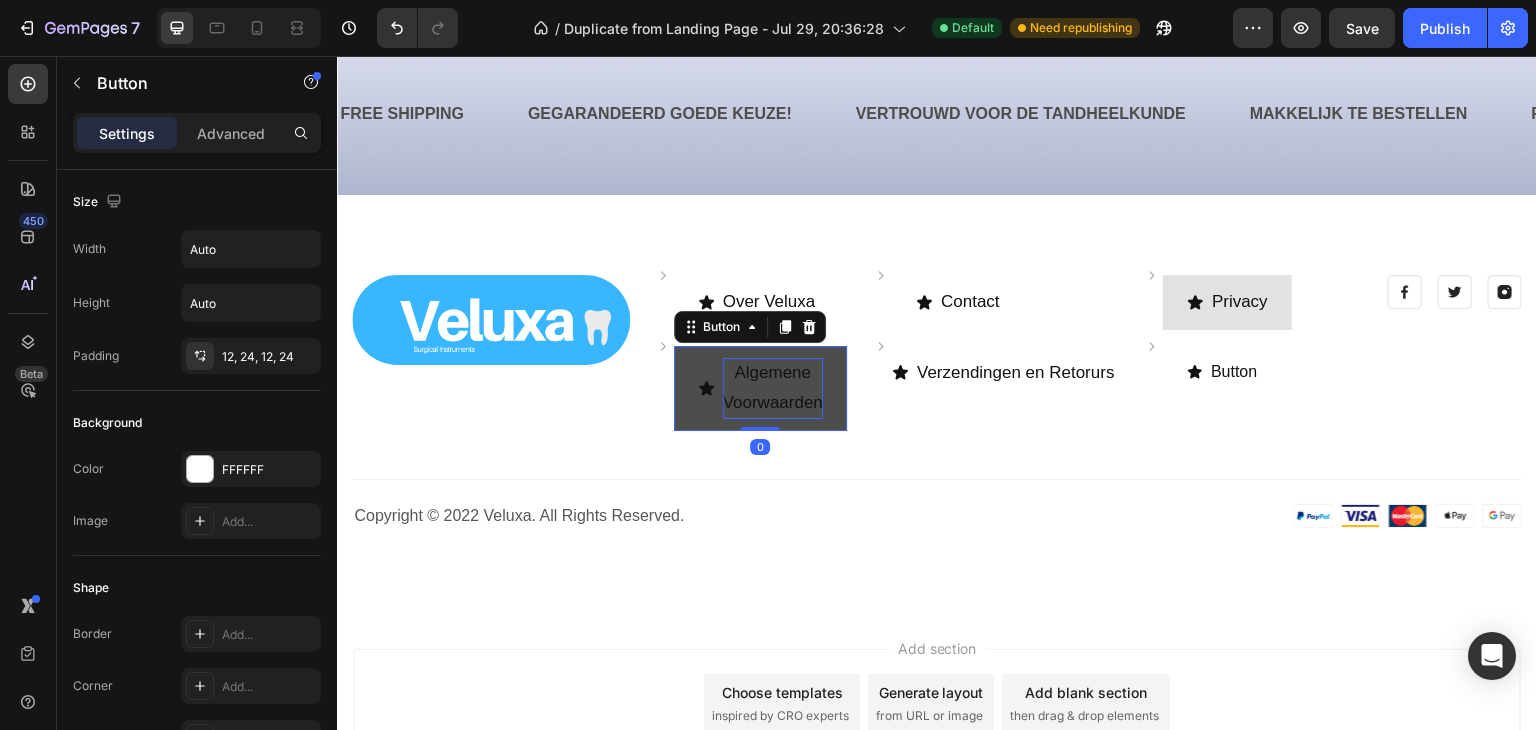 scroll, scrollTop: 672, scrollLeft: 0, axis: vertical 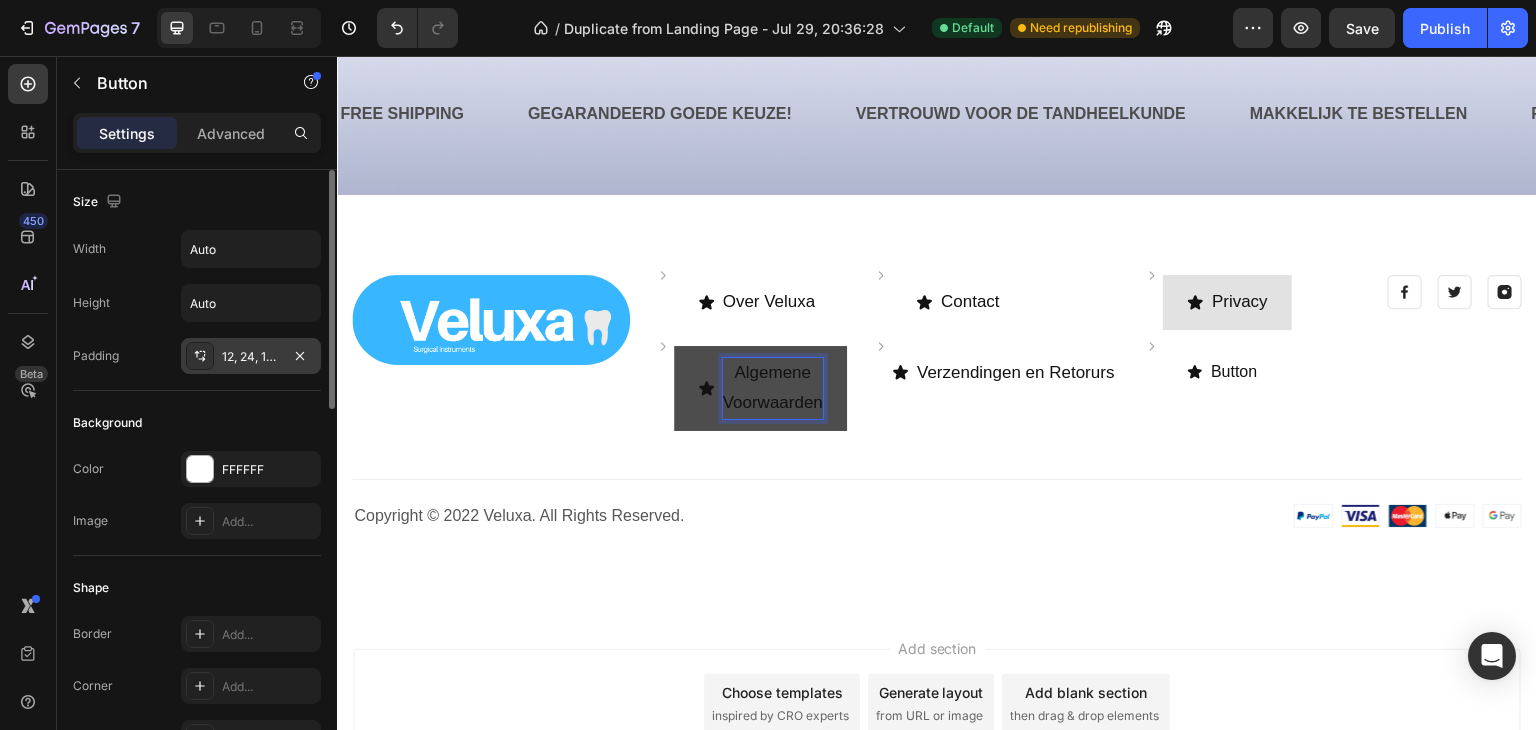 click on "12, 24, 12, 24" at bounding box center (251, 357) 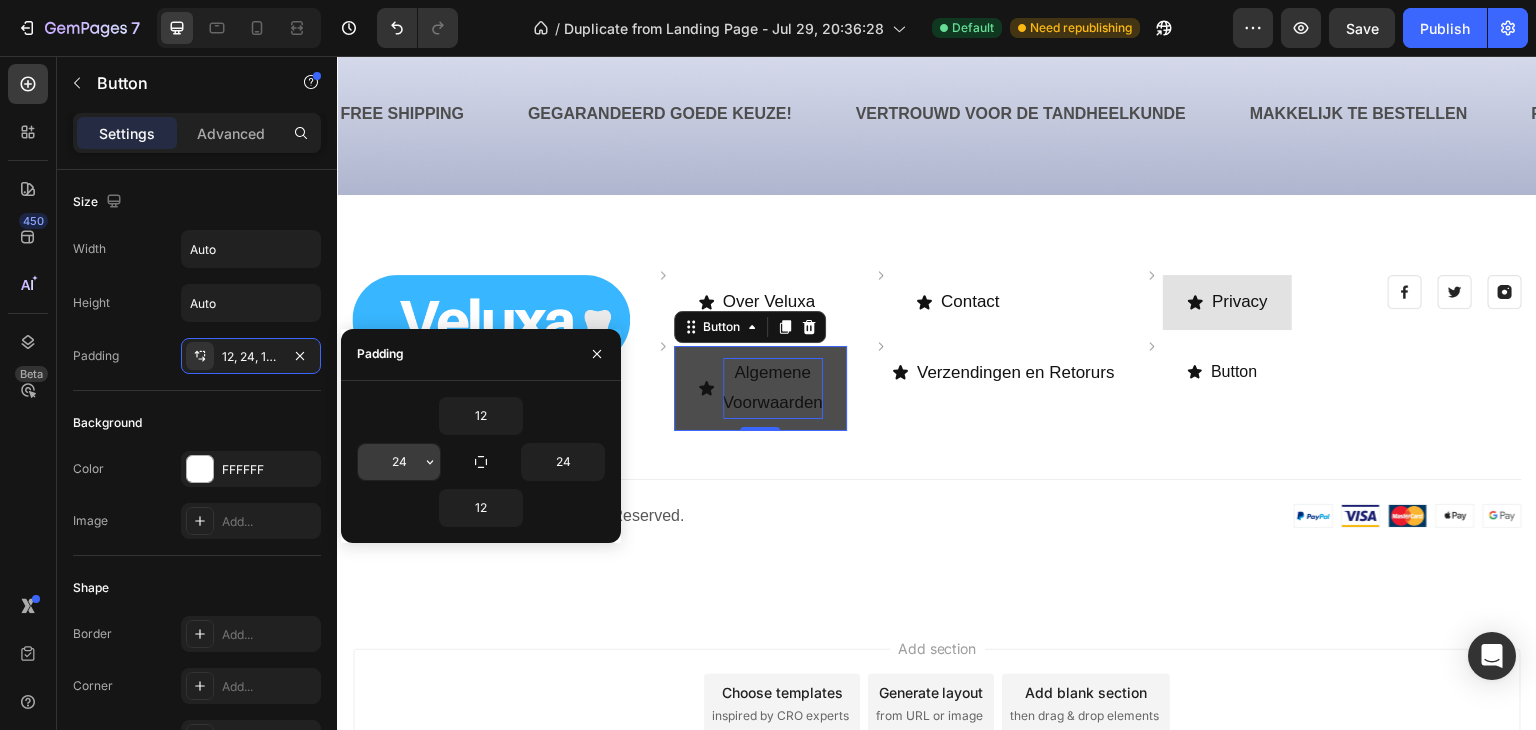 click on "24" at bounding box center (399, 462) 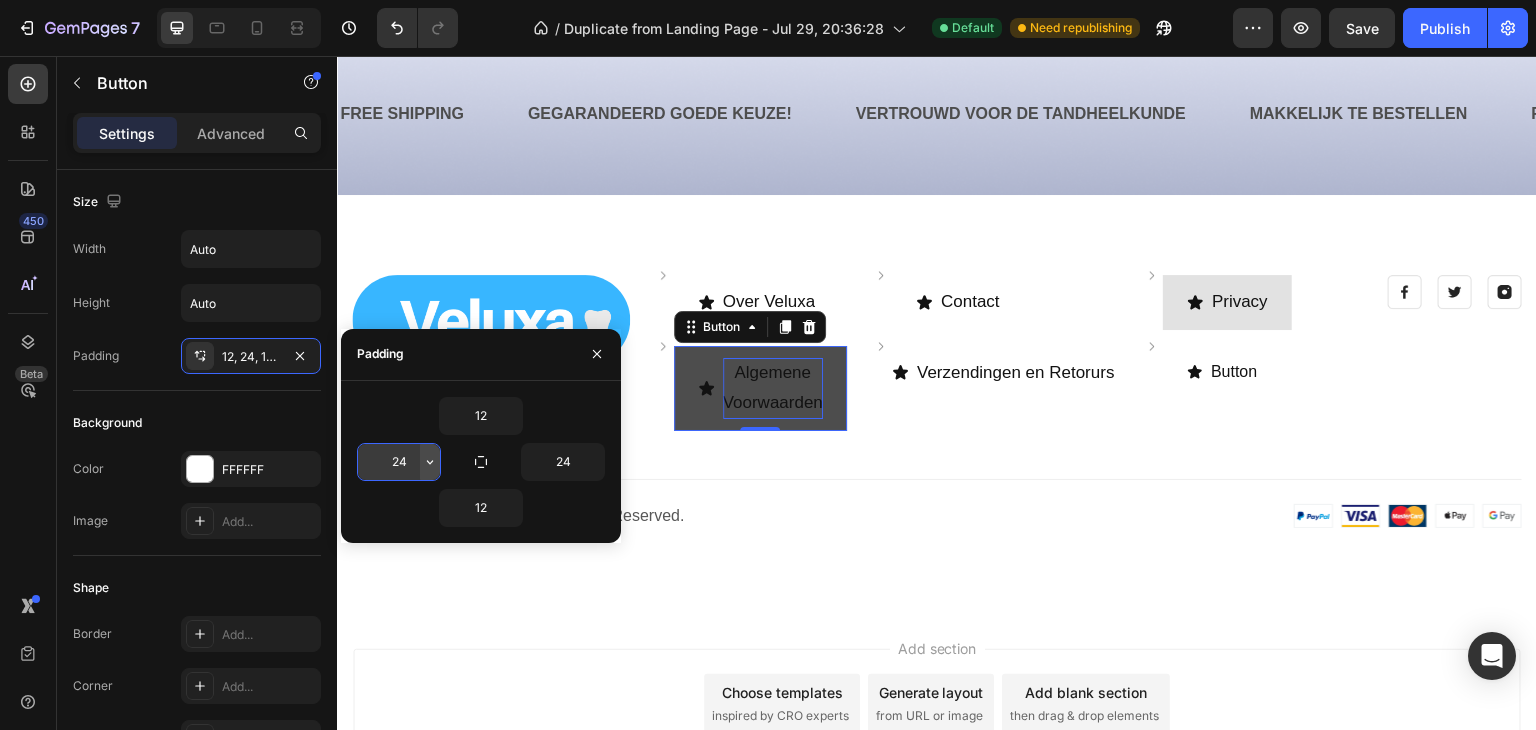 click 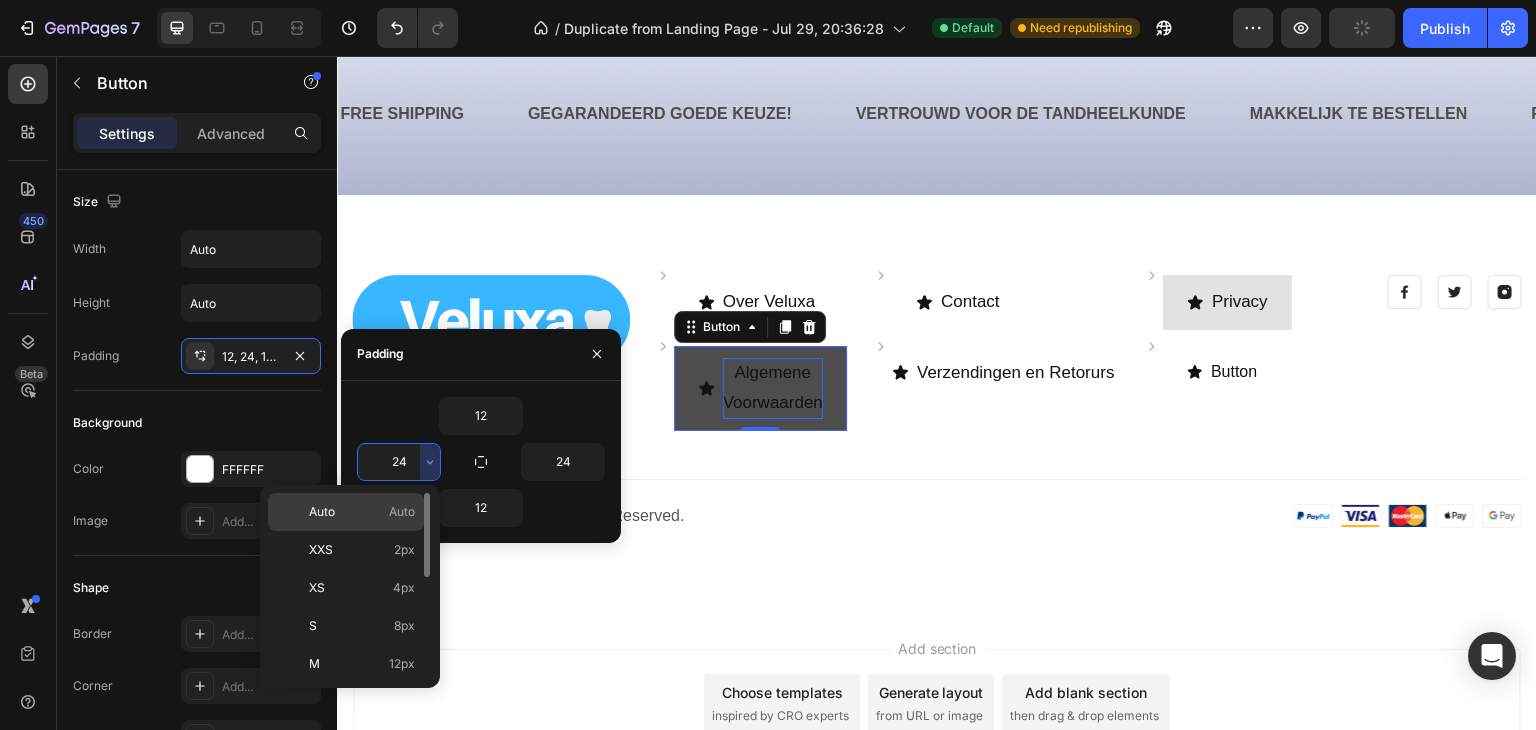 click on "Auto" at bounding box center (402, 512) 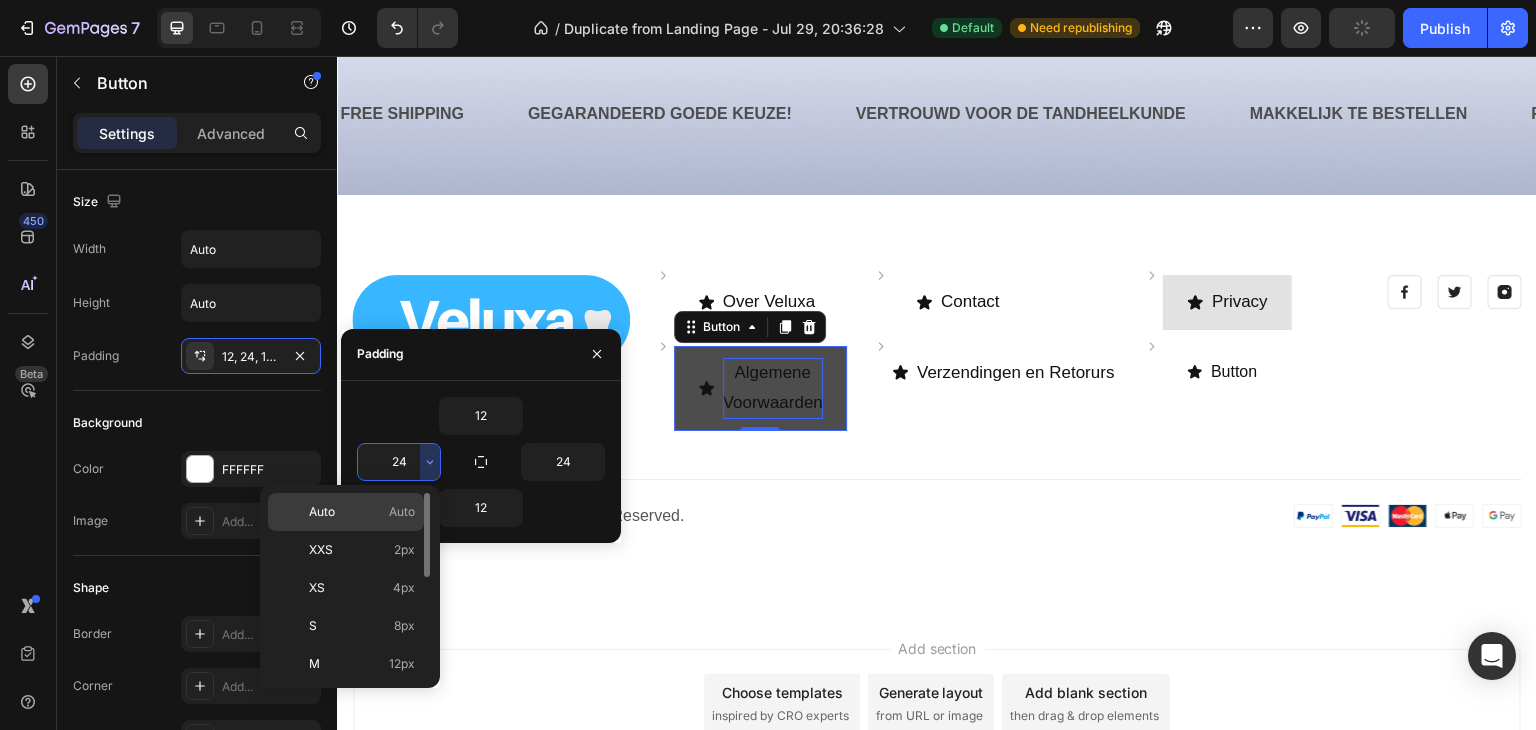 type on "Auto" 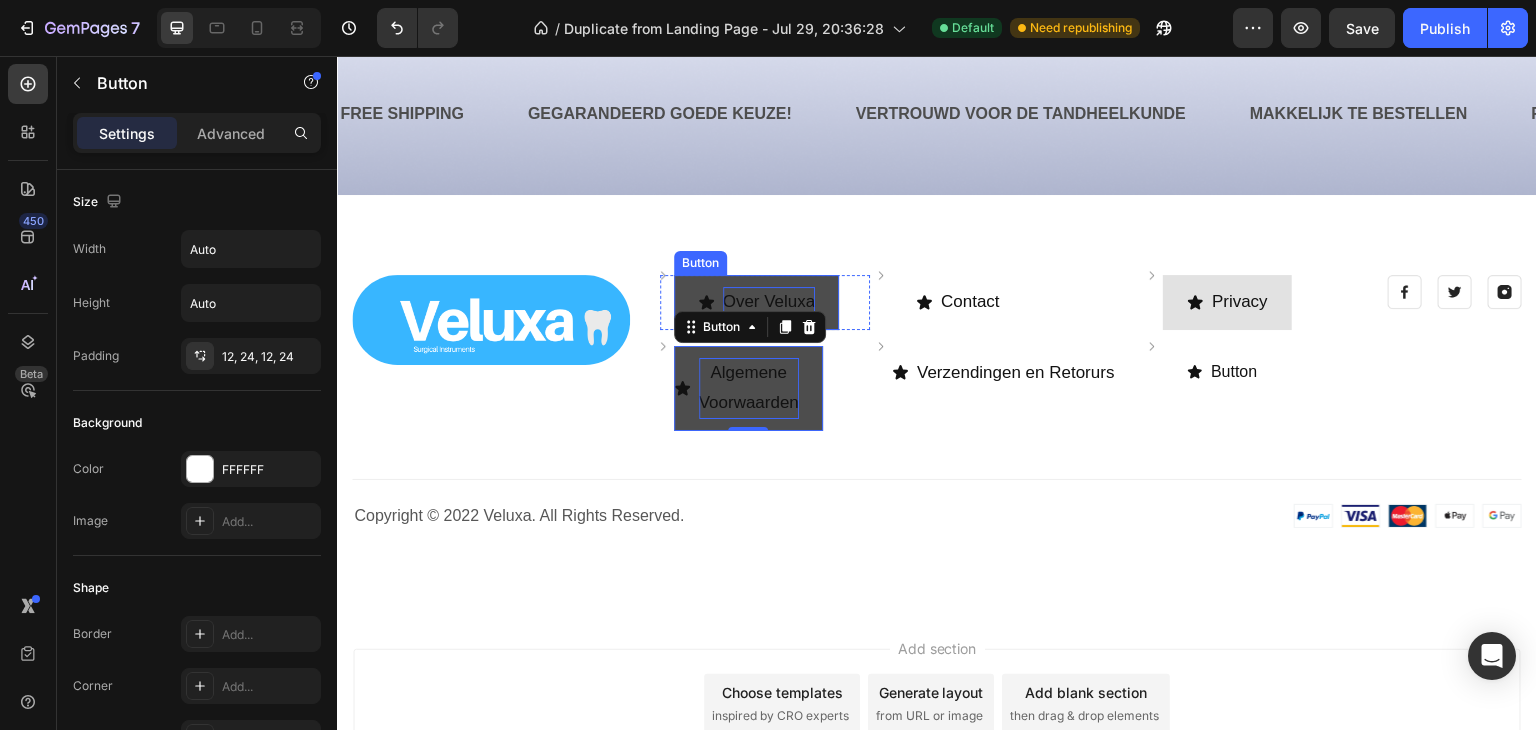 click on "Over Veluxa" at bounding box center (769, 302) 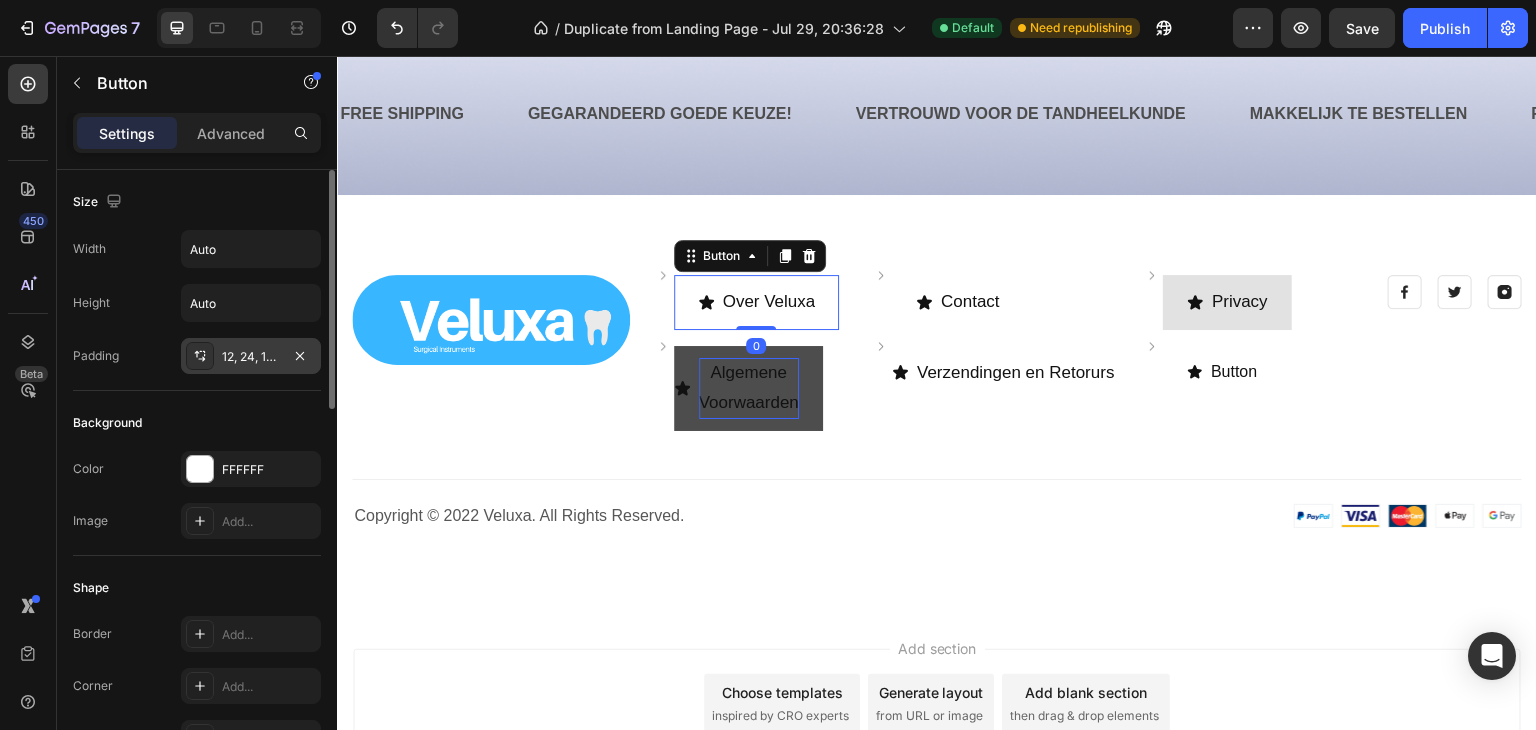 click on "12, 24, 12, 24" at bounding box center [251, 357] 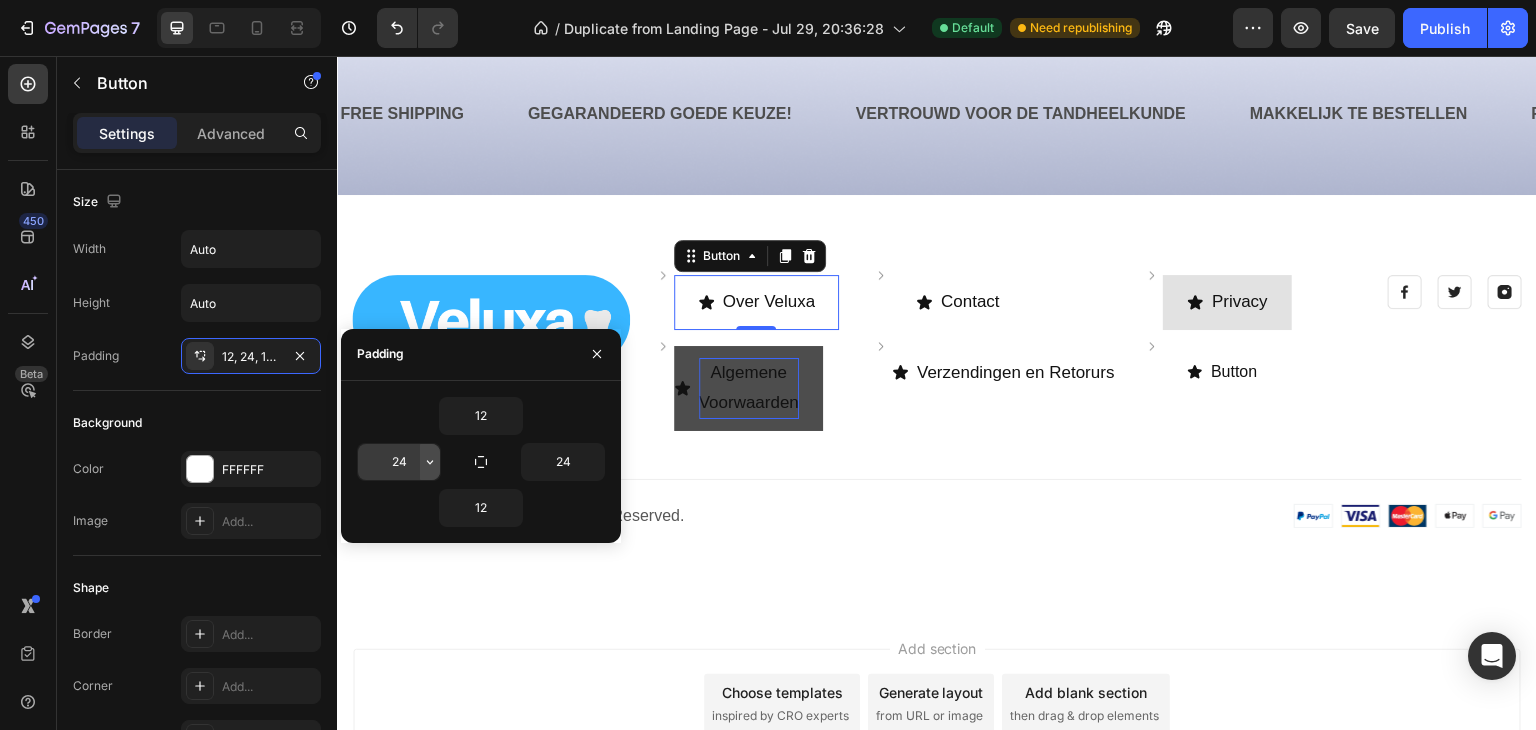 click 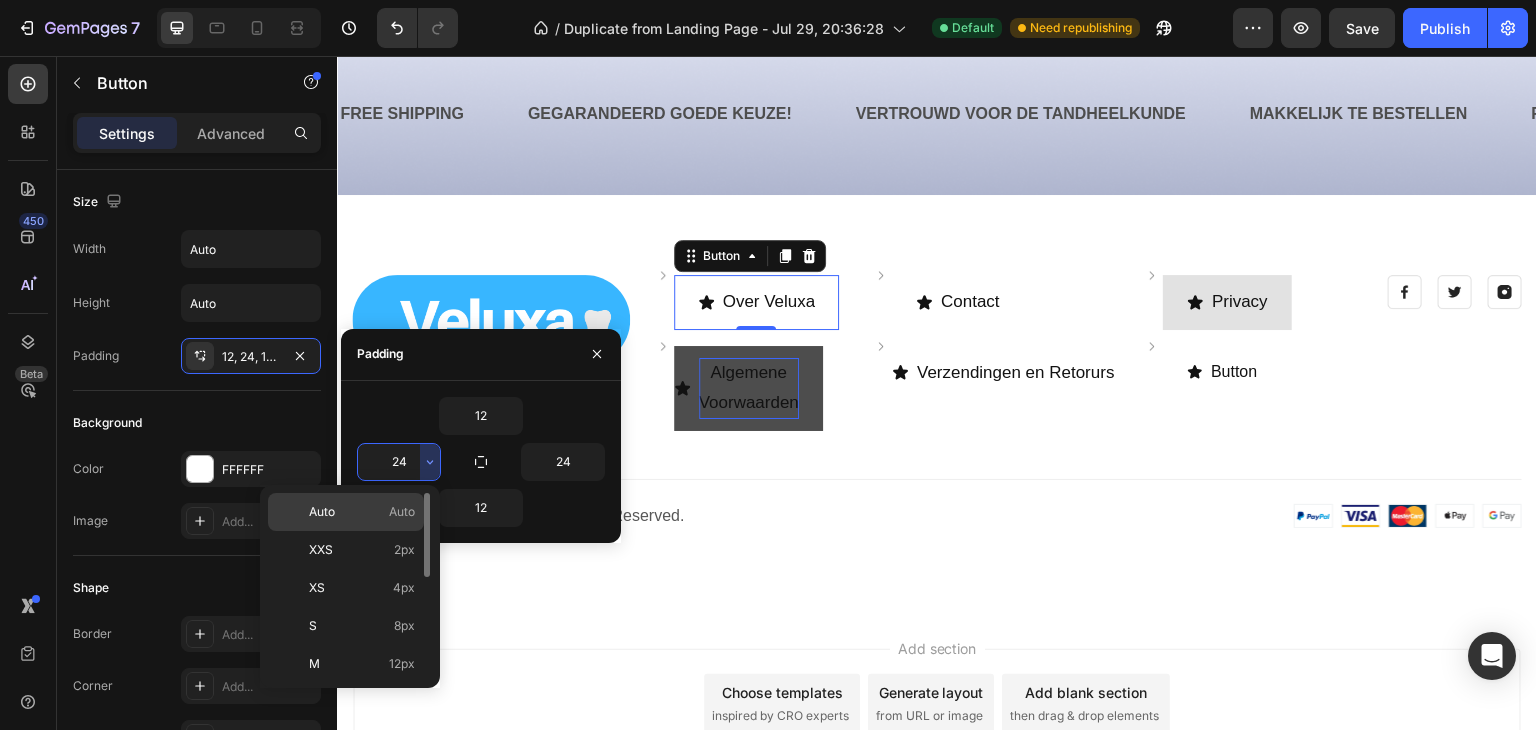 click on "Auto Auto" at bounding box center [362, 512] 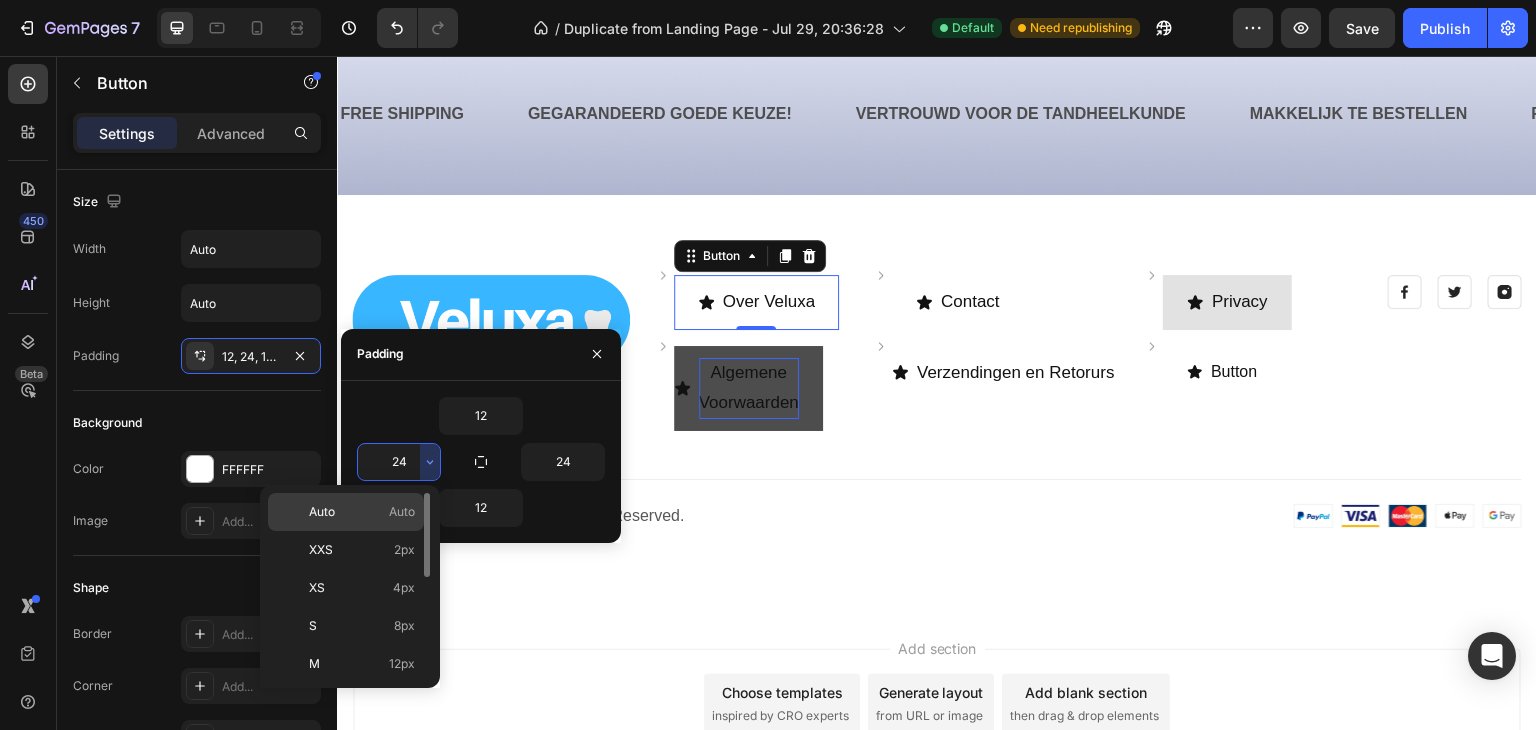 type on "Auto" 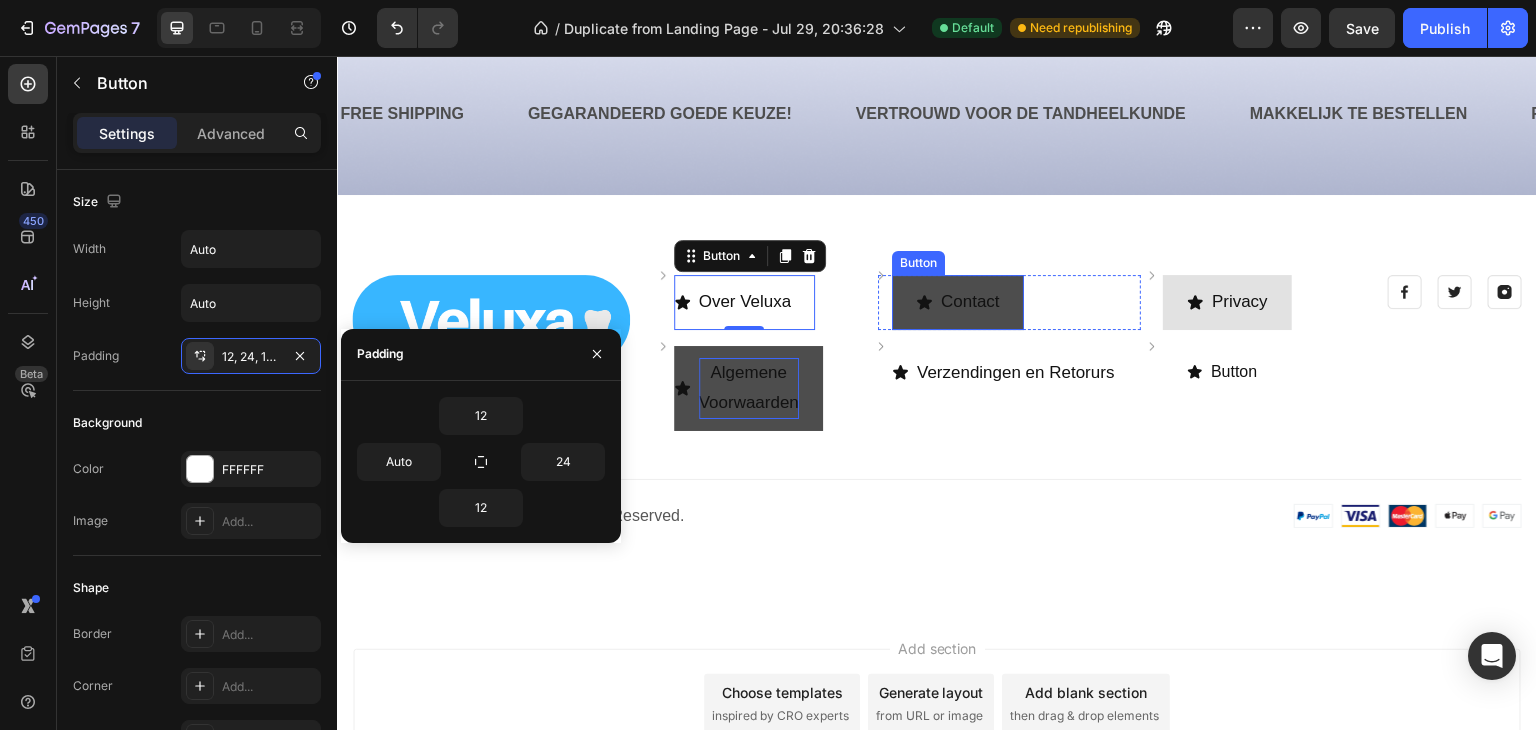 click on "Contact" at bounding box center (958, 302) 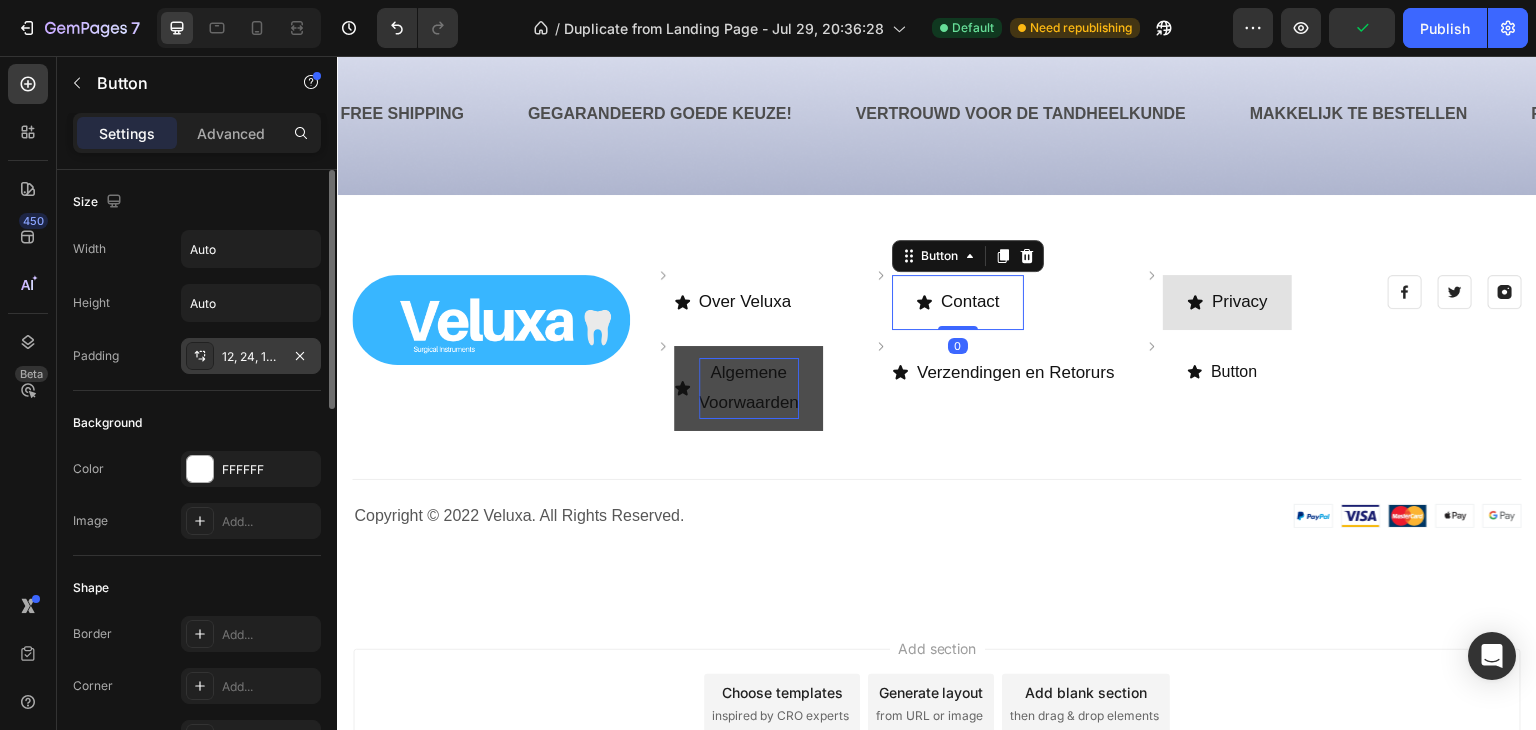 click on "12, 24, 12, 24" at bounding box center [251, 357] 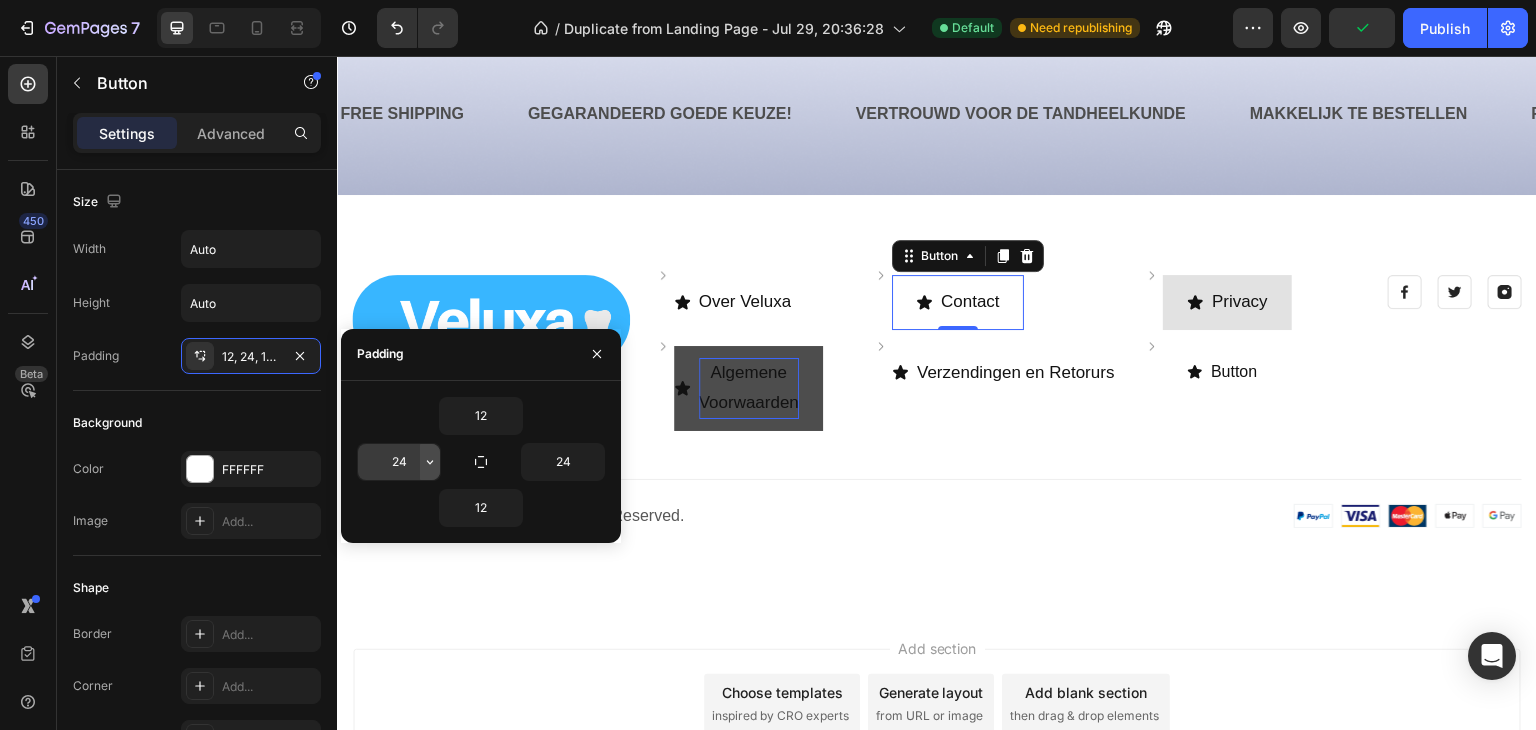 click 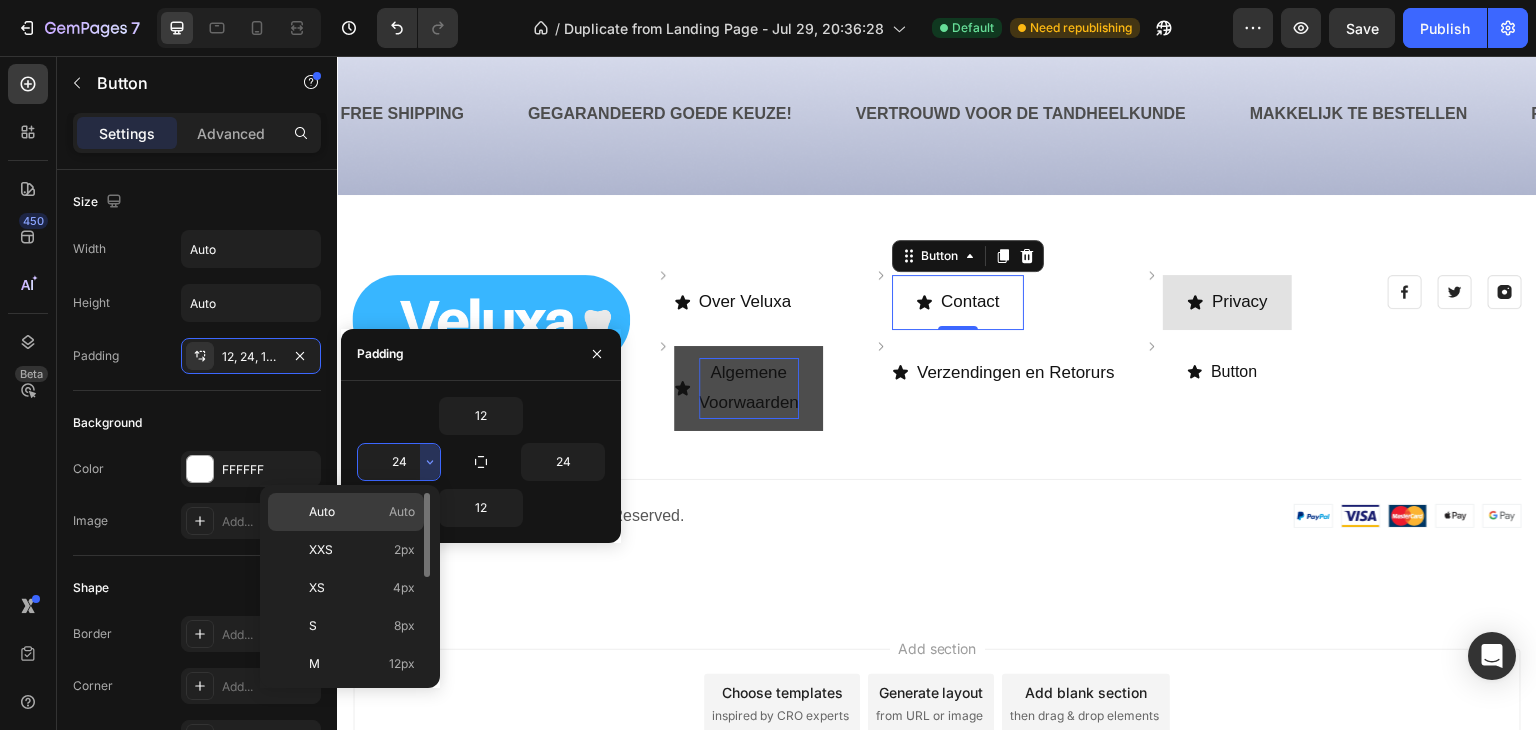 click on "Auto Auto" at bounding box center [362, 512] 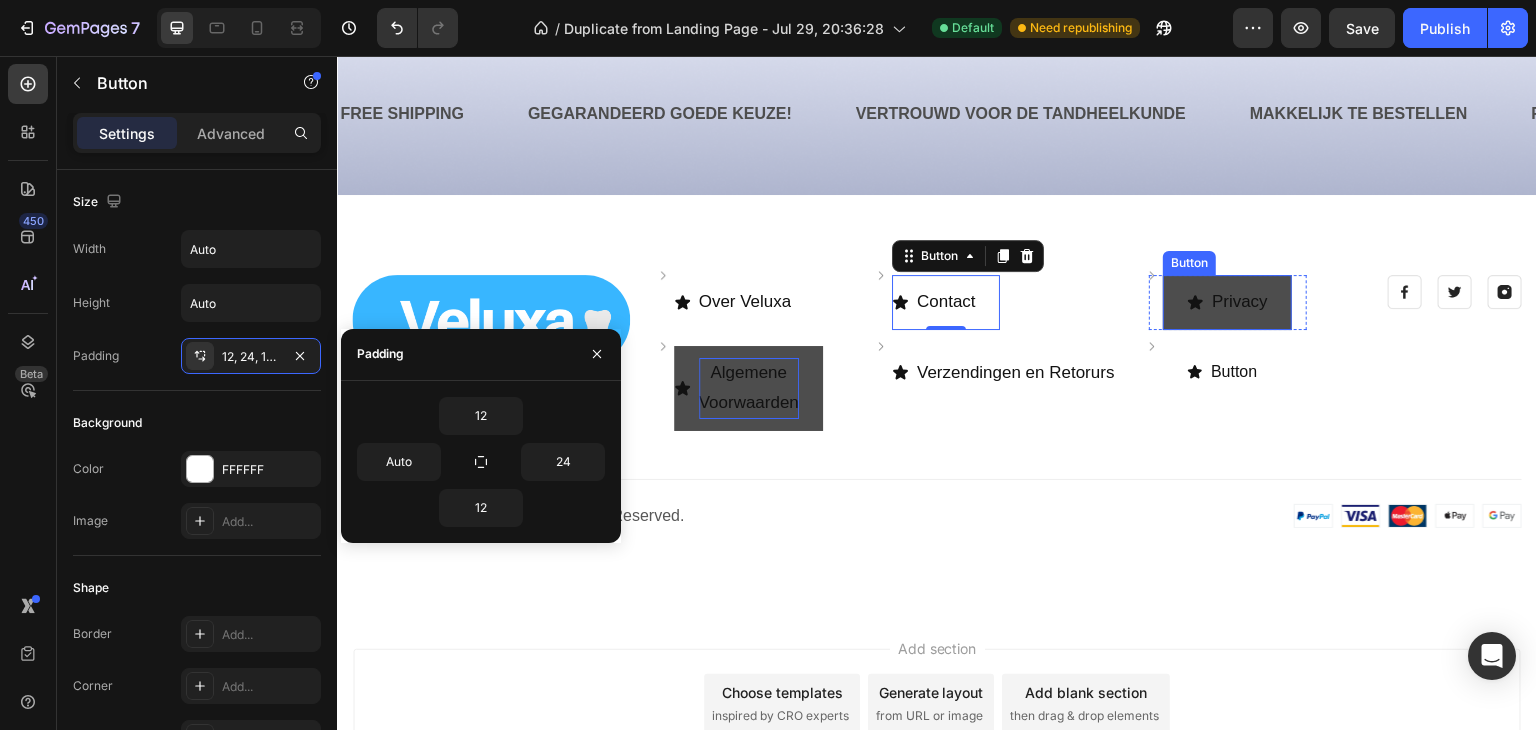 click on "Privacy" at bounding box center (1227, 302) 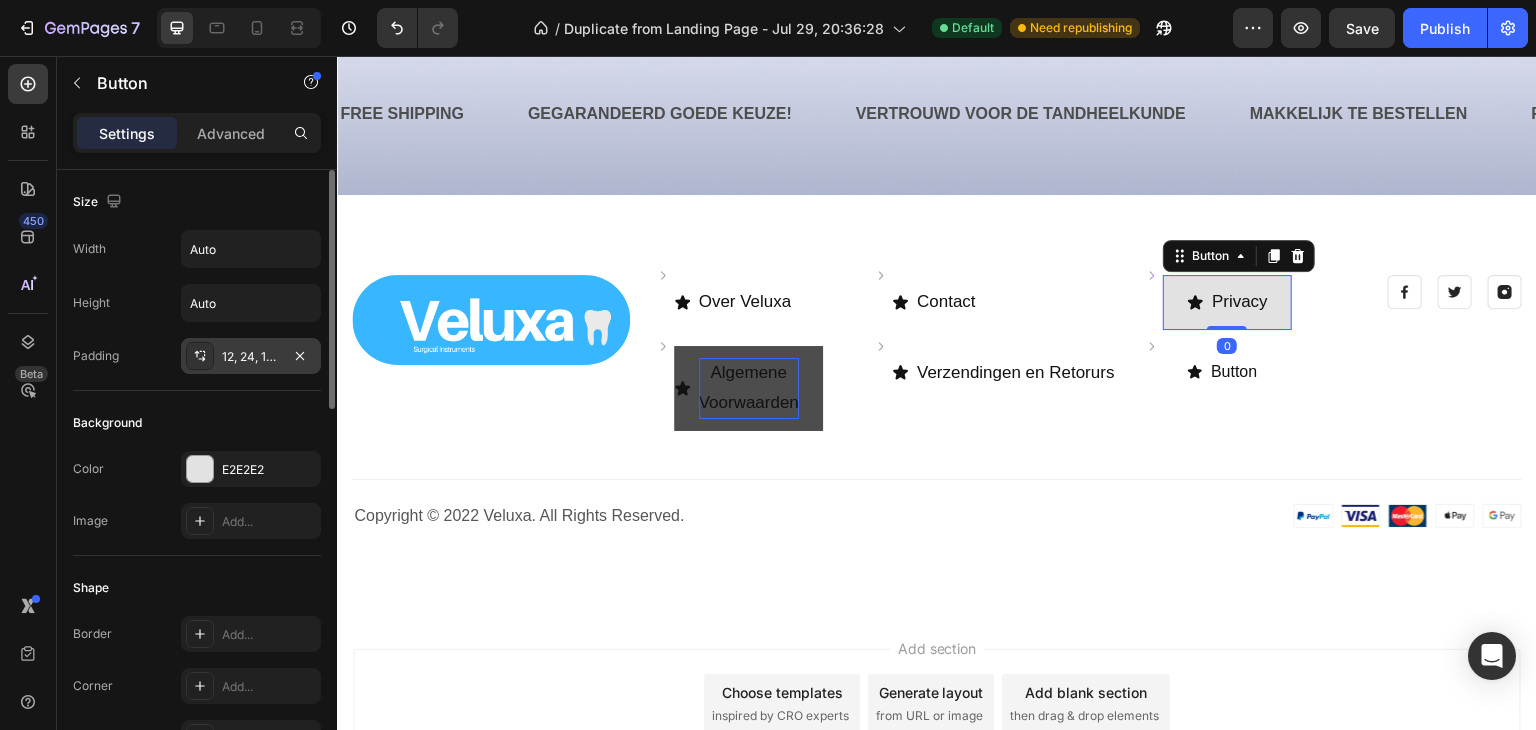 click on "12, 24, 12, 24" at bounding box center (251, 357) 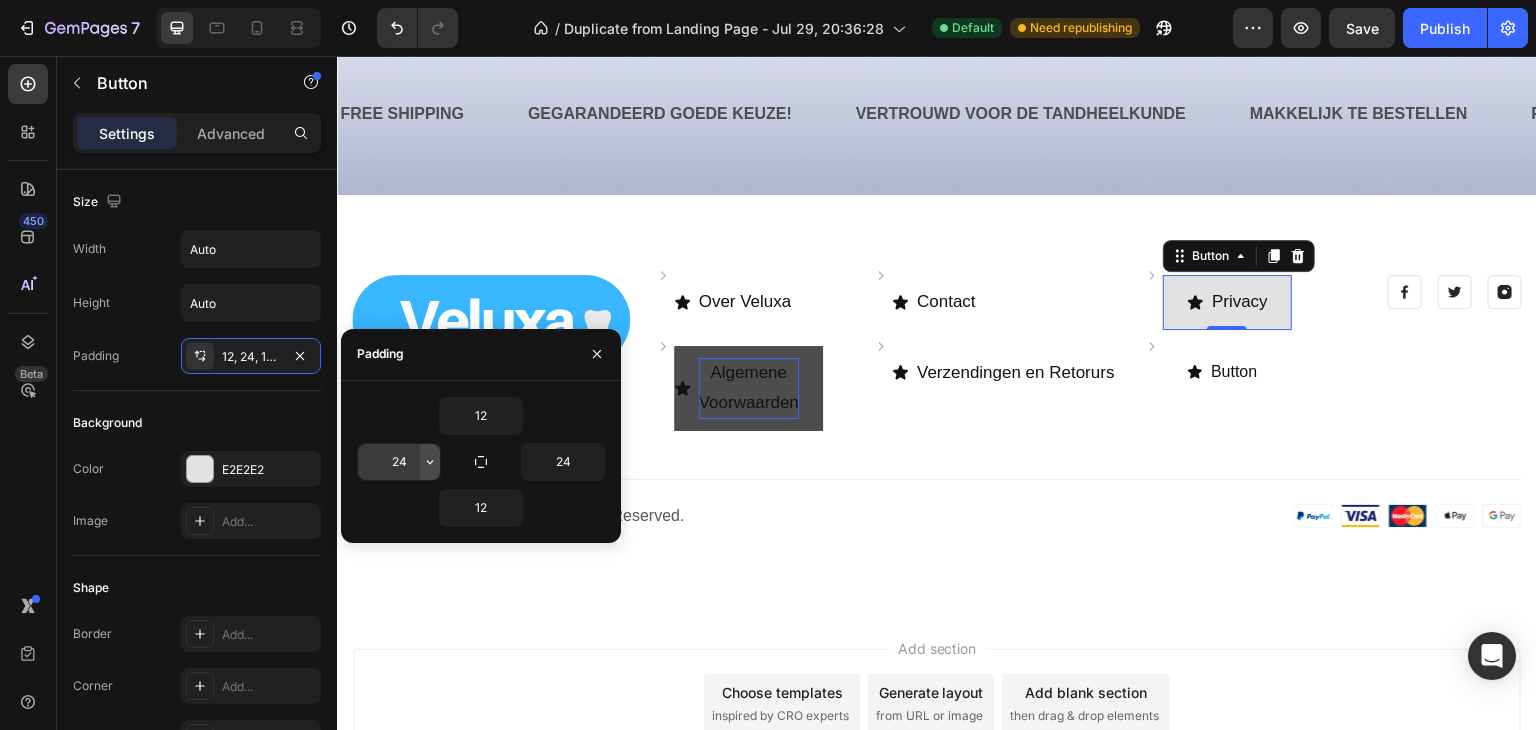 click 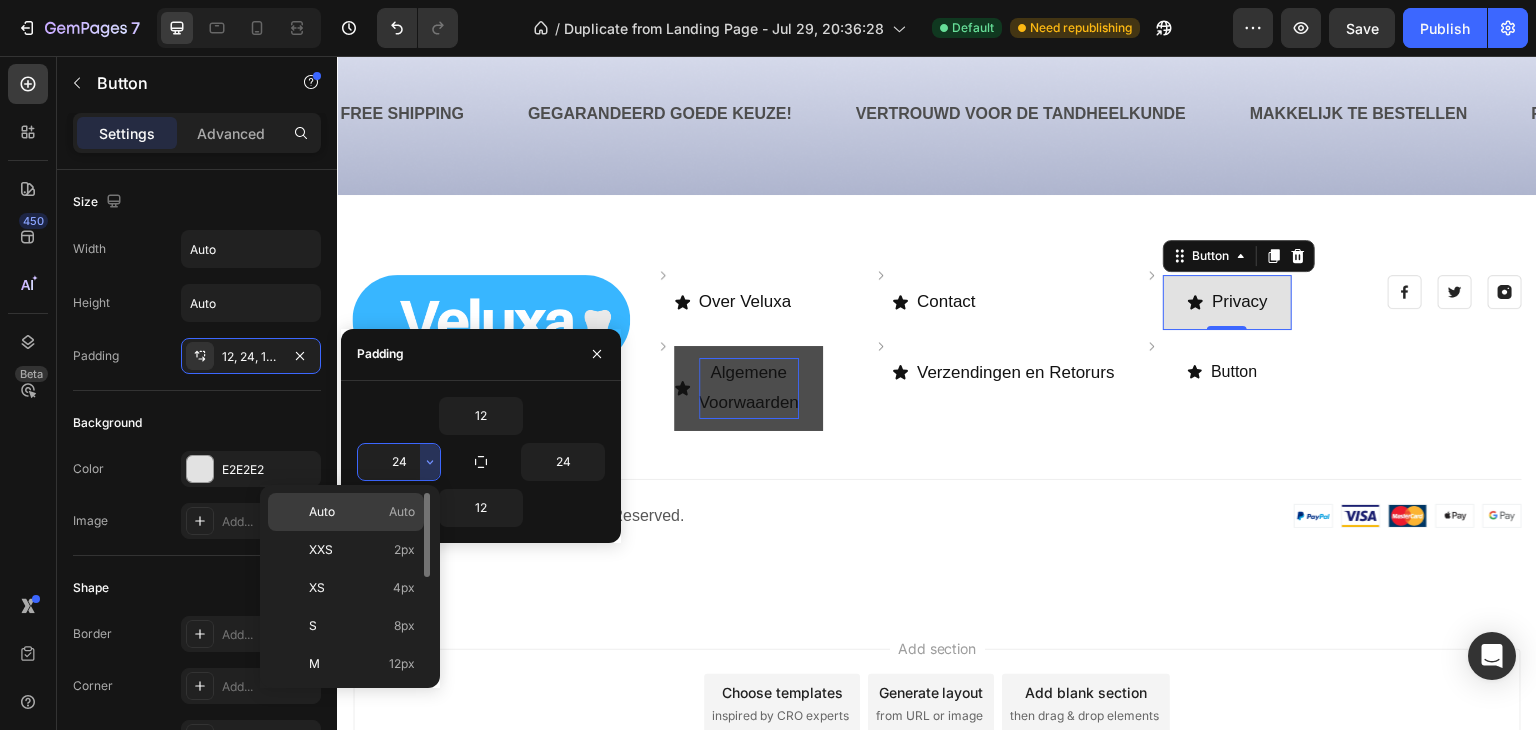 click on "Auto Auto" at bounding box center [362, 512] 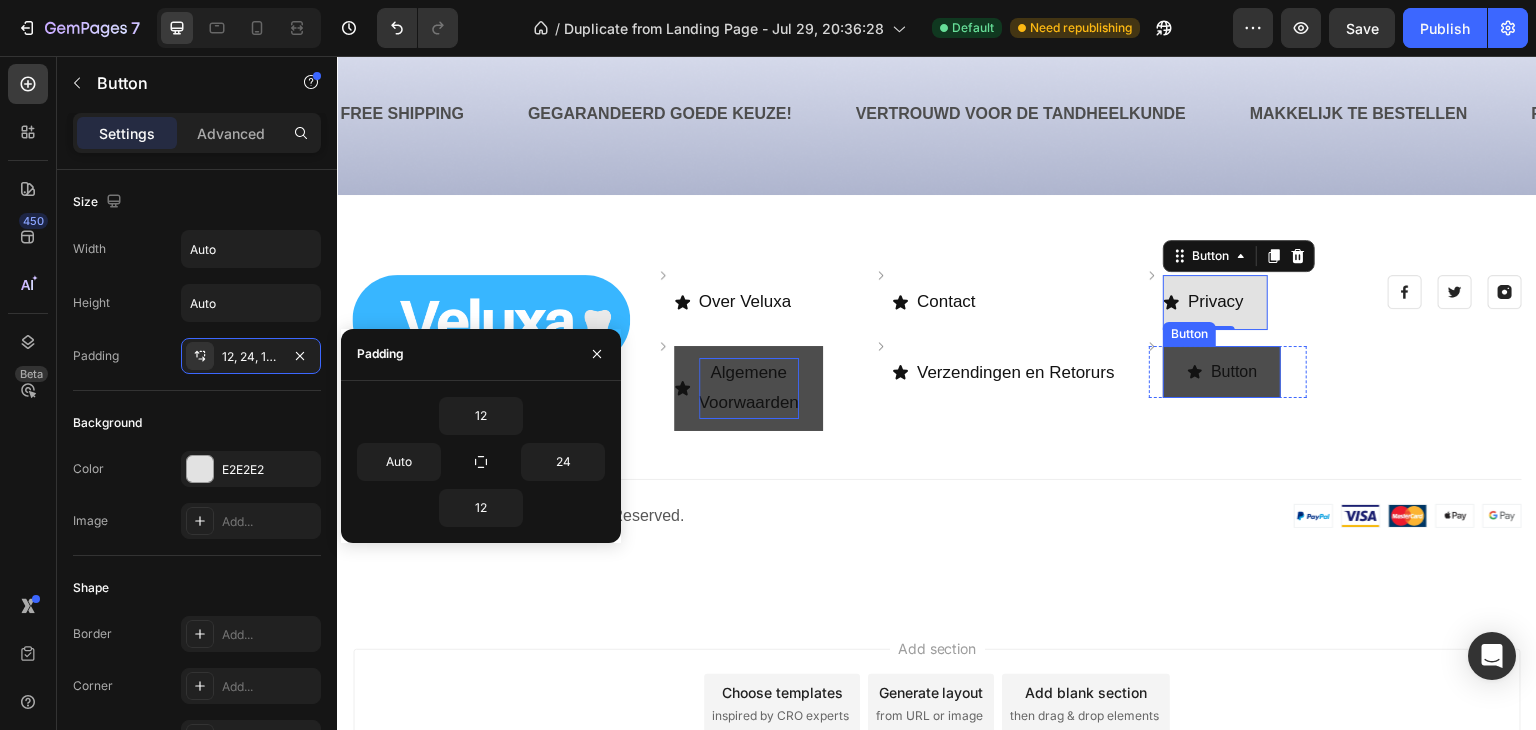 click on "Button" at bounding box center (1222, 372) 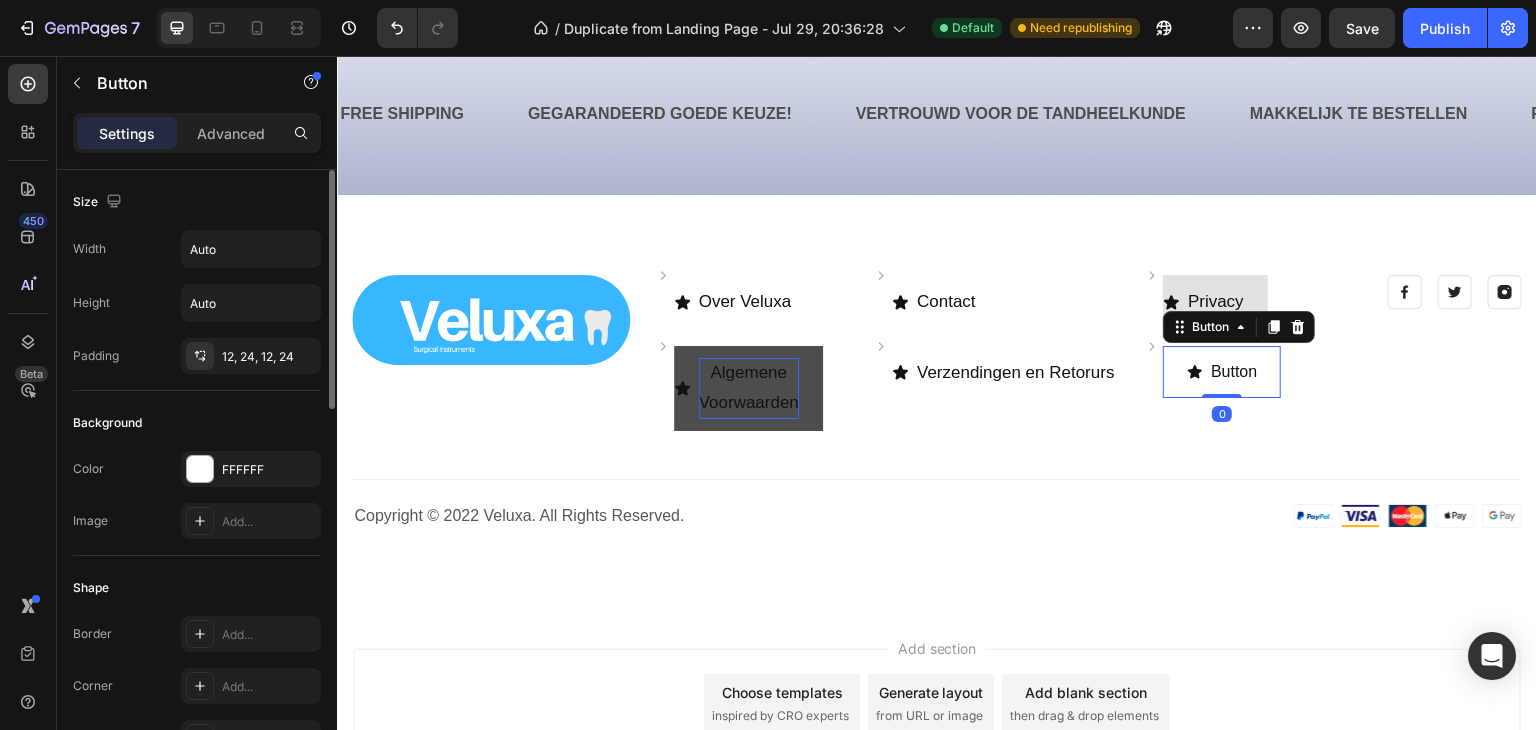 click on "Size Width Auto Height Auto Padding 12, 24, 12, 24" 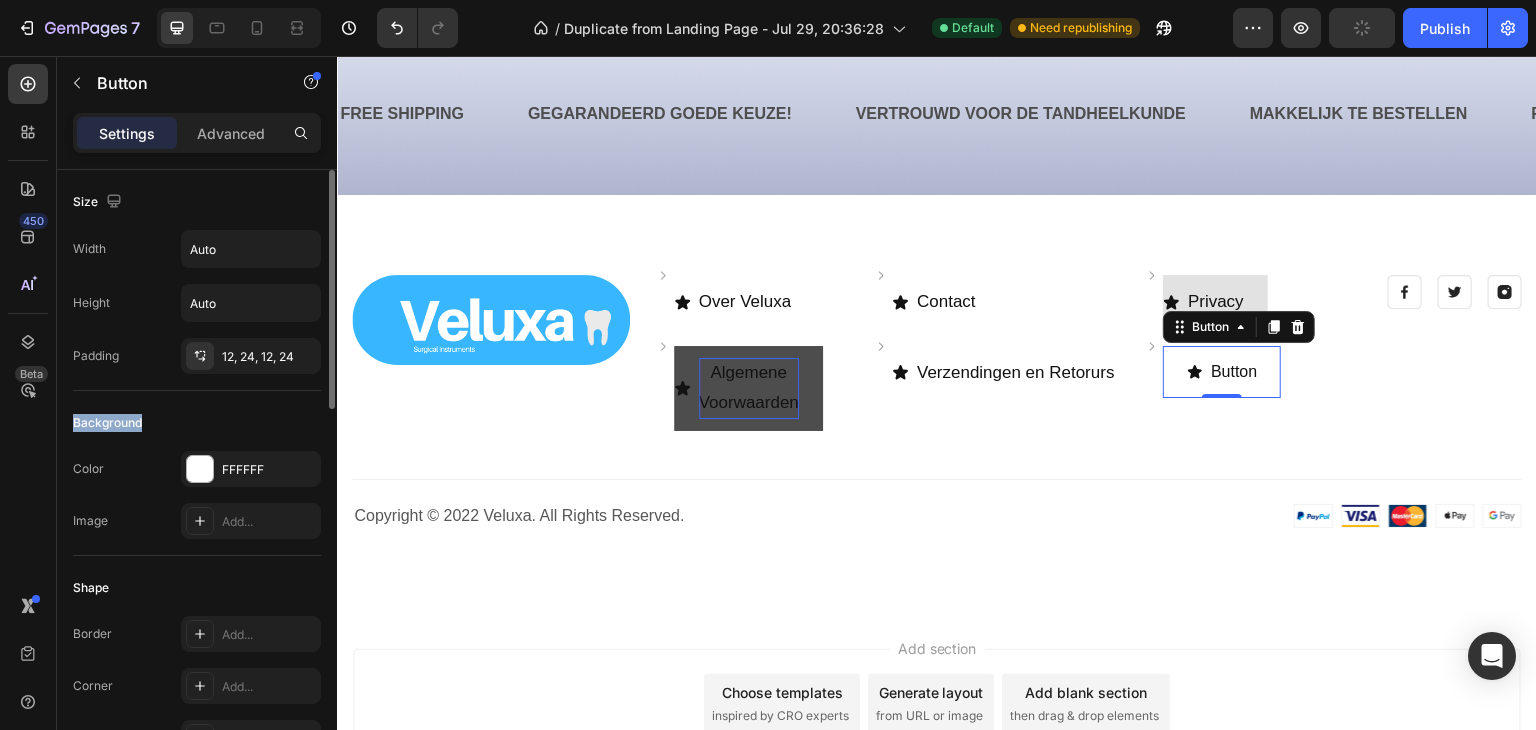 click on "Size Width Auto Height Auto Padding 12, 24, 12, 24" 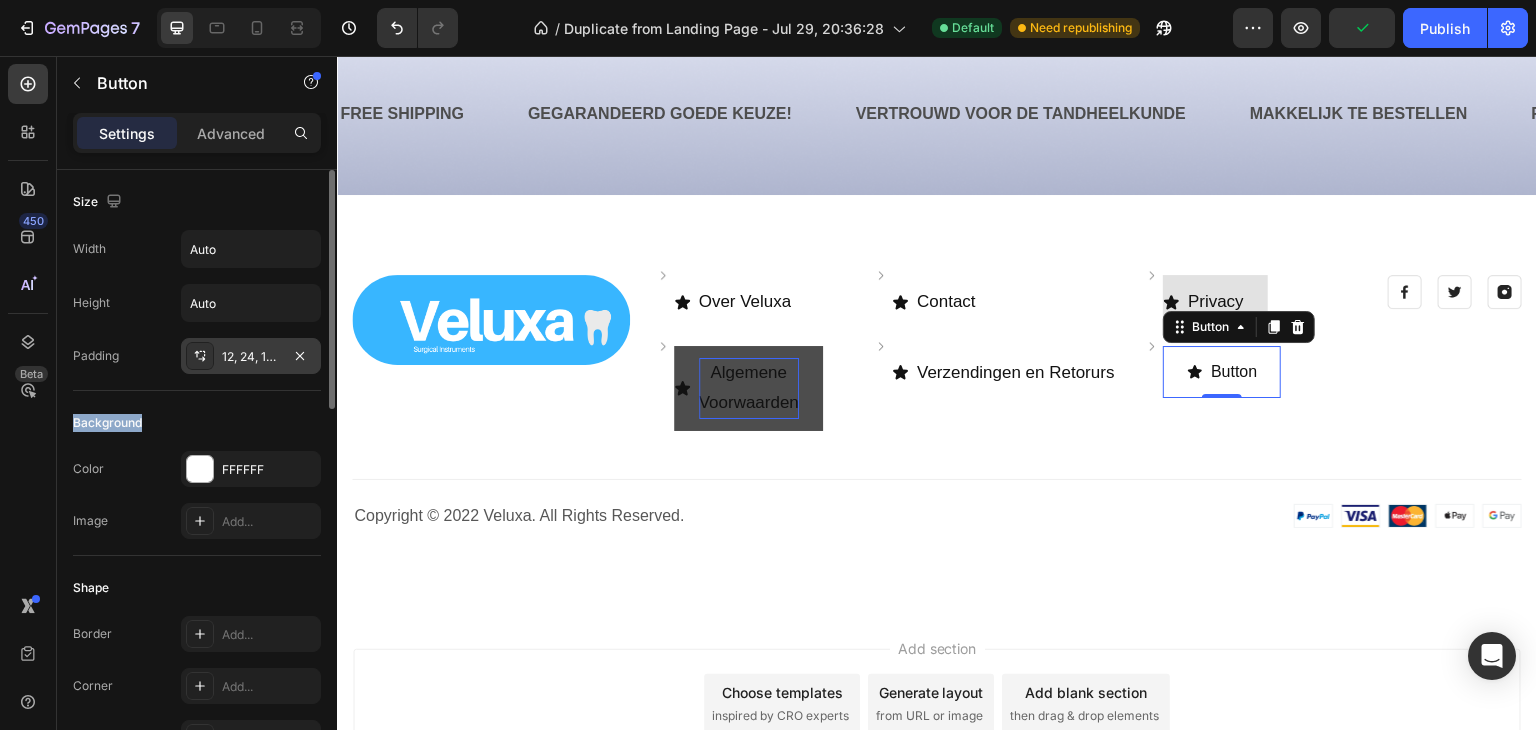 click on "12, 24, 12, 24" at bounding box center (251, 357) 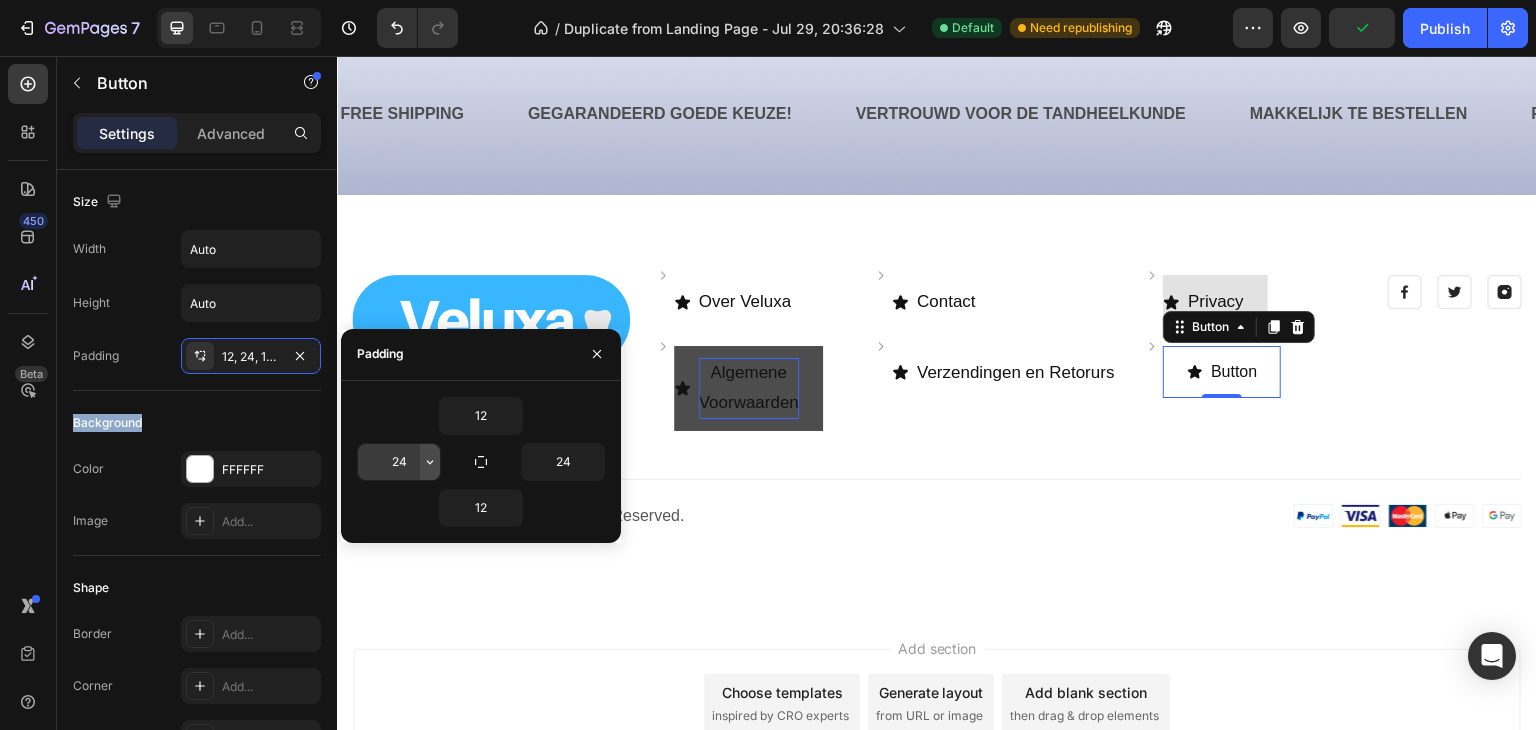 click 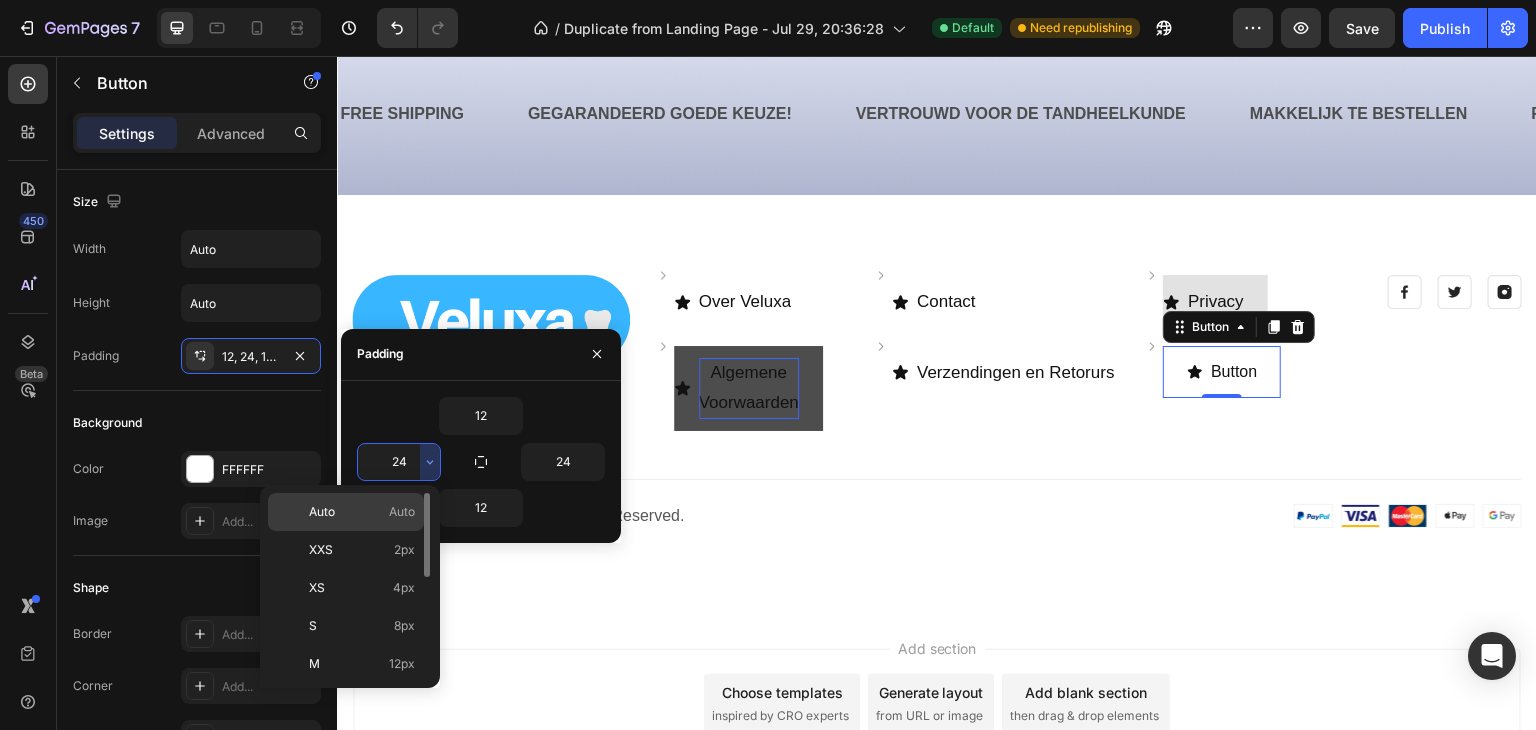 click on "Auto Auto" at bounding box center (362, 512) 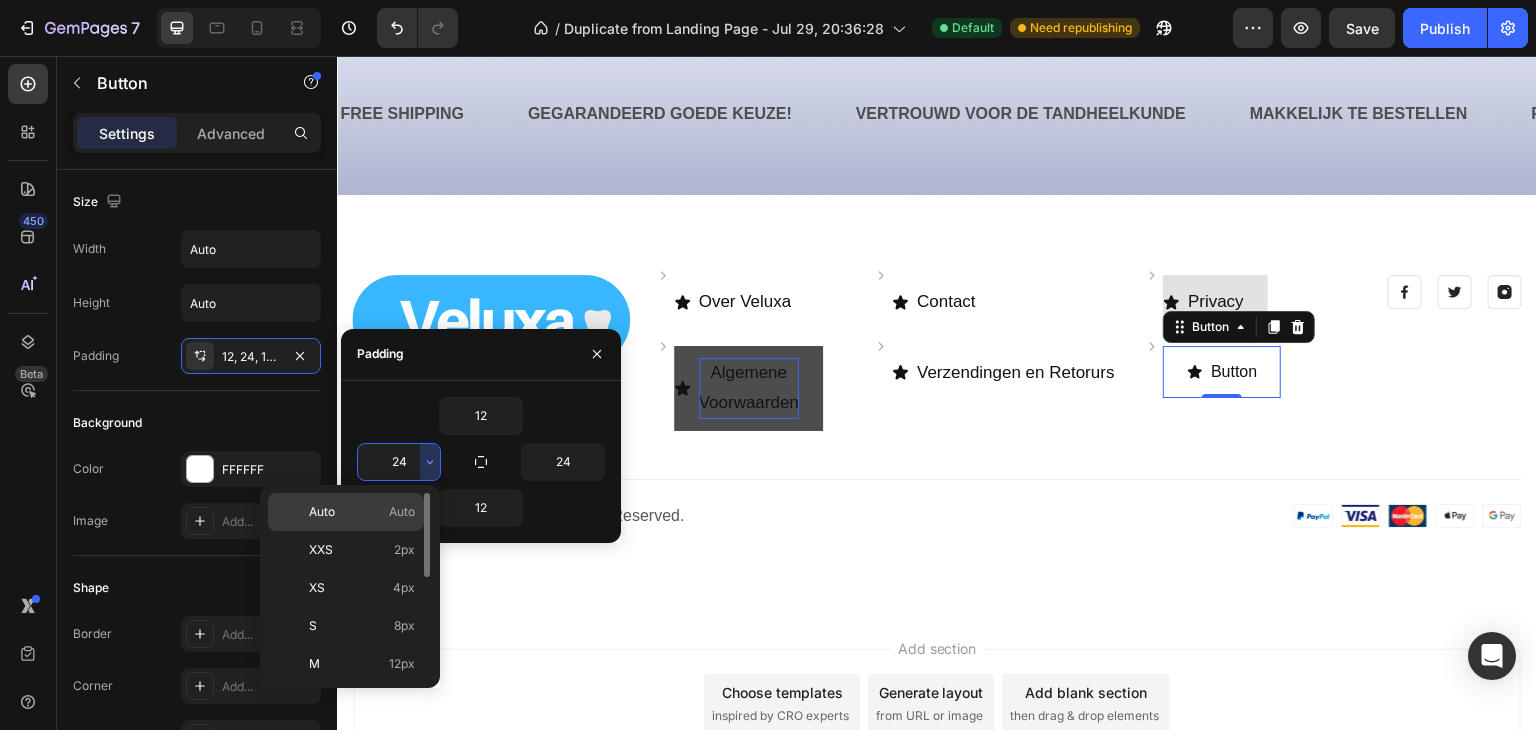 type on "Auto" 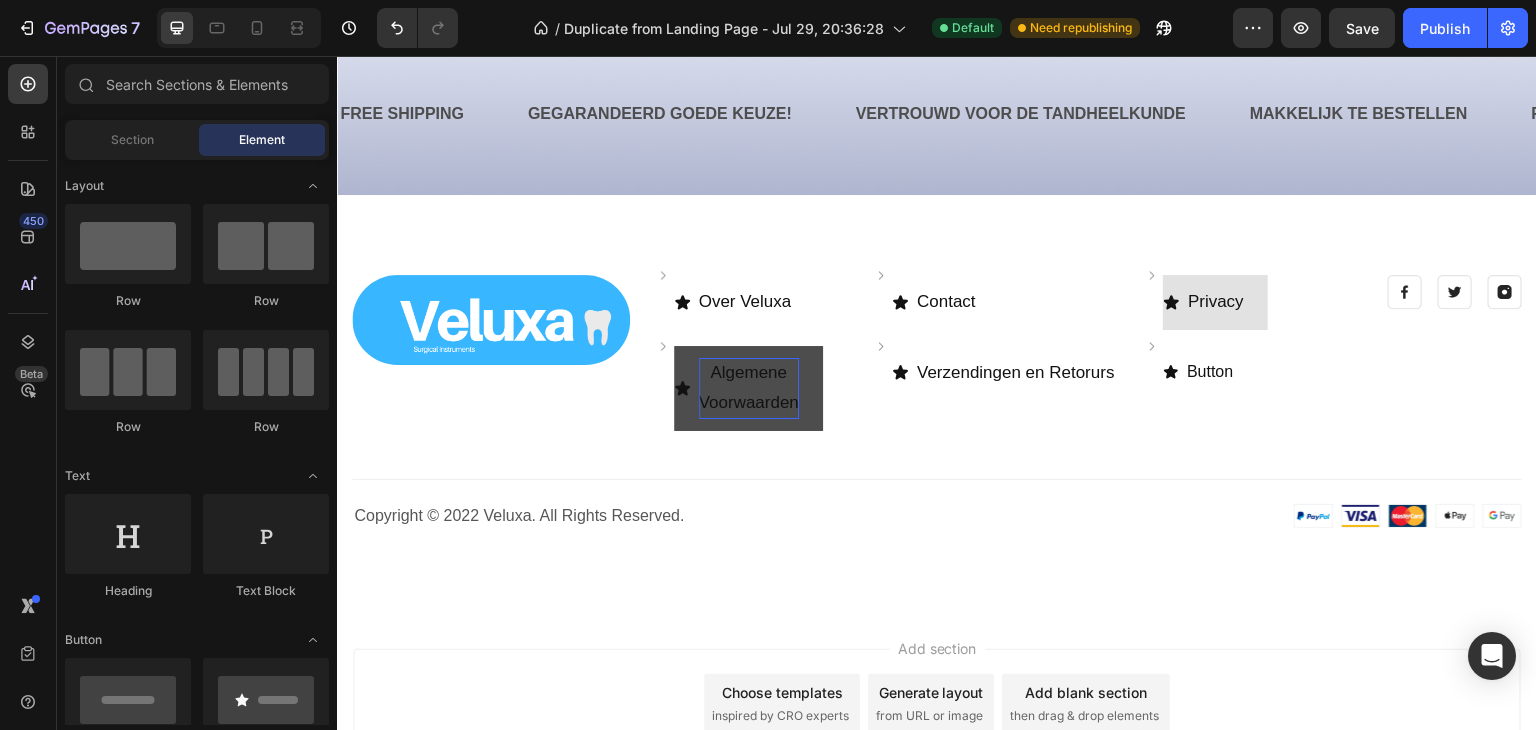 click on "Add section Choose templates inspired by CRO experts Generate layout from URL or image Add blank section then drag & drop elements" at bounding box center (937, 704) 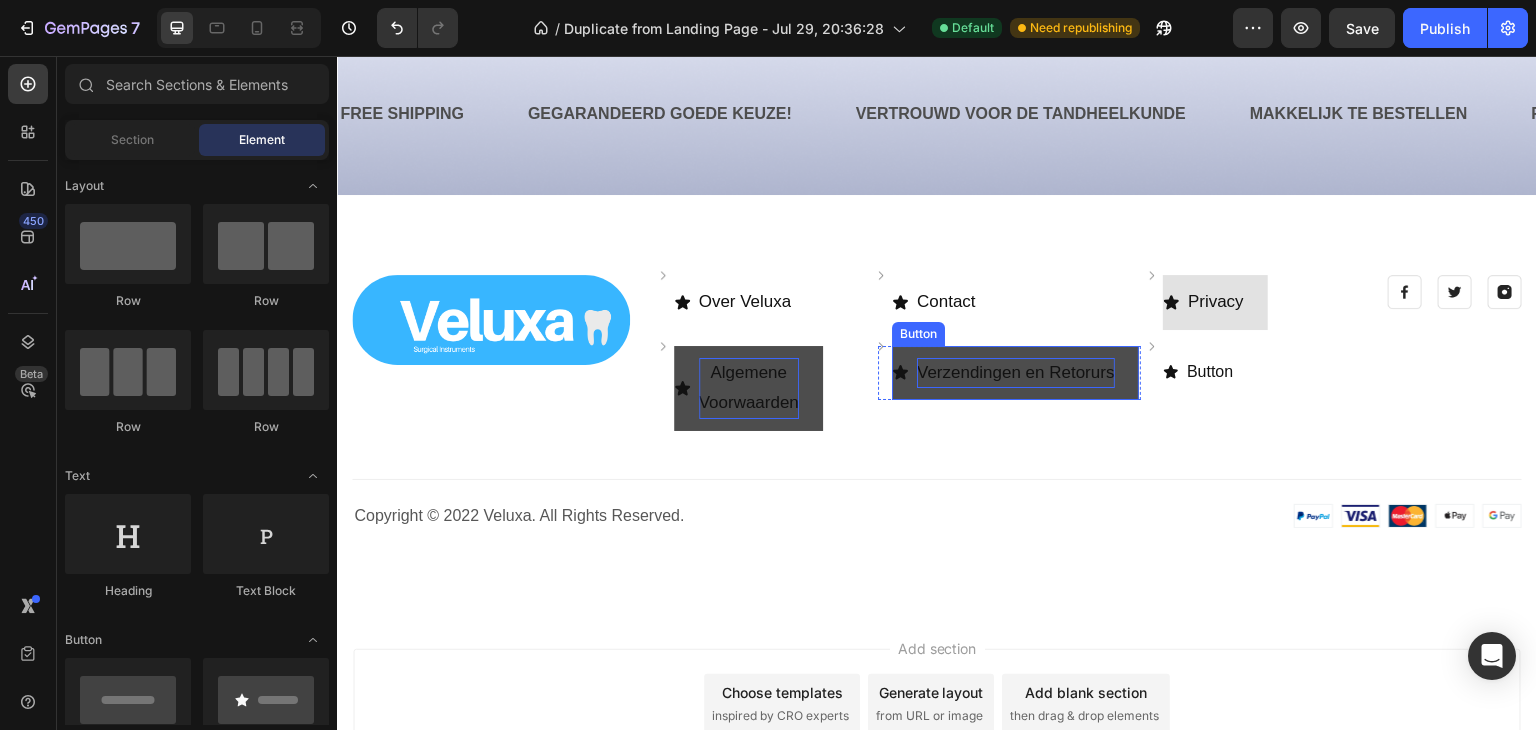 click on "Verzendingen en Retorurs" at bounding box center (1016, 373) 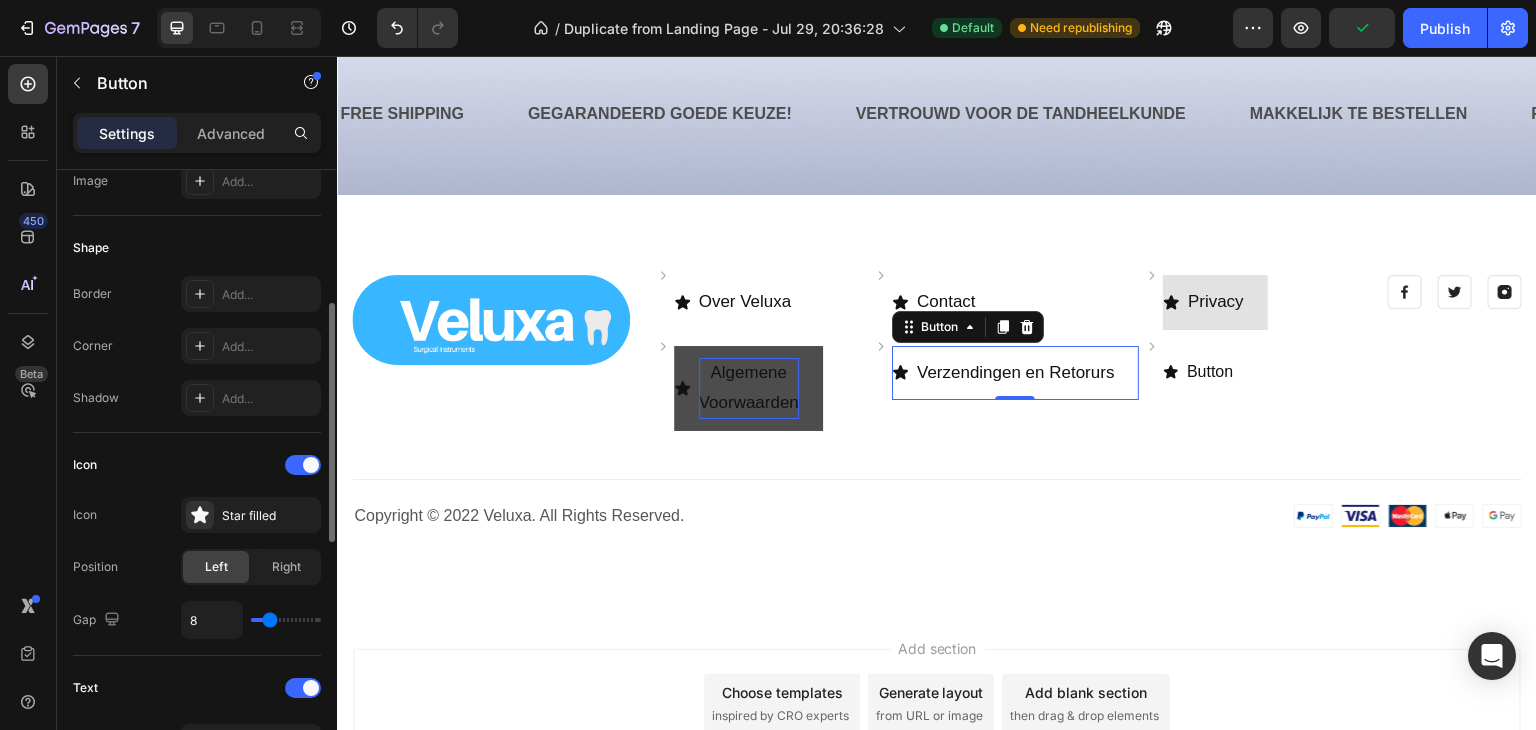 scroll, scrollTop: 432, scrollLeft: 0, axis: vertical 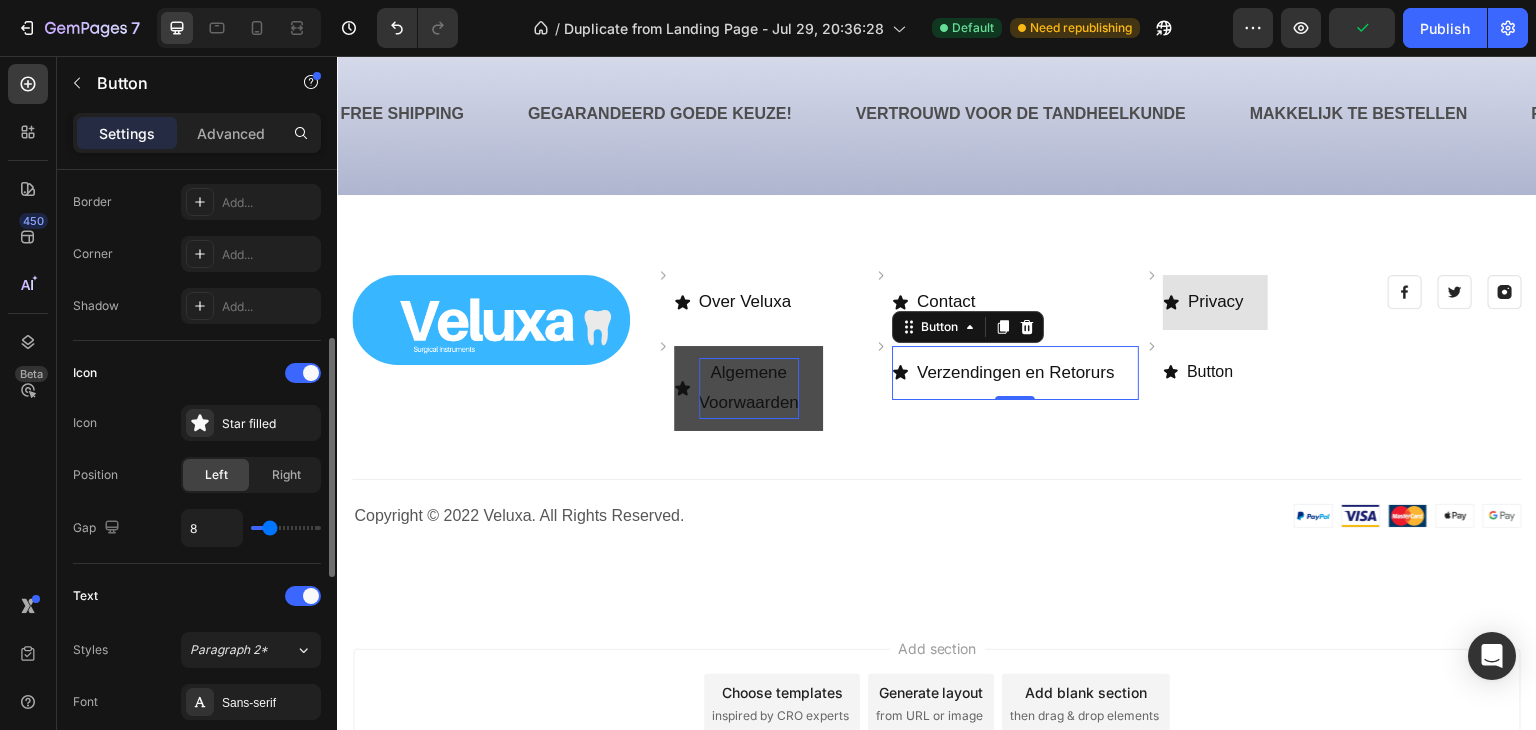 type on "4" 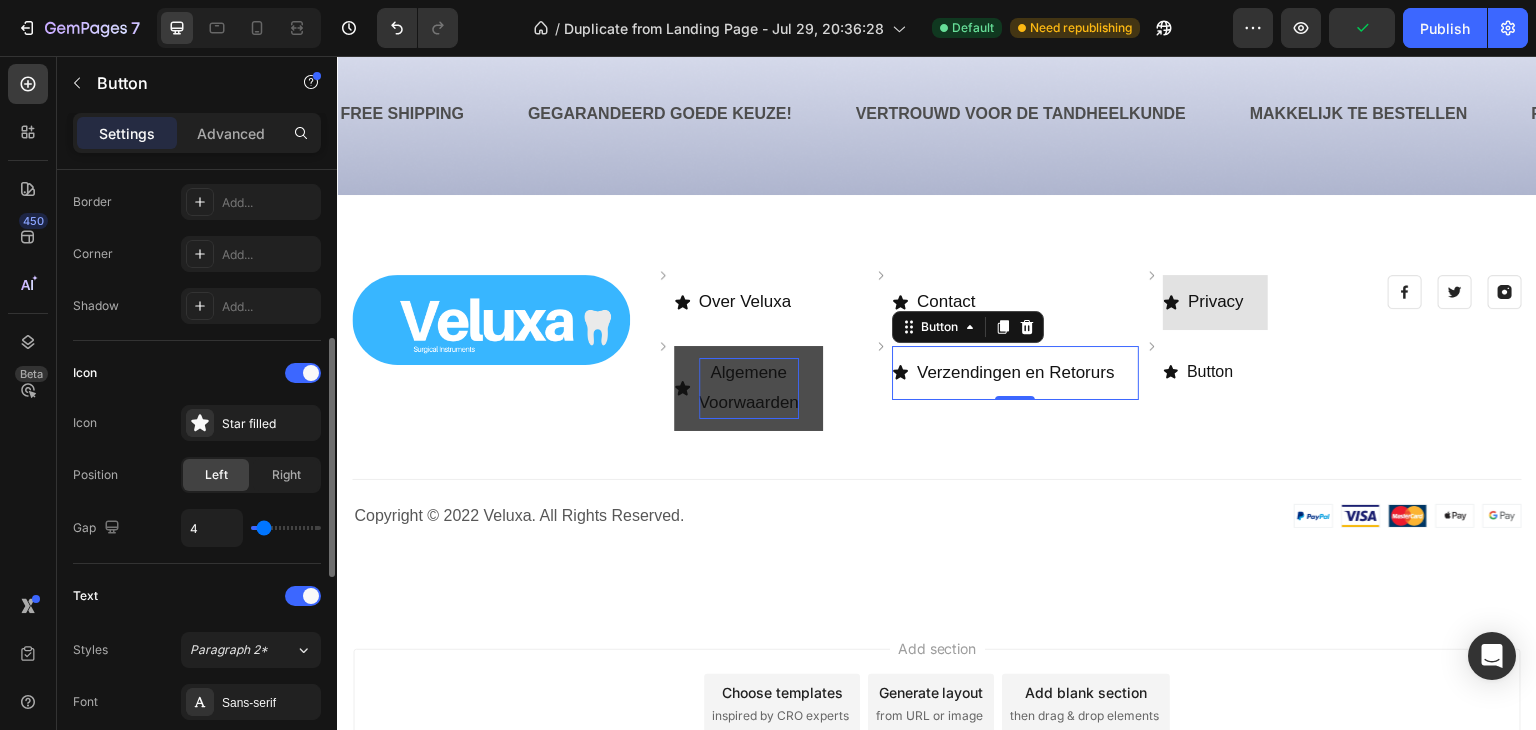 type on "0" 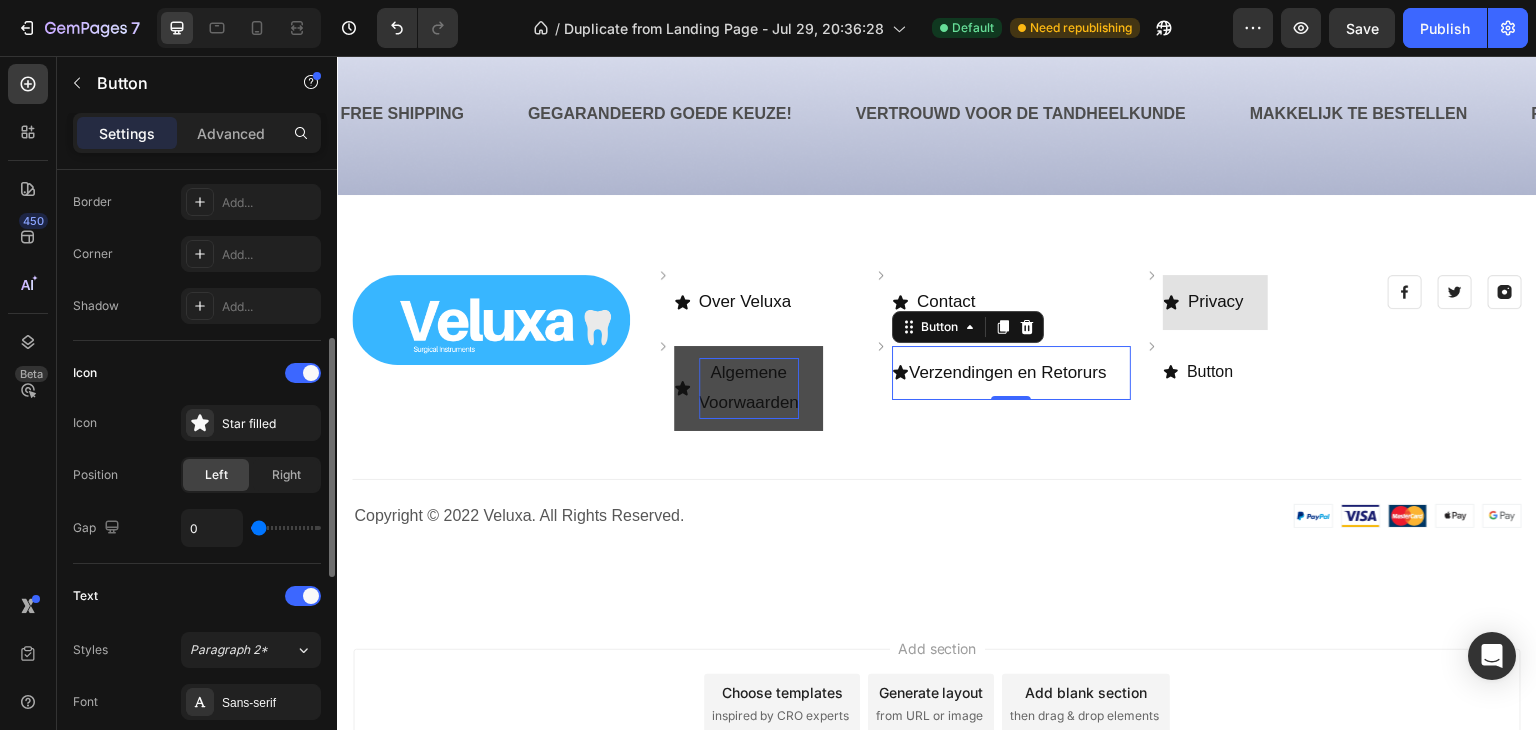drag, startPoint x: 268, startPoint y: 531, endPoint x: 212, endPoint y: 529, distance: 56.0357 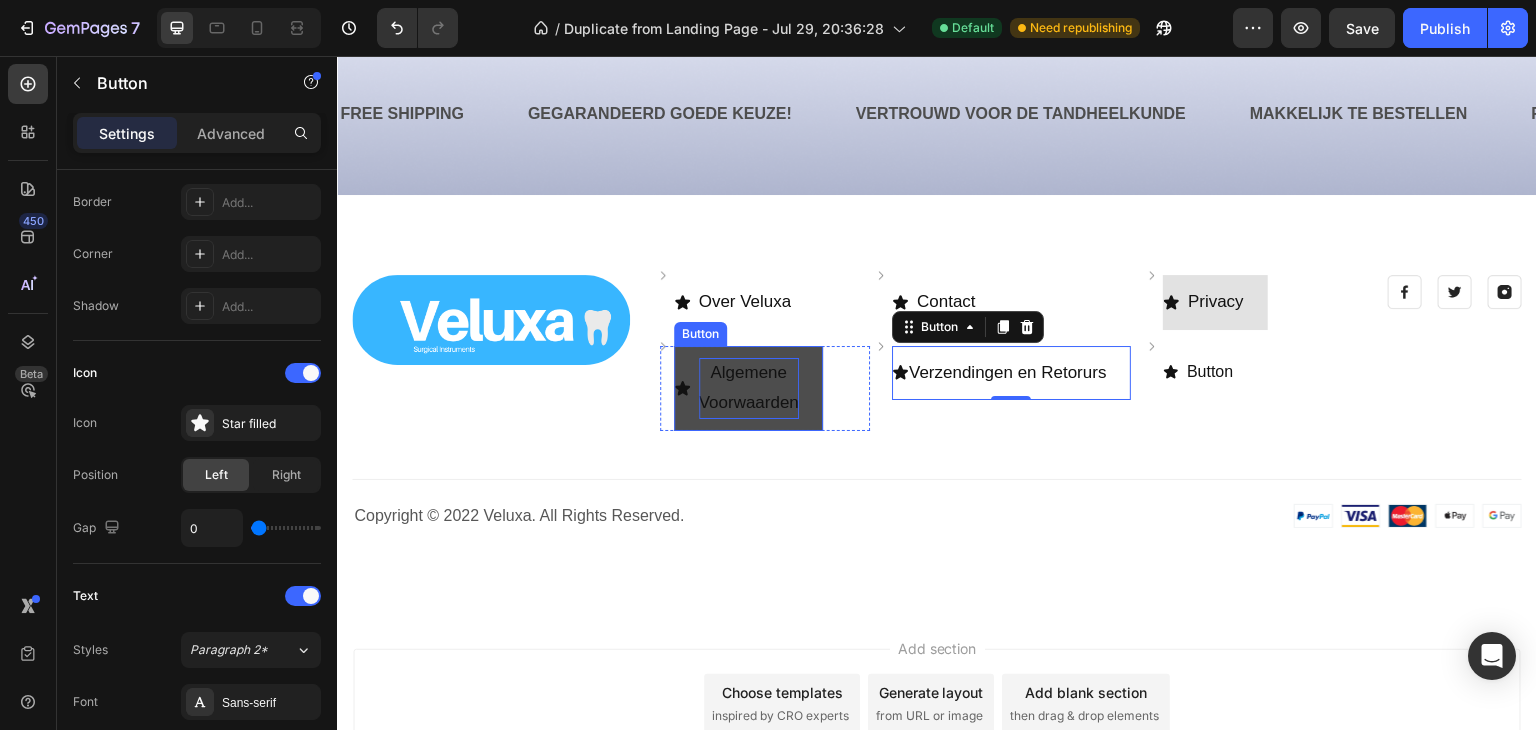 click on "Algemene Voorwaarden" at bounding box center [749, 388] 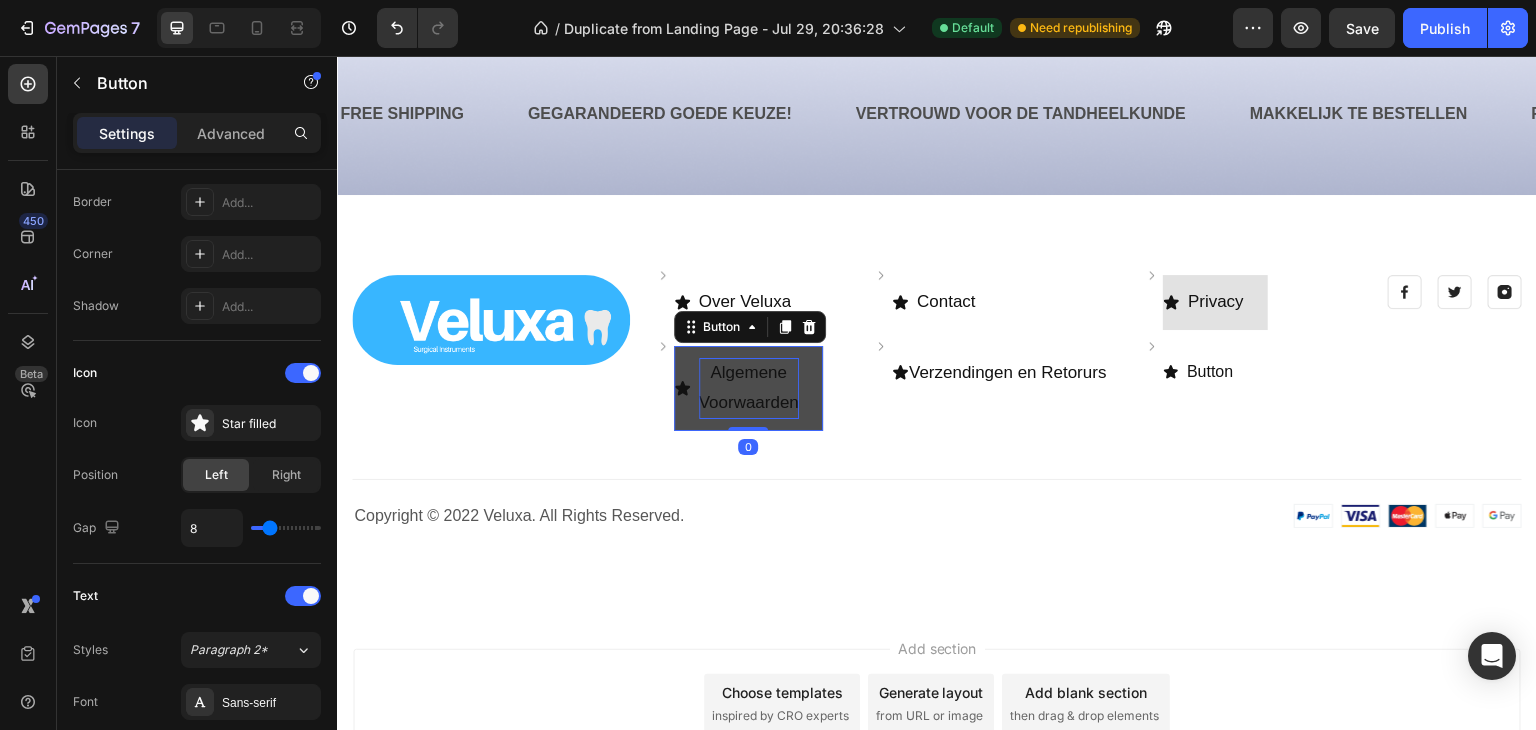 scroll, scrollTop: 432, scrollLeft: 0, axis: vertical 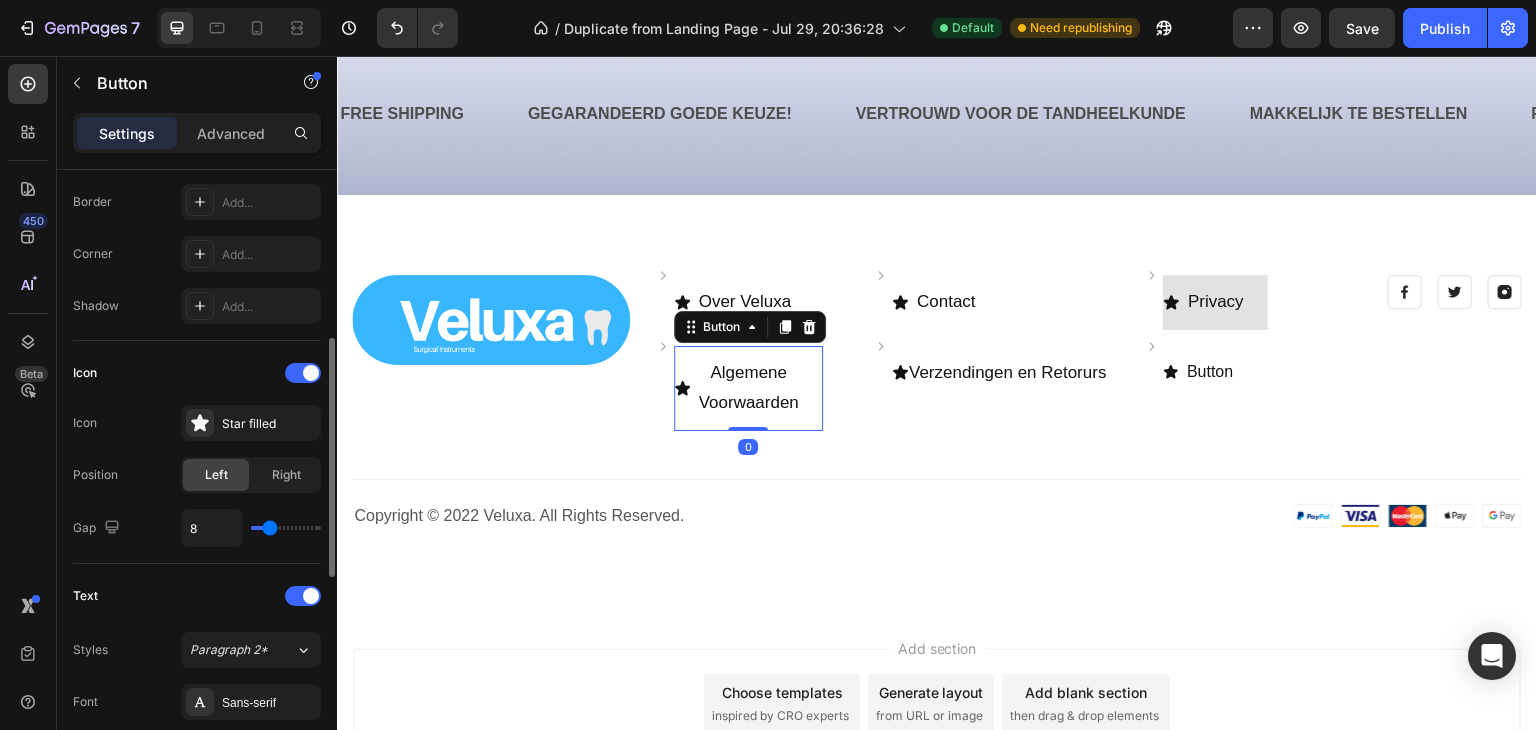 type on "5" 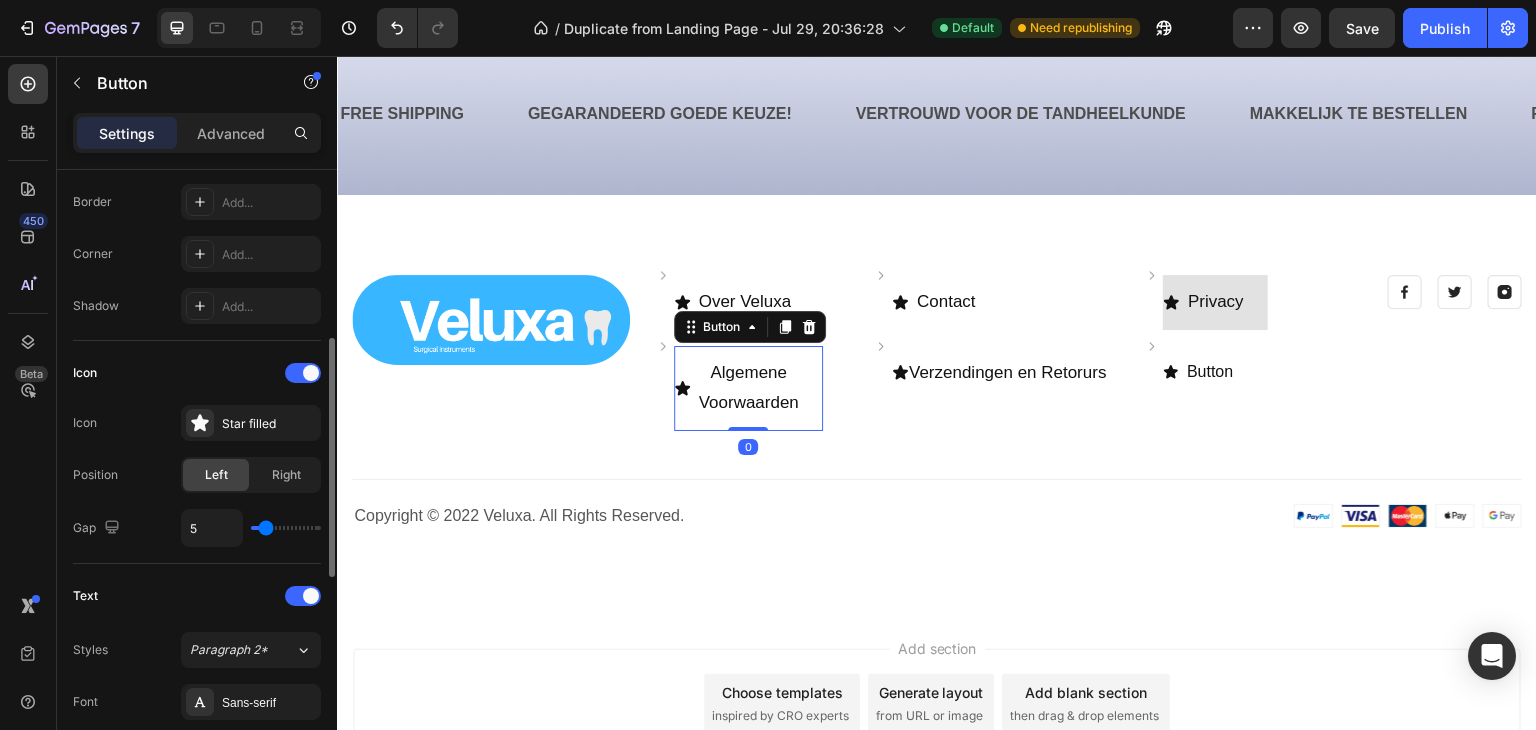 type on "0" 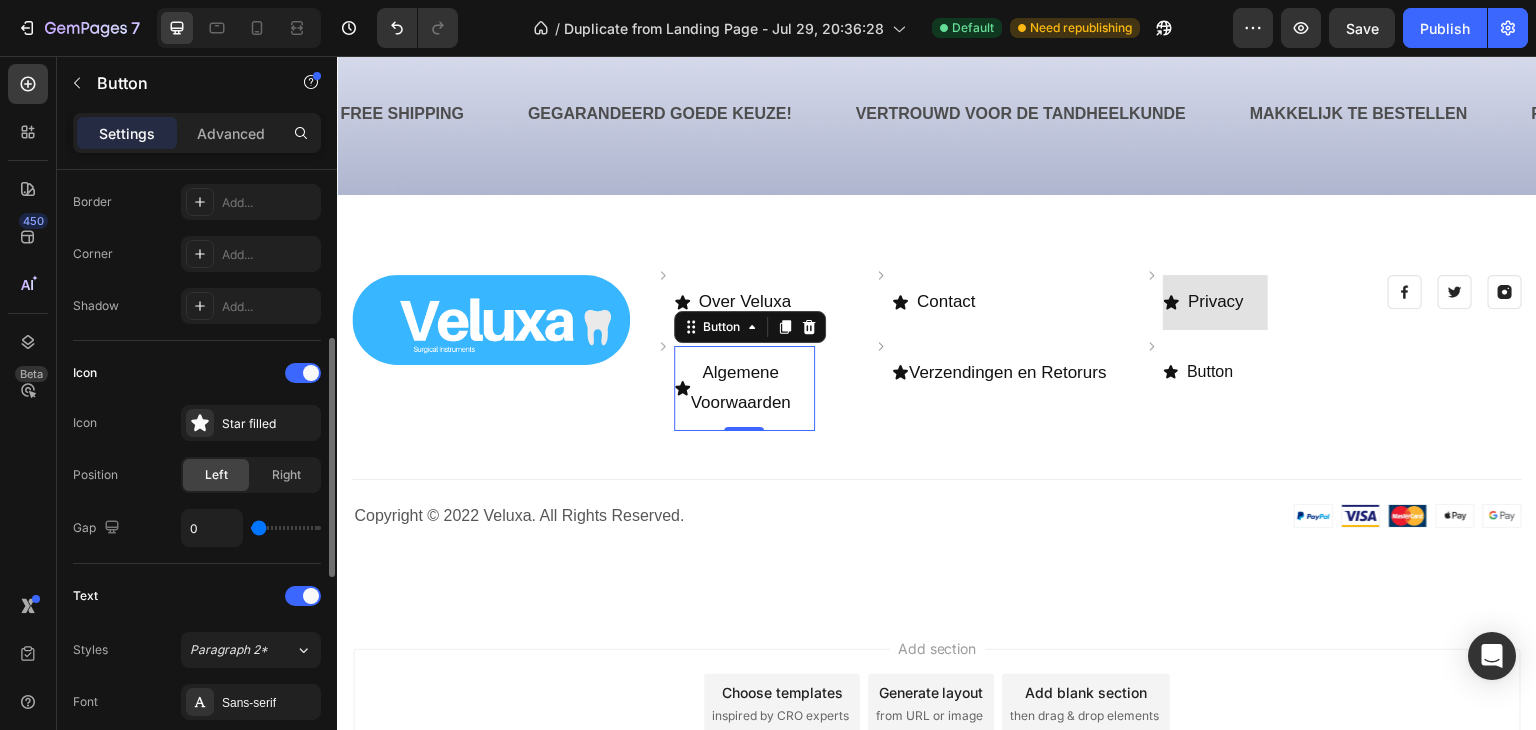 type on "1" 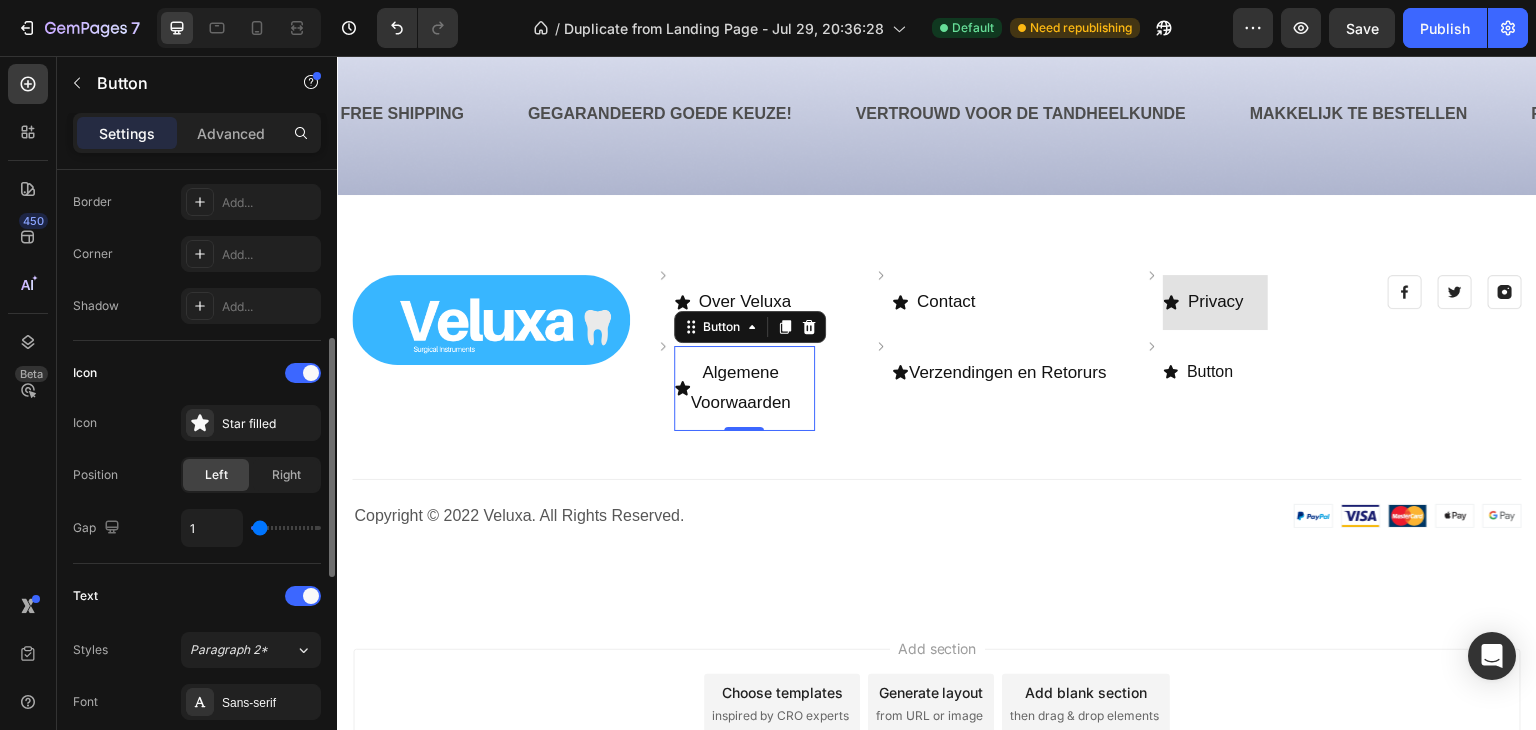 type on "20" 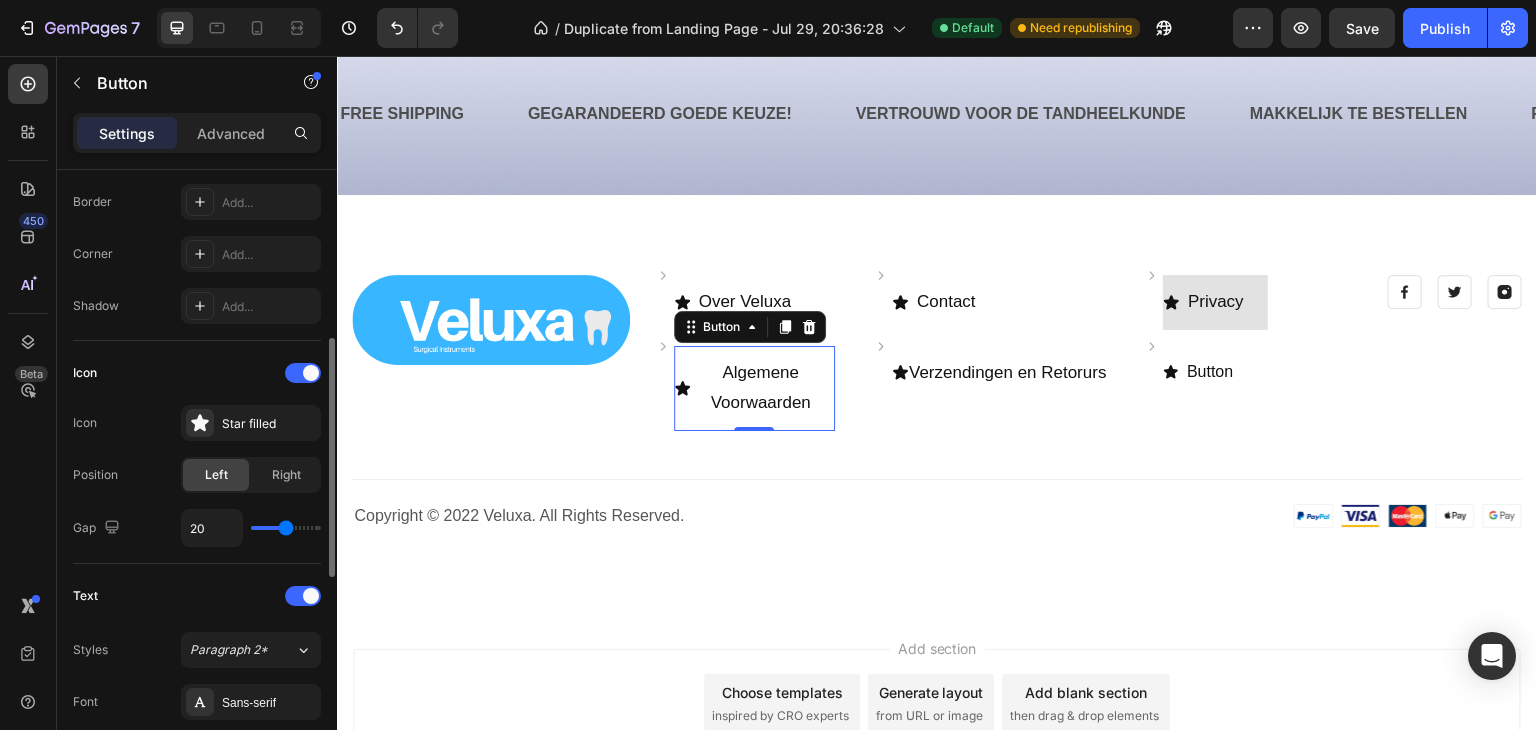 type on "40" 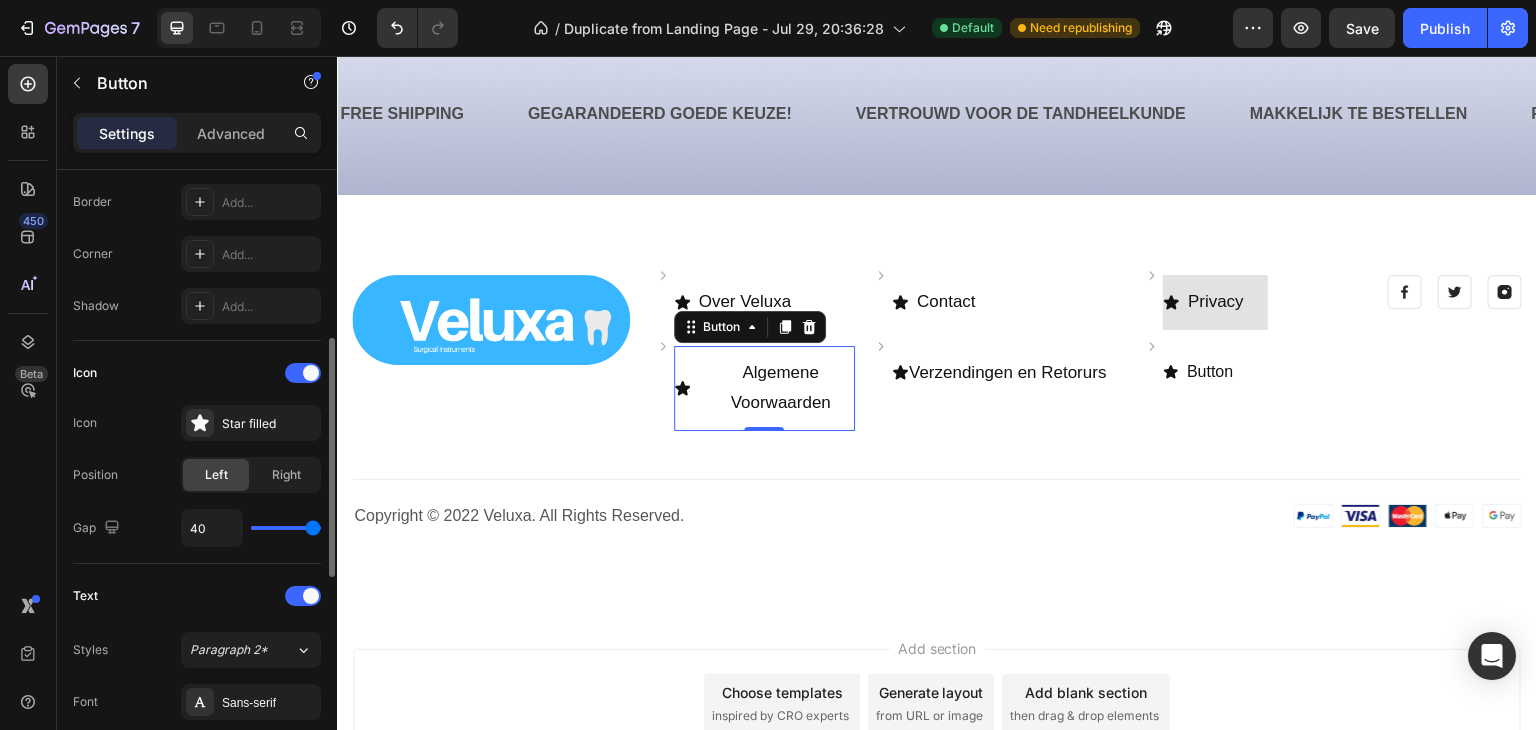 type on "36" 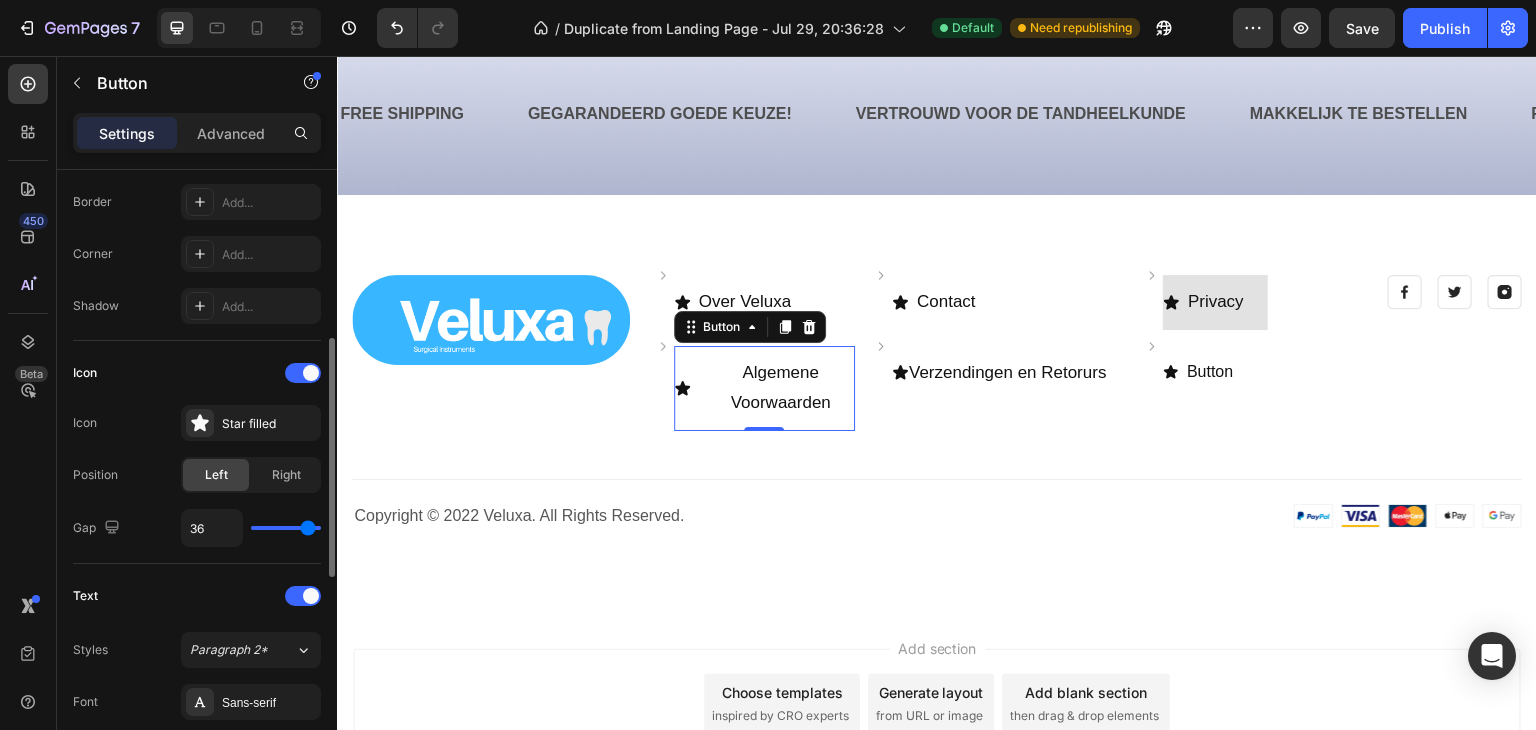 type on "22" 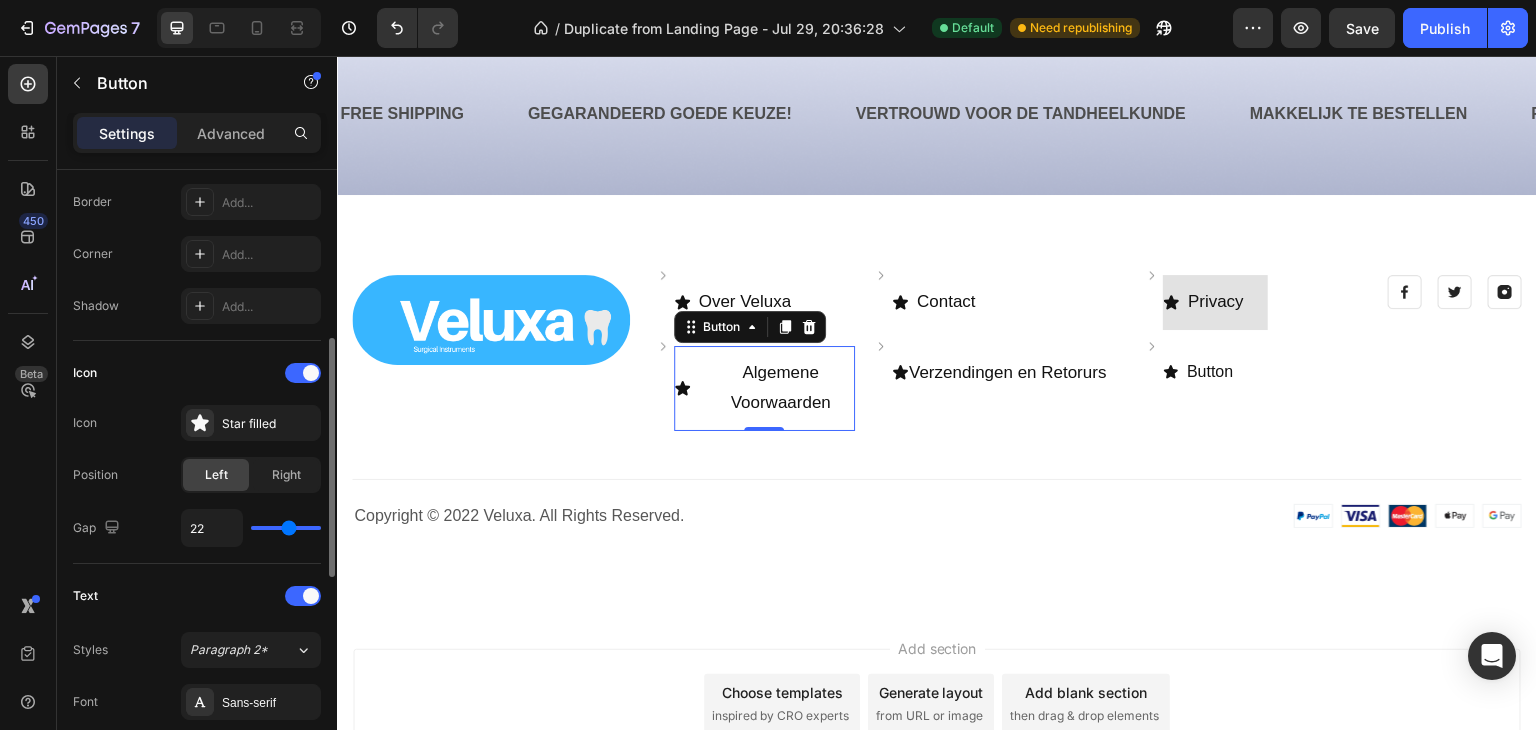 type on "1" 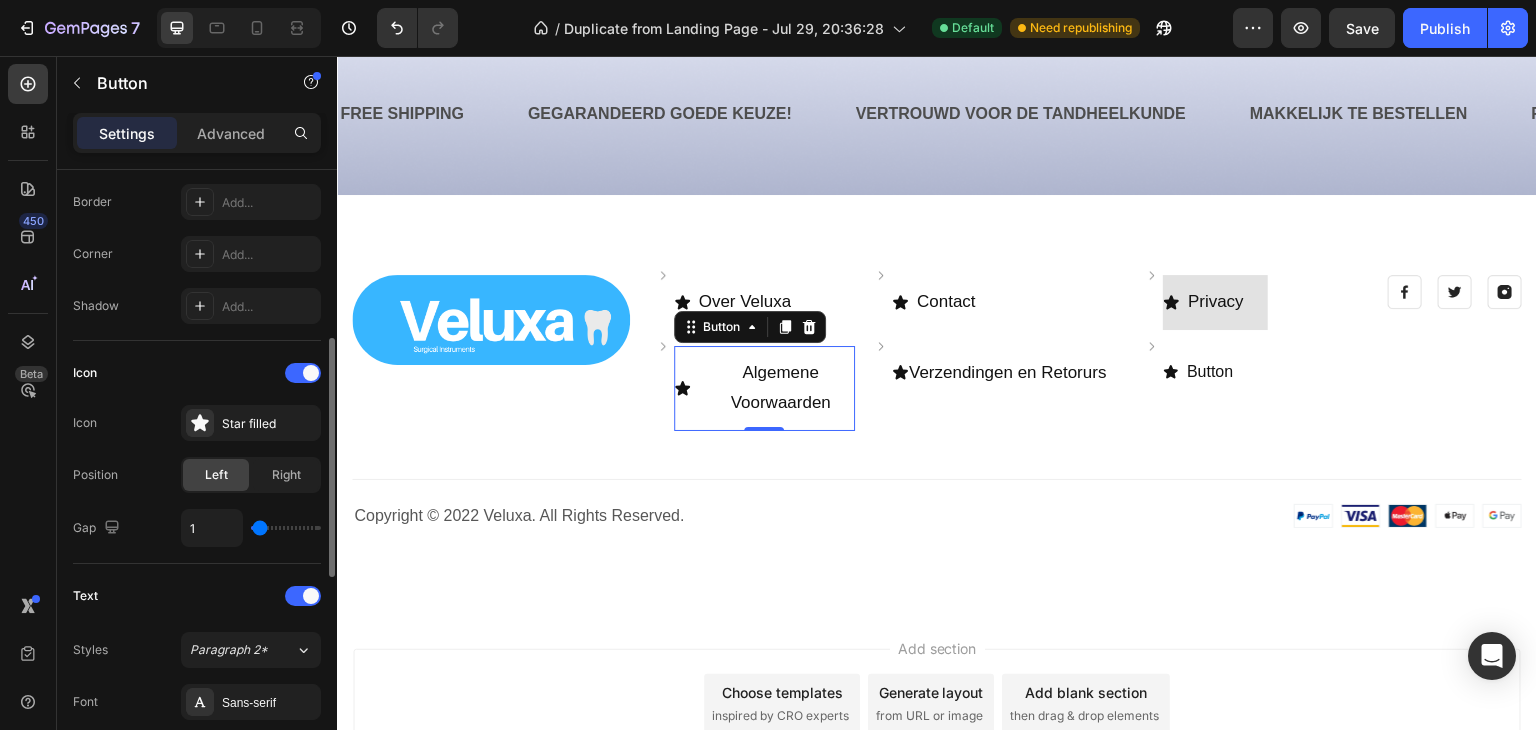 type on "0" 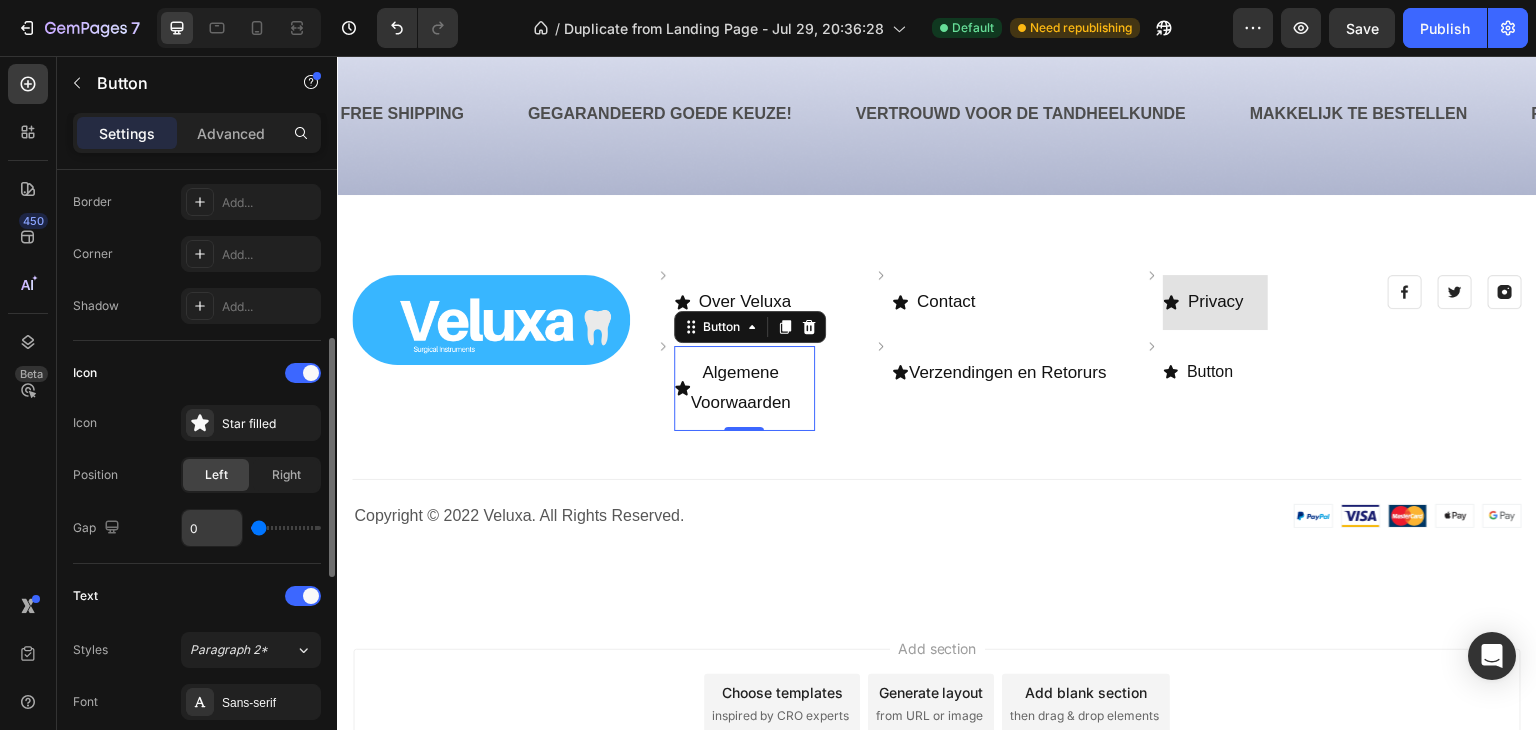 drag, startPoint x: 268, startPoint y: 528, endPoint x: 234, endPoint y: 532, distance: 34.234486 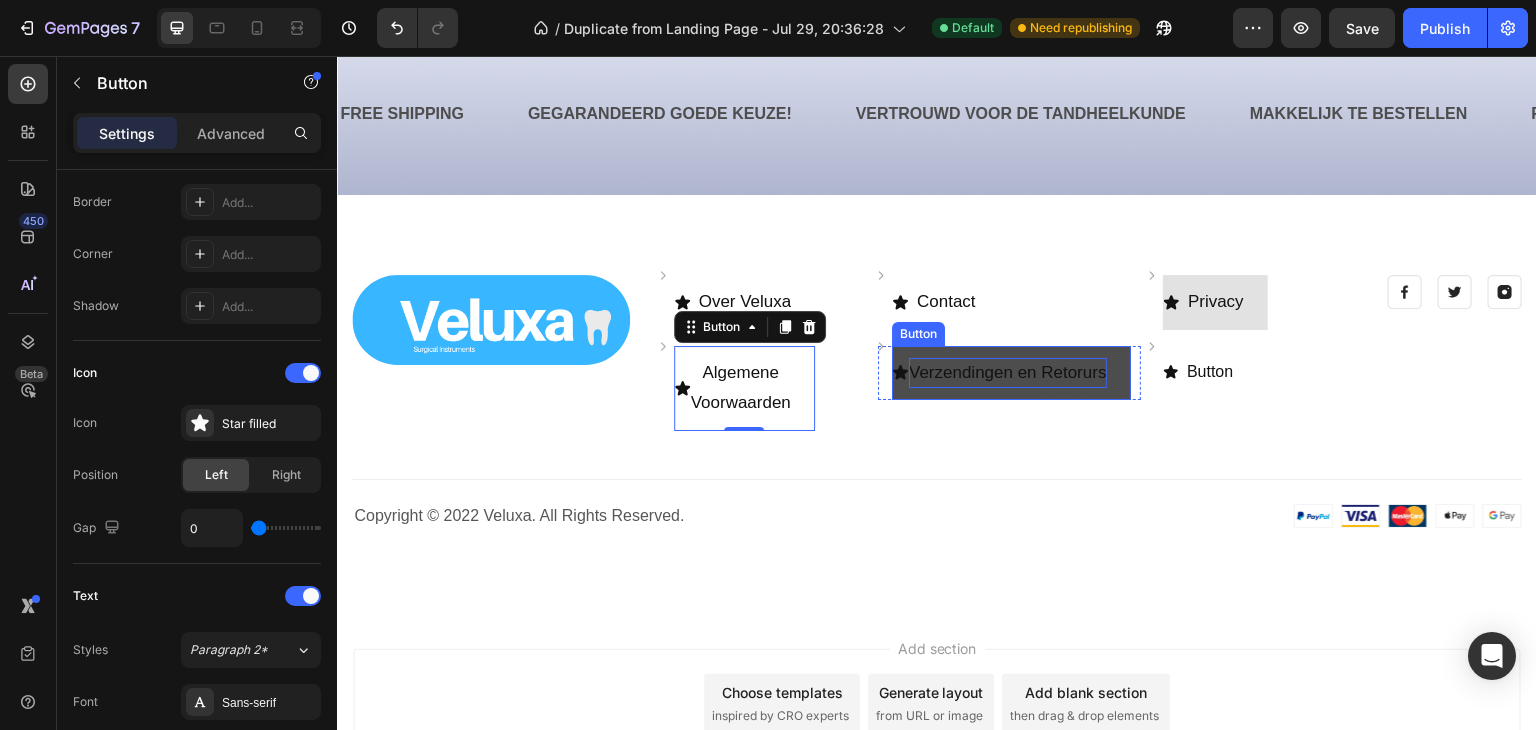 click on "Verzendingen en Retorurs" at bounding box center (1008, 373) 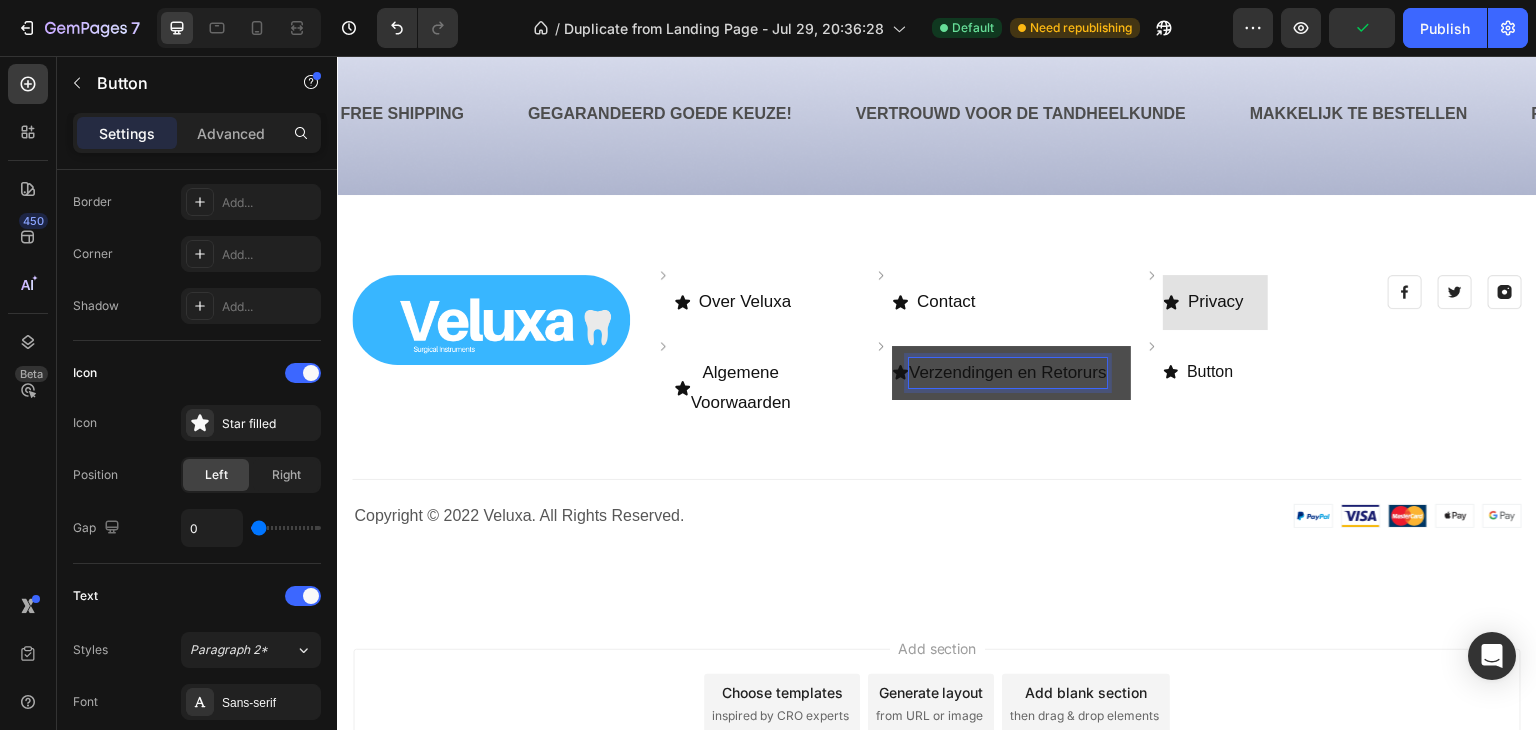 click on "Verzendingen en Retorurs" at bounding box center (1008, 373) 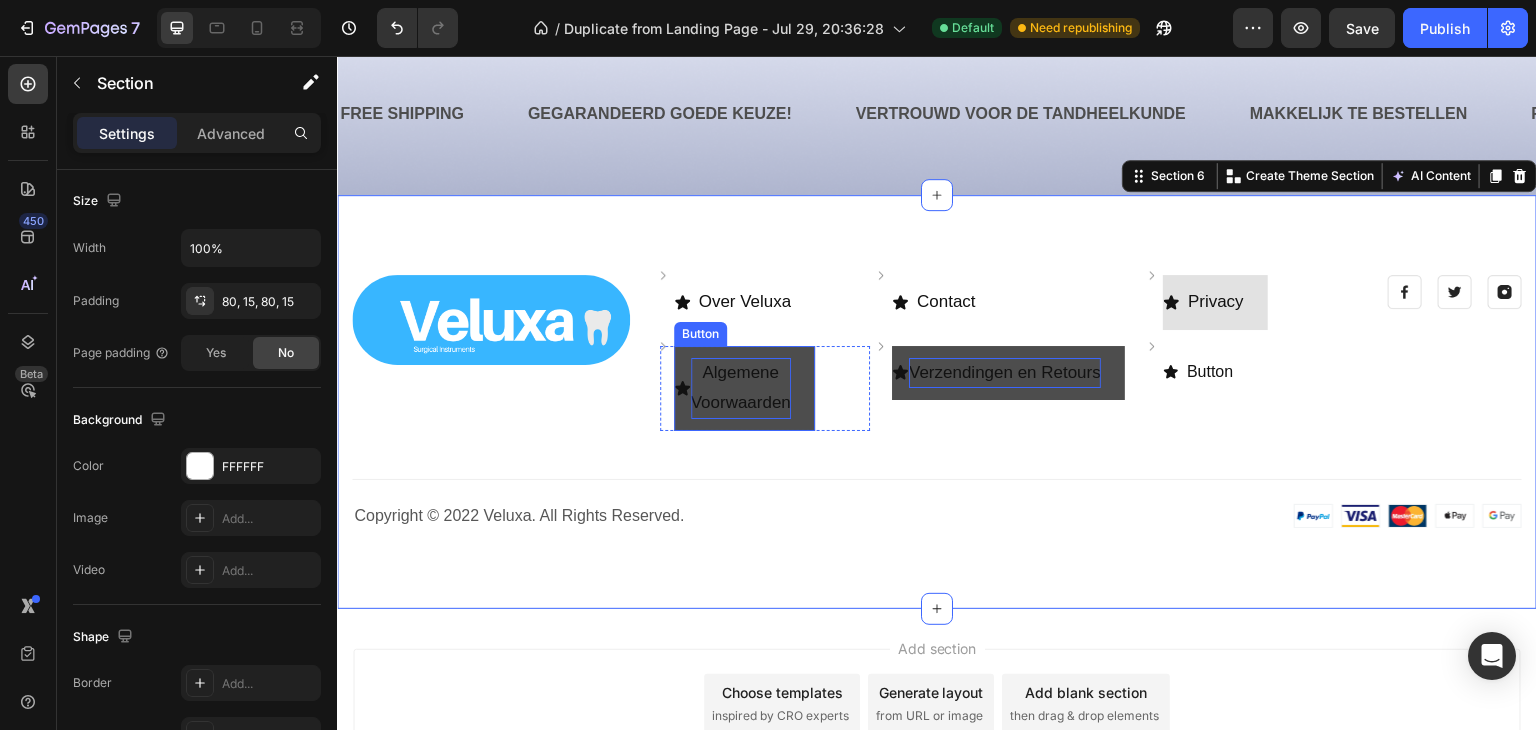 scroll, scrollTop: 0, scrollLeft: 0, axis: both 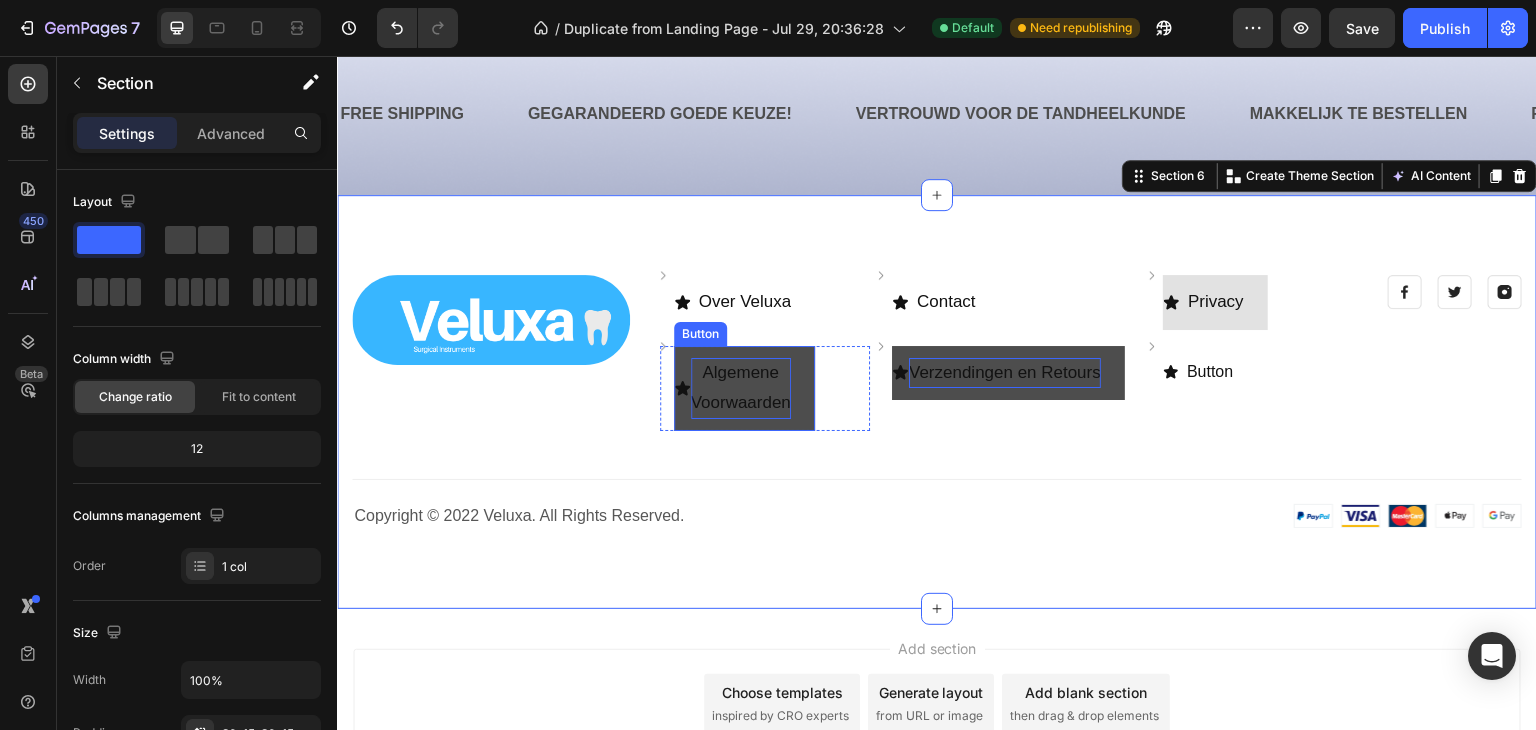 click on "Algemene Voorwaarden" at bounding box center [741, 388] 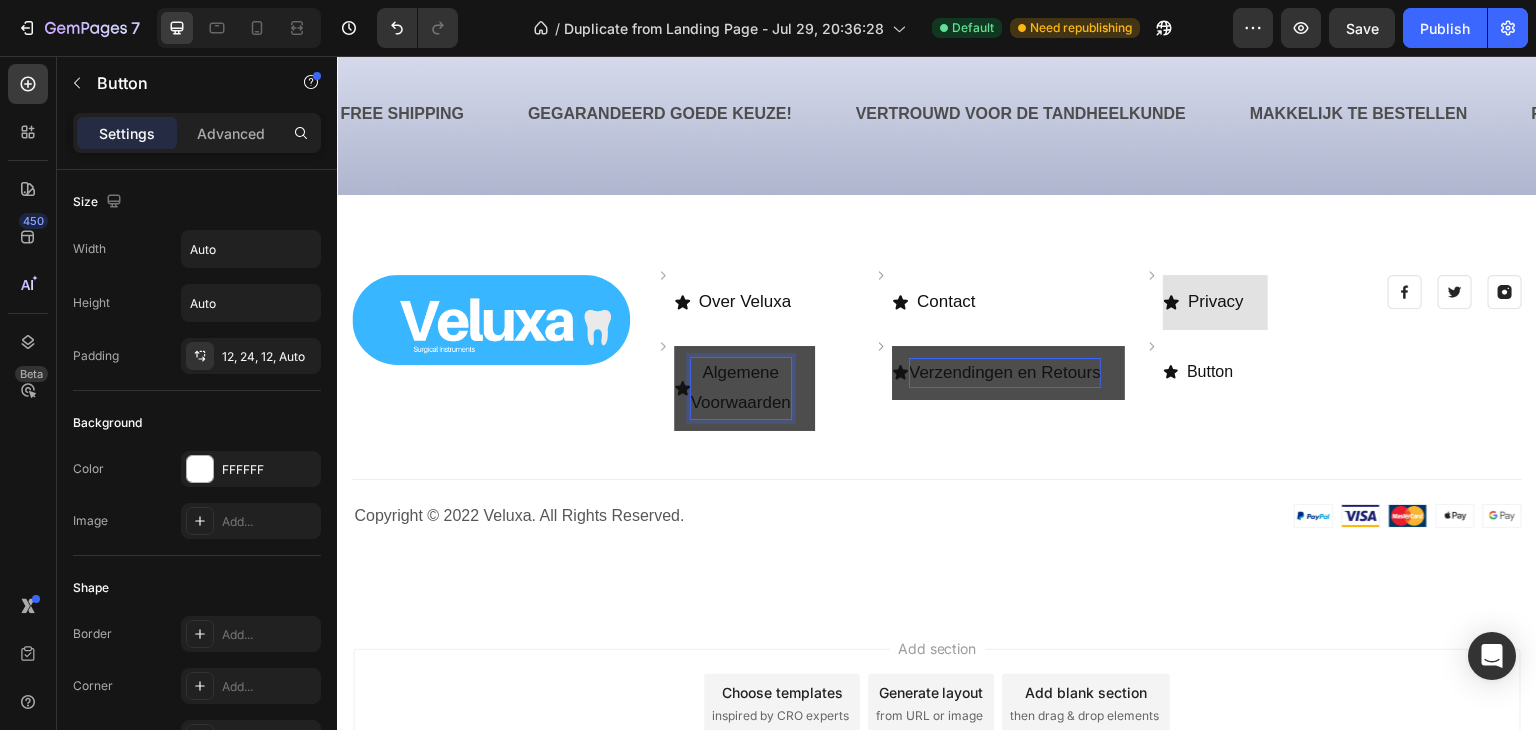 click on "Algemene Voorwaarden" at bounding box center [744, 388] 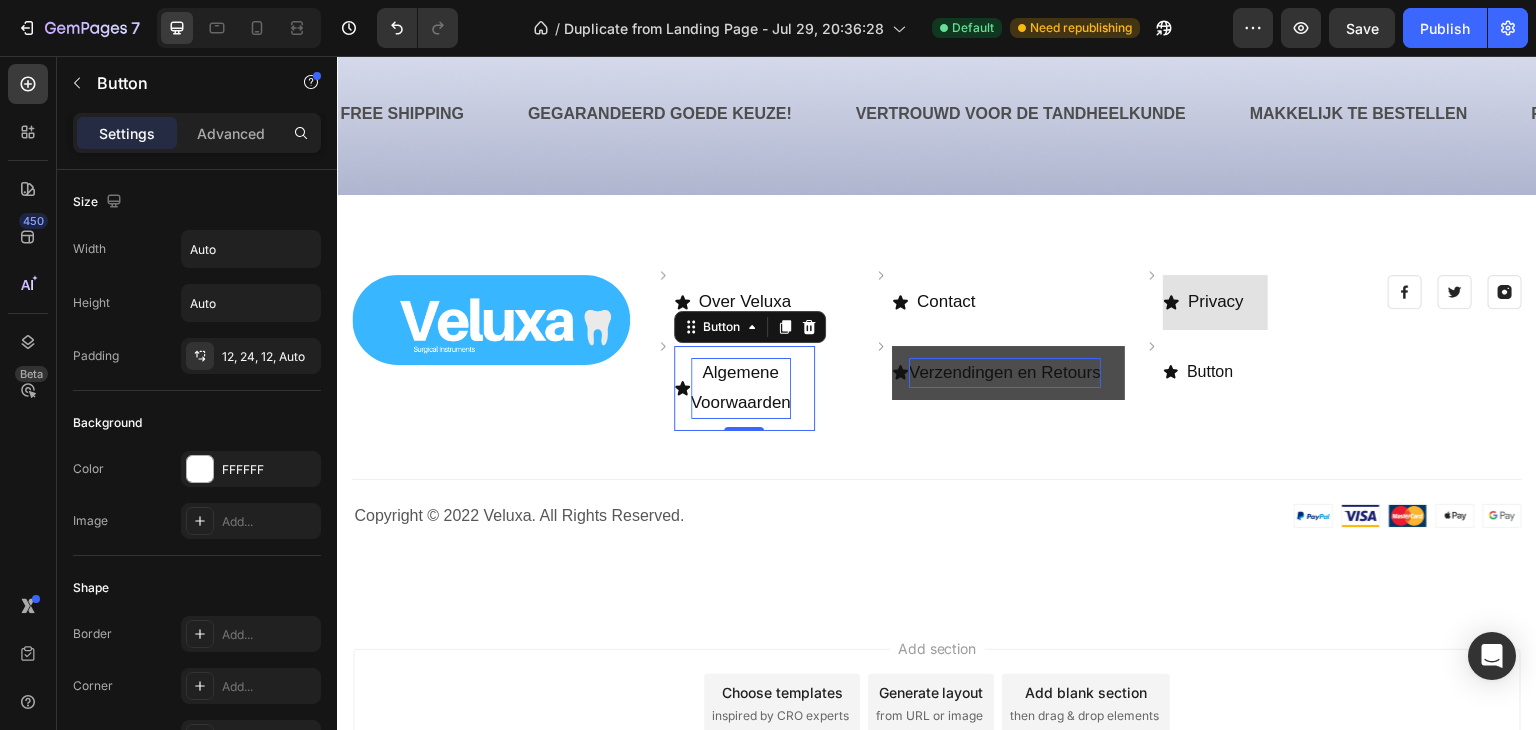 click on "Algemene Voorwaarden" at bounding box center (741, 388) 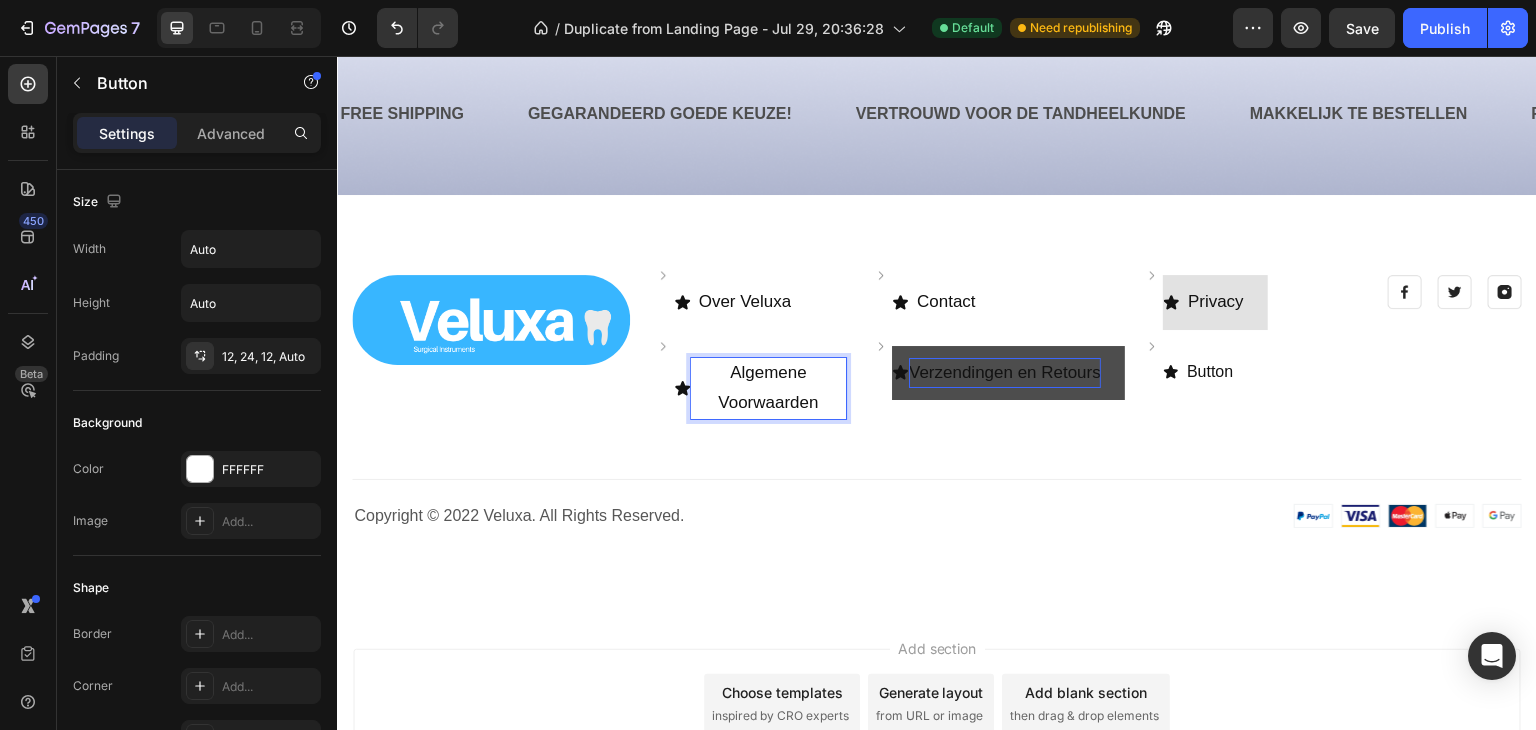 click on "Algemene Voorwaarden" at bounding box center [772, 388] 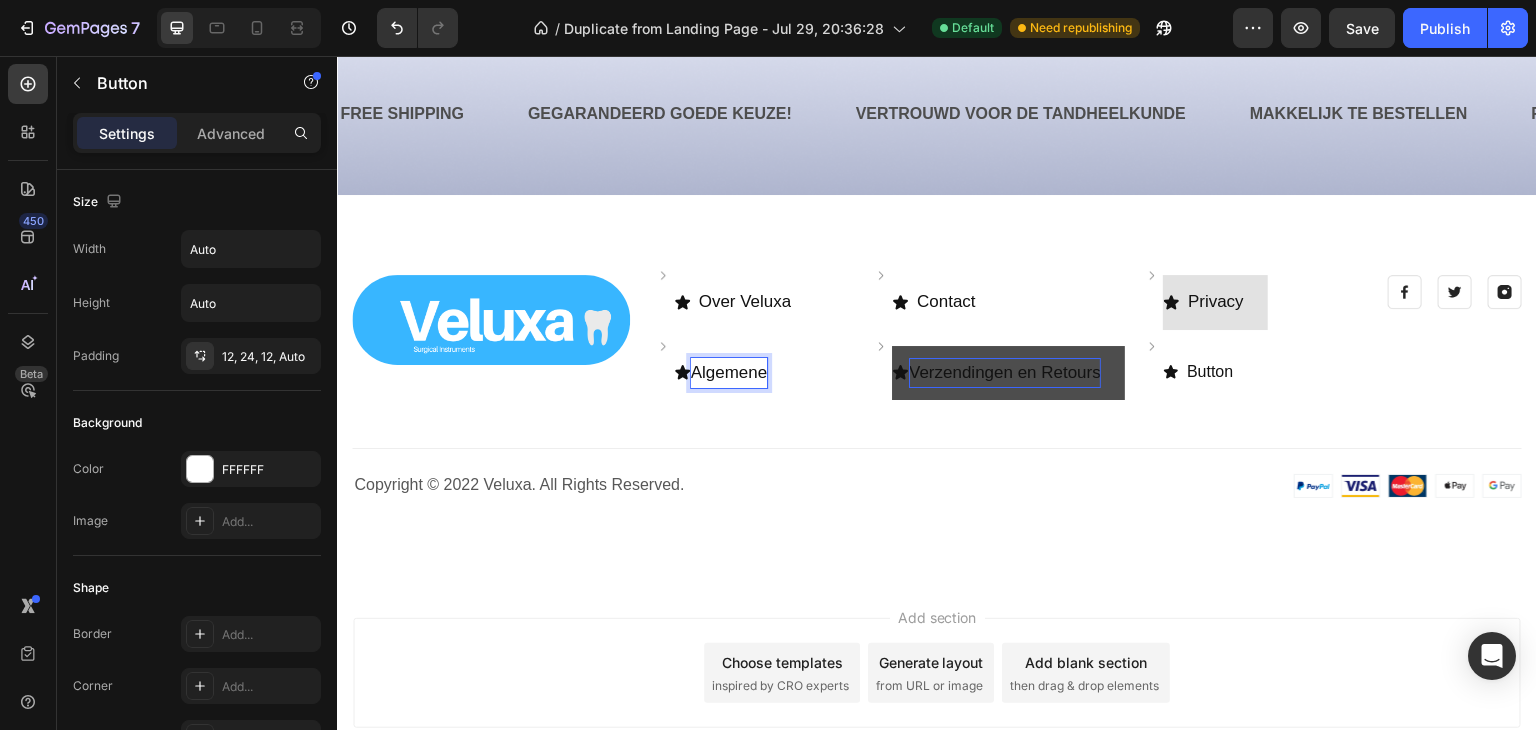 click on "Algemene" at bounding box center [733, 373] 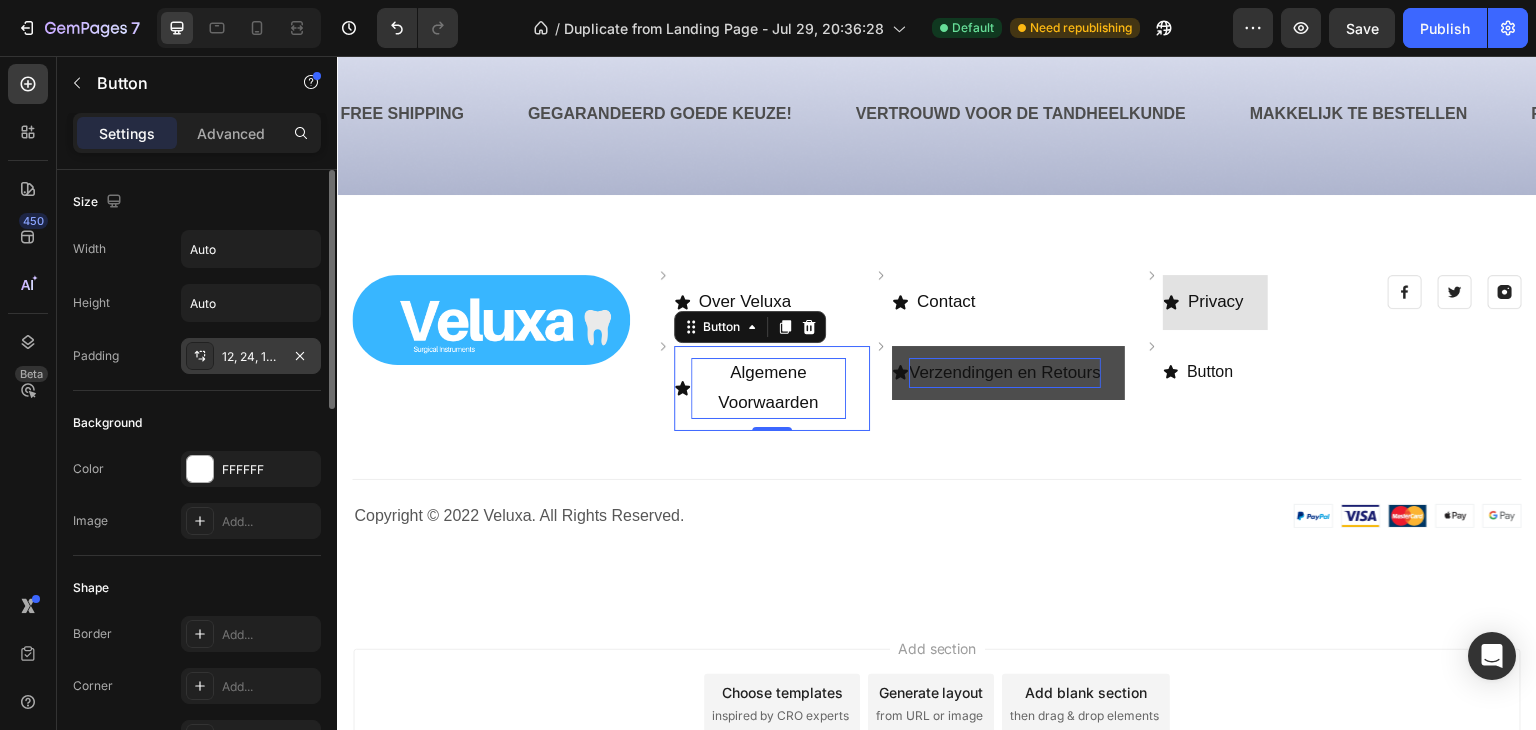 click on "12, 24, 12, Auto" at bounding box center (251, 357) 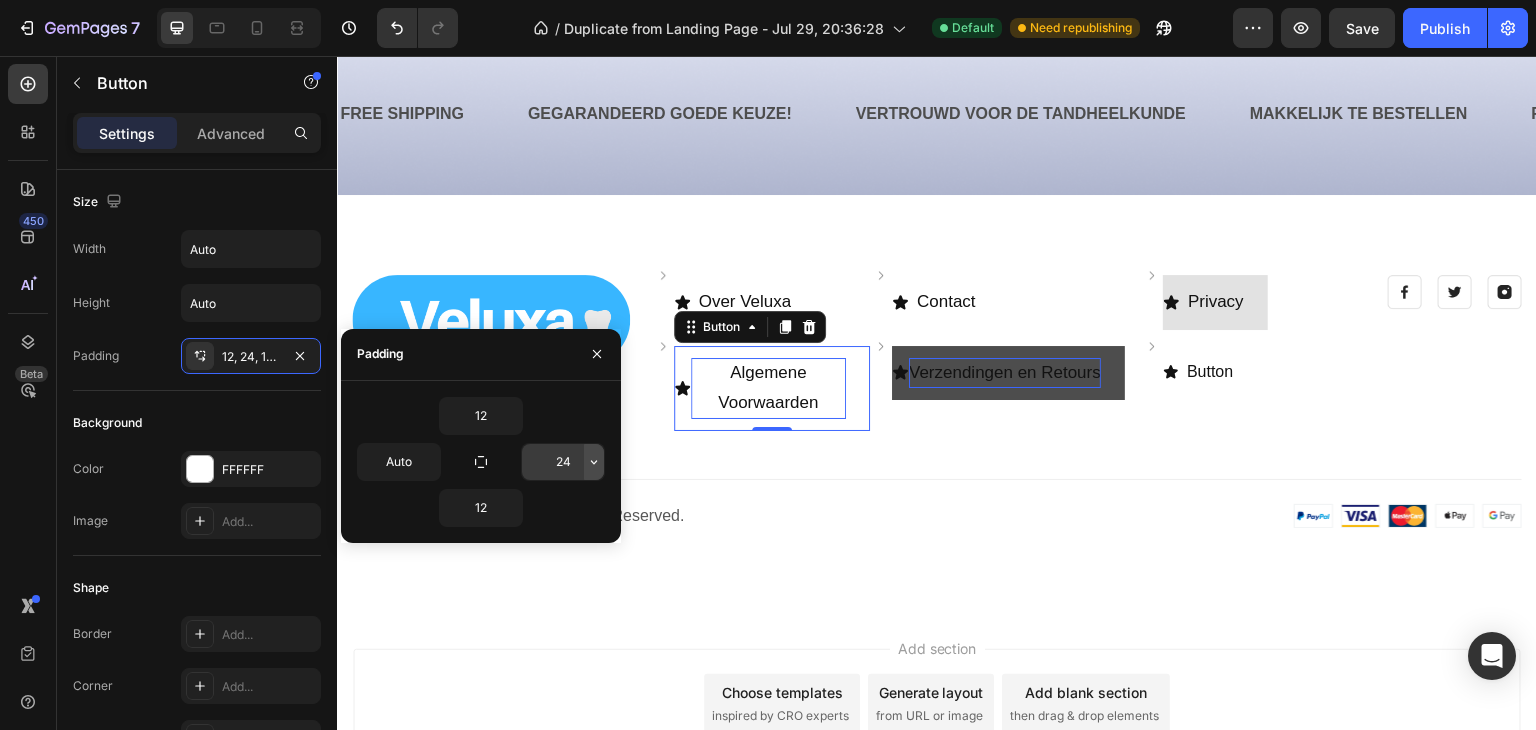 click 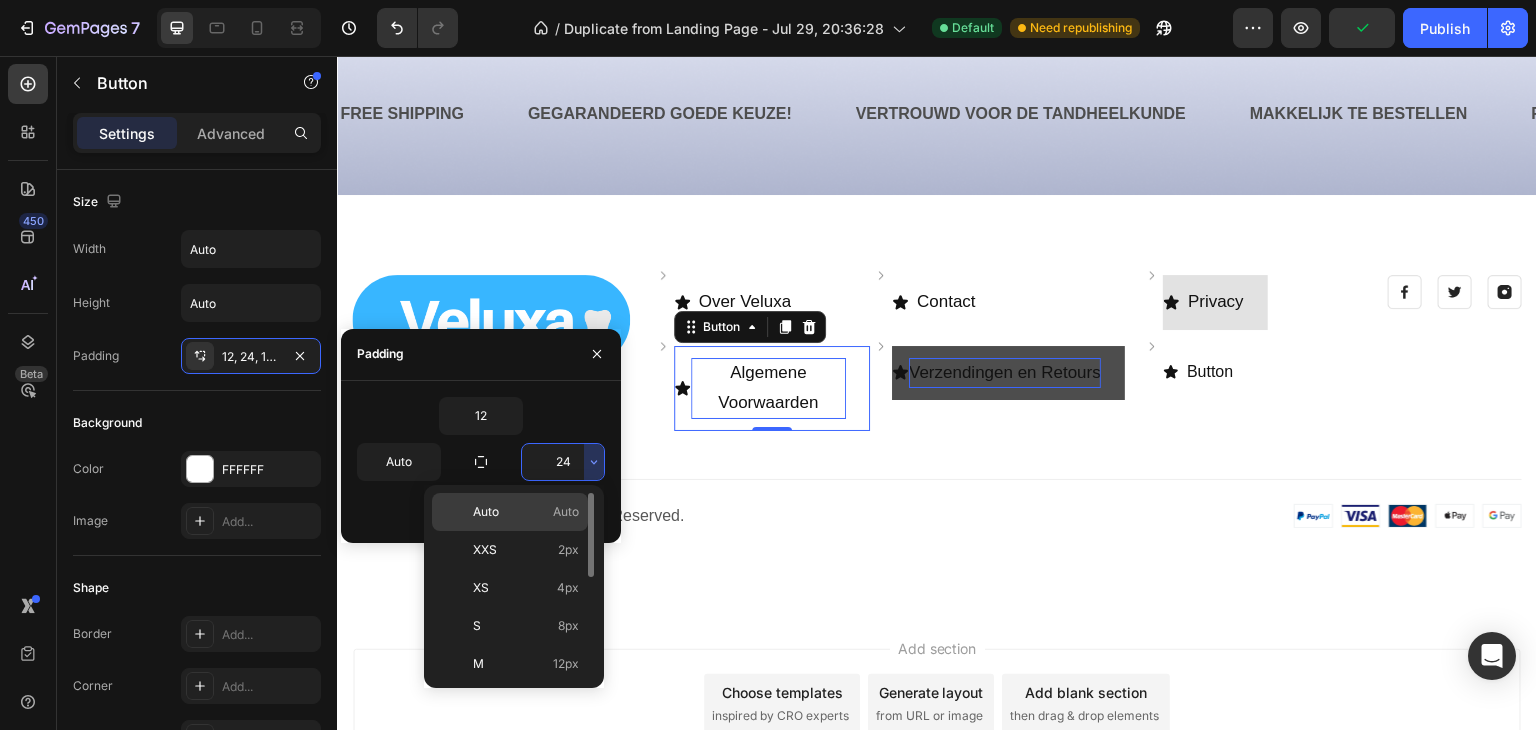 click on "Auto Auto" at bounding box center [526, 512] 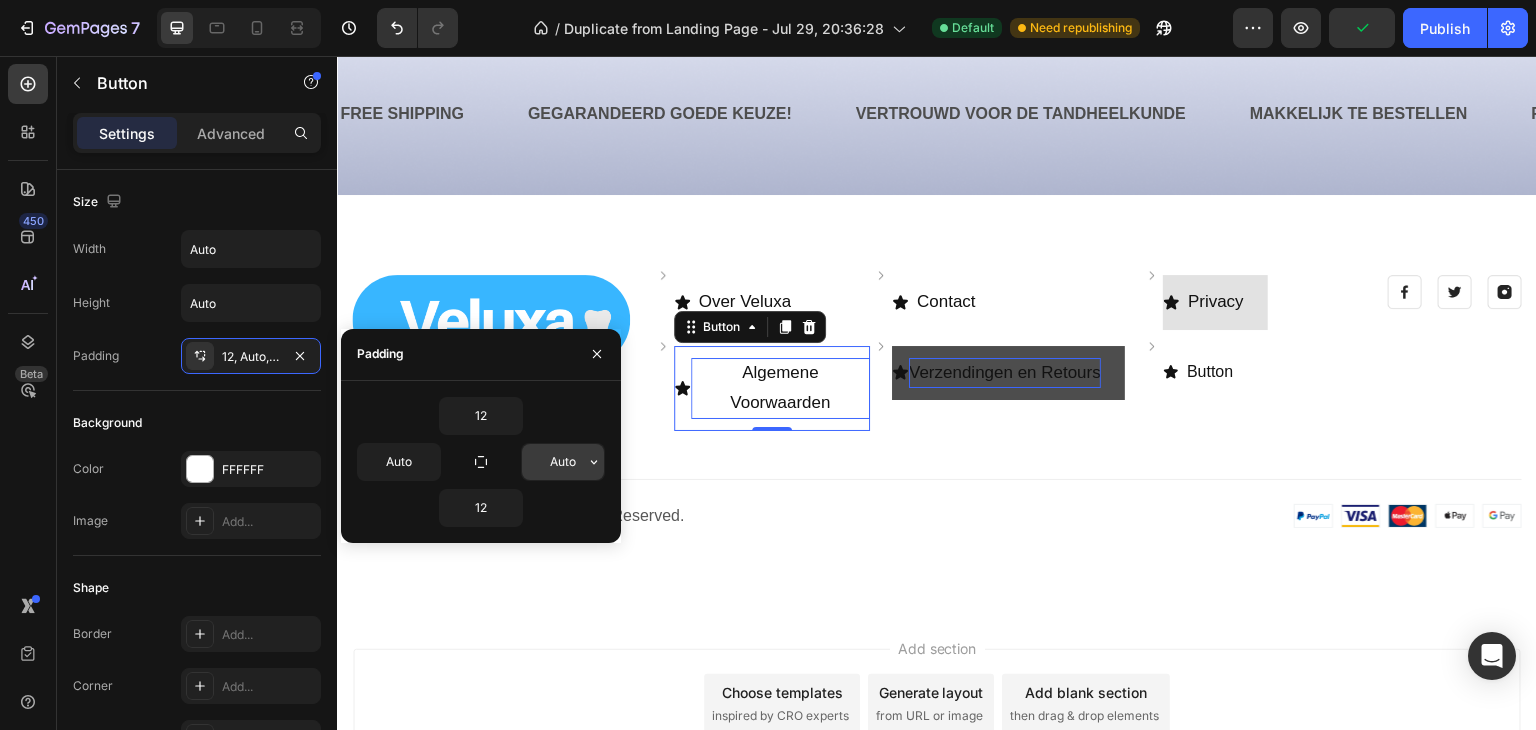 click 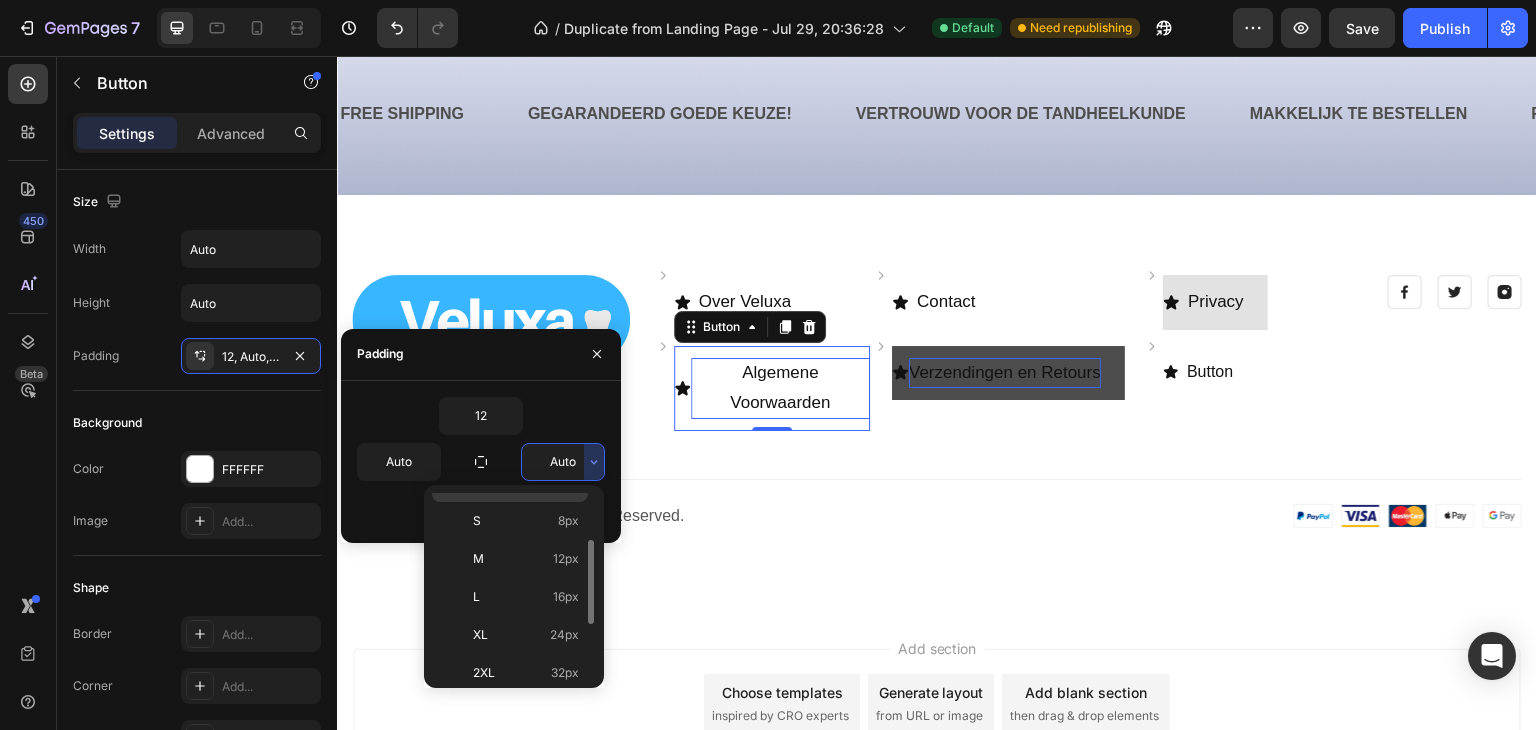 scroll, scrollTop: 106, scrollLeft: 0, axis: vertical 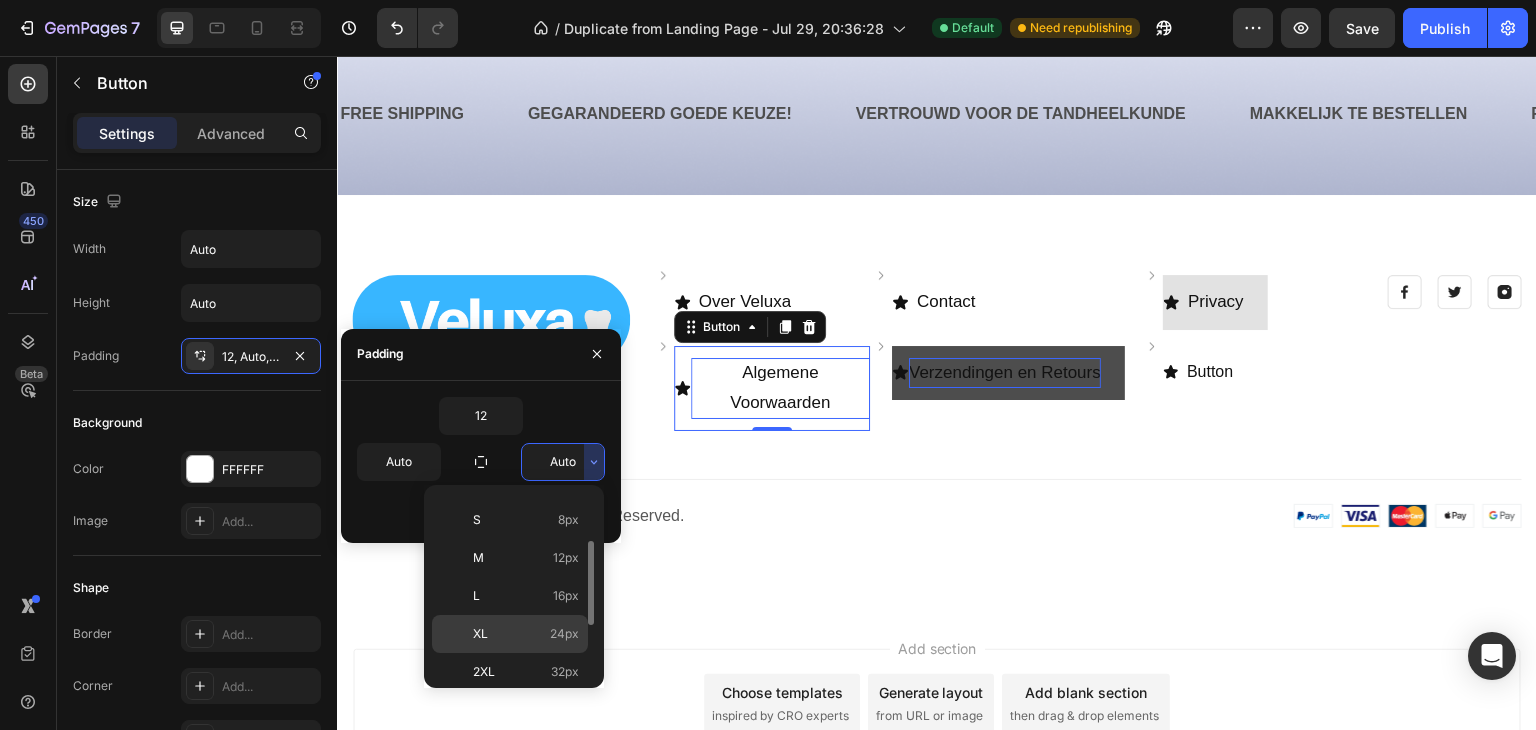 click on "XL 24px" at bounding box center [526, 634] 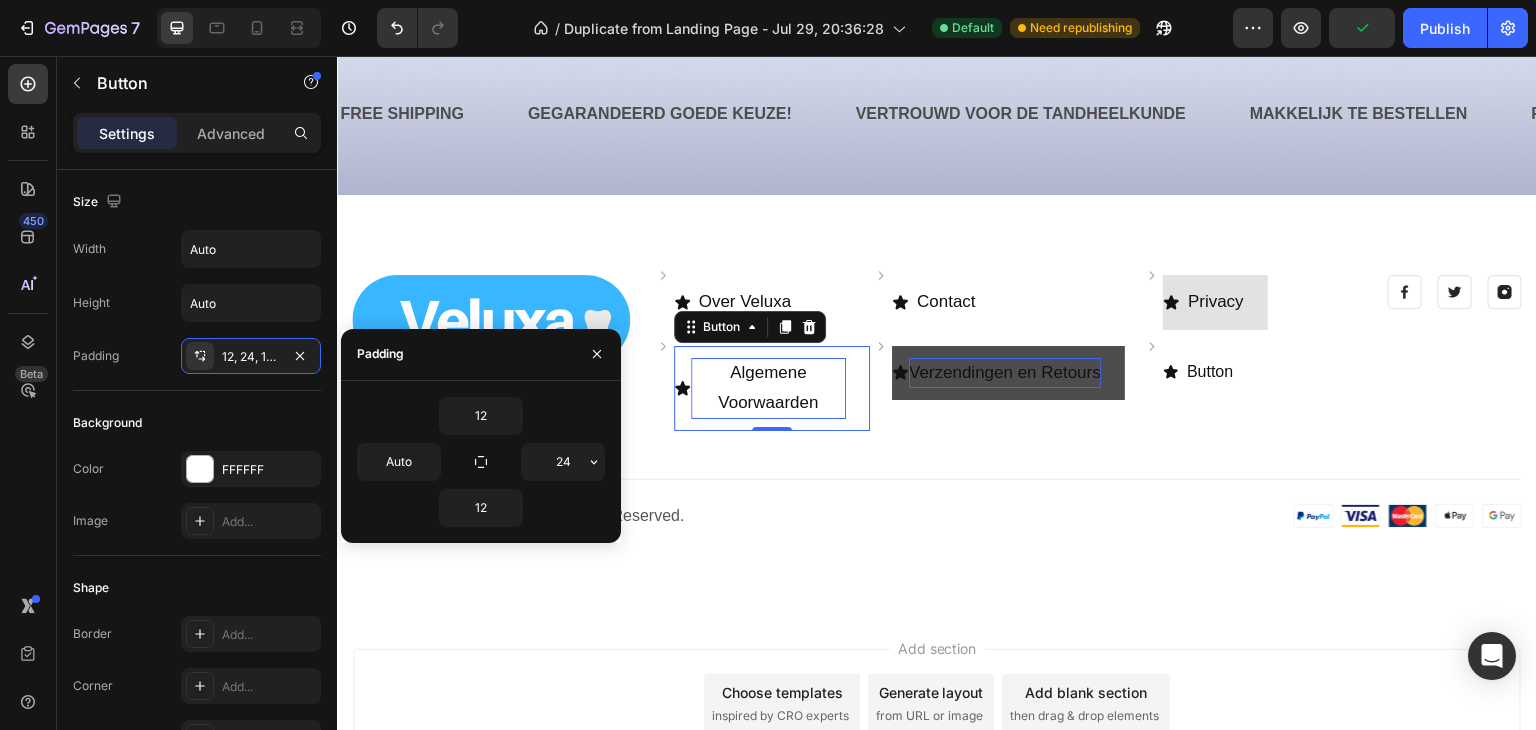 click on "Image Image Over Veluxa Button Row Image Algemene Voorwaarden Button   0 Row Image Contact Button Row Image Verzendingen en Retours Button Row Image Privacy    Button Row Image Button Button Row Row Image Image Image Row Row                Title Line Row Copyright © 2022 Veluxa. All Rights Reserved. Heading Image Row" at bounding box center (937, 402) 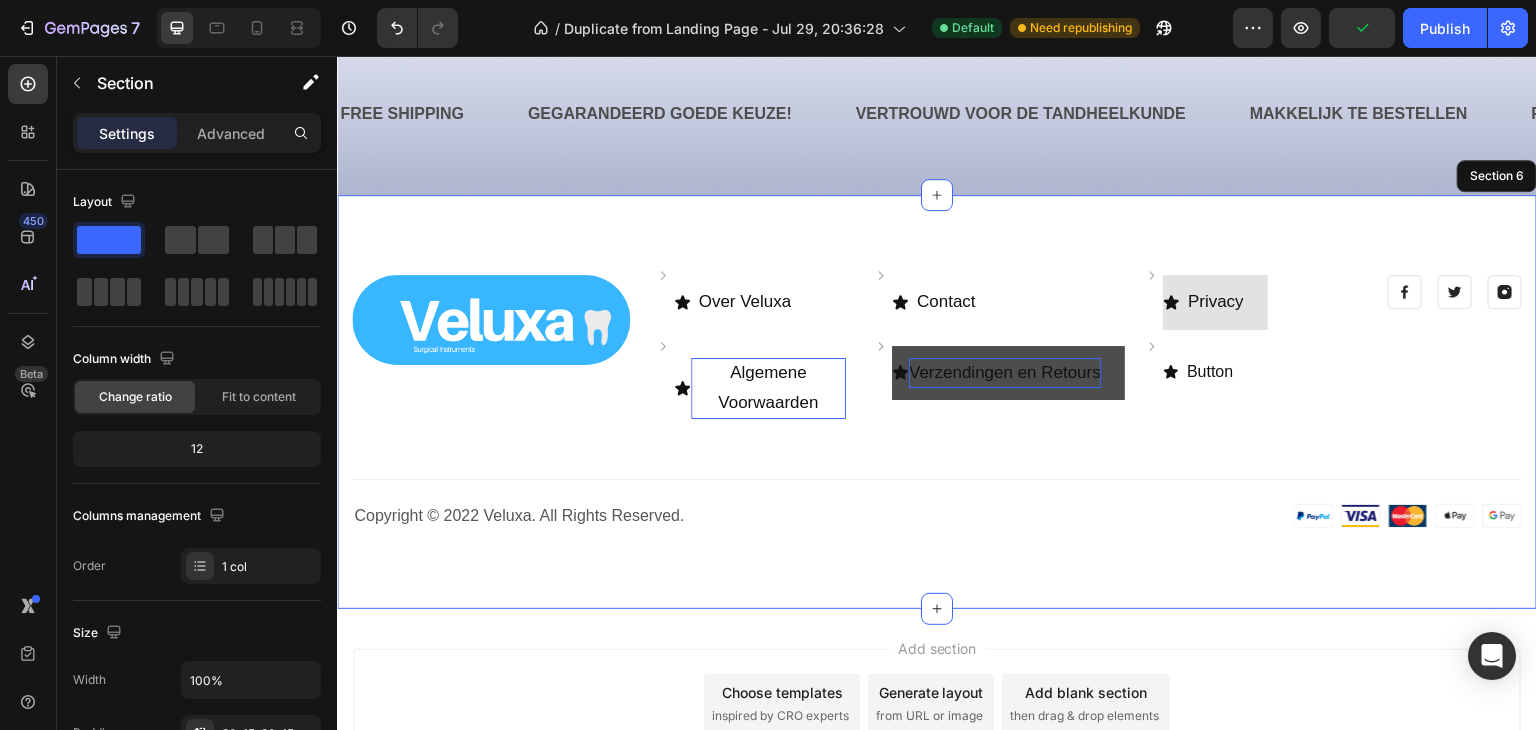 click on "Image Image Over Veluxa Button Row Image Algemene Voorwaarden Button   0 Row Image Contact Button Row Image Verzendingen en Retours Button Row Image Privacy    Button Row Image Button Button Row Row Image Image Image Row Row                Title Line Row Copyright © 2022 Veluxa. All Rights Reserved. Heading Image Row" at bounding box center [937, 402] 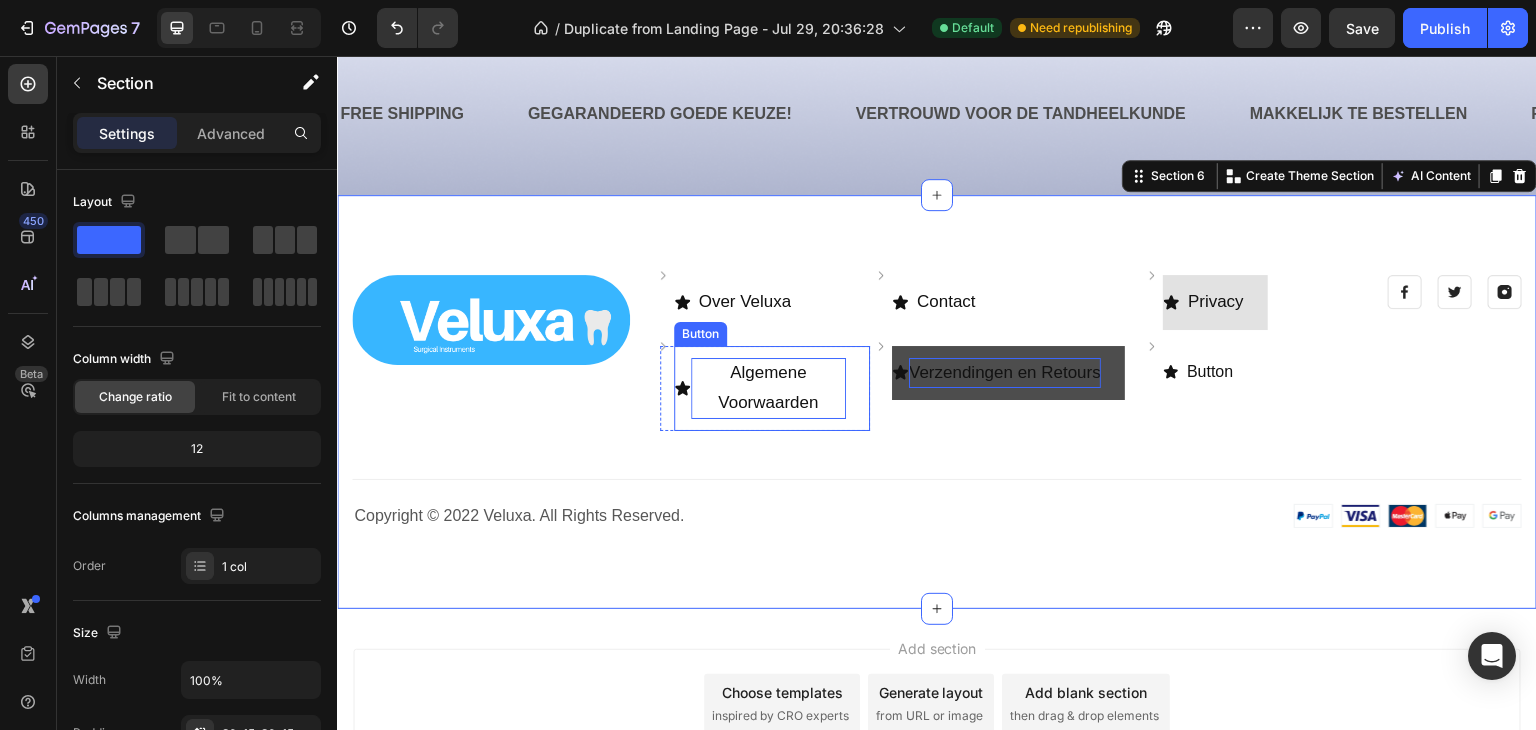 click on "Algemene Voorwaarden" at bounding box center (769, 388) 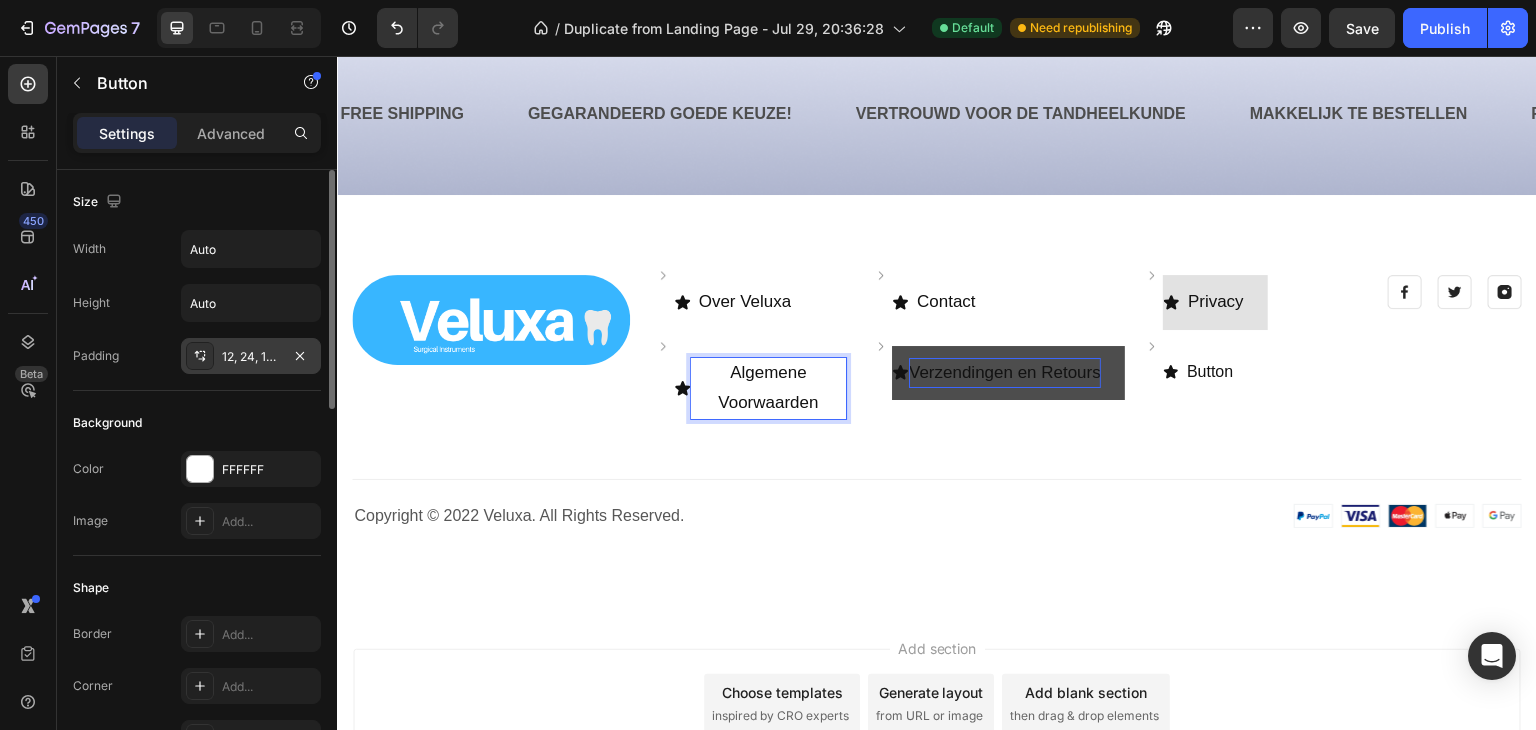 click on "12, 24, 12, Auto" at bounding box center (251, 357) 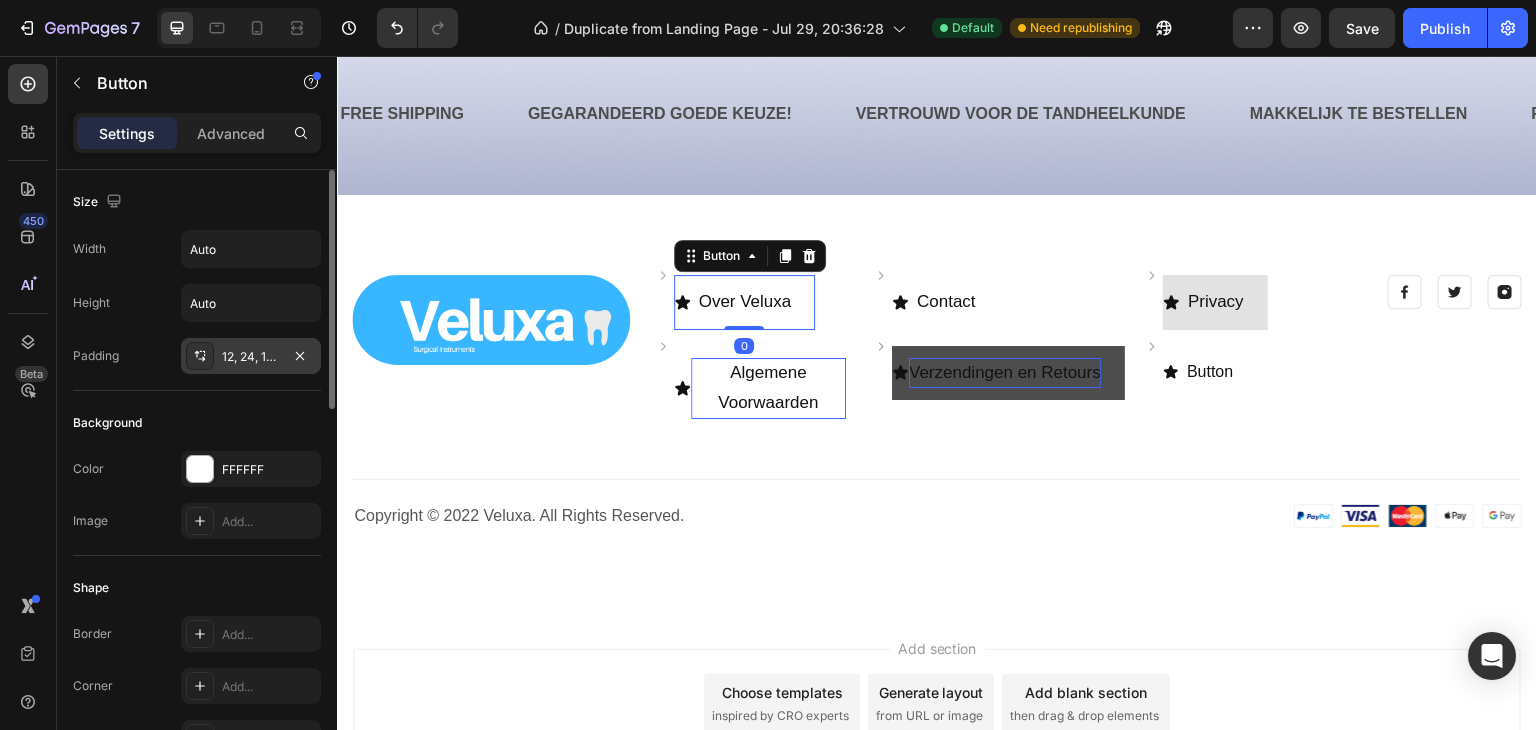 click on "12, 24, 12, Auto" at bounding box center [251, 357] 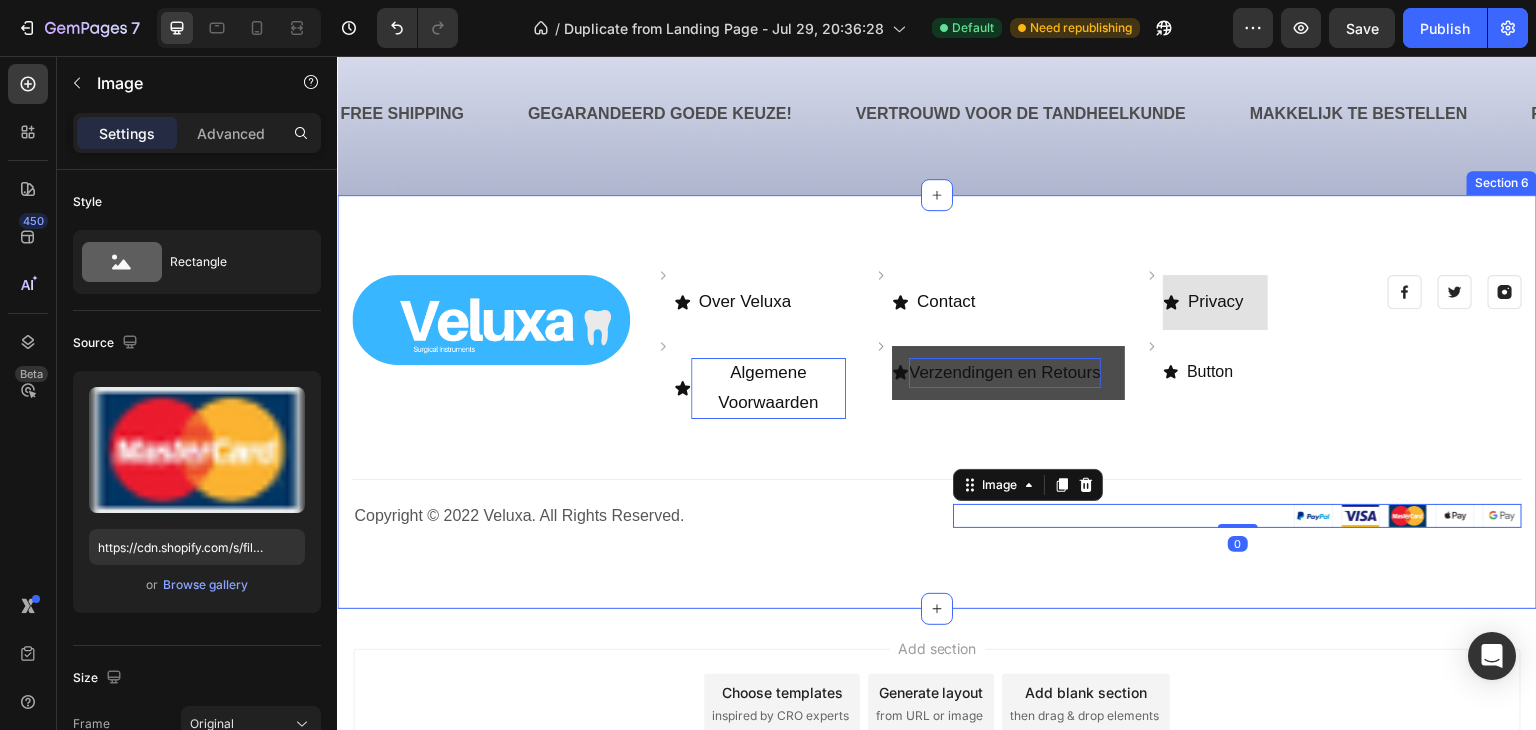 click on "Image Image Over Veluxa Button Row Image Algemene Voorwaarden Button Row Image Contact Button Row Image Verzendingen en Retours Button Row Image Privacy    Button Row Image Button Button Row Row Image Image Image Row Row                Title Line Row Copyright © 2022 Veluxa. All Rights Reserved. Heading Image   0 Row" at bounding box center [937, 402] 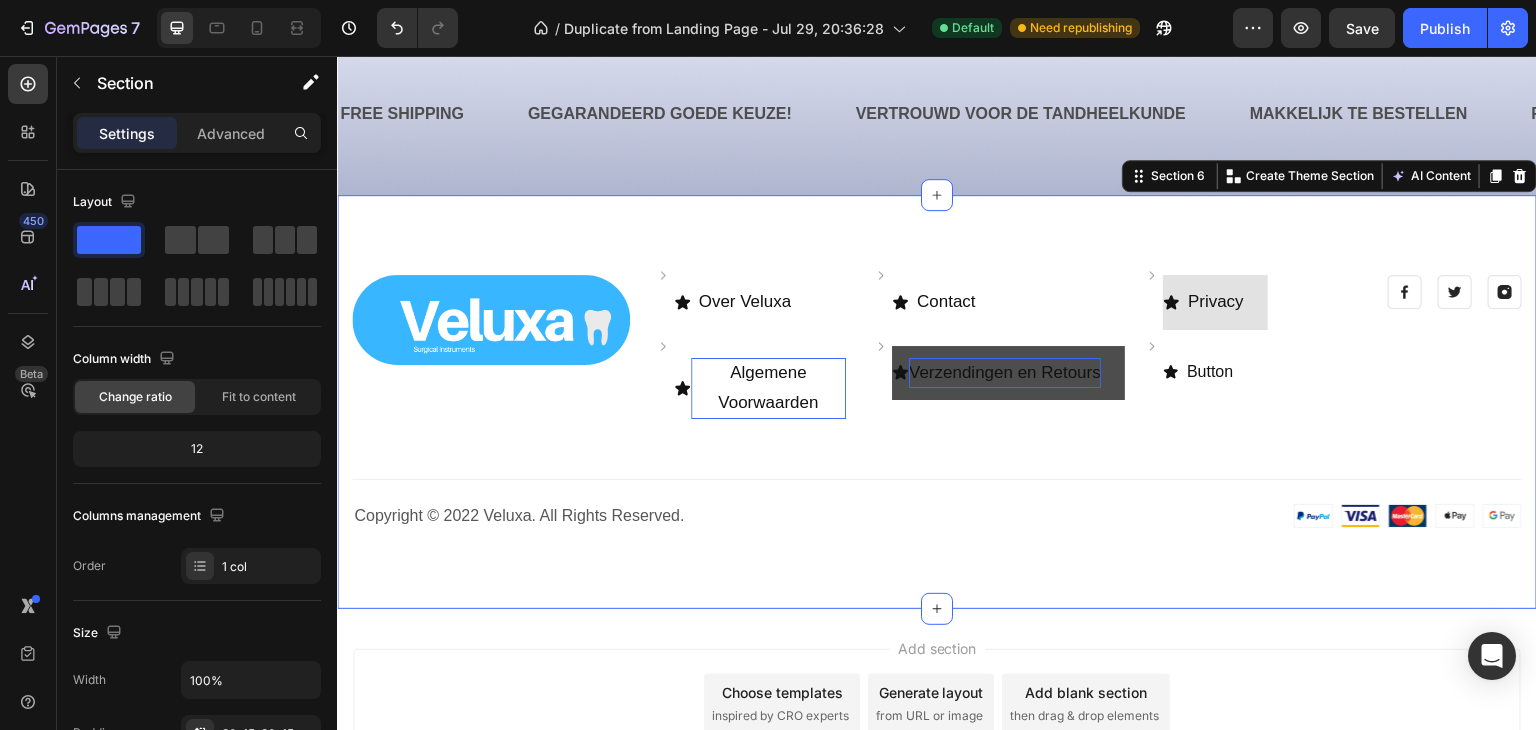click on "Image Image Over Veluxa Button Row Image Algemene Voorwaarden Button Row Image Contact Button Row Image Verzendingen en Retours Button Row Image Privacy    Button Row Image Button Button Row Row Image Image Image Row Row                Title Line Row Copyright © 2022 Veluxa. All Rights Reserved. Heading Image Row" at bounding box center (937, 402) 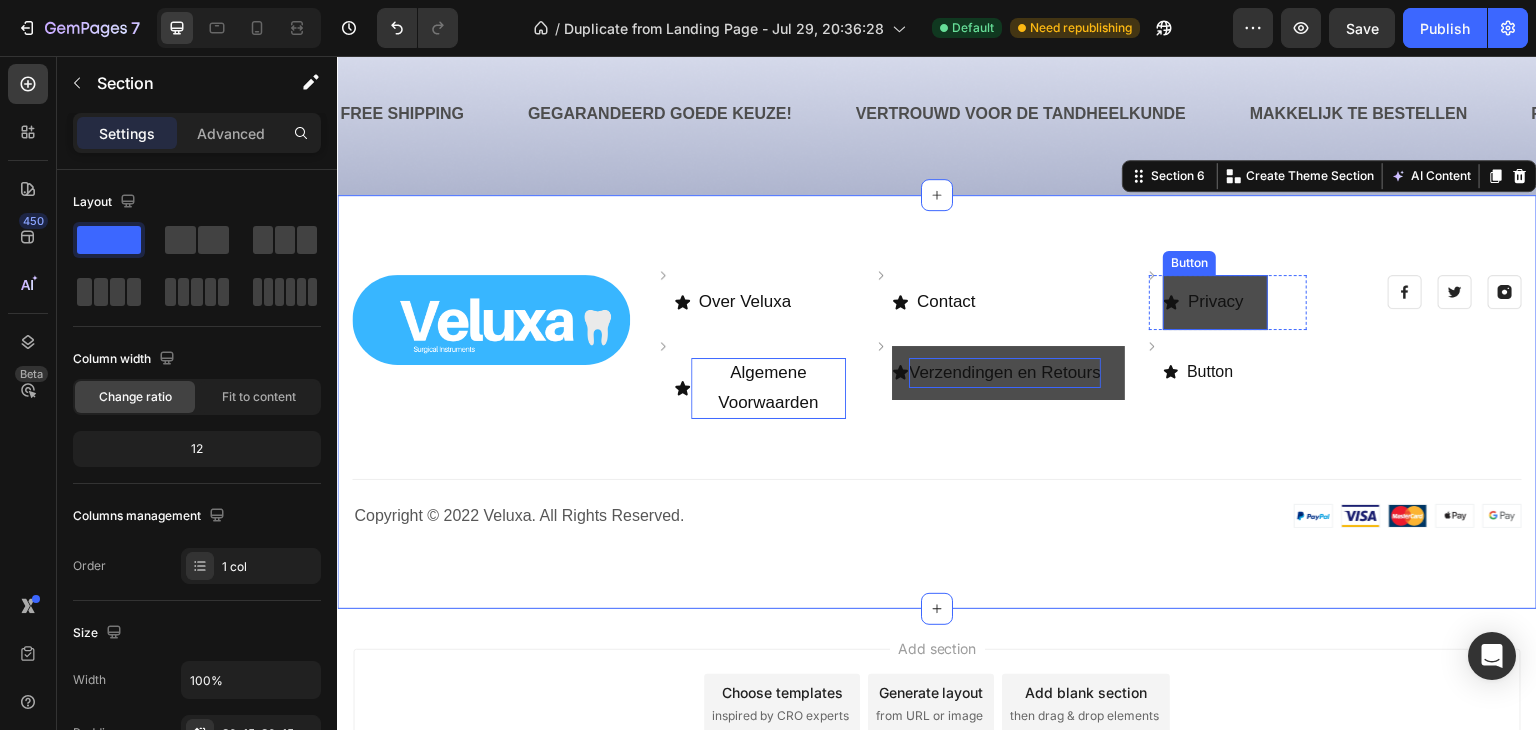 click on "Privacy" at bounding box center (1215, 302) 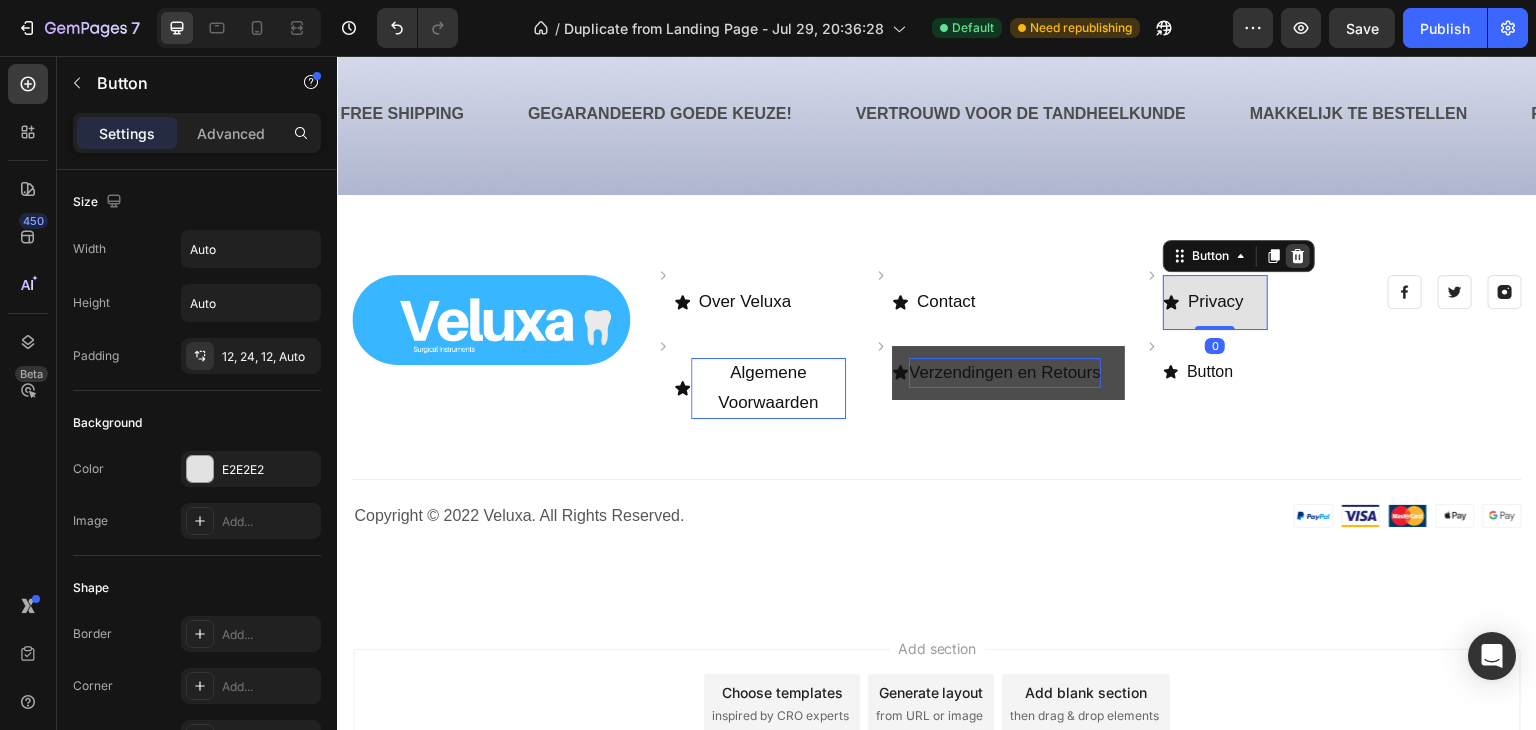 click 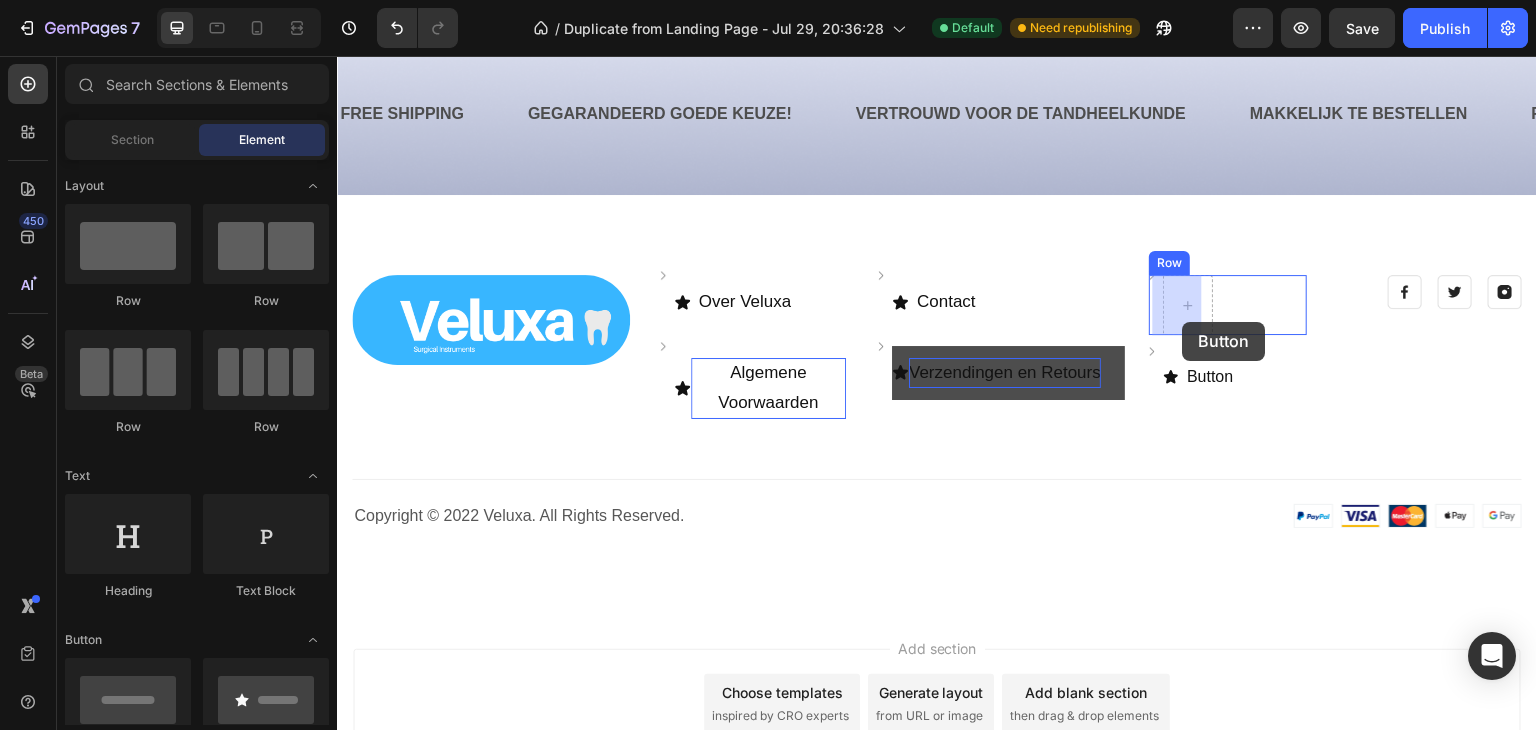 drag, startPoint x: 591, startPoint y: 325, endPoint x: 1183, endPoint y: 319, distance: 592.0304 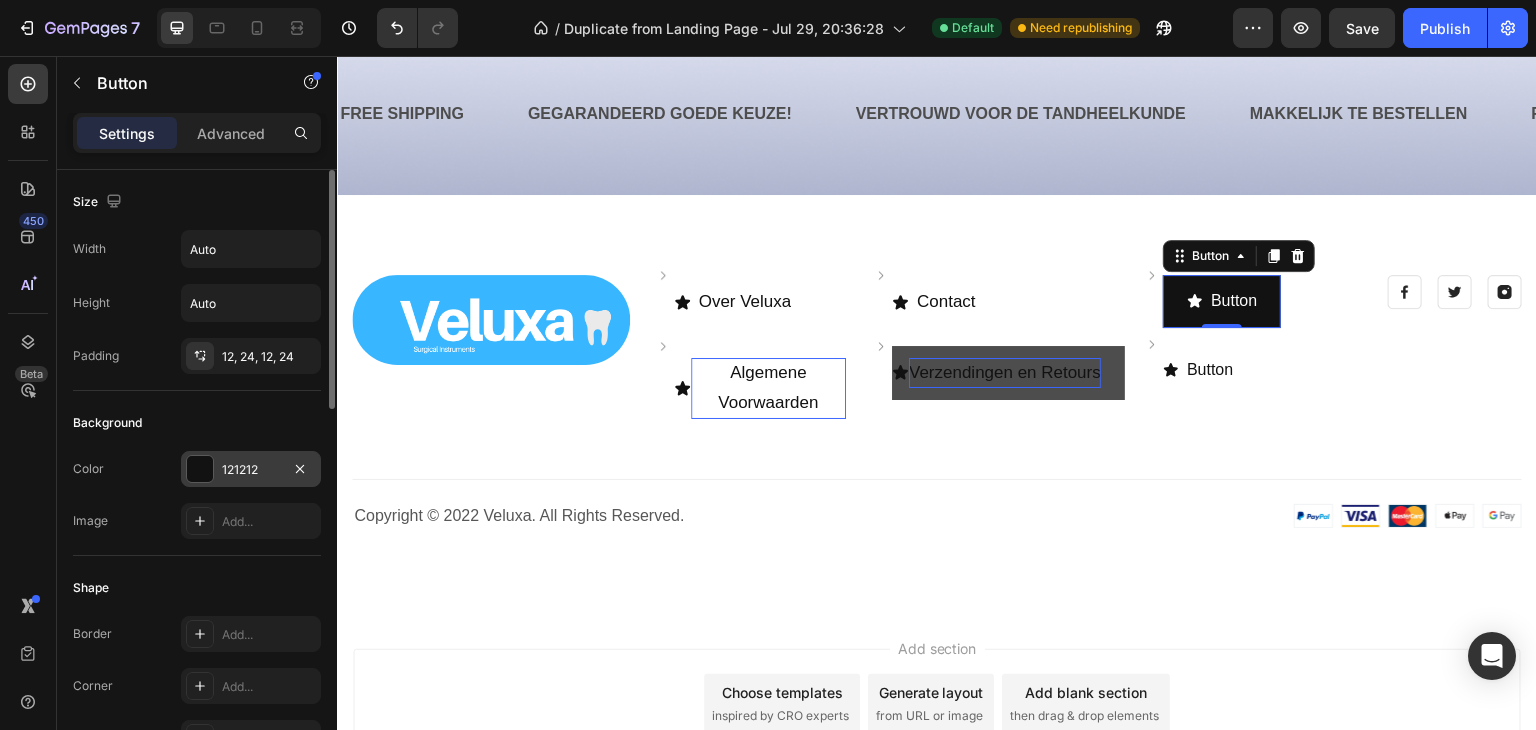 click on "121212" at bounding box center [251, 470] 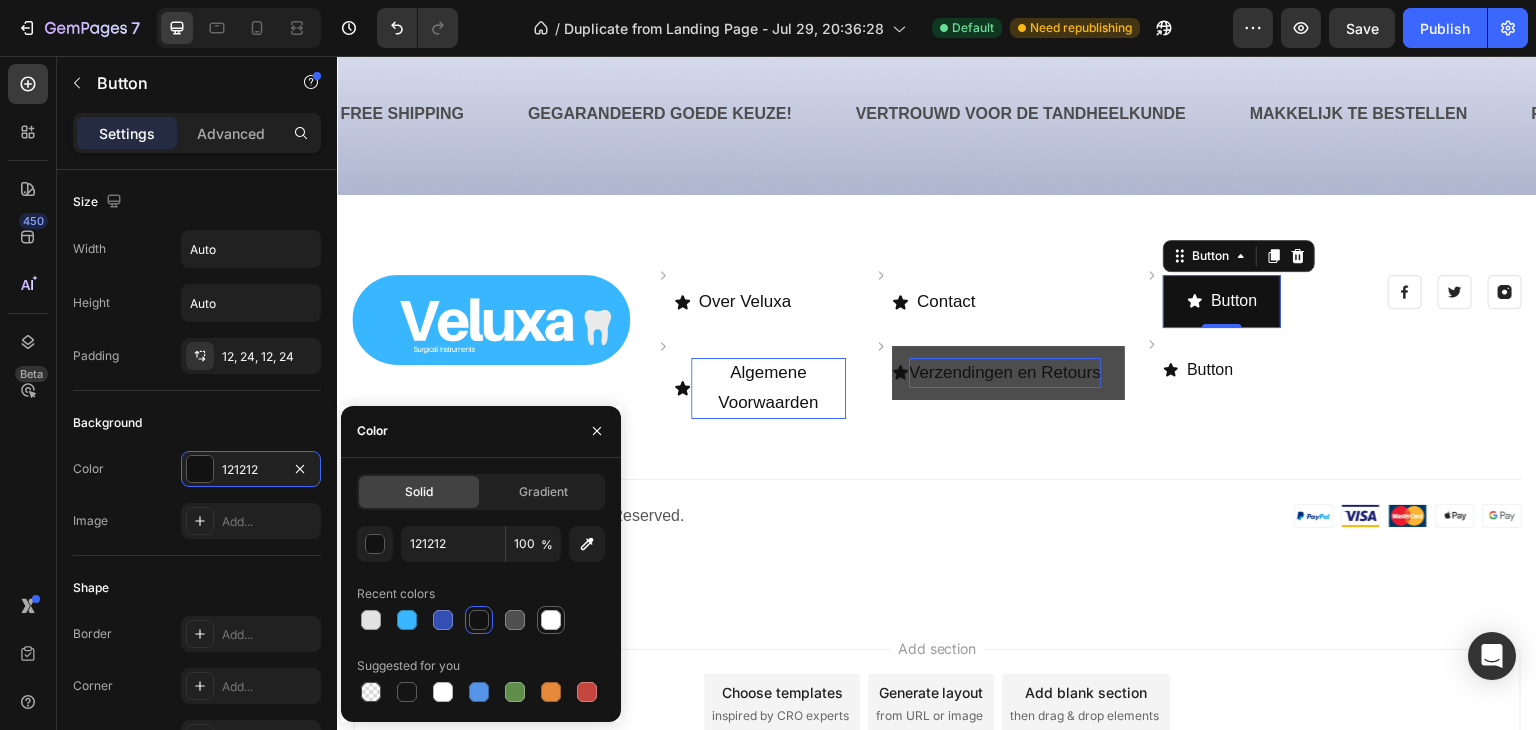 click at bounding box center (551, 620) 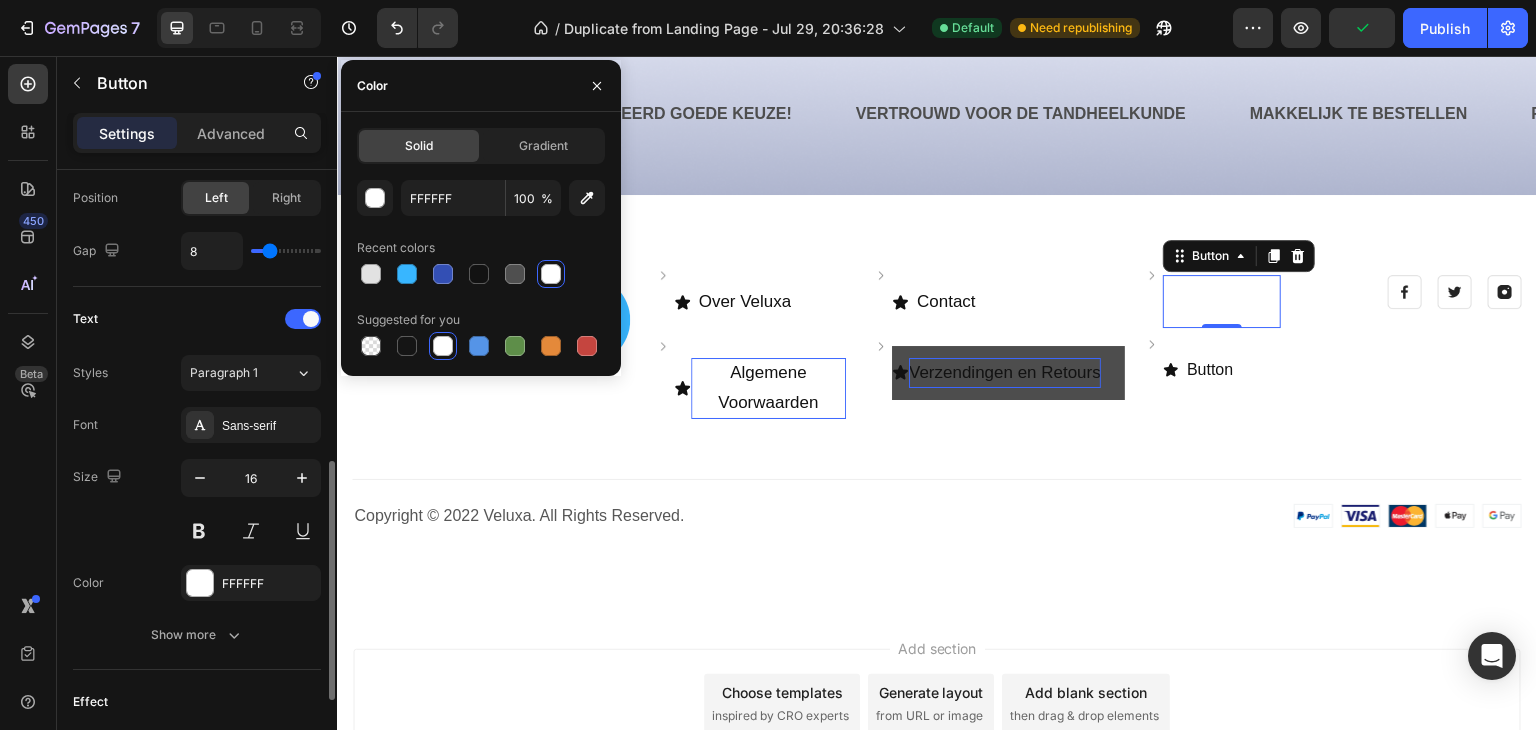 scroll, scrollTop: 730, scrollLeft: 0, axis: vertical 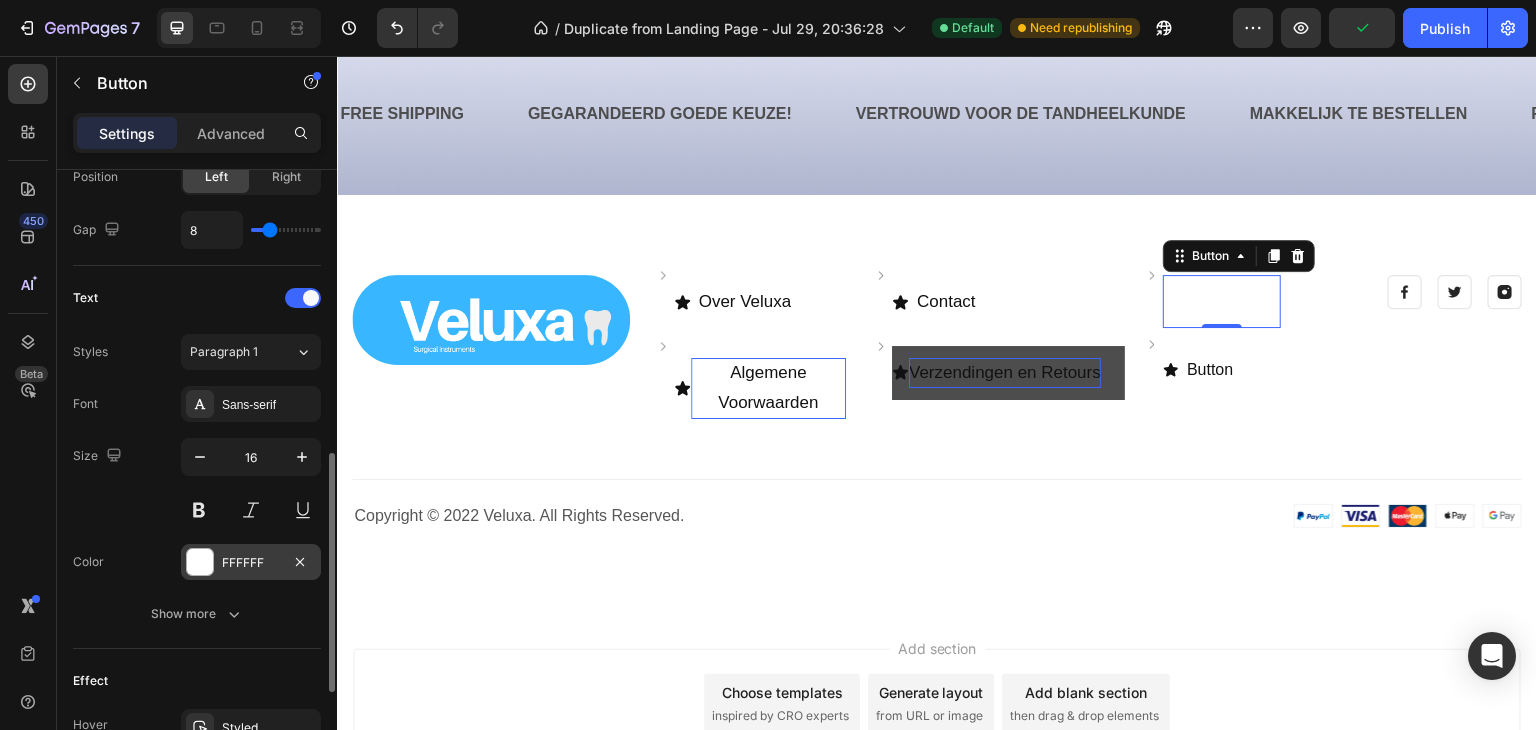 click on "FFFFFF" at bounding box center (251, 563) 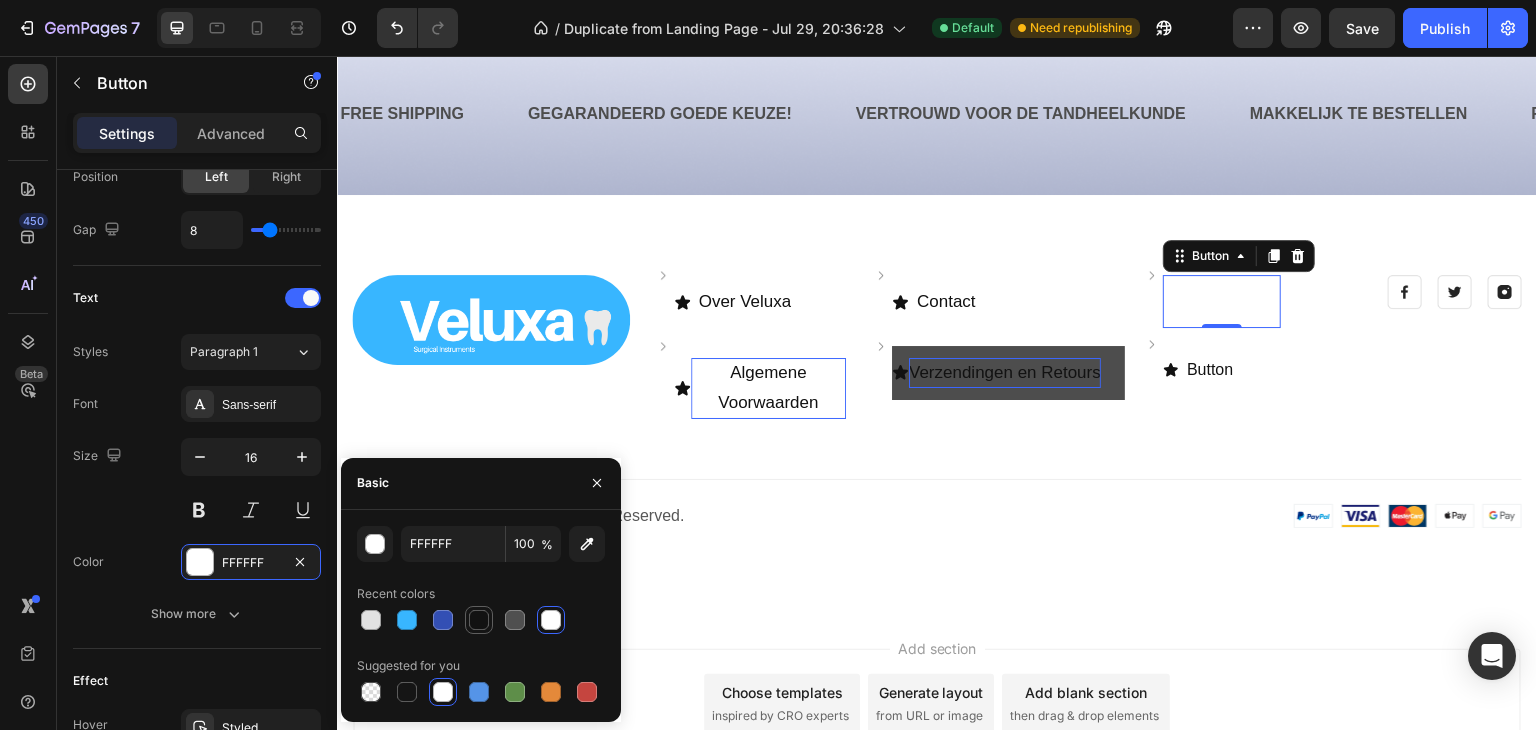 click at bounding box center [479, 620] 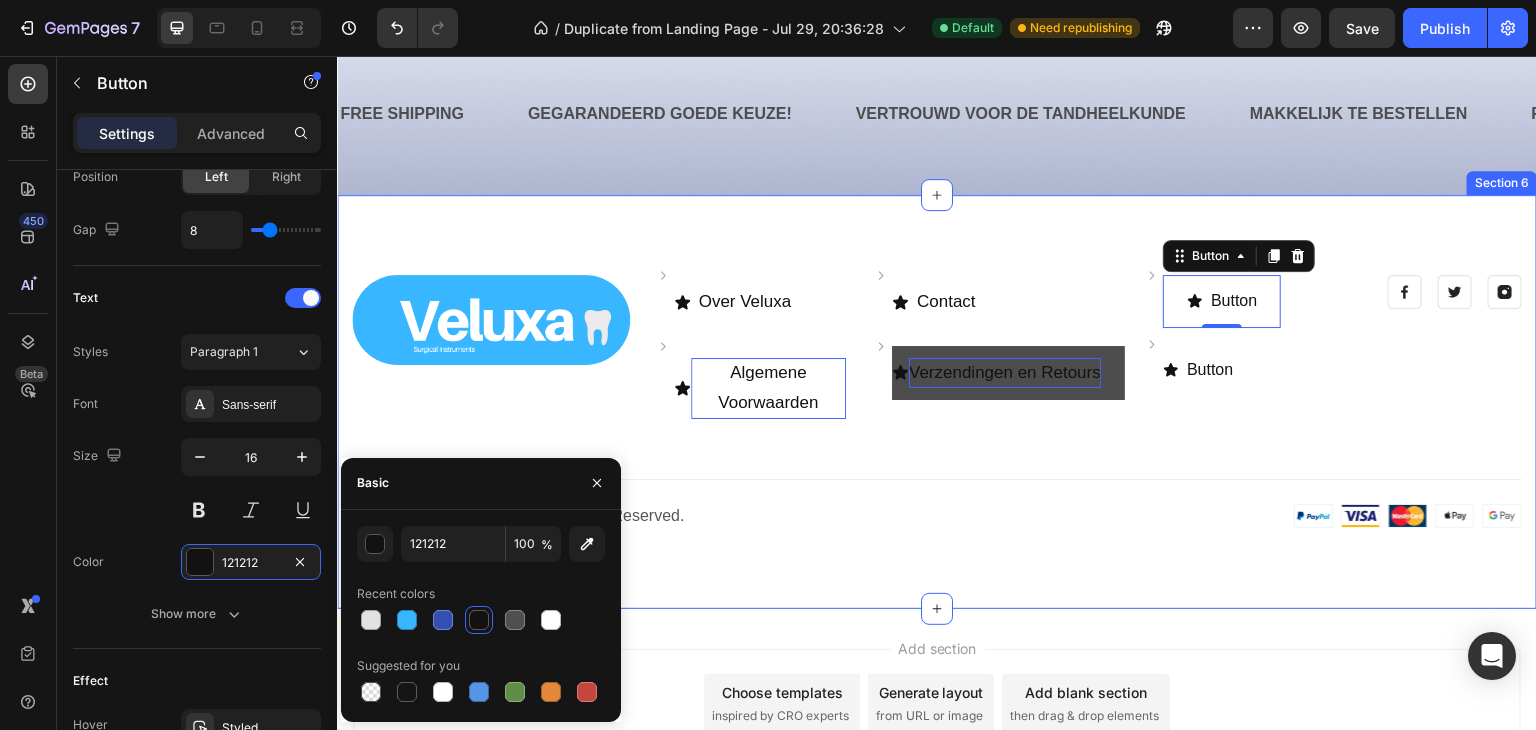 click on "Image Image Over Veluxa Button Row Image Algemene Voorwaarden Button Row Image Contact Button Row Image Verzendingen en Retours Button Row Image Button Button   0 Row Image Button Button Row Row Image Image Image Row Row                Title Line Row Copyright © 2022 Veluxa. All Rights Reserved. Heading Image Row" at bounding box center [937, 402] 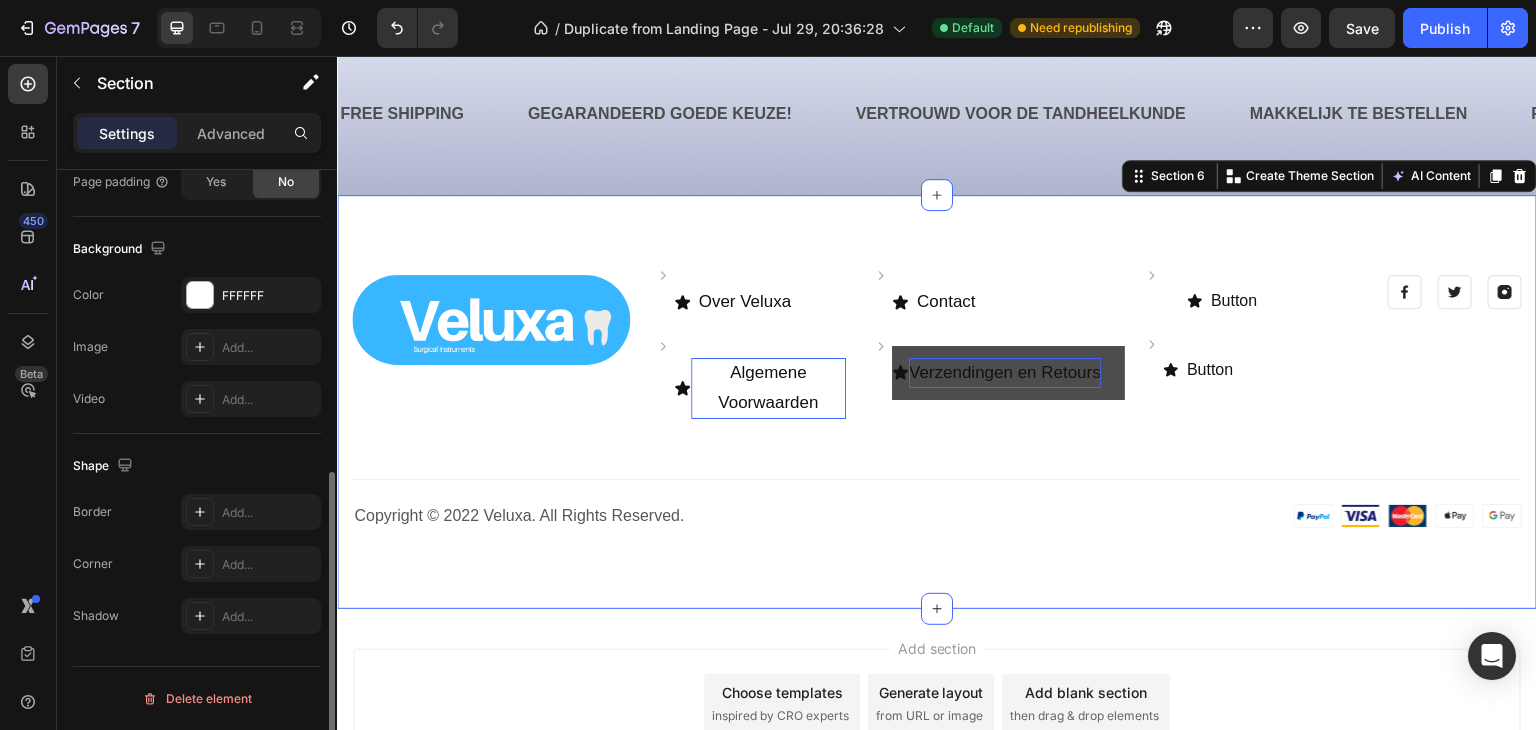 scroll, scrollTop: 0, scrollLeft: 0, axis: both 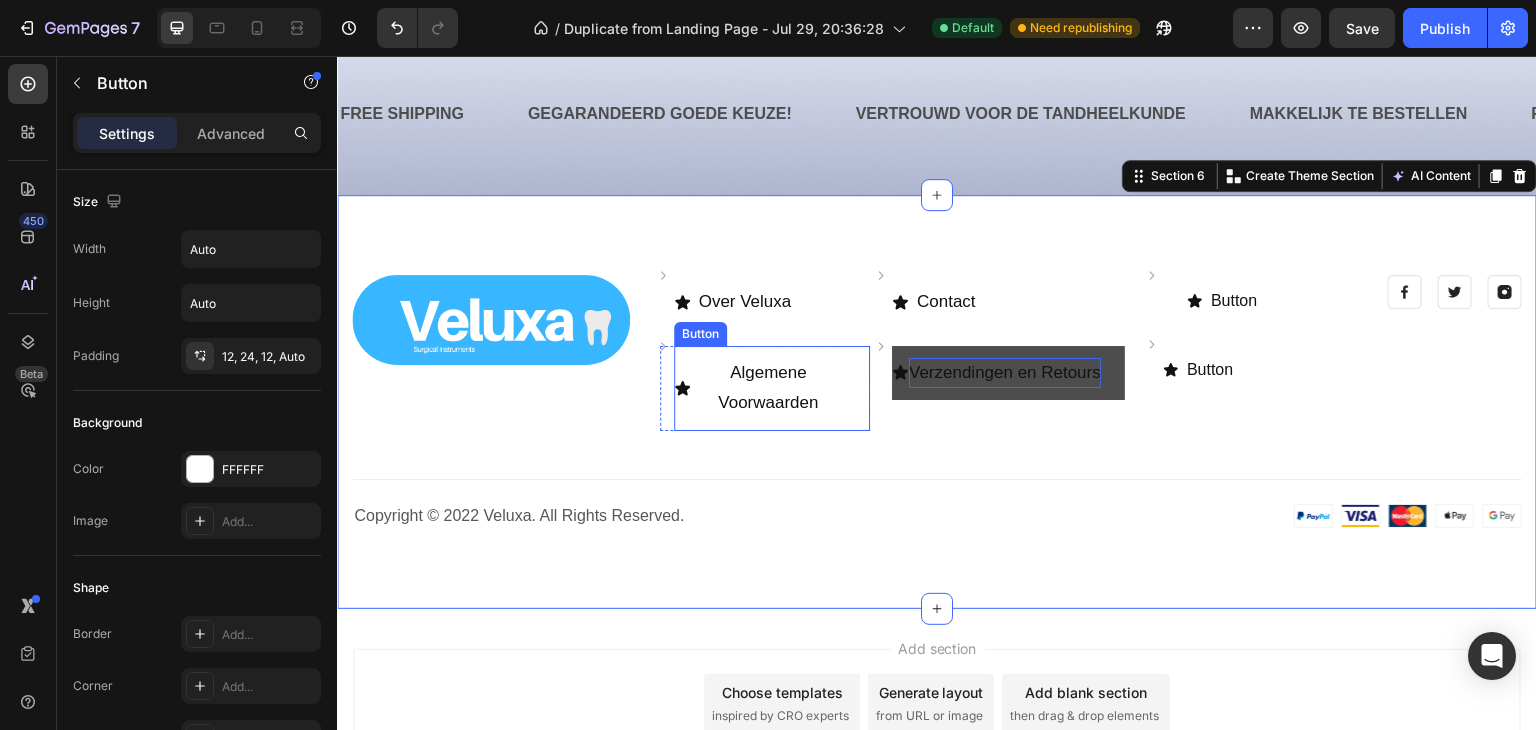 drag, startPoint x: 761, startPoint y: 394, endPoint x: 822, endPoint y: 152, distance: 249.56963 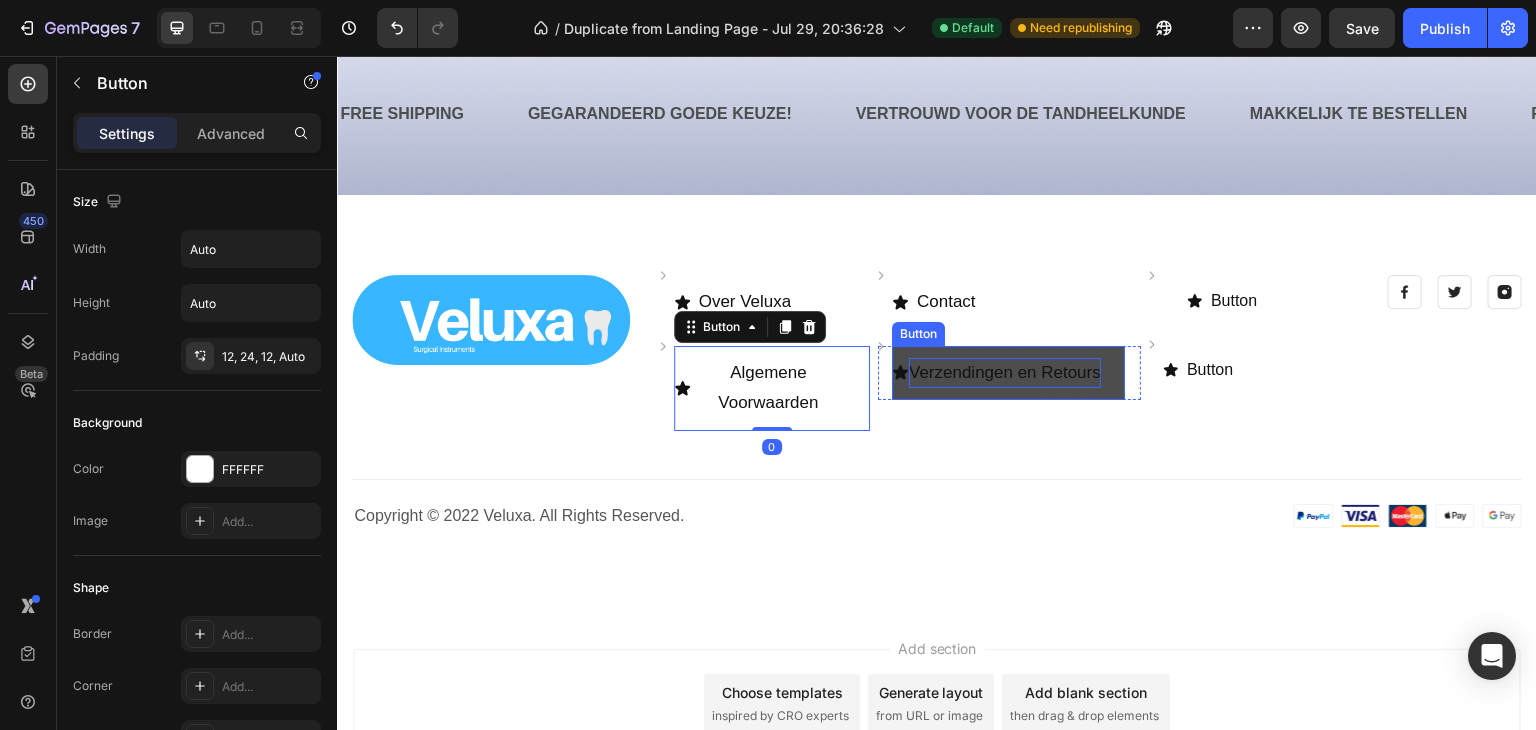 click on "Verzendingen en Retours" at bounding box center [1005, 373] 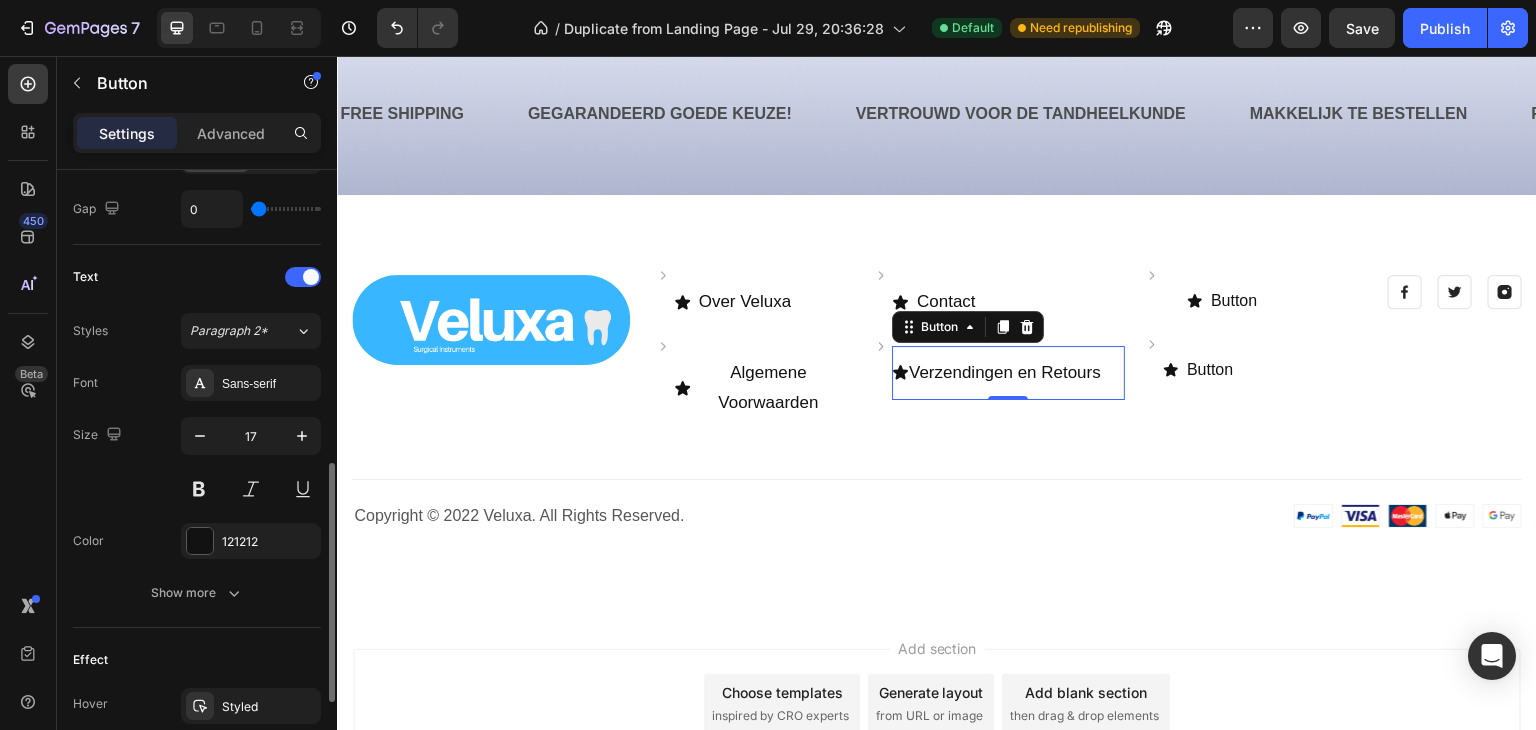 scroll, scrollTop: 752, scrollLeft: 0, axis: vertical 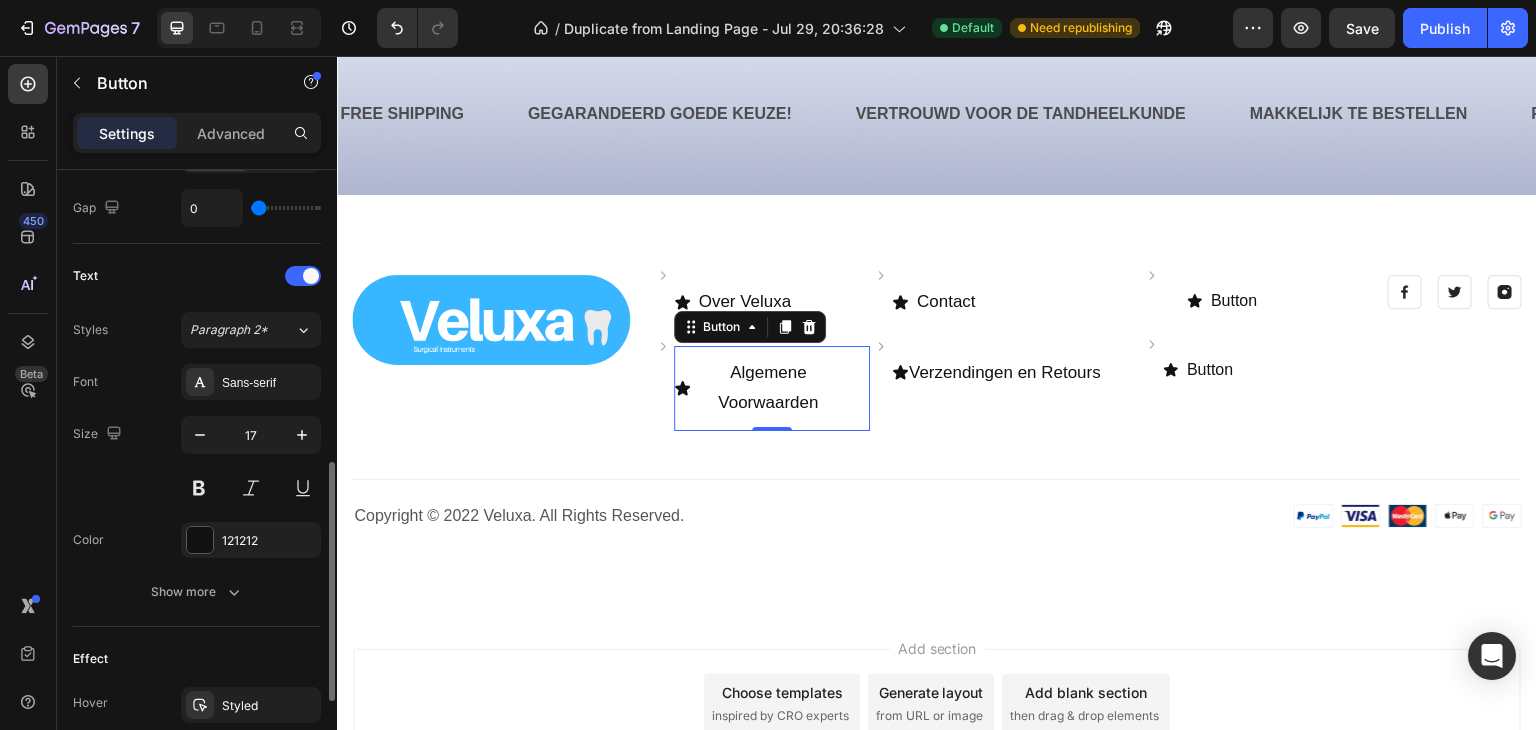 type on "8" 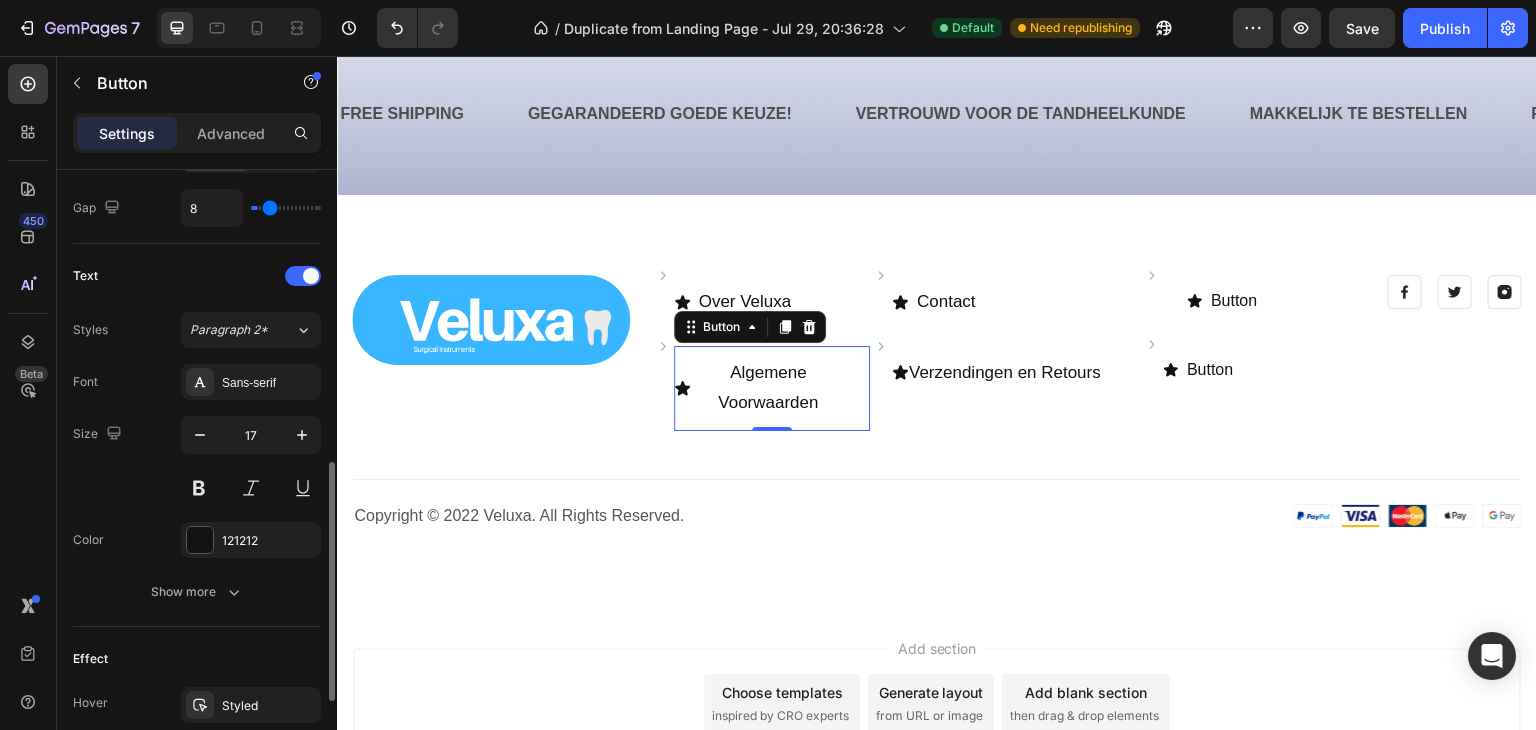 type on "13" 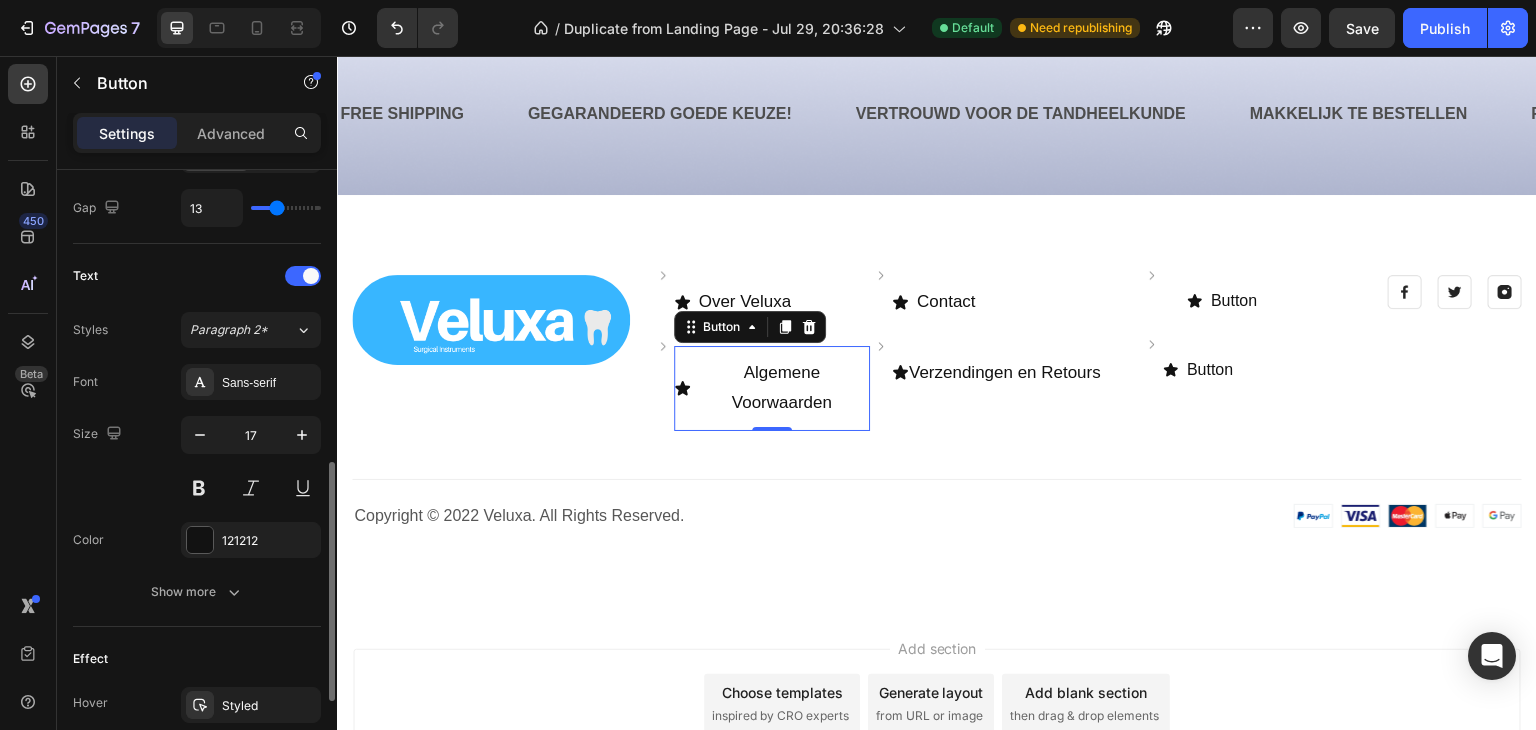 type on "27" 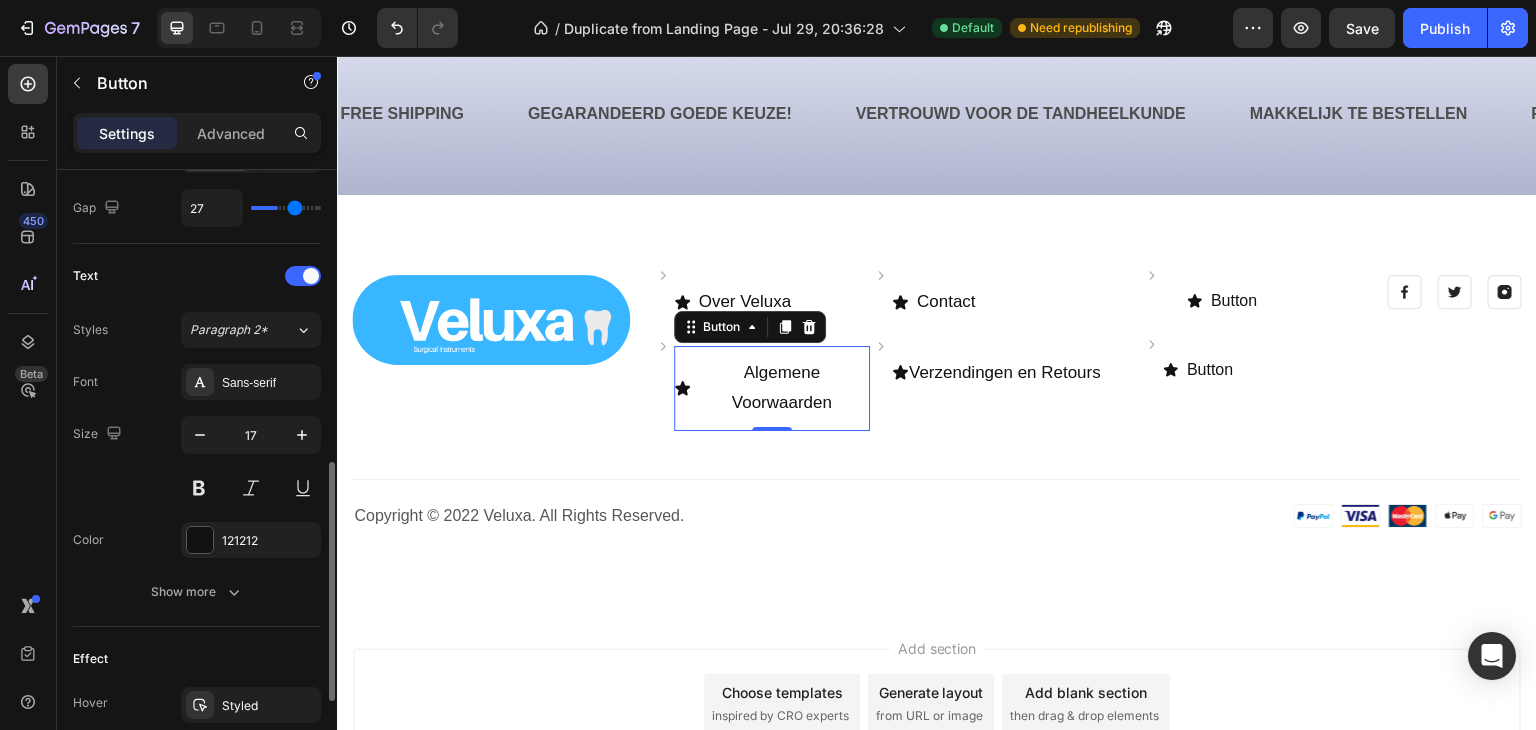 type on "32" 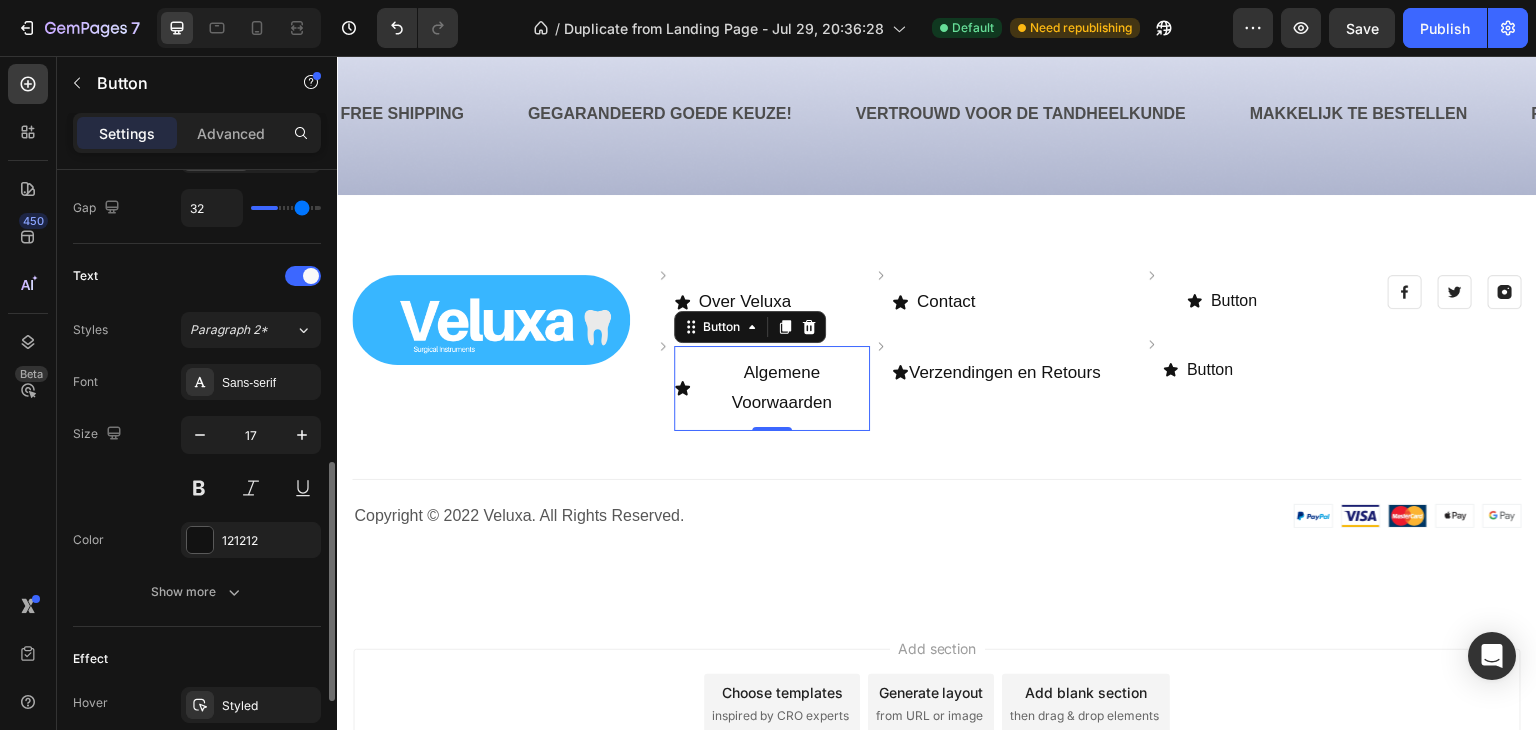 type on "38" 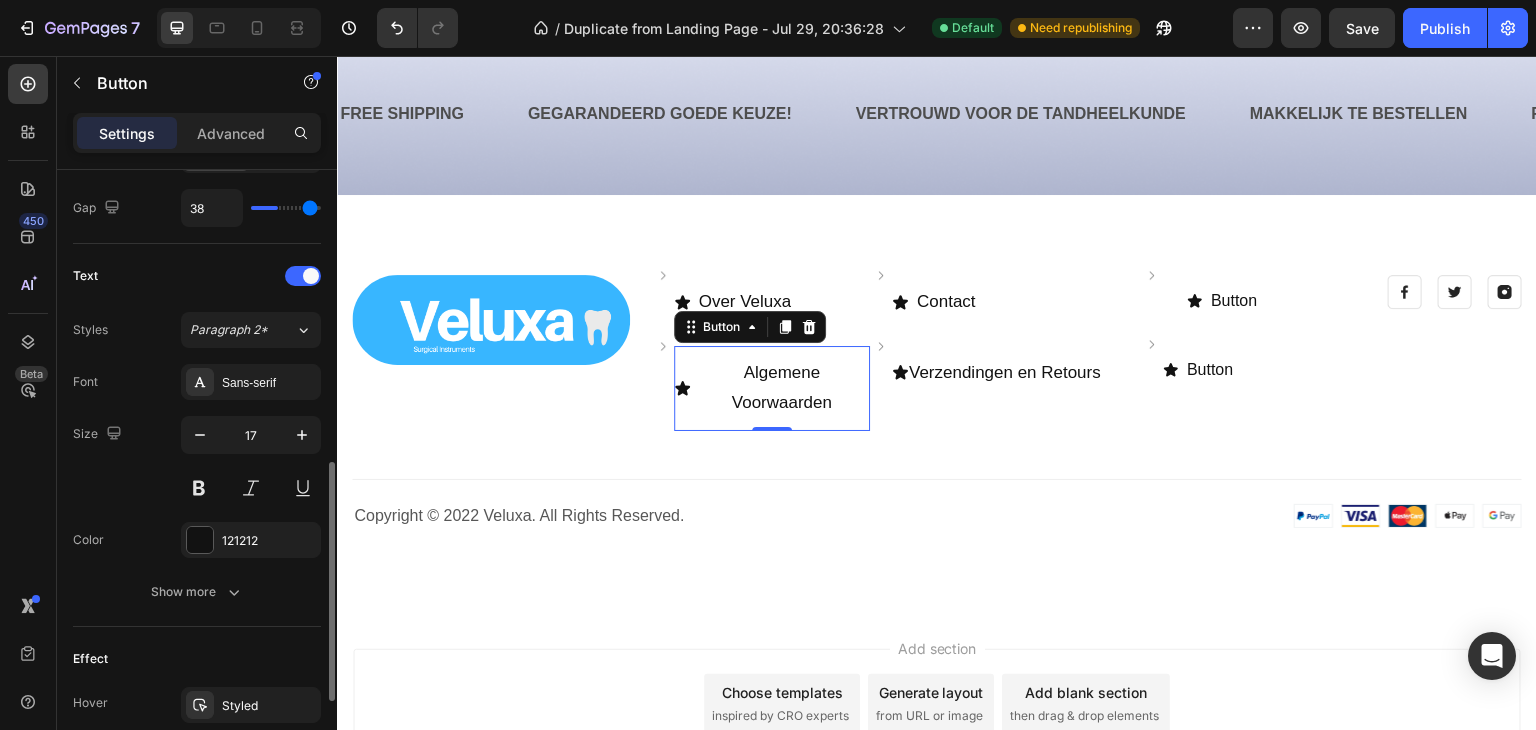 type on "39" 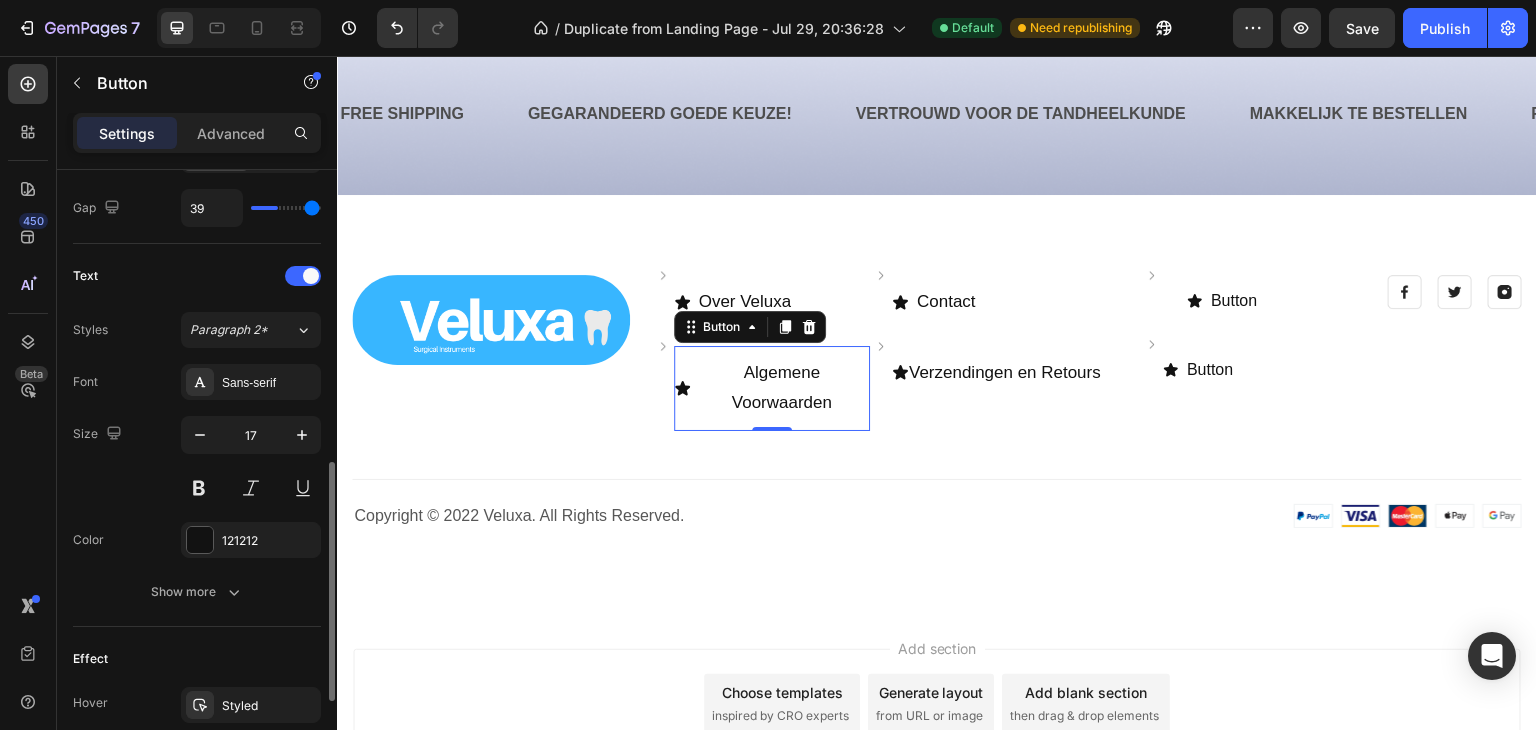 type on "40" 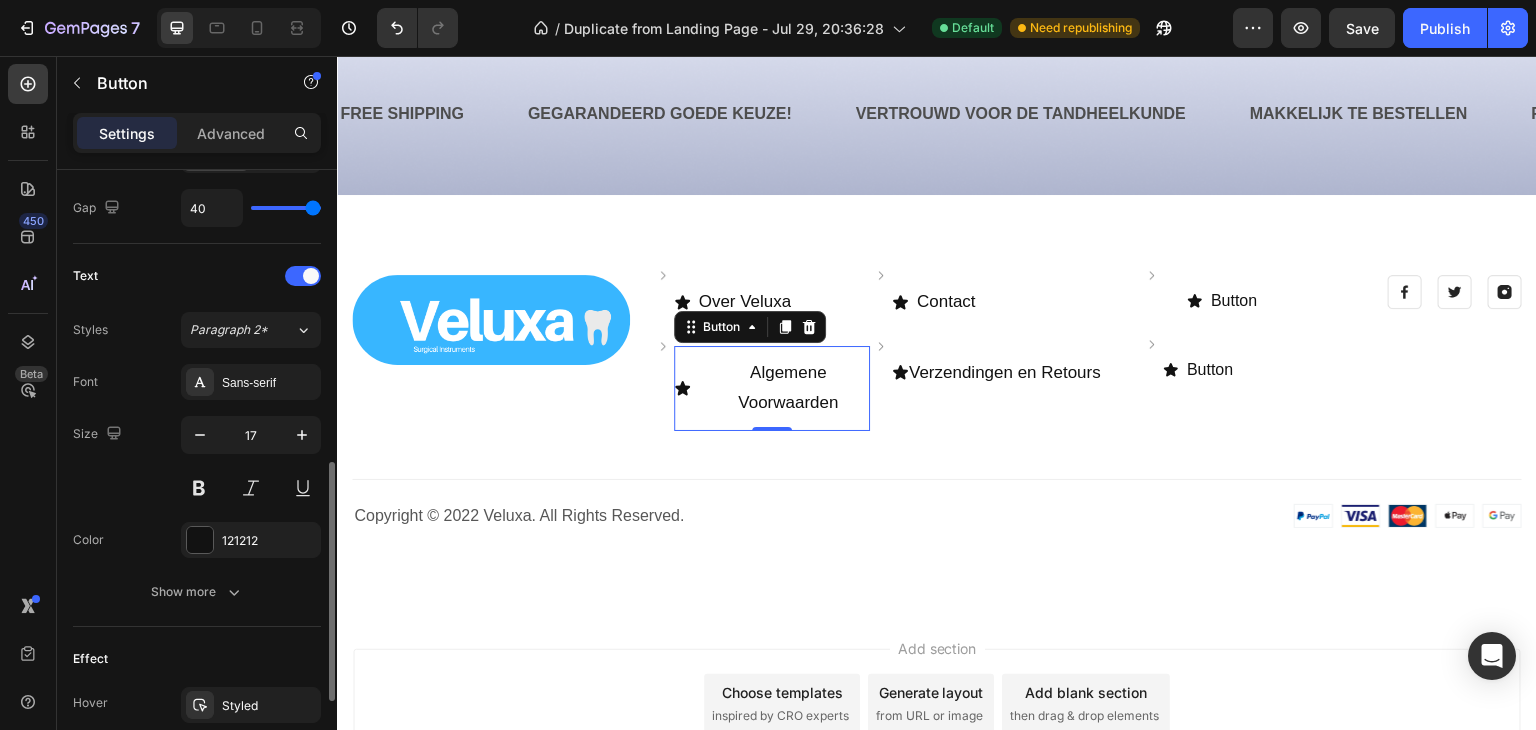 type on "39" 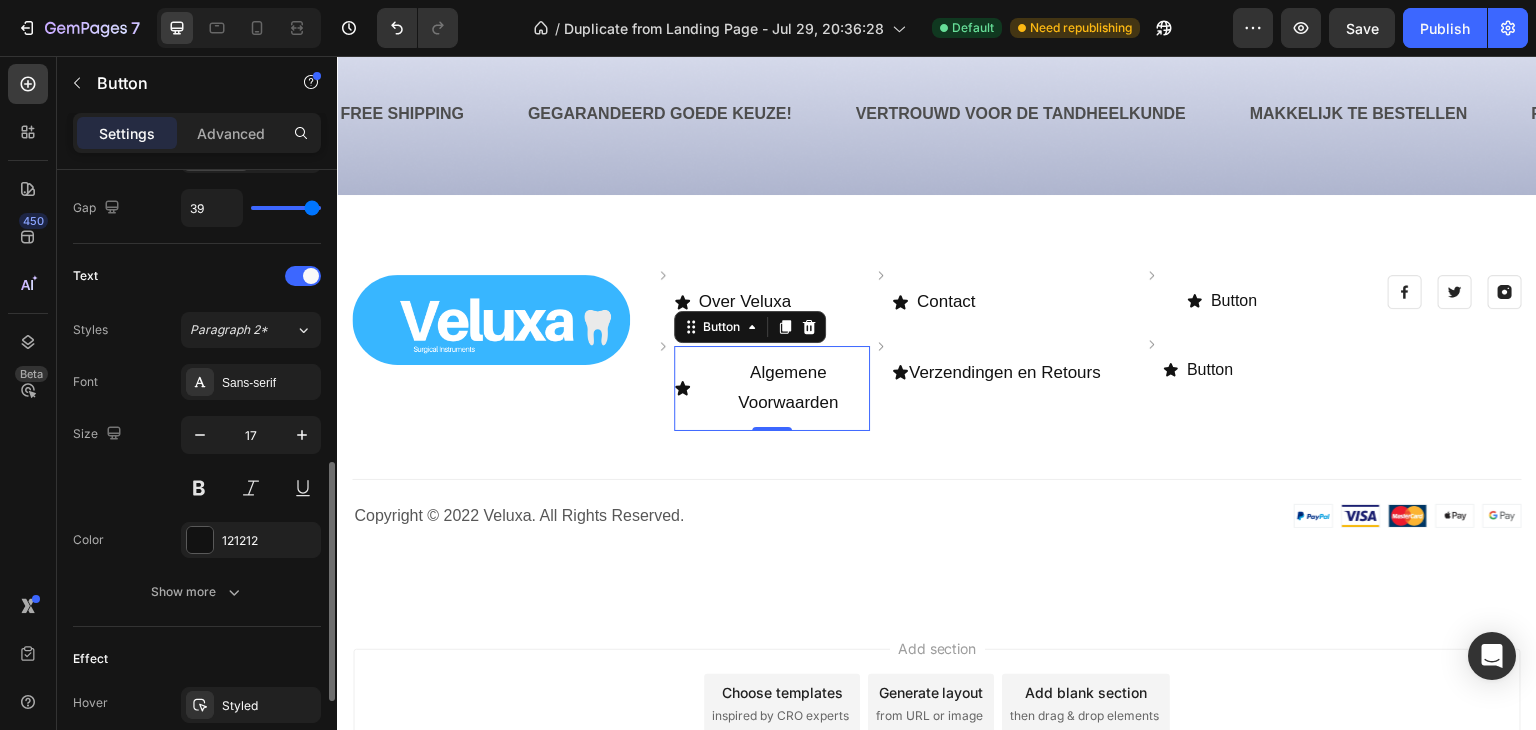 type on "0" 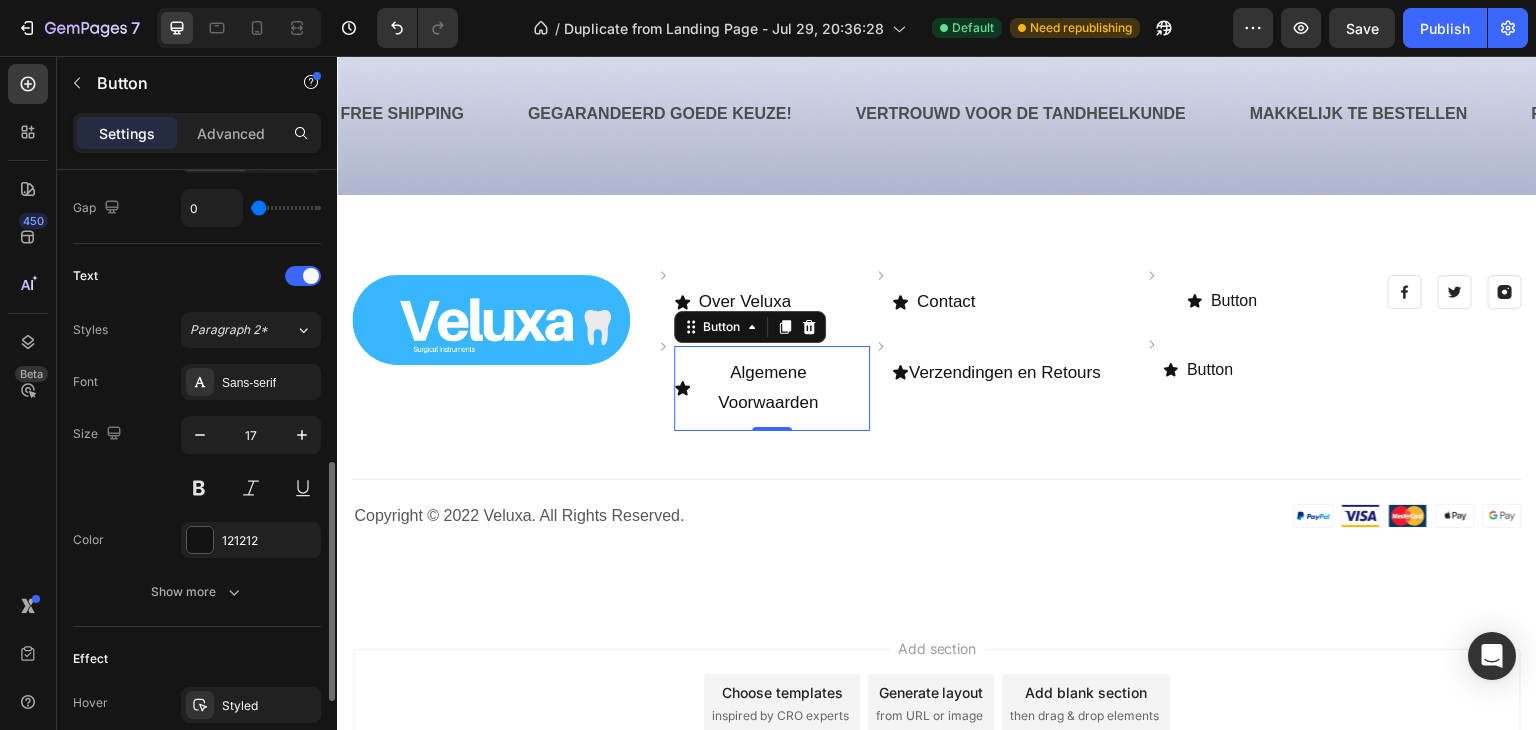 drag, startPoint x: 261, startPoint y: 206, endPoint x: 126, endPoint y: 207, distance: 135.00371 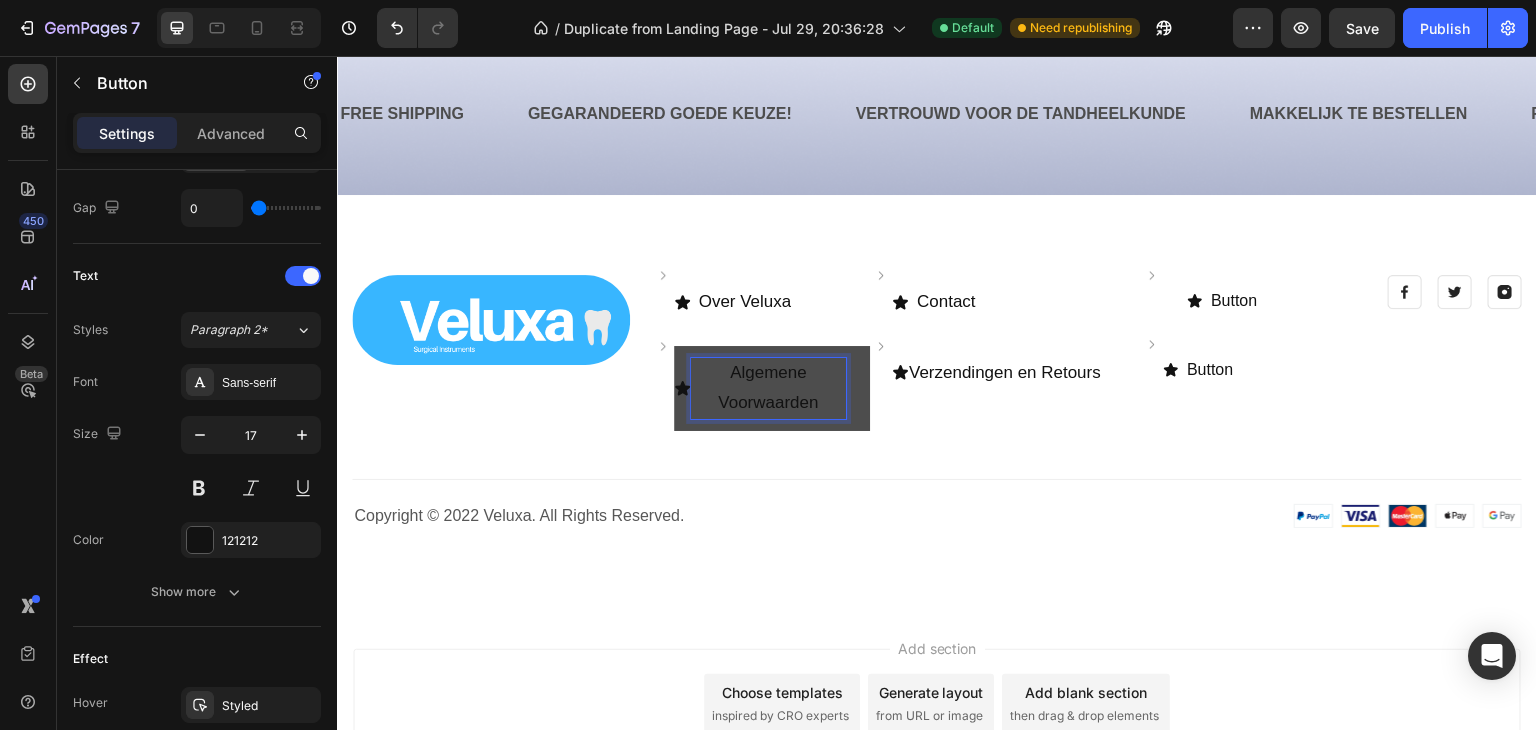 click on "Algemene Voorwaarden" at bounding box center (769, 388) 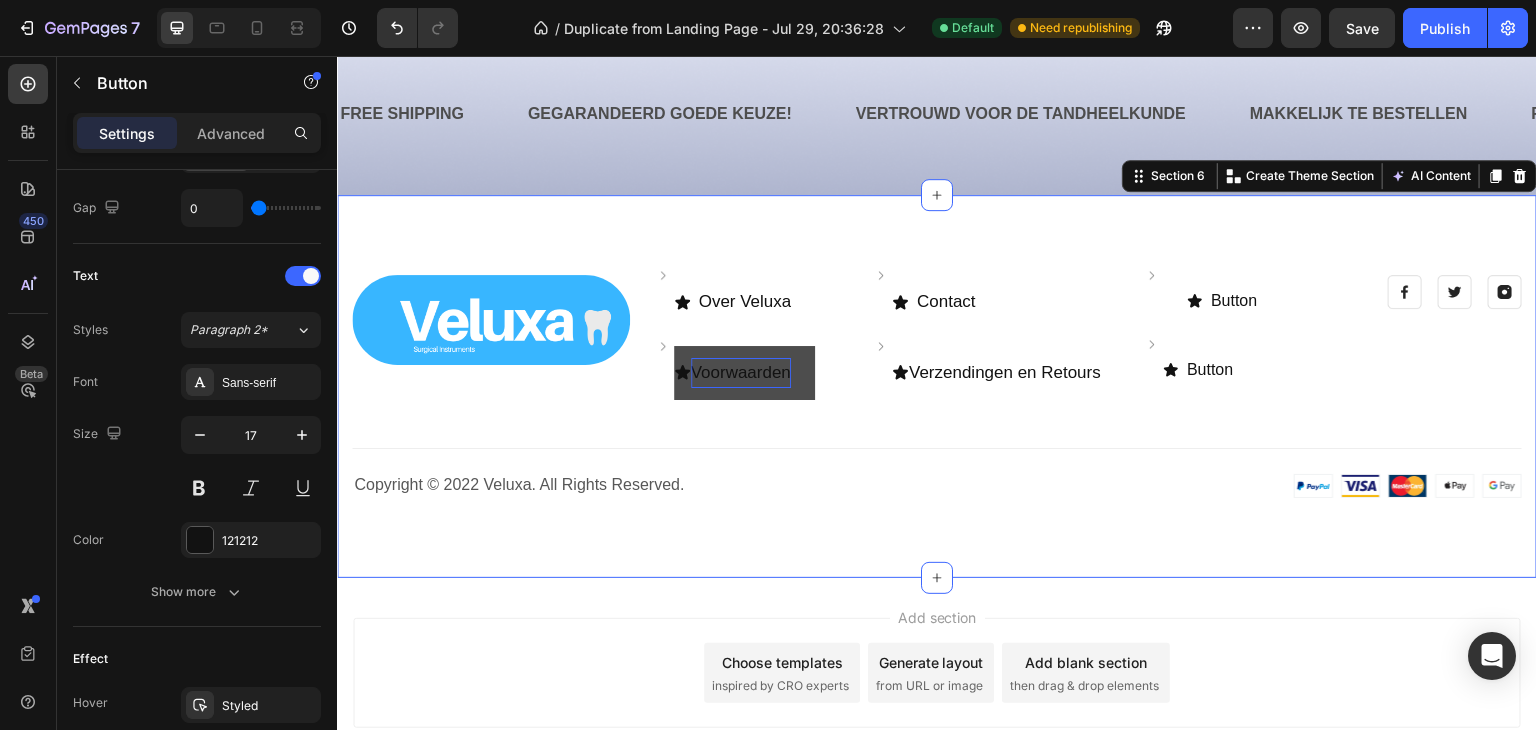 click on "Image Image Over Veluxa Button Row Image Voorwaarden Button Row Image Contact Button Row Image Verzendingen en Retours Button Row Image Button Button Row Image Button Button Row Row Image Image Image Row Row                Title Line Row Copyright © 2022 Veluxa. All Rights Reserved. Heading Image Row Section 6   You can create reusable sections Create Theme Section AI Content Write with GemAI What would you like to describe here? Tone and Voice Persuasive Product Show more Generate" at bounding box center (937, 386) 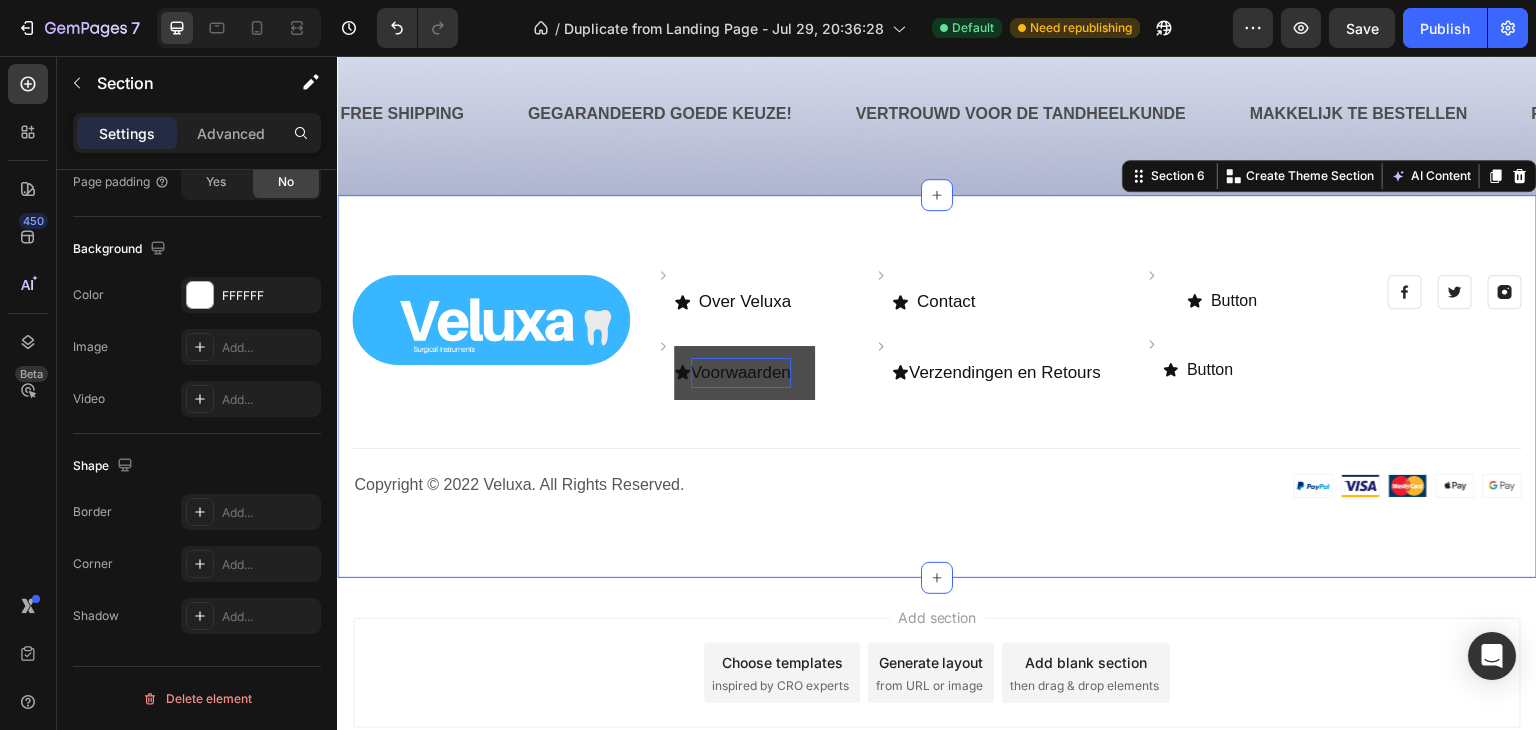 scroll, scrollTop: 0, scrollLeft: 0, axis: both 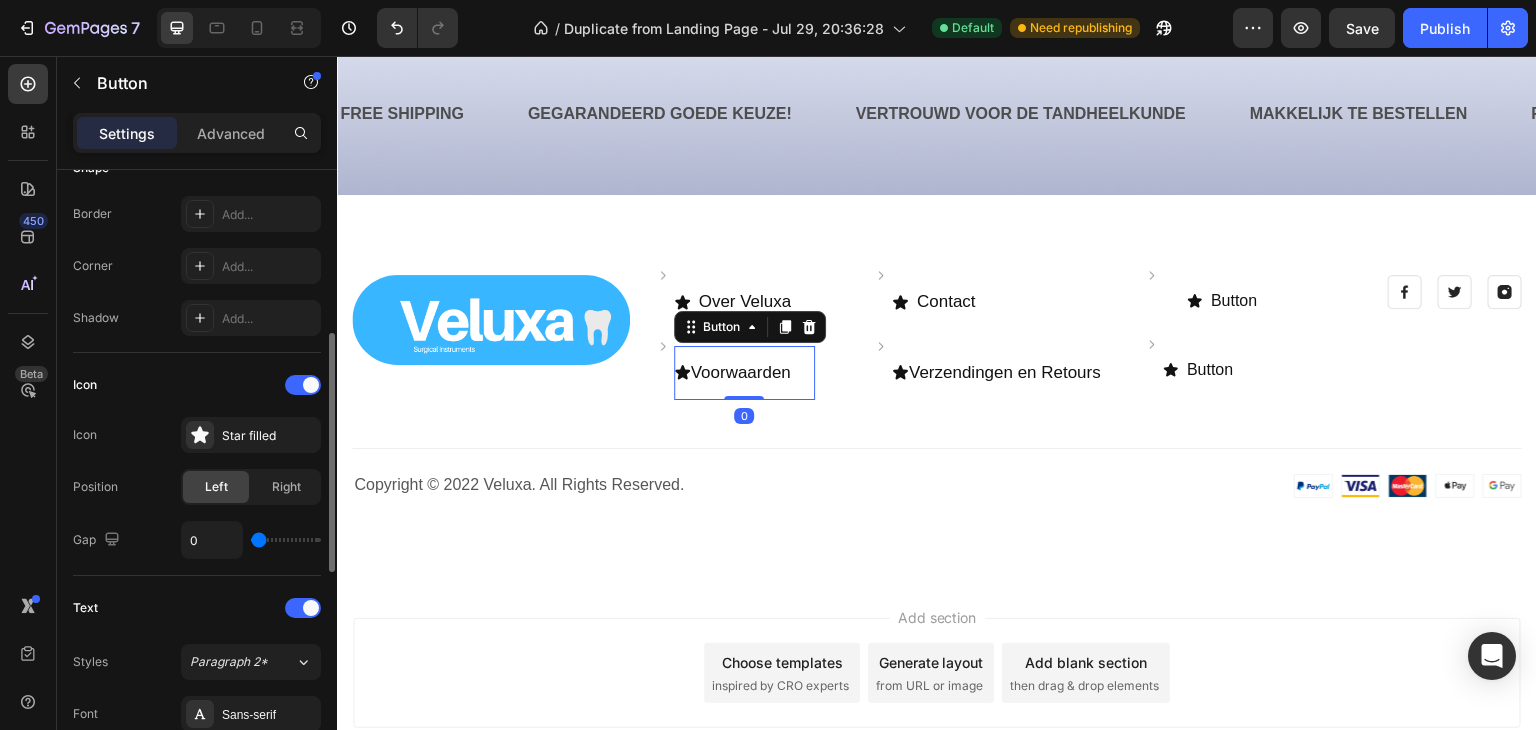type on "1" 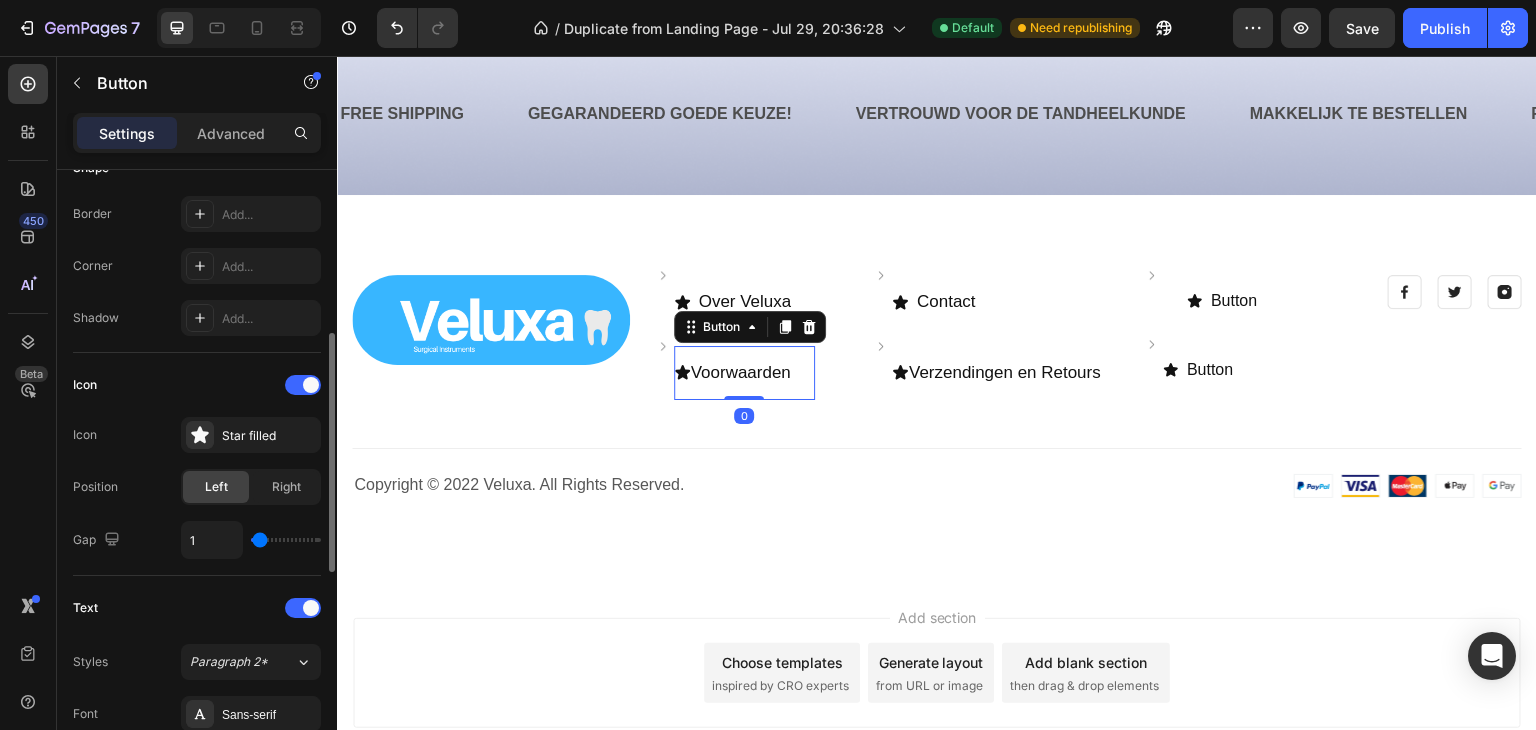 type on "3" 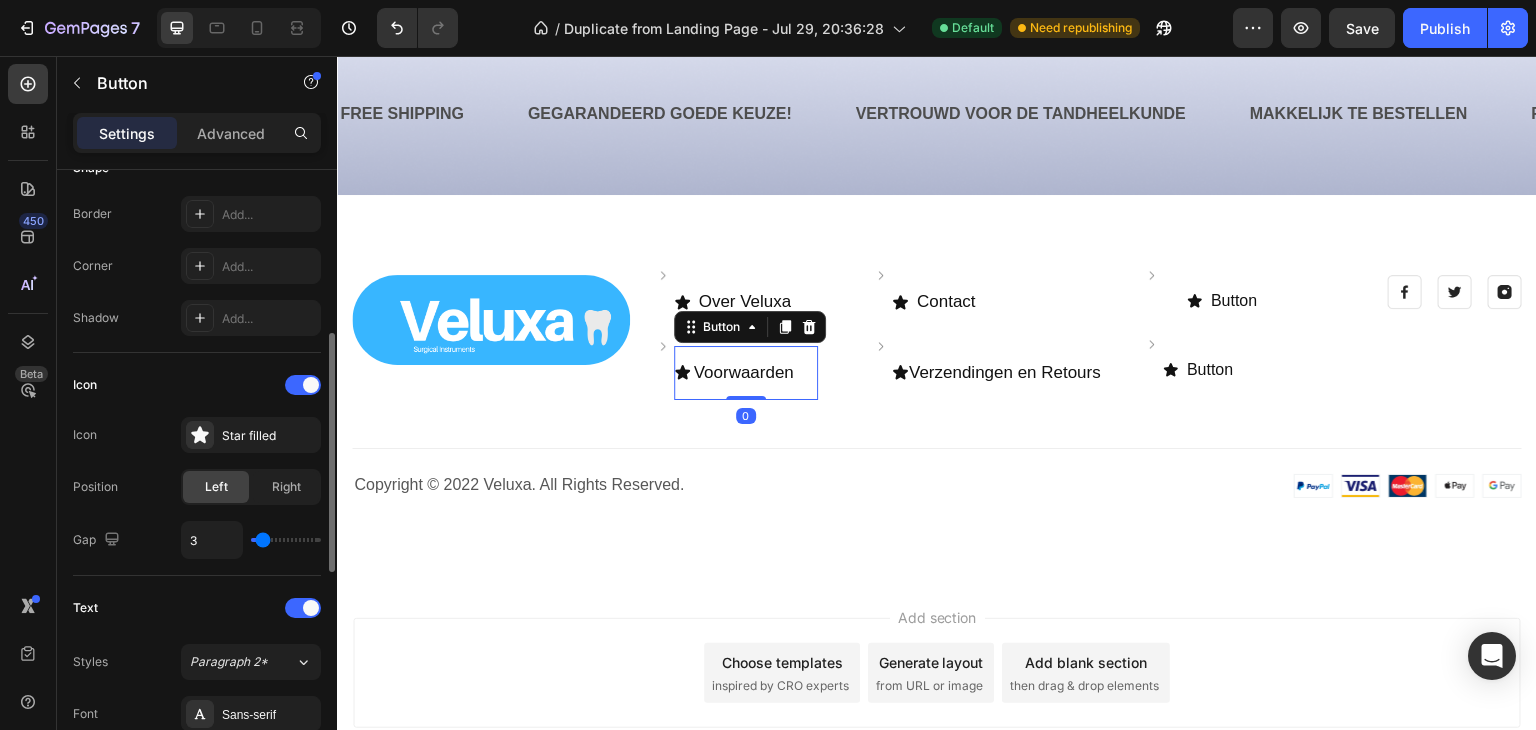 type on "4" 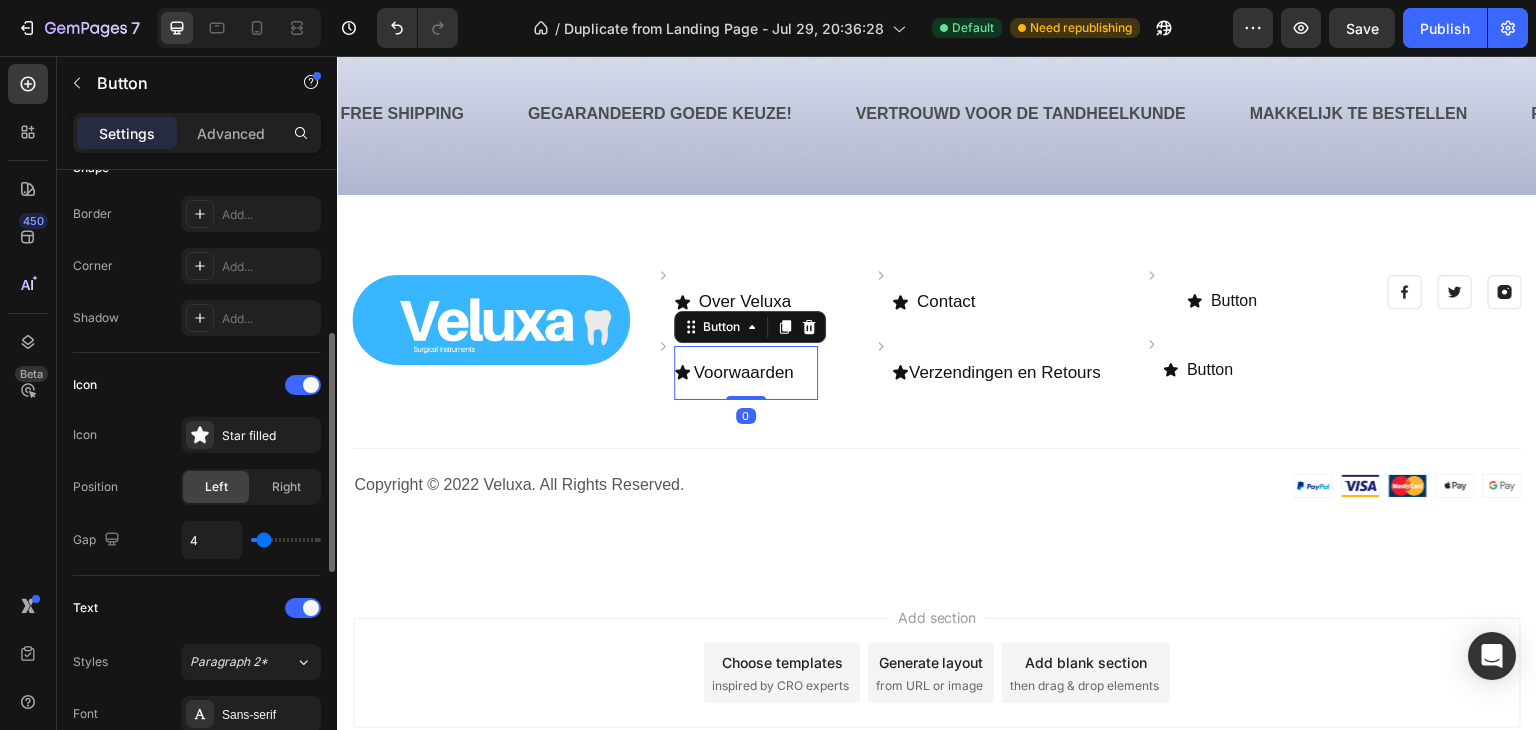 type on "5" 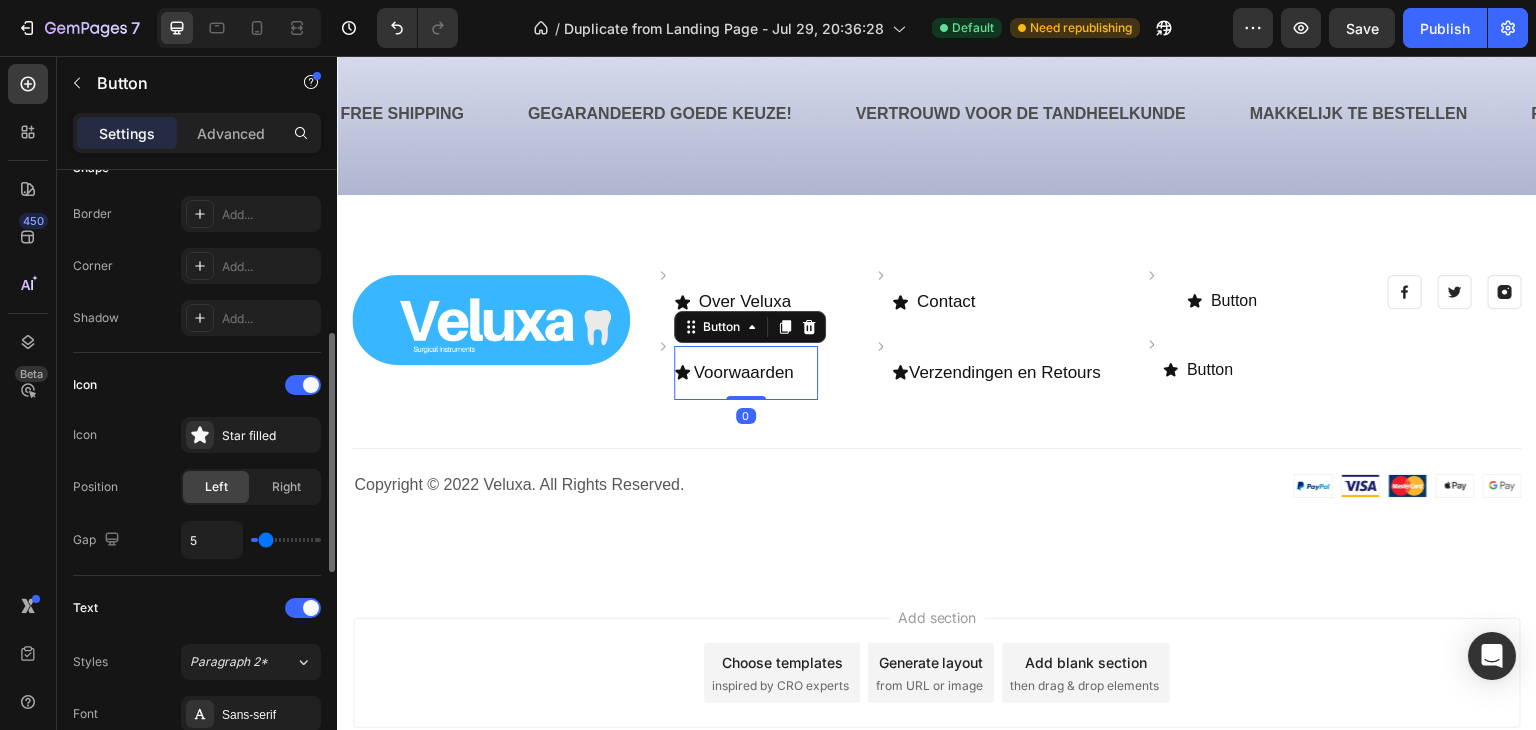 type on "7" 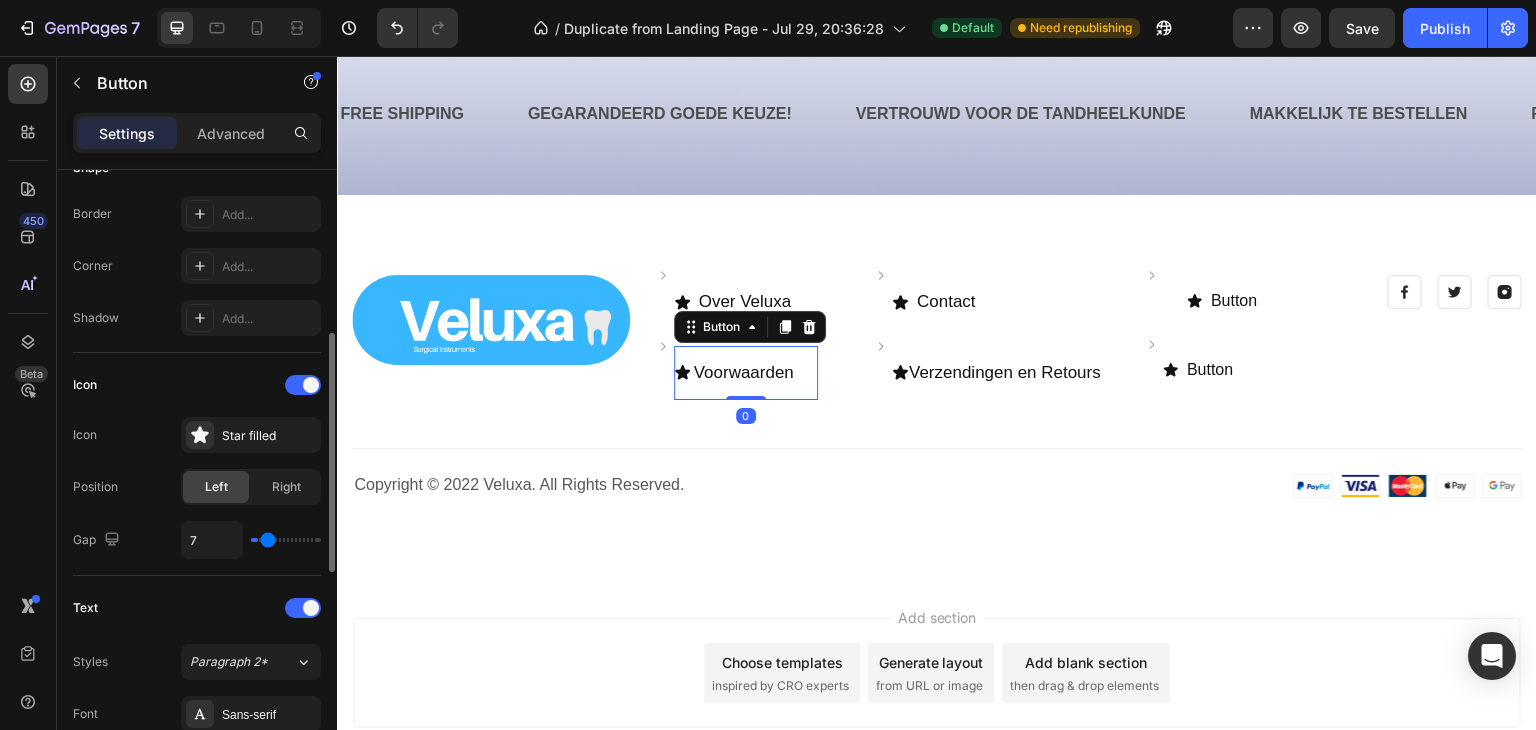 type on "8" 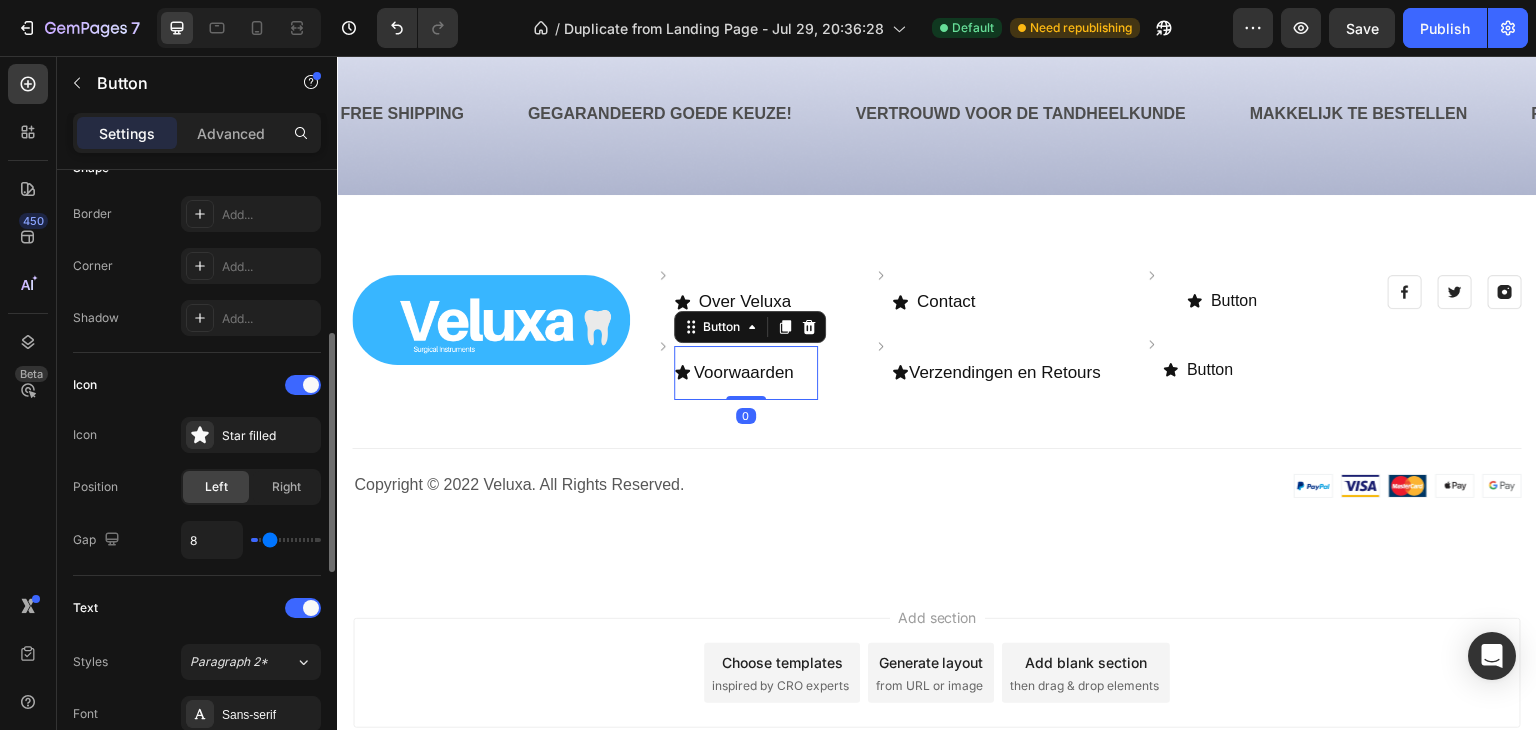 type on "11" 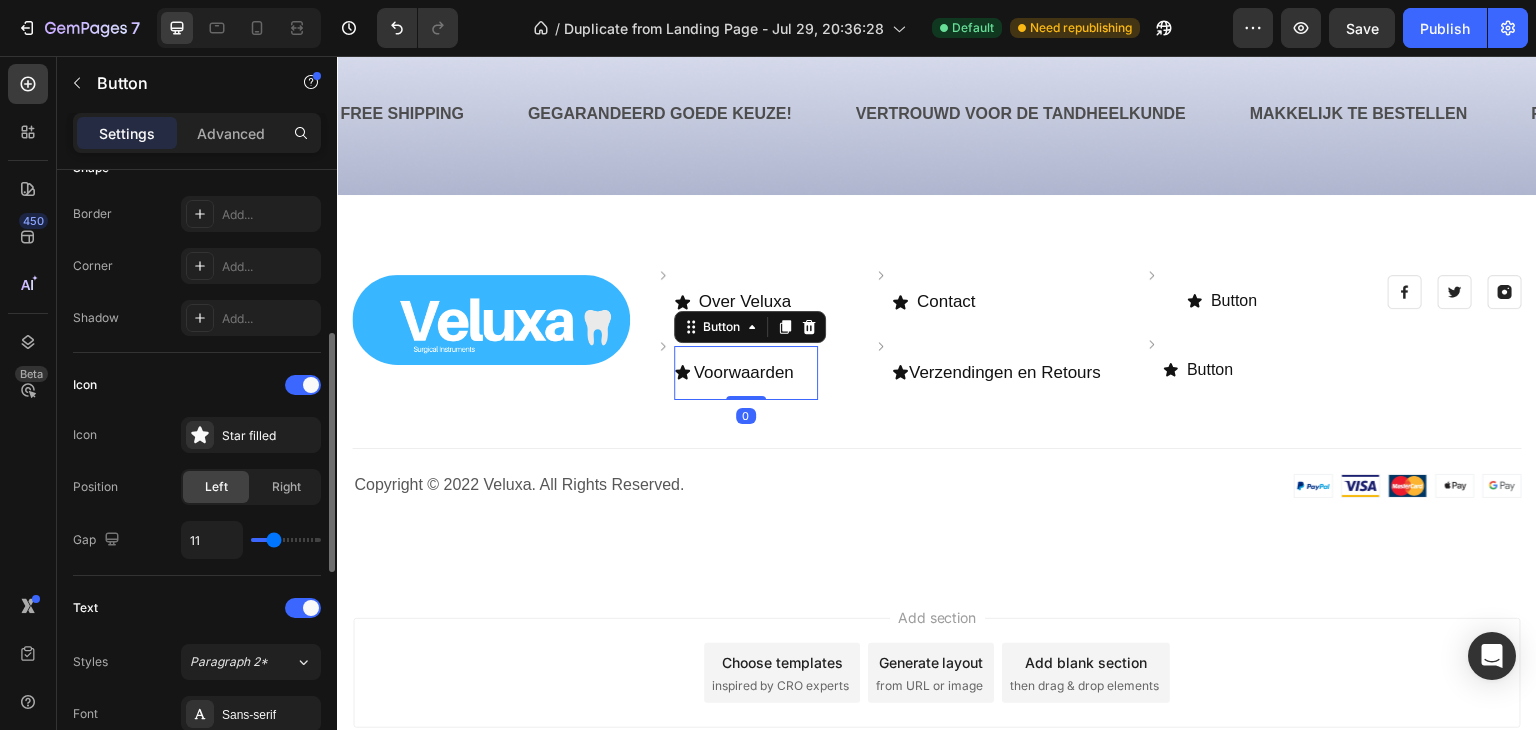 type on "13" 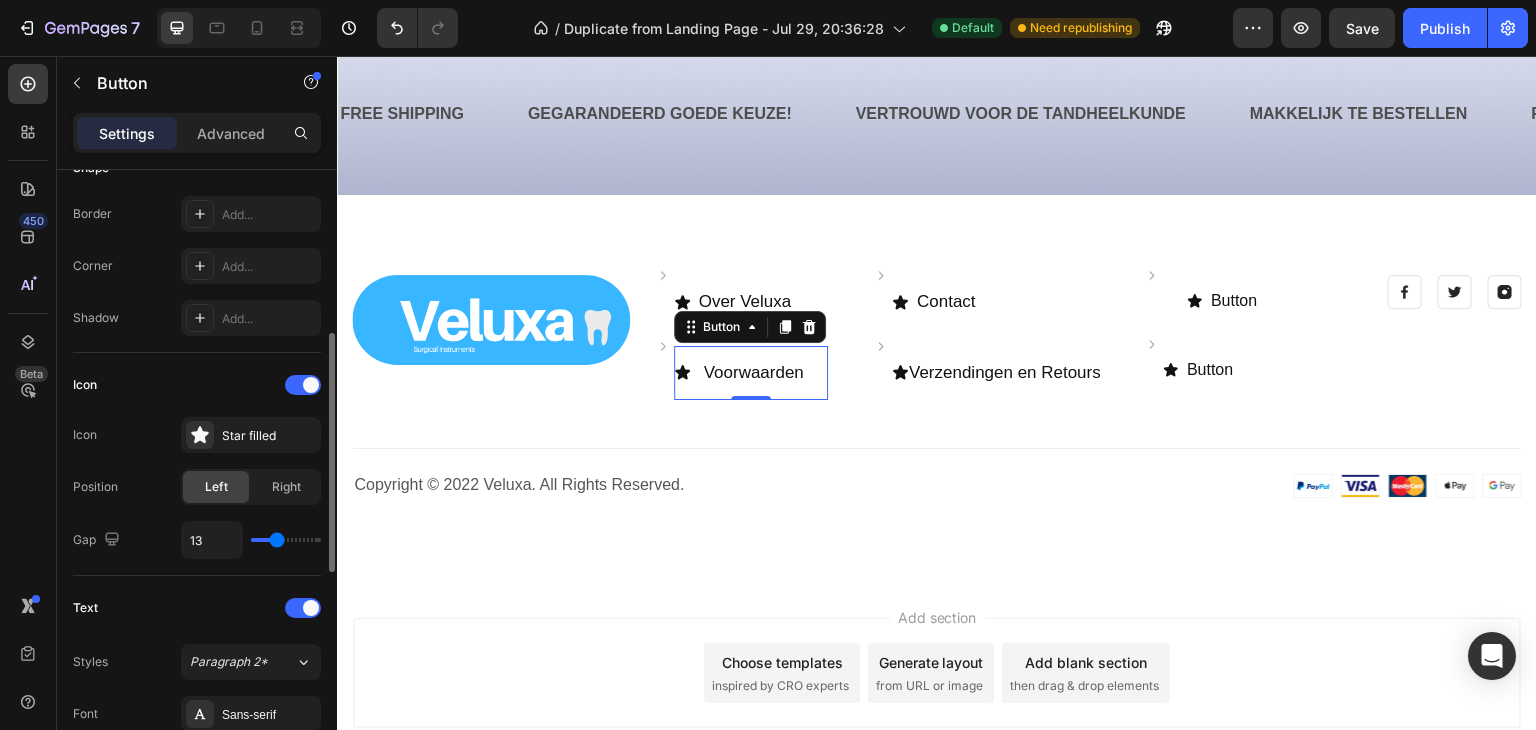 type on "14" 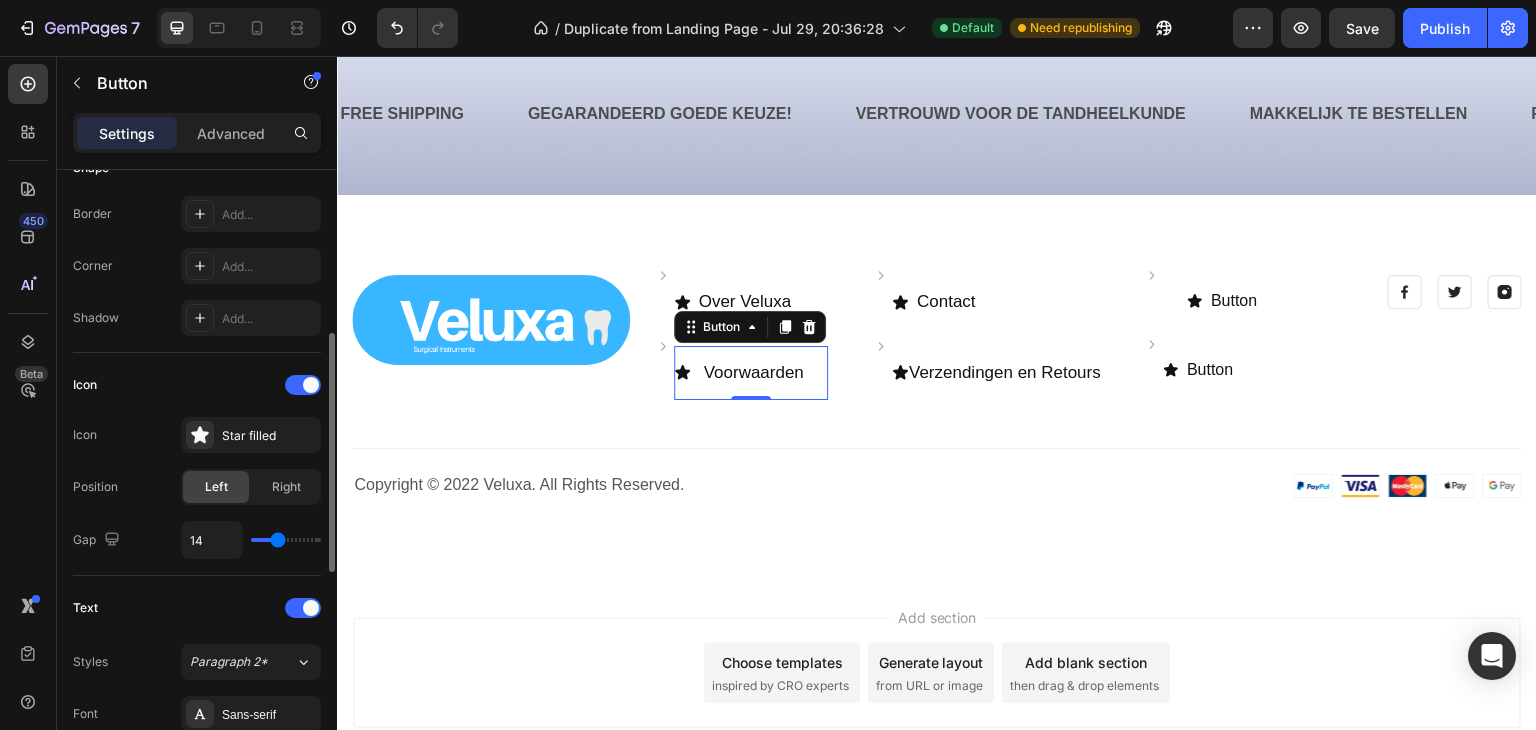 type on "15" 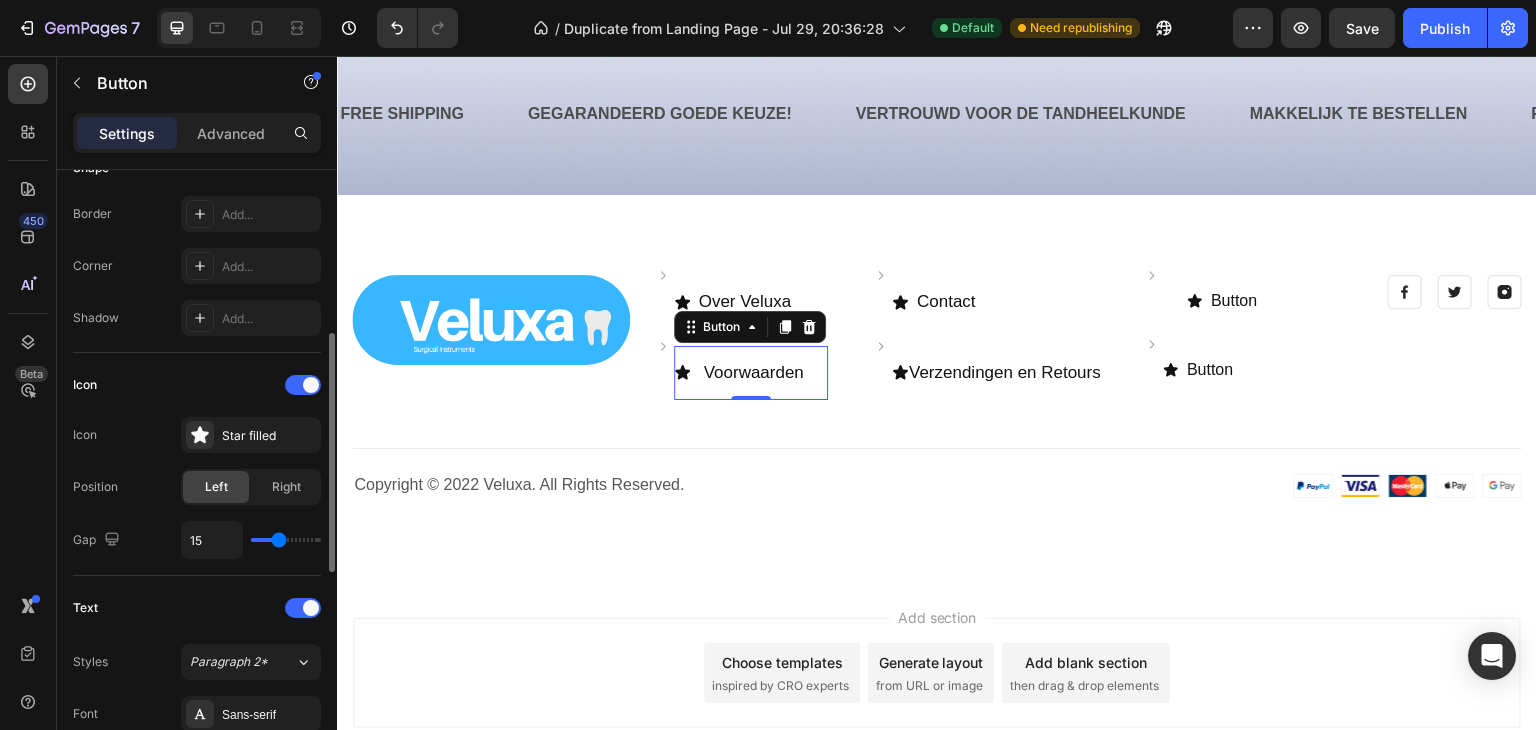 type on "16" 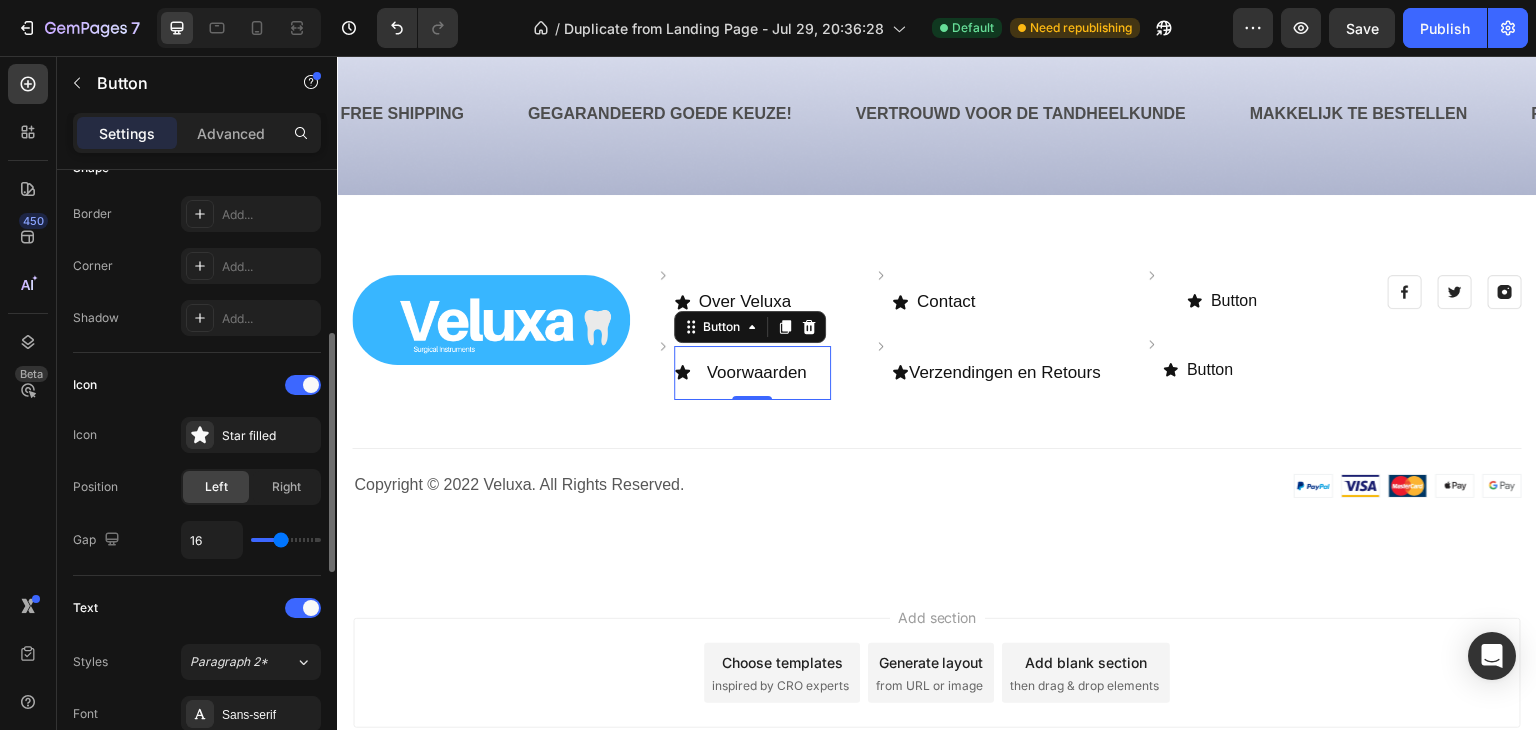 type on "14" 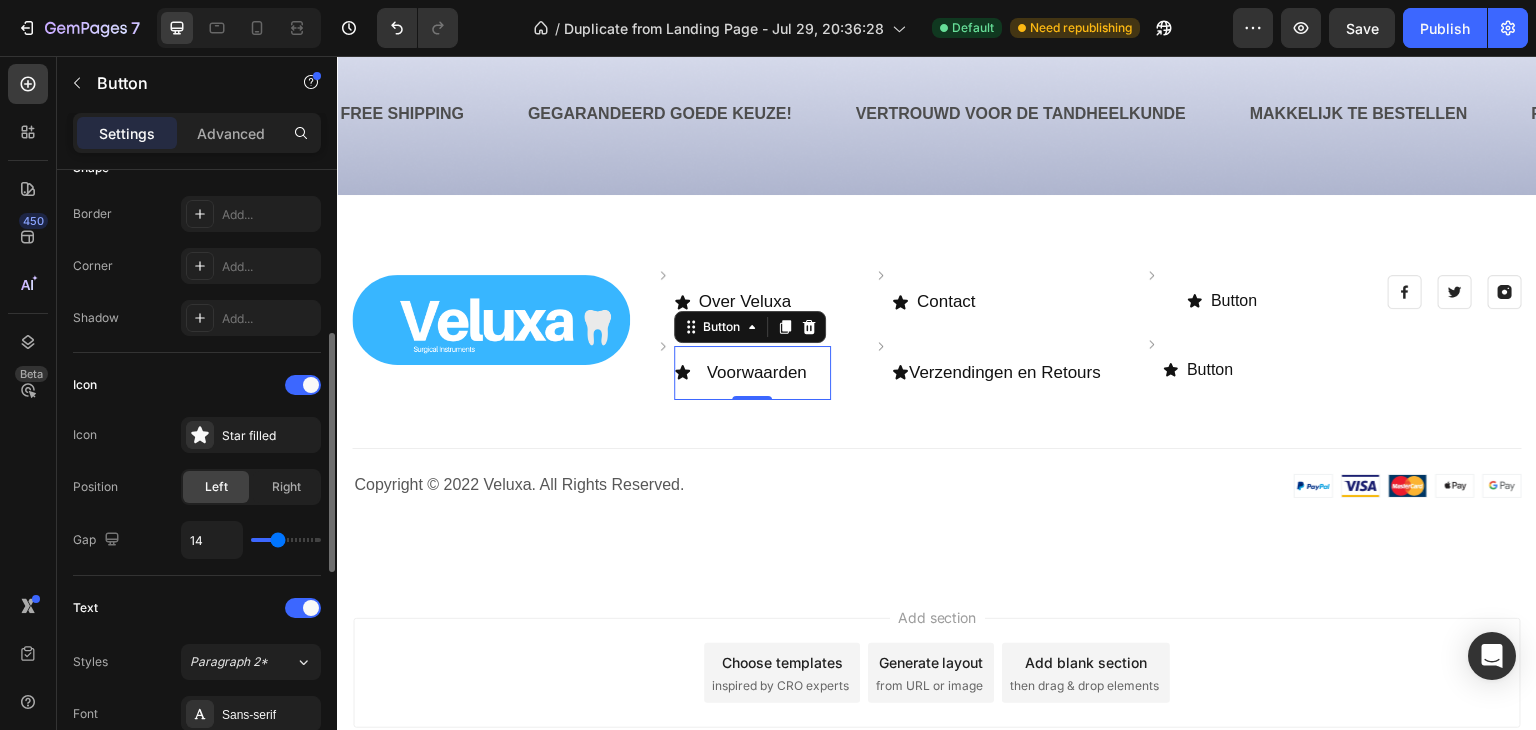 type on "13" 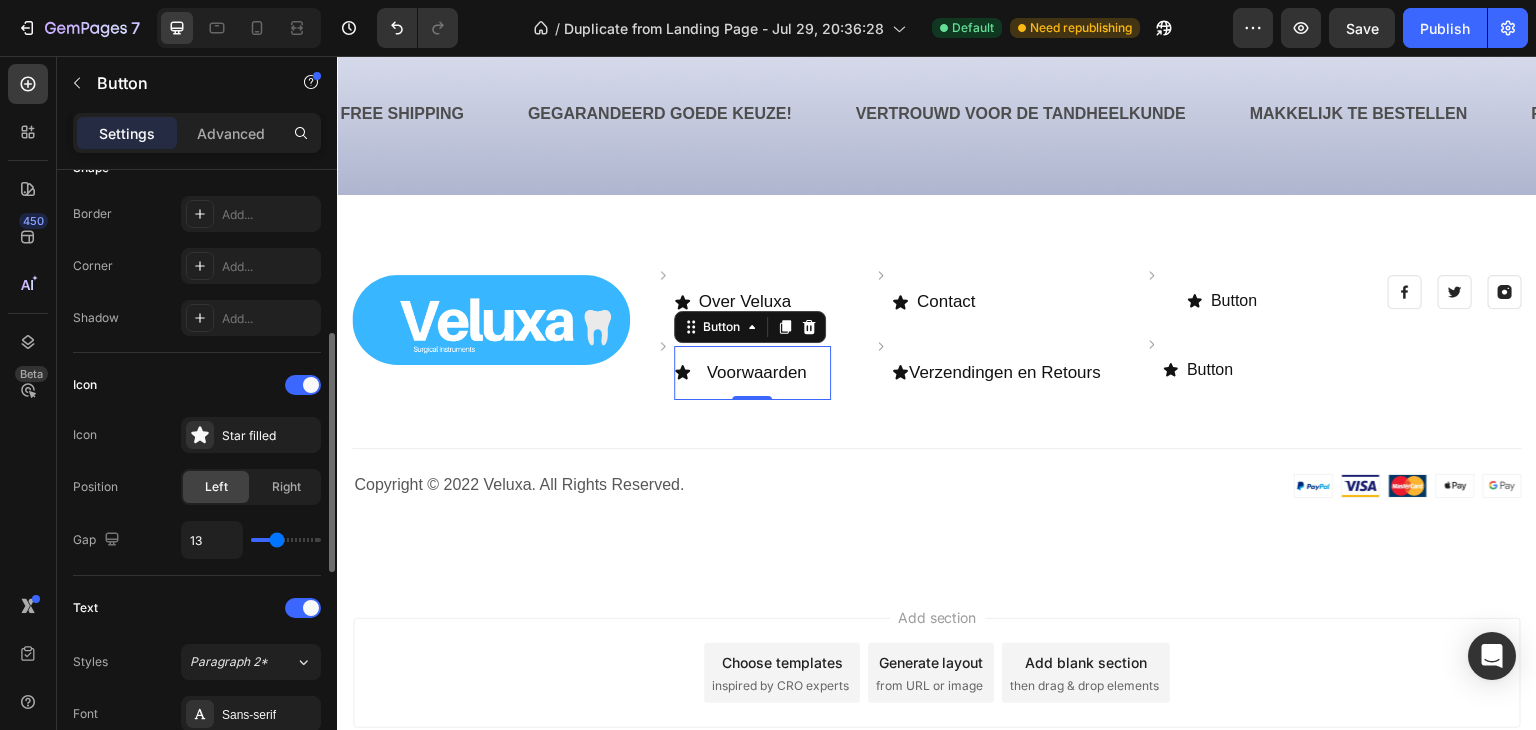type on "12" 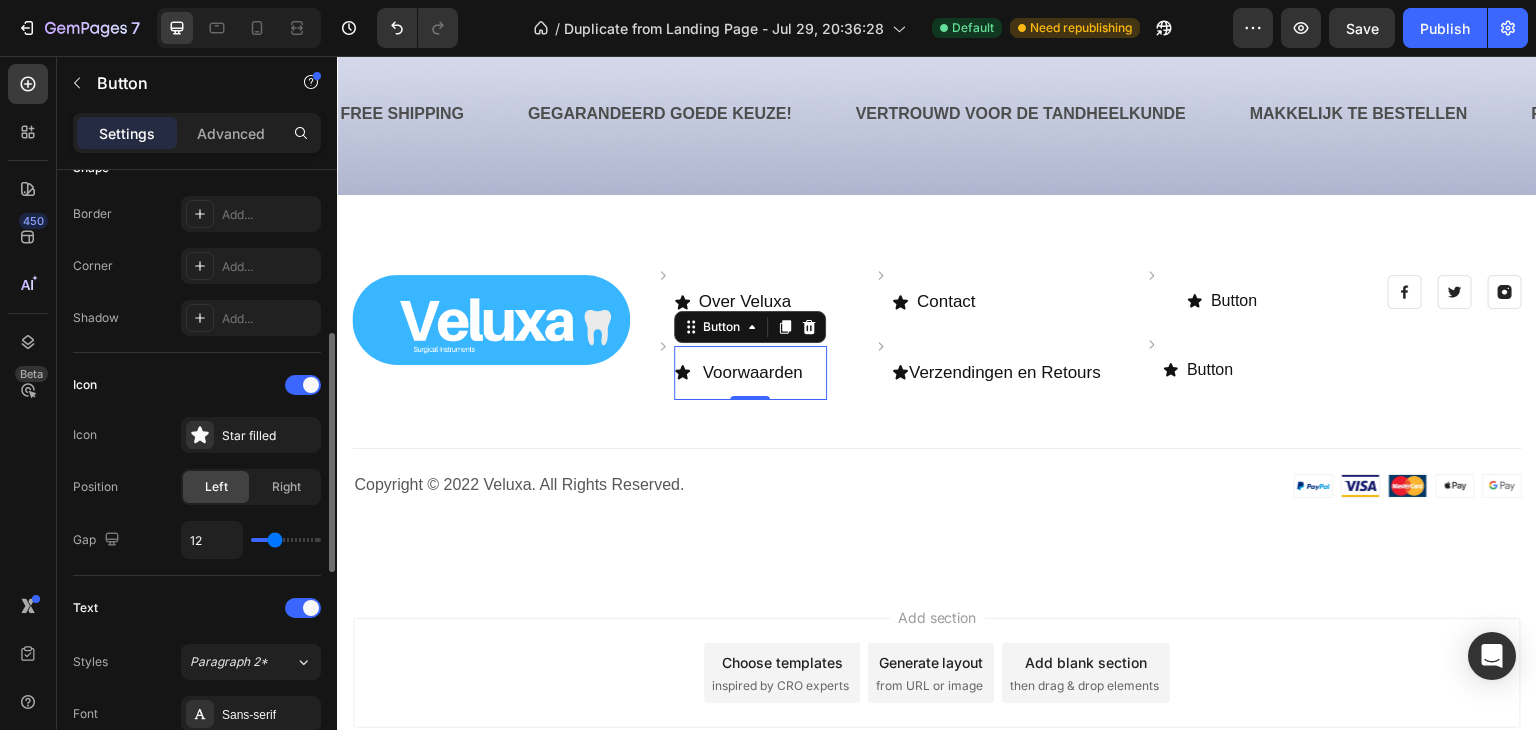 type on "11" 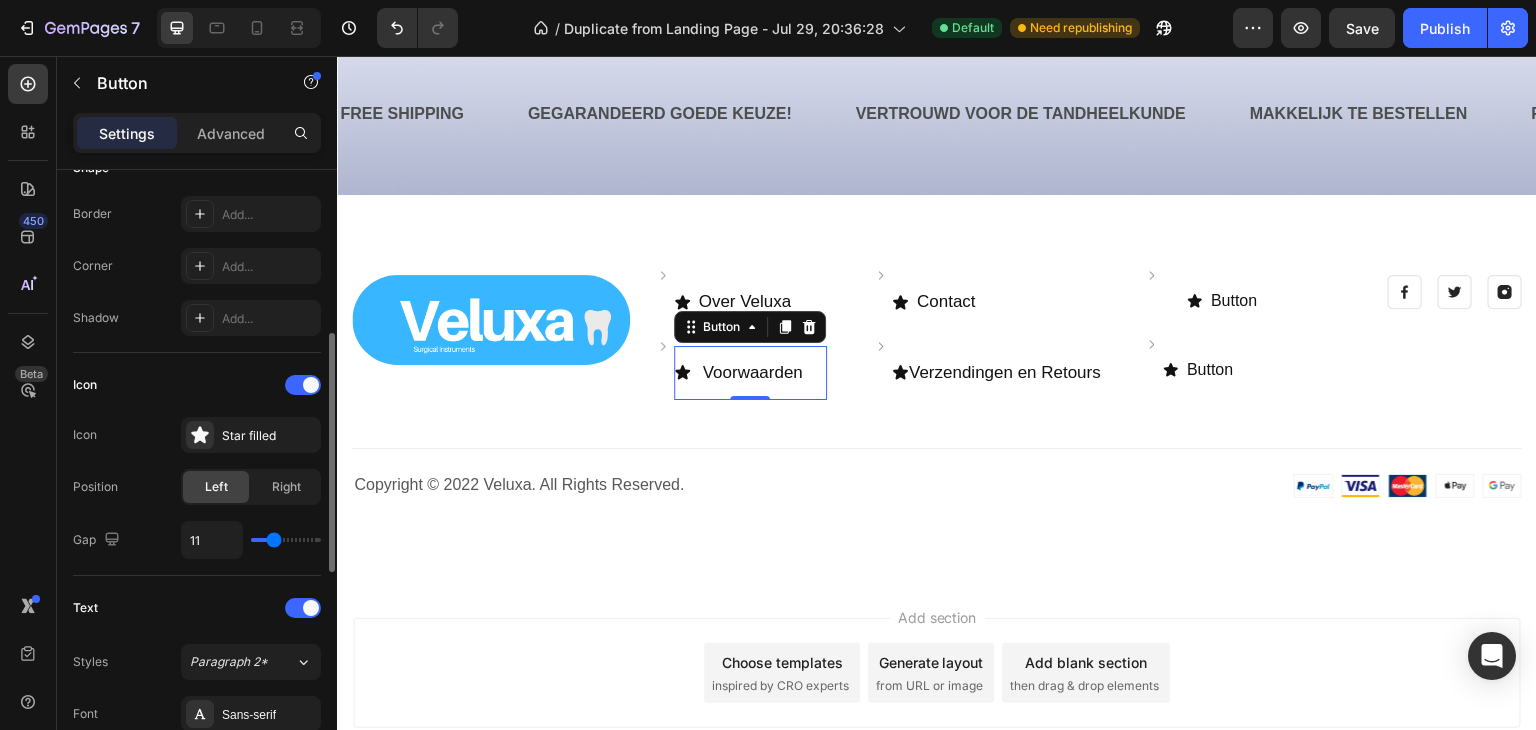 type on "10" 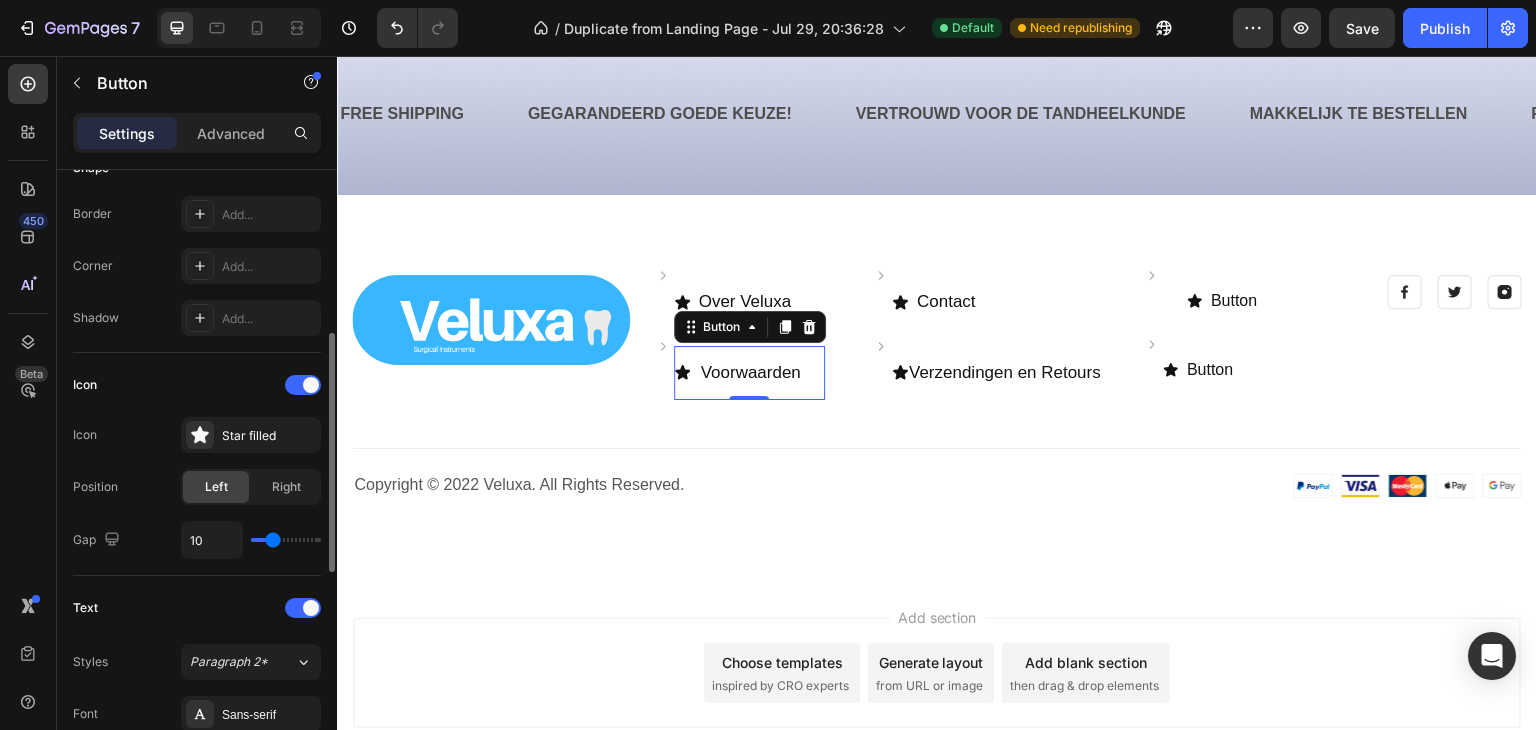 type on "9" 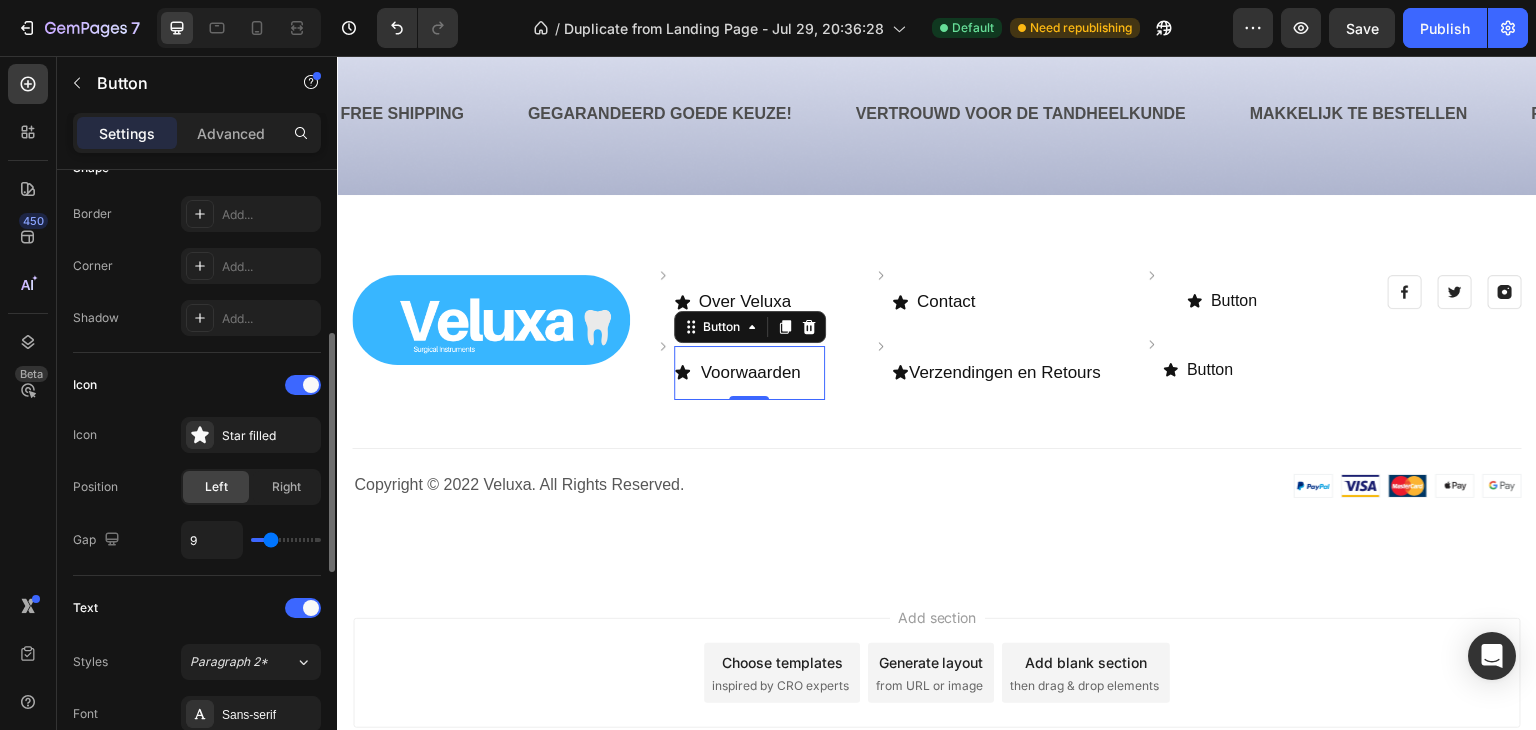 type on "8" 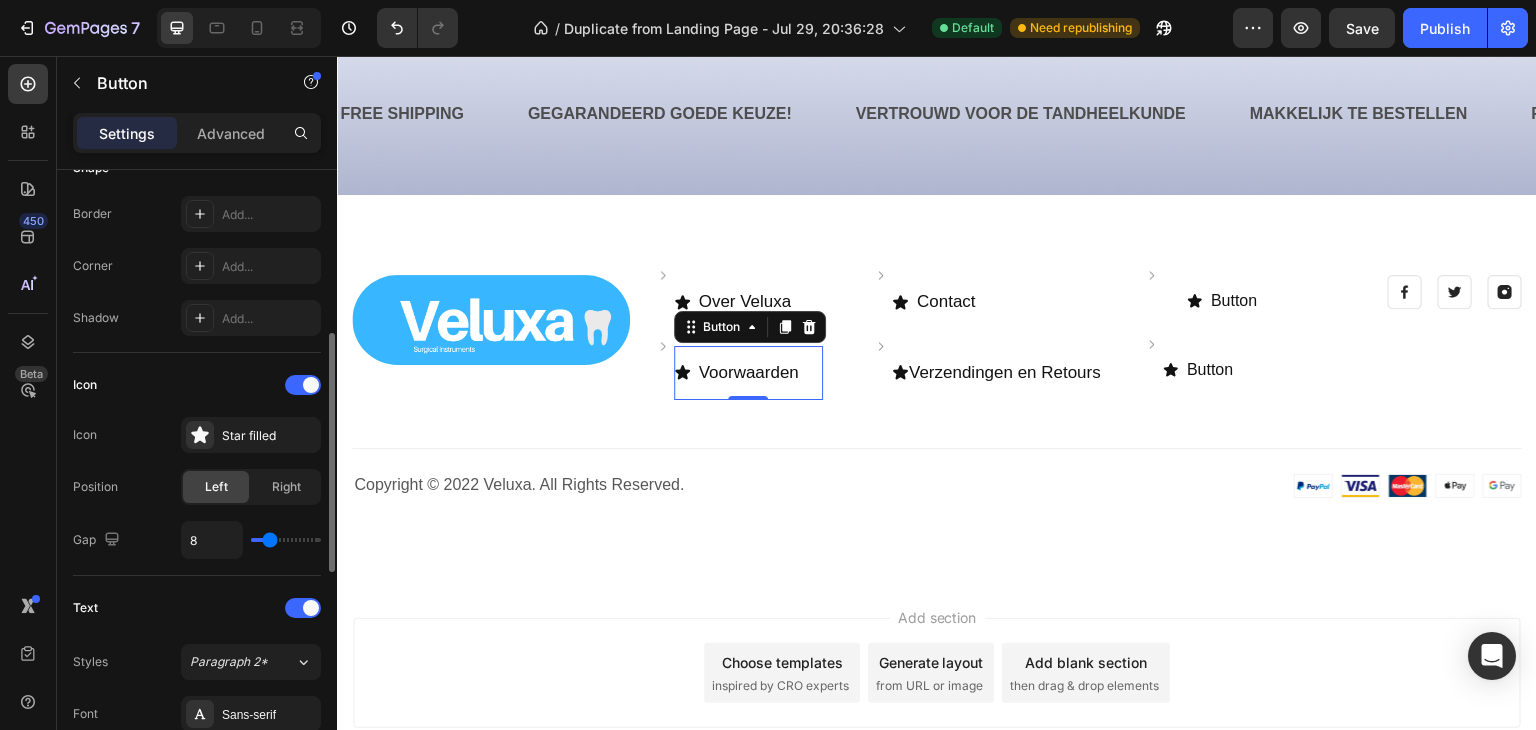 type on "7" 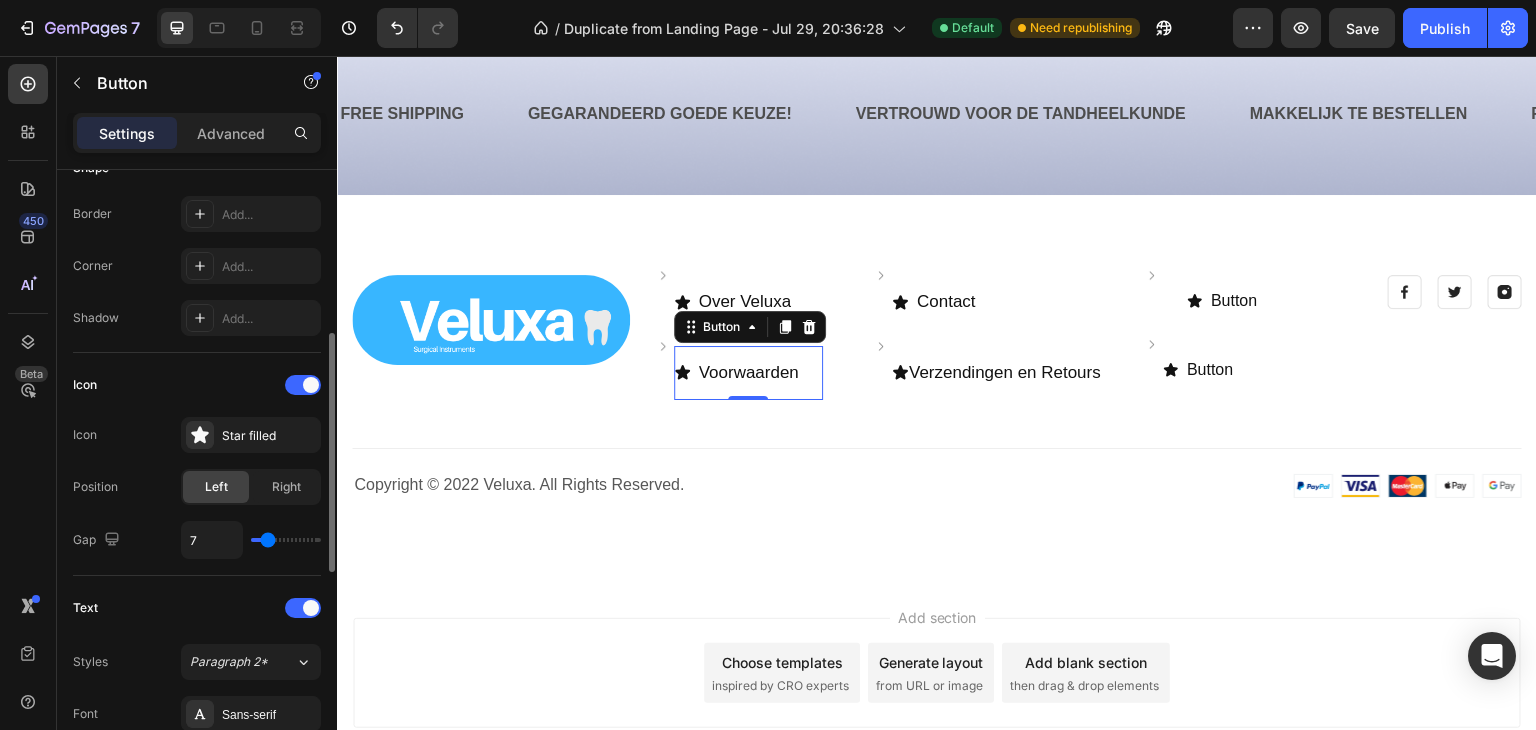 type on "6" 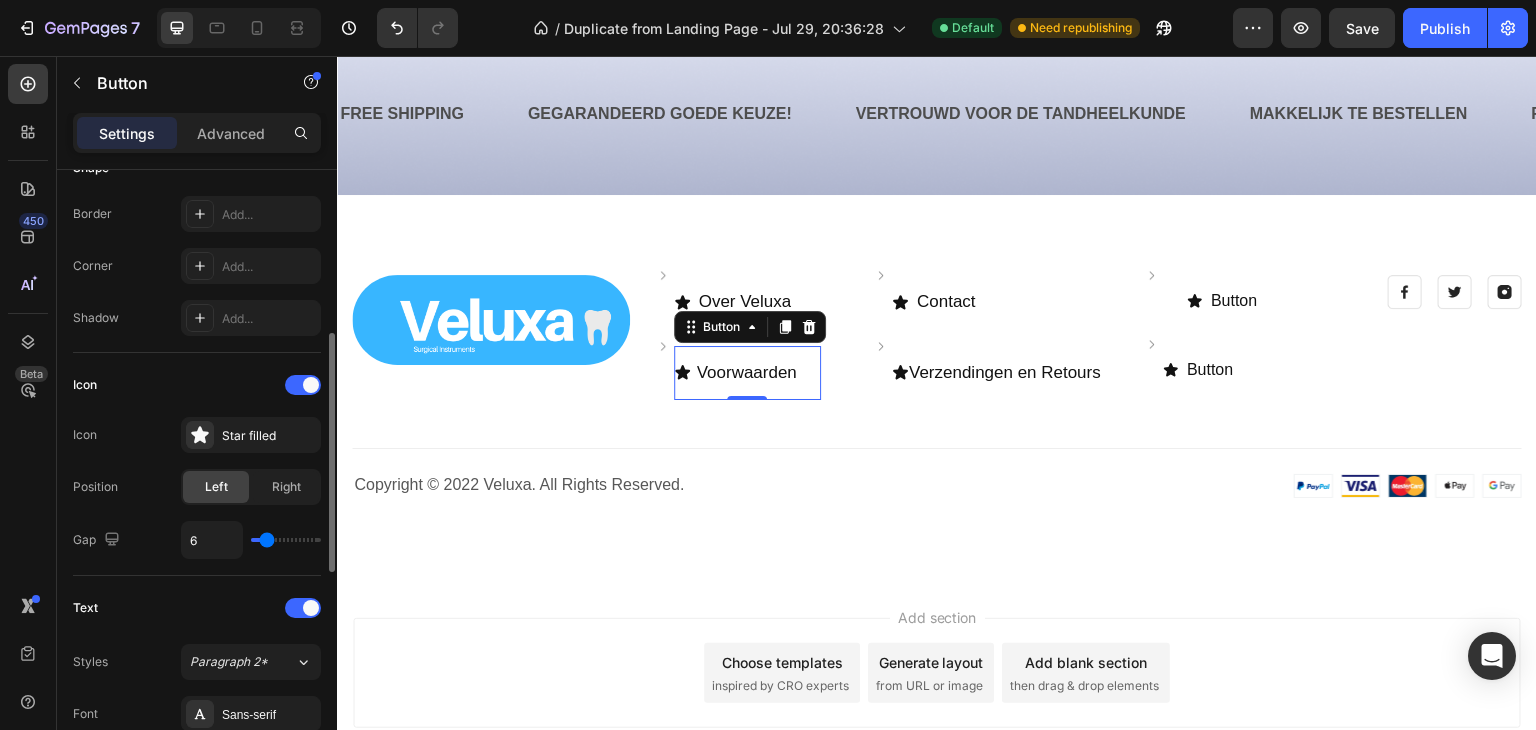 type on "7" 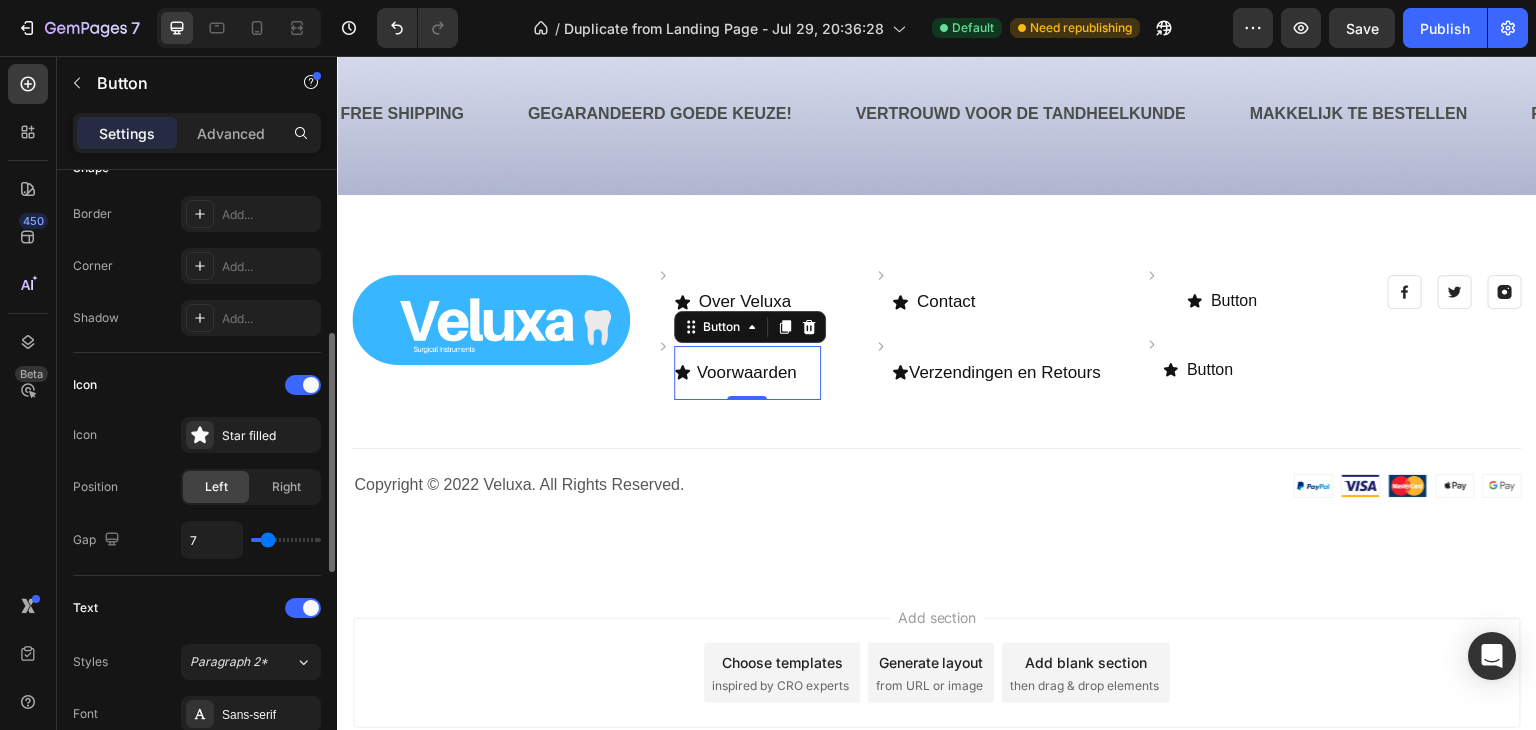 type on "8" 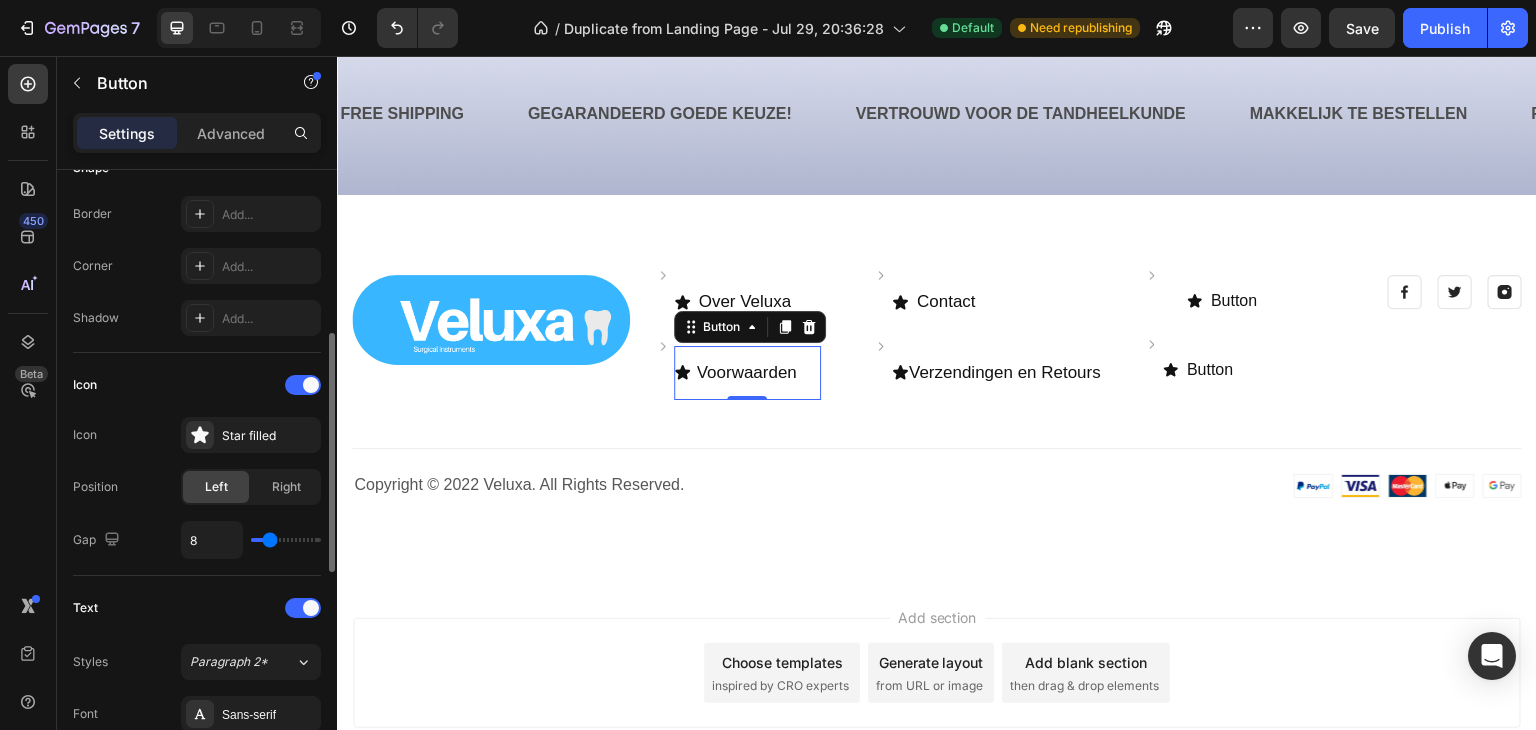 type on "9" 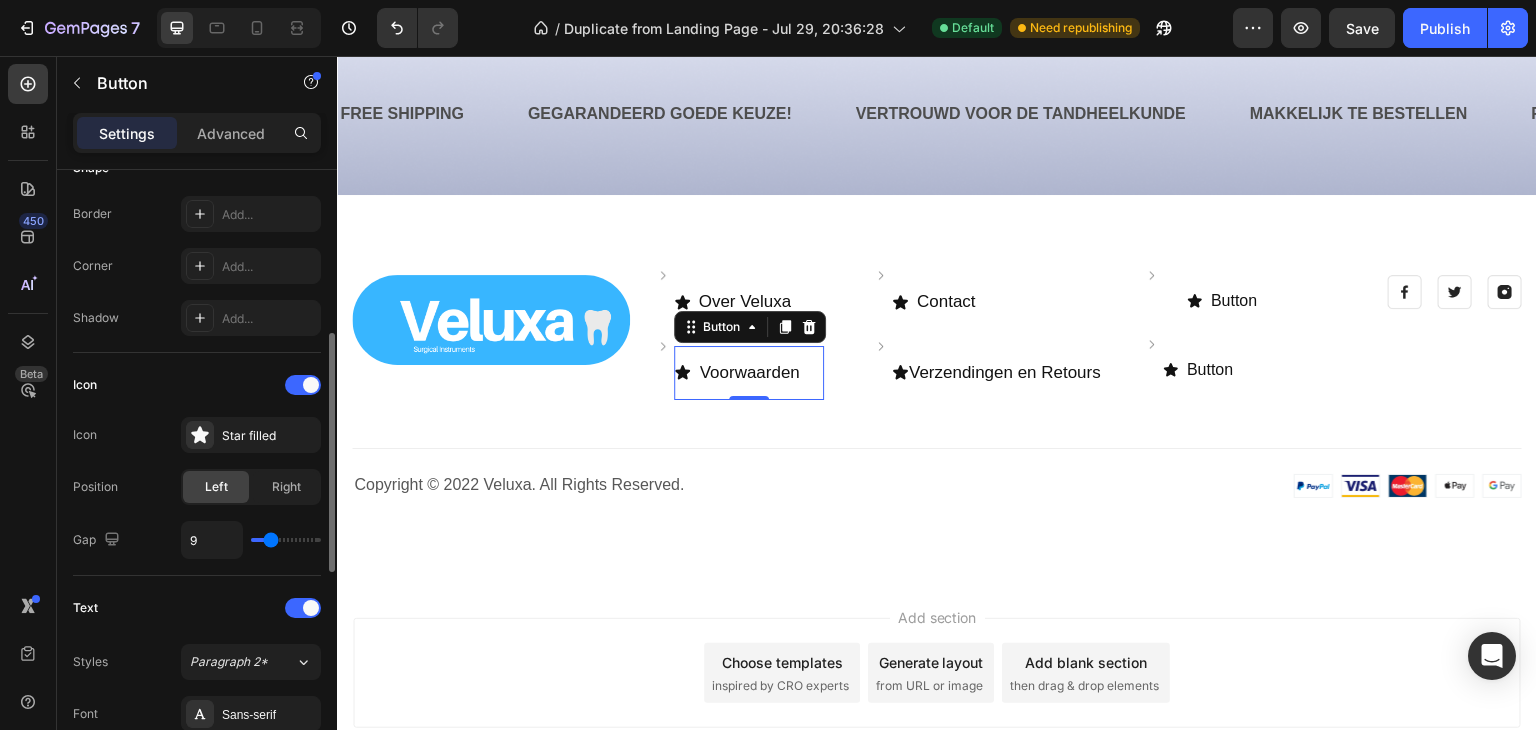type on "10" 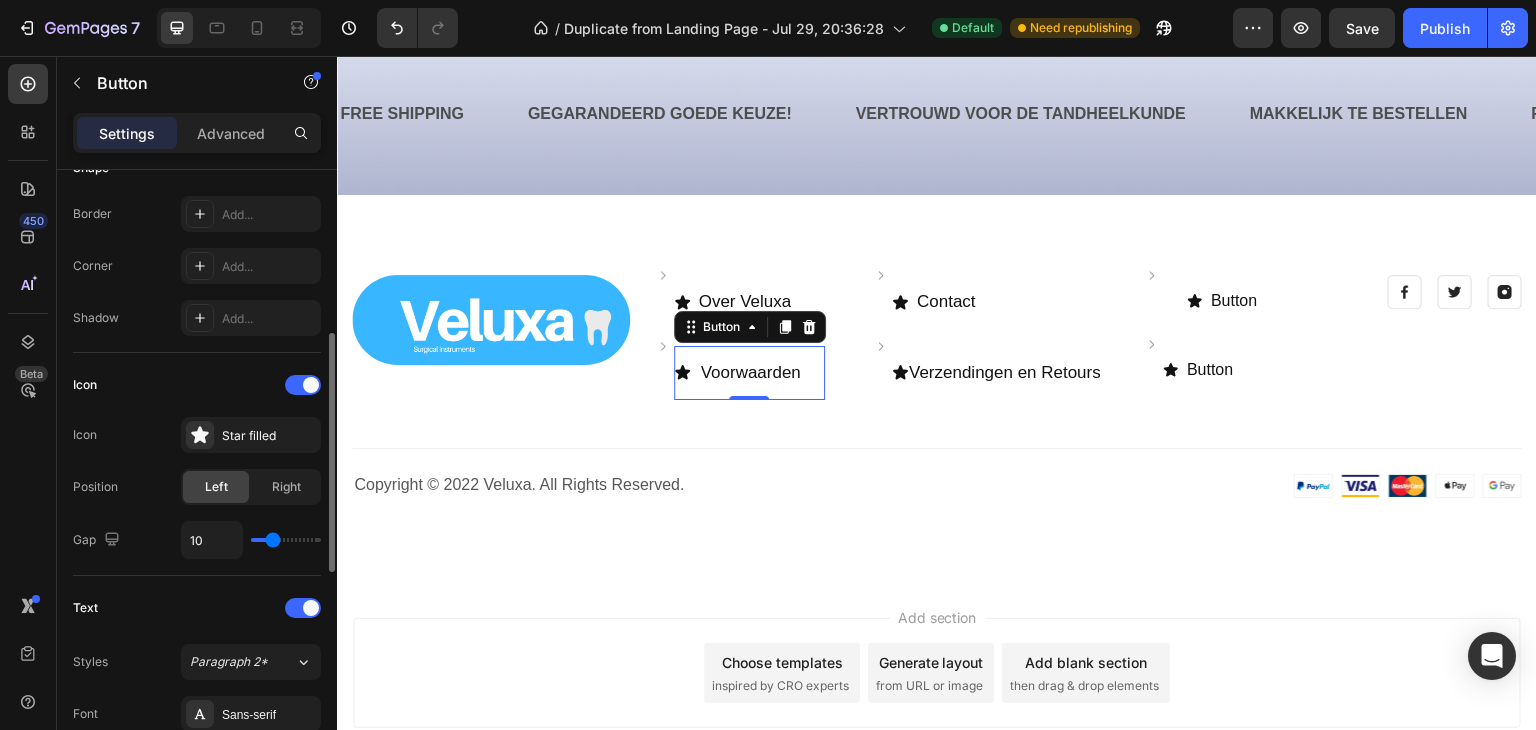 type on "9" 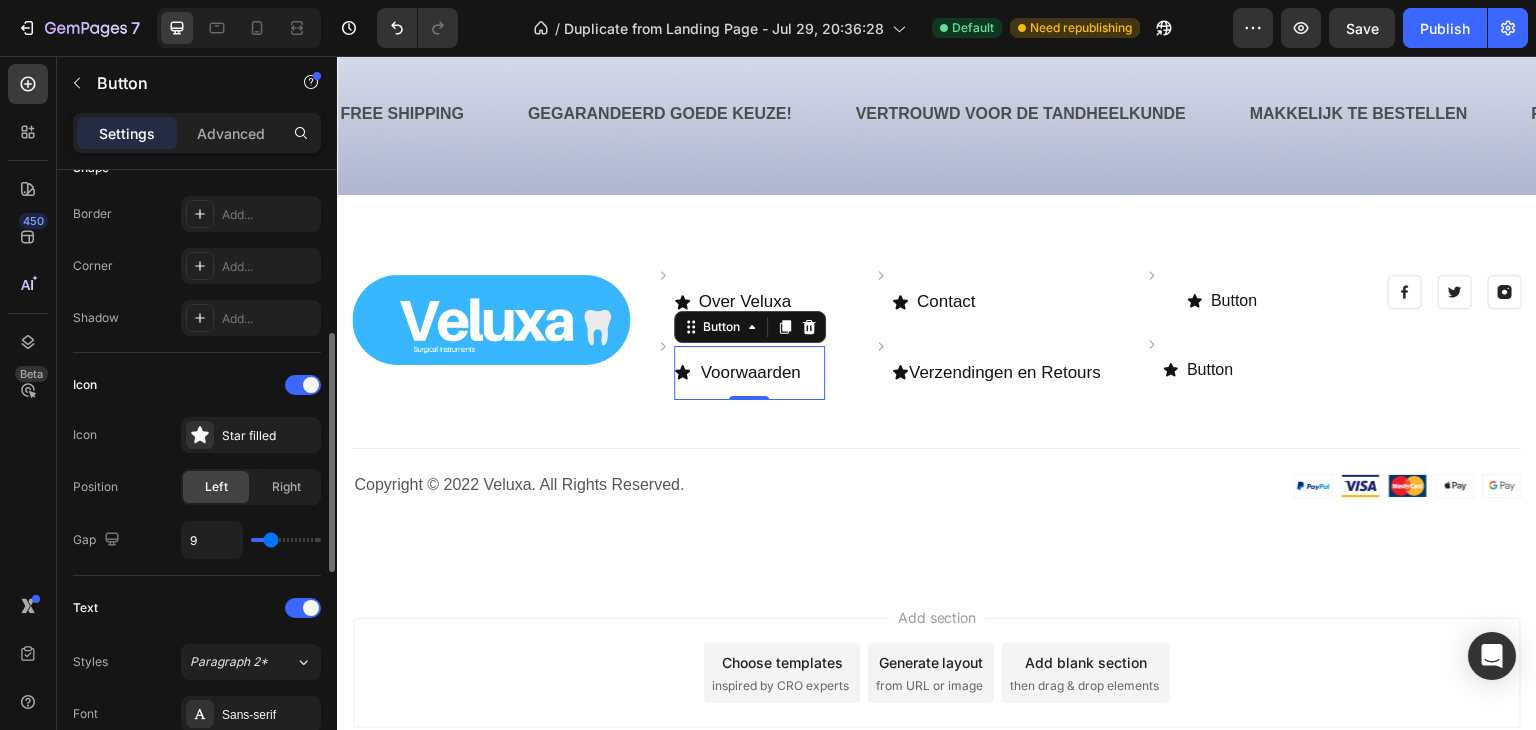 type on "8" 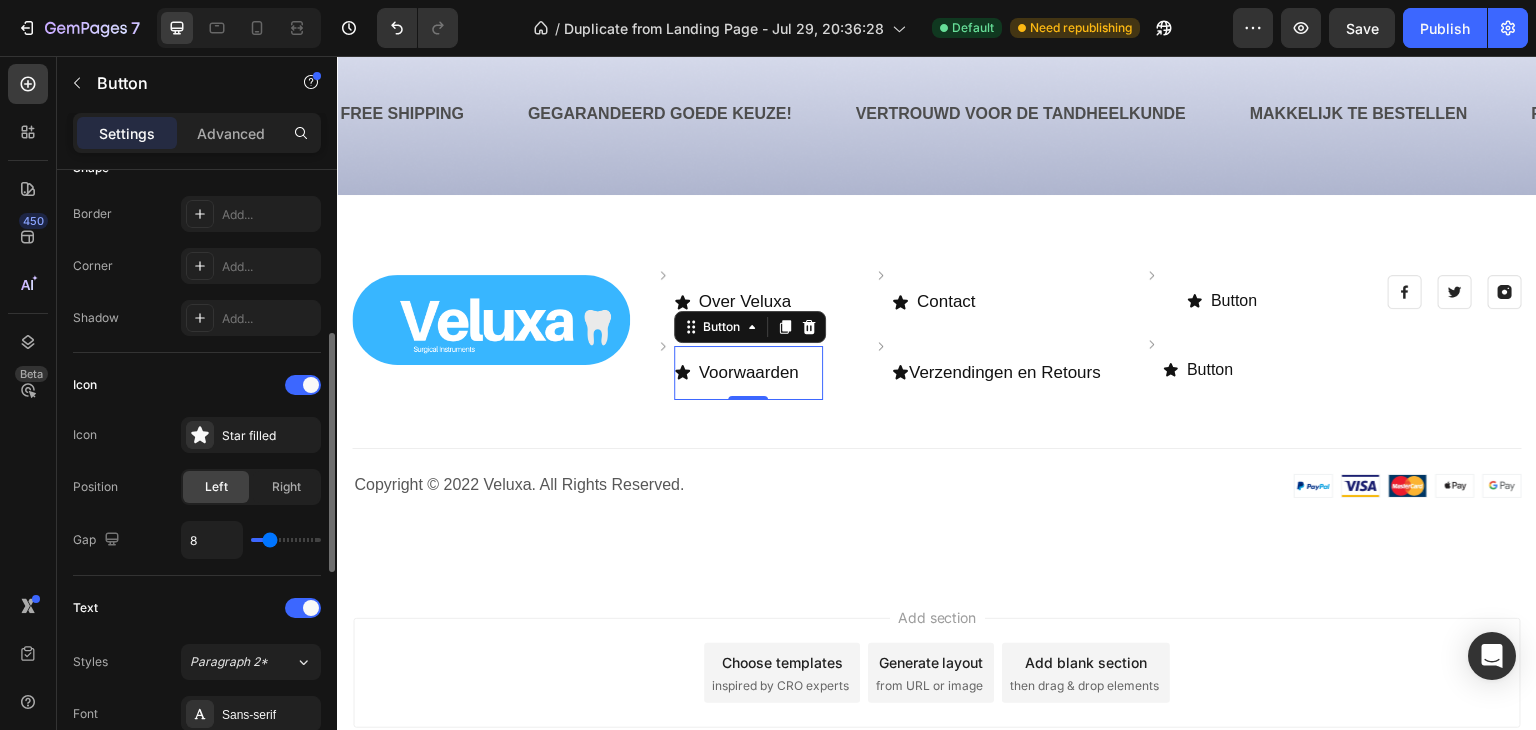 type on "7" 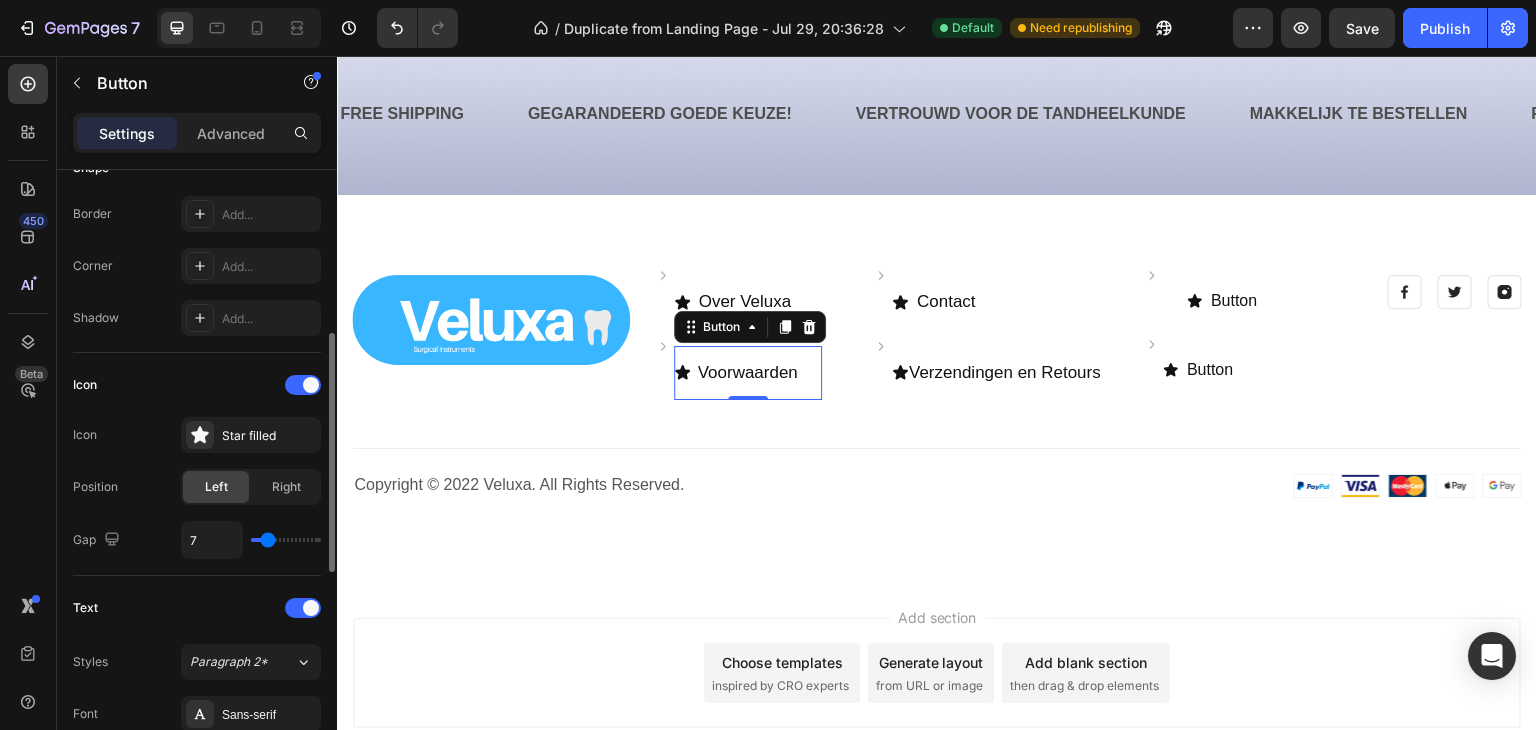 type on "8" 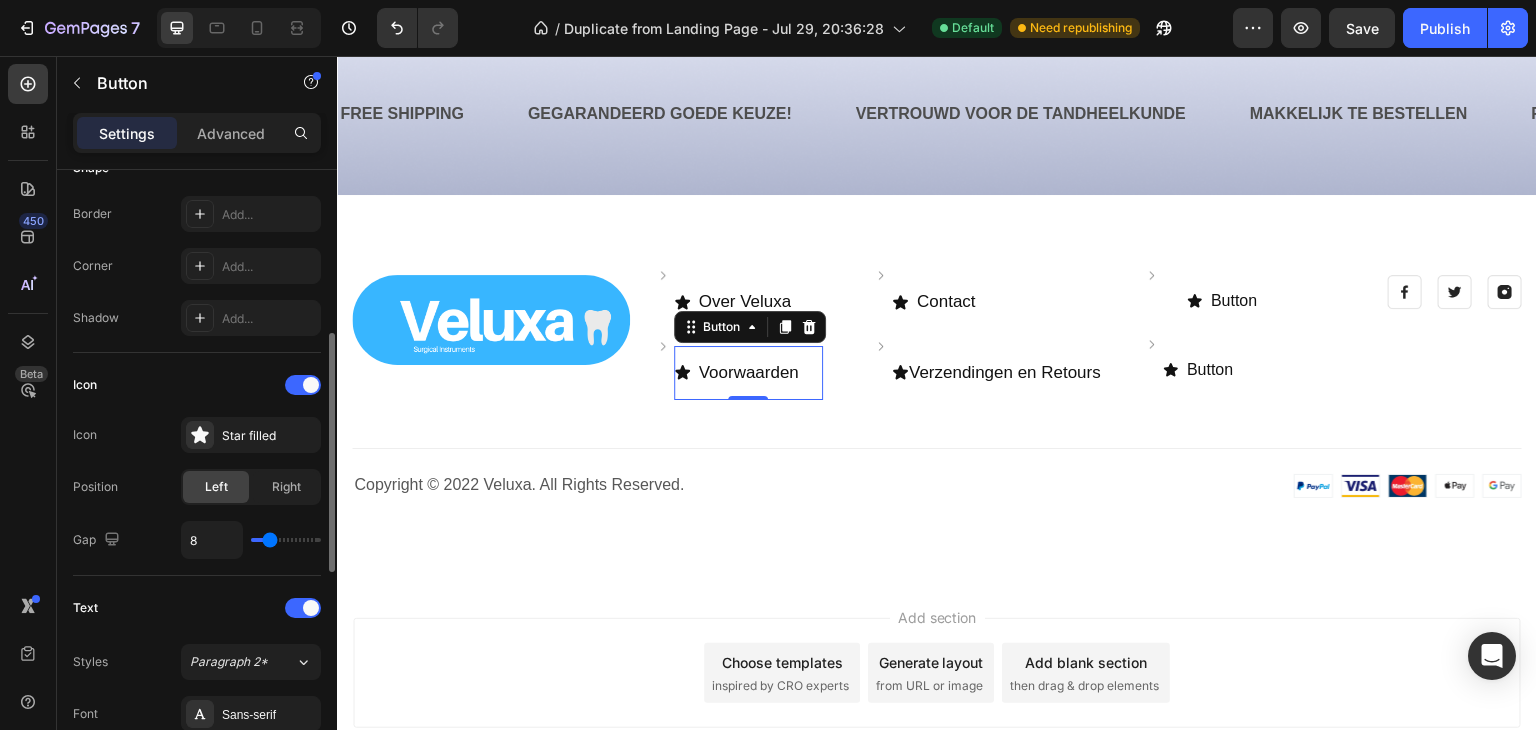 type on "9" 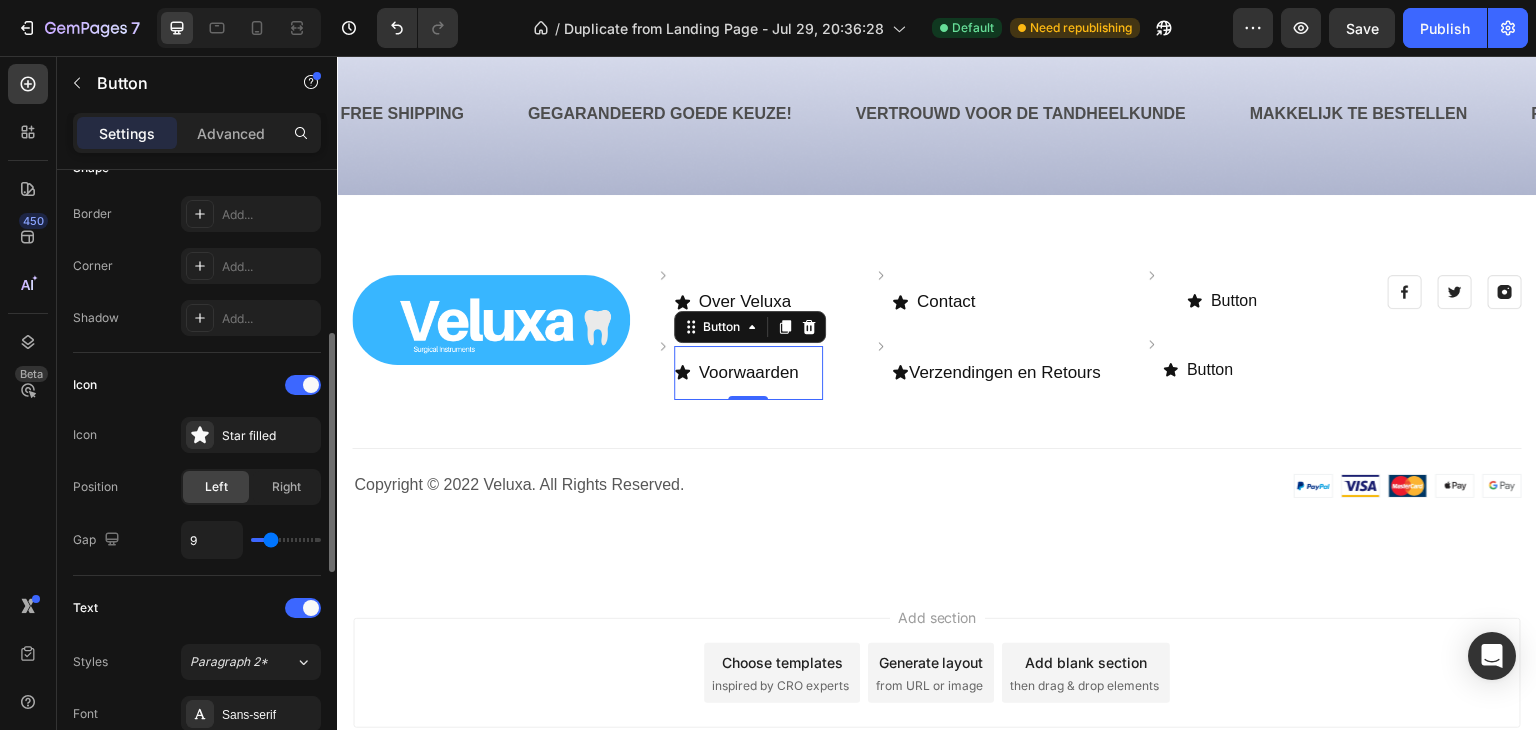 type on "10" 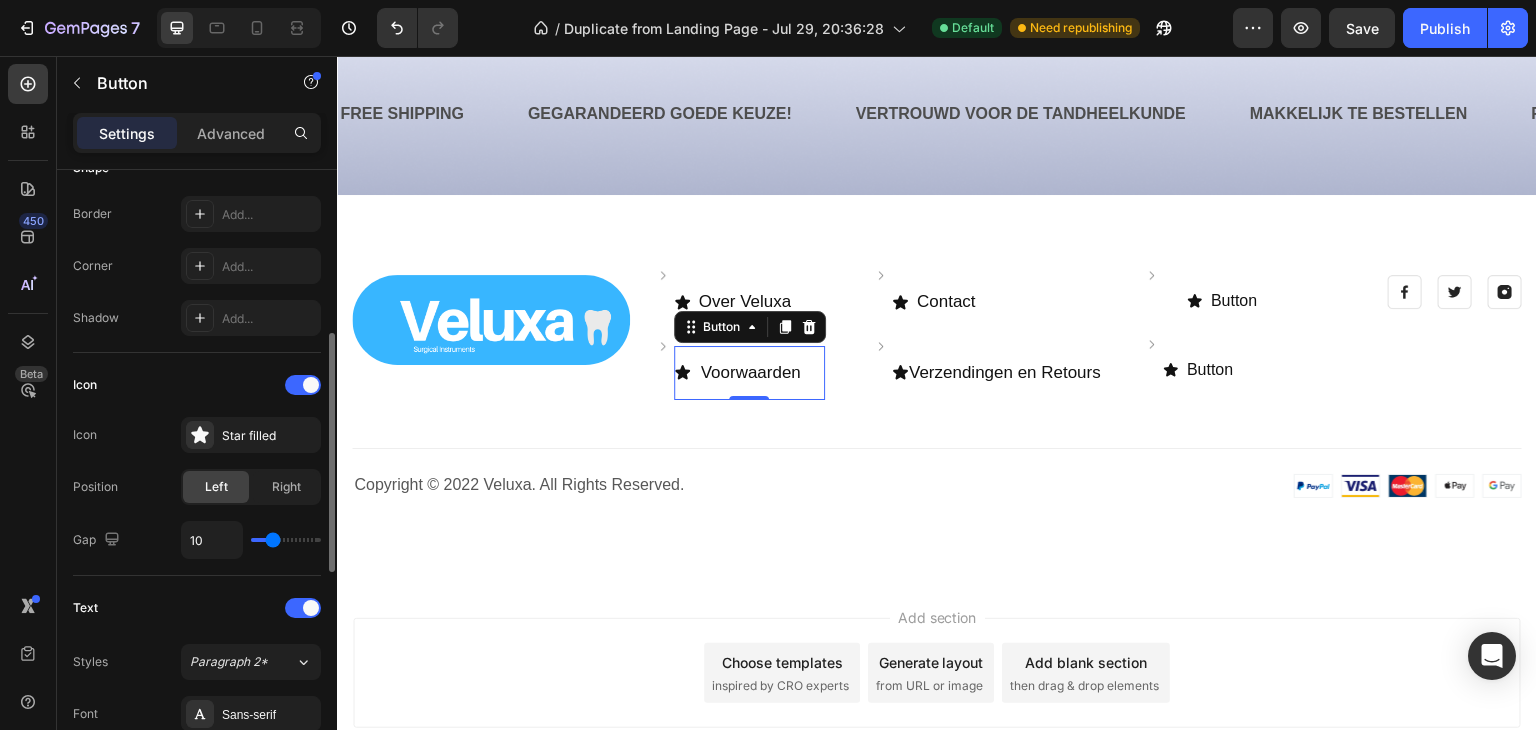type on "9" 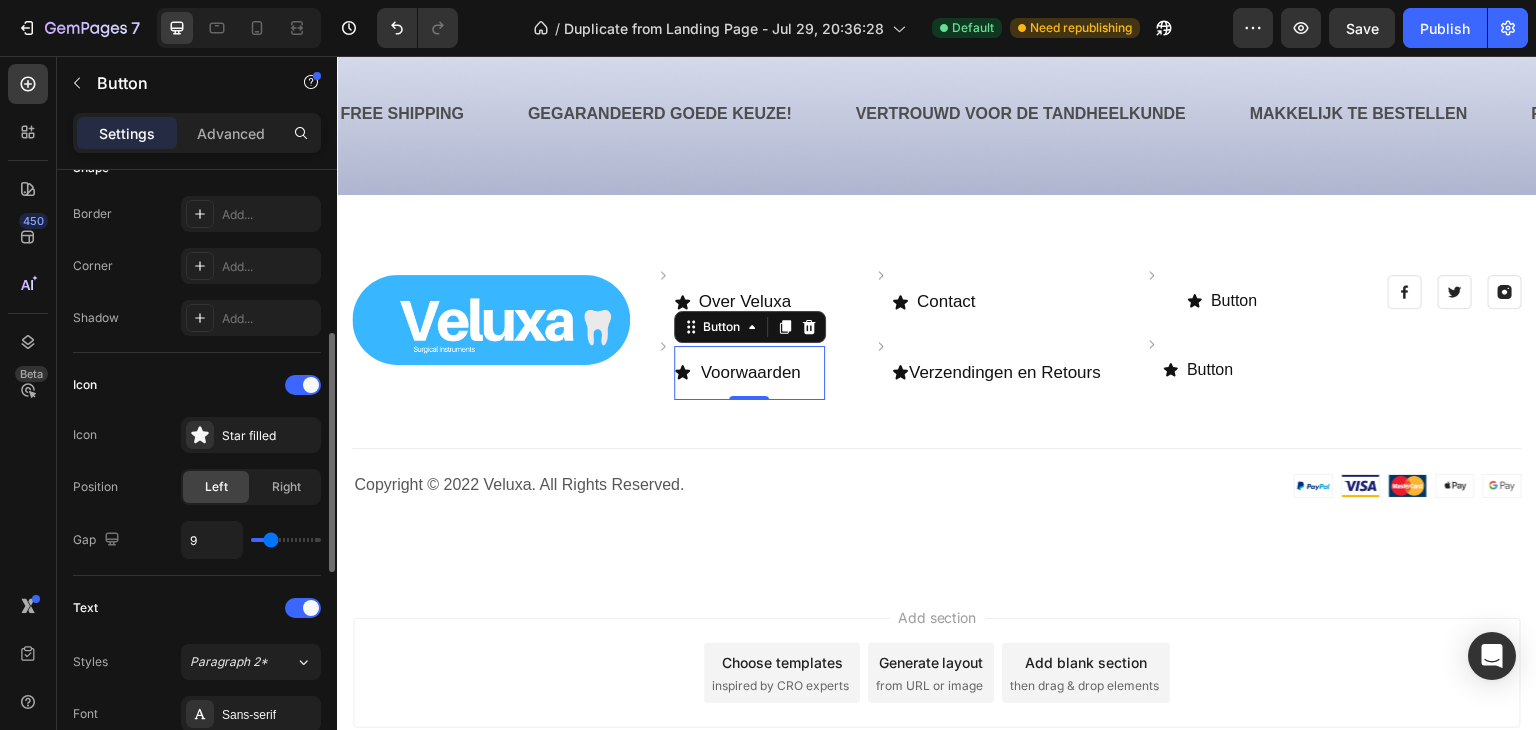 type on "8" 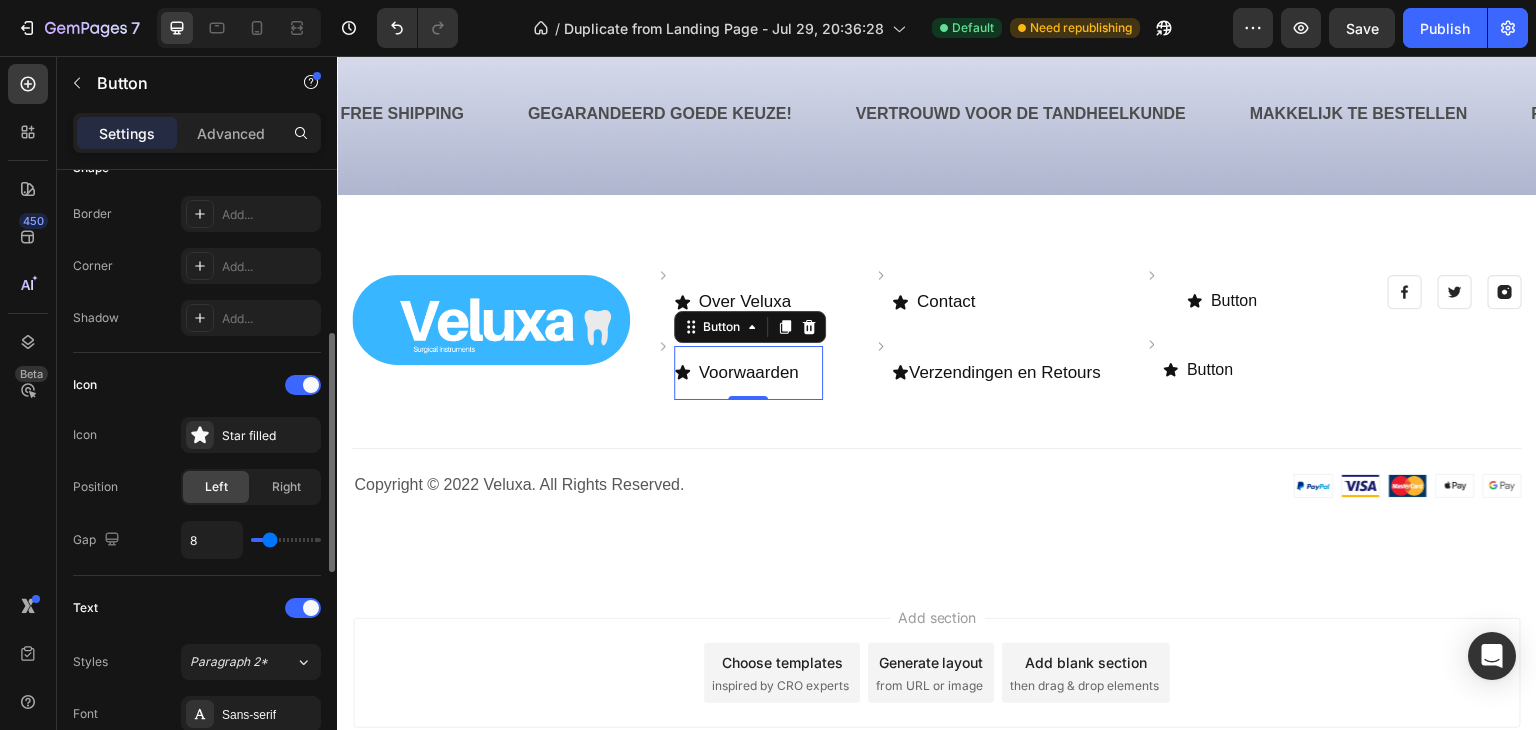 drag, startPoint x: 260, startPoint y: 539, endPoint x: 270, endPoint y: 541, distance: 10.198039 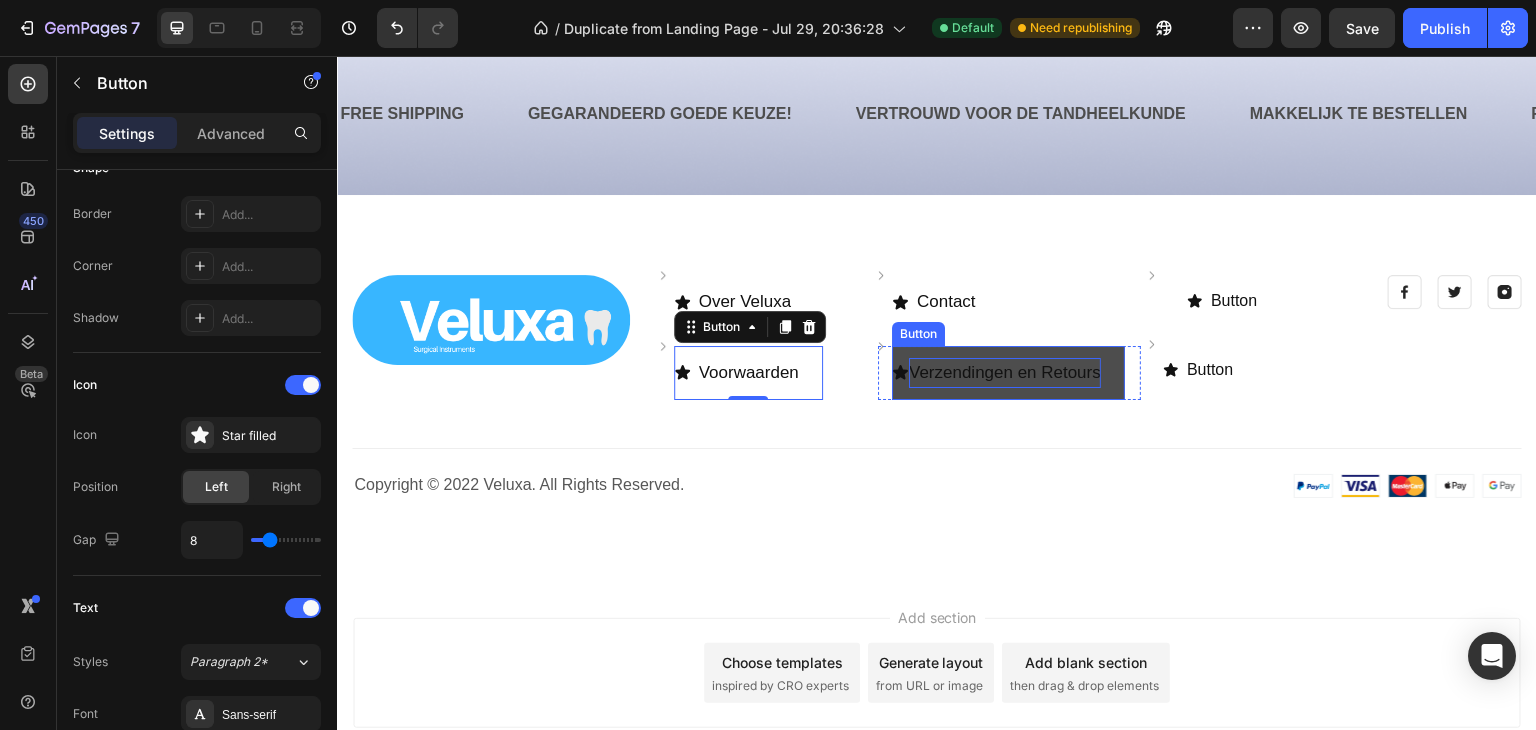 click on "Verzendingen en Retours" at bounding box center [1005, 373] 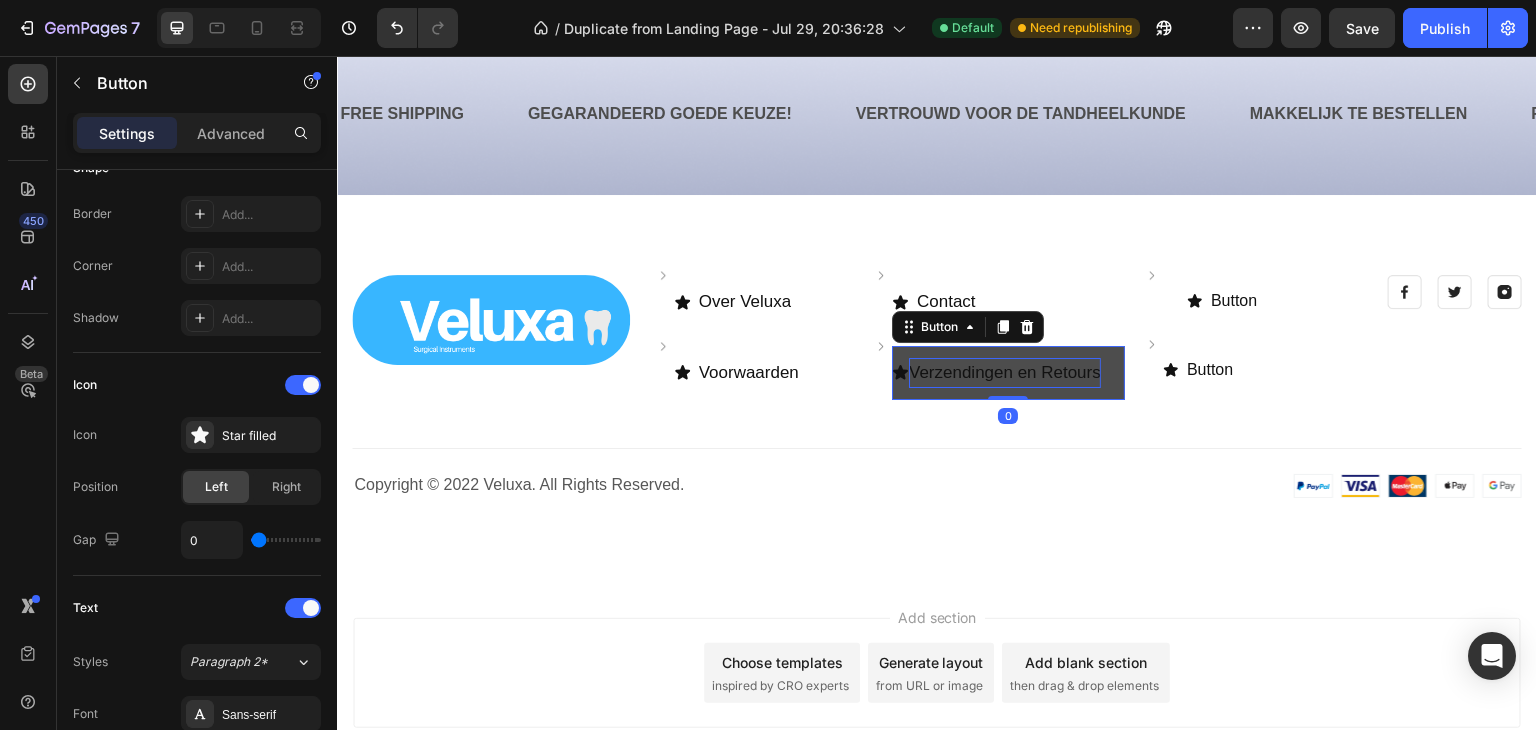 scroll, scrollTop: 420, scrollLeft: 0, axis: vertical 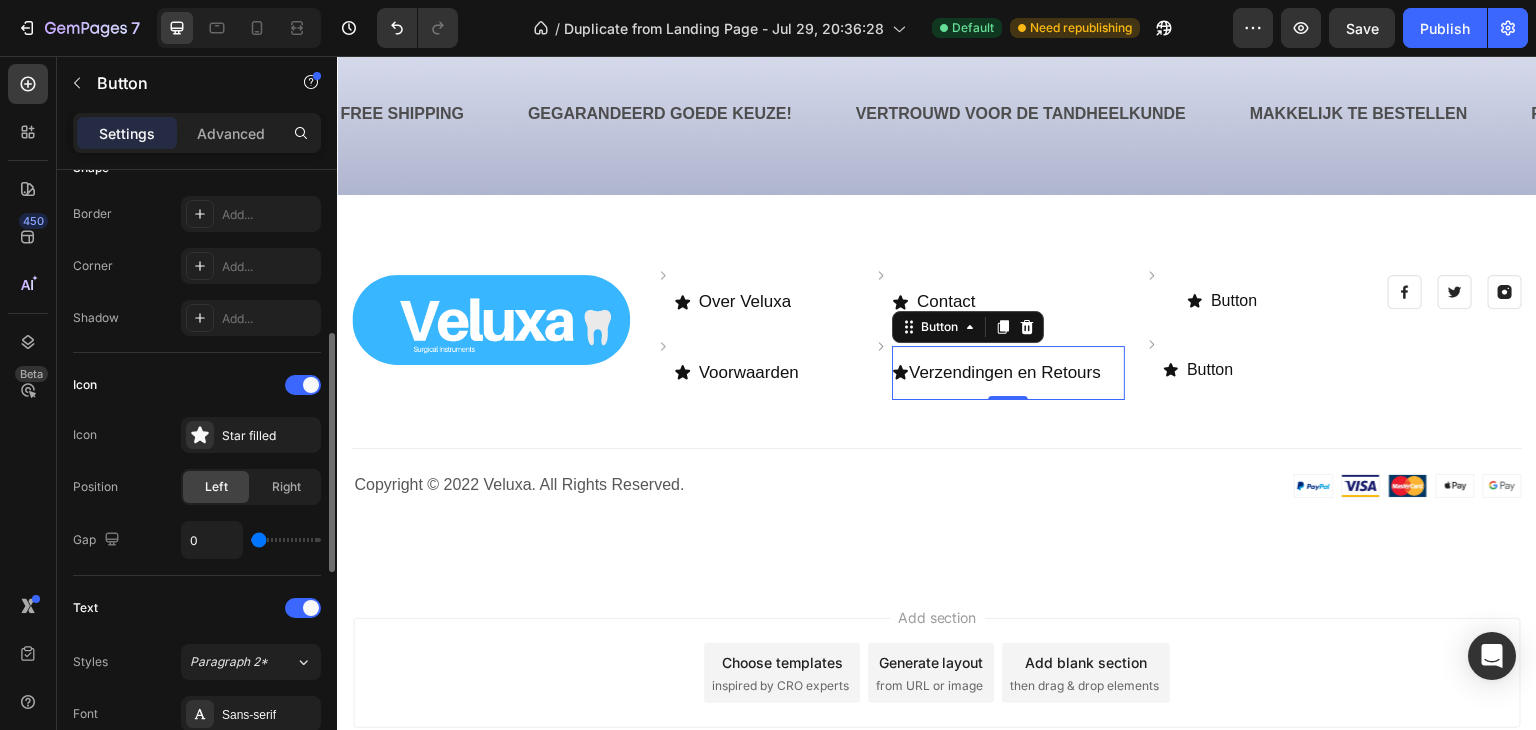 type on "1" 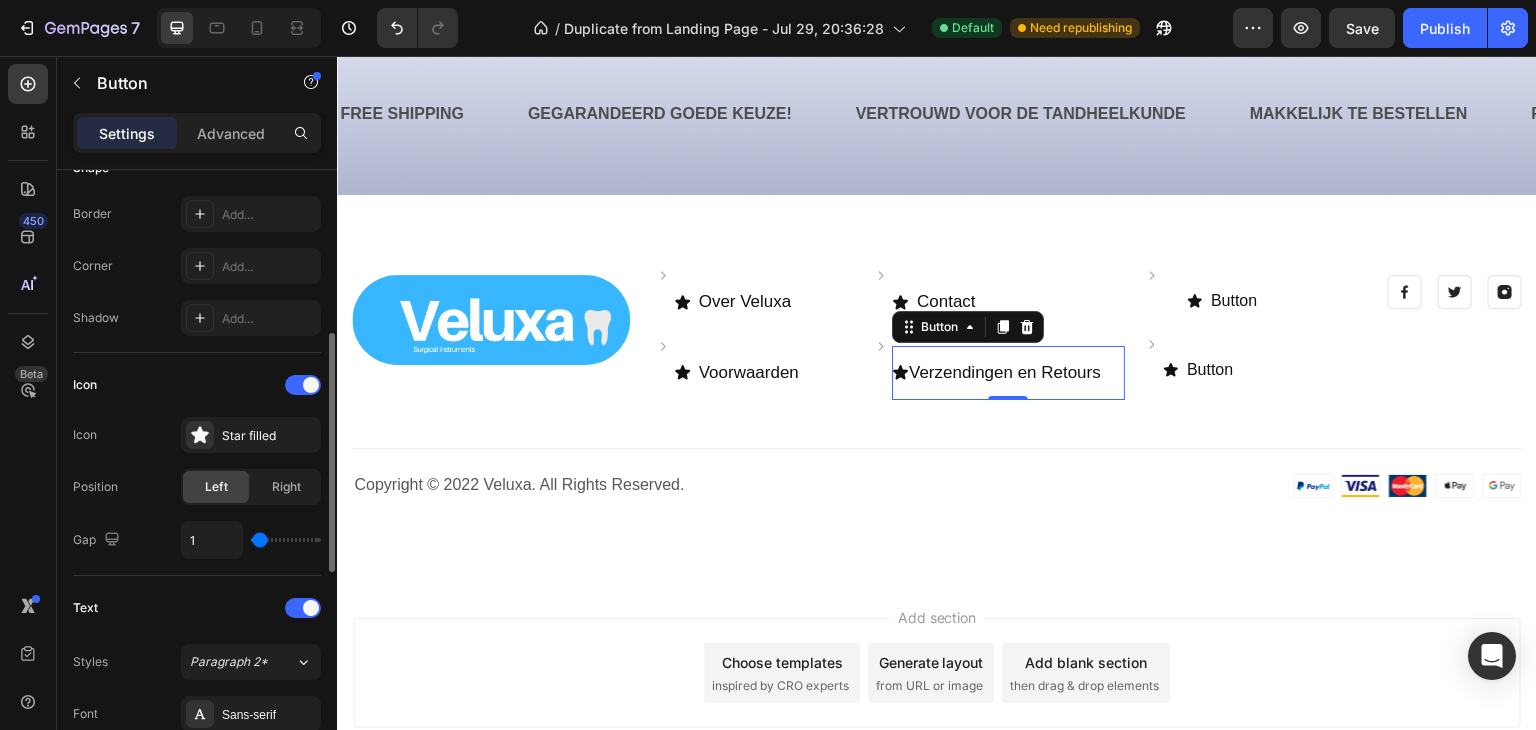 type on "3" 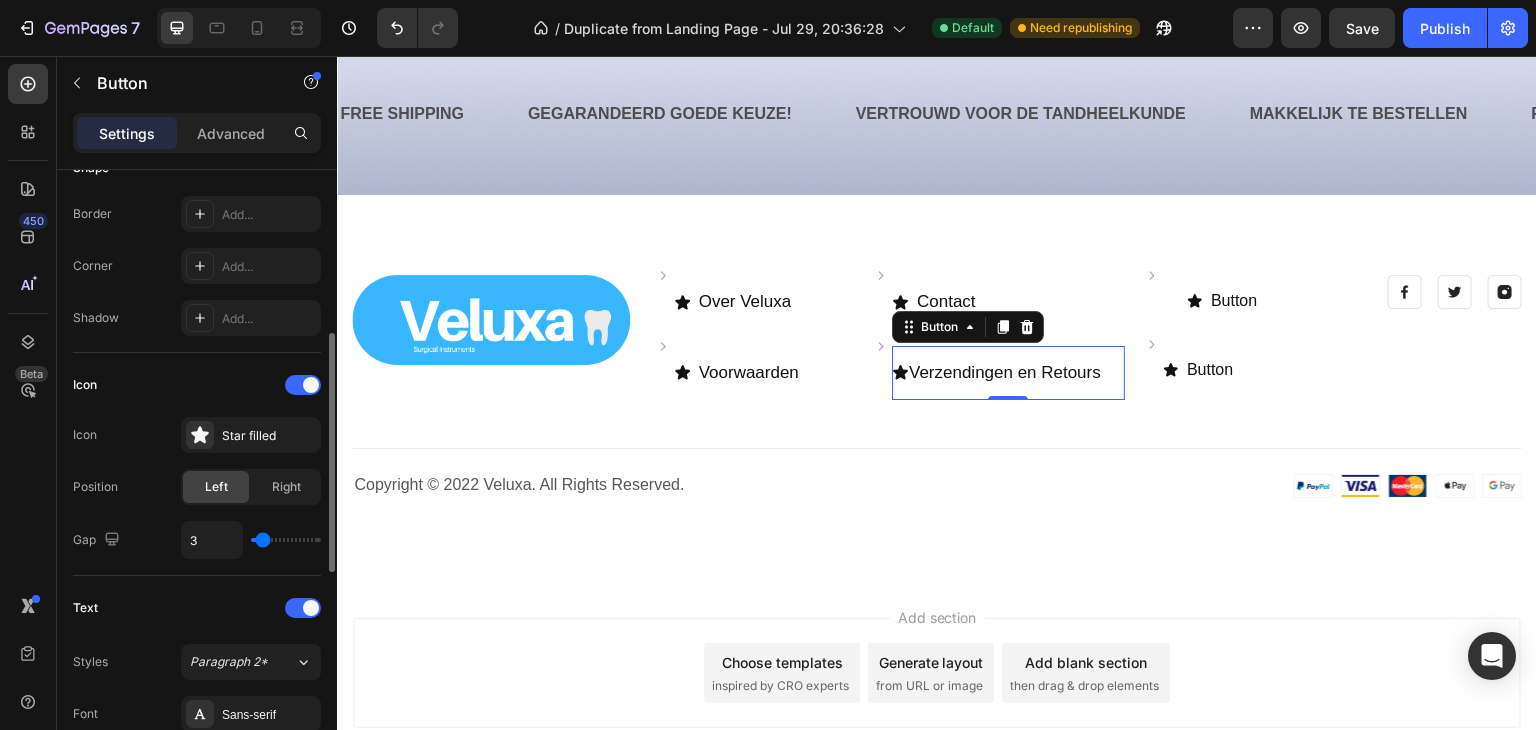 type on "4" 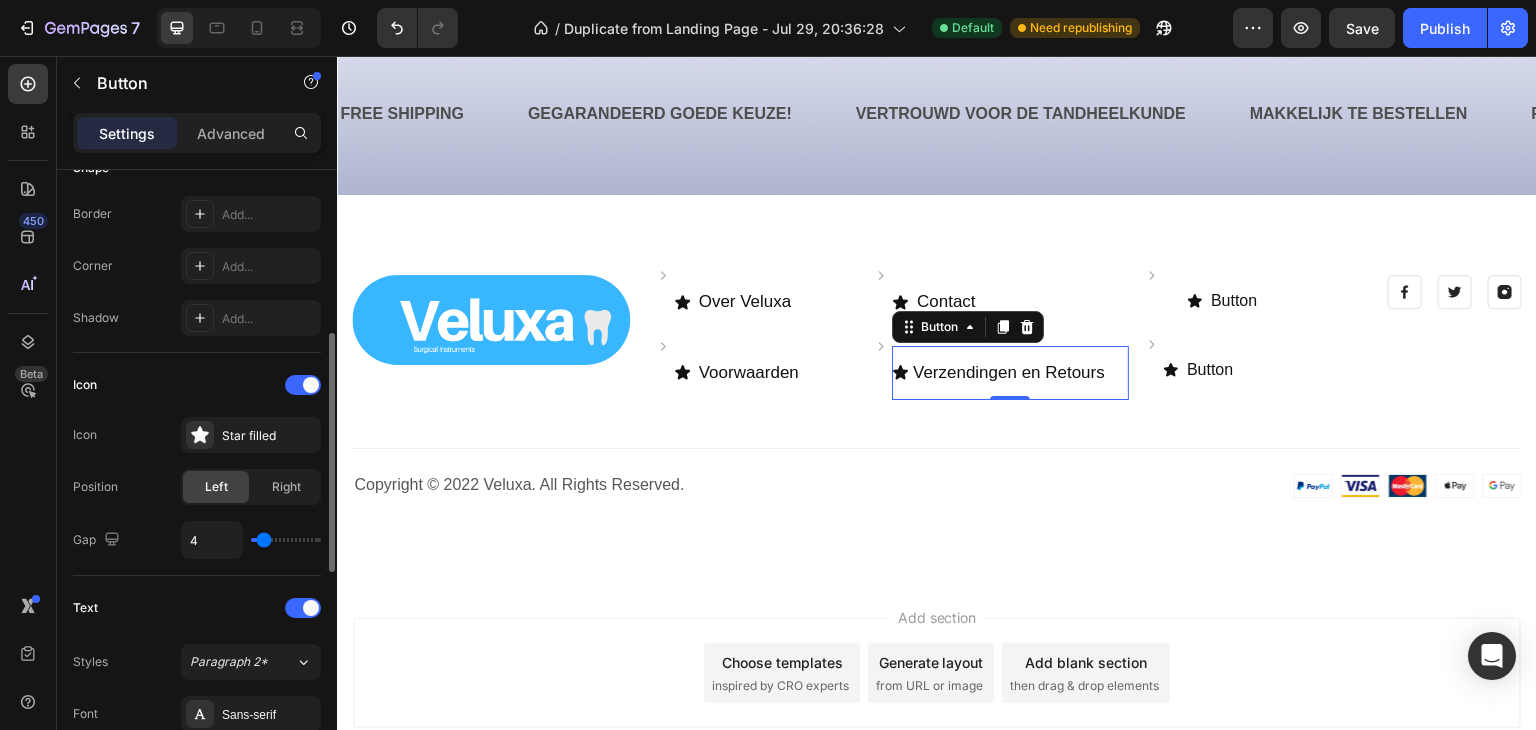 type on "5" 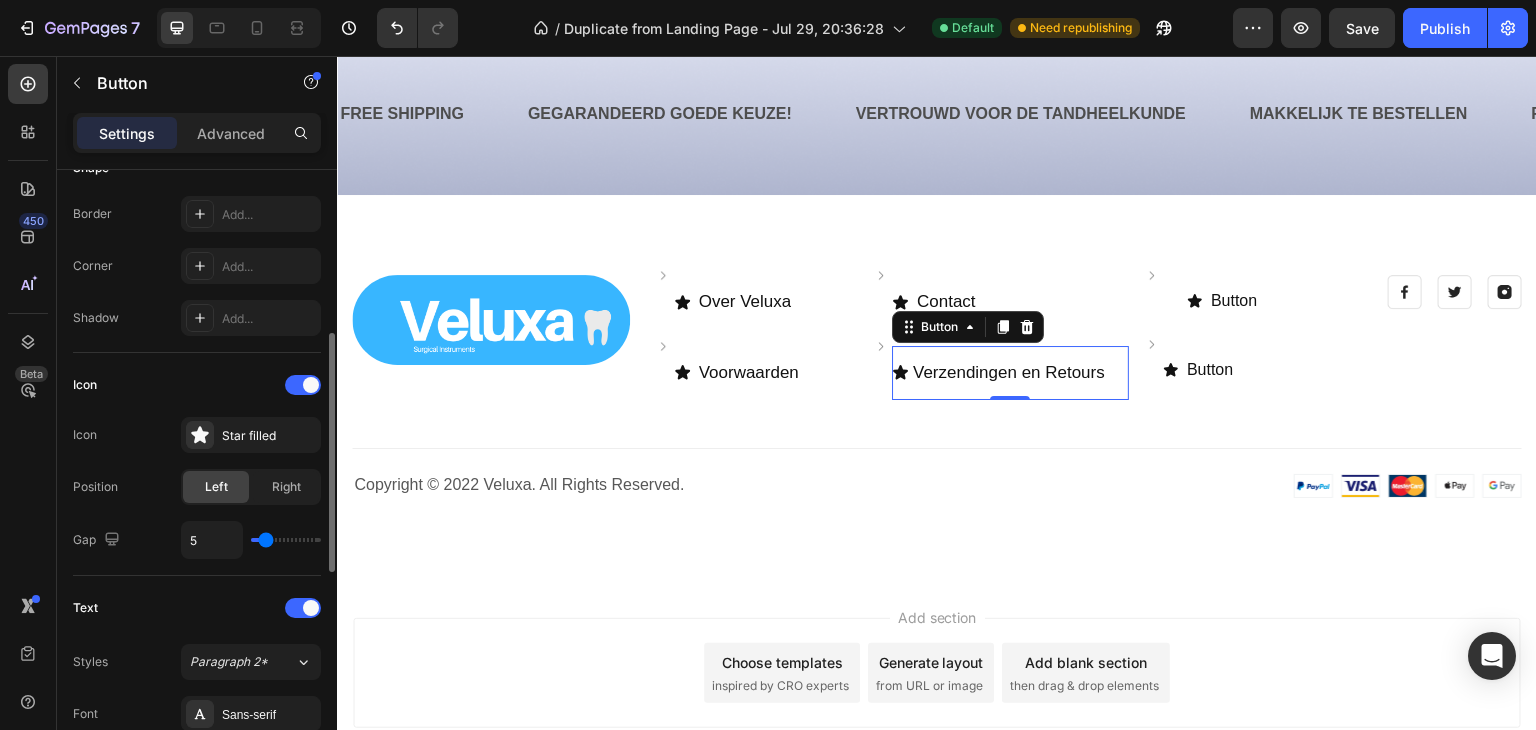 type on "6" 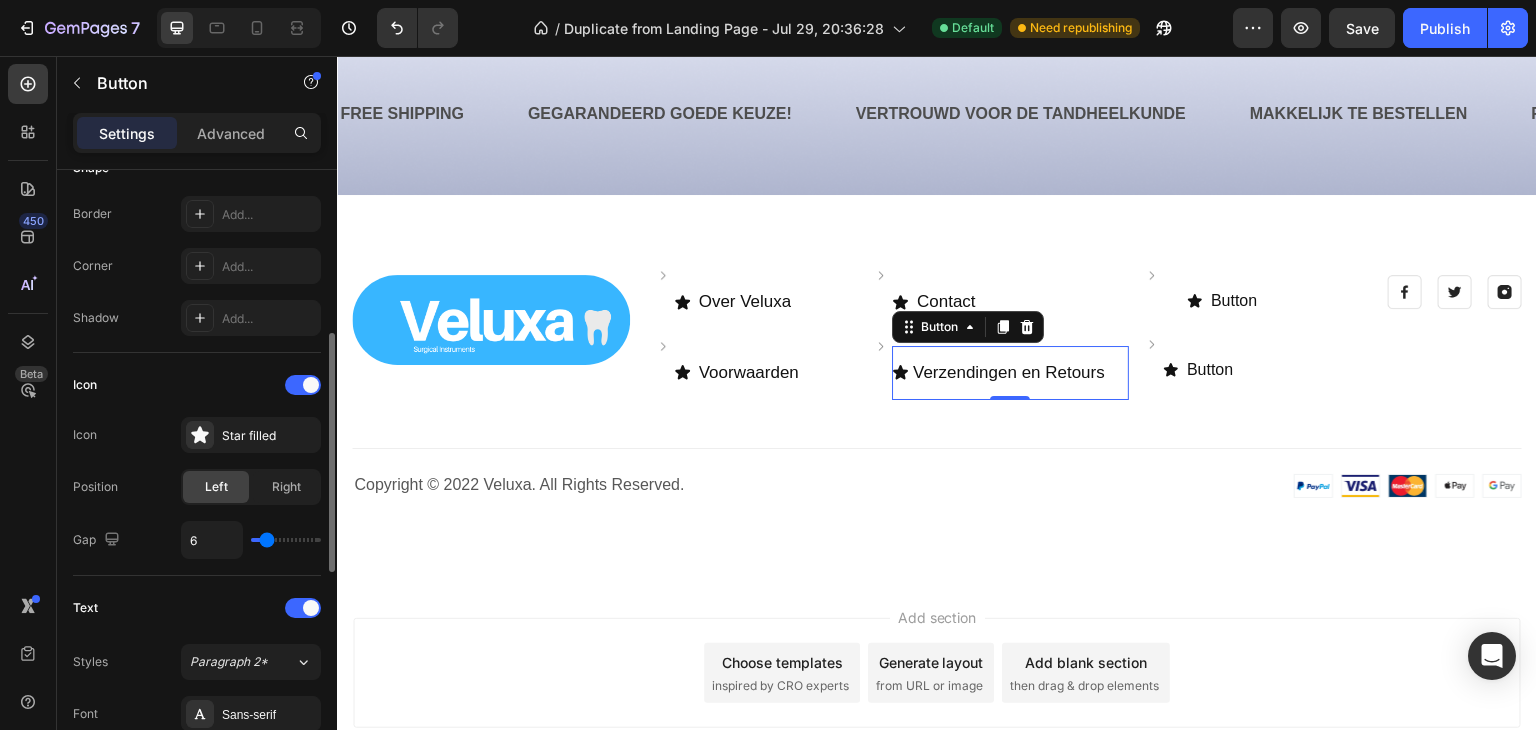type on "7" 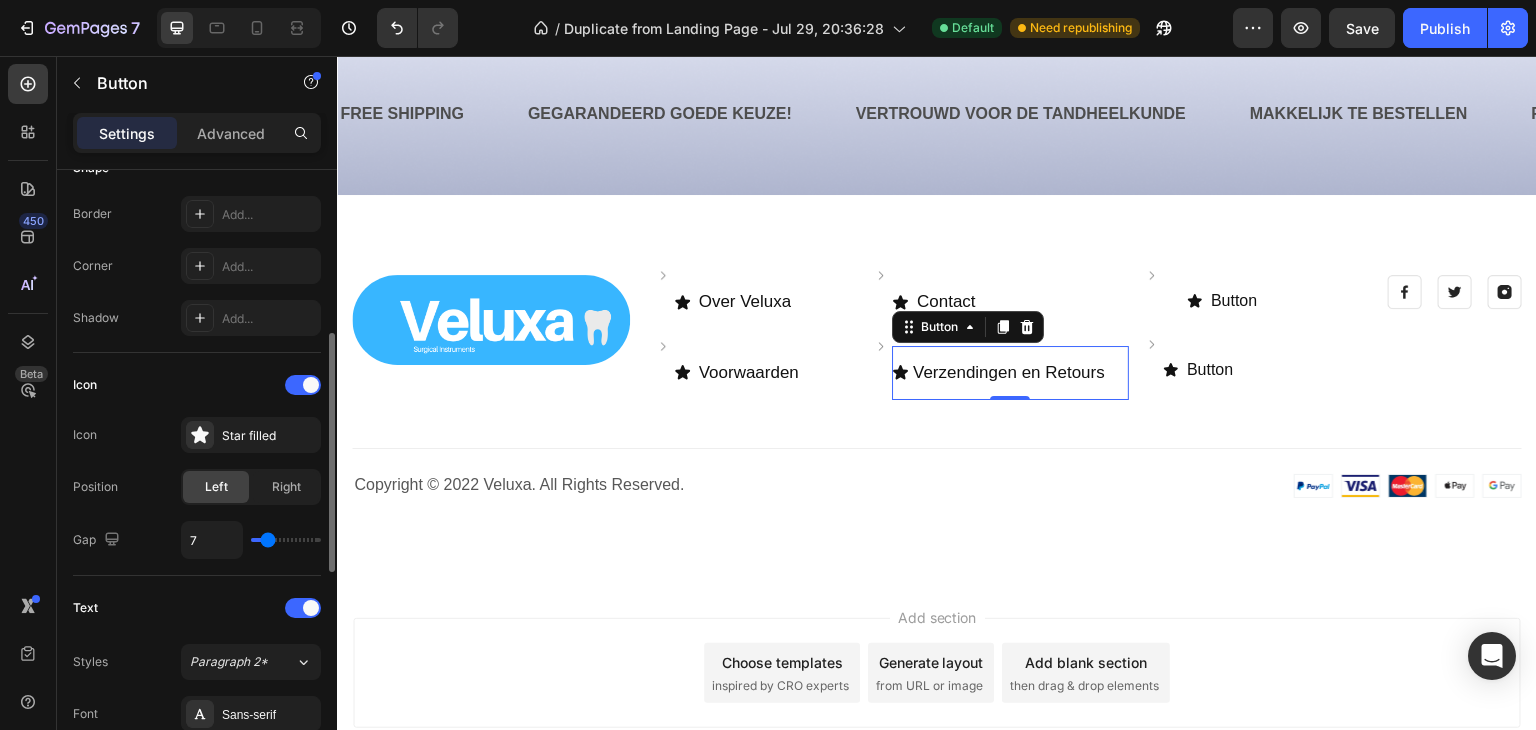 type on "8" 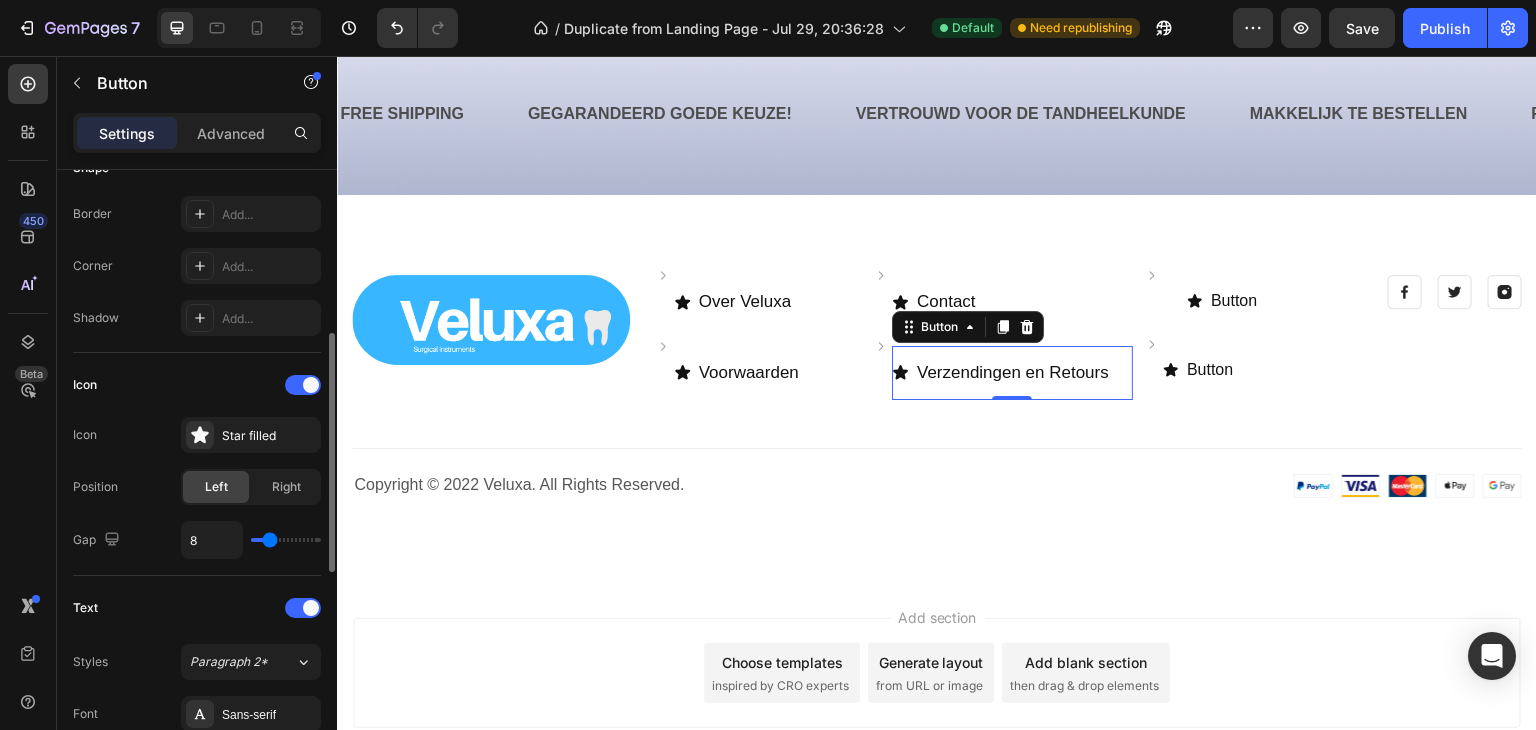 drag, startPoint x: 256, startPoint y: 542, endPoint x: 364, endPoint y: 371, distance: 202.24985 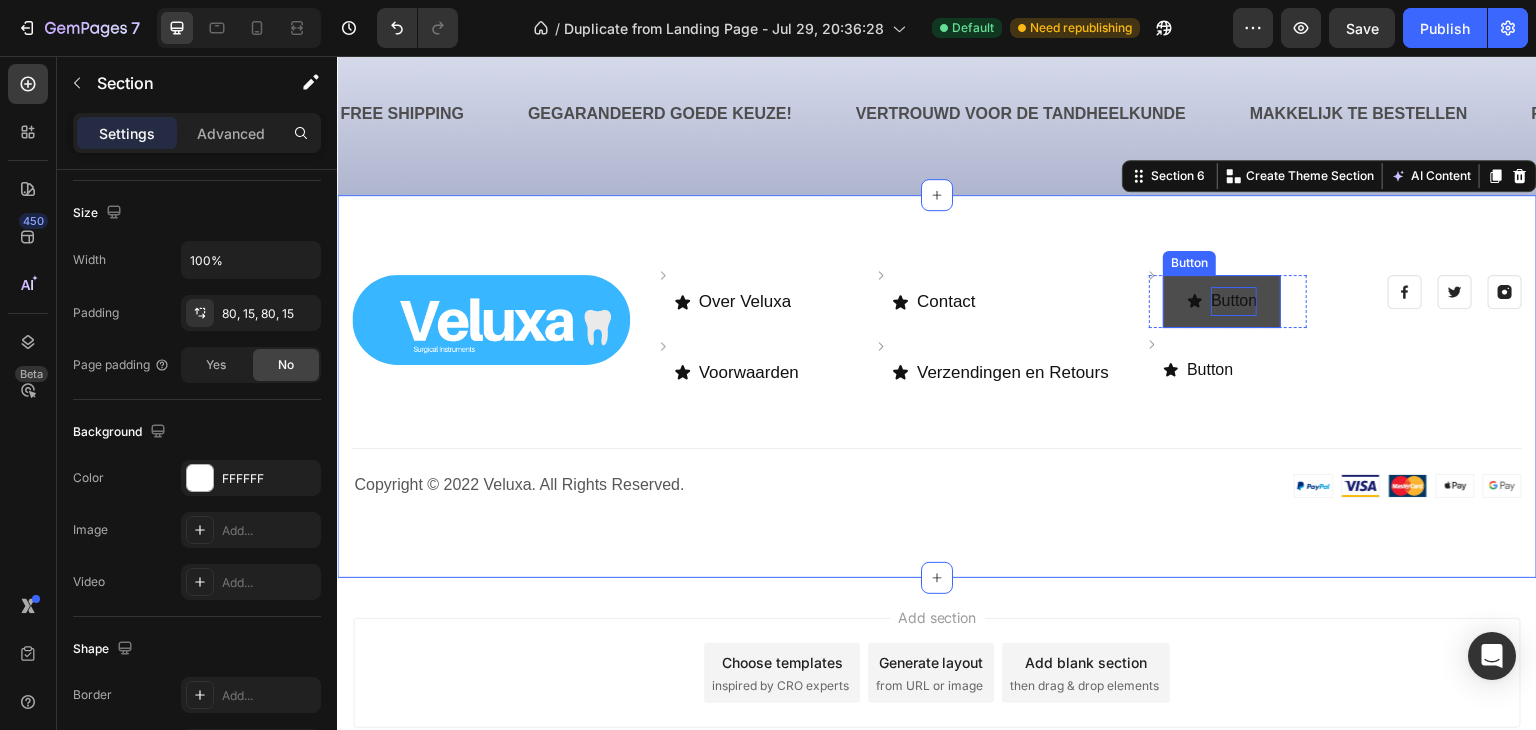 scroll, scrollTop: 0, scrollLeft: 0, axis: both 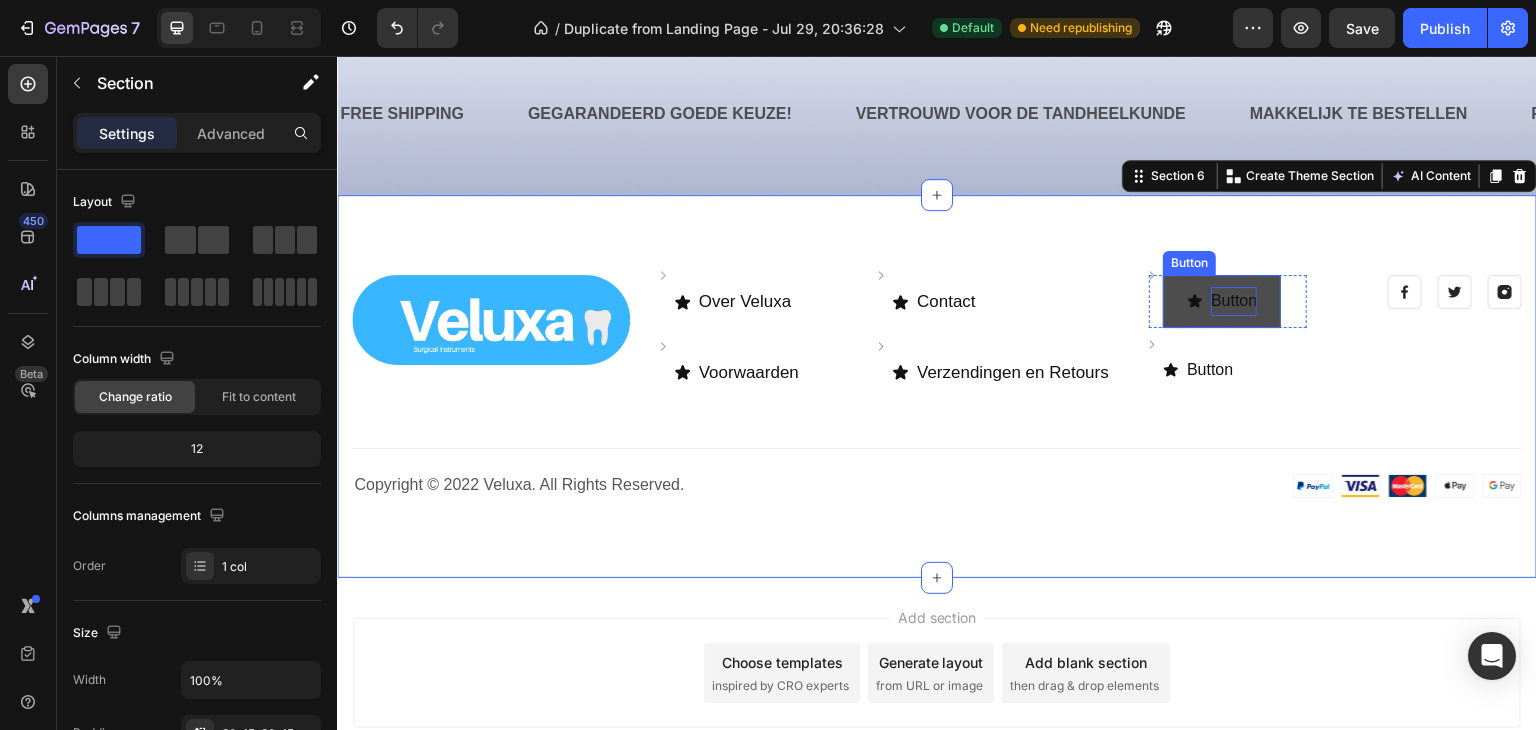 click on "Button" at bounding box center [1234, 301] 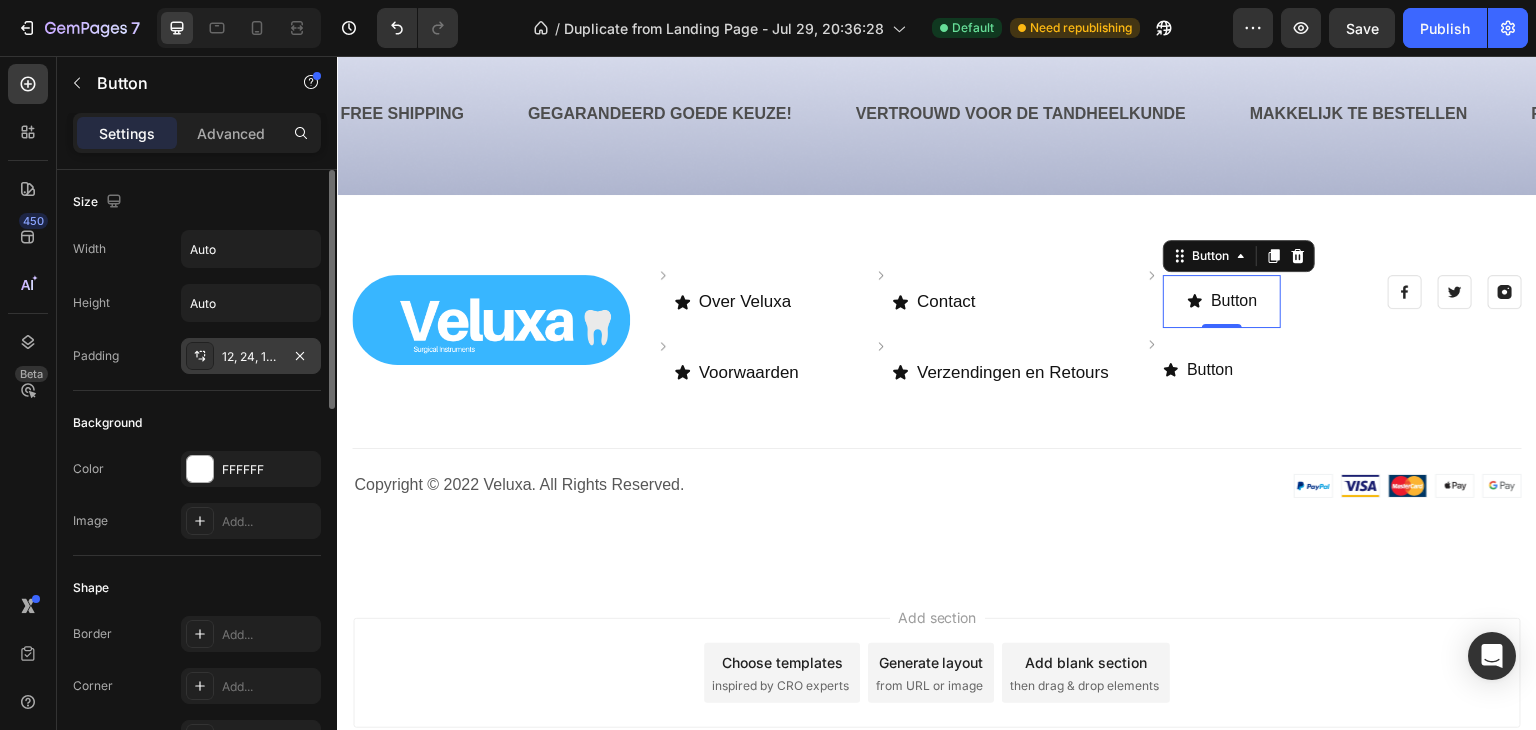 click on "12, 24, 12, 24" at bounding box center (251, 357) 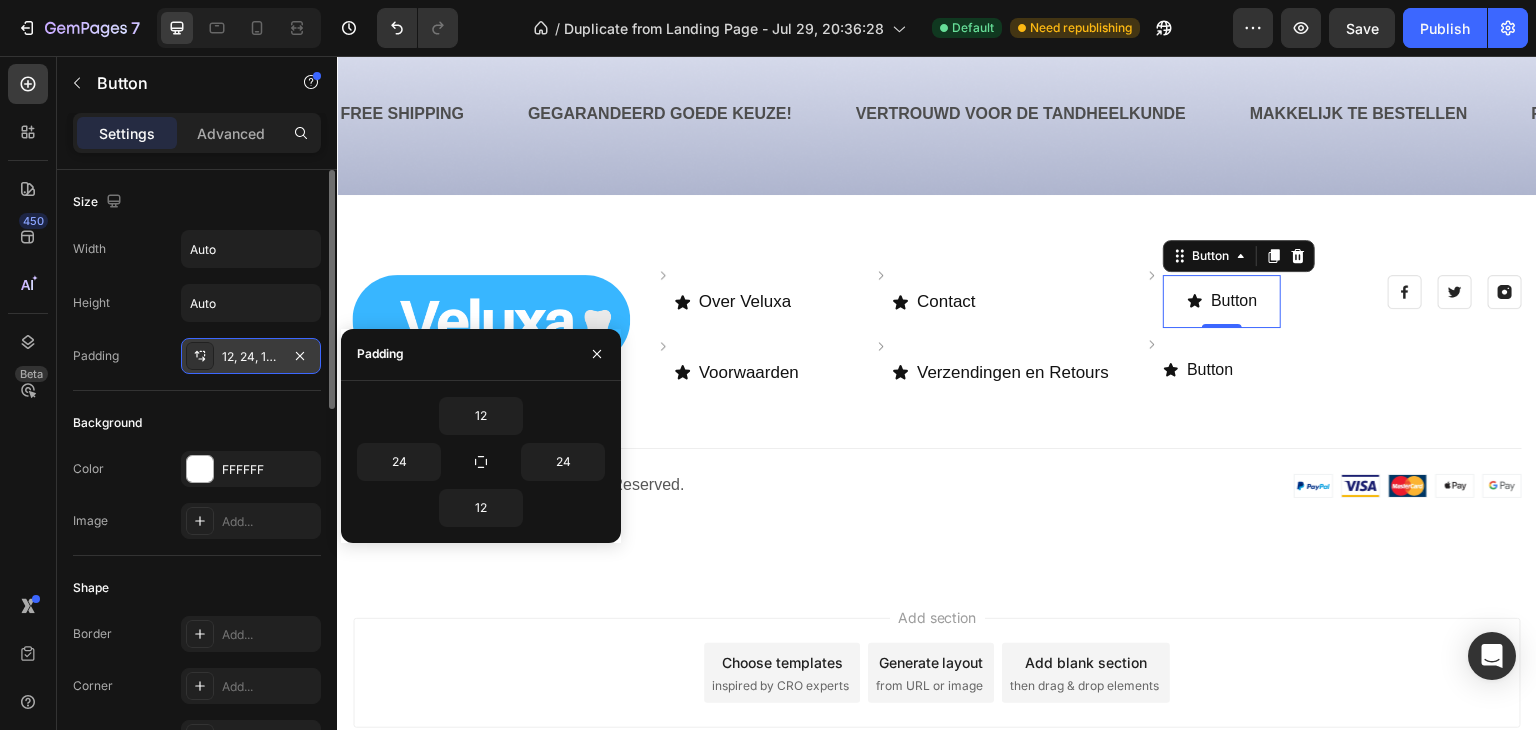 click on "12, 24, 12, 24" at bounding box center (251, 357) 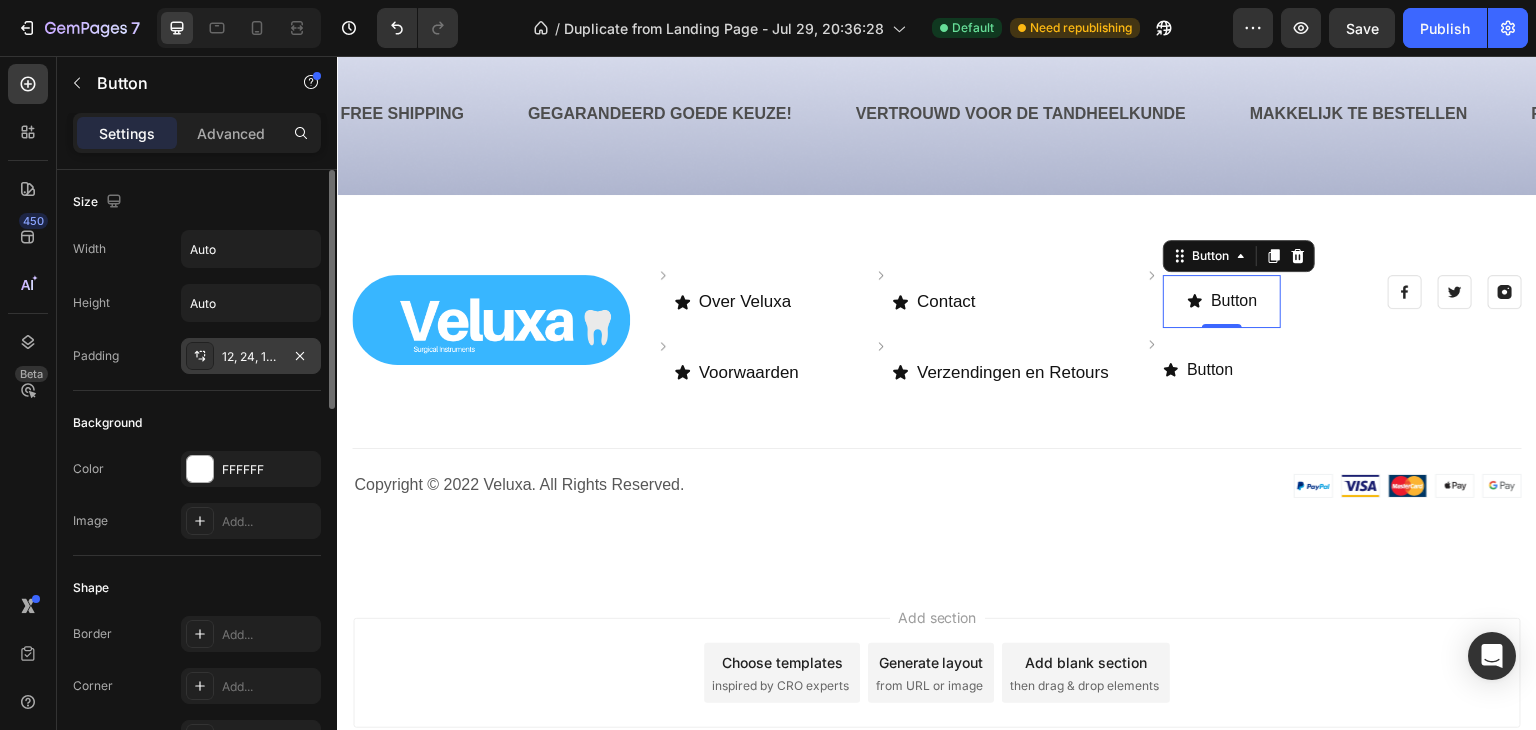 click on "12, 24, 12, 24" at bounding box center (251, 357) 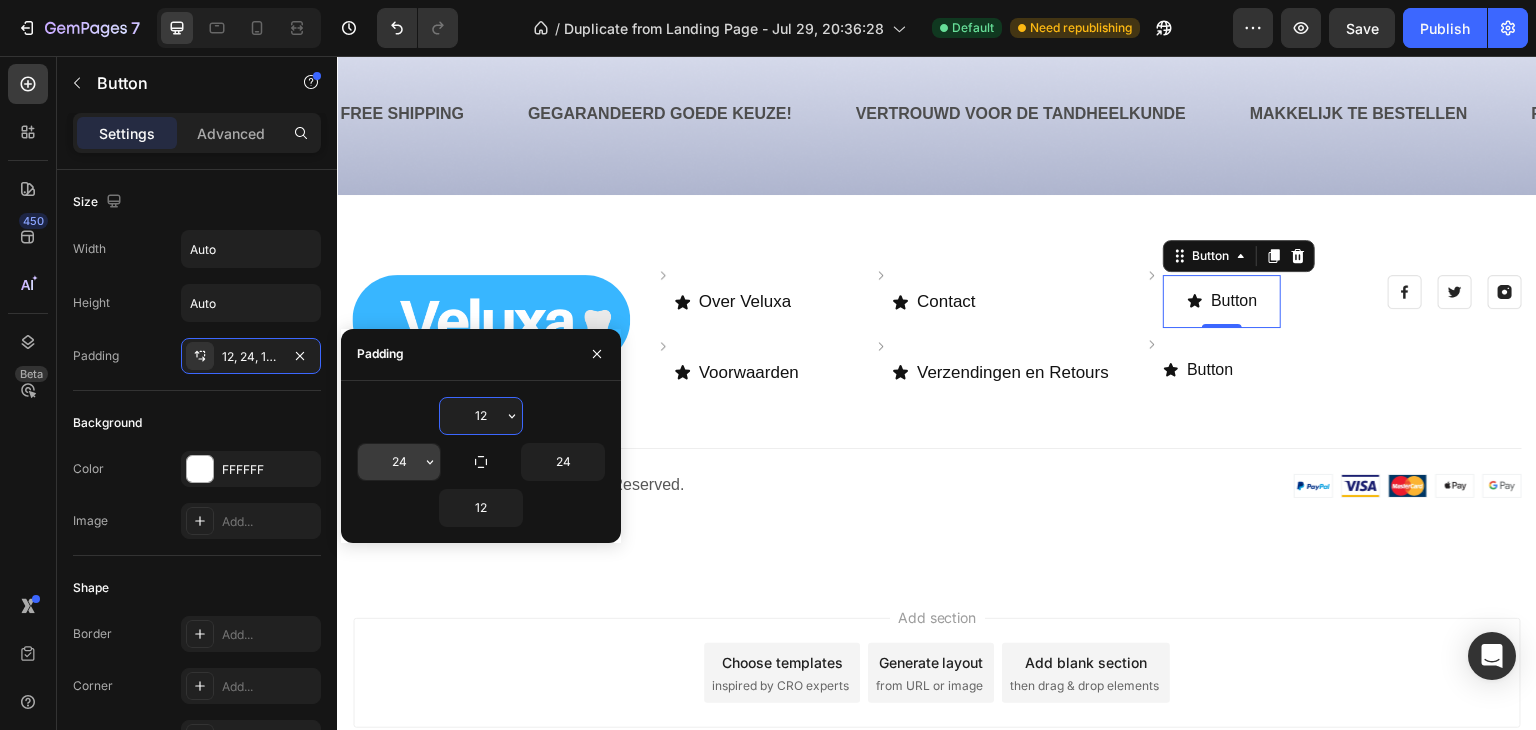 click 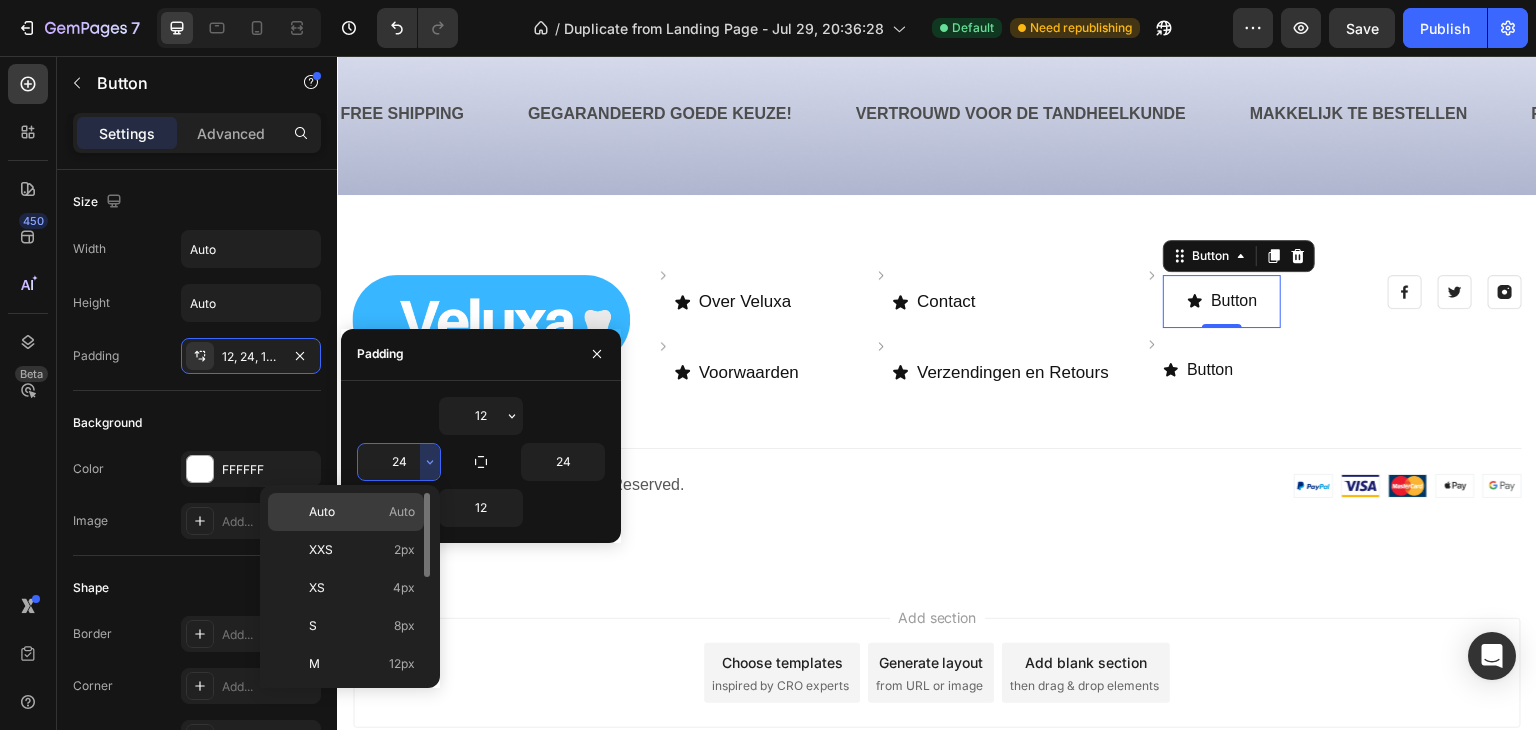 click on "Auto Auto" at bounding box center (362, 512) 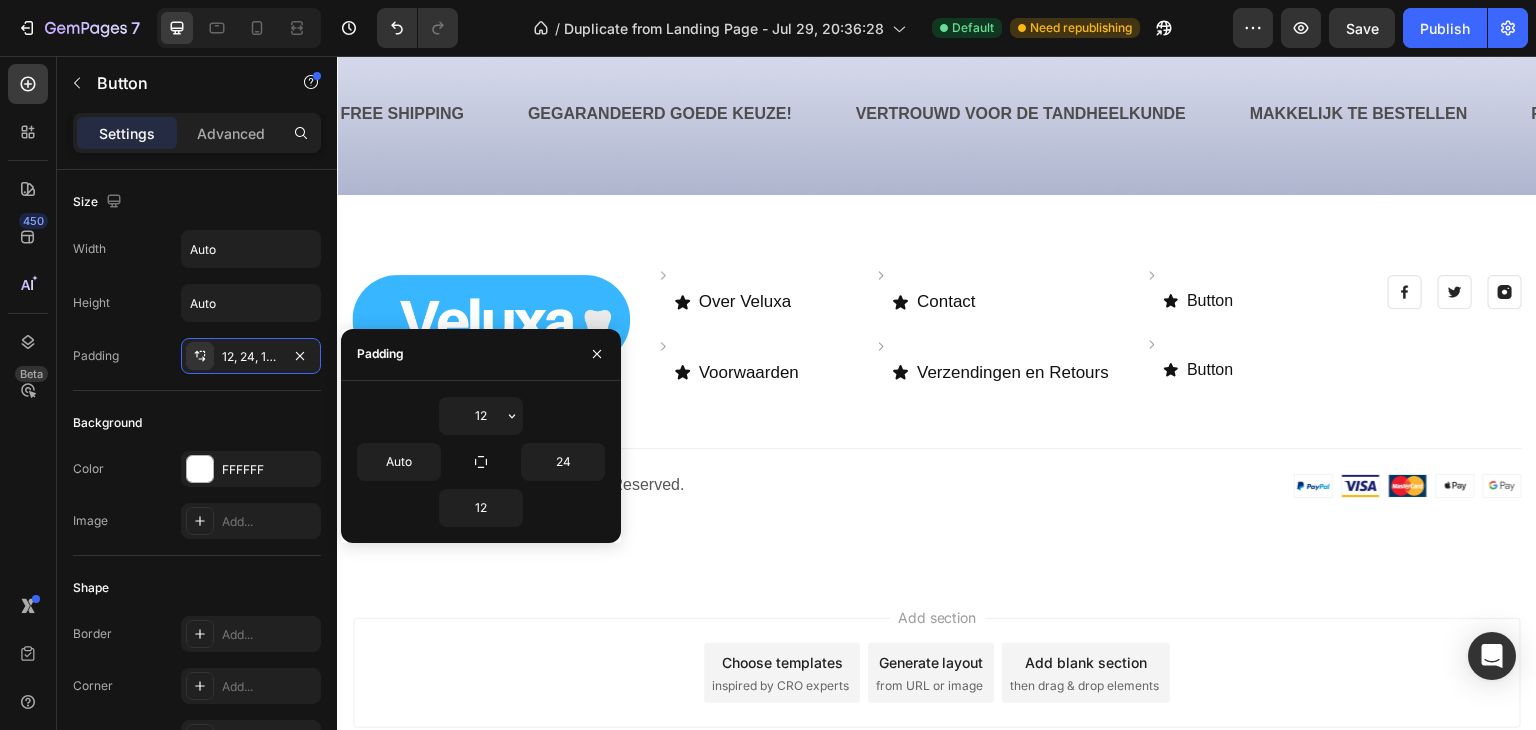 click on "Add section Choose templates inspired by CRO experts Generate layout from URL or image Add blank section then drag & drop elements" at bounding box center (937, 673) 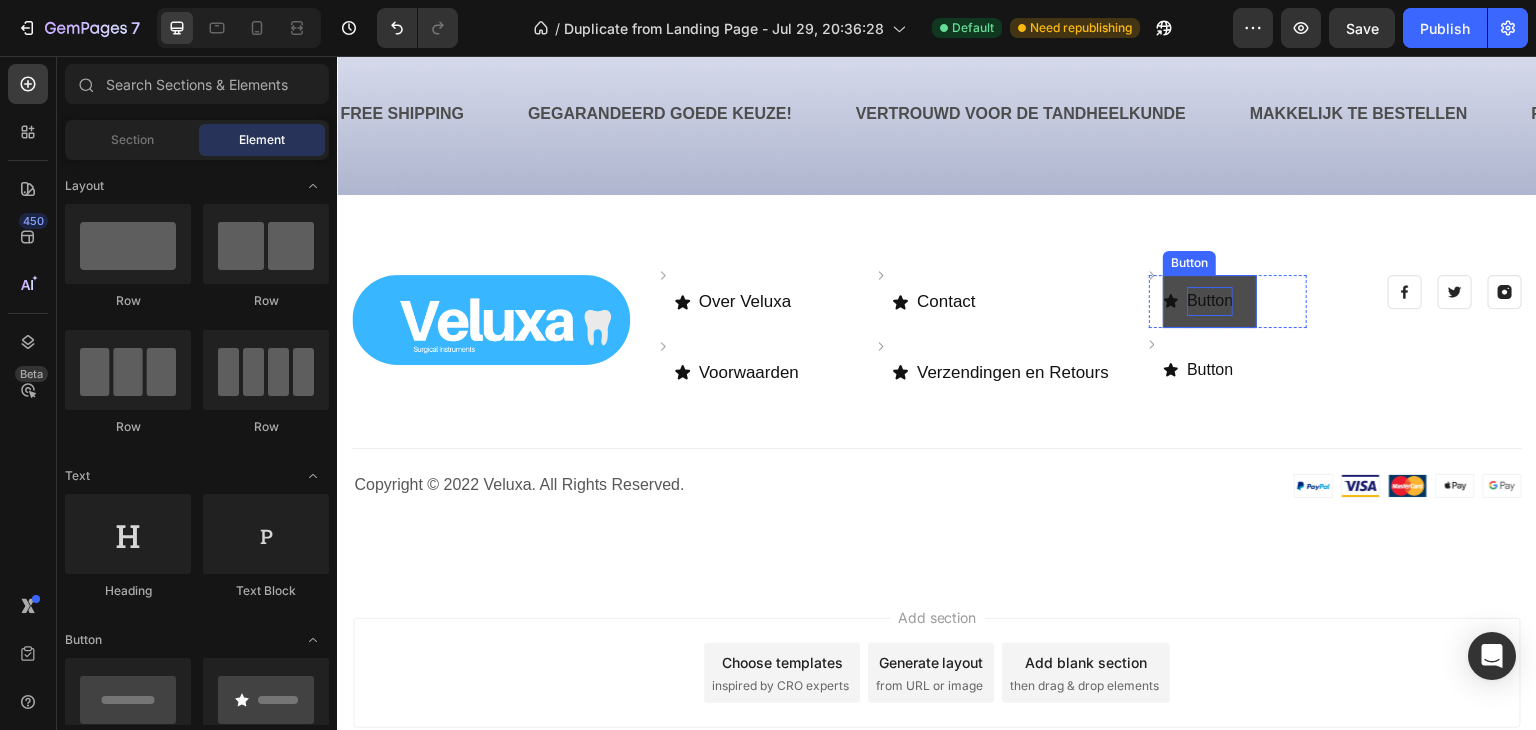 click on "Button" at bounding box center [1210, 301] 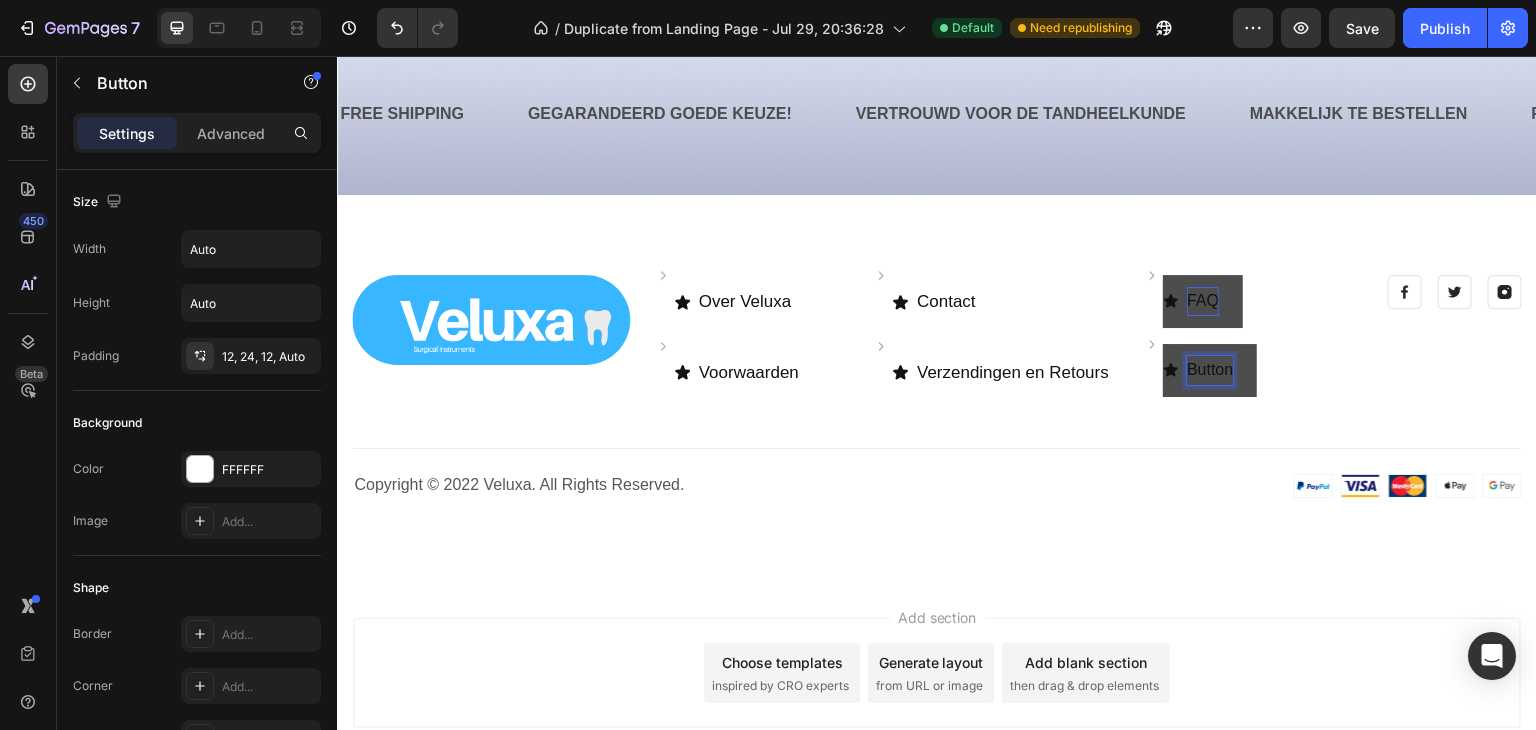 click on "Button" at bounding box center [1210, 370] 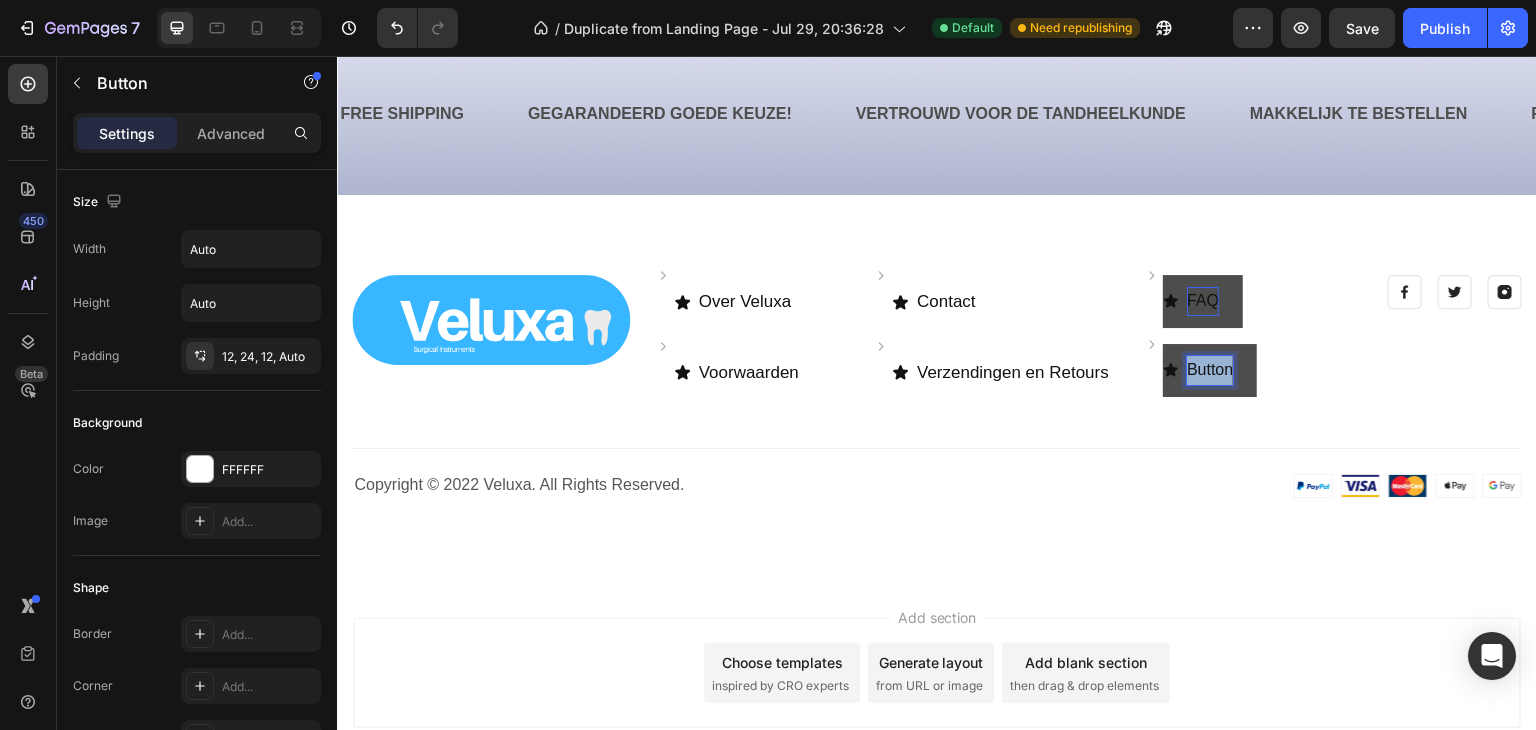 click on "Button" at bounding box center [1210, 370] 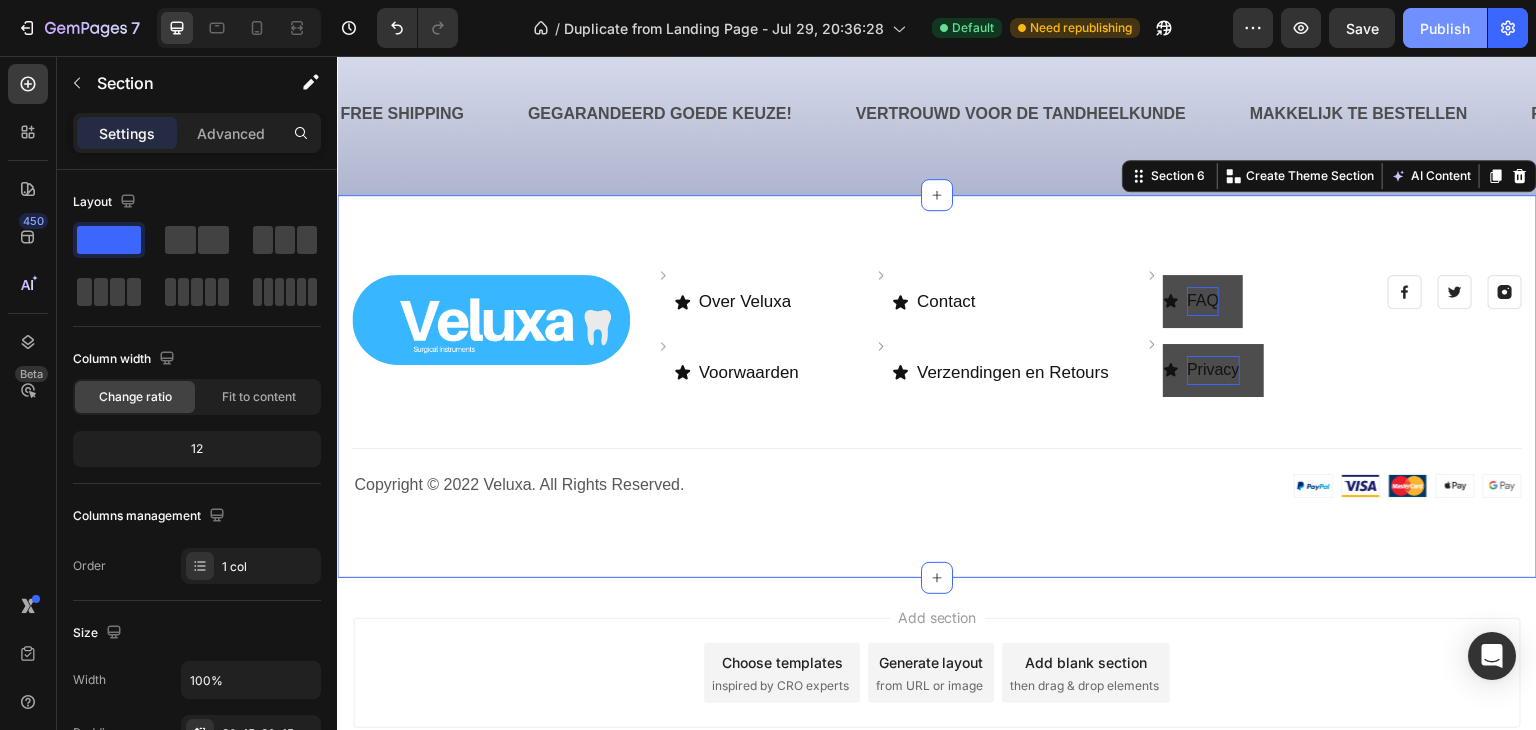 click on "Publish" at bounding box center (1445, 28) 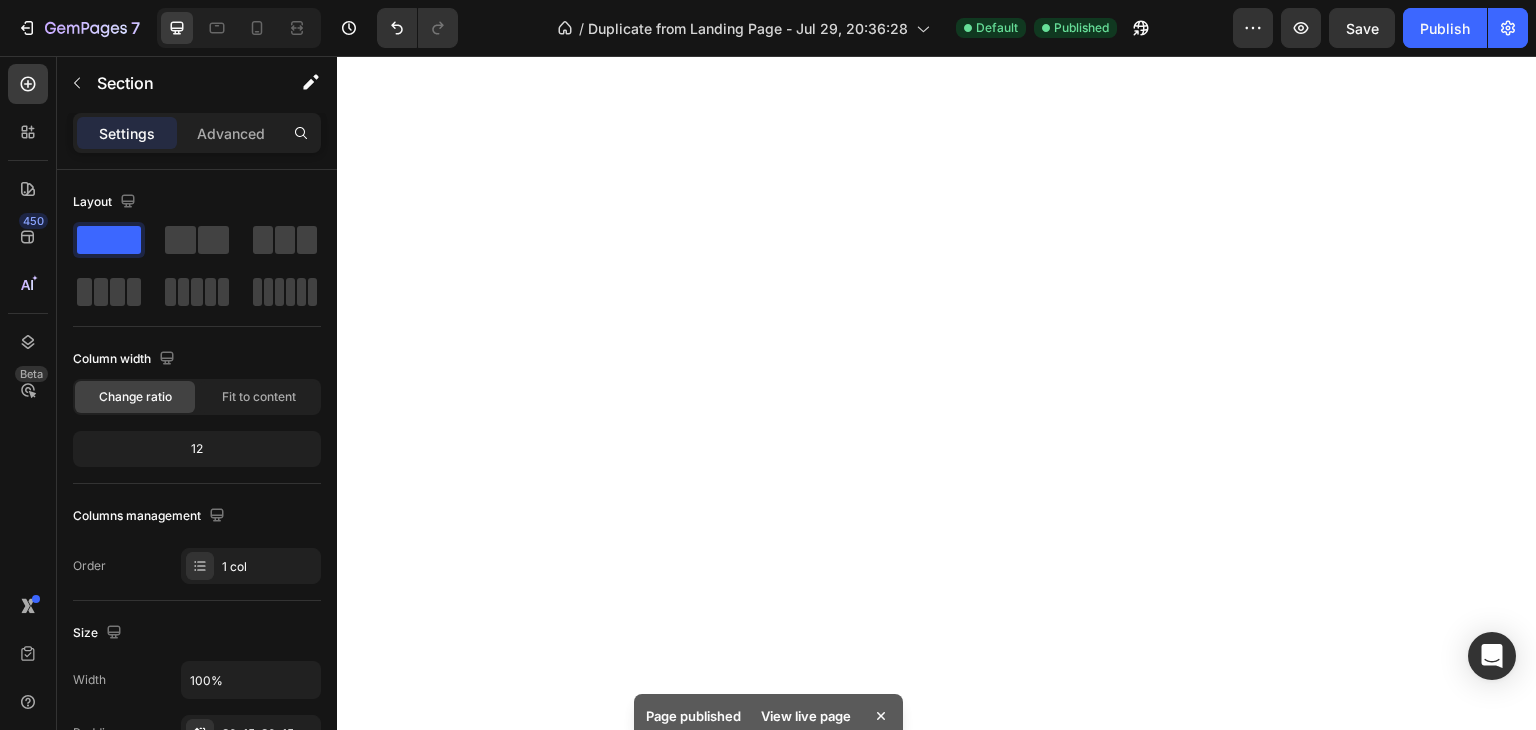 scroll, scrollTop: 746, scrollLeft: 0, axis: vertical 